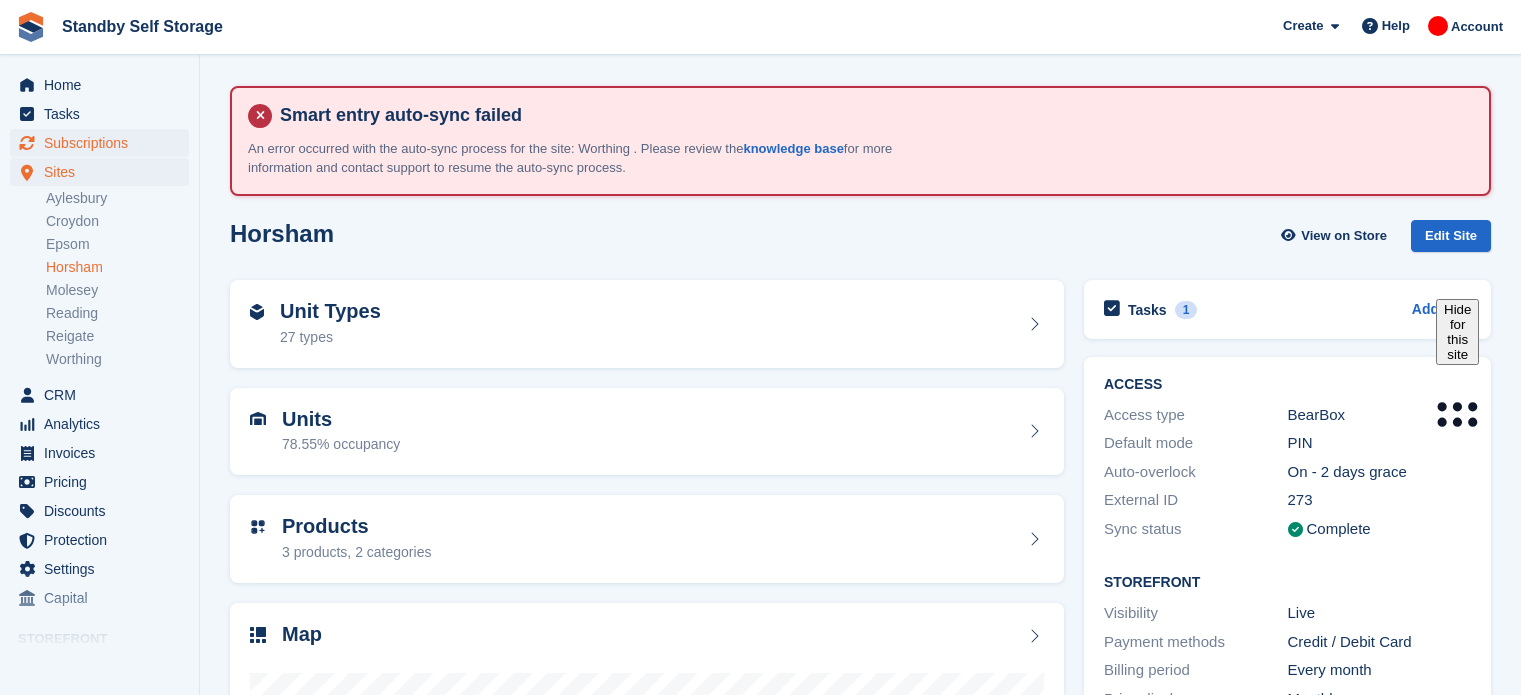 scroll, scrollTop: 0, scrollLeft: 0, axis: both 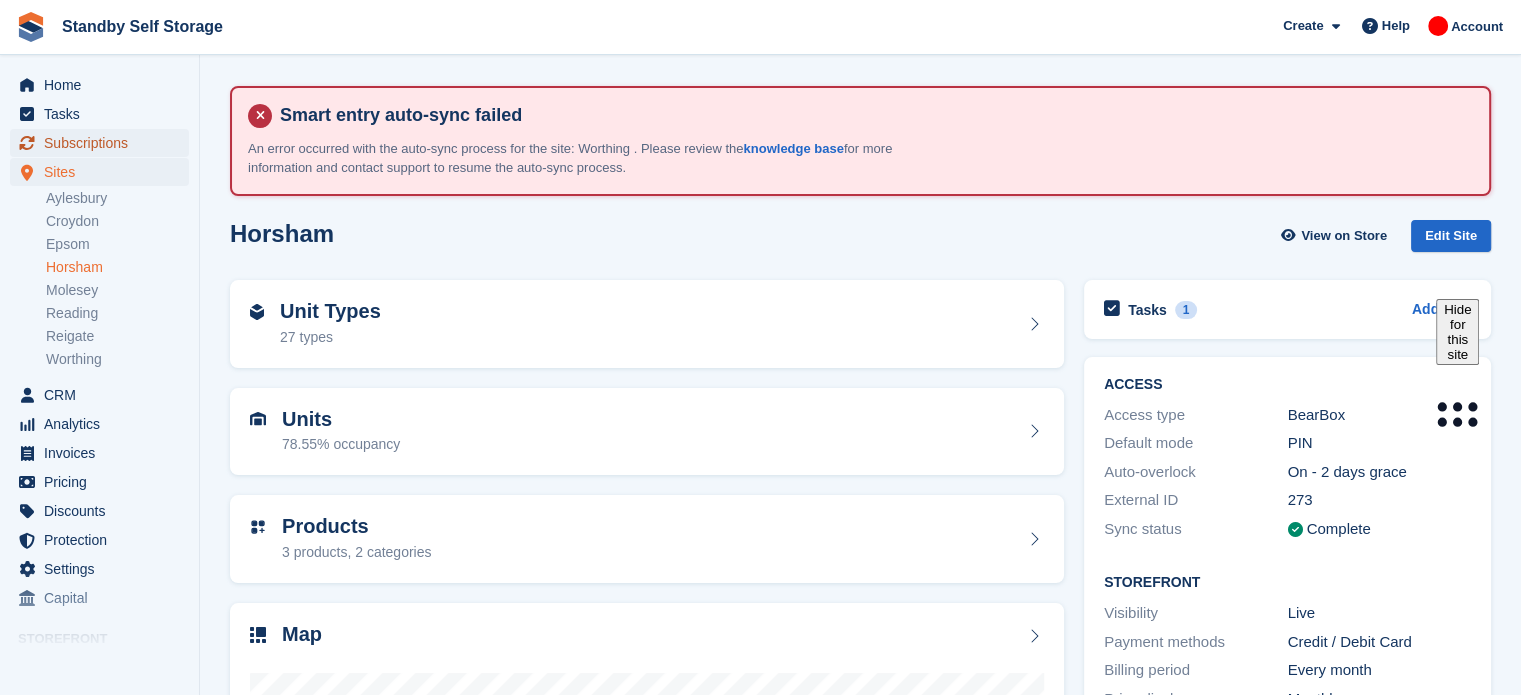 click on "Subscriptions" at bounding box center [104, 143] 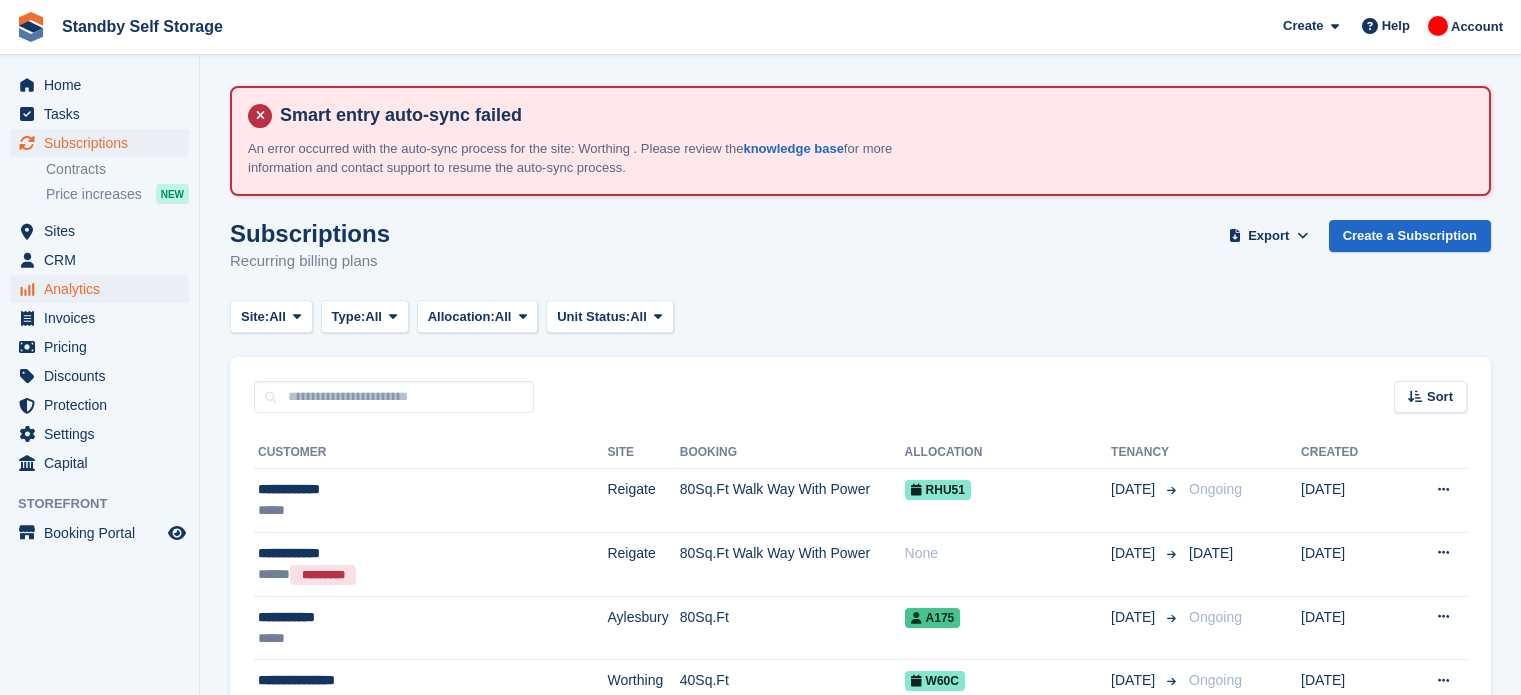 scroll, scrollTop: 0, scrollLeft: 0, axis: both 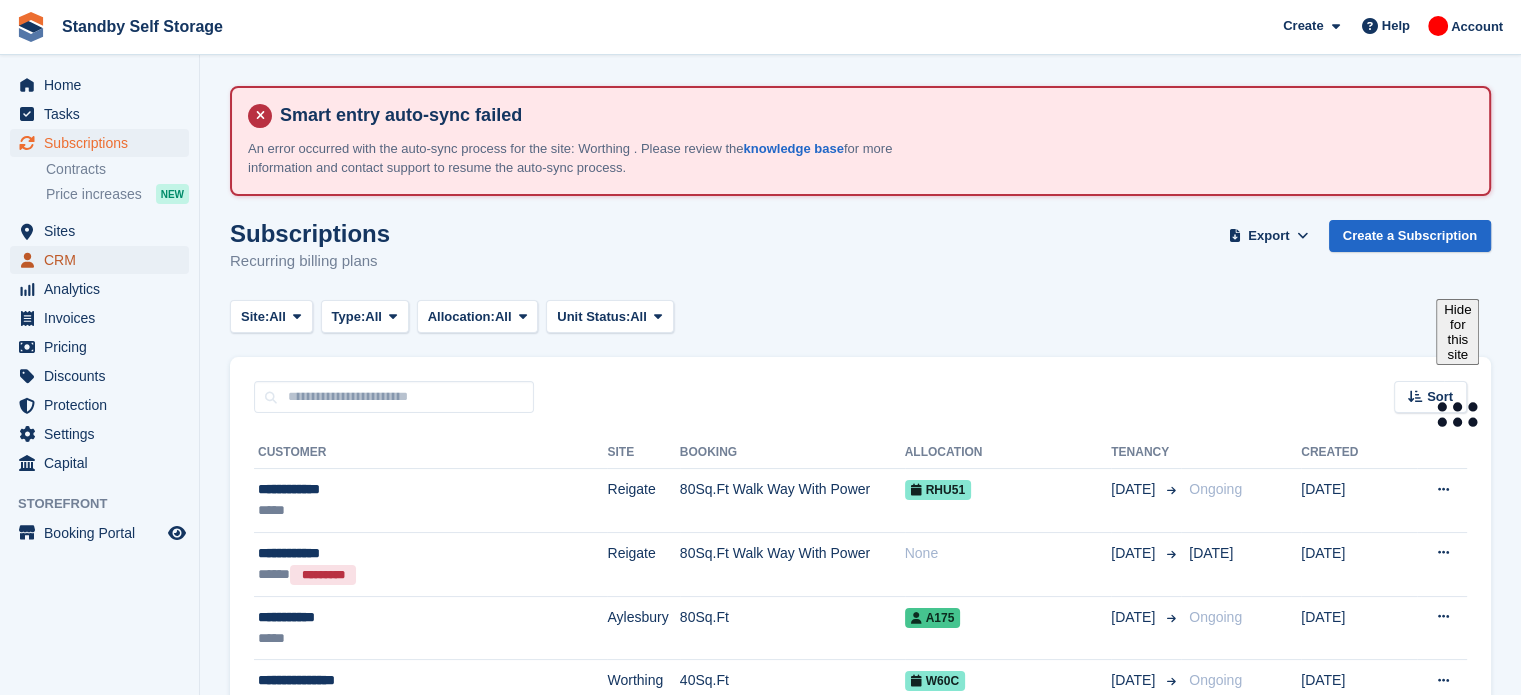click on "CRM" at bounding box center [104, 260] 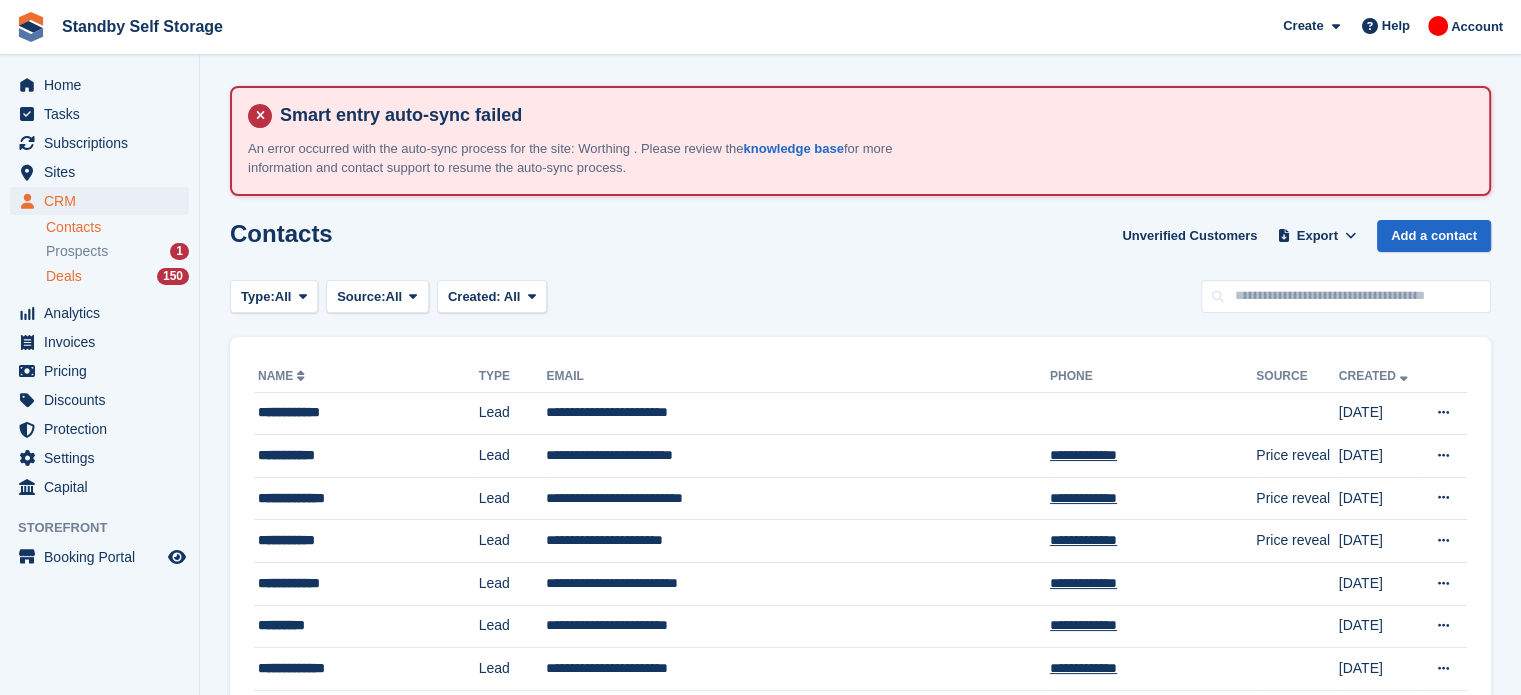 click on "Deals
150" at bounding box center [117, 276] 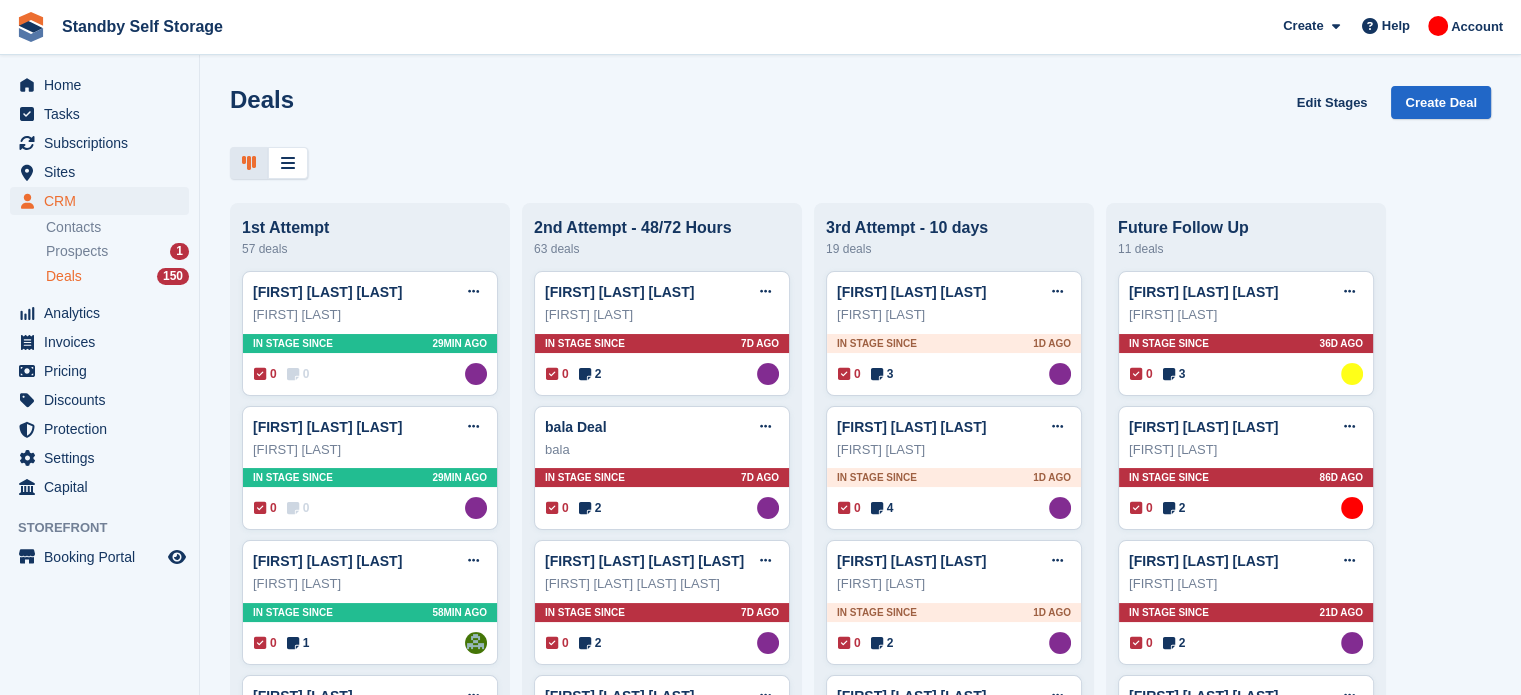 click on "Prospects" at bounding box center (77, 251) 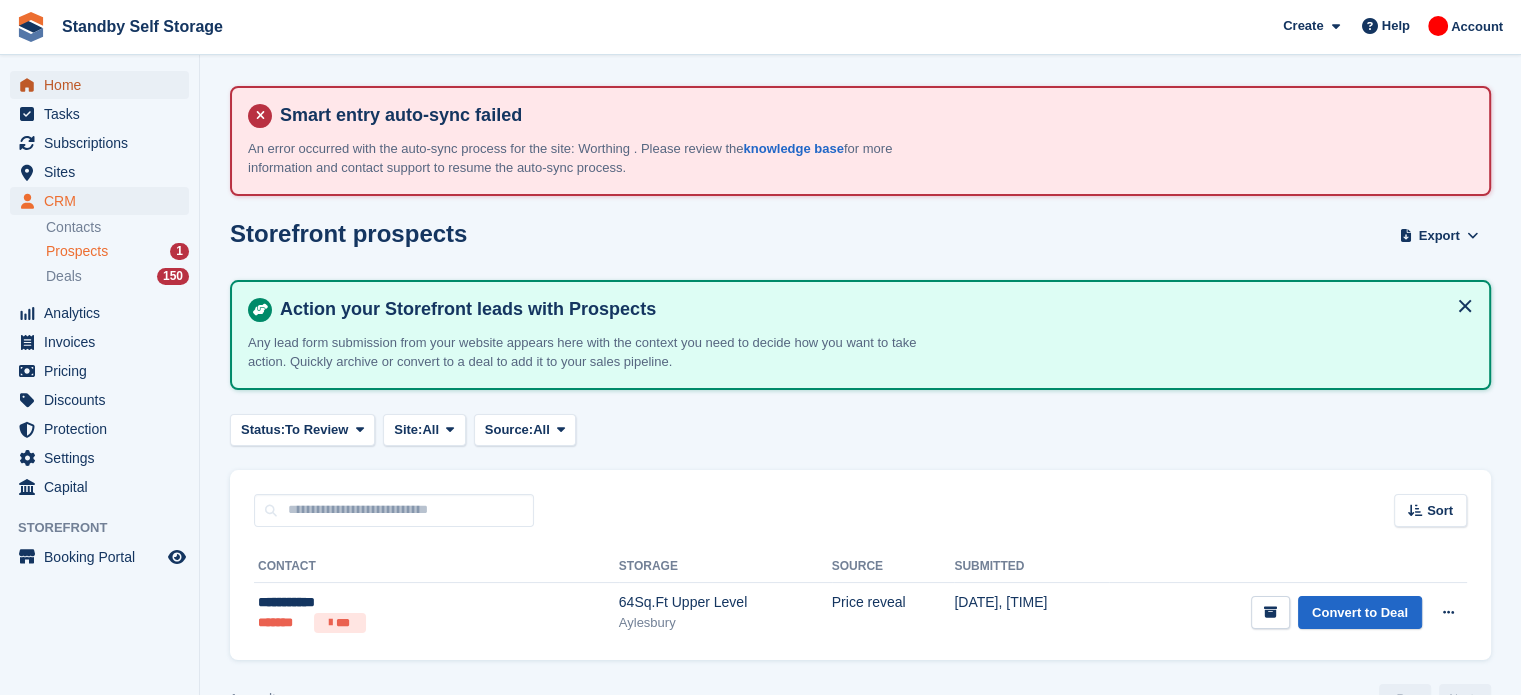 click on "Home" at bounding box center (104, 85) 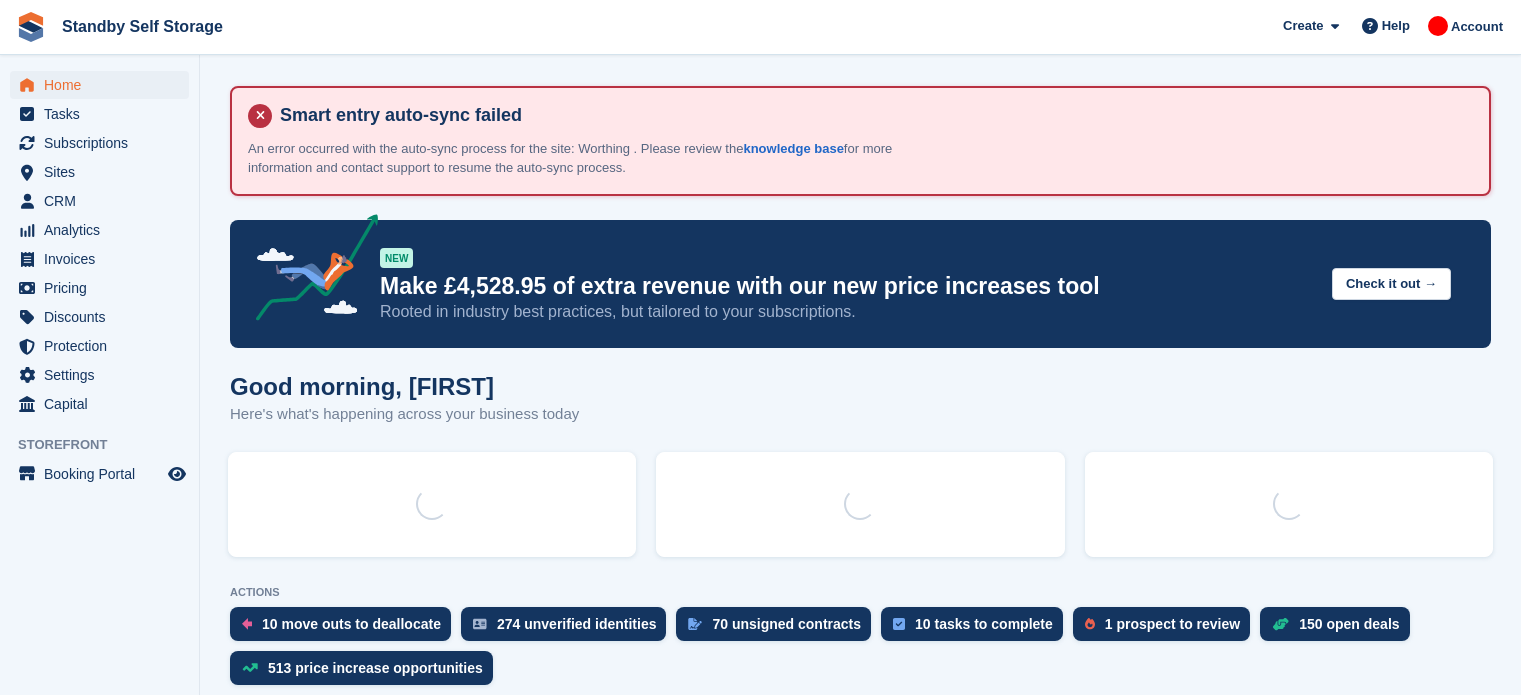 scroll, scrollTop: 0, scrollLeft: 0, axis: both 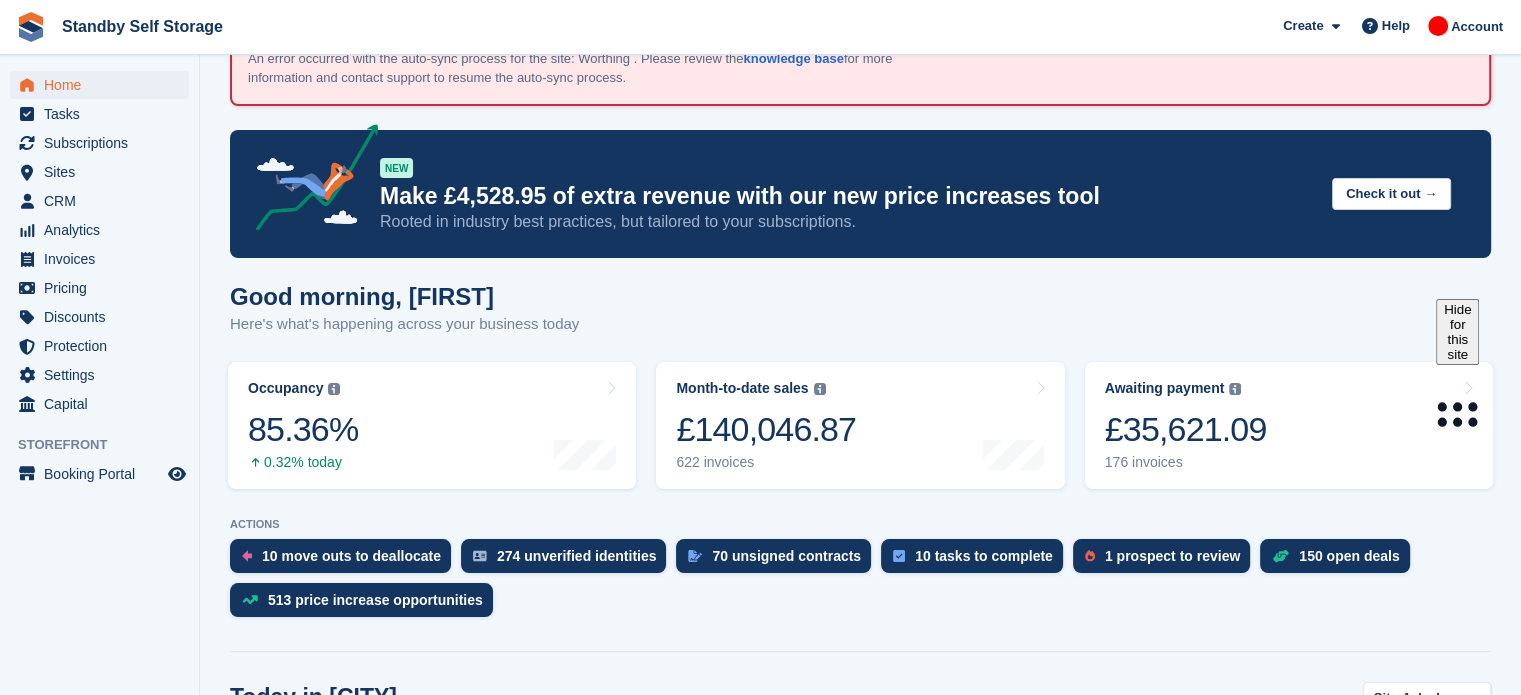 click on "10
move outs to deallocate
274
unverified identities
70
unsigned contracts
10
tasks to complete
1
prospect to review
150
open deals
513
price increase opportunities" at bounding box center [860, 583] 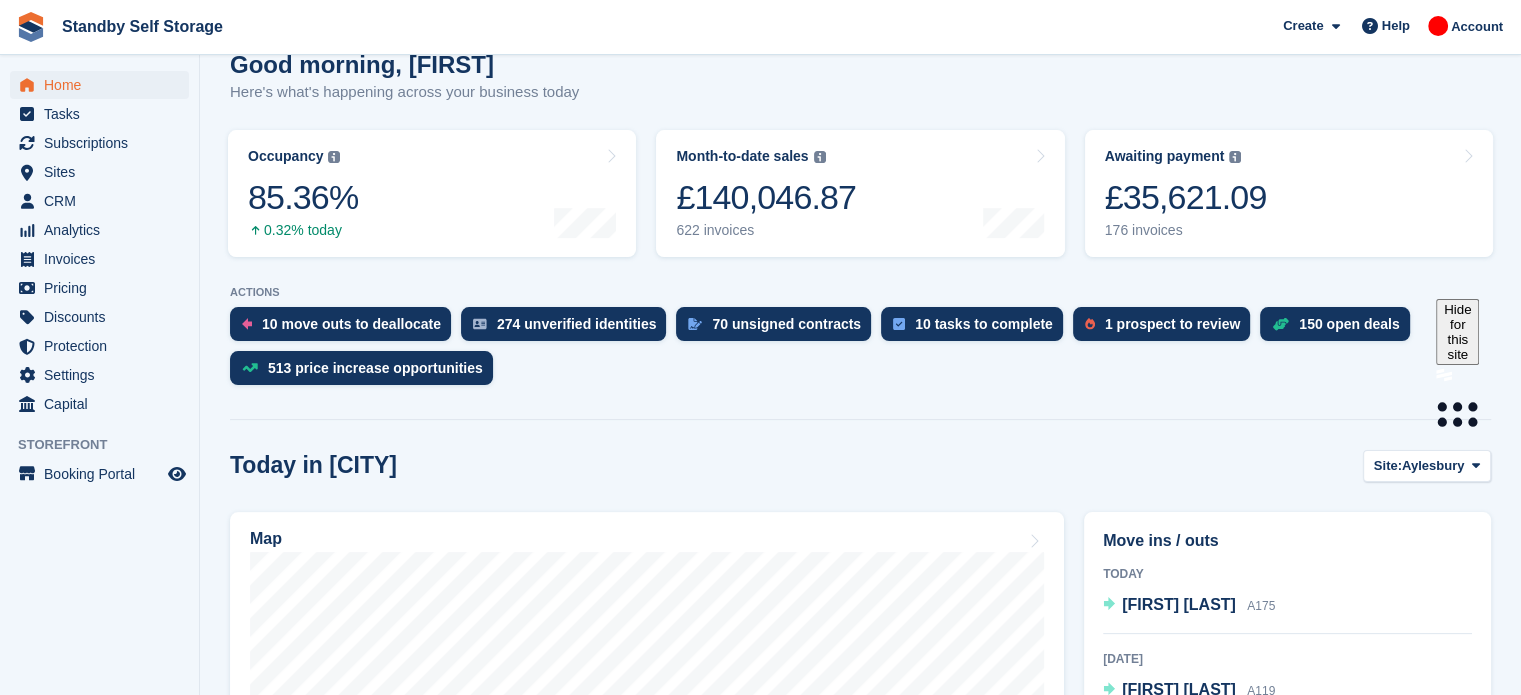 scroll, scrollTop: 325, scrollLeft: 0, axis: vertical 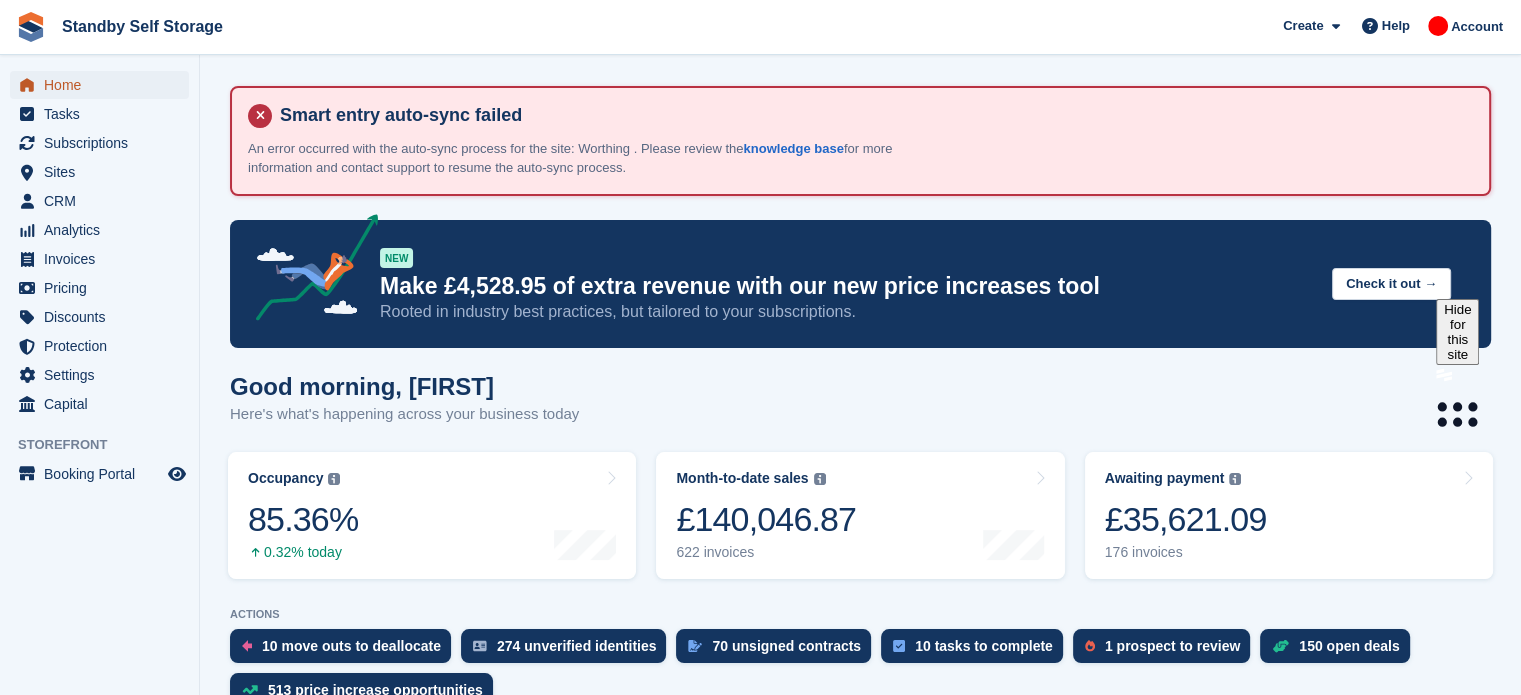 click on "Home" at bounding box center [104, 85] 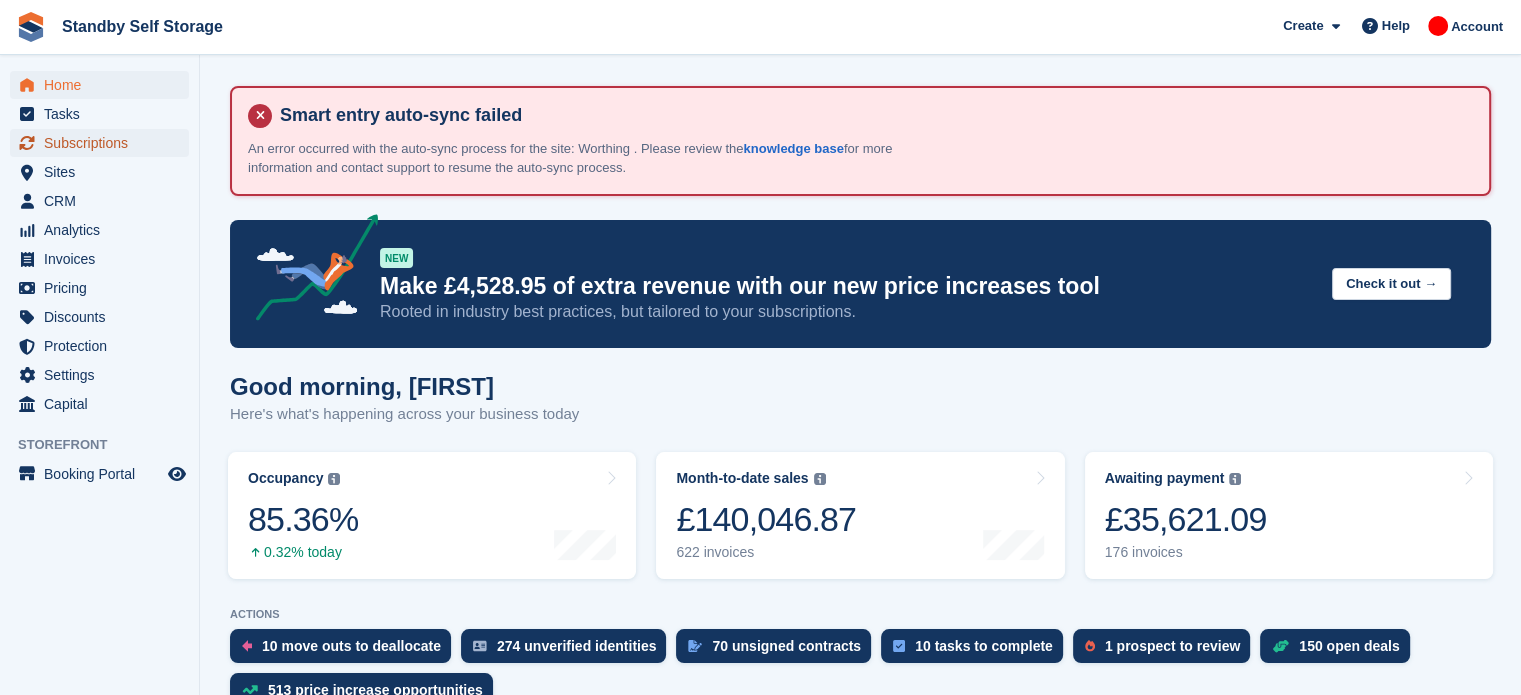 click on "Subscriptions" at bounding box center (104, 143) 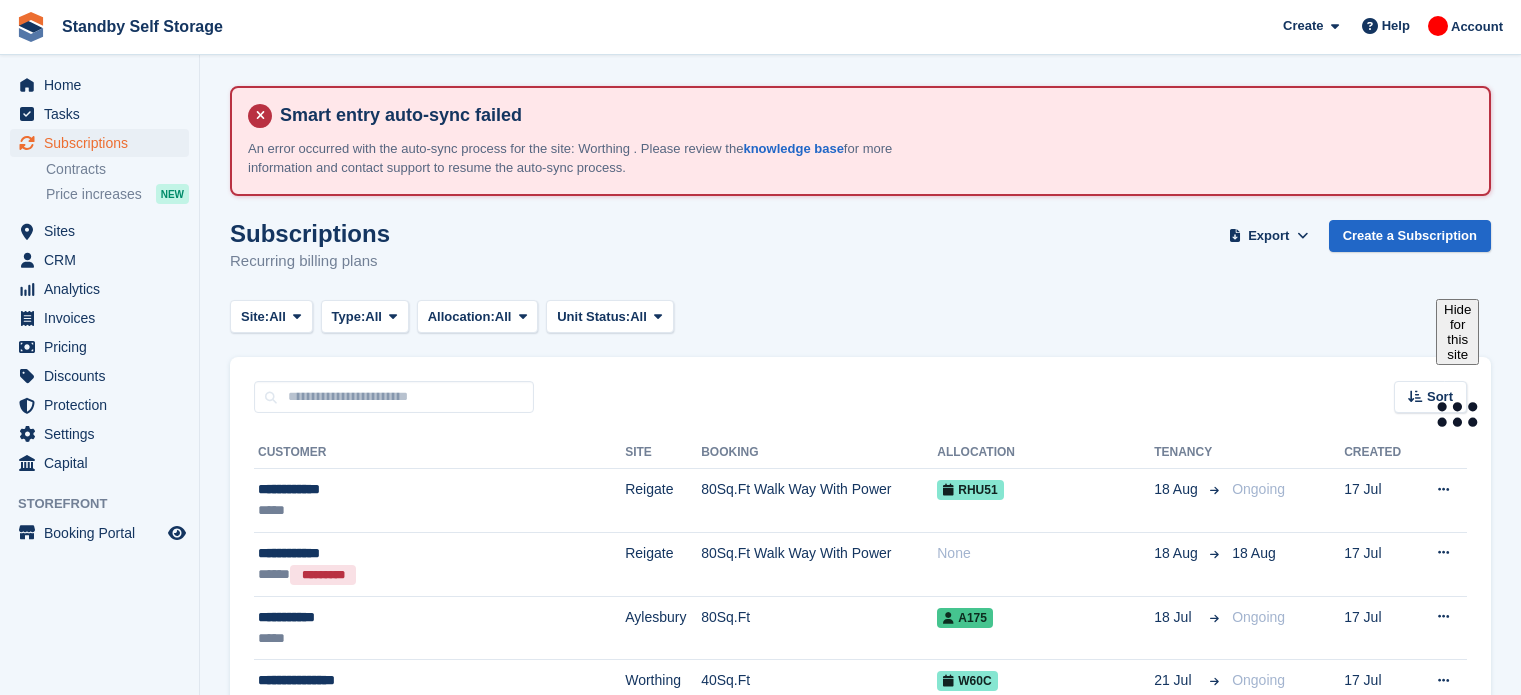 scroll, scrollTop: 0, scrollLeft: 0, axis: both 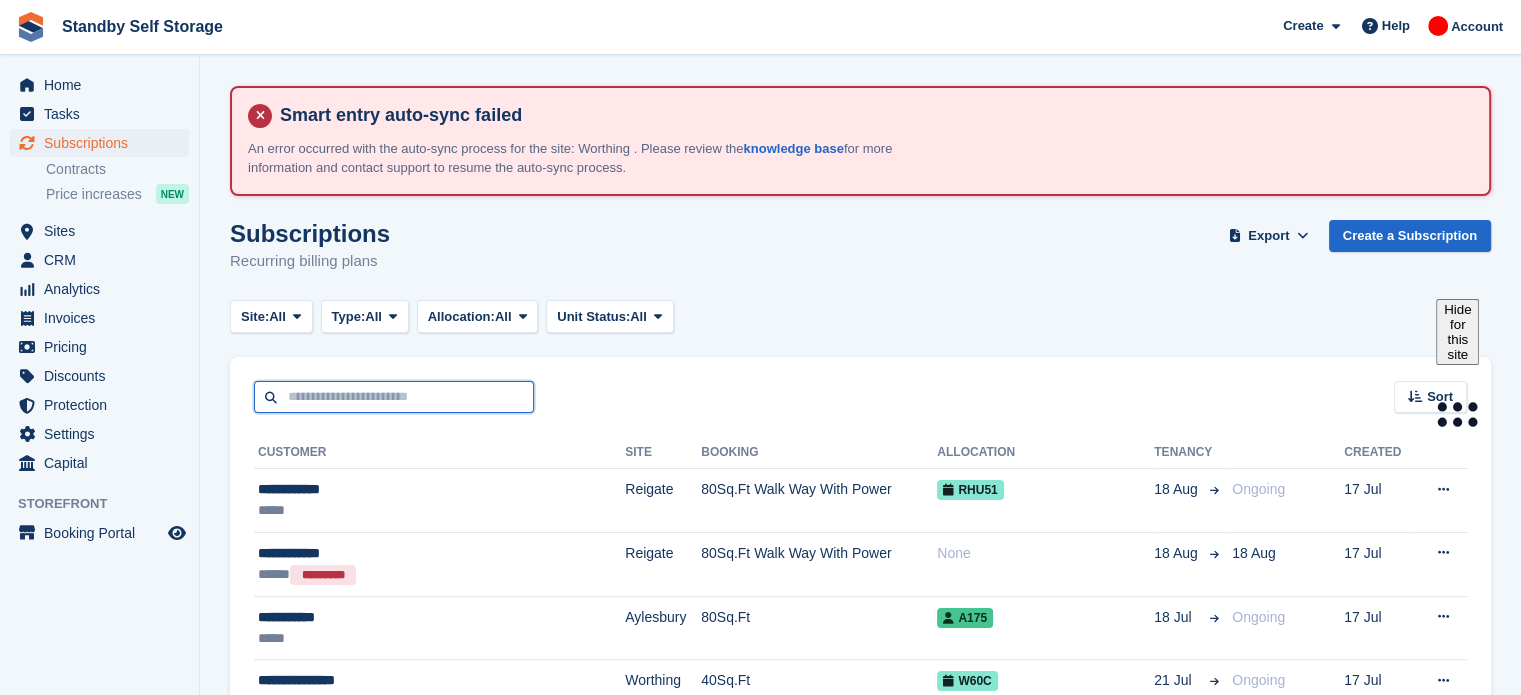 click at bounding box center (394, 397) 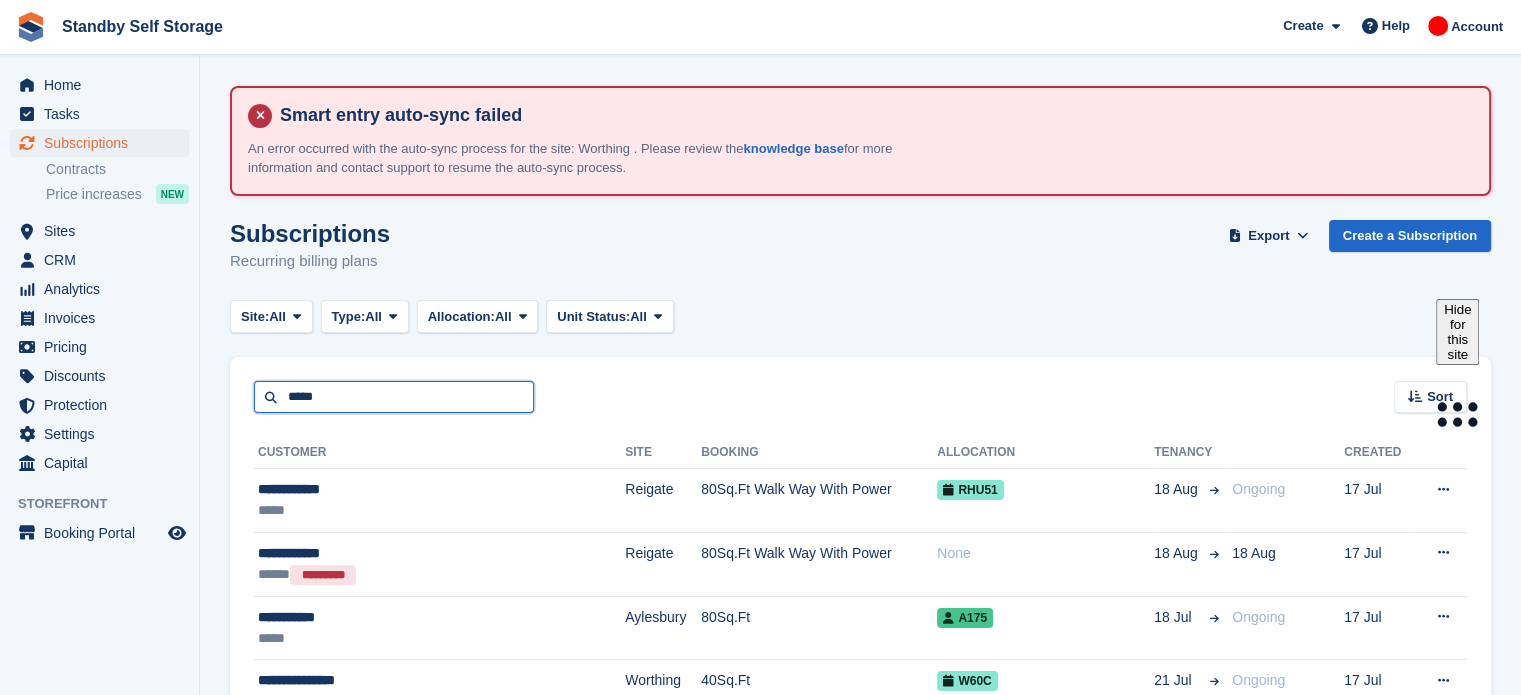 type on "*****" 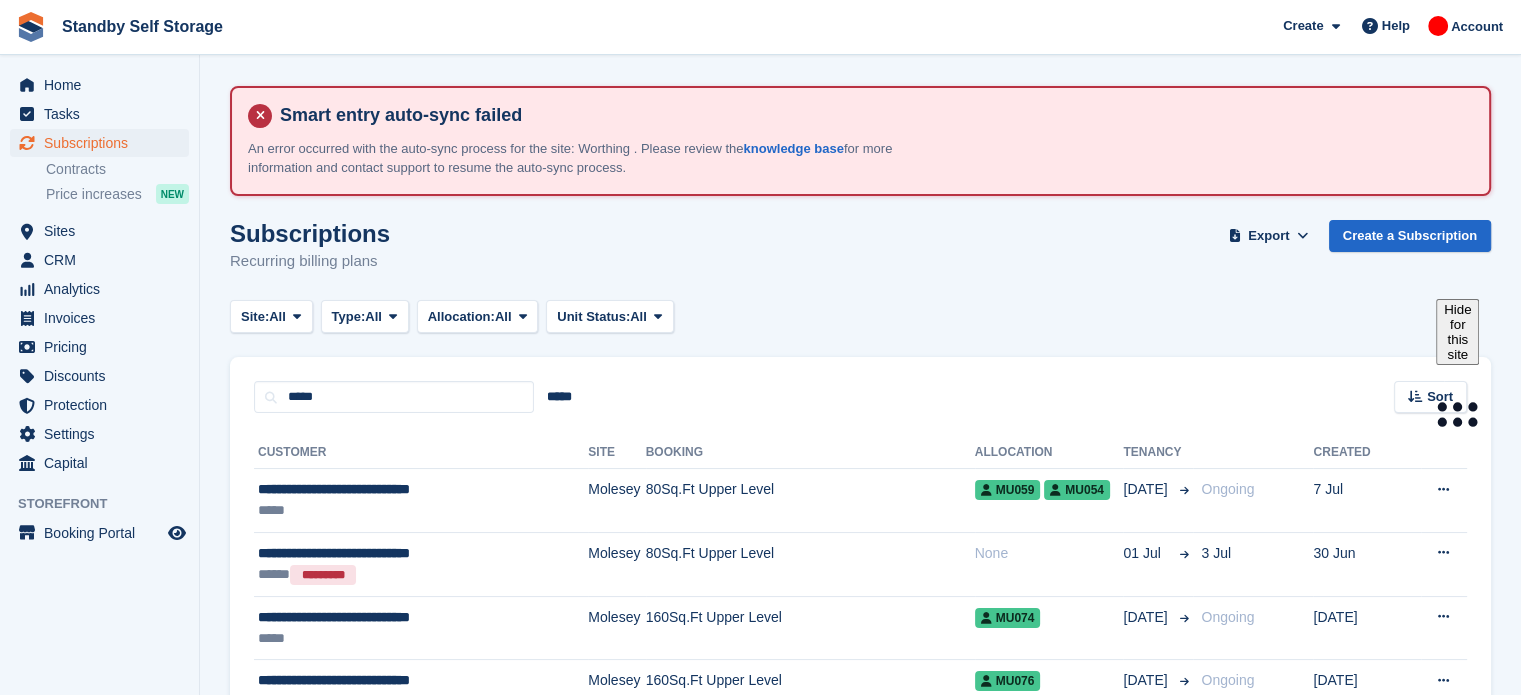 scroll, scrollTop: 248, scrollLeft: 0, axis: vertical 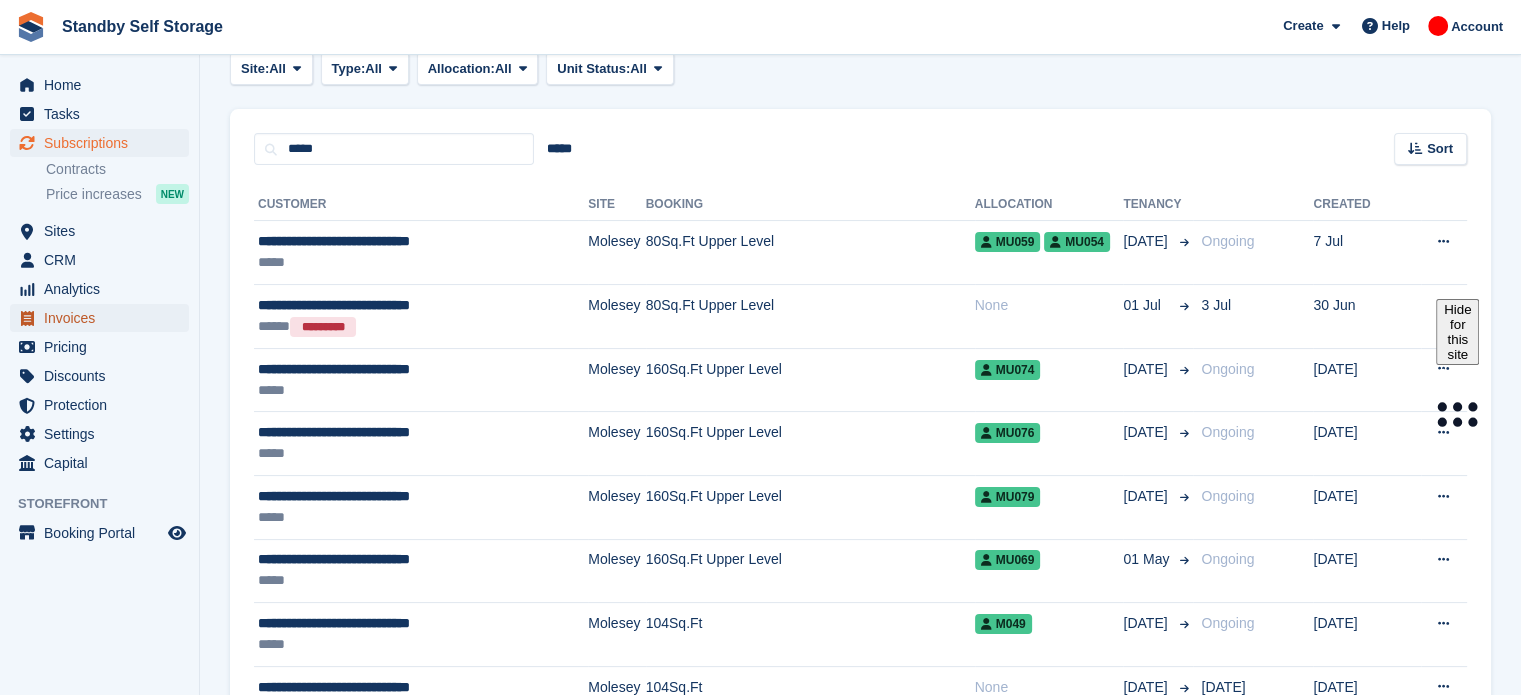 click on "Invoices" at bounding box center [104, 318] 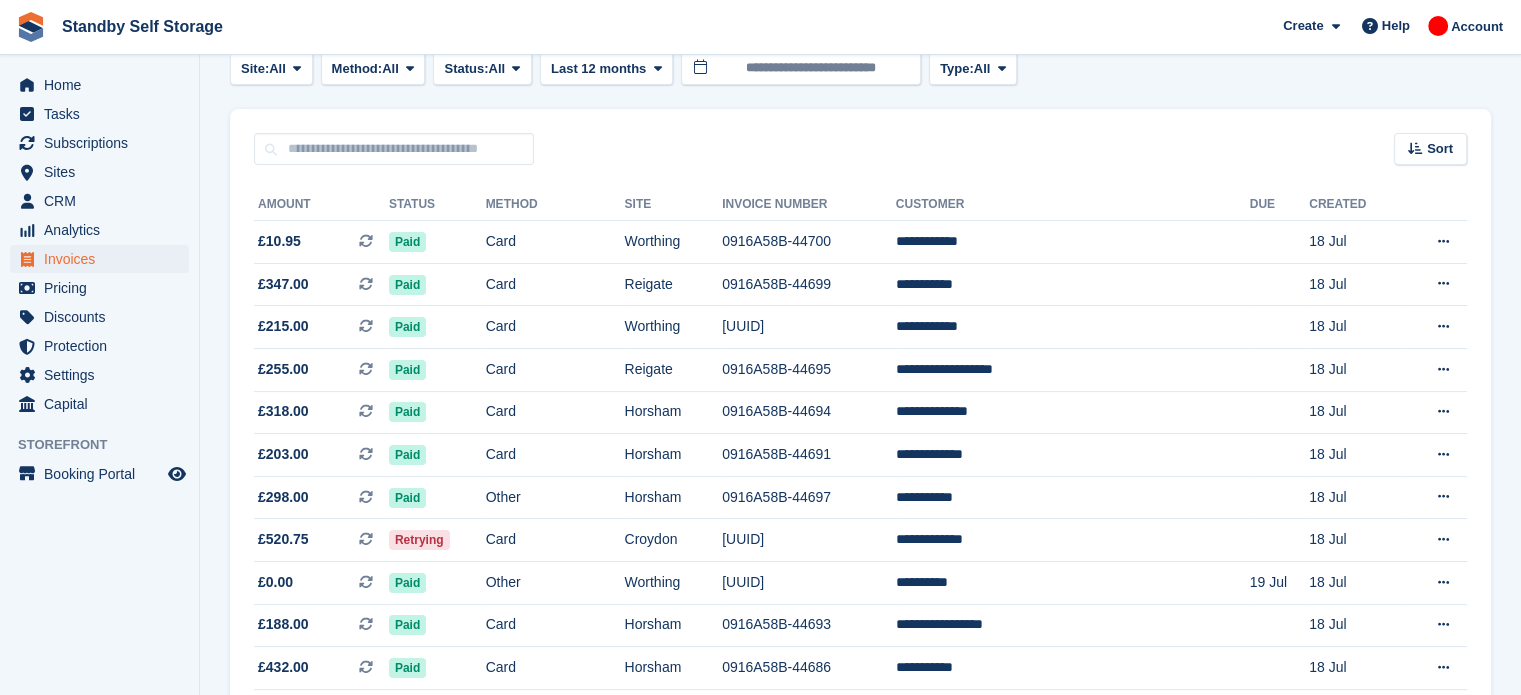 scroll, scrollTop: 0, scrollLeft: 0, axis: both 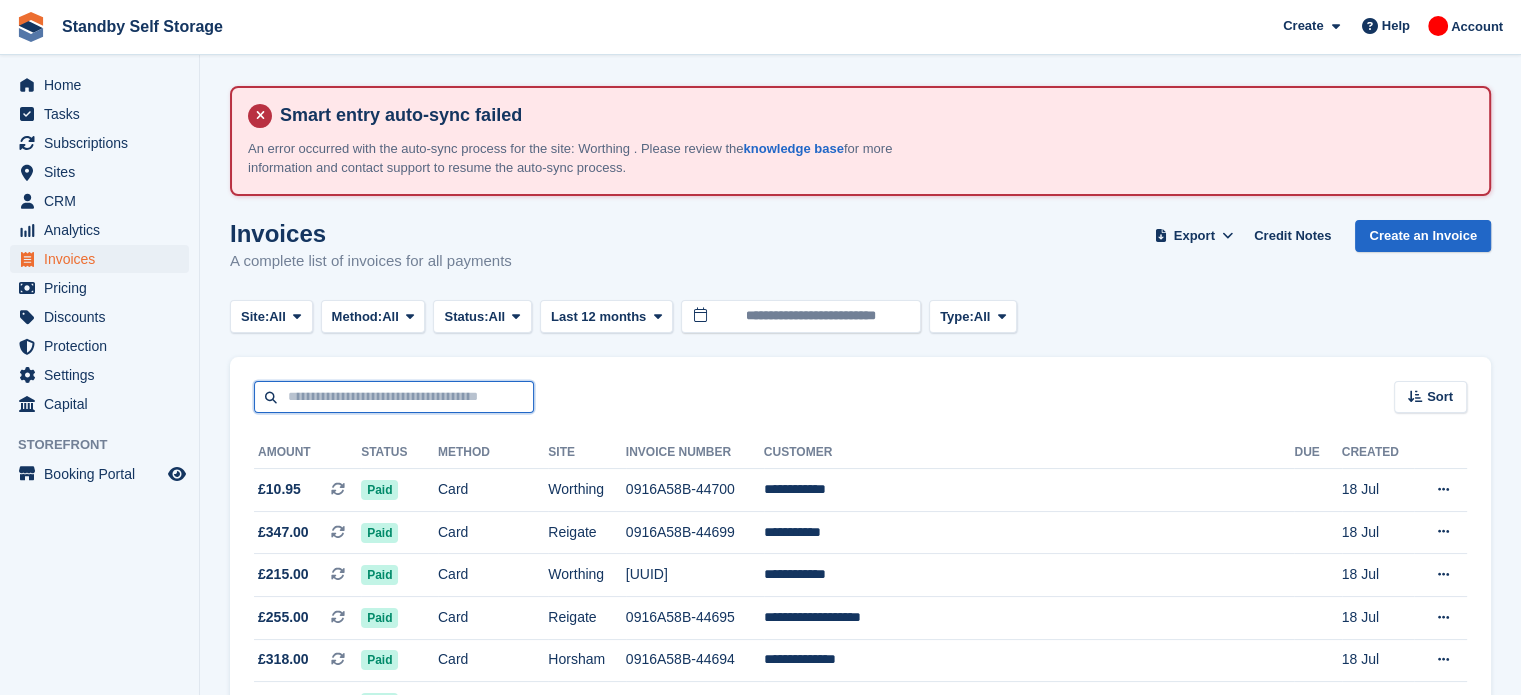 click at bounding box center (394, 397) 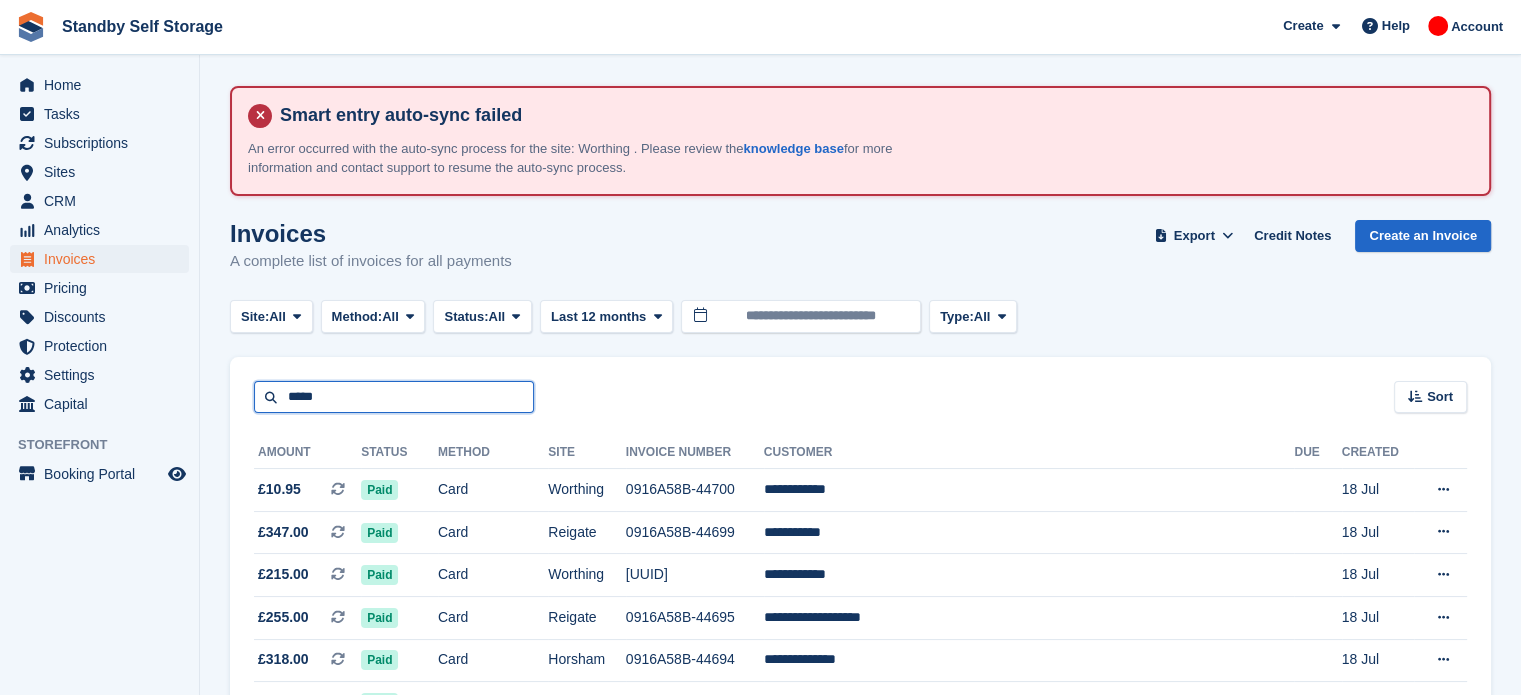 type on "*****" 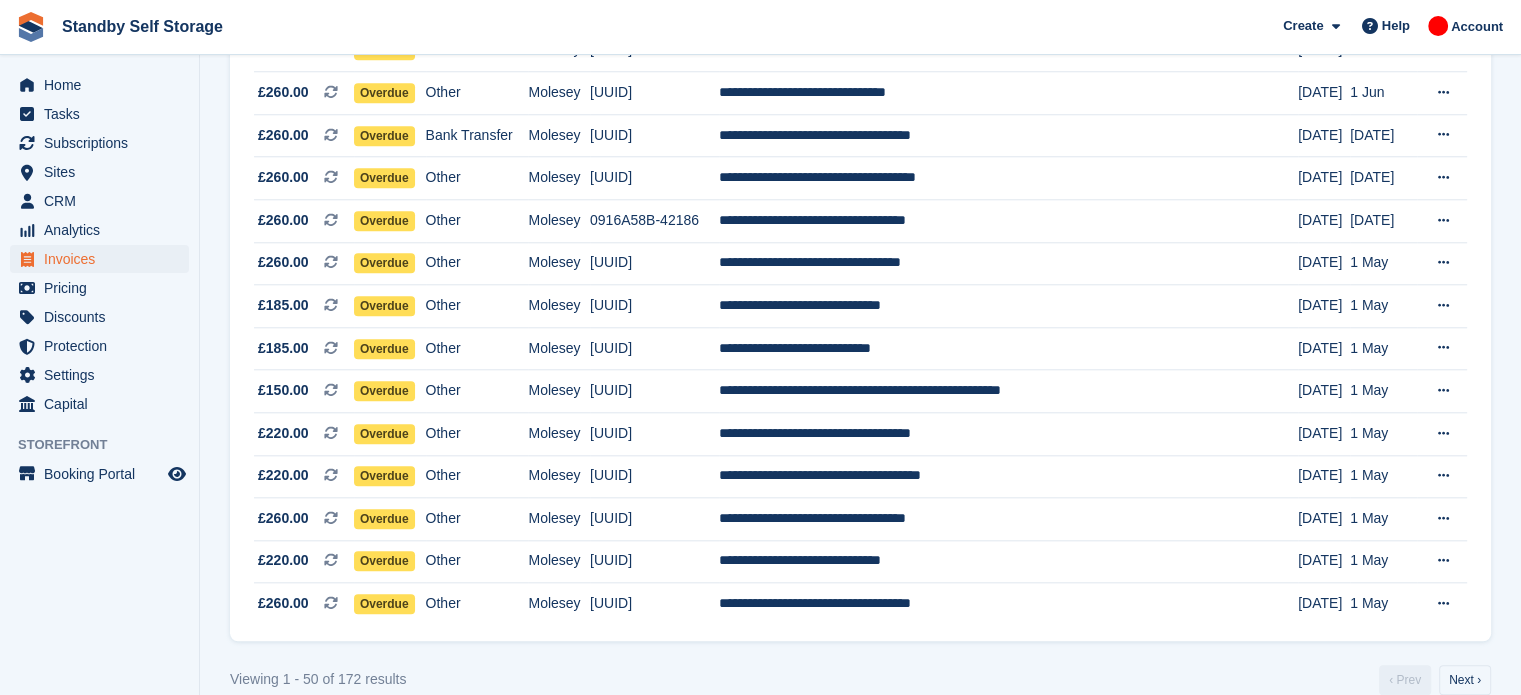 scroll, scrollTop: 2012, scrollLeft: 0, axis: vertical 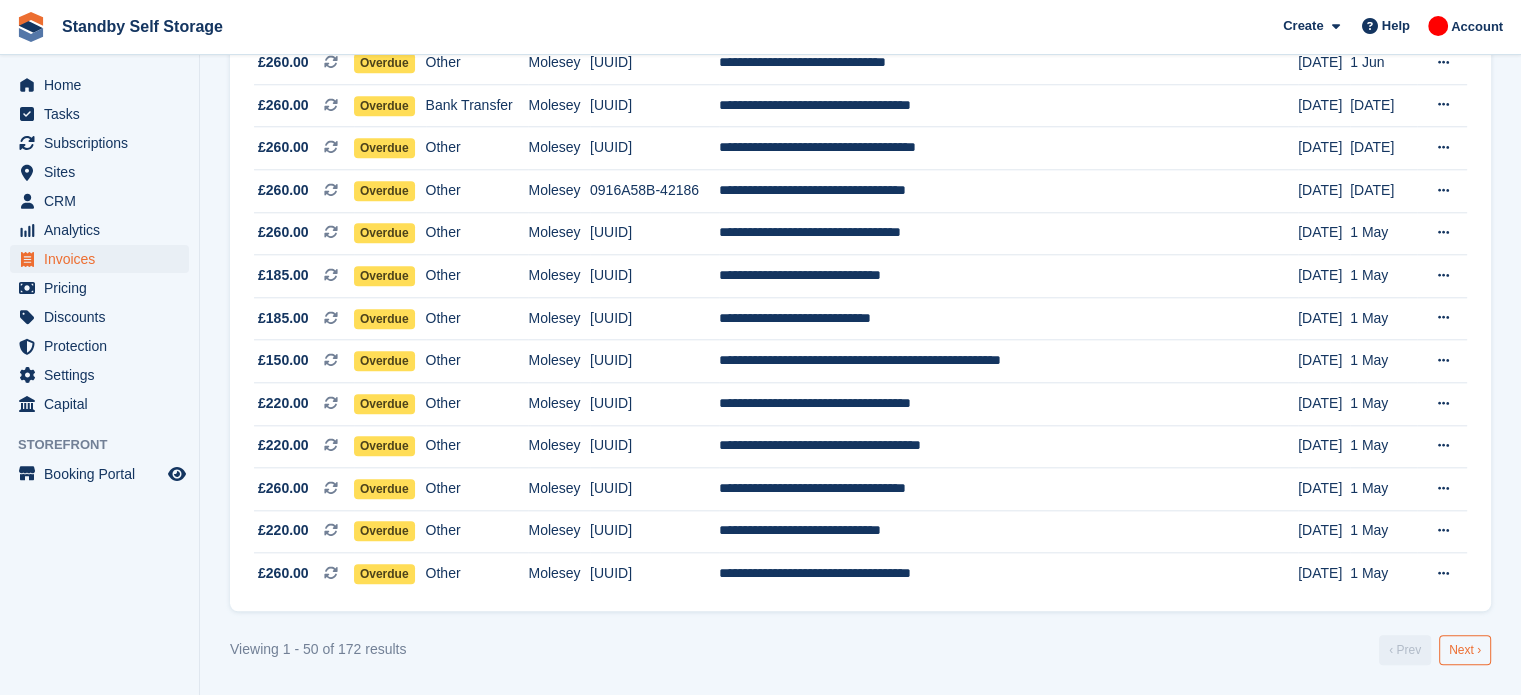 click on "Next ›" at bounding box center (1465, 650) 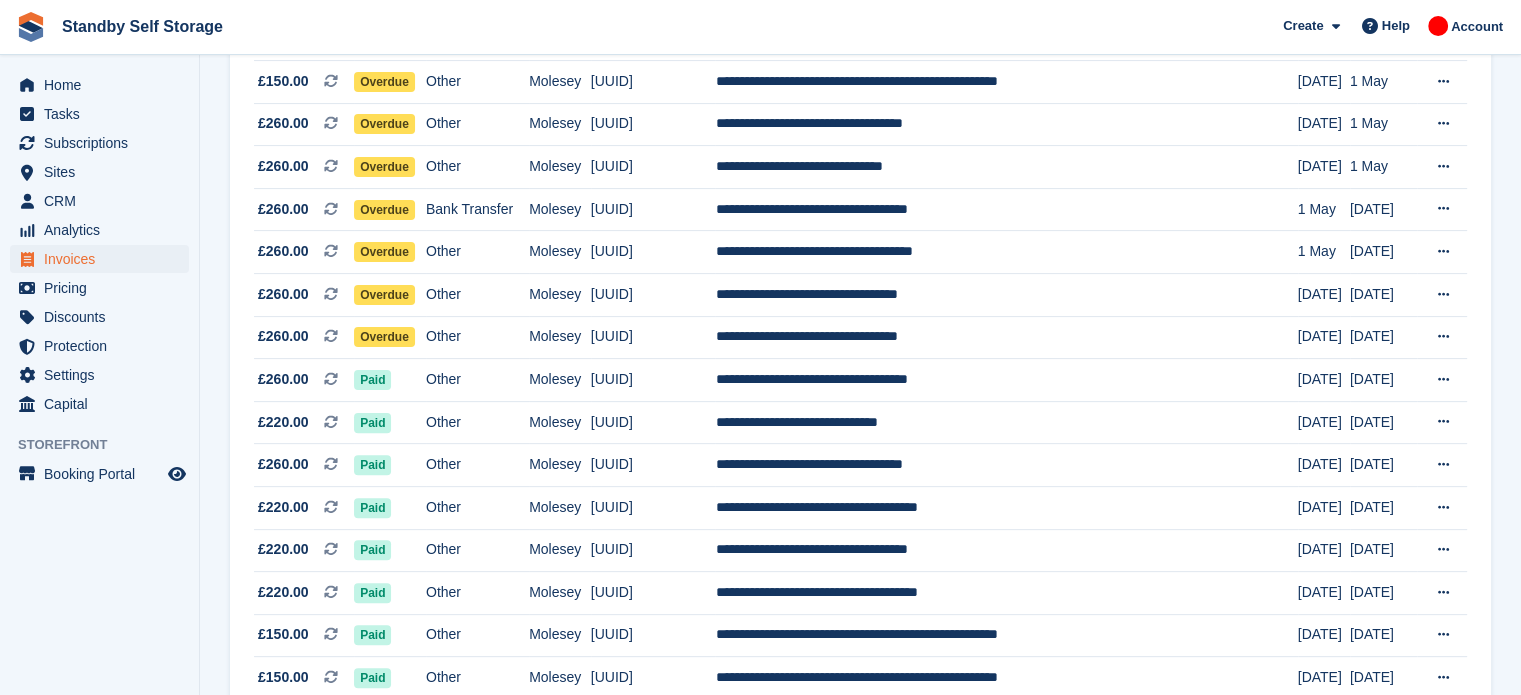 scroll, scrollTop: 533, scrollLeft: 0, axis: vertical 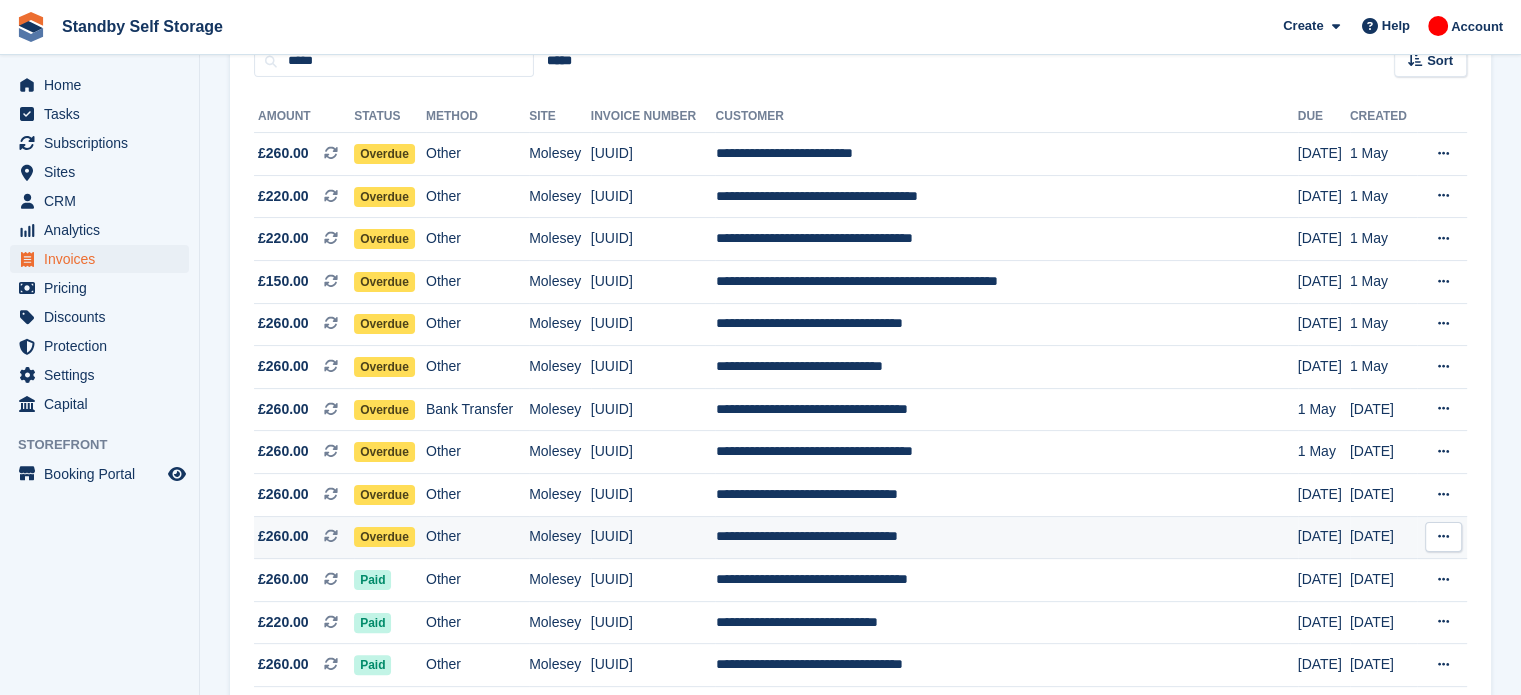 click on "**********" at bounding box center [1006, 537] 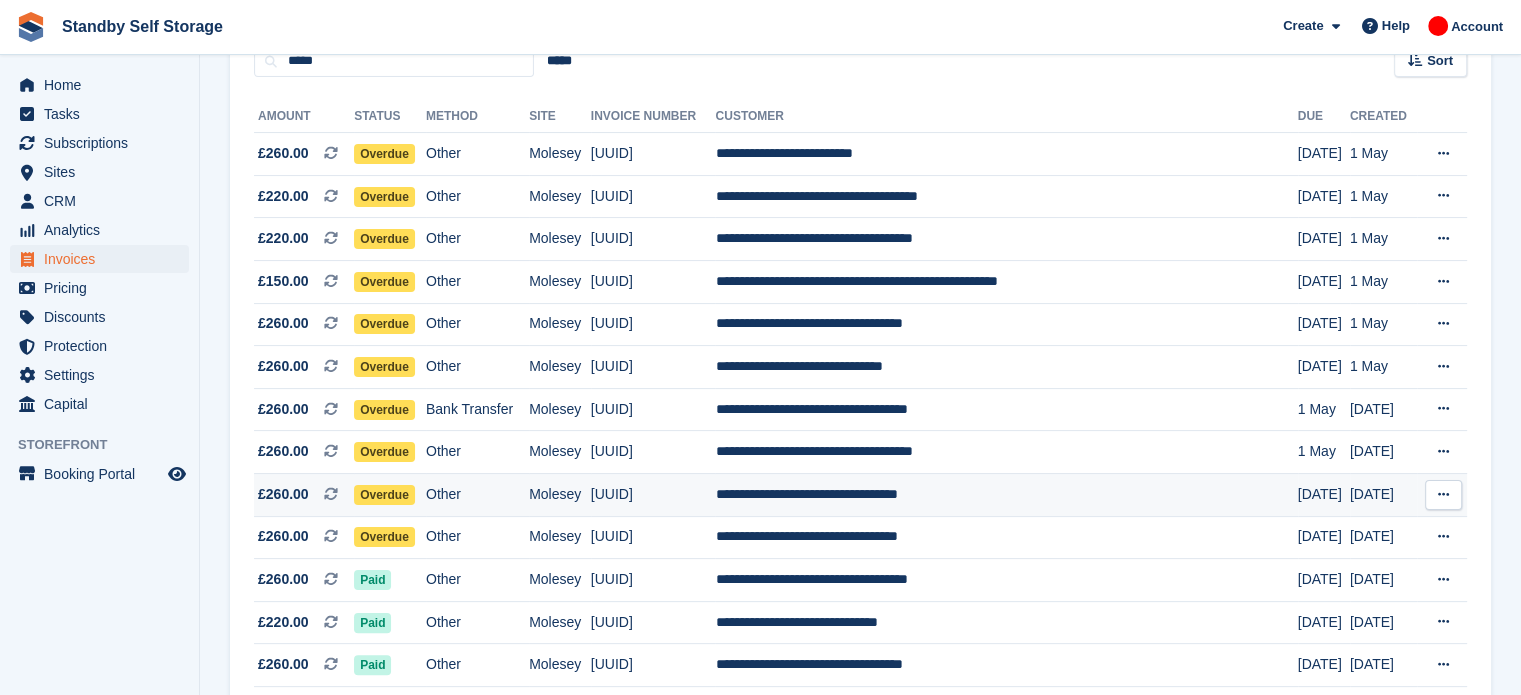 click on "**********" at bounding box center (1006, 494) 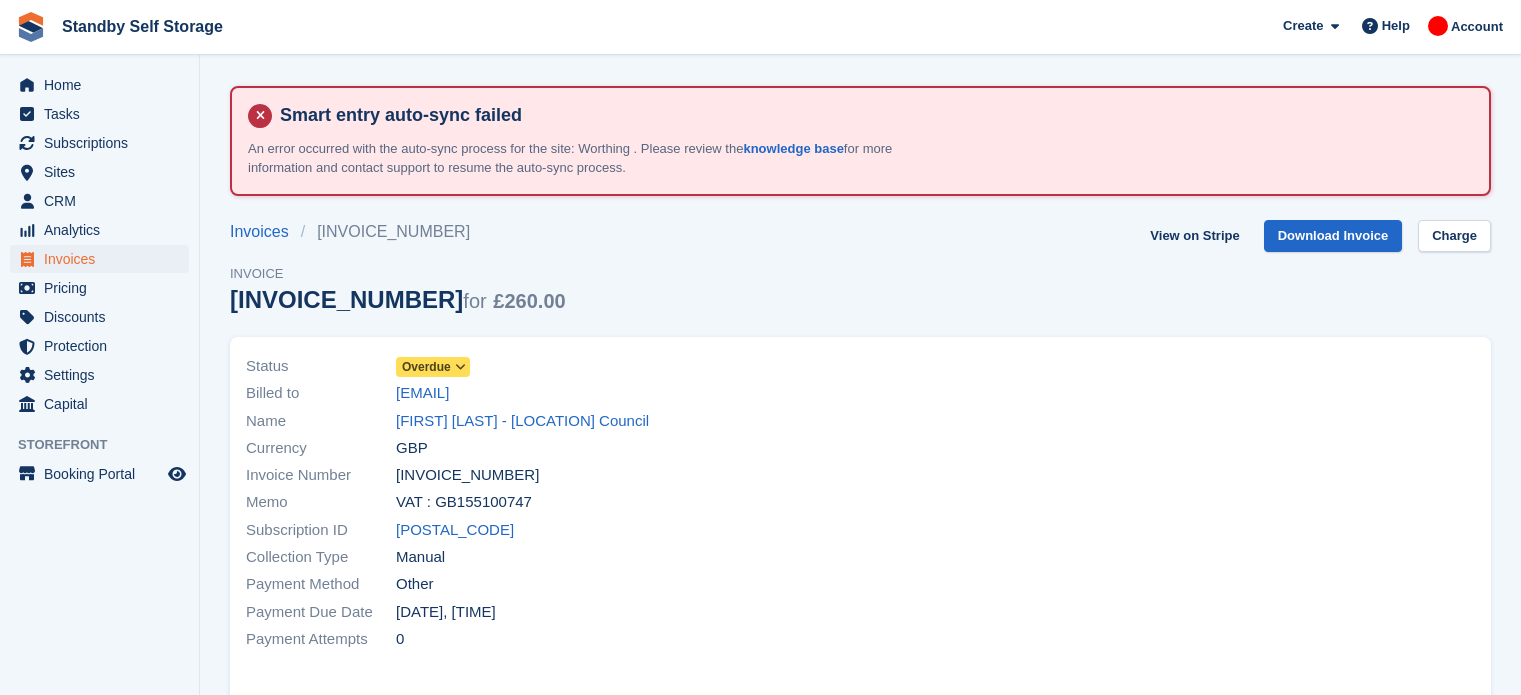 scroll, scrollTop: 0, scrollLeft: 0, axis: both 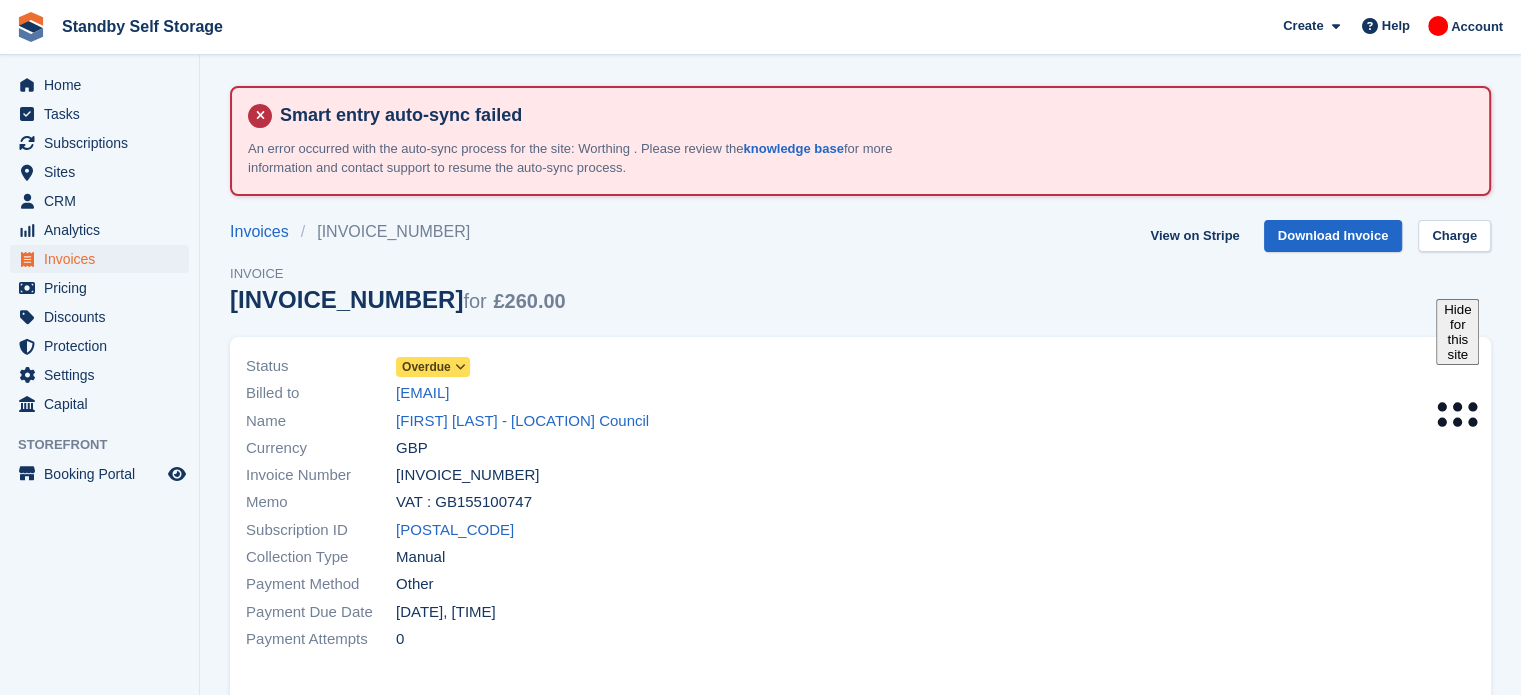 click on "Overdue" at bounding box center [433, 367] 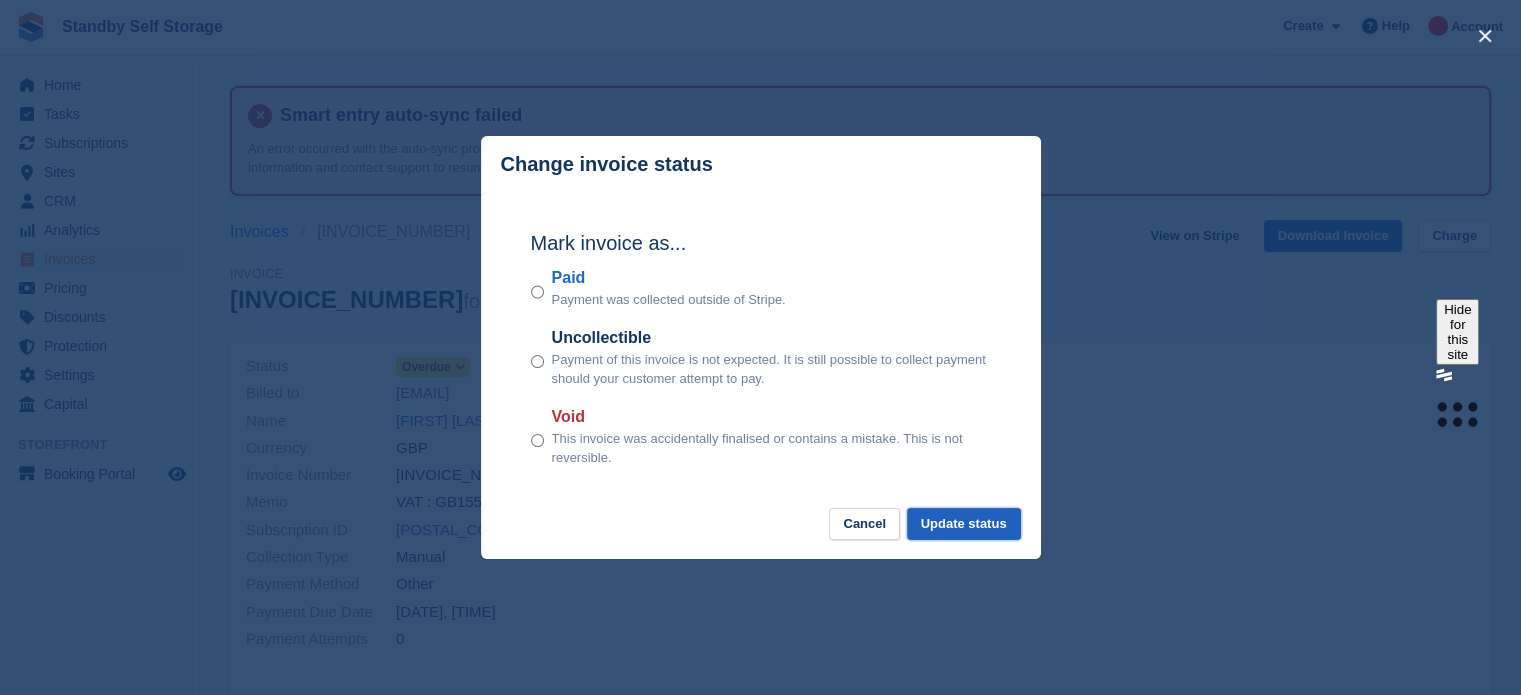 click on "Update status" at bounding box center (964, 524) 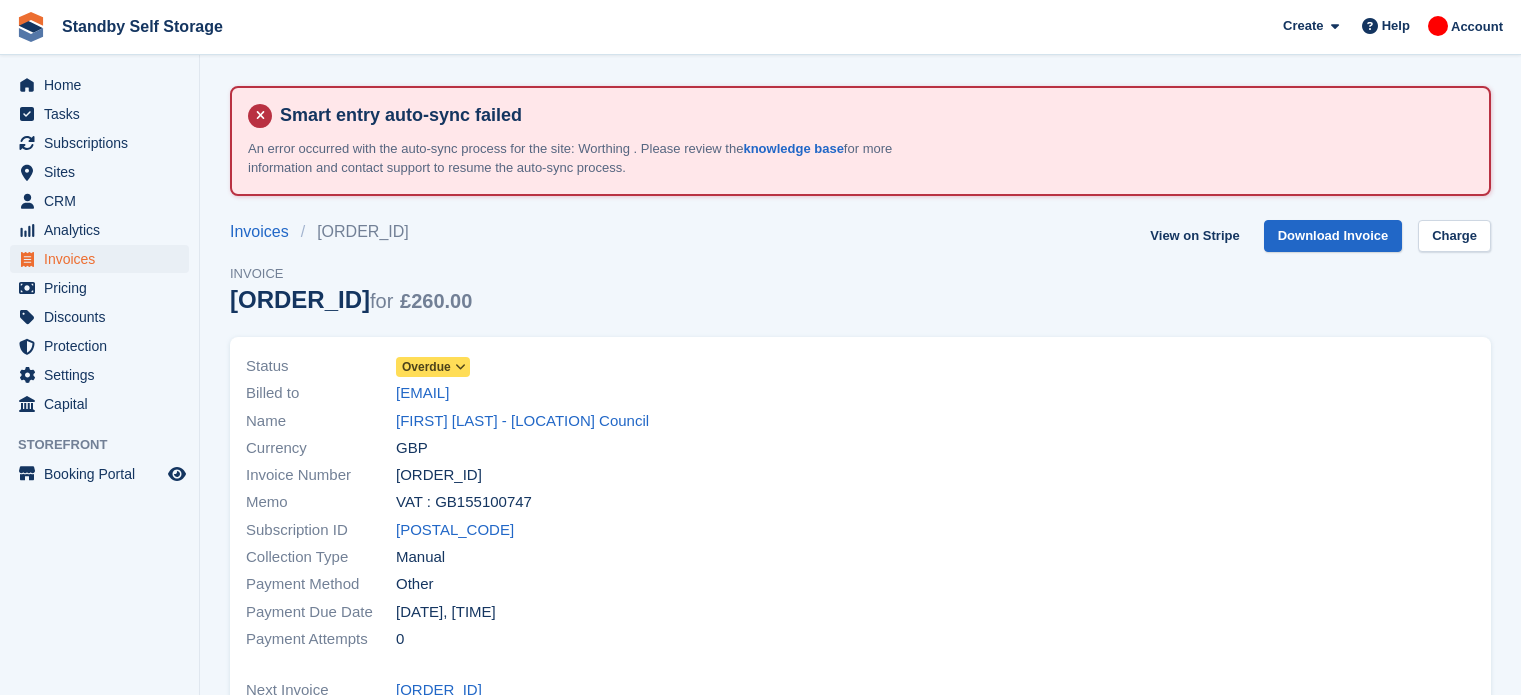 scroll, scrollTop: 0, scrollLeft: 0, axis: both 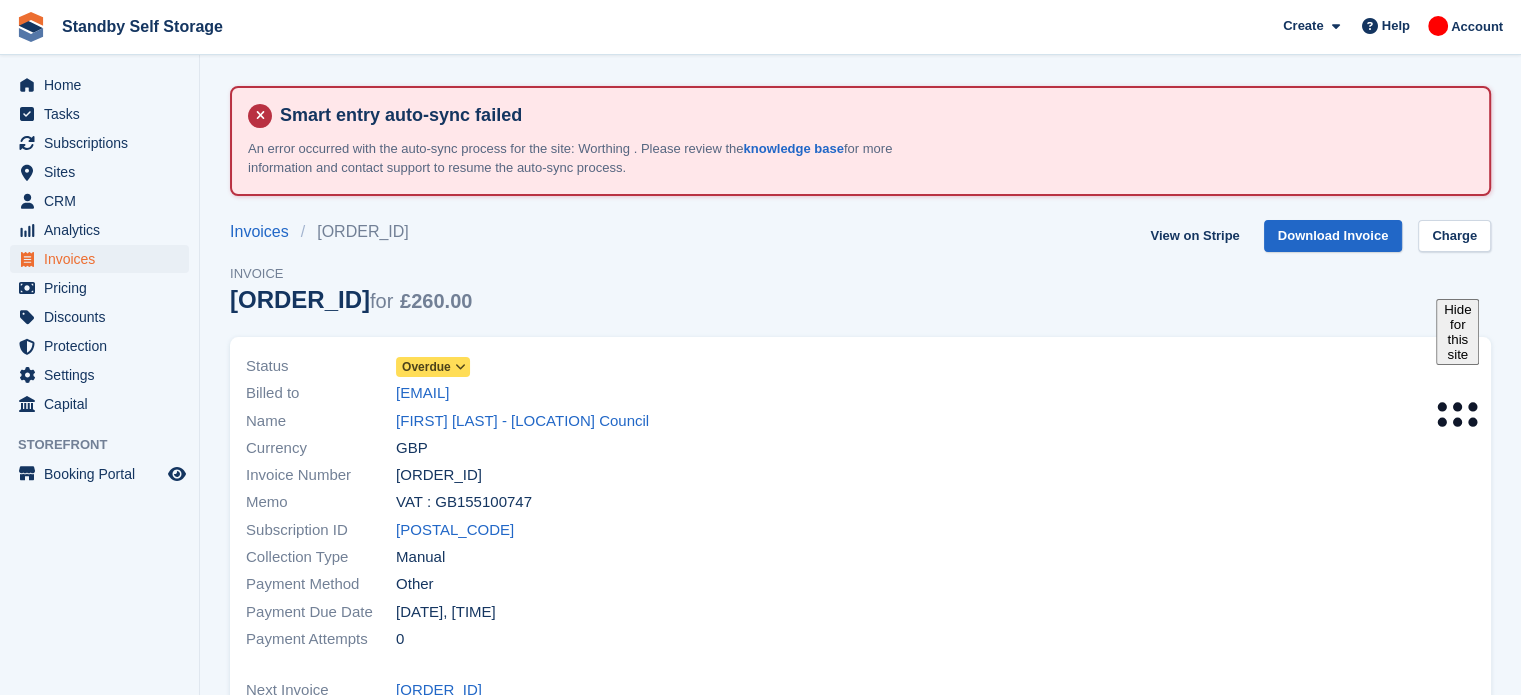 click on "Overdue" at bounding box center [426, 367] 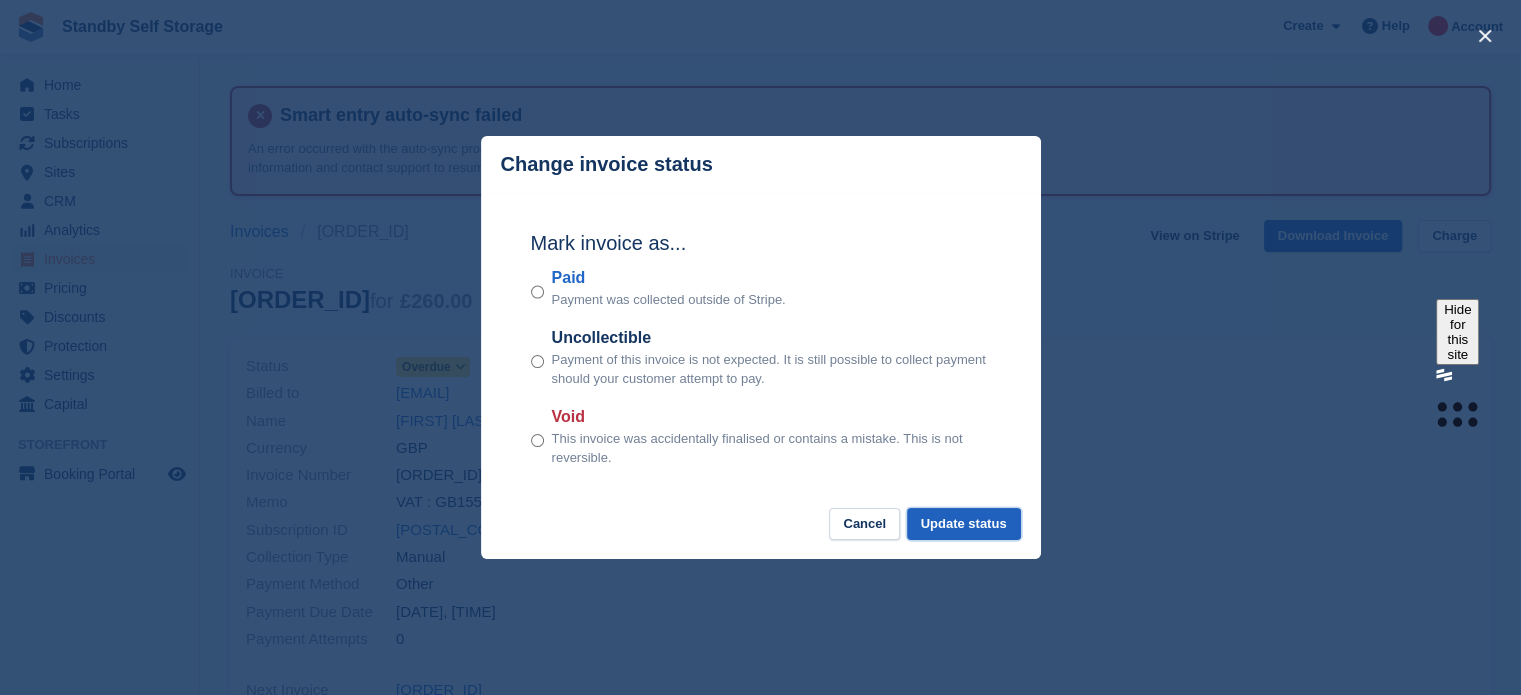 click on "Update status" at bounding box center [964, 524] 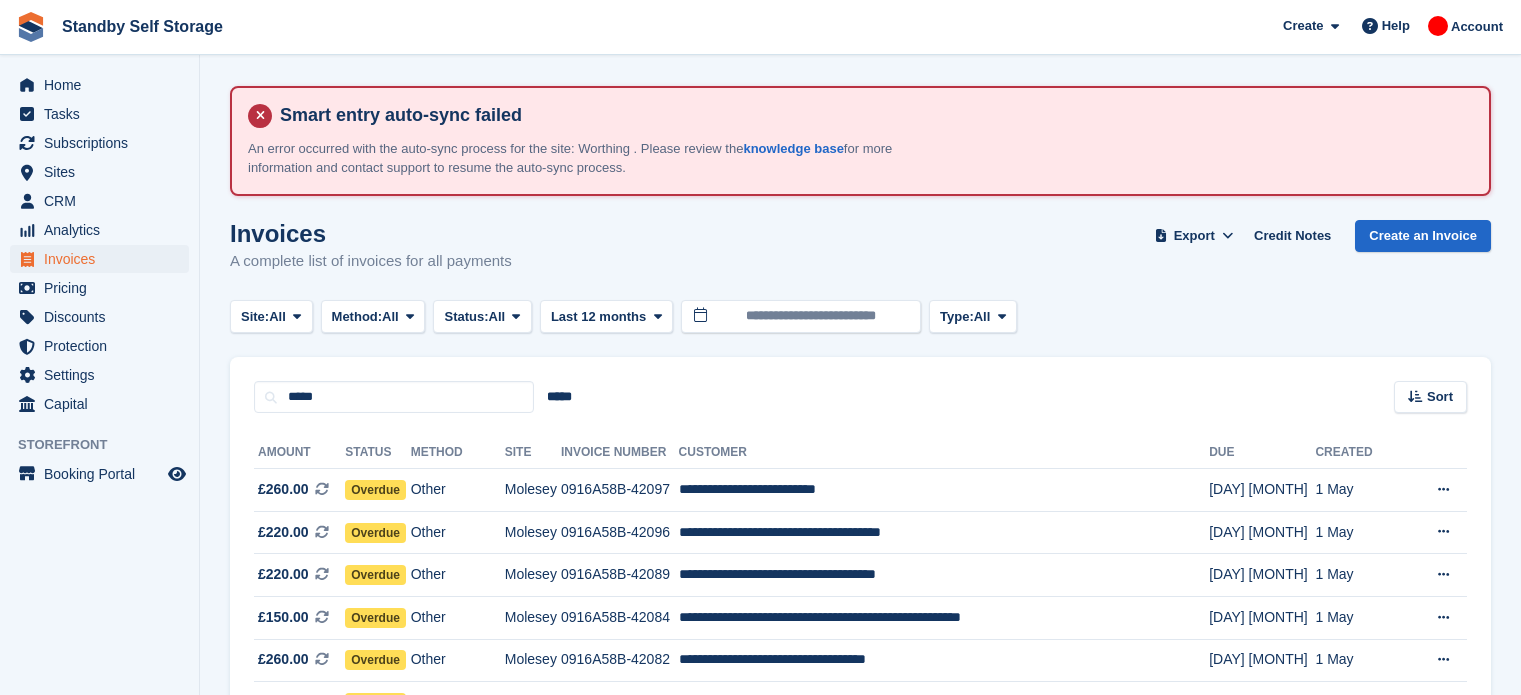 scroll, scrollTop: 336, scrollLeft: 0, axis: vertical 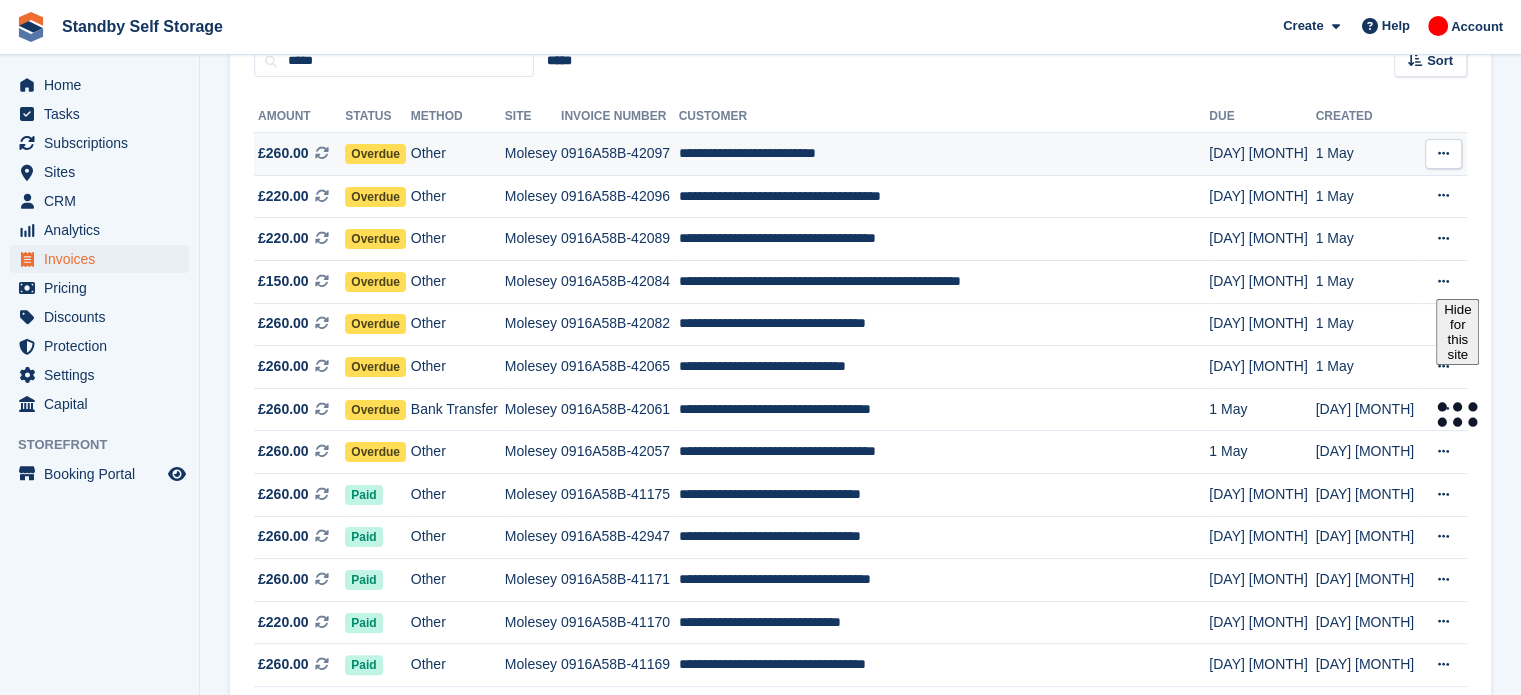 click at bounding box center [1443, 154] 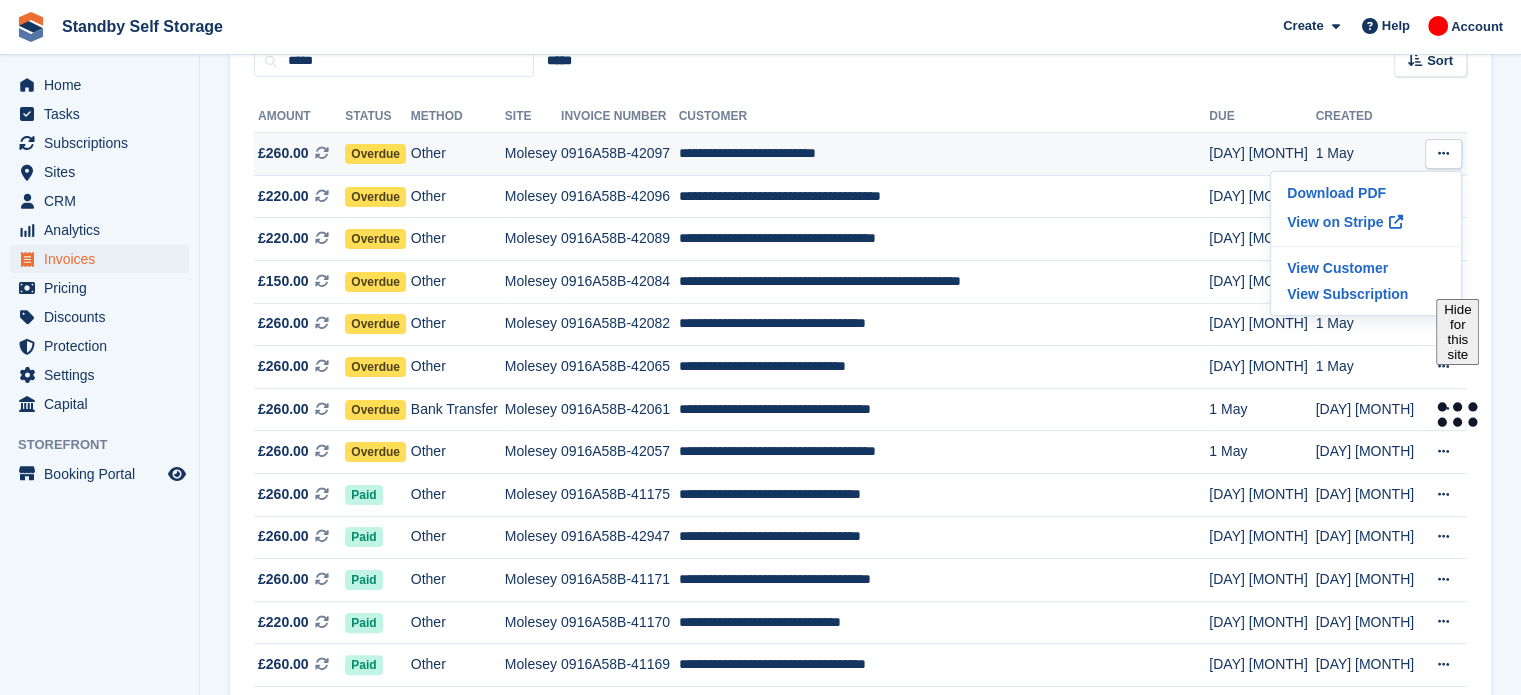 click on "**********" at bounding box center [944, 154] 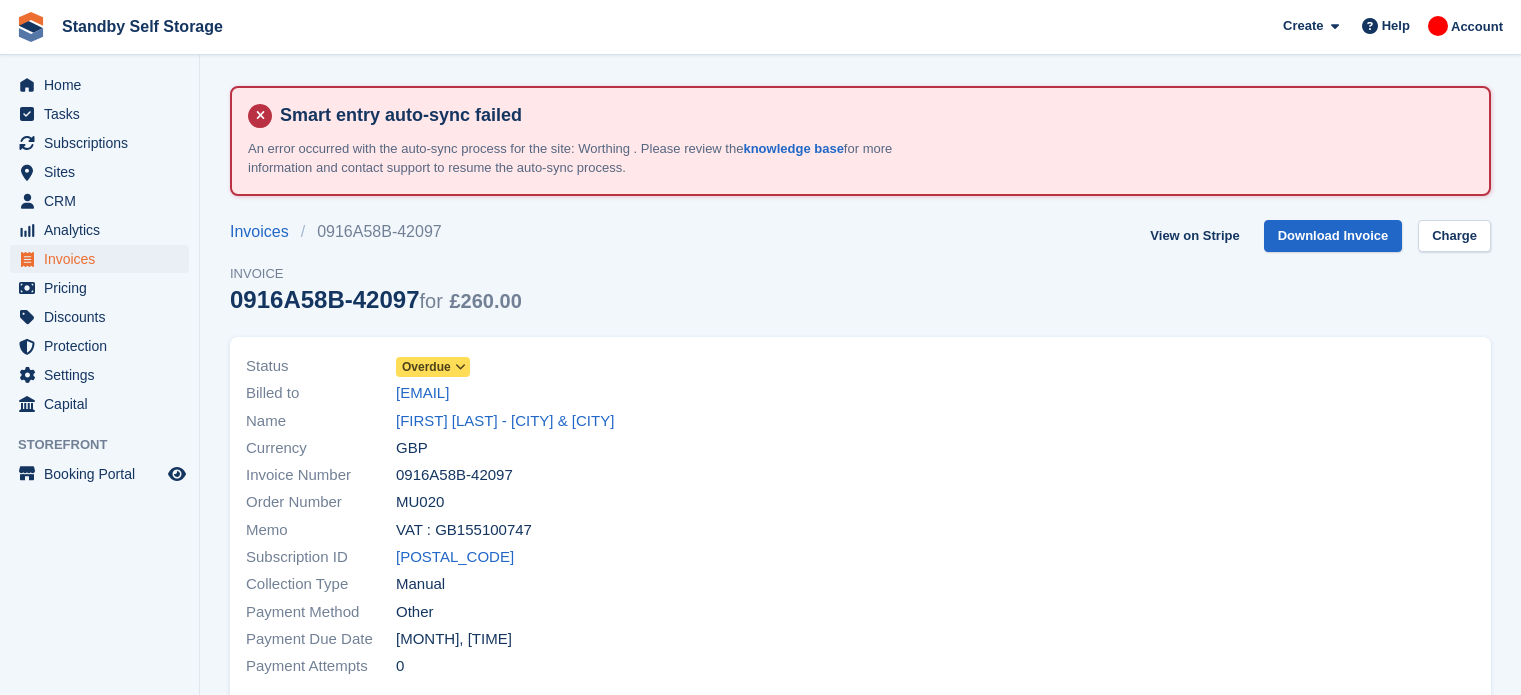 scroll, scrollTop: 0, scrollLeft: 0, axis: both 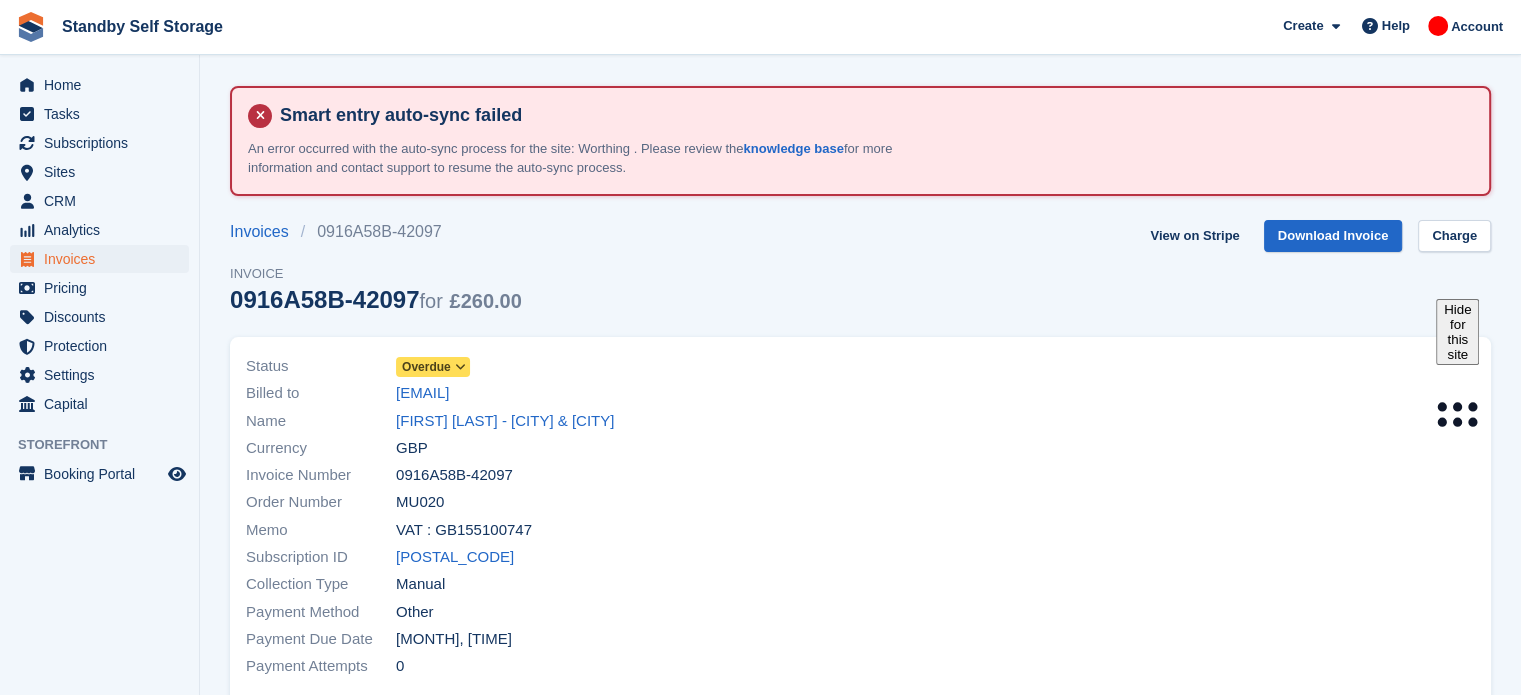 click at bounding box center (460, 367) 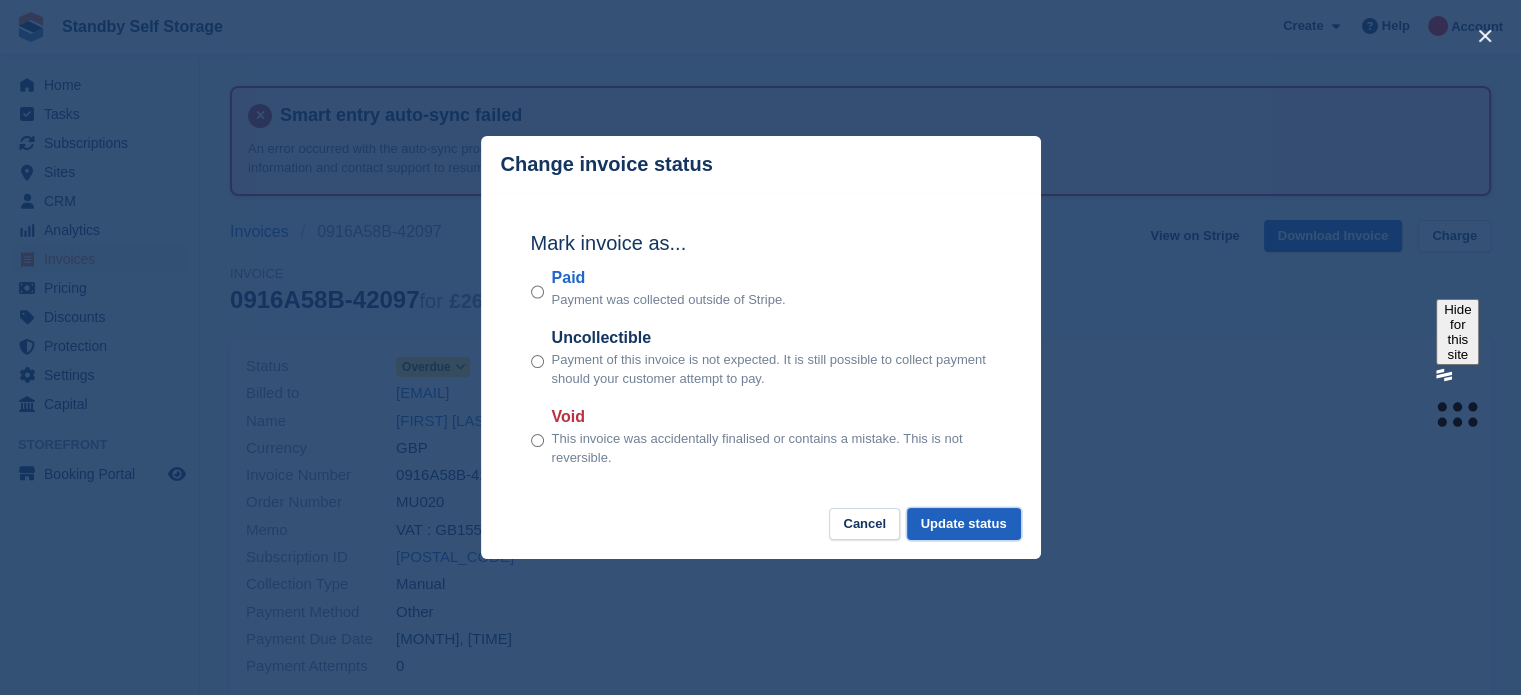 click on "Update status" at bounding box center (964, 524) 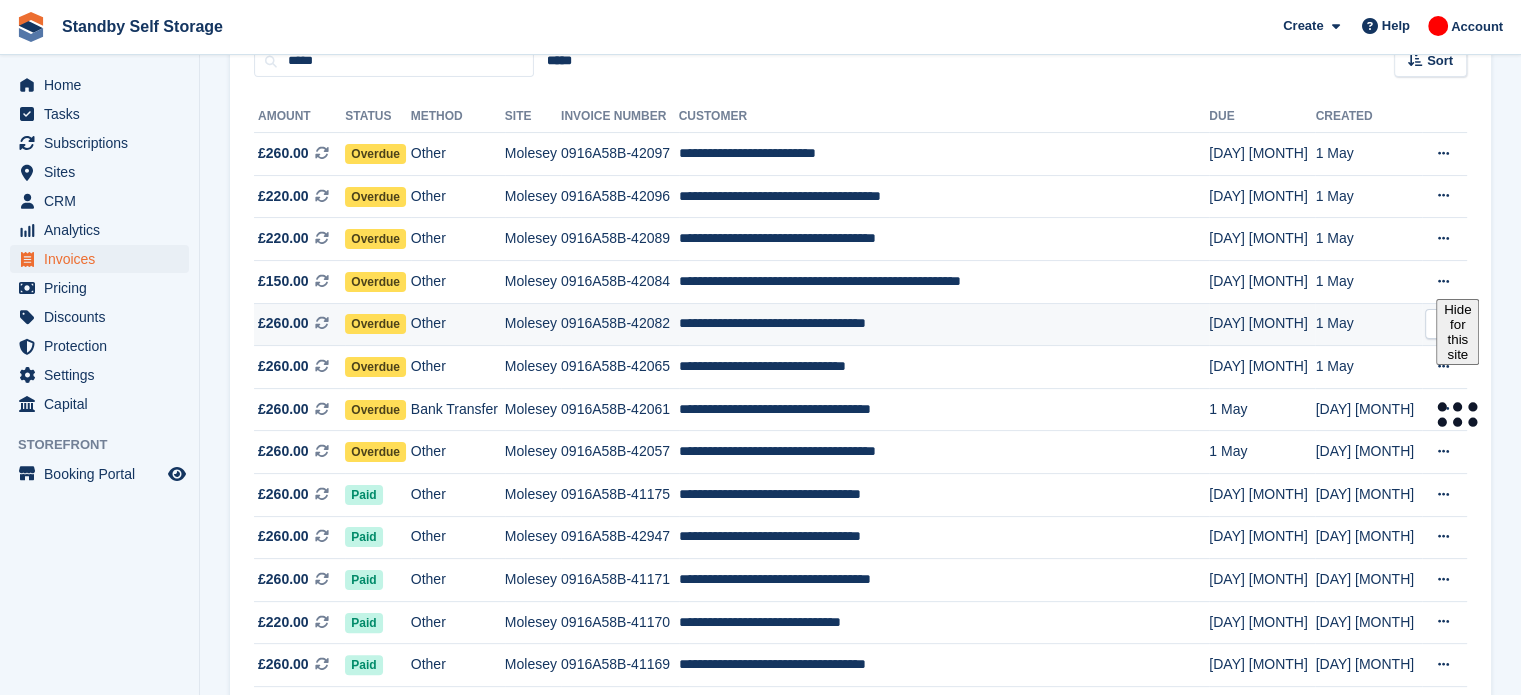 scroll, scrollTop: 336, scrollLeft: 0, axis: vertical 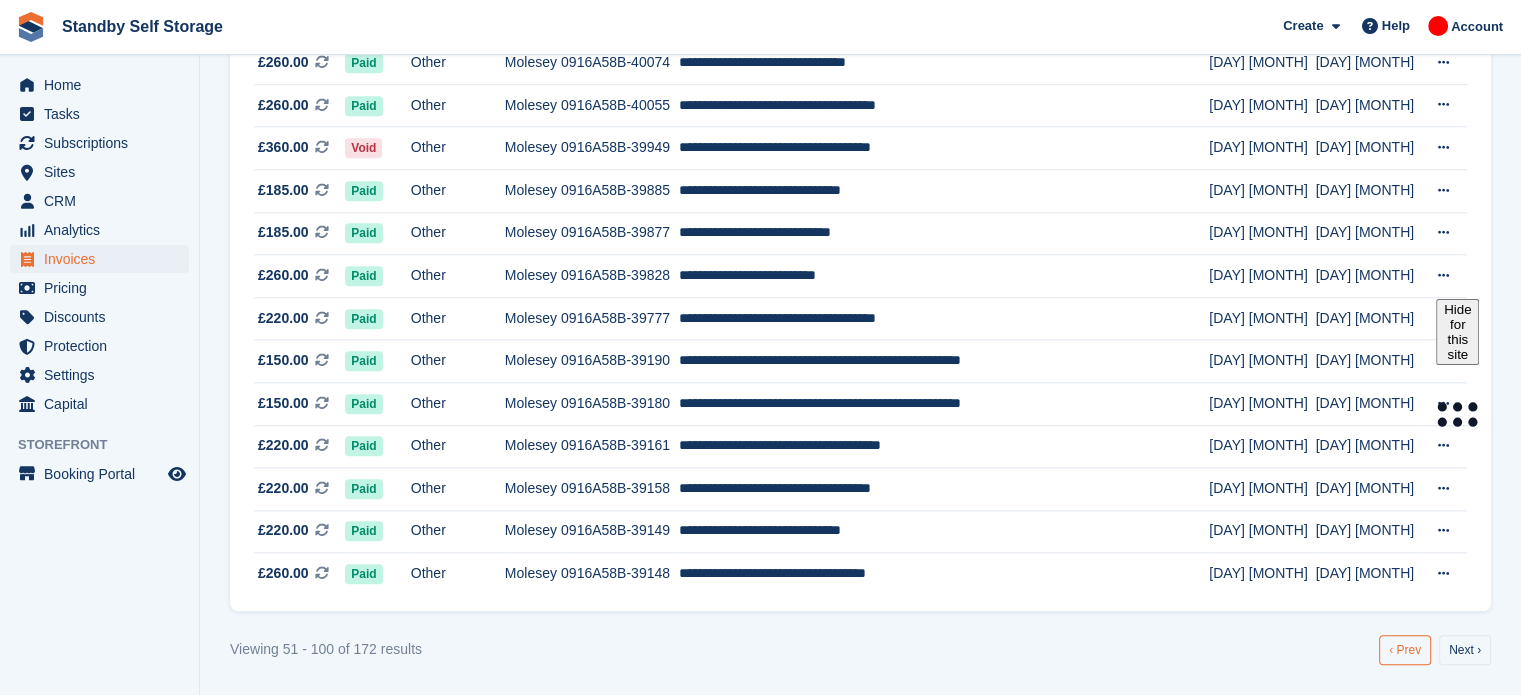 click on "‹ Prev" at bounding box center (1405, 650) 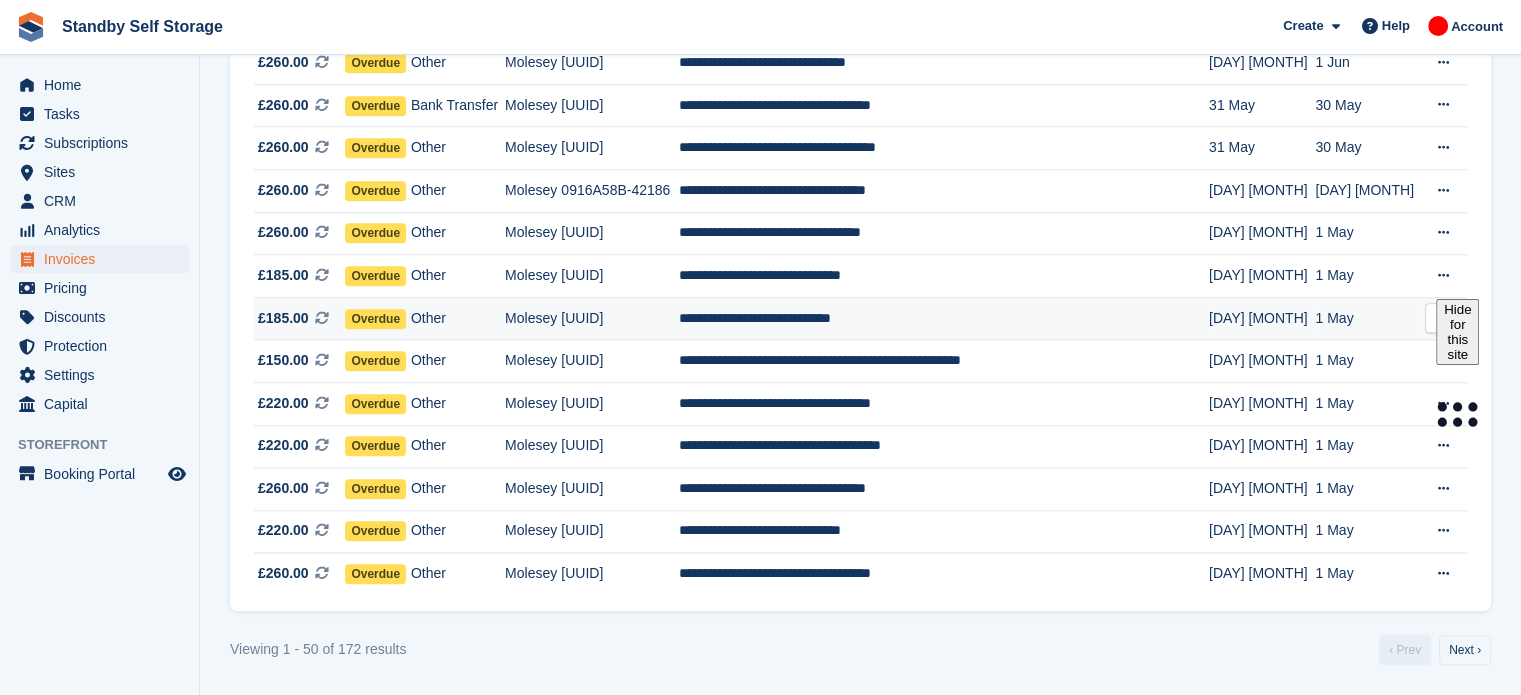 click on "**********" at bounding box center (944, 318) 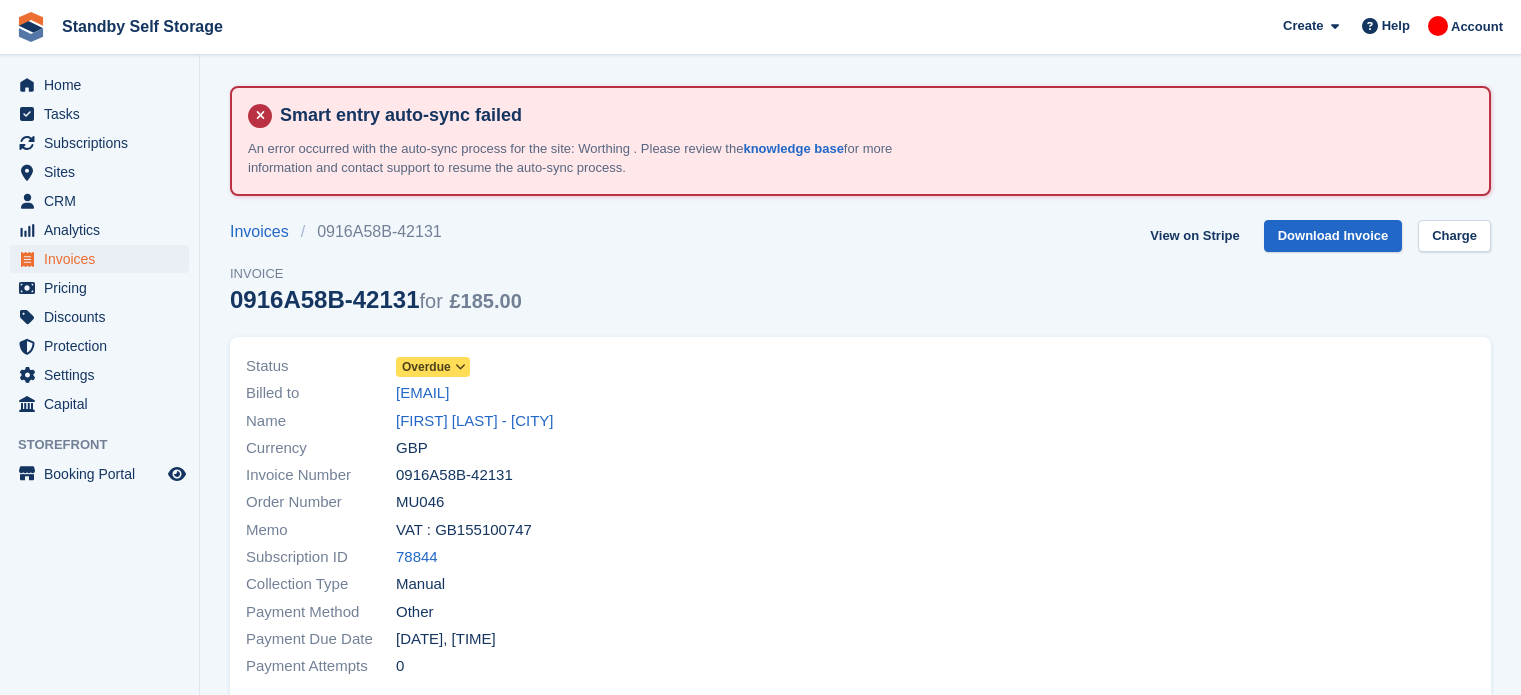 scroll, scrollTop: 0, scrollLeft: 0, axis: both 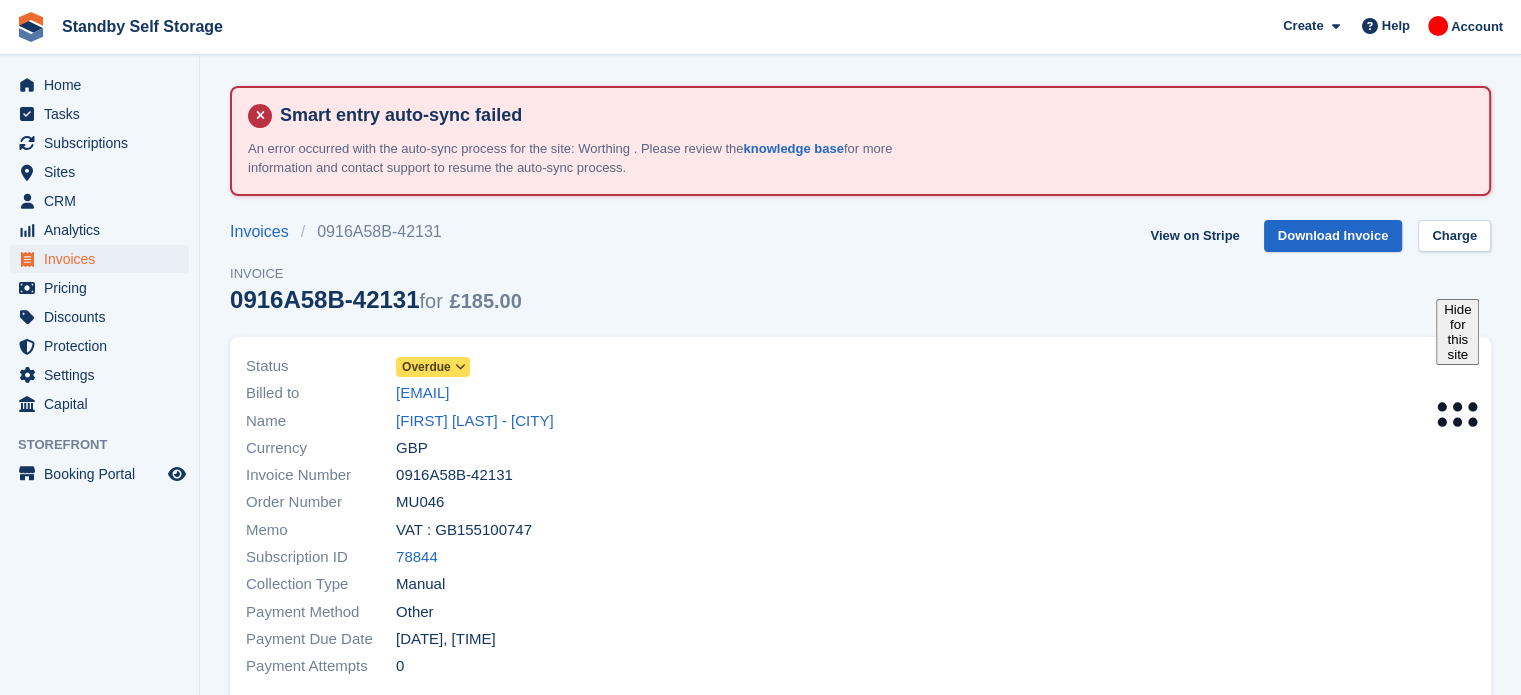 click at bounding box center [460, 367] 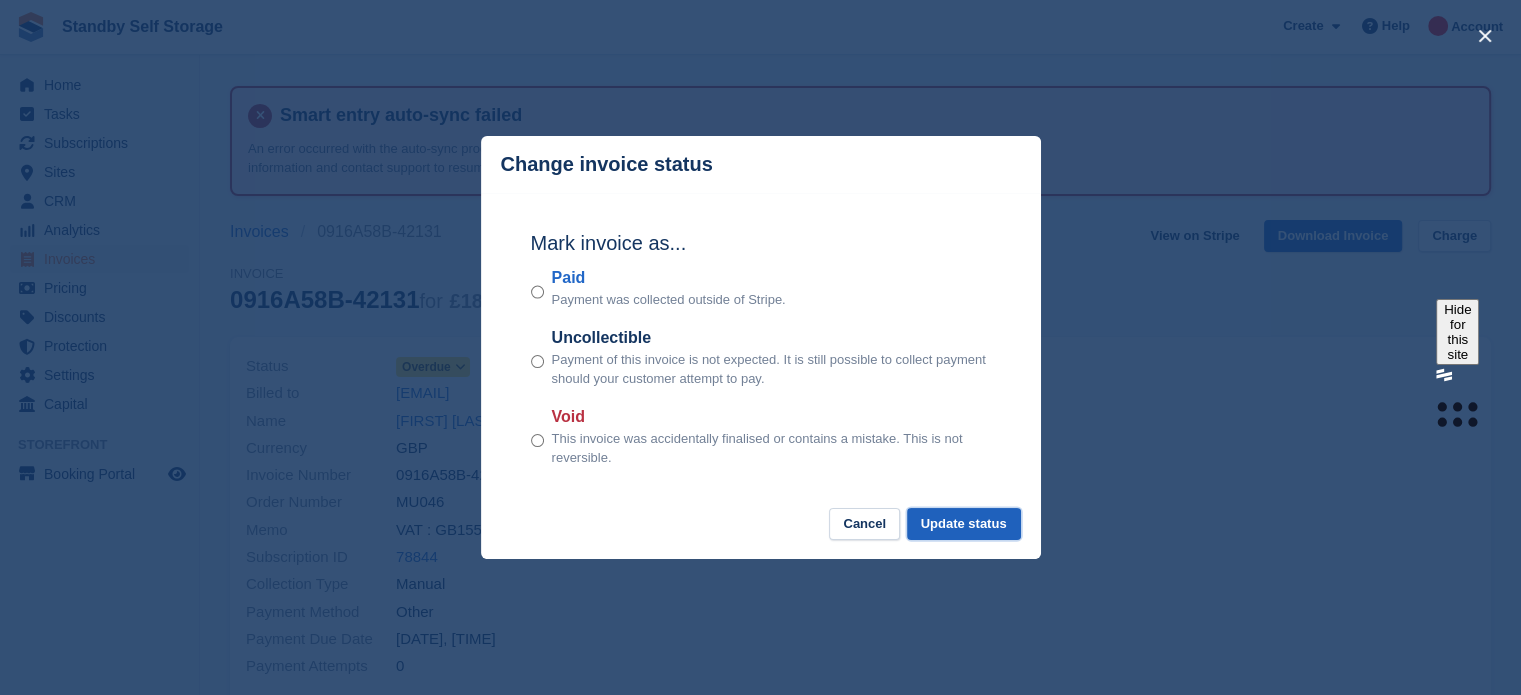 click on "Update status" at bounding box center [964, 524] 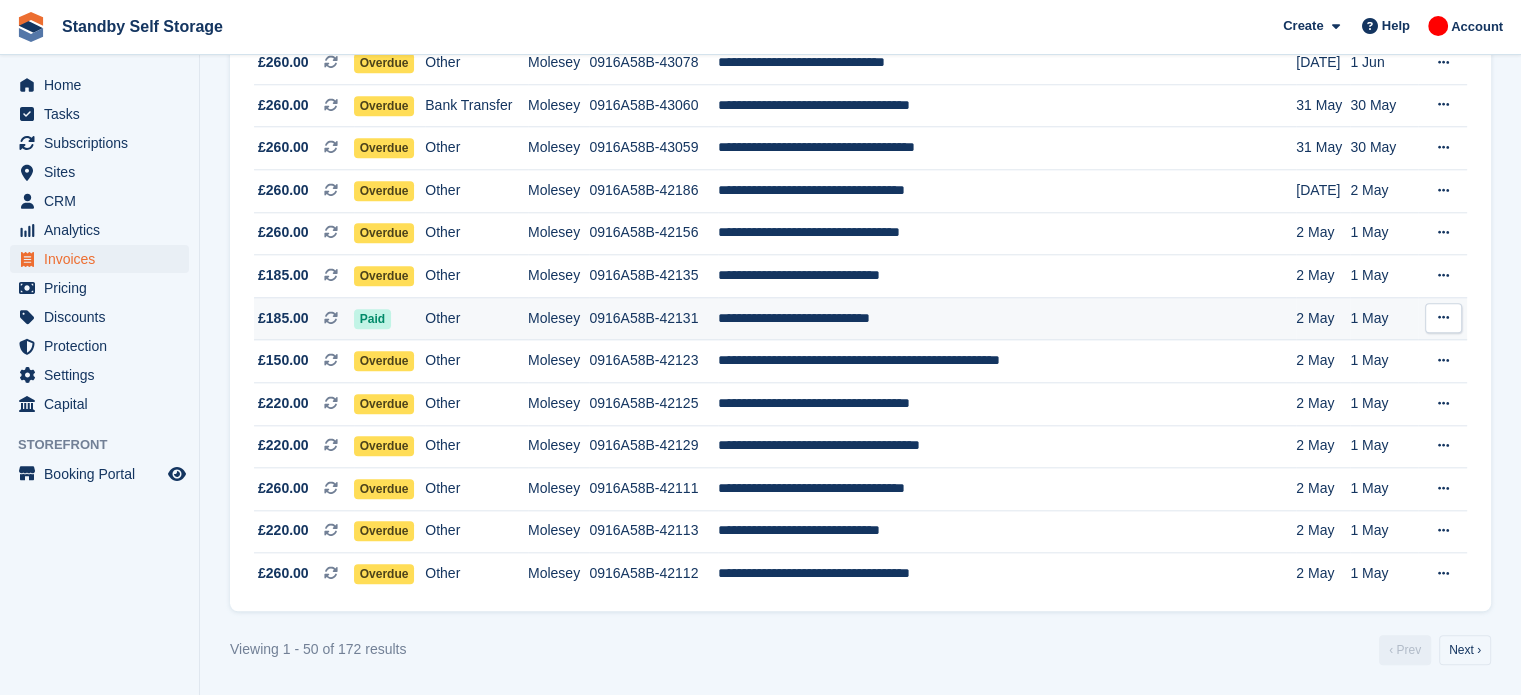 scroll, scrollTop: 2012, scrollLeft: 0, axis: vertical 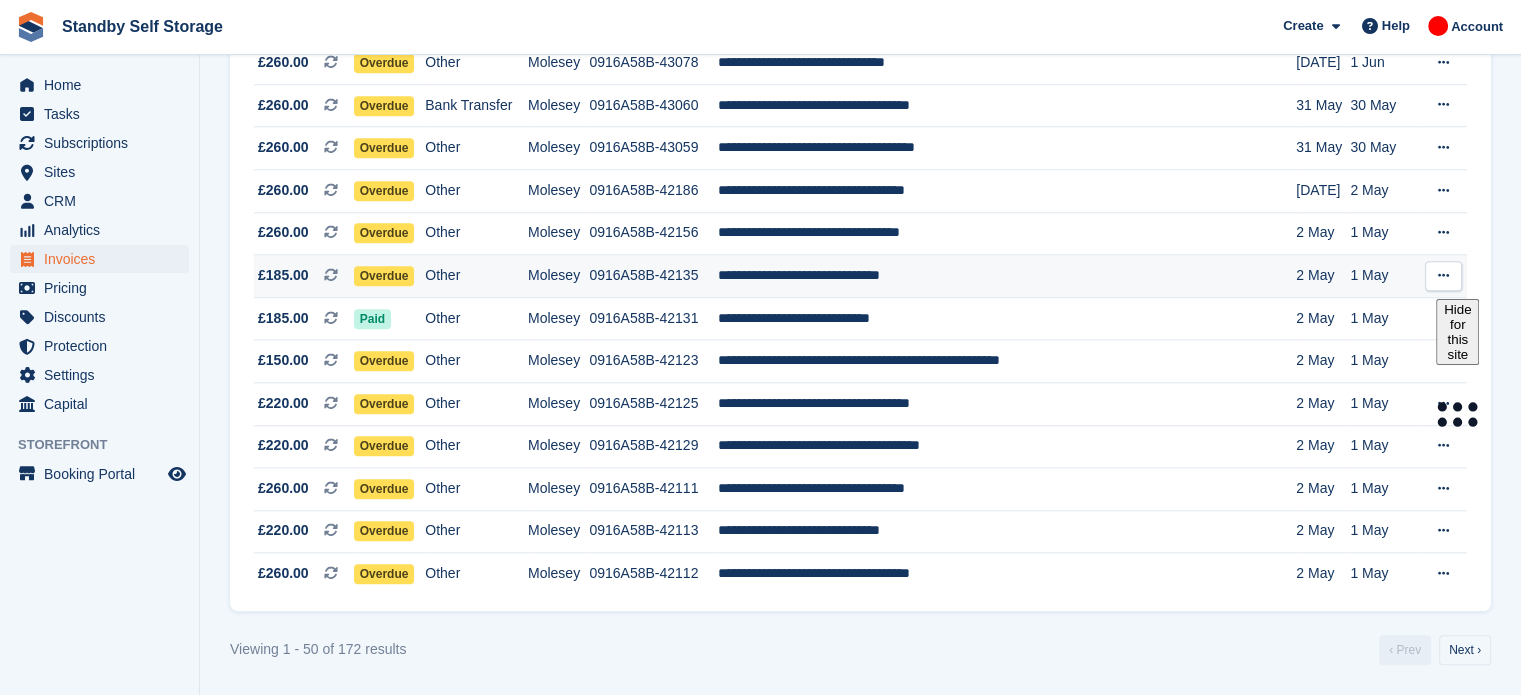 click on "**********" at bounding box center (1007, 276) 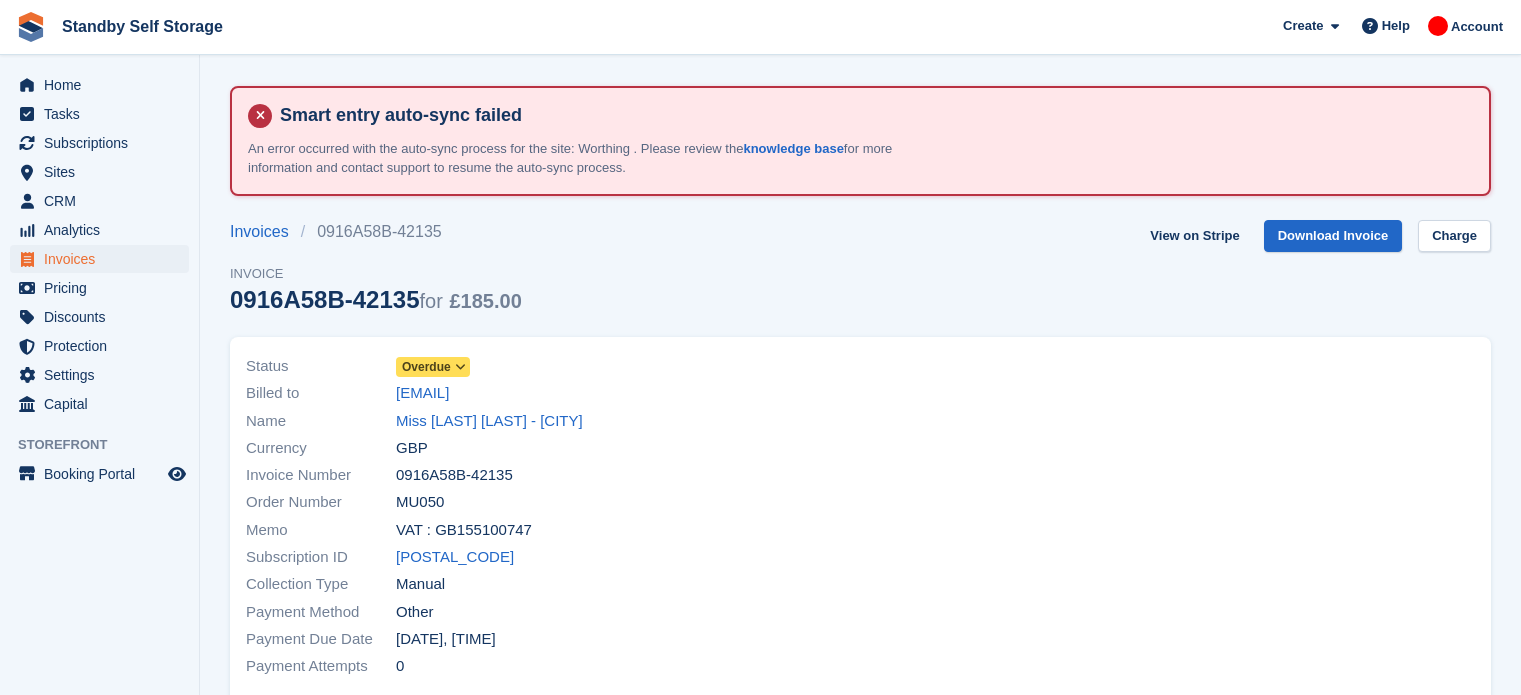 scroll, scrollTop: 0, scrollLeft: 0, axis: both 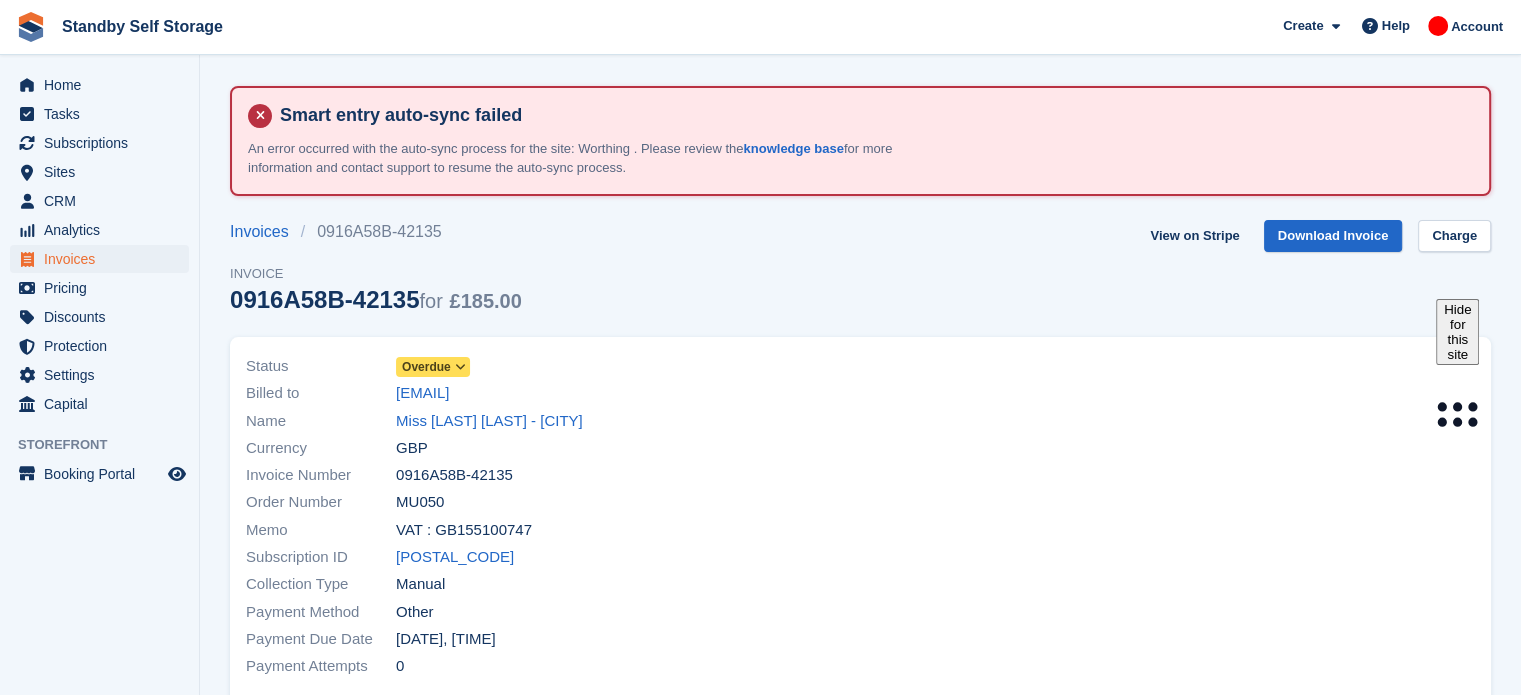 click on "Overdue" at bounding box center (426, 367) 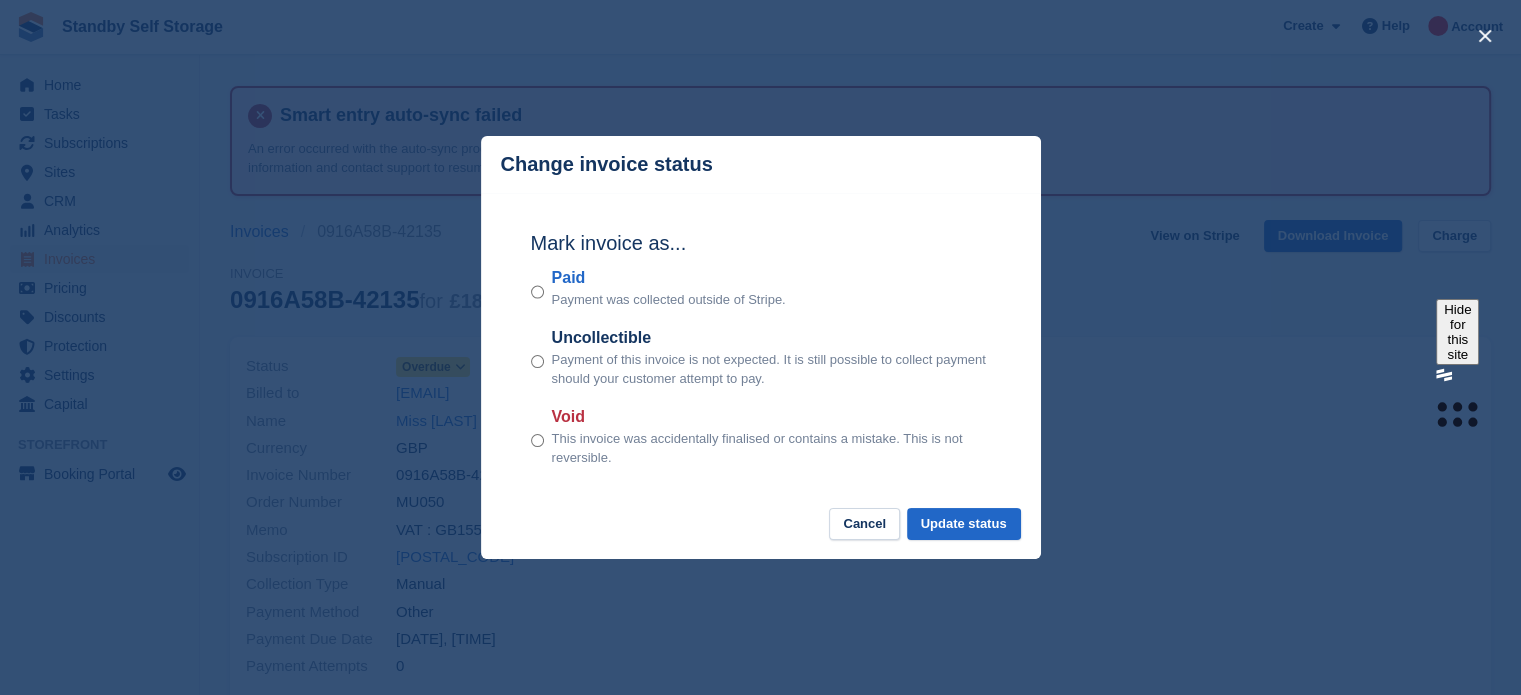 click on "Cancel
Update status" at bounding box center [761, 534] 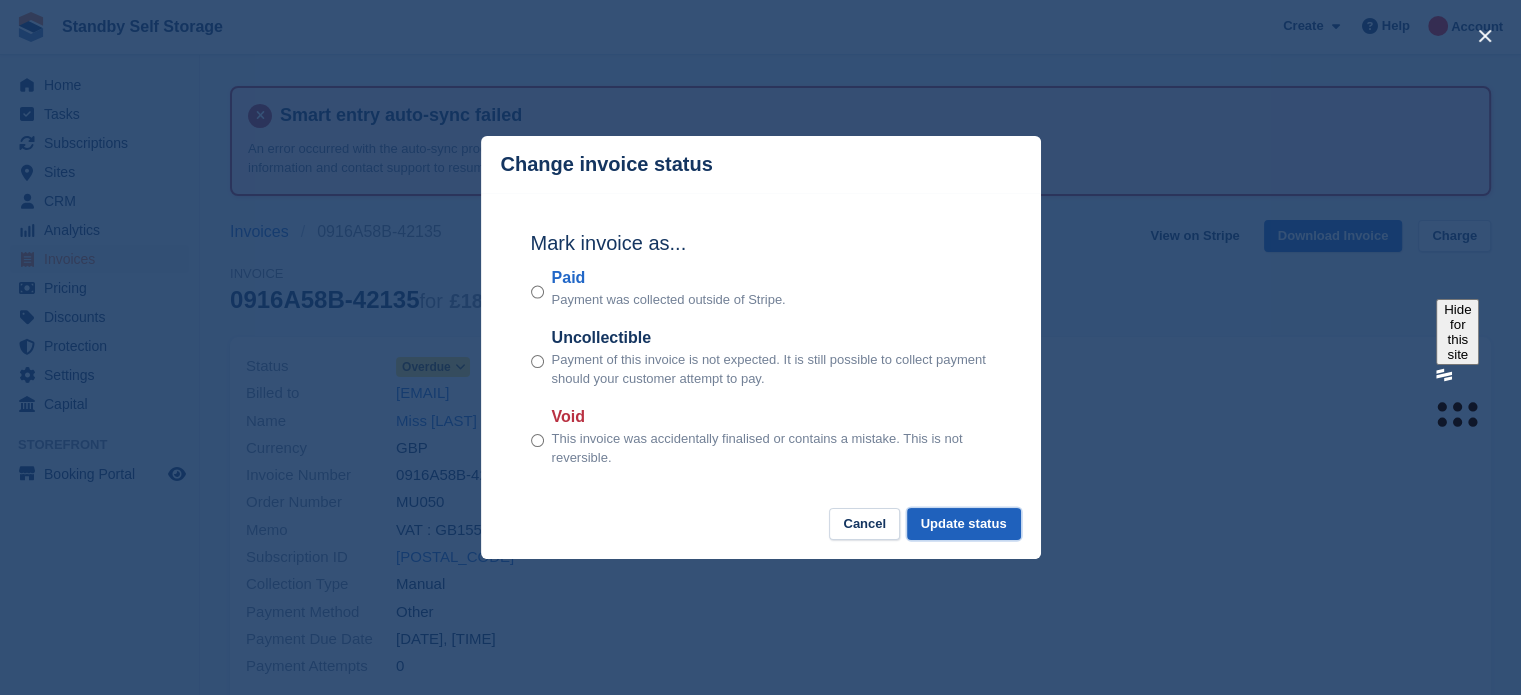 click on "Update status" at bounding box center [964, 524] 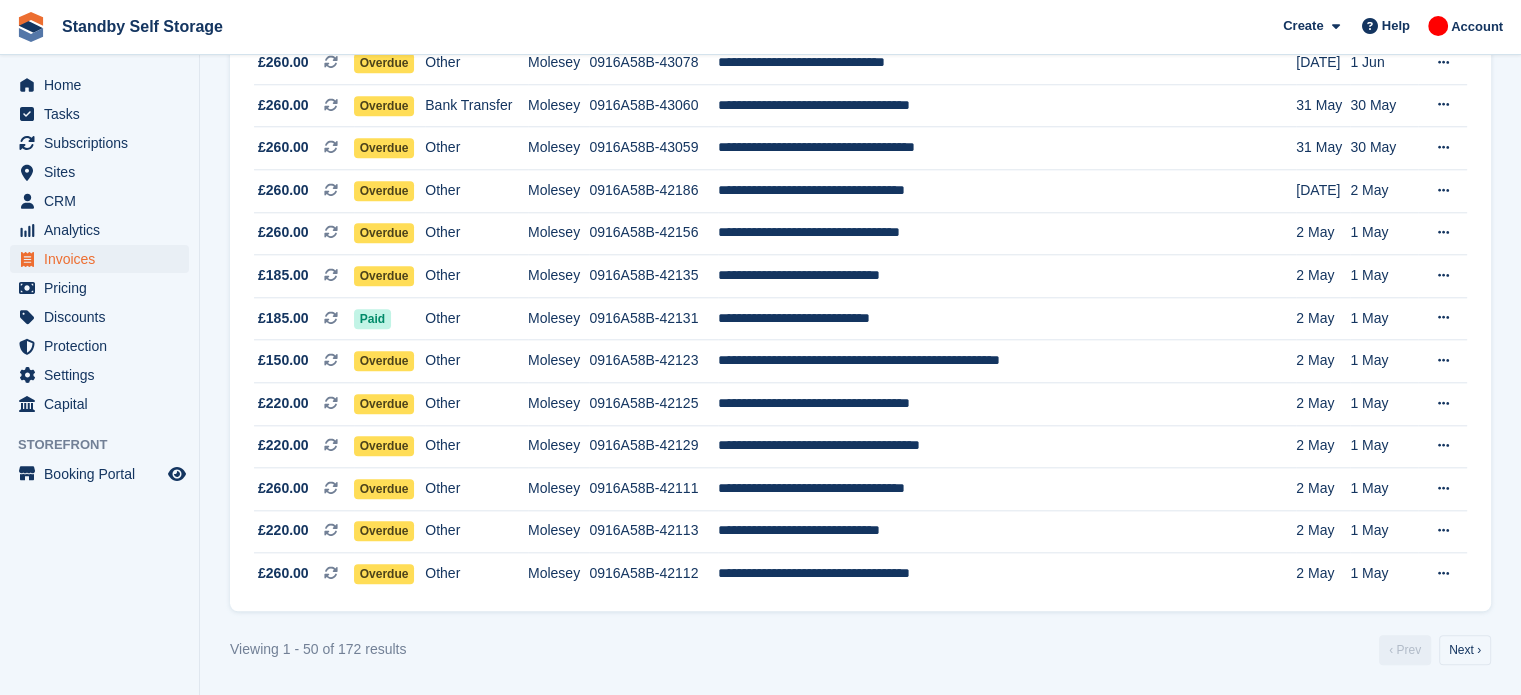 scroll, scrollTop: 2012, scrollLeft: 0, axis: vertical 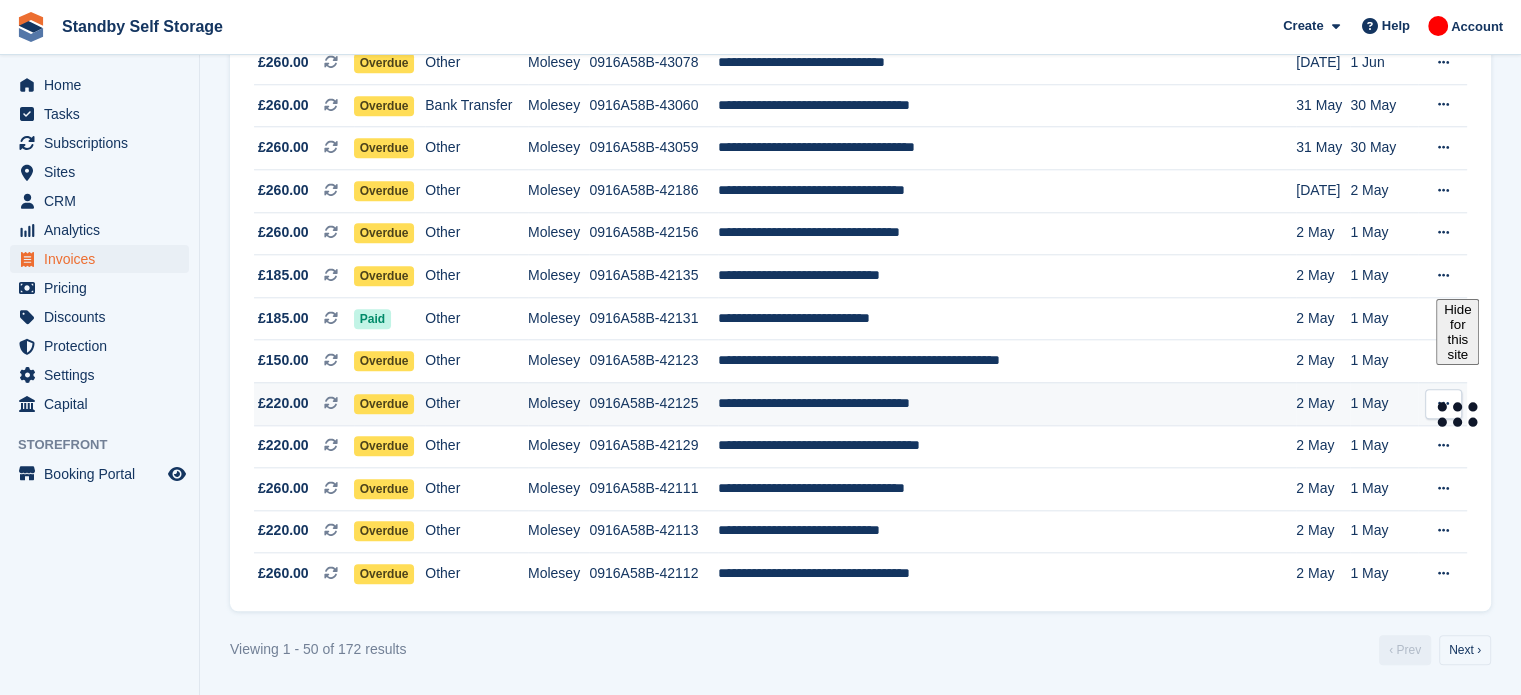 click on "**********" at bounding box center (1007, 403) 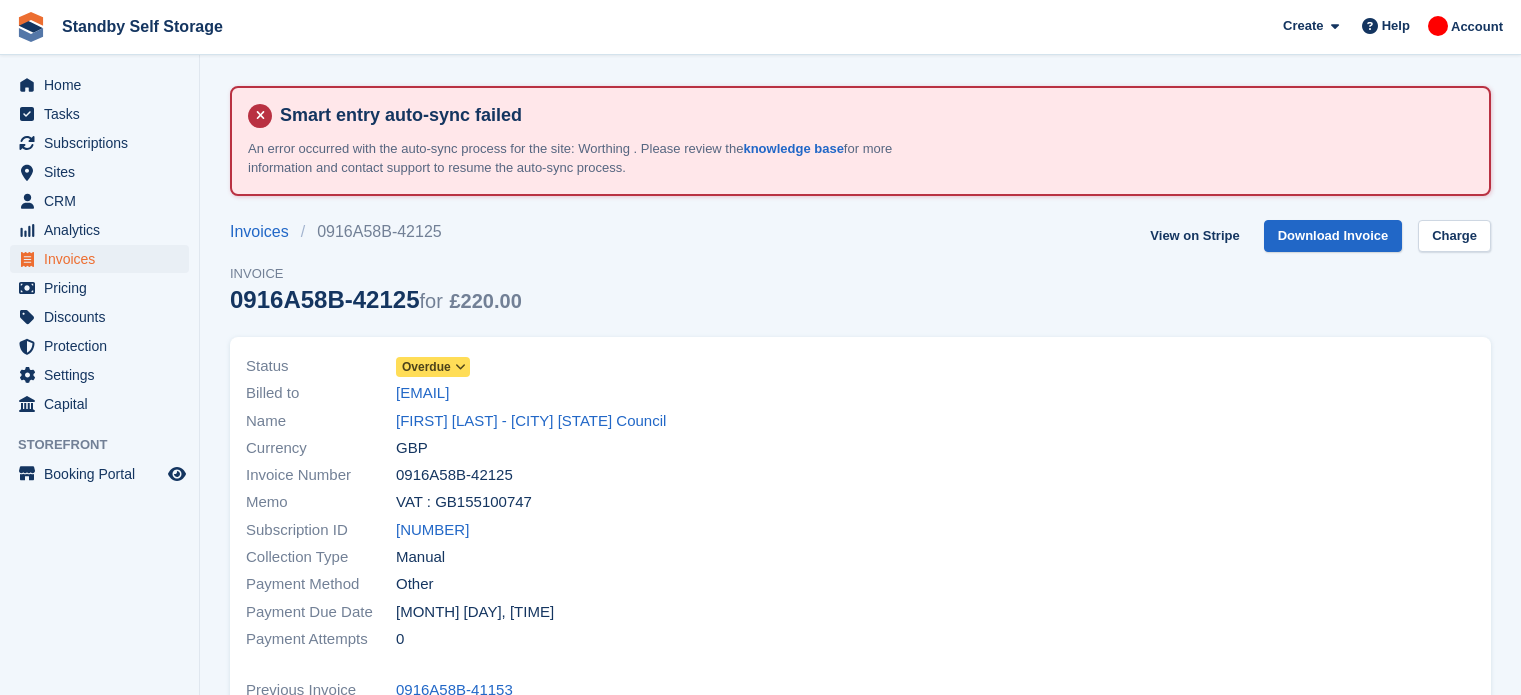 scroll, scrollTop: 0, scrollLeft: 0, axis: both 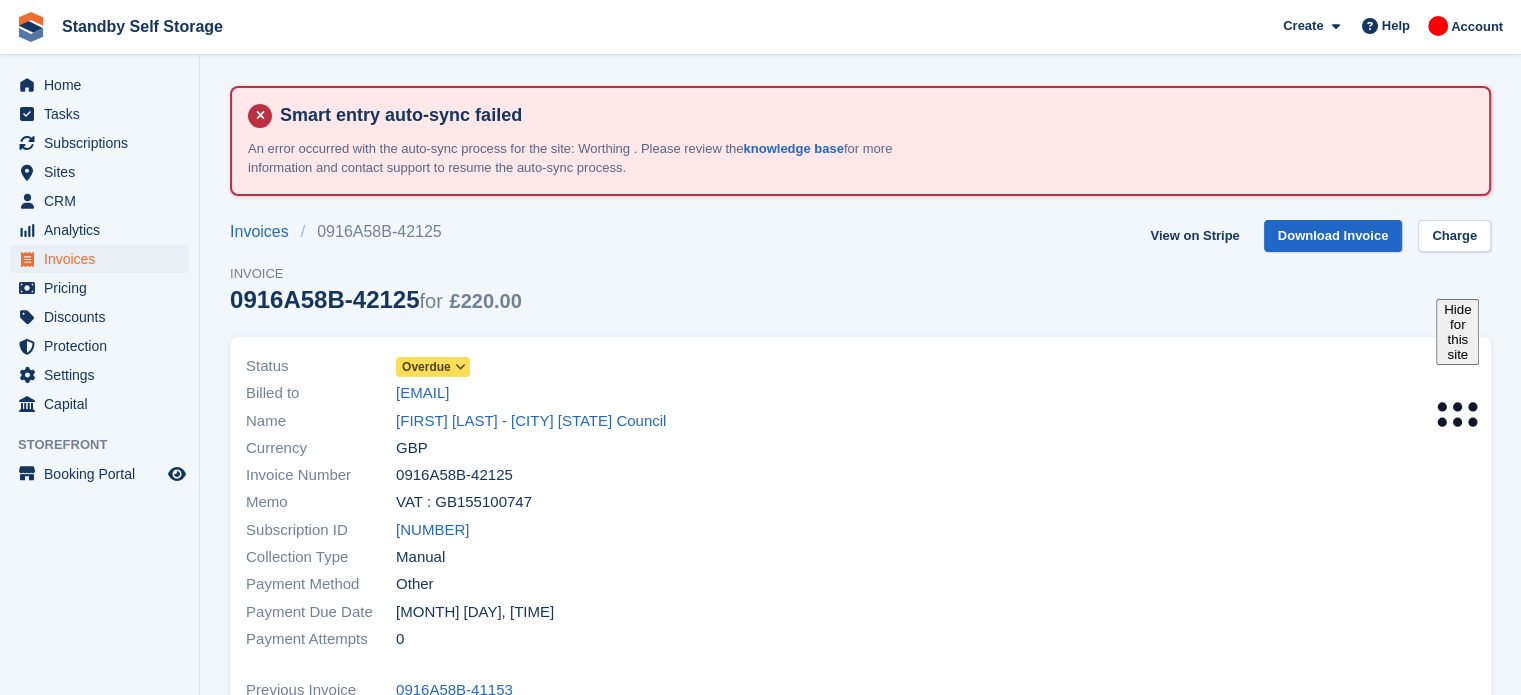 click at bounding box center [460, 367] 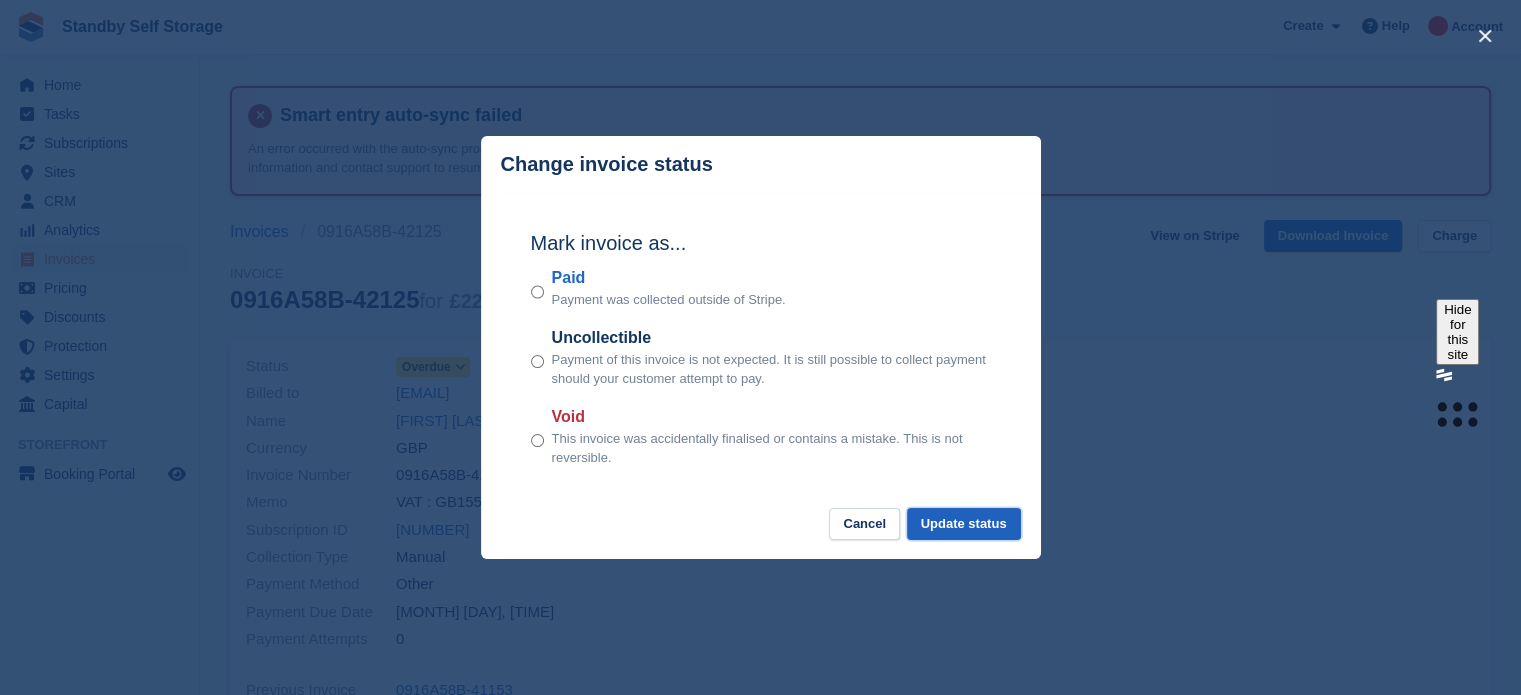 click on "Update status" at bounding box center (964, 524) 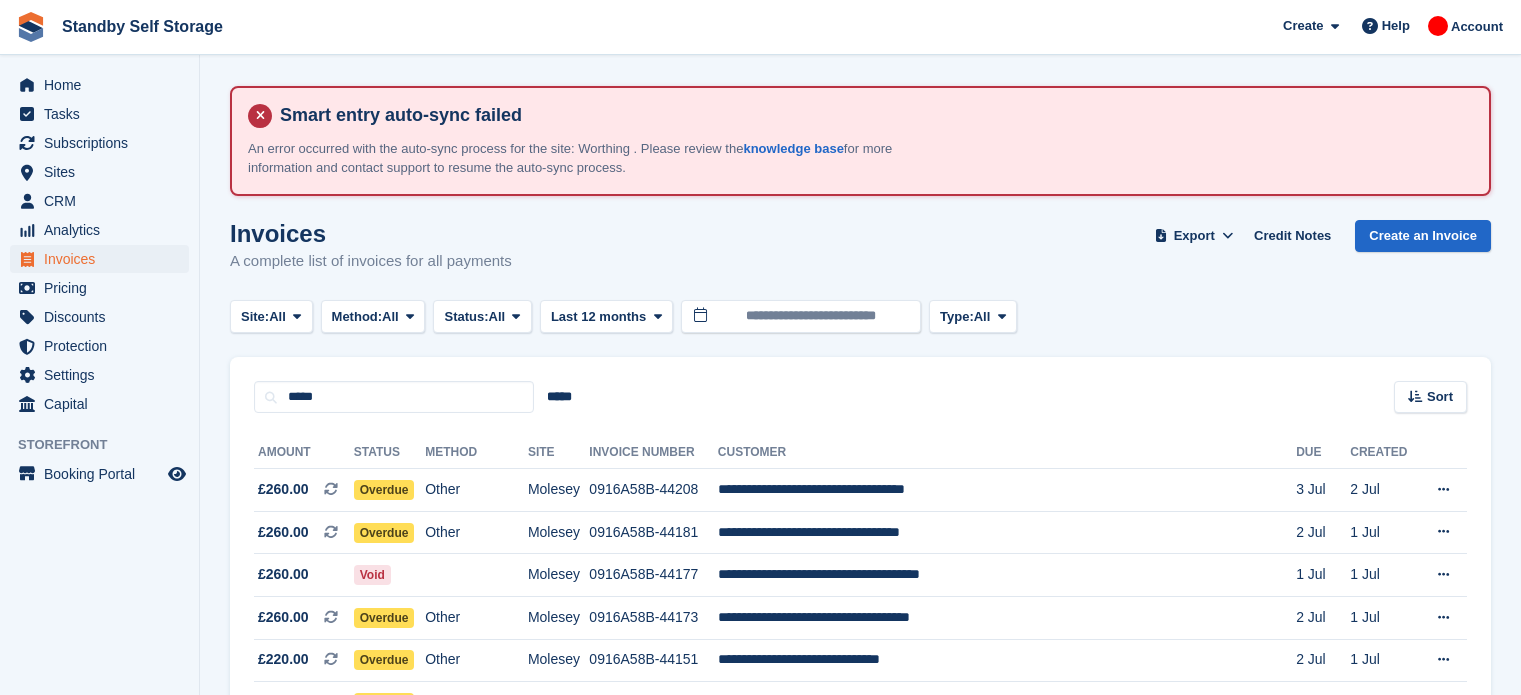 scroll, scrollTop: 2012, scrollLeft: 0, axis: vertical 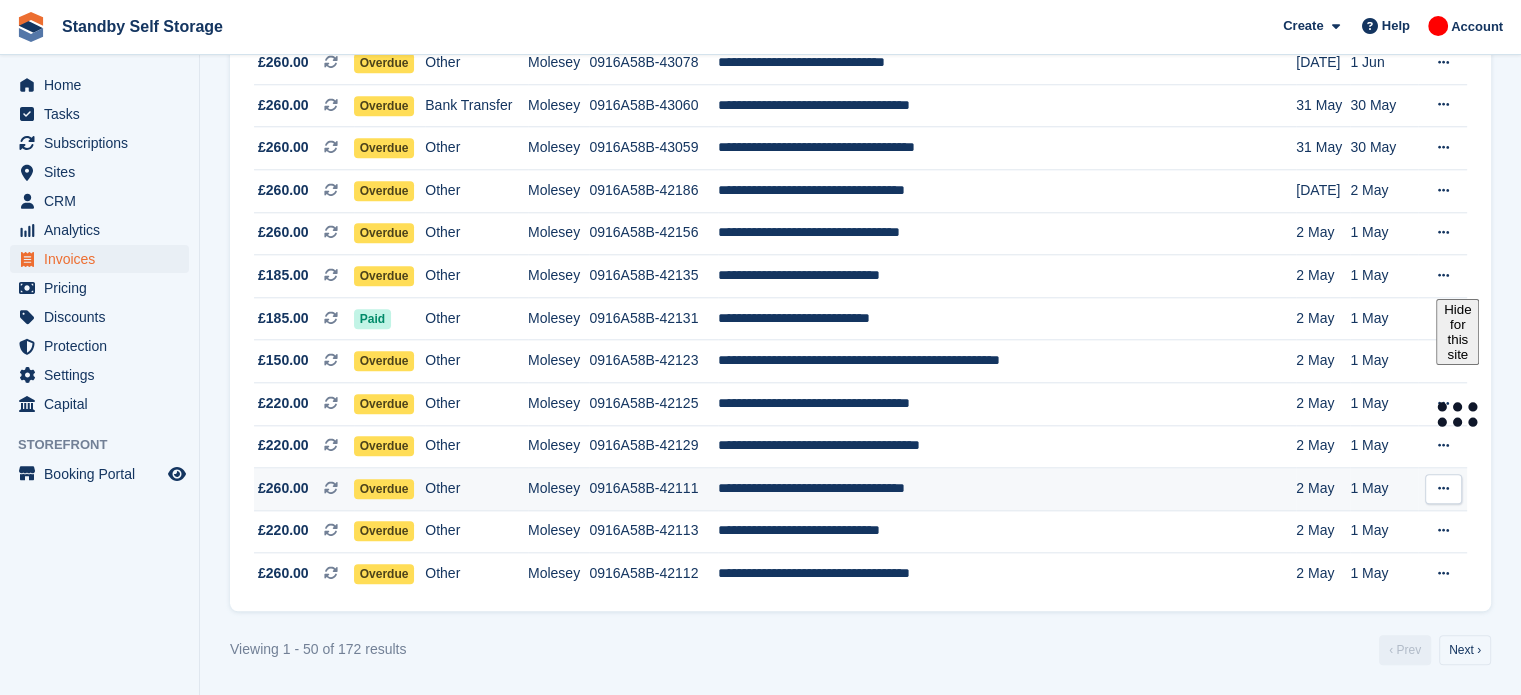 click on "**********" at bounding box center (1007, 489) 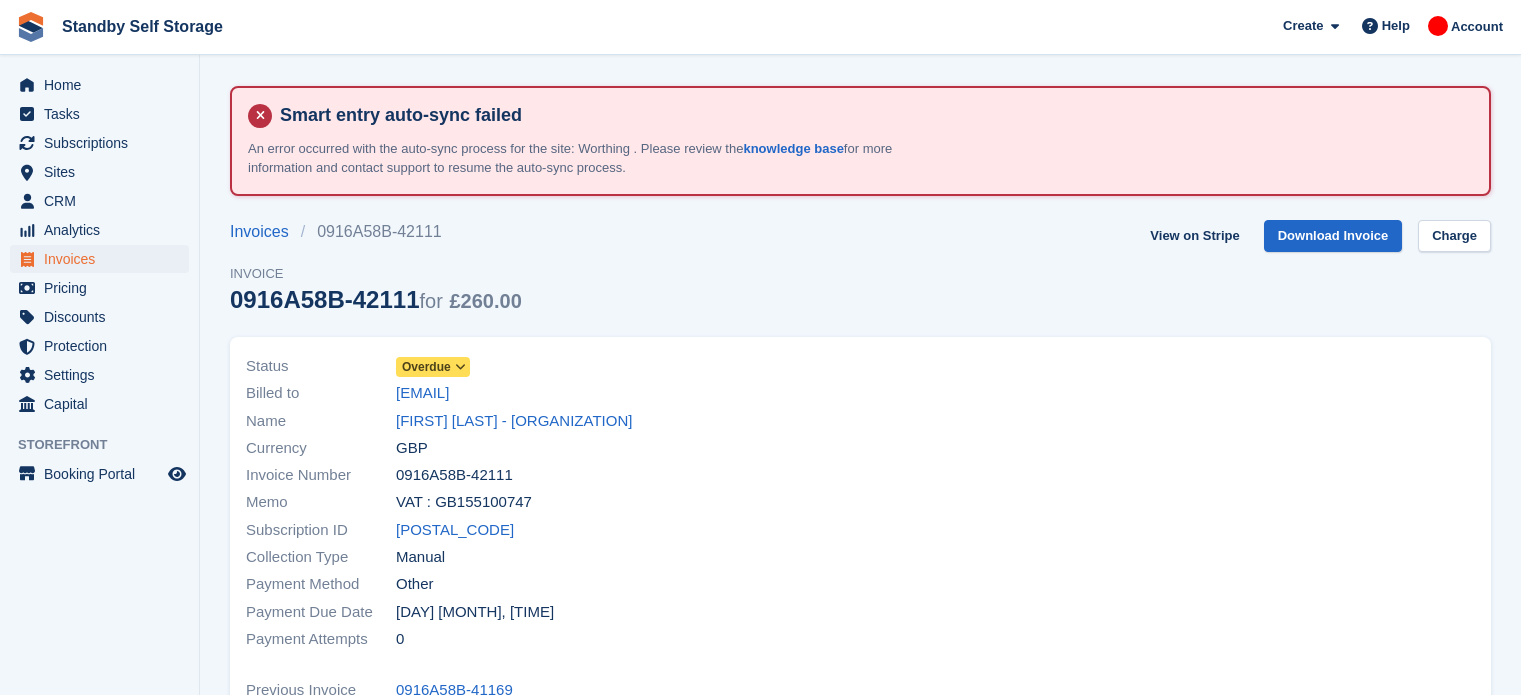 scroll, scrollTop: 0, scrollLeft: 0, axis: both 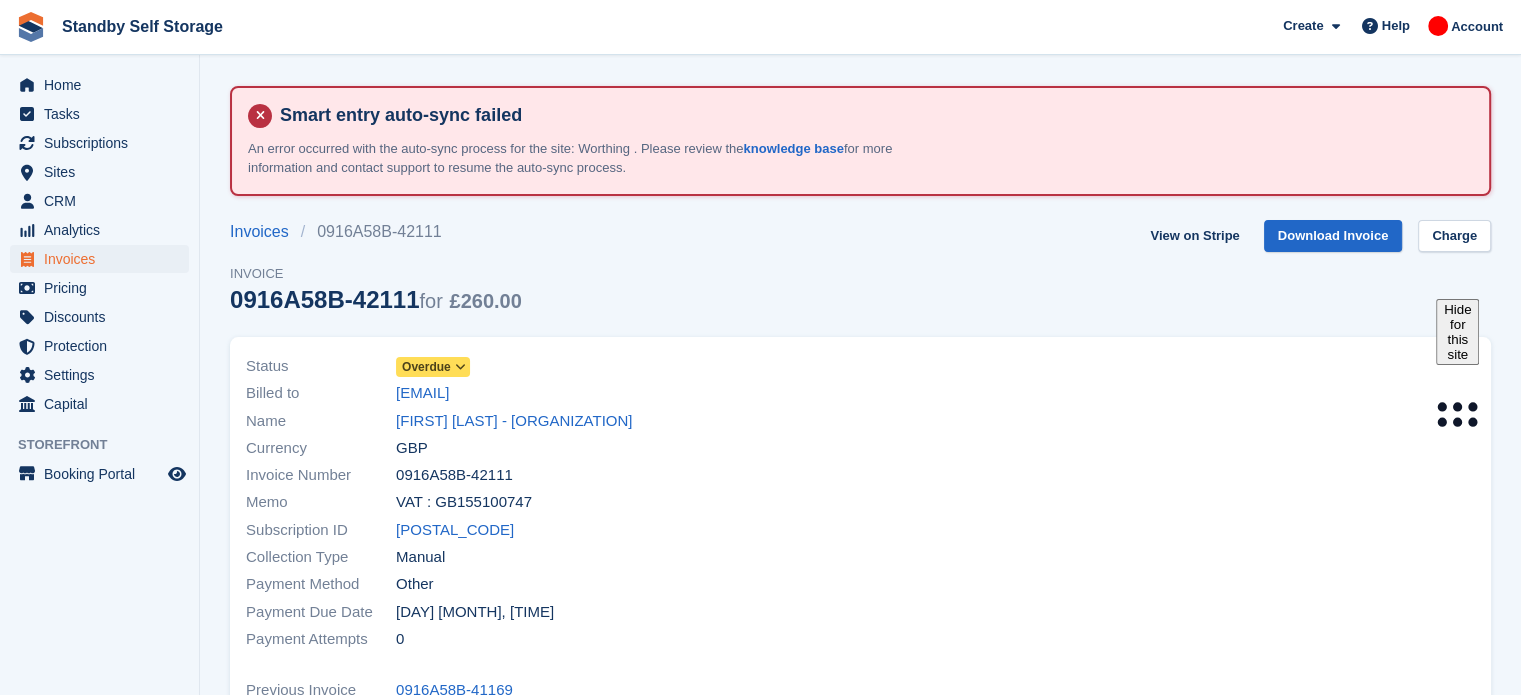 click at bounding box center (460, 367) 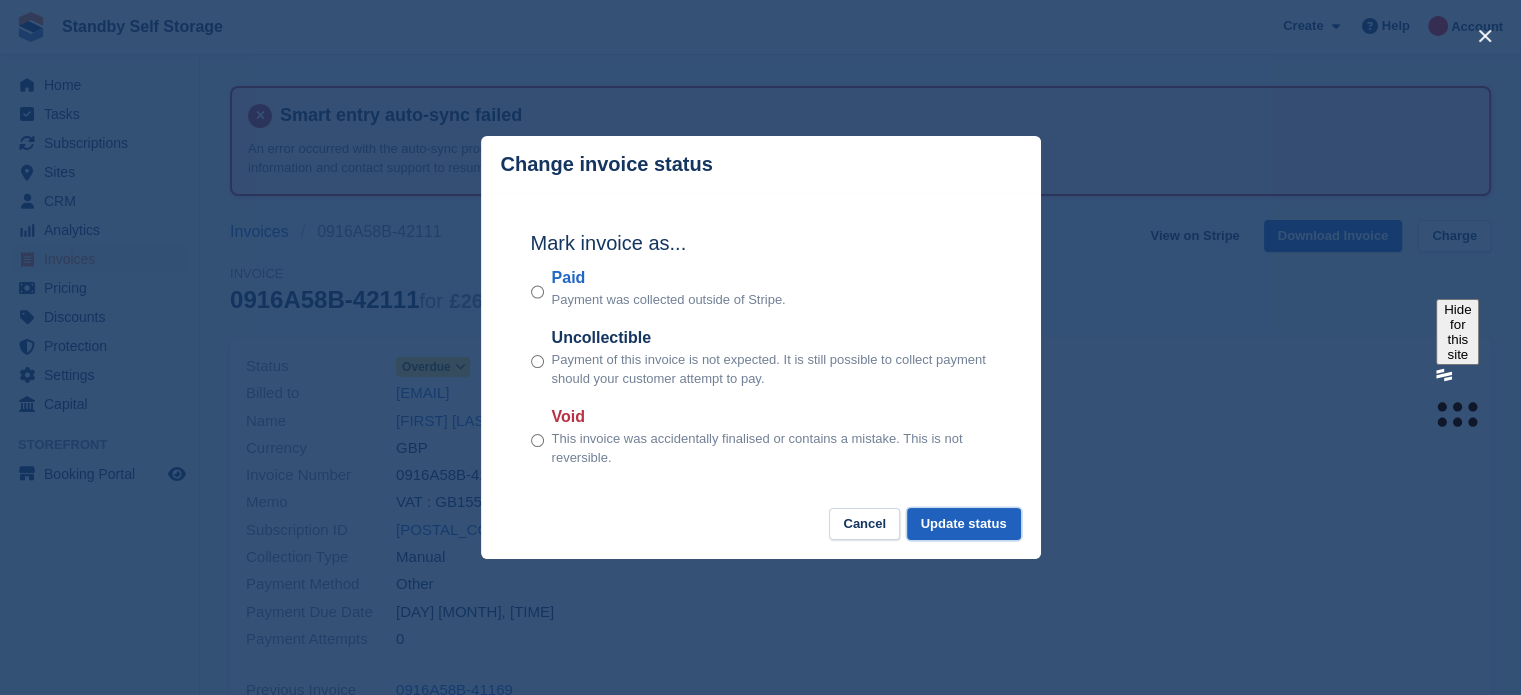 click on "Update status" at bounding box center (964, 524) 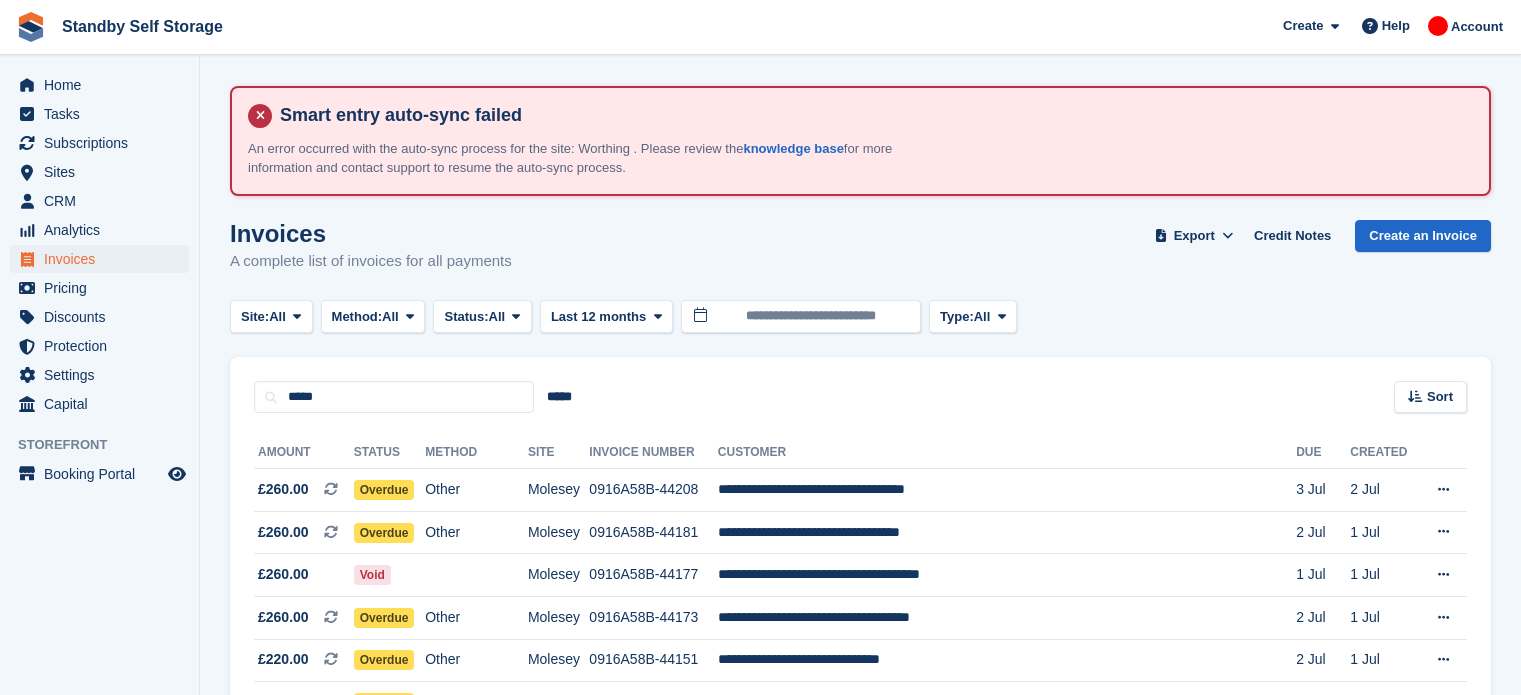 scroll, scrollTop: 2012, scrollLeft: 0, axis: vertical 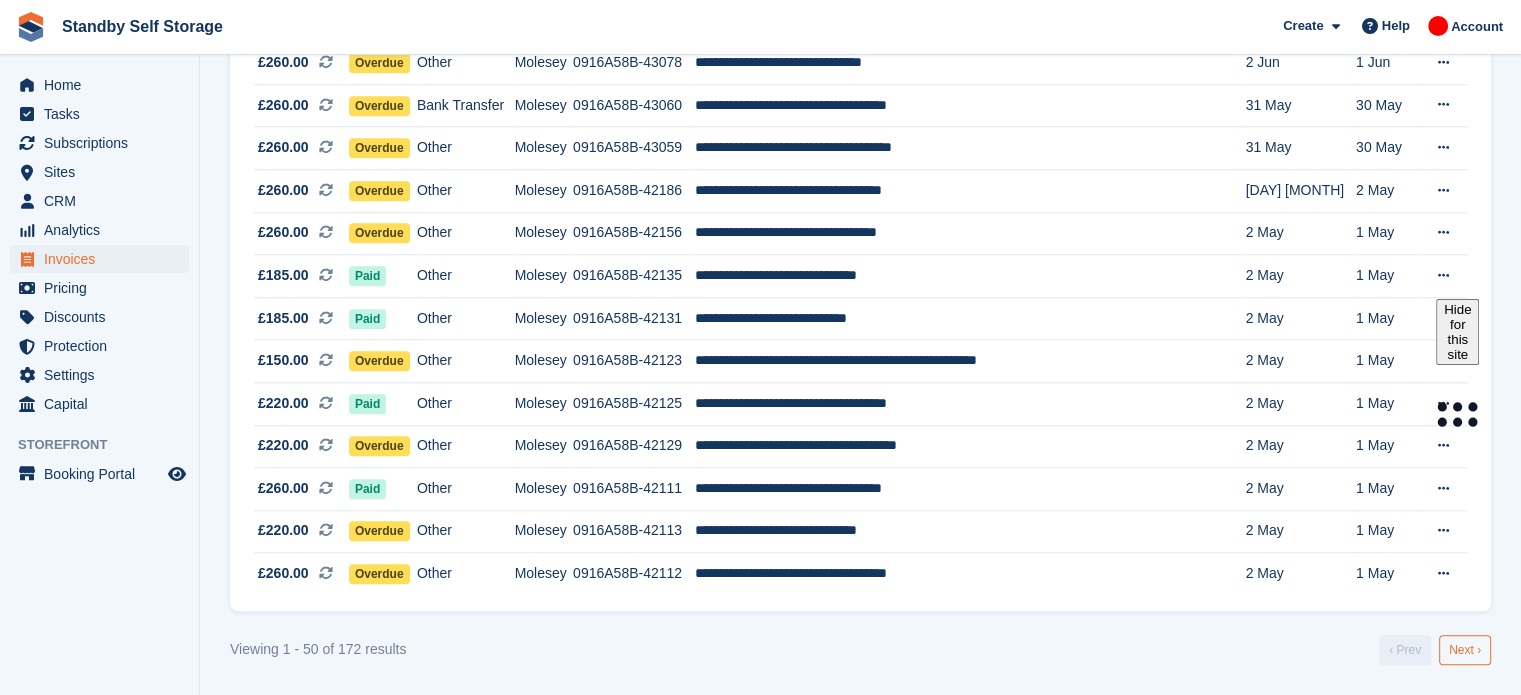 click on "Next ›" at bounding box center (1465, 650) 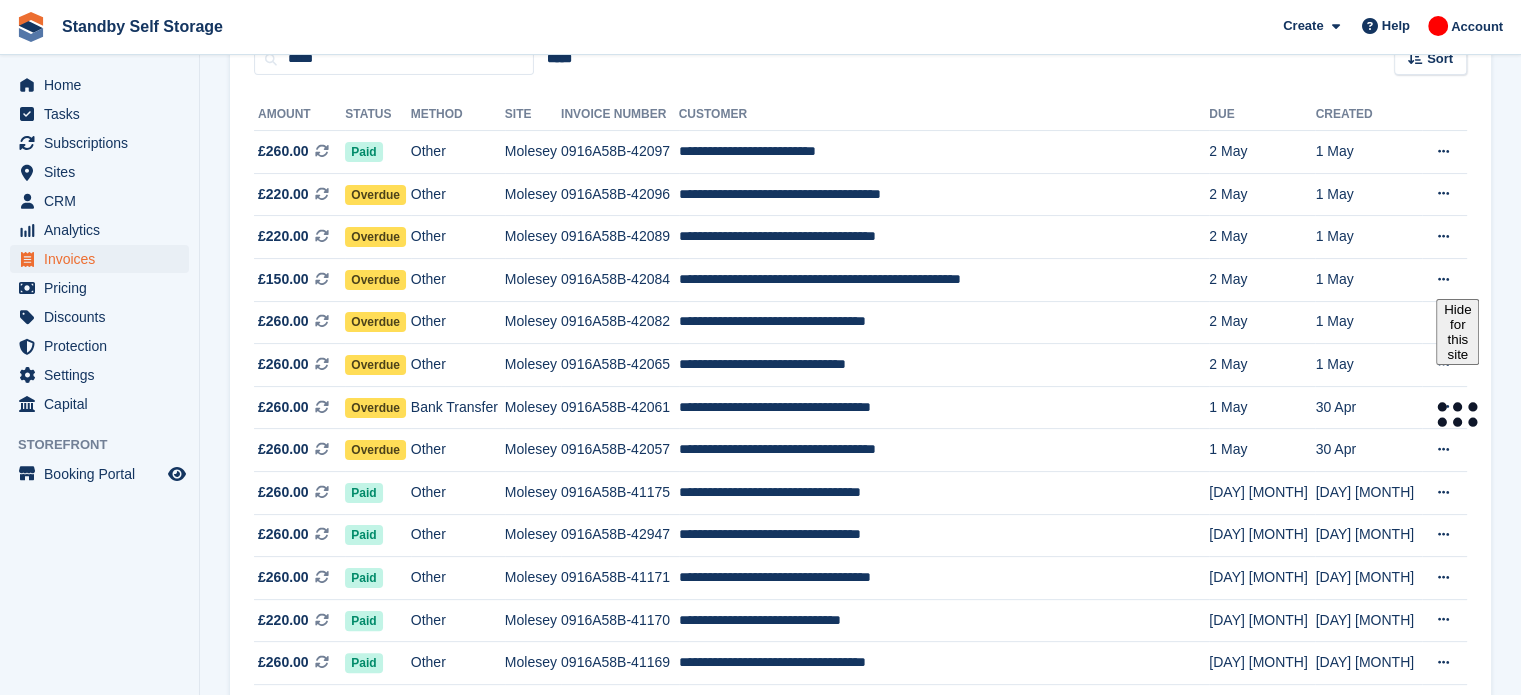 scroll, scrollTop: 328, scrollLeft: 0, axis: vertical 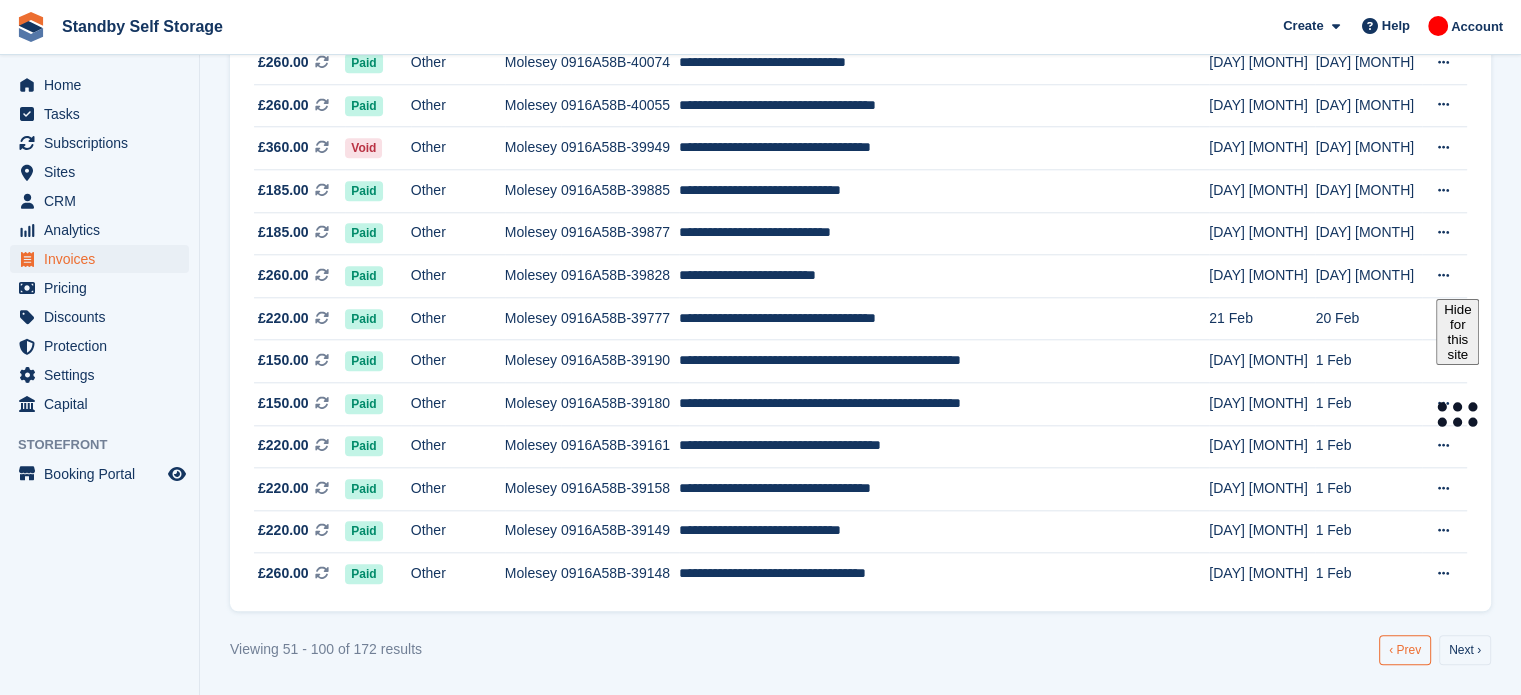 click on "‹ Prev" at bounding box center [1405, 650] 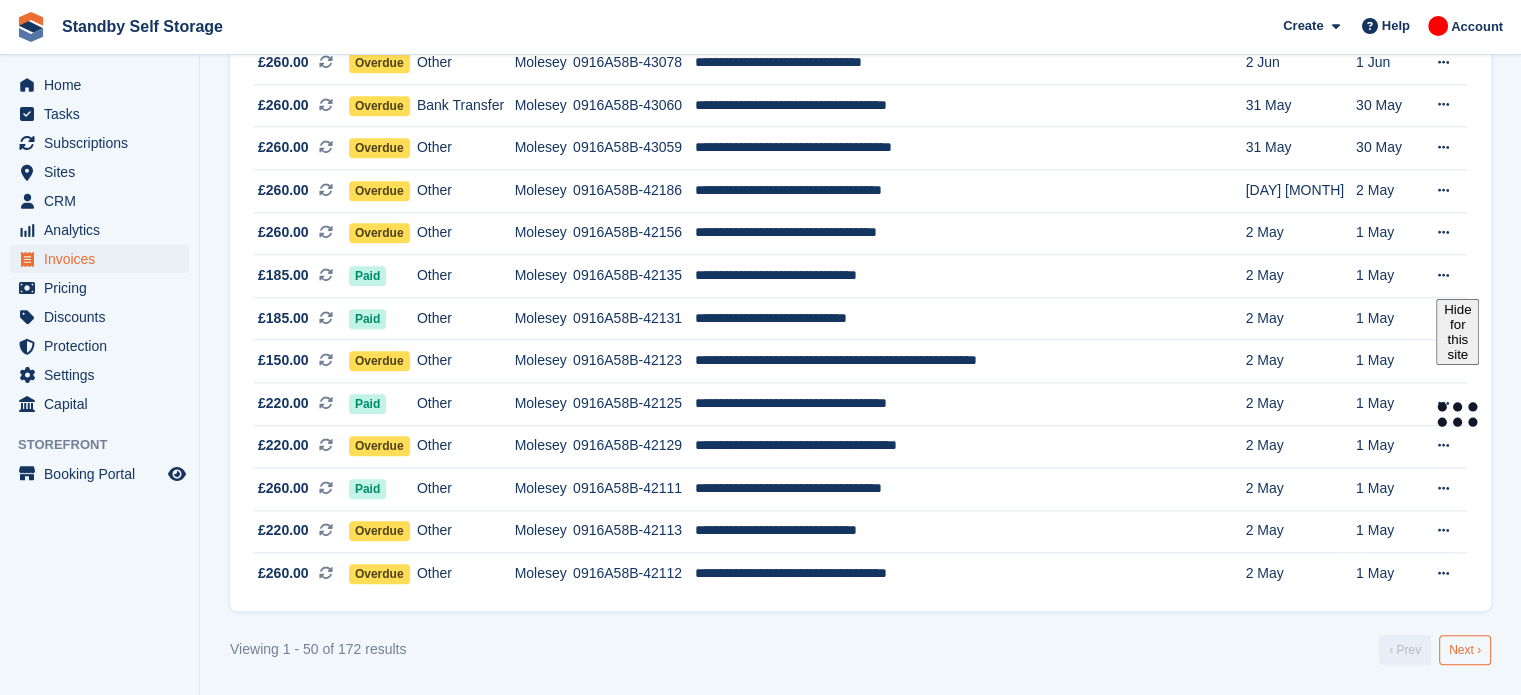 click on "Next ›" at bounding box center (1465, 650) 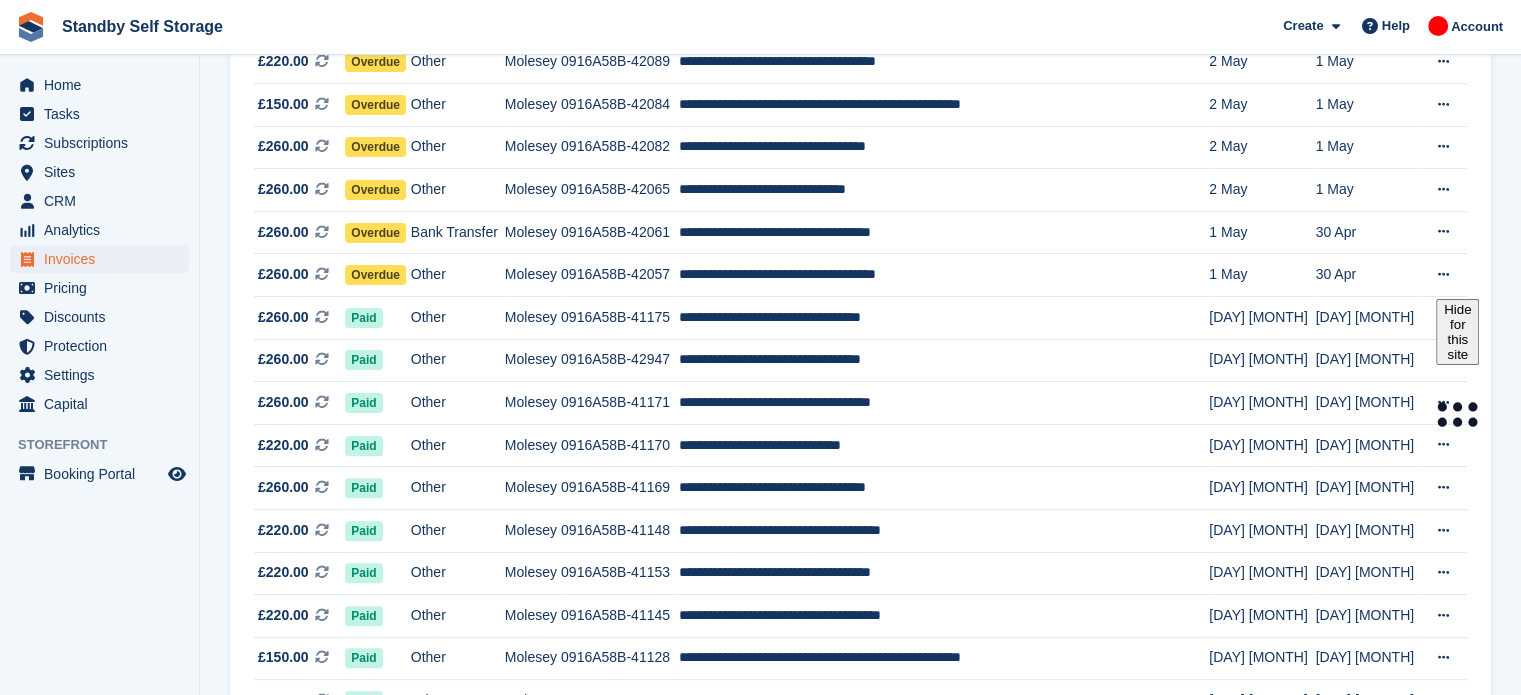 scroll, scrollTop: 290, scrollLeft: 0, axis: vertical 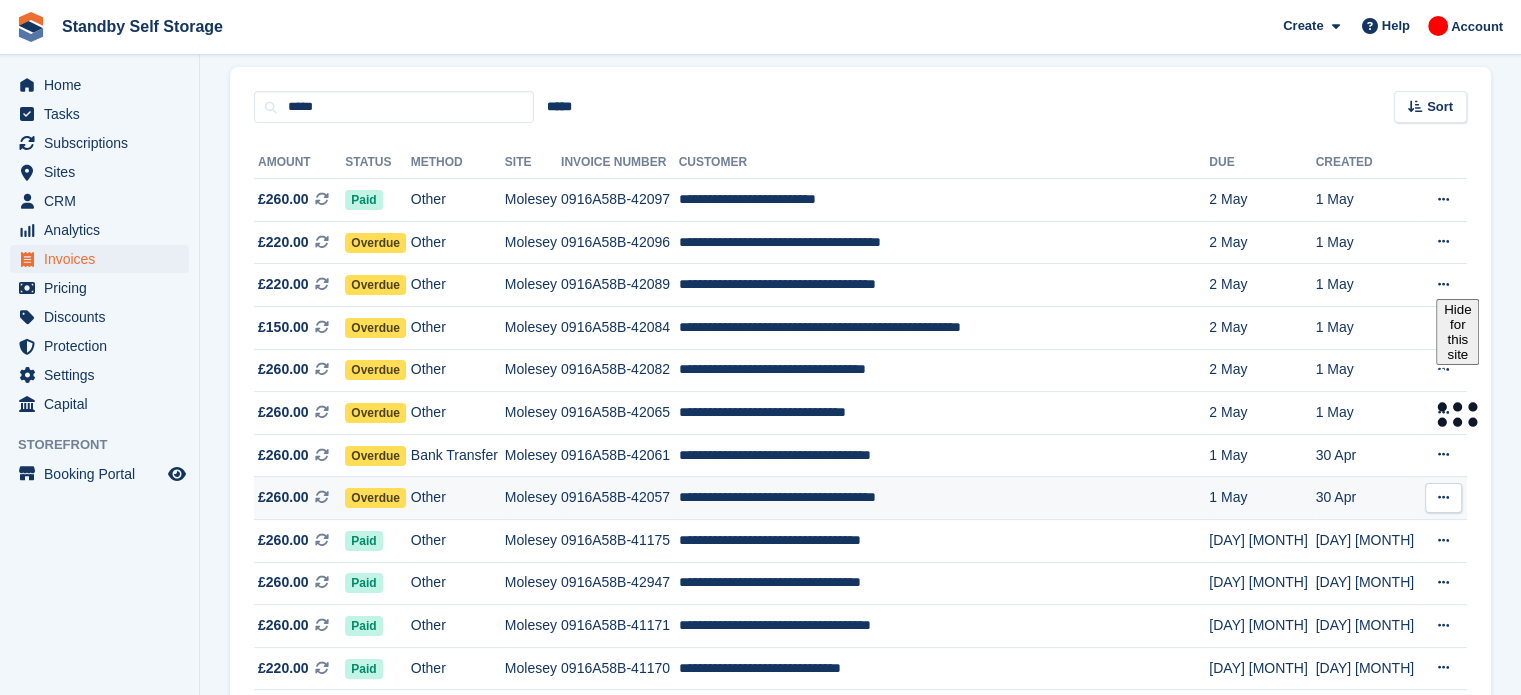 click on "**********" at bounding box center [944, 498] 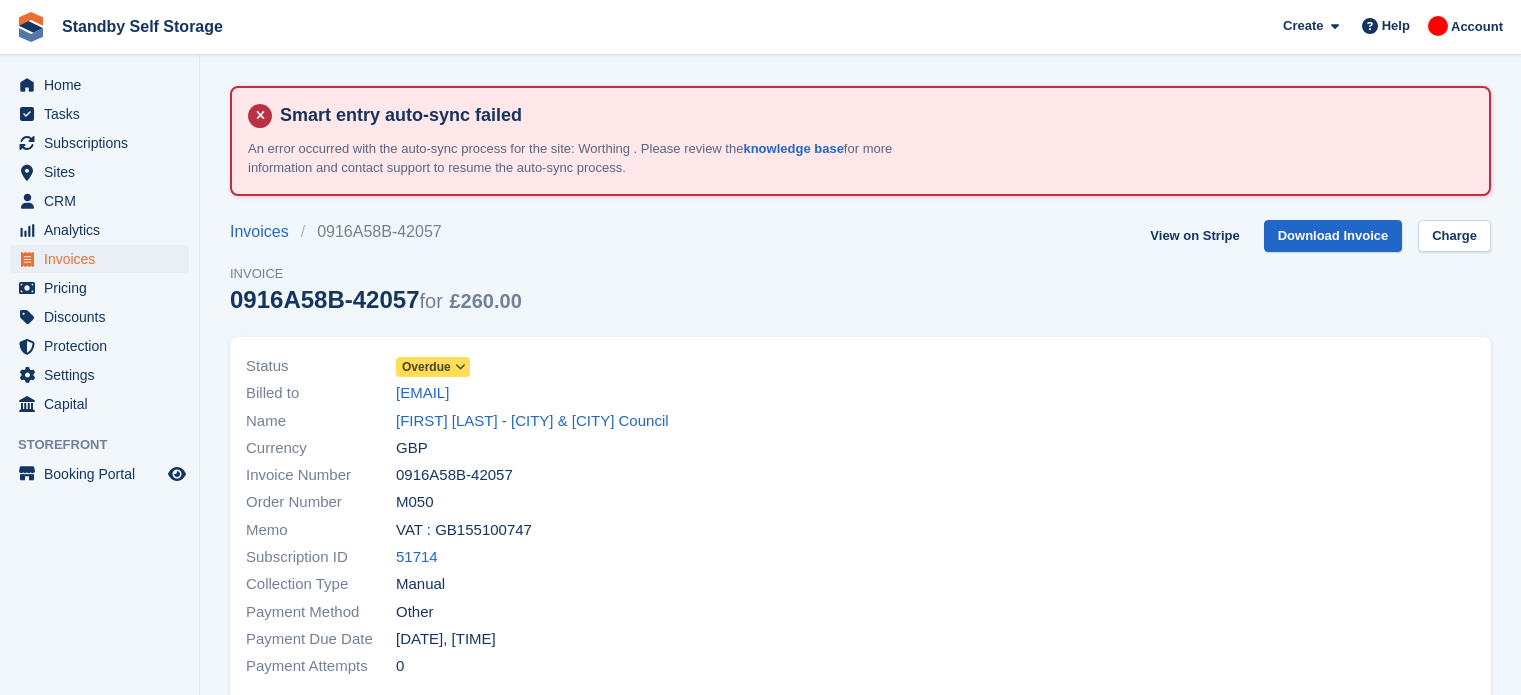 scroll, scrollTop: 0, scrollLeft: 0, axis: both 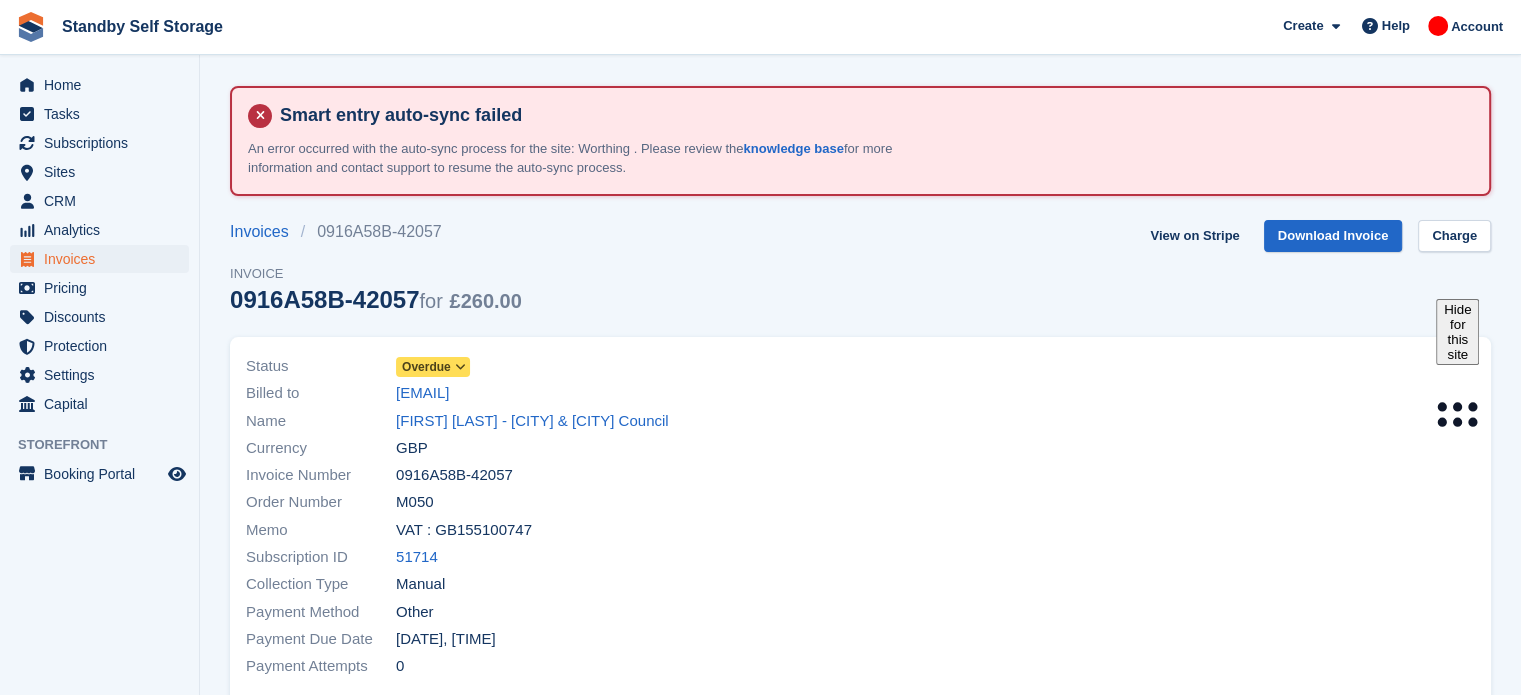 click on "Overdue" at bounding box center [433, 367] 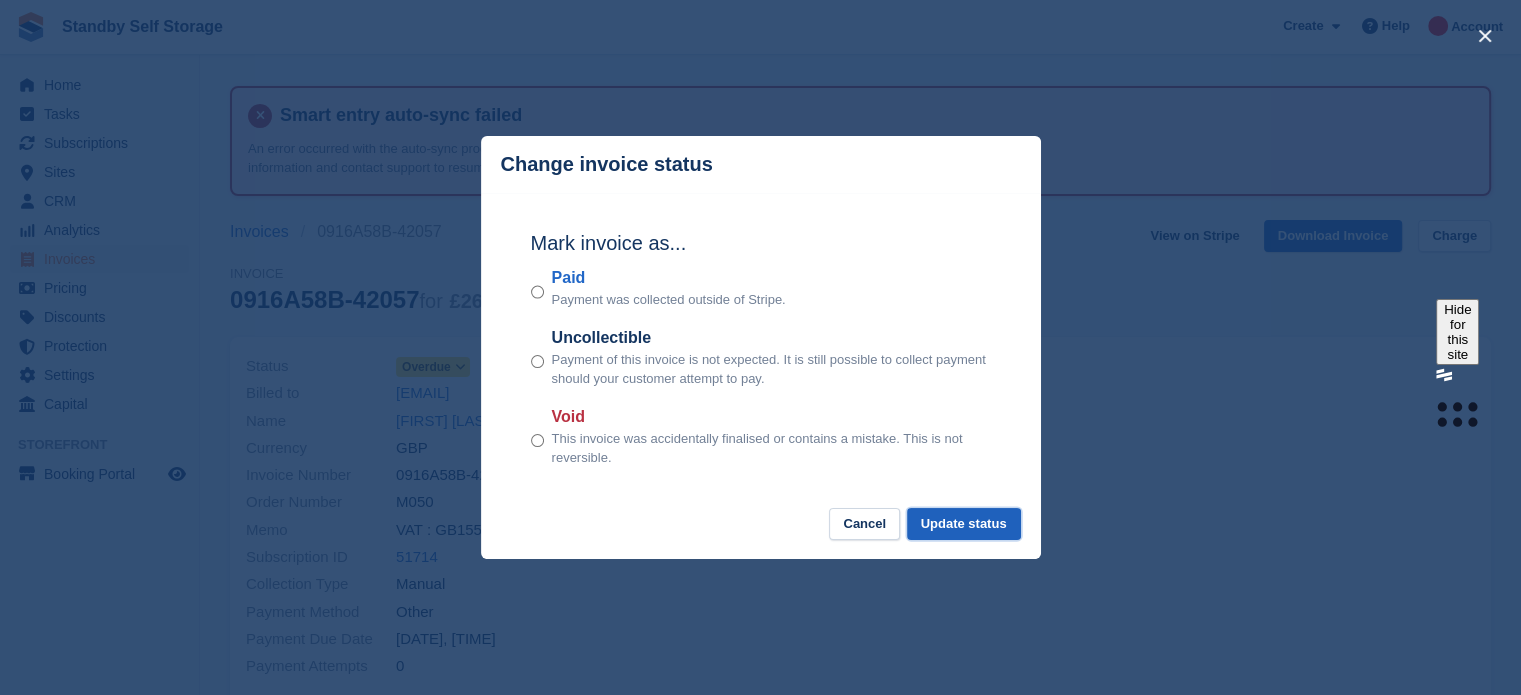 click on "Update status" at bounding box center [964, 524] 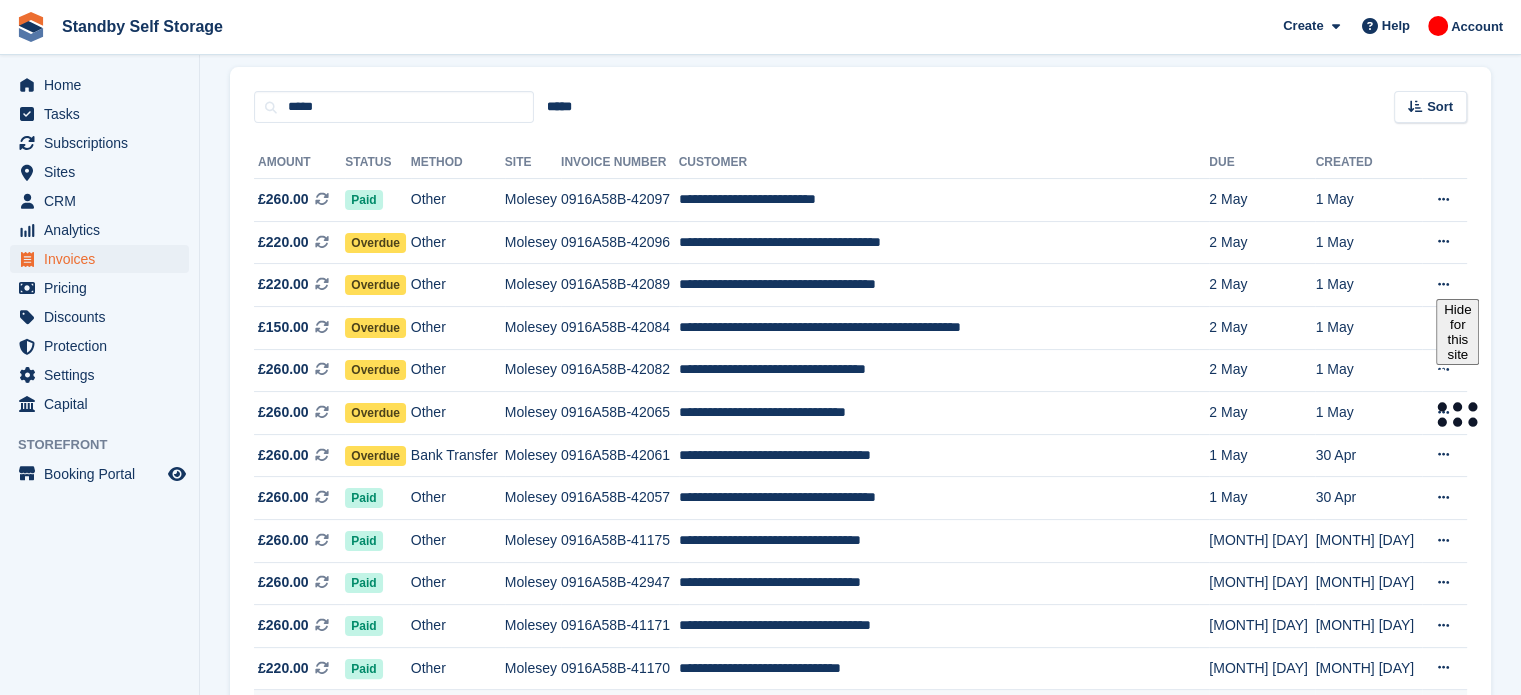 scroll, scrollTop: 290, scrollLeft: 0, axis: vertical 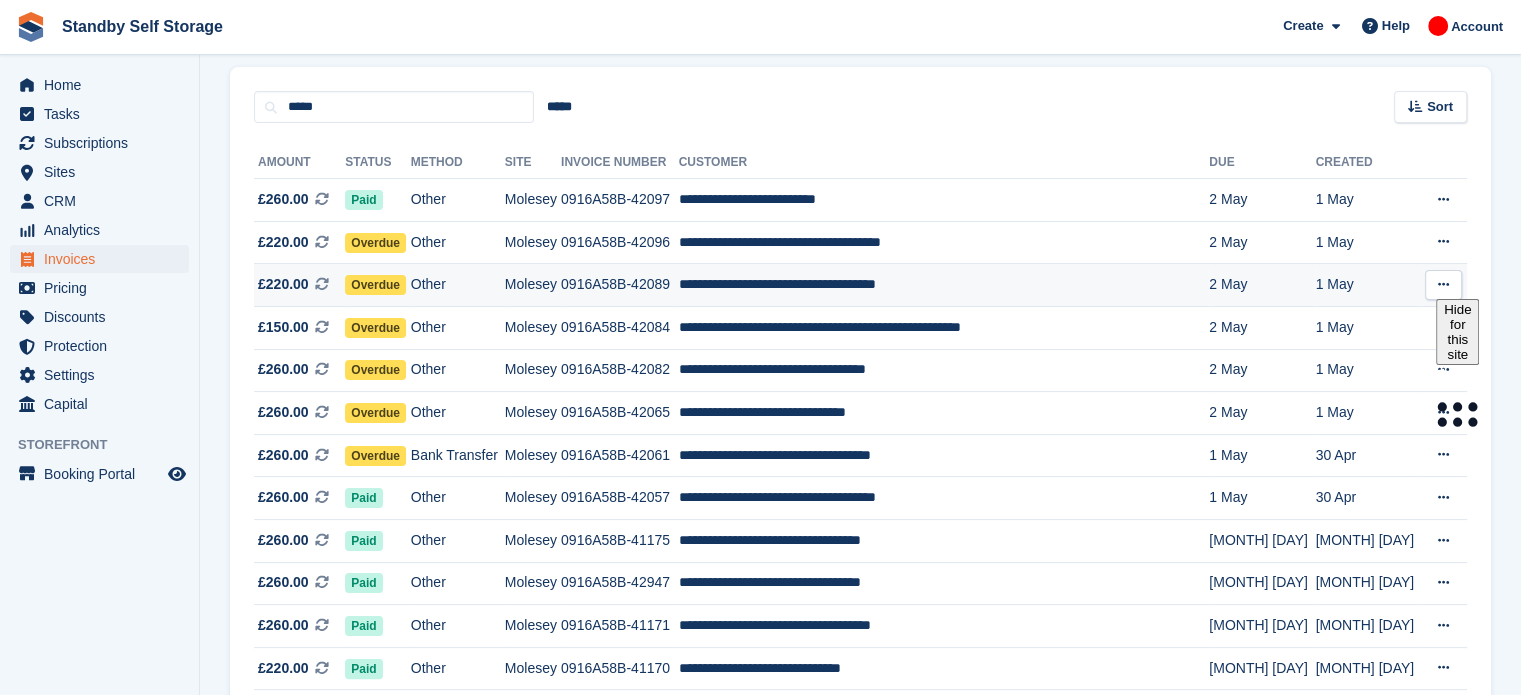 click on "**********" at bounding box center [944, 285] 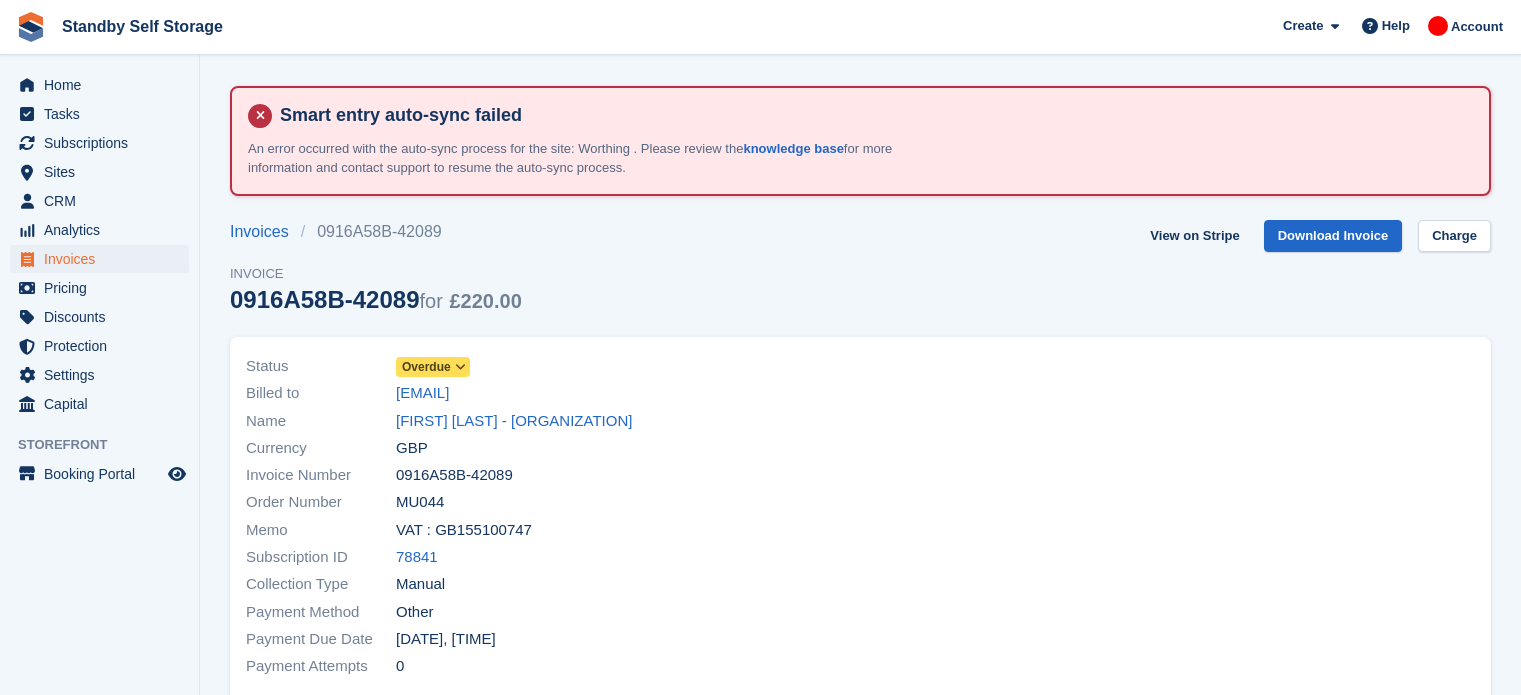 scroll, scrollTop: 0, scrollLeft: 0, axis: both 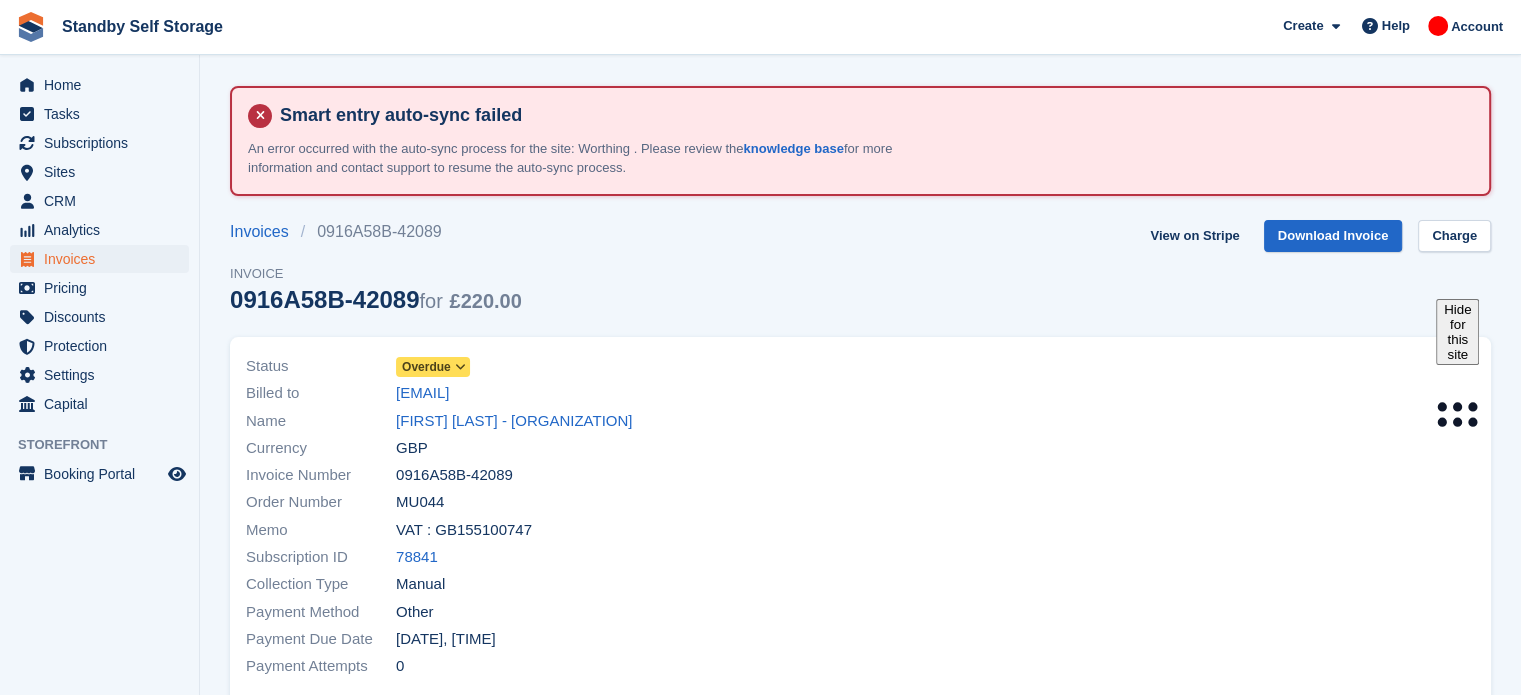 click at bounding box center (460, 367) 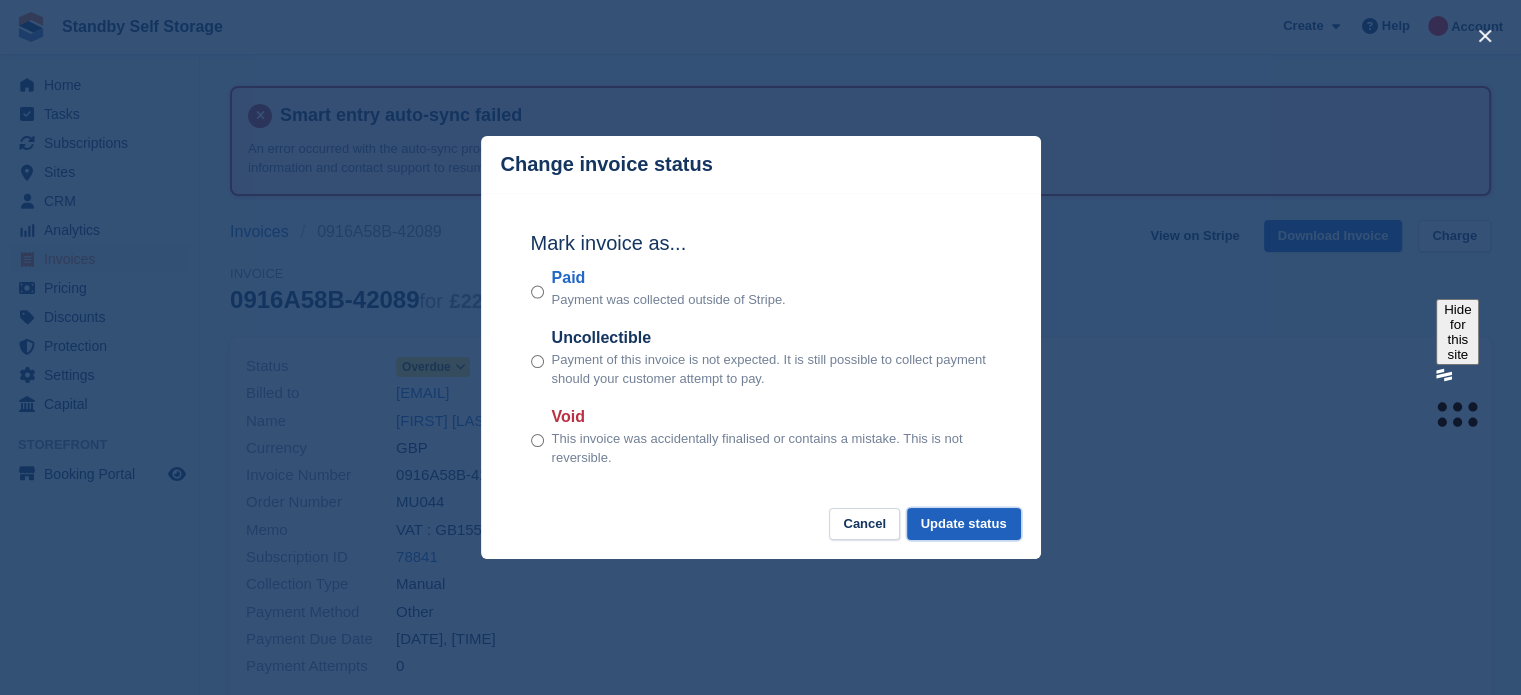 click on "Update status" at bounding box center (964, 524) 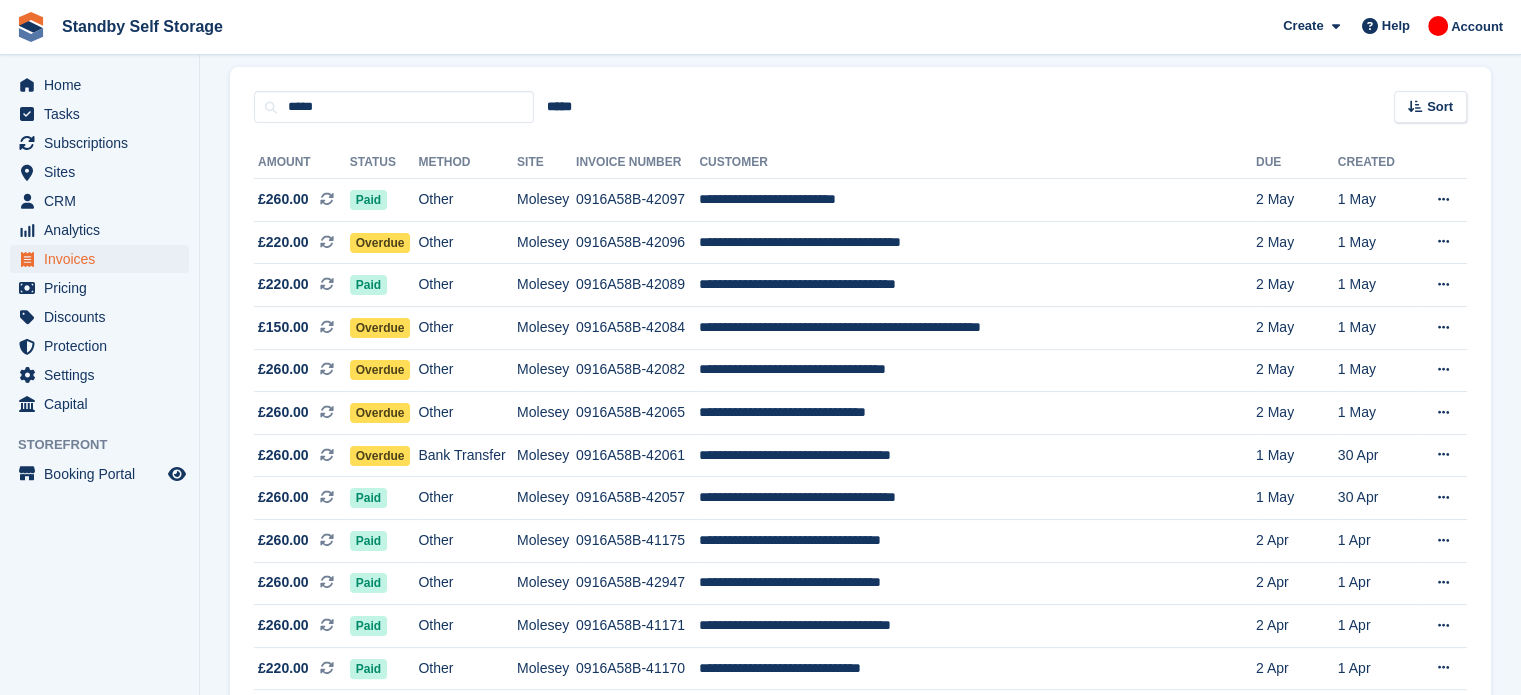 scroll, scrollTop: 290, scrollLeft: 0, axis: vertical 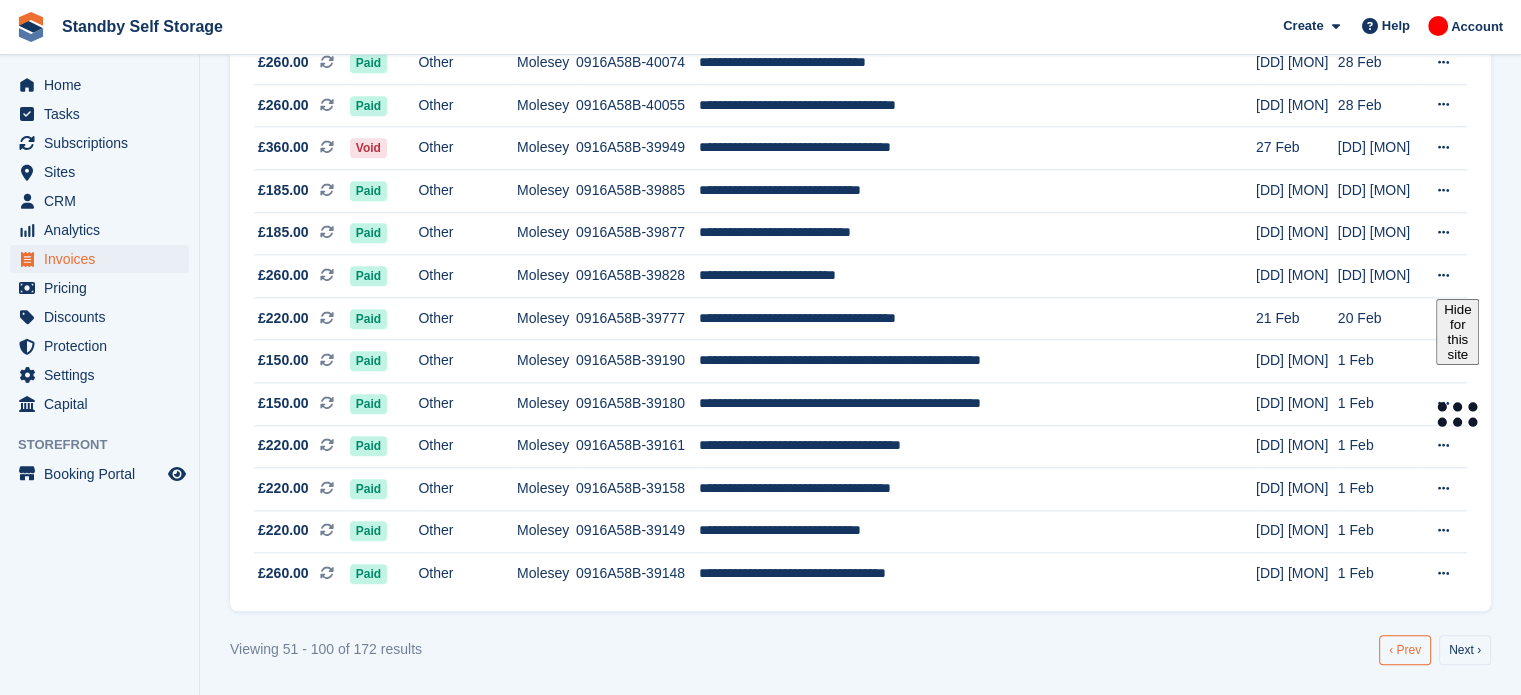 click on "‹ Prev" at bounding box center [1405, 650] 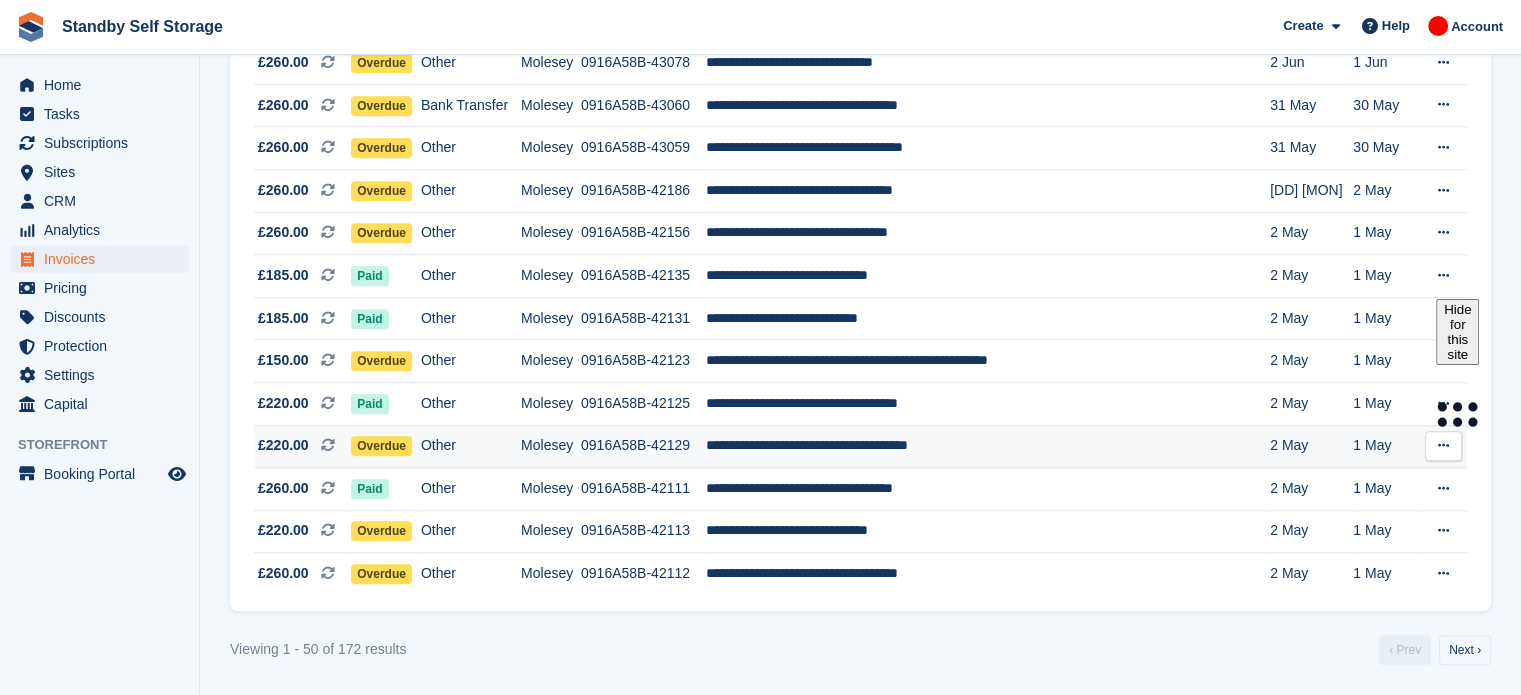 click on "**********" at bounding box center [988, 446] 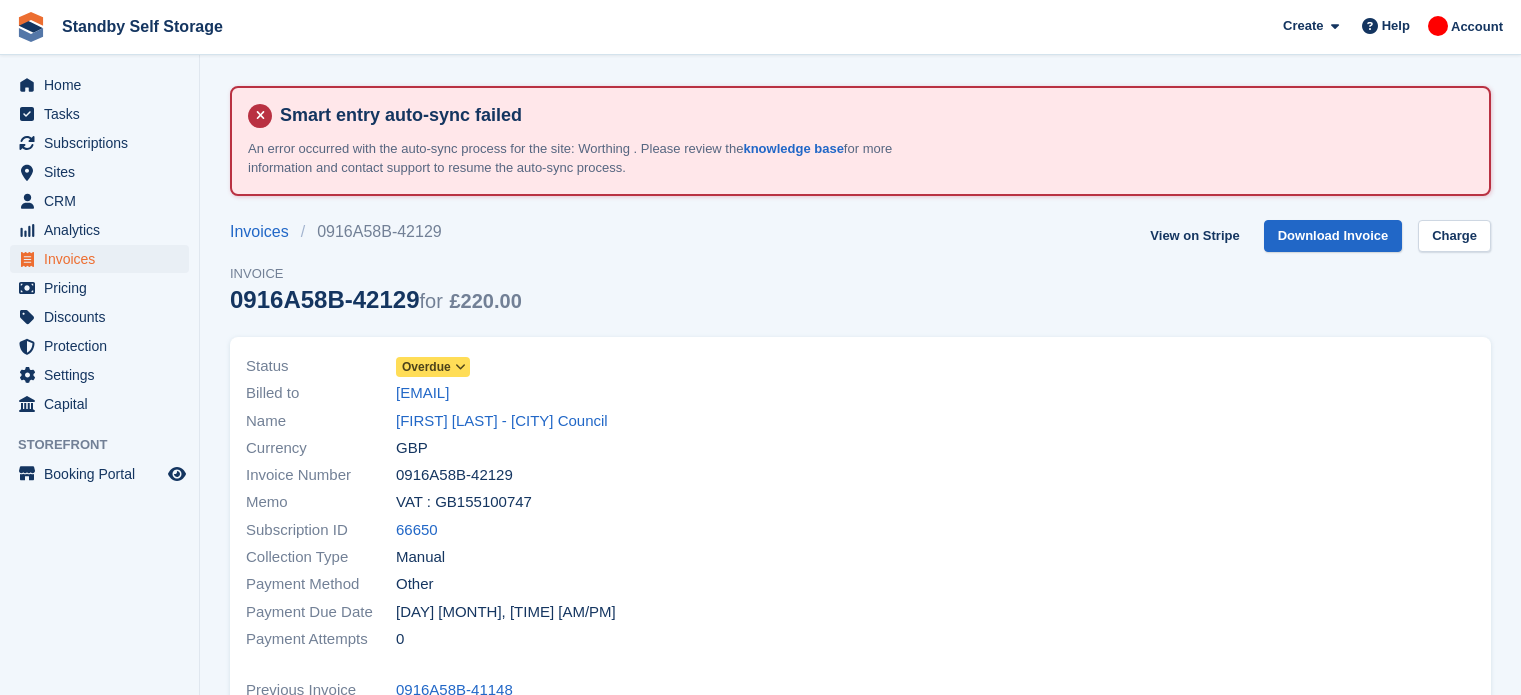 scroll, scrollTop: 0, scrollLeft: 0, axis: both 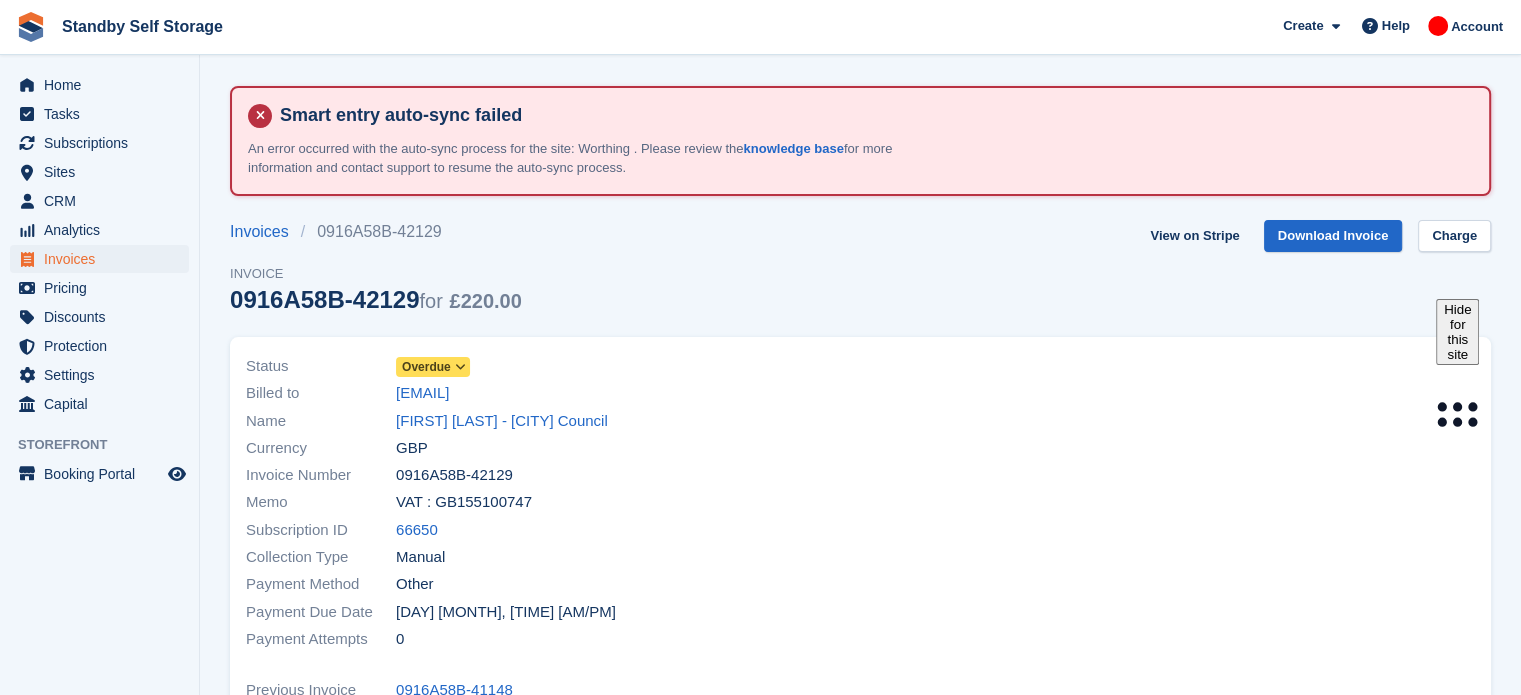 click at bounding box center [461, 367] 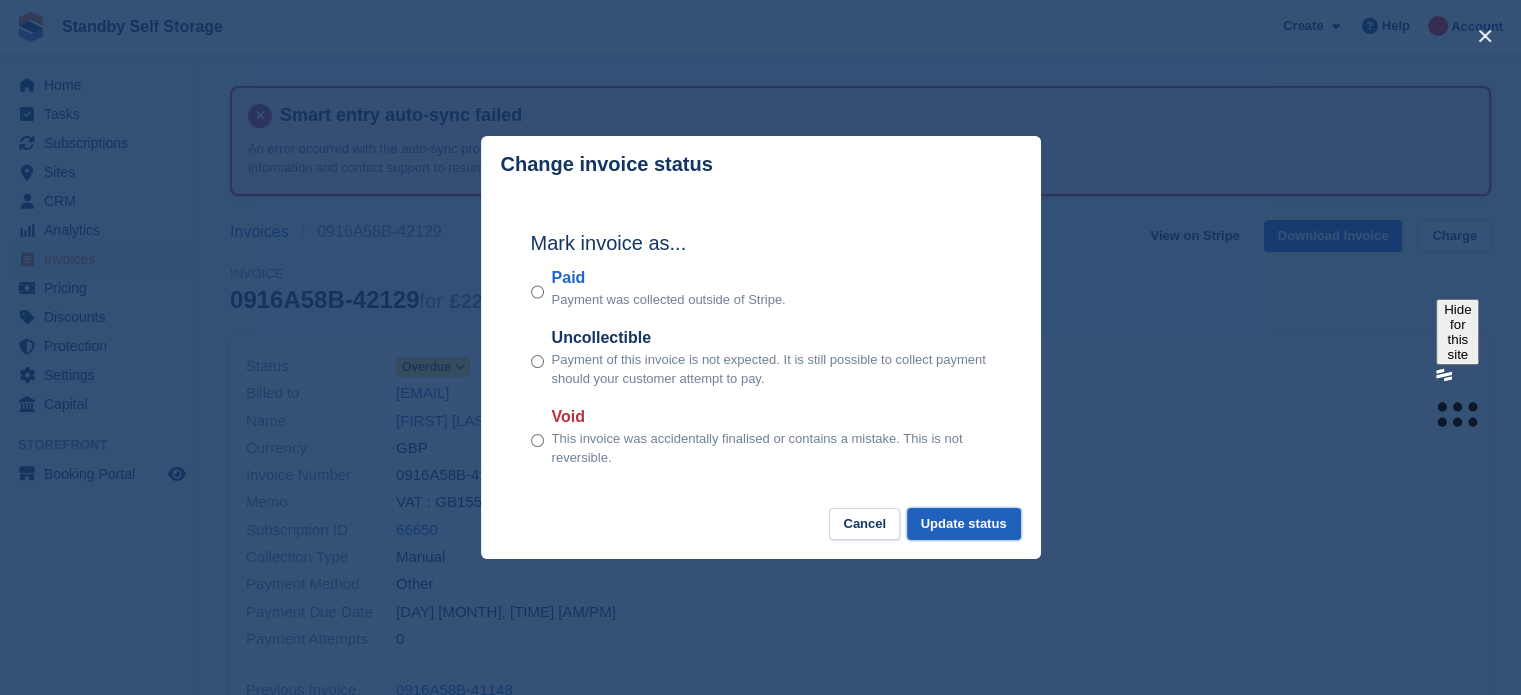 click on "Update status" at bounding box center [964, 524] 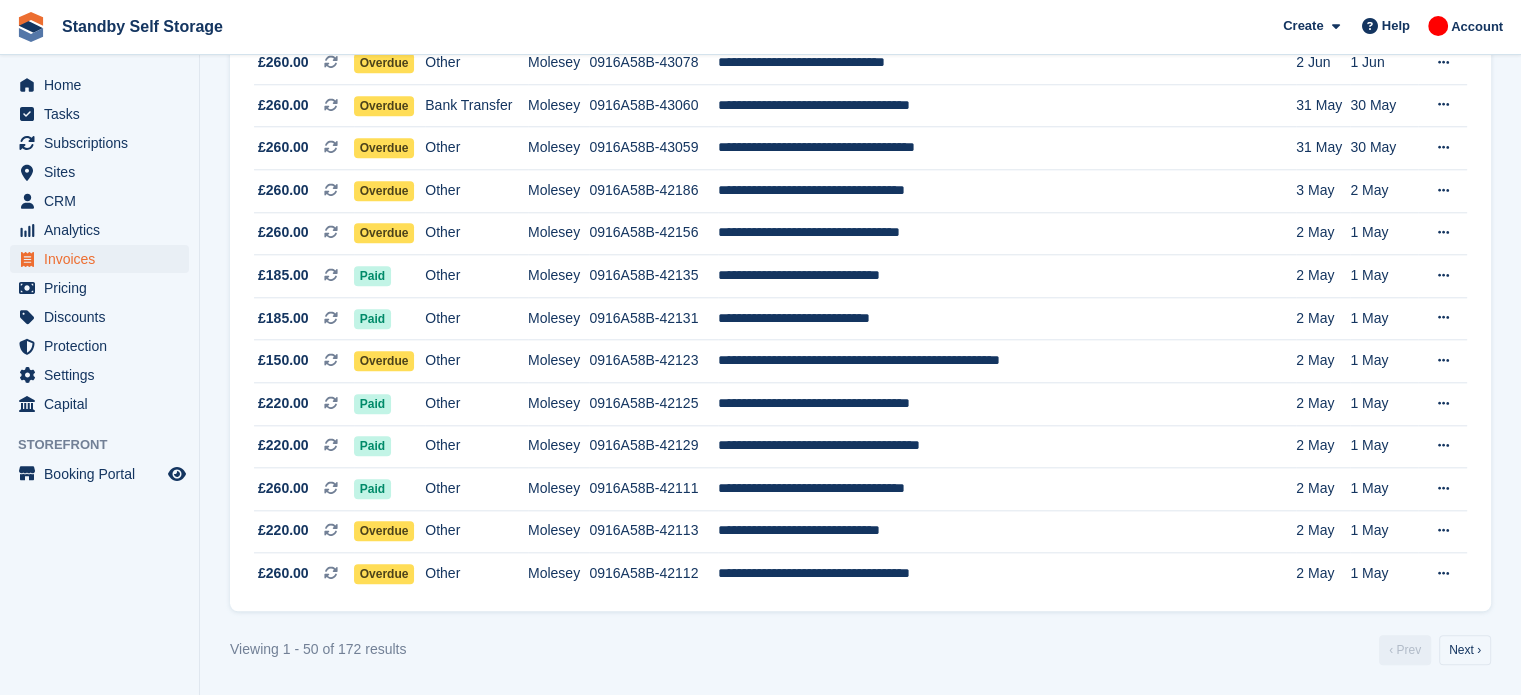 scroll, scrollTop: 2012, scrollLeft: 0, axis: vertical 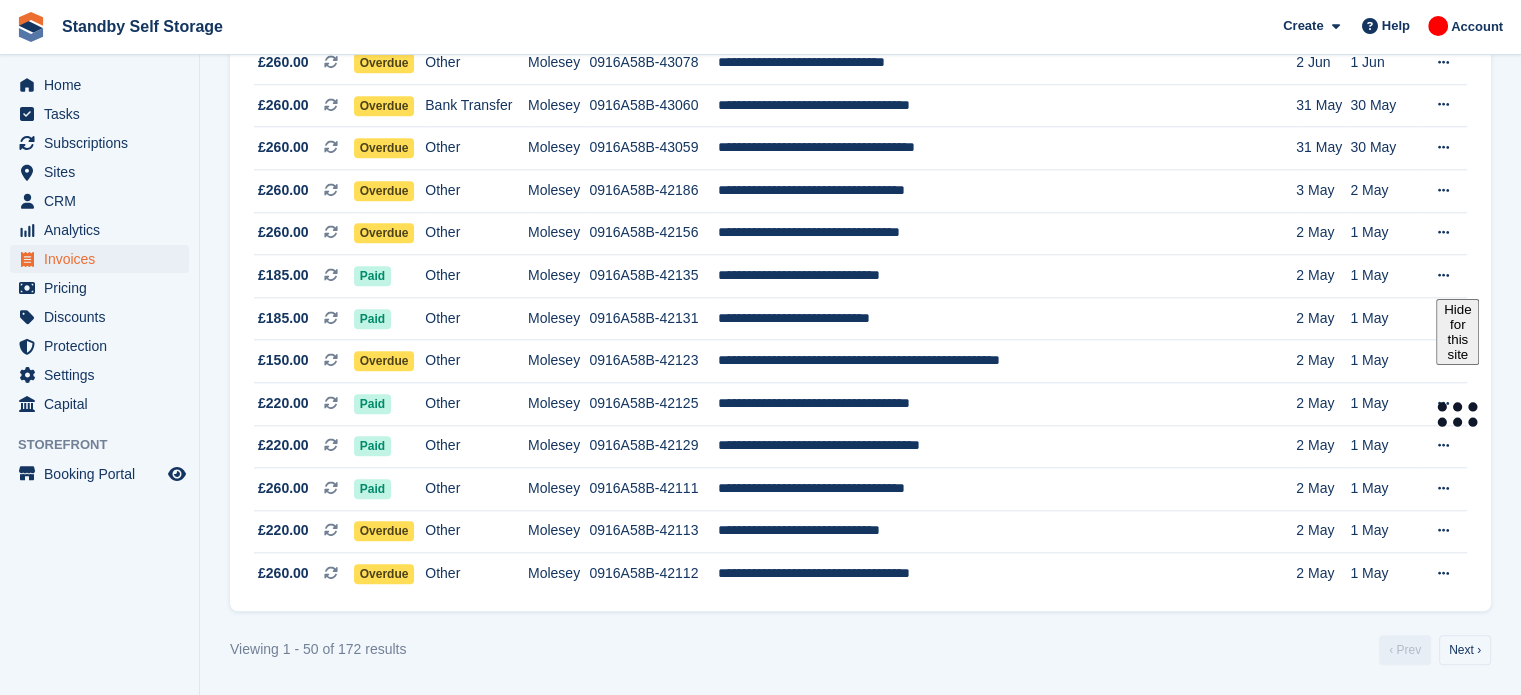 click on "Smart entry auto-sync failed
An error occurred with the auto-sync process for the site: Worthing . Please review the  knowledge base  for more information and contact support to resume the auto-sync process.
Invoices
A complete list of invoices for all payments
Export
Export Invoices
Export a CSV of all Invoices which match the current filters.
Please allow time for large exports.
Export Formatted for Sage 50
Export Formatted for Xero
Start Export
Credit Notes
Create an Invoice
Site:
All" at bounding box center (860, -654) 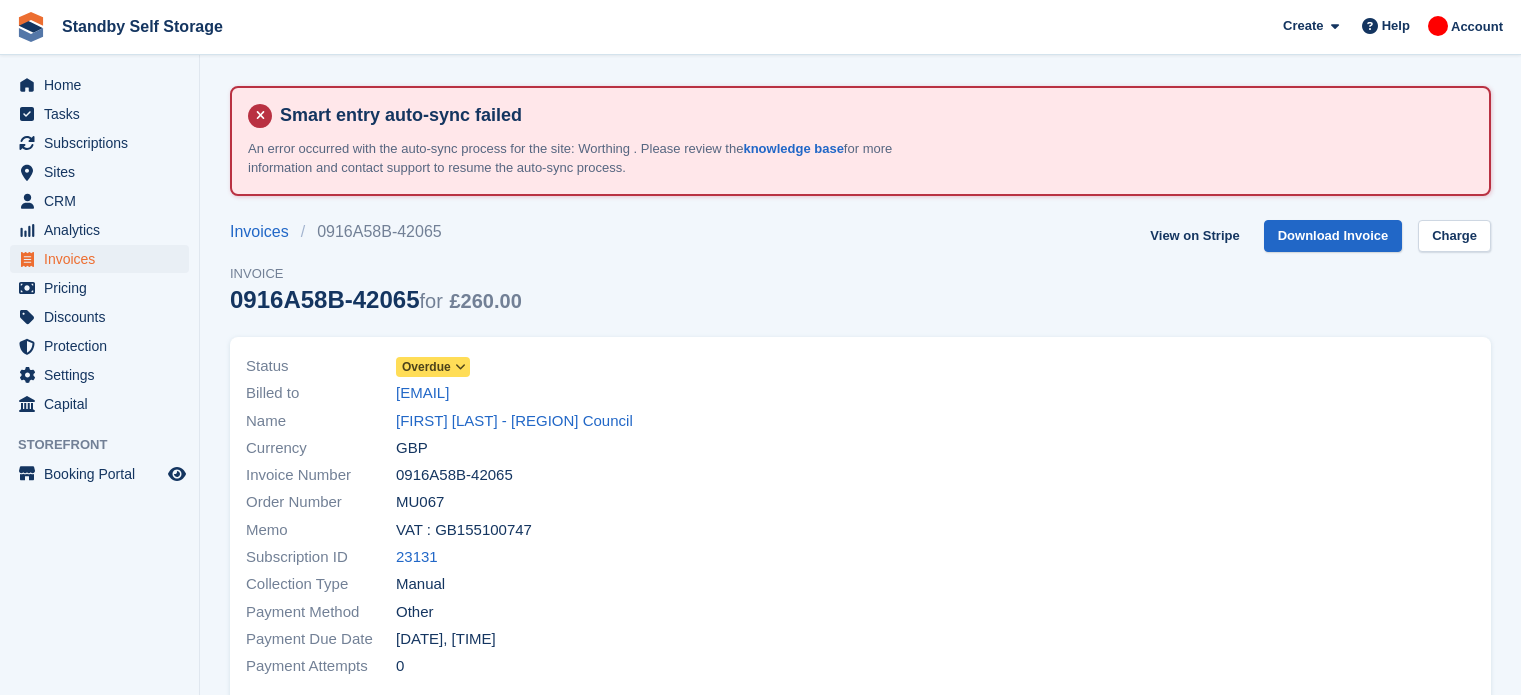 scroll, scrollTop: 0, scrollLeft: 0, axis: both 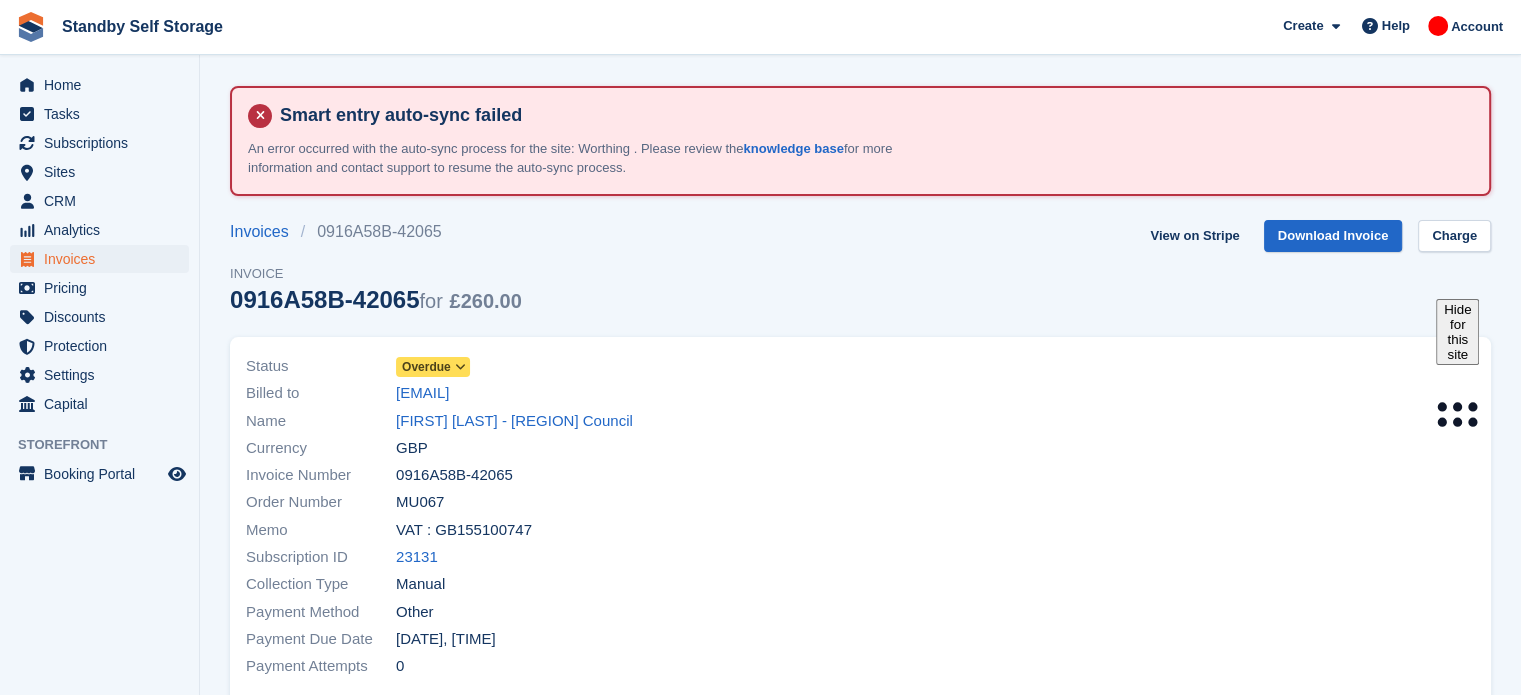 click at bounding box center (460, 367) 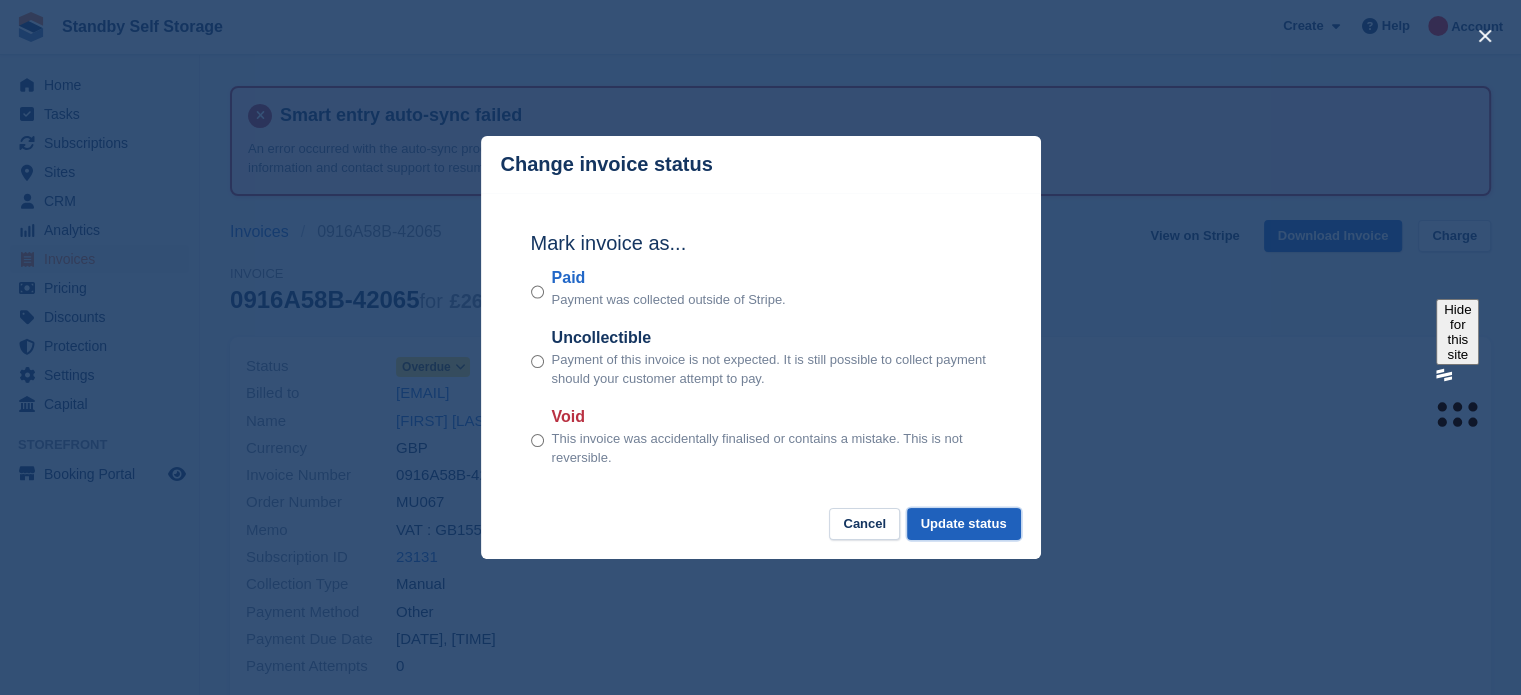 click on "Update status" at bounding box center [964, 524] 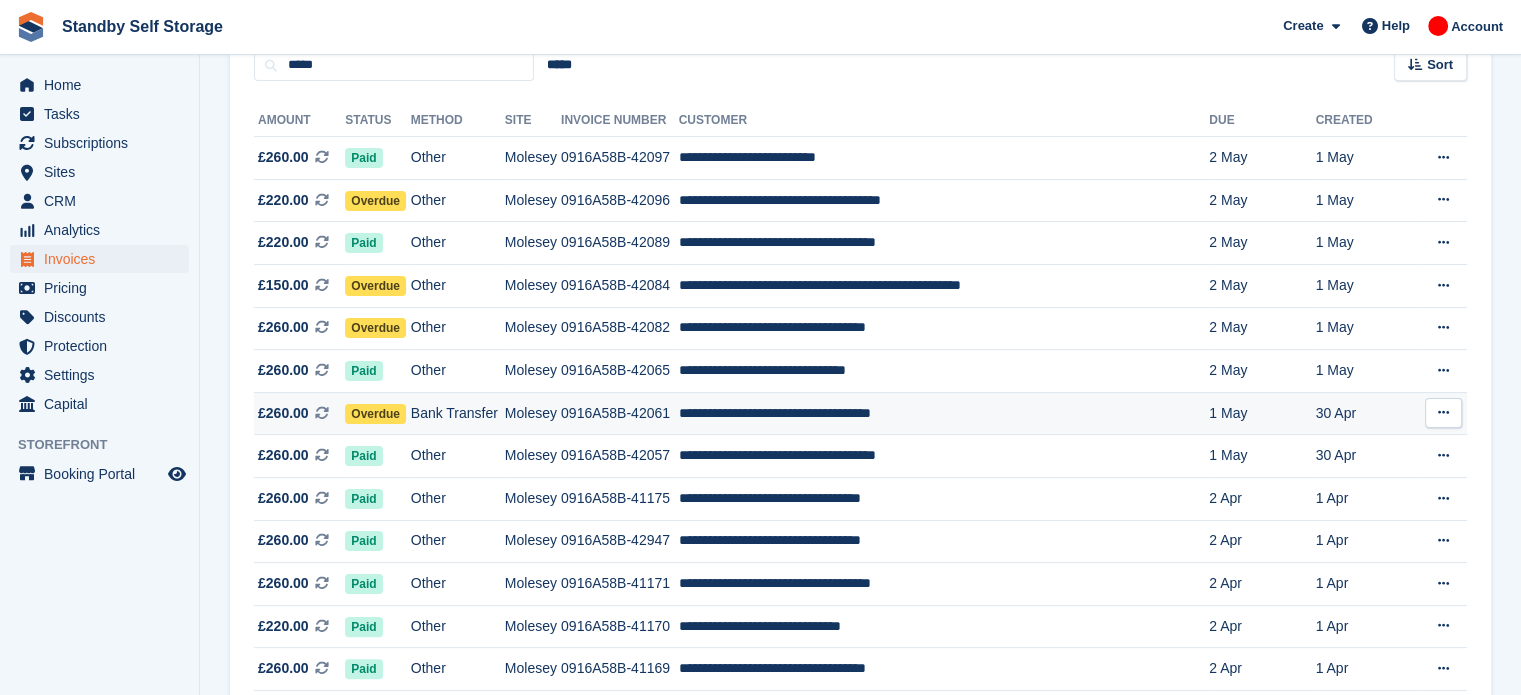 scroll, scrollTop: 332, scrollLeft: 0, axis: vertical 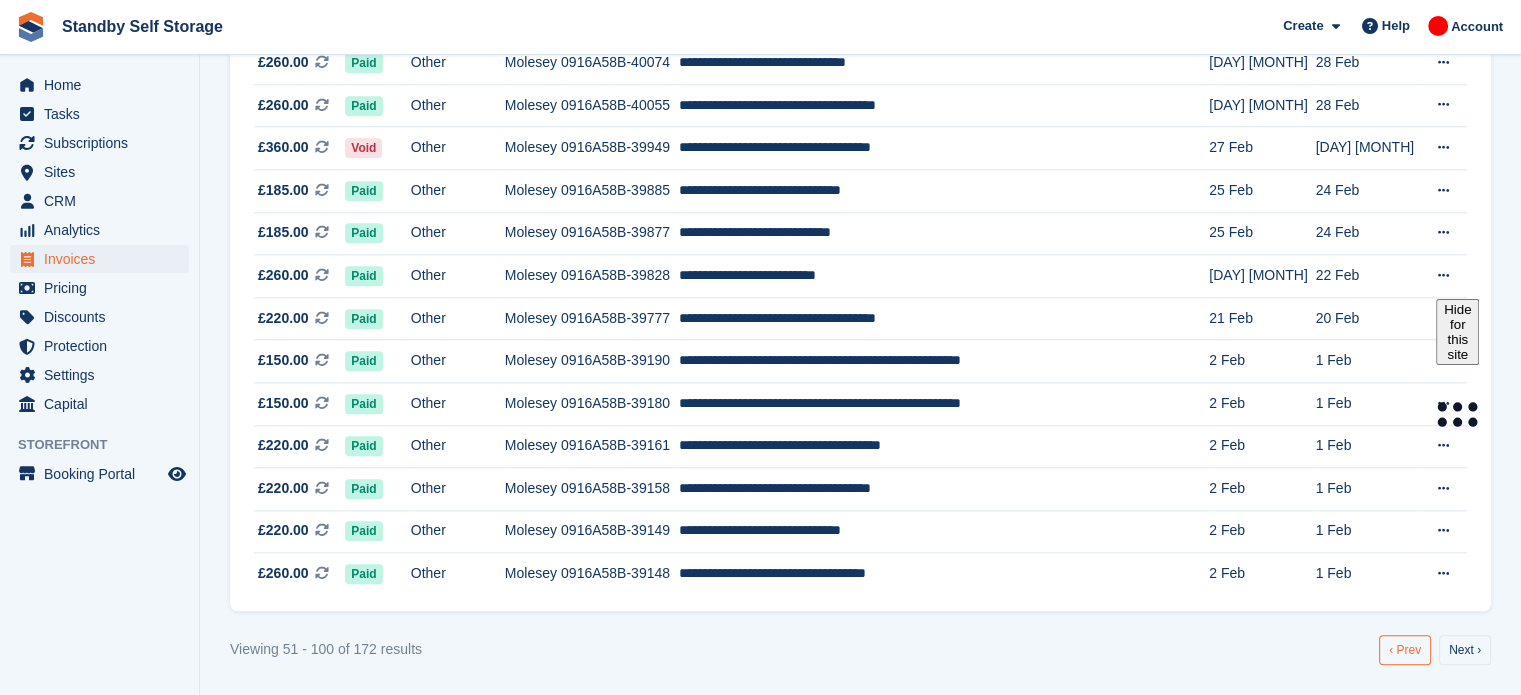 click on "‹ Prev" at bounding box center [1405, 650] 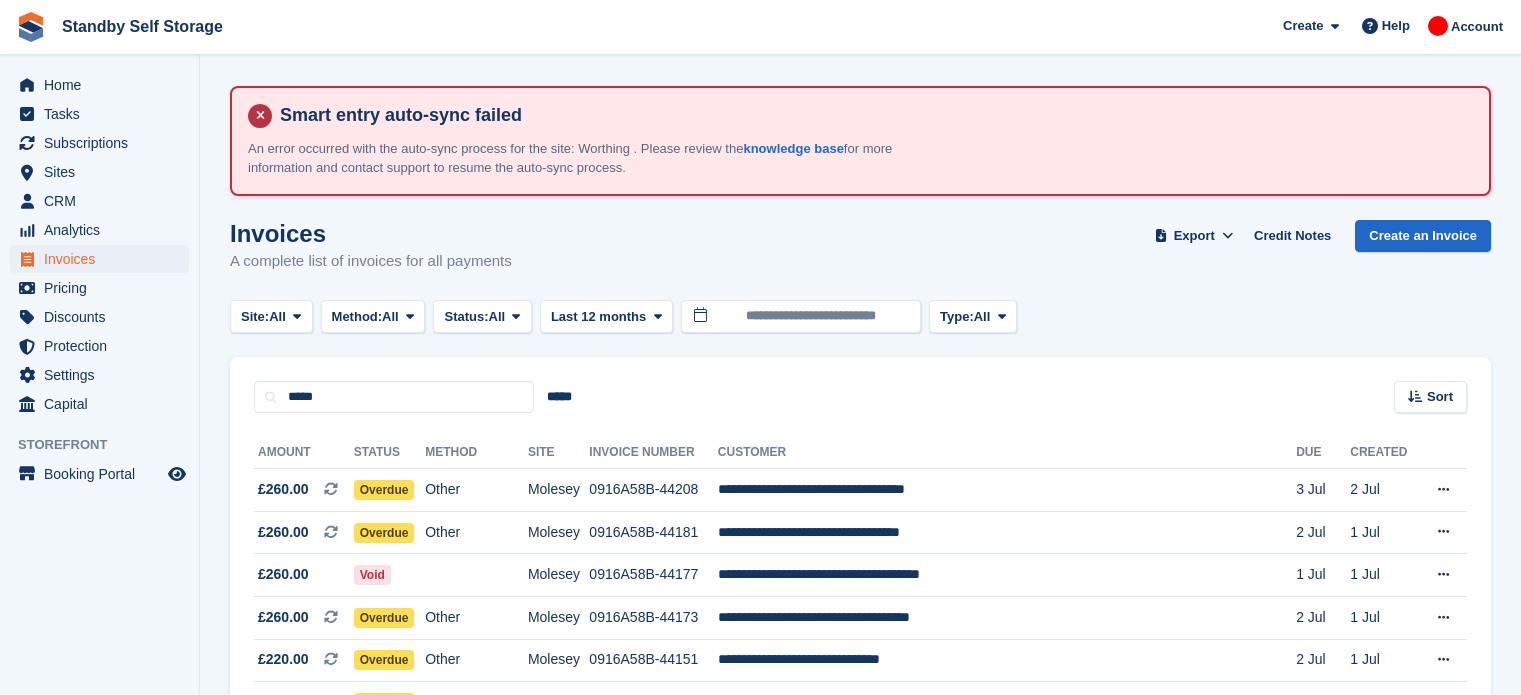scroll, scrollTop: 2012, scrollLeft: 0, axis: vertical 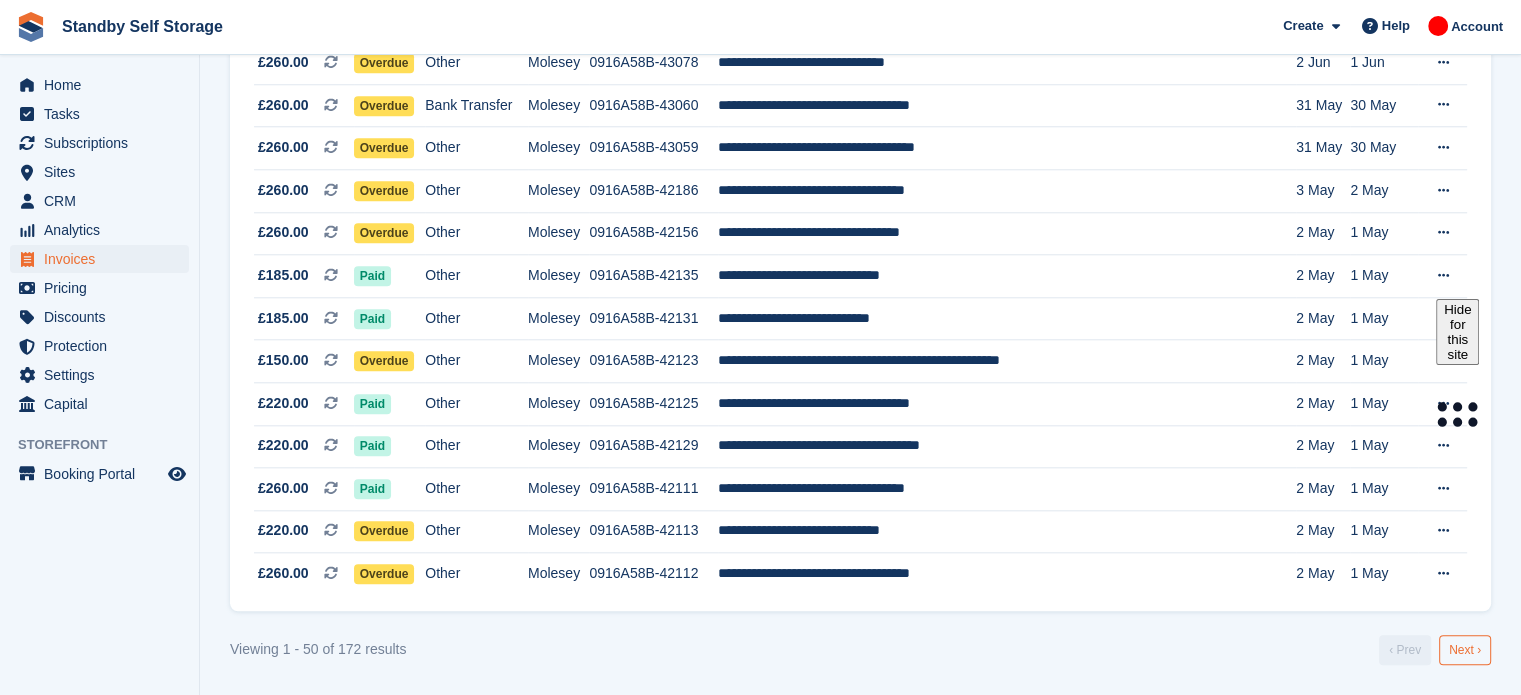 click on "Next ›" at bounding box center [1465, 650] 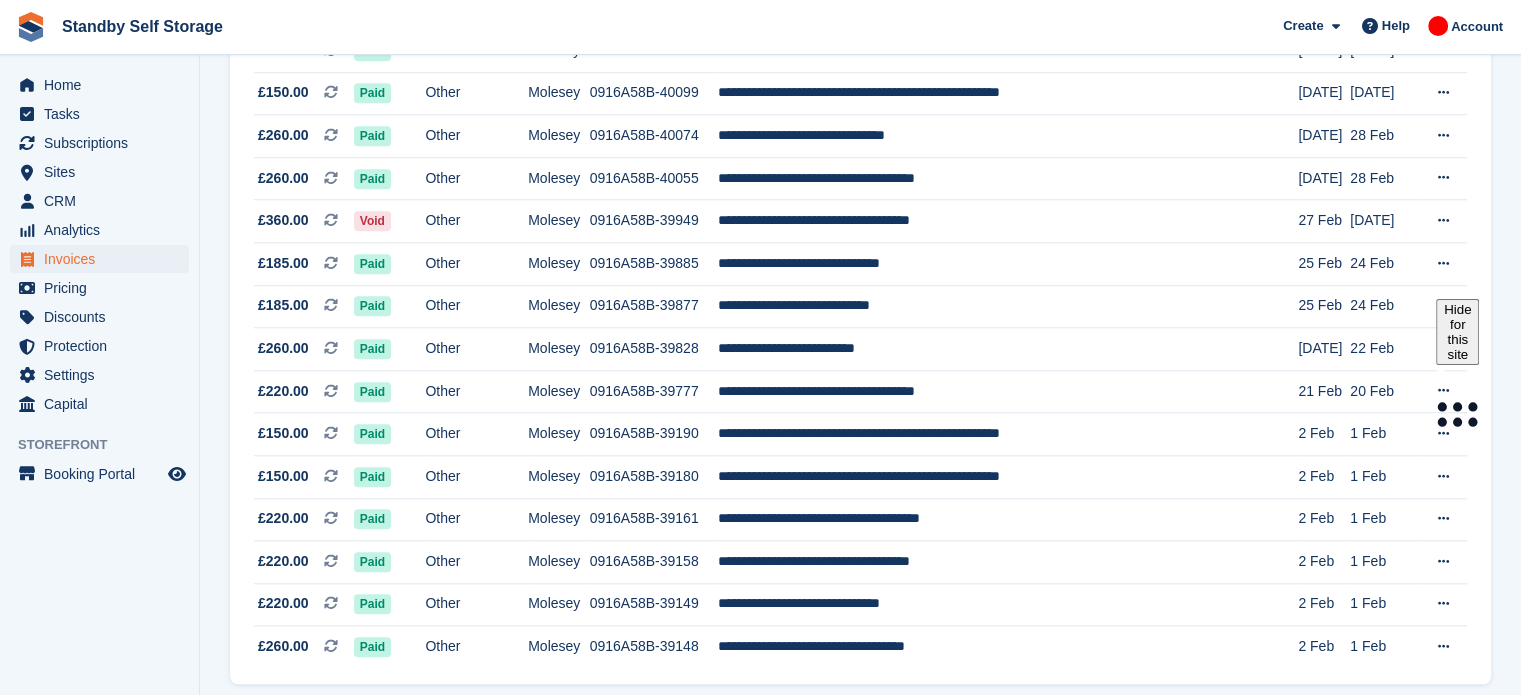 scroll, scrollTop: 2012, scrollLeft: 0, axis: vertical 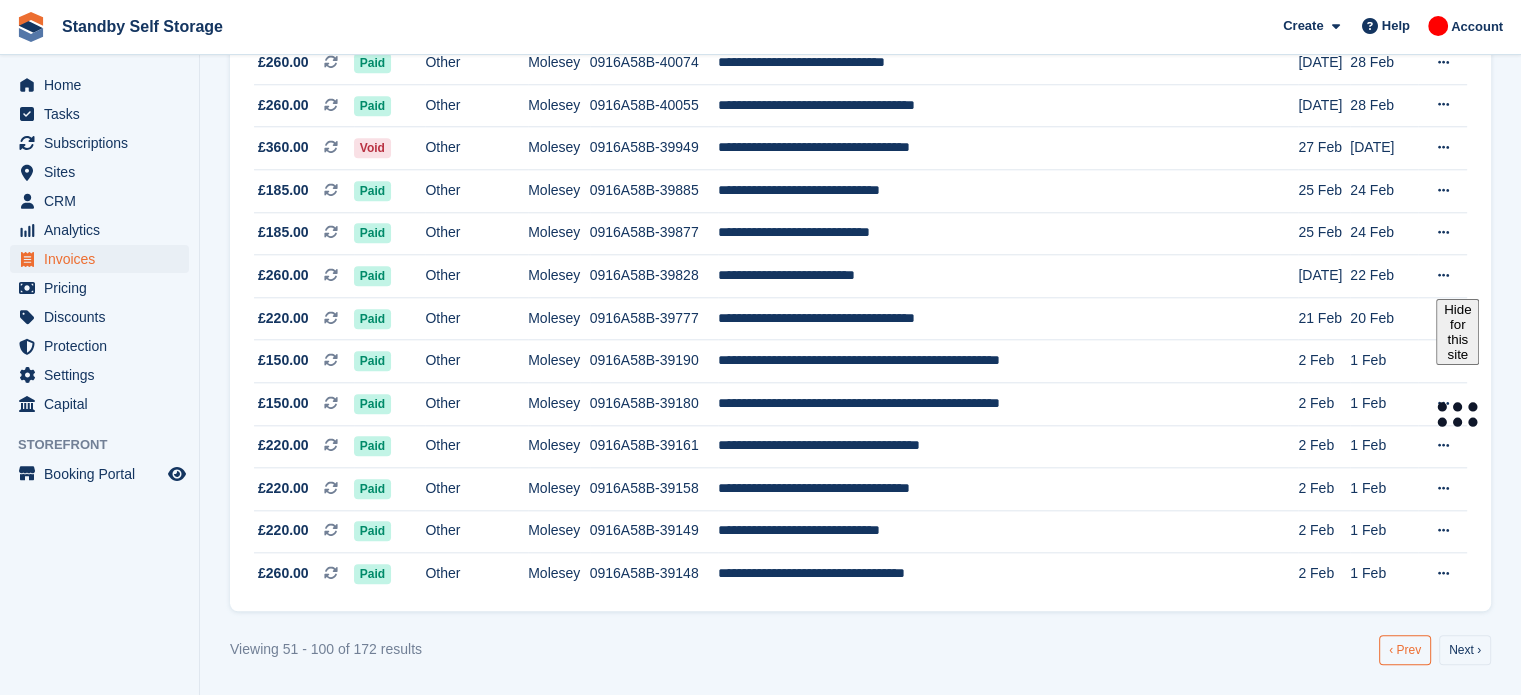 click on "‹ Prev" at bounding box center (1405, 650) 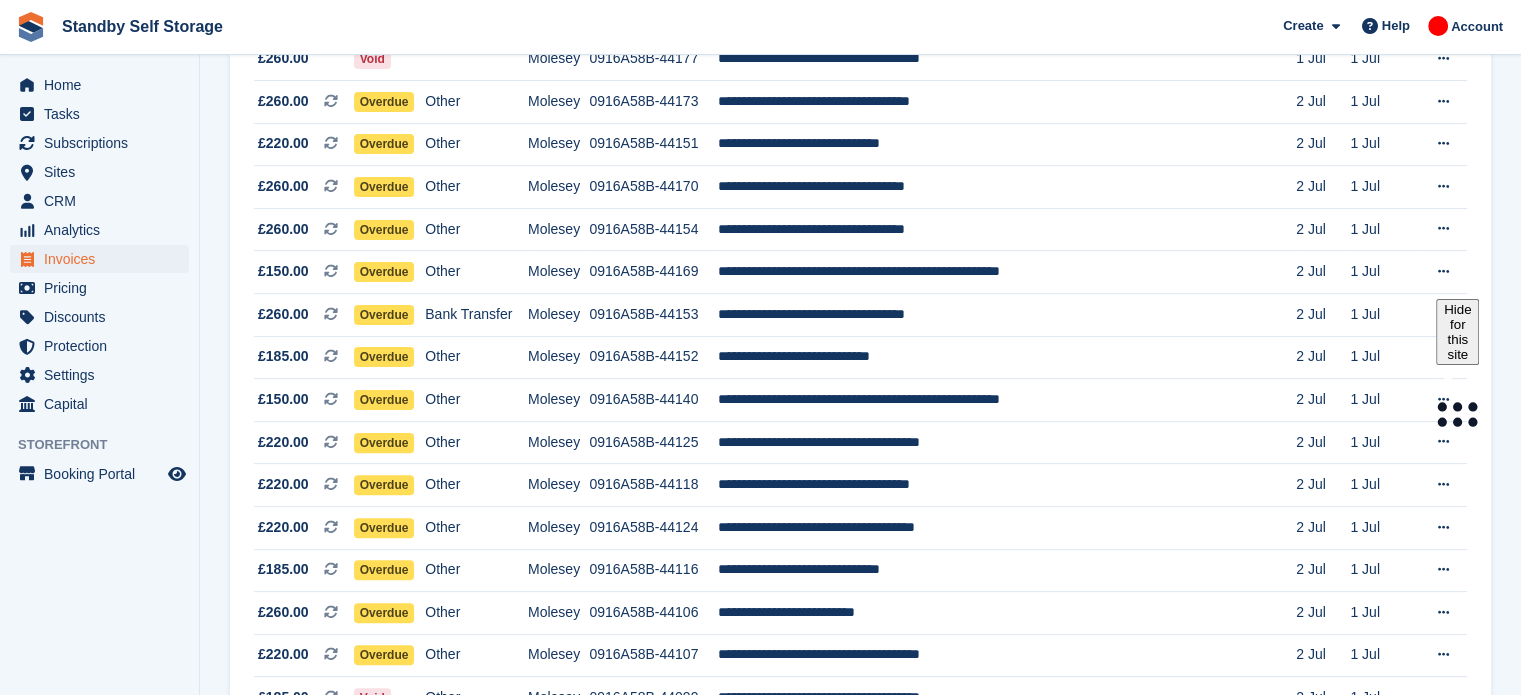 scroll, scrollTop: 204, scrollLeft: 0, axis: vertical 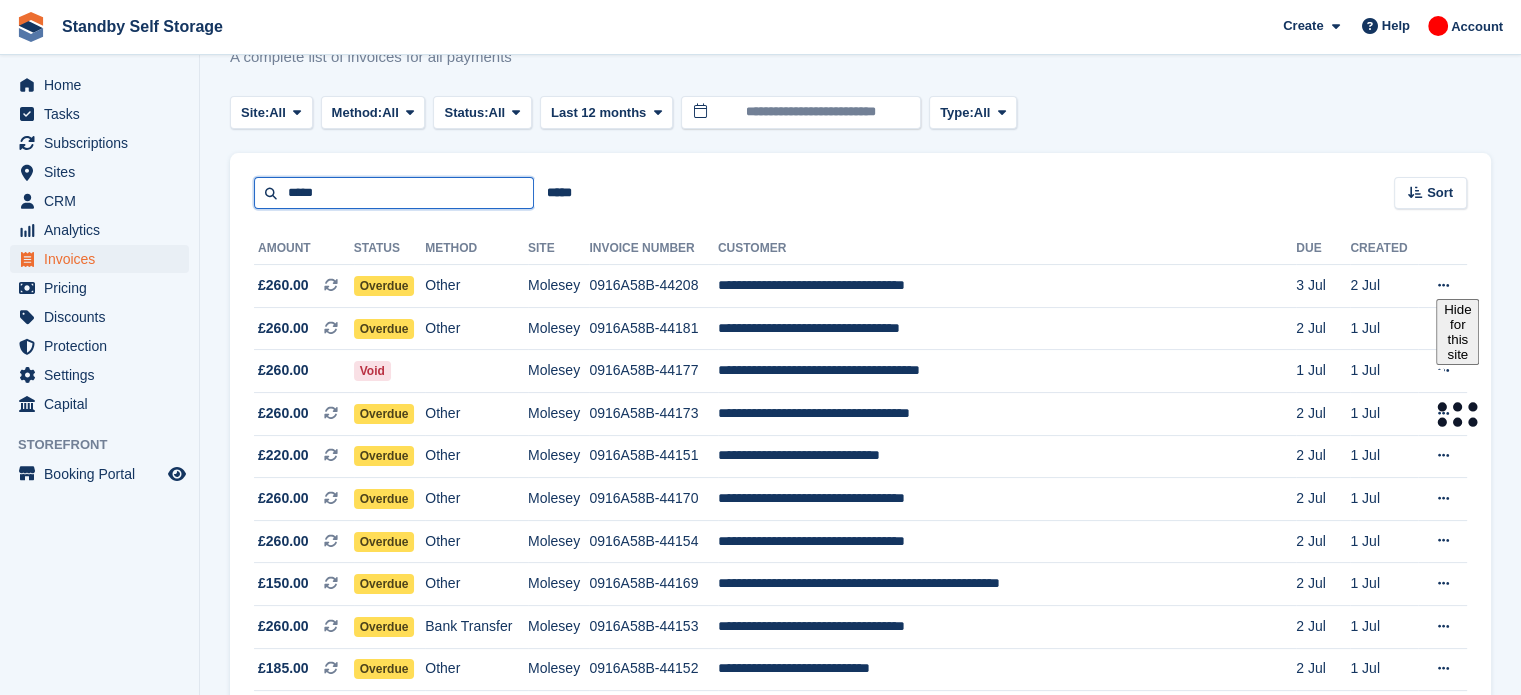 click on "*****" at bounding box center (394, 193) 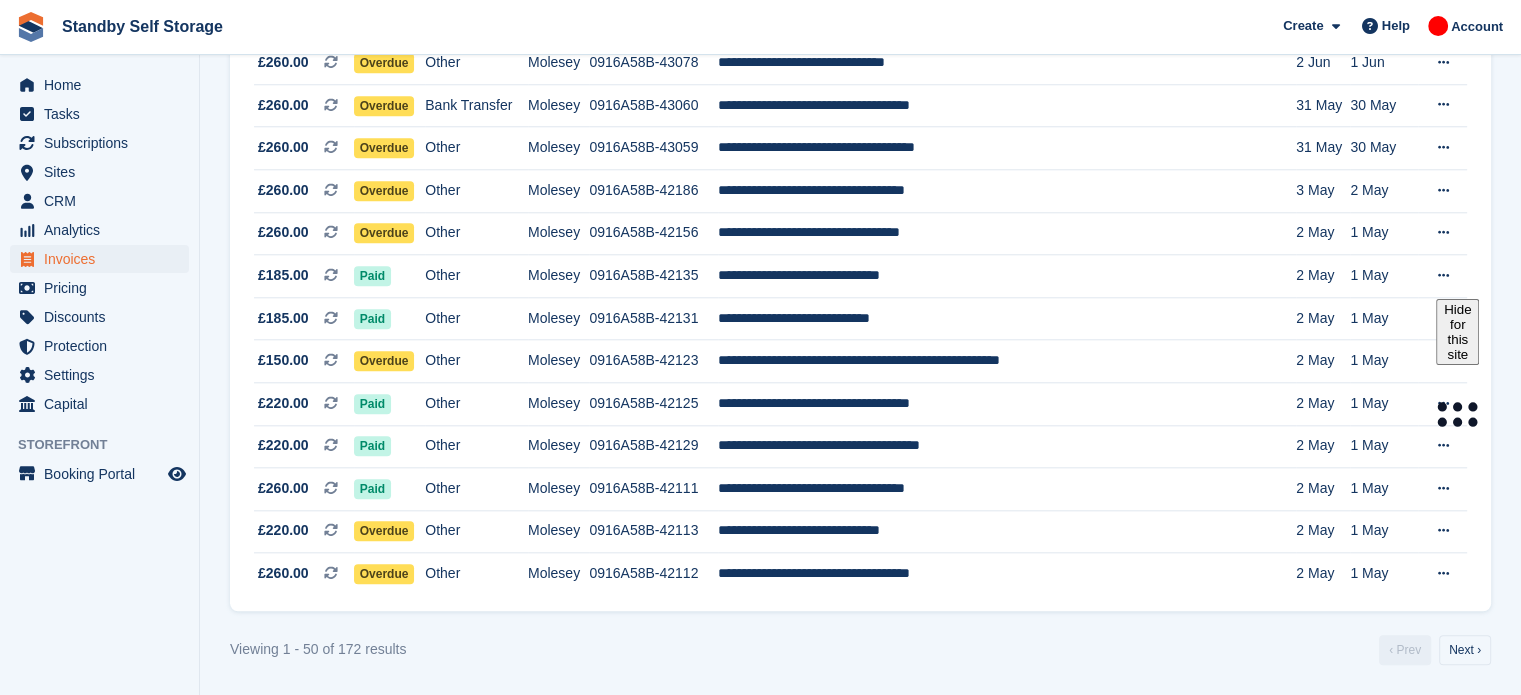 scroll, scrollTop: 2012, scrollLeft: 0, axis: vertical 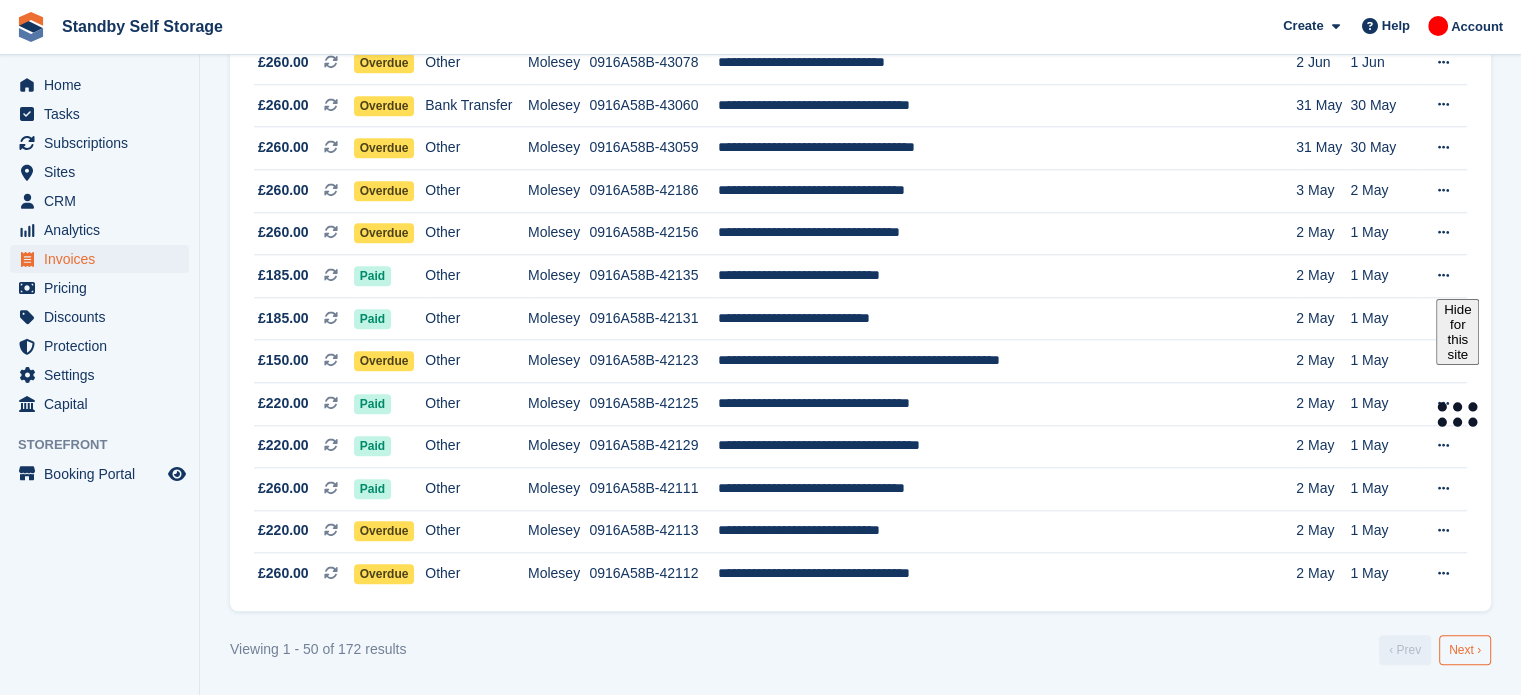 click on "Next ›" at bounding box center [1465, 650] 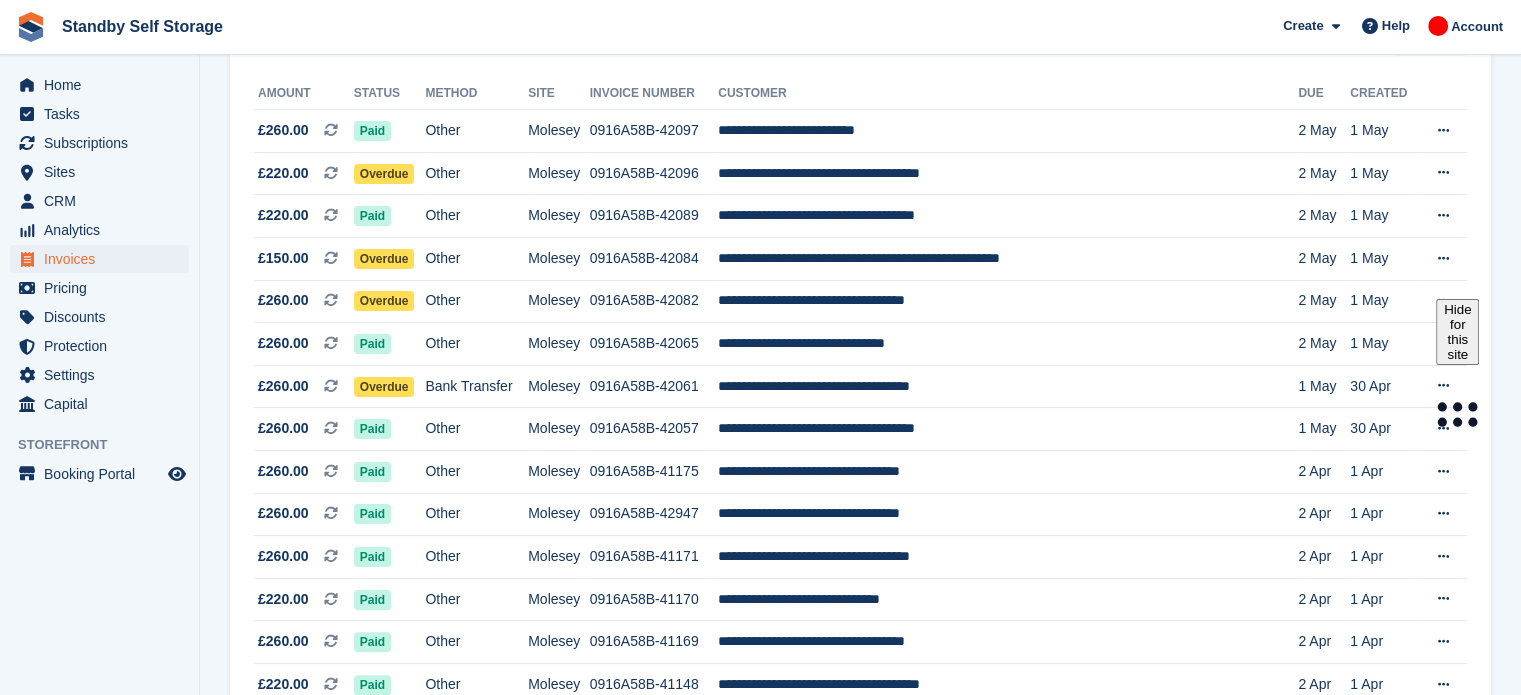 scroll, scrollTop: 356, scrollLeft: 0, axis: vertical 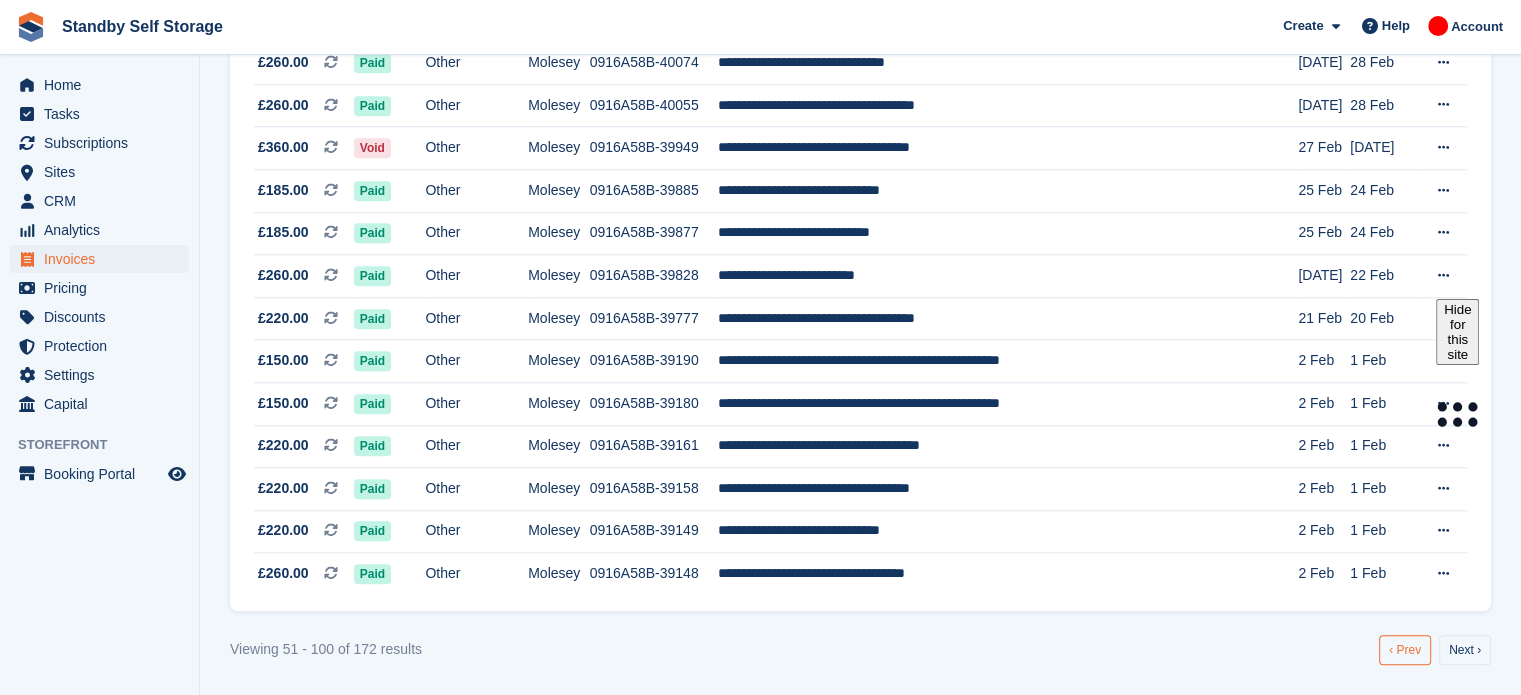 click on "‹ Prev" at bounding box center (1405, 650) 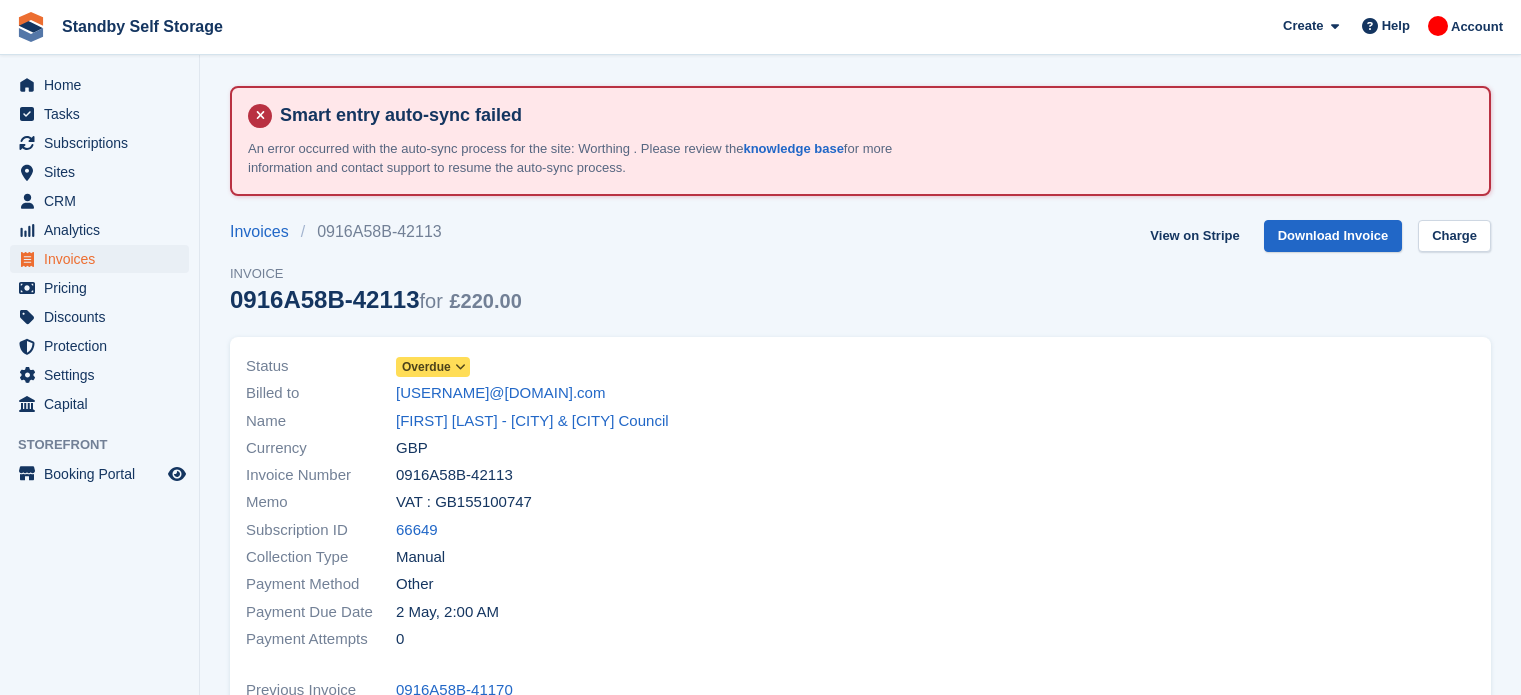 scroll, scrollTop: 0, scrollLeft: 0, axis: both 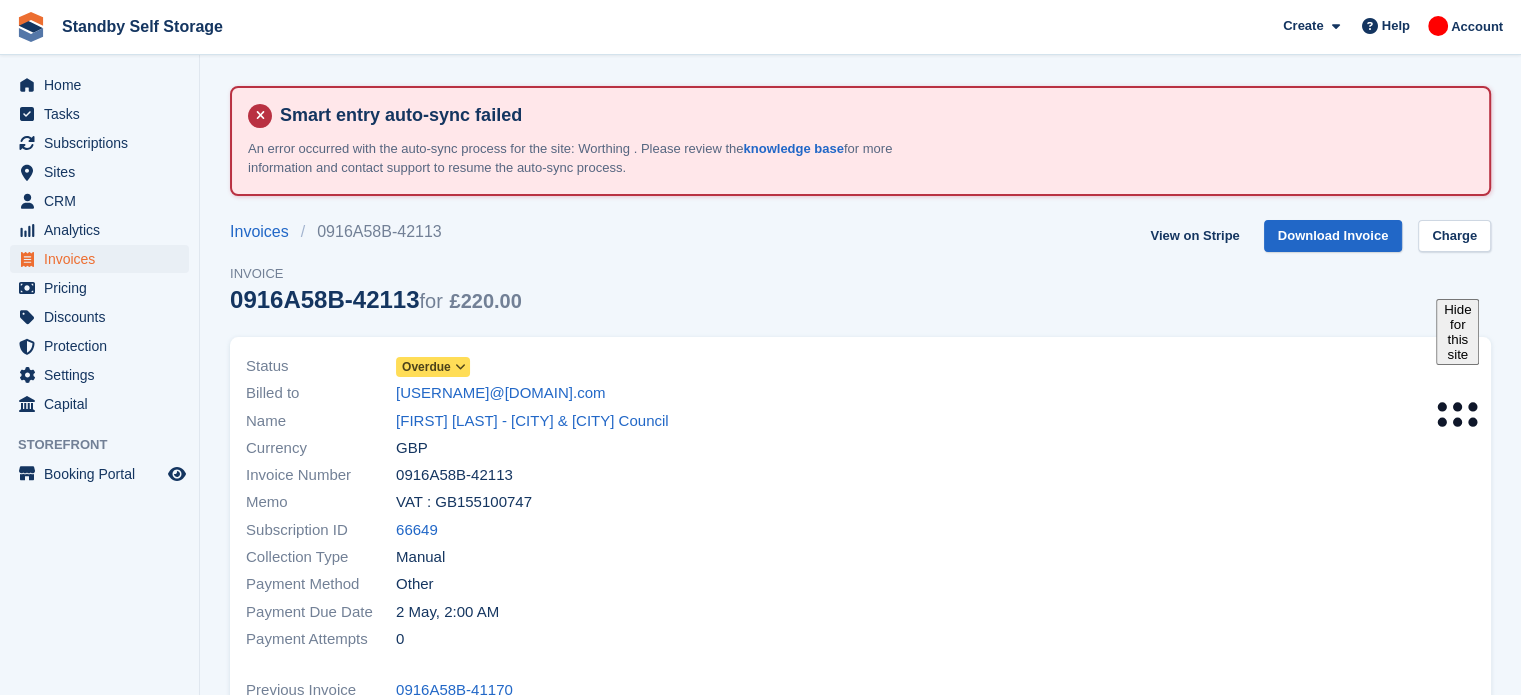 click on "Overdue" at bounding box center [426, 367] 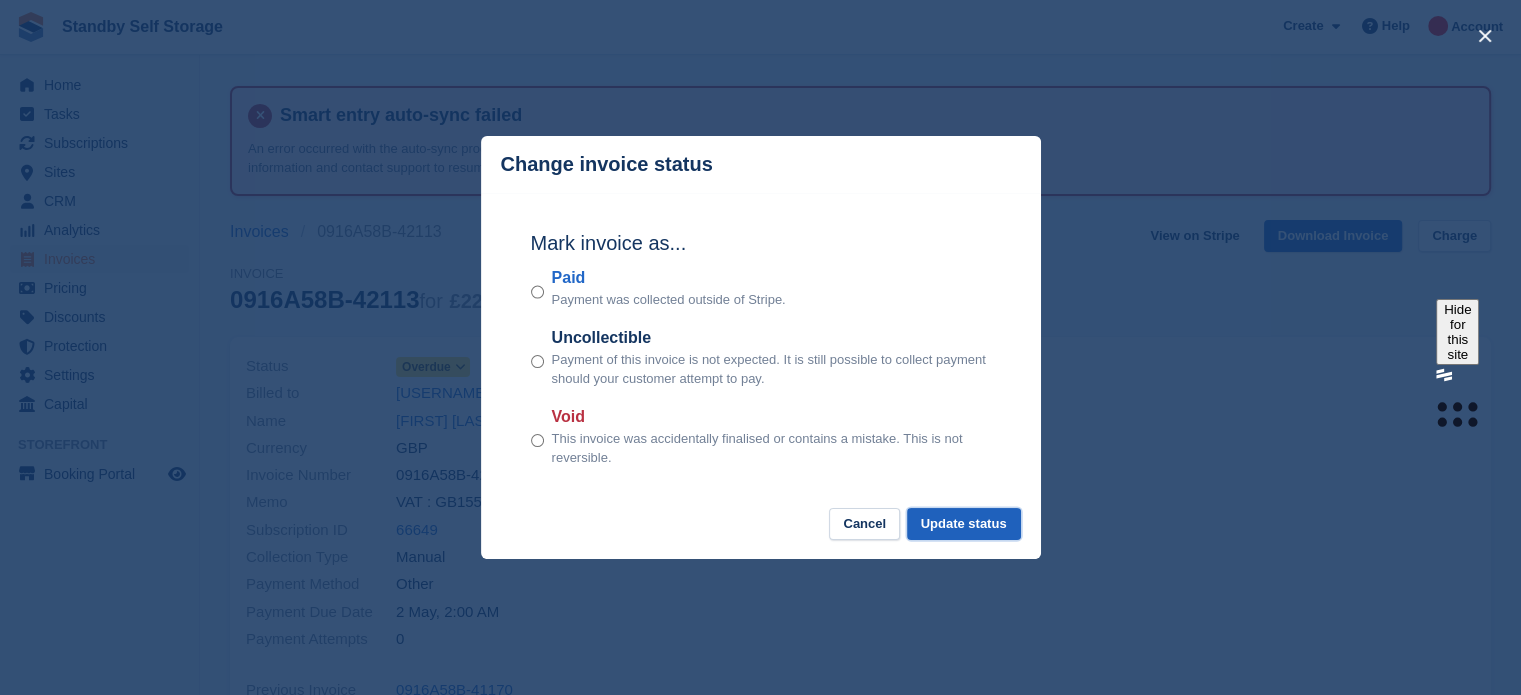 click on "Update status" at bounding box center [964, 524] 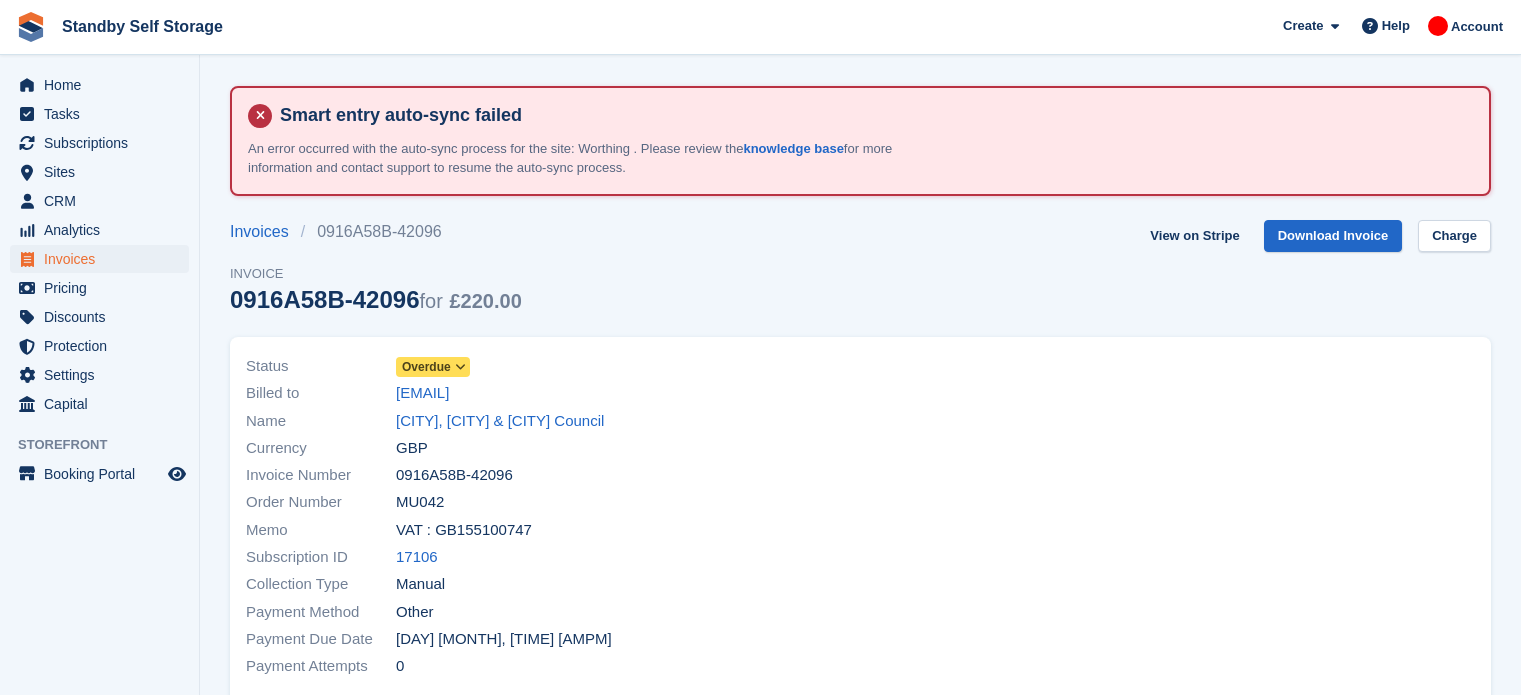 scroll, scrollTop: 0, scrollLeft: 0, axis: both 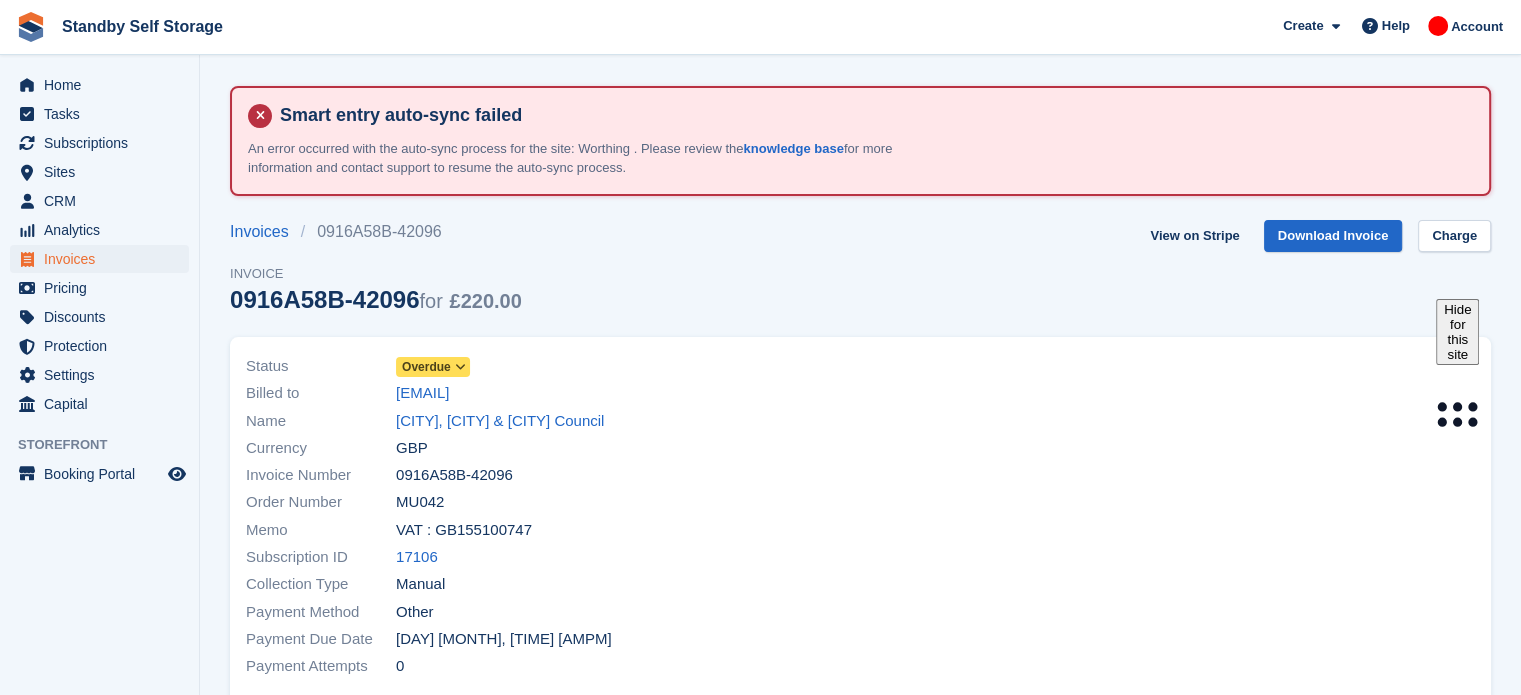 click at bounding box center [460, 367] 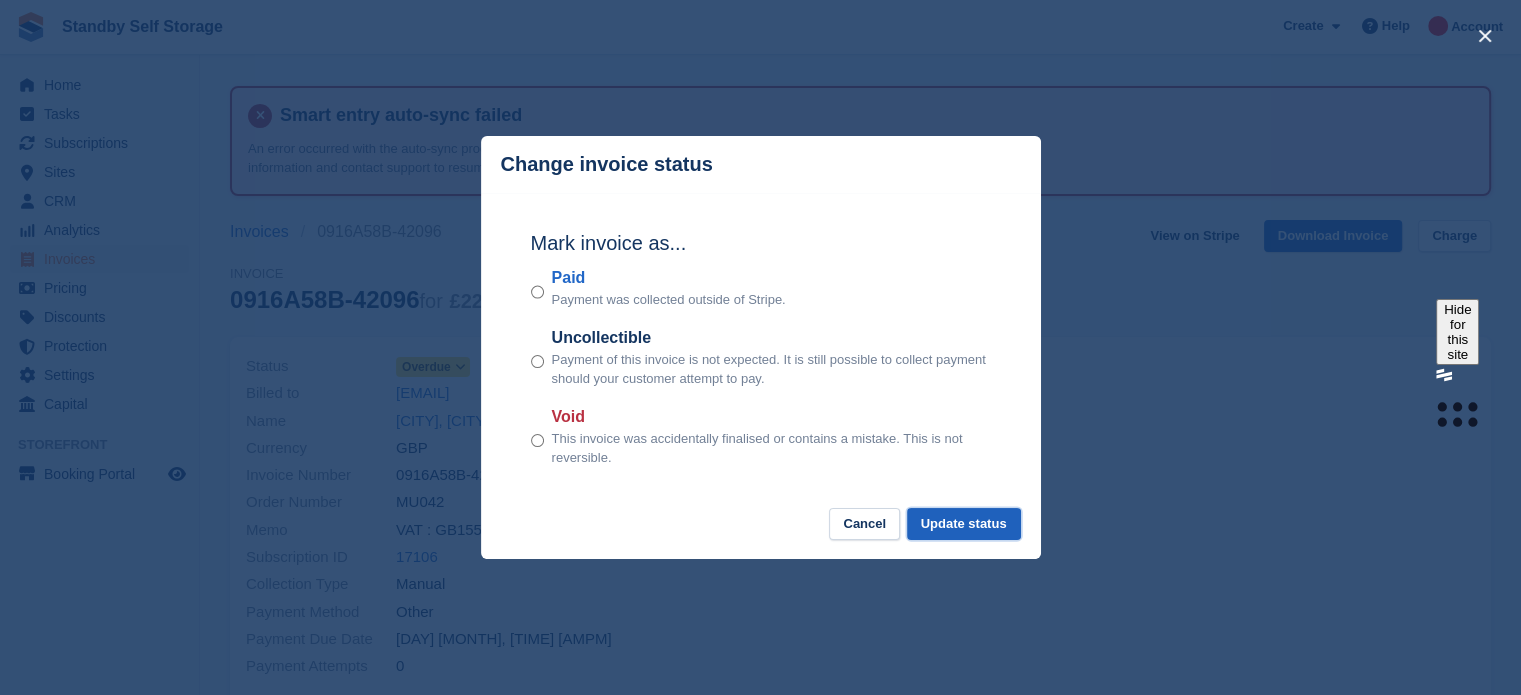 click on "Update status" at bounding box center (964, 524) 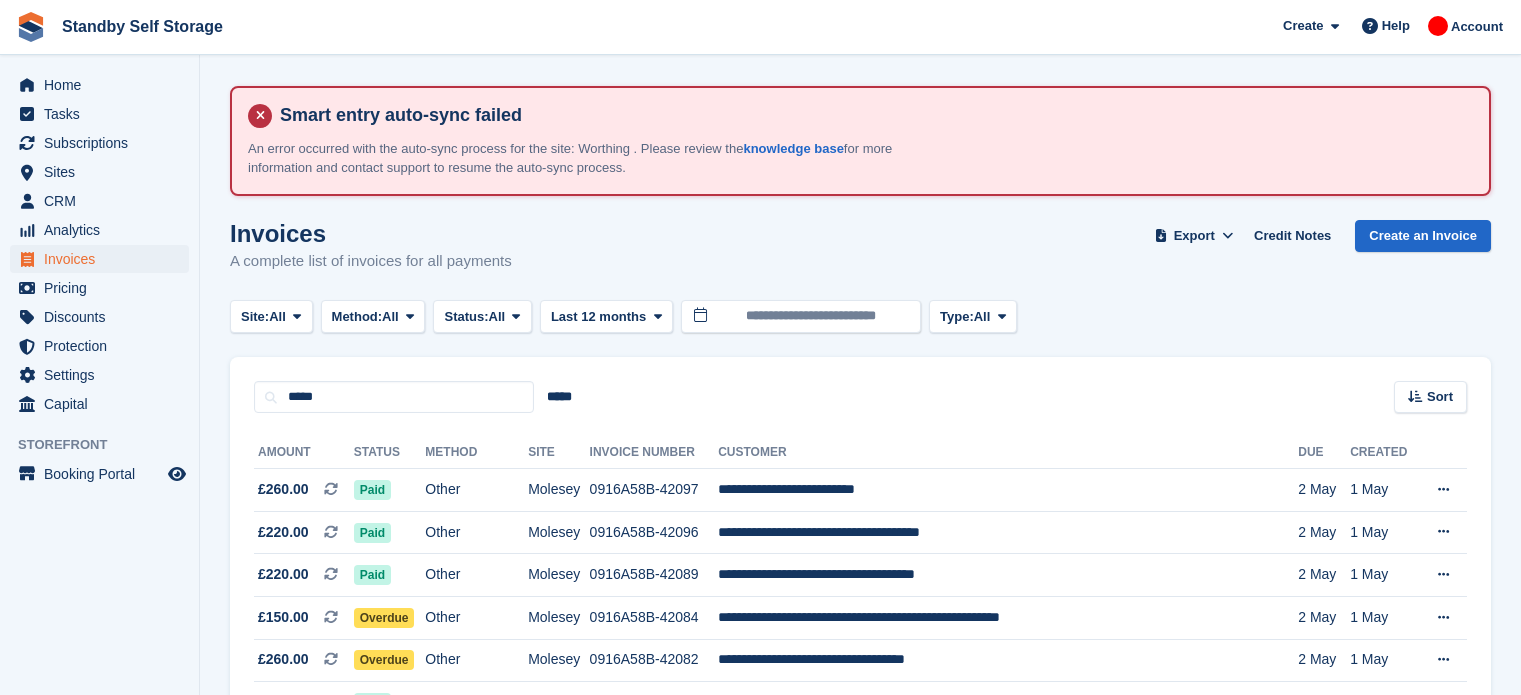 scroll, scrollTop: 339, scrollLeft: 0, axis: vertical 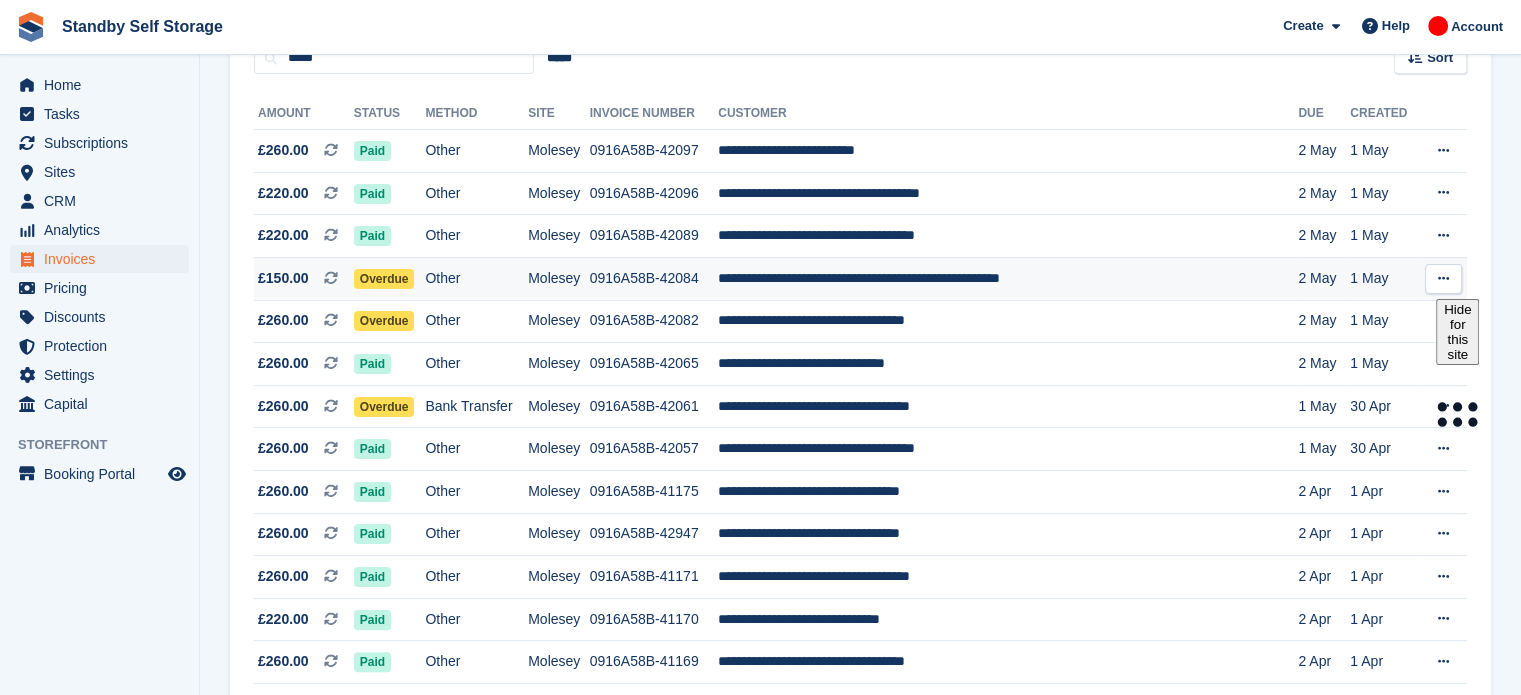 click on "**********" at bounding box center (1008, 278) 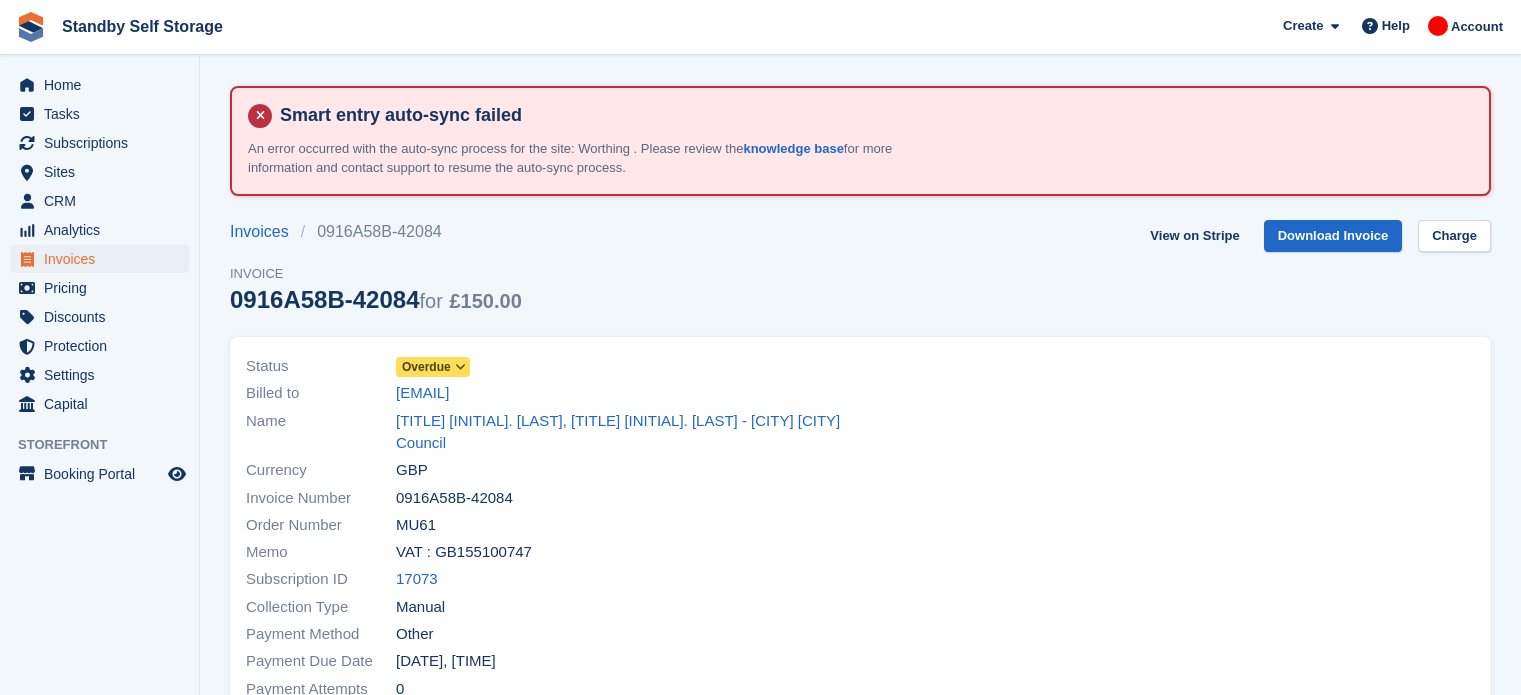 scroll, scrollTop: 0, scrollLeft: 0, axis: both 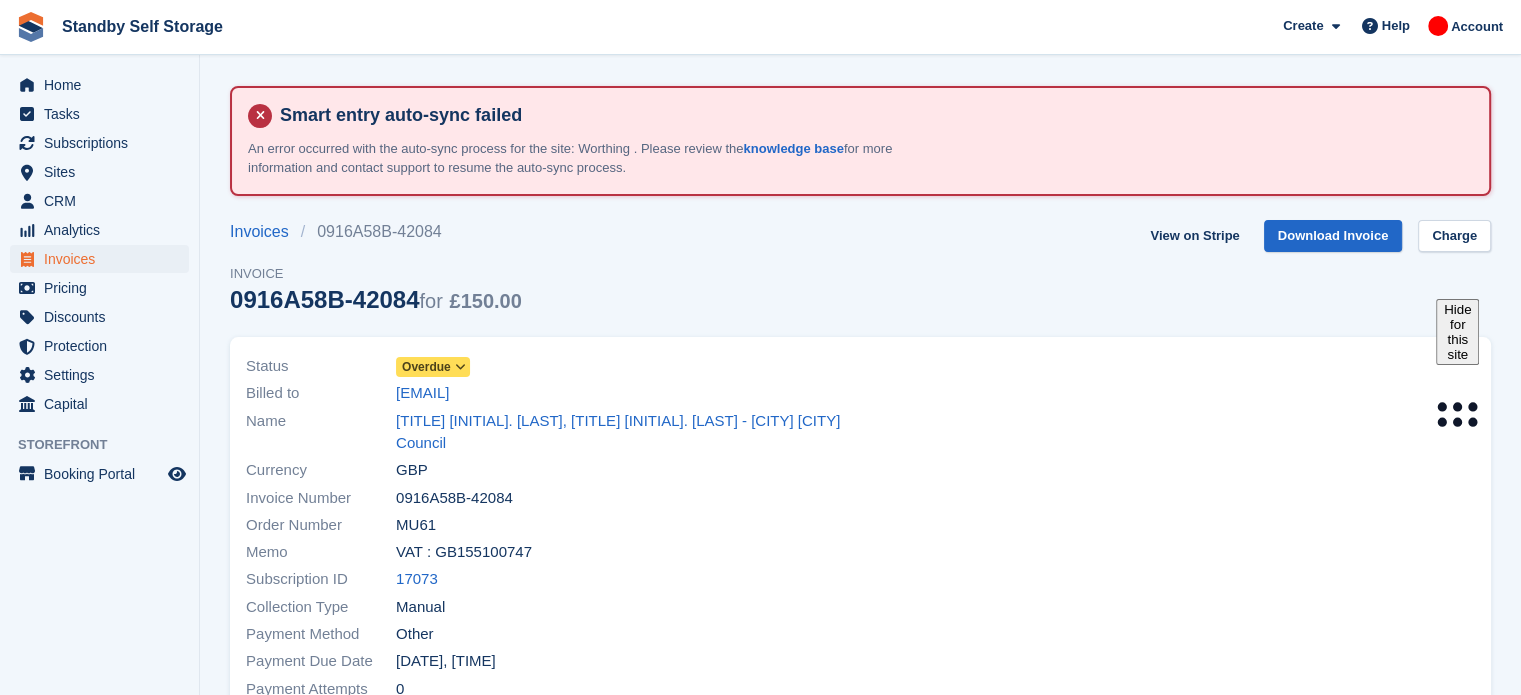 click at bounding box center (460, 367) 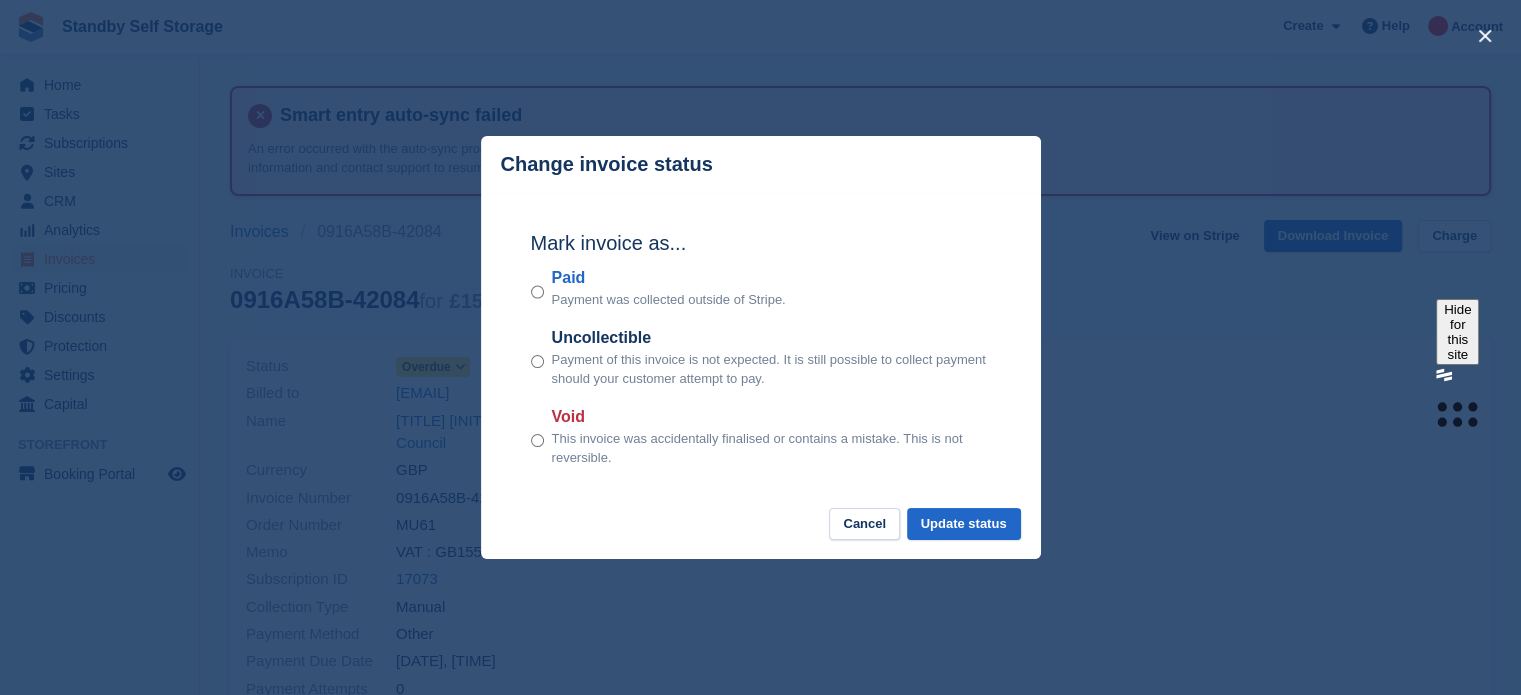 click on "Paid
Payment was collected outside of Stripe." at bounding box center [761, 288] 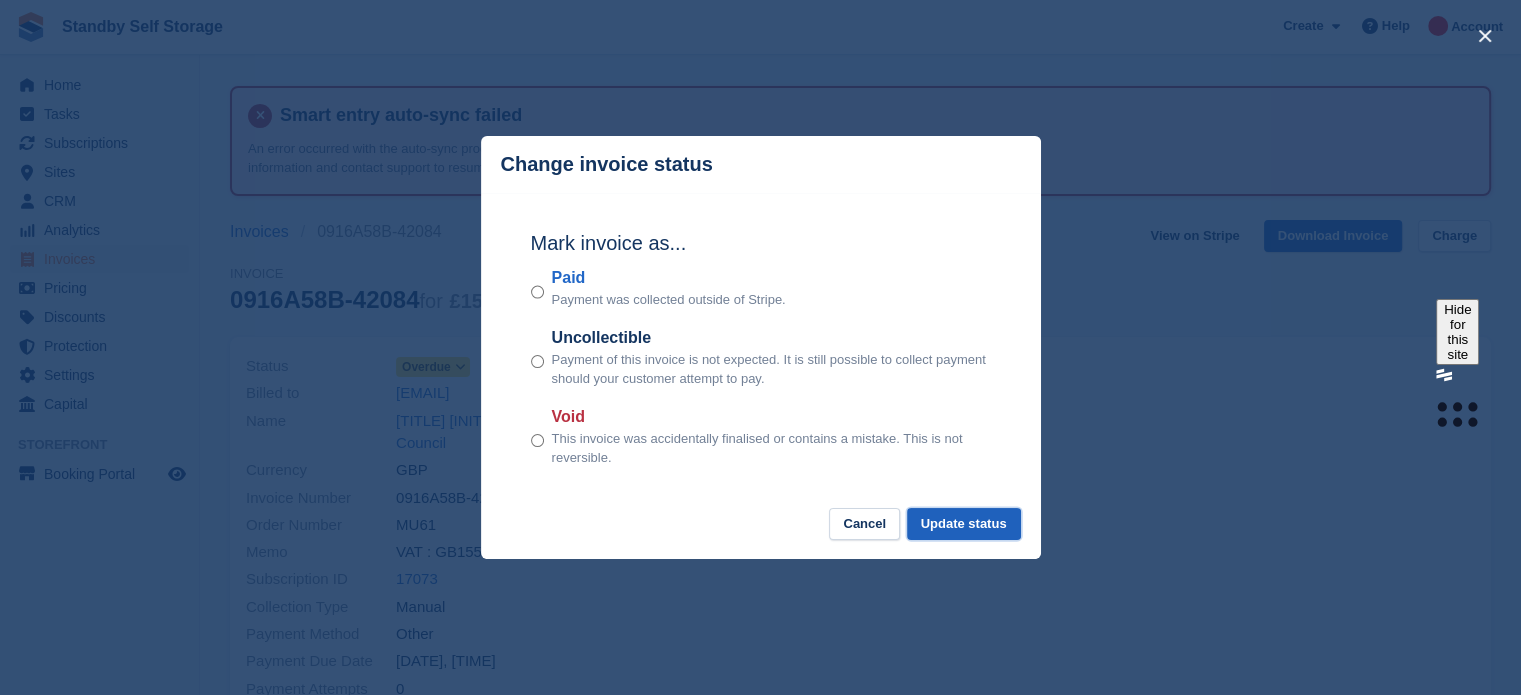 click on "Update status" at bounding box center [964, 524] 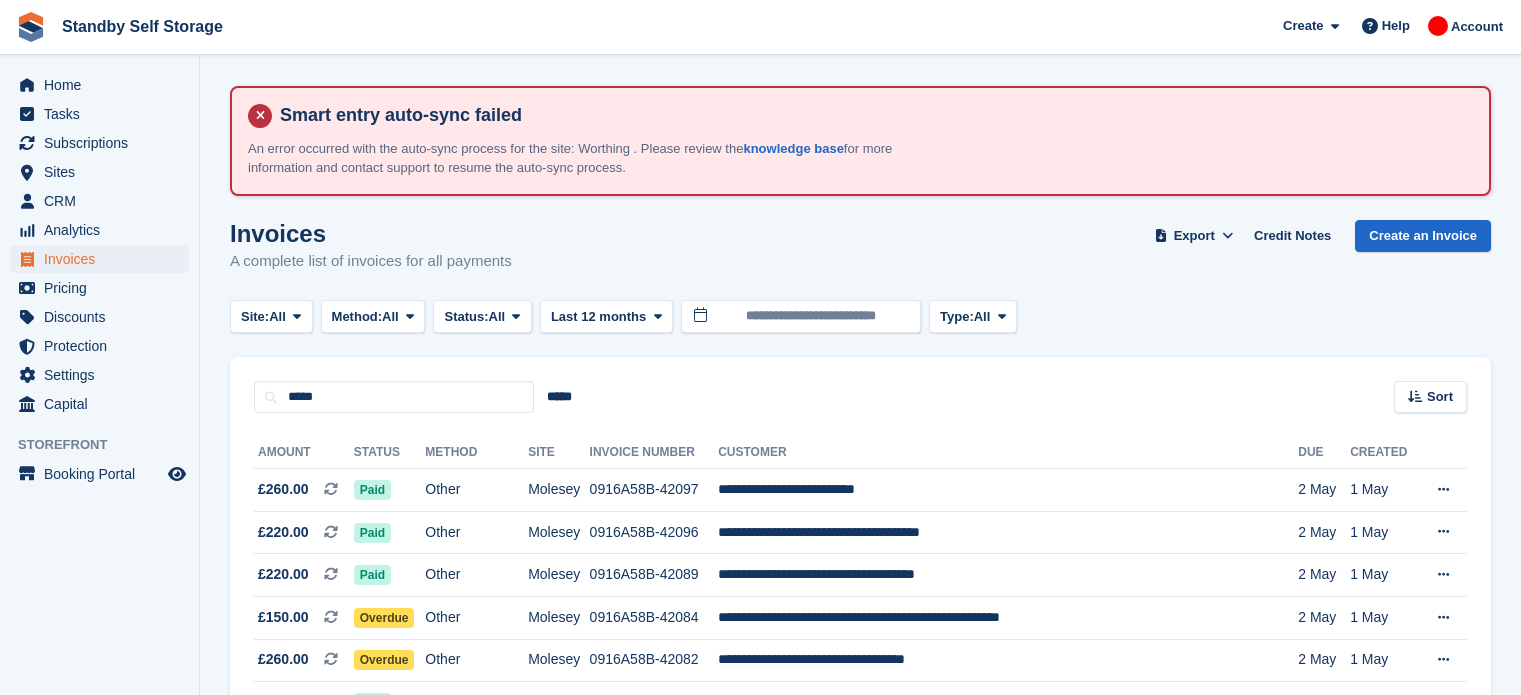 scroll, scrollTop: 339, scrollLeft: 0, axis: vertical 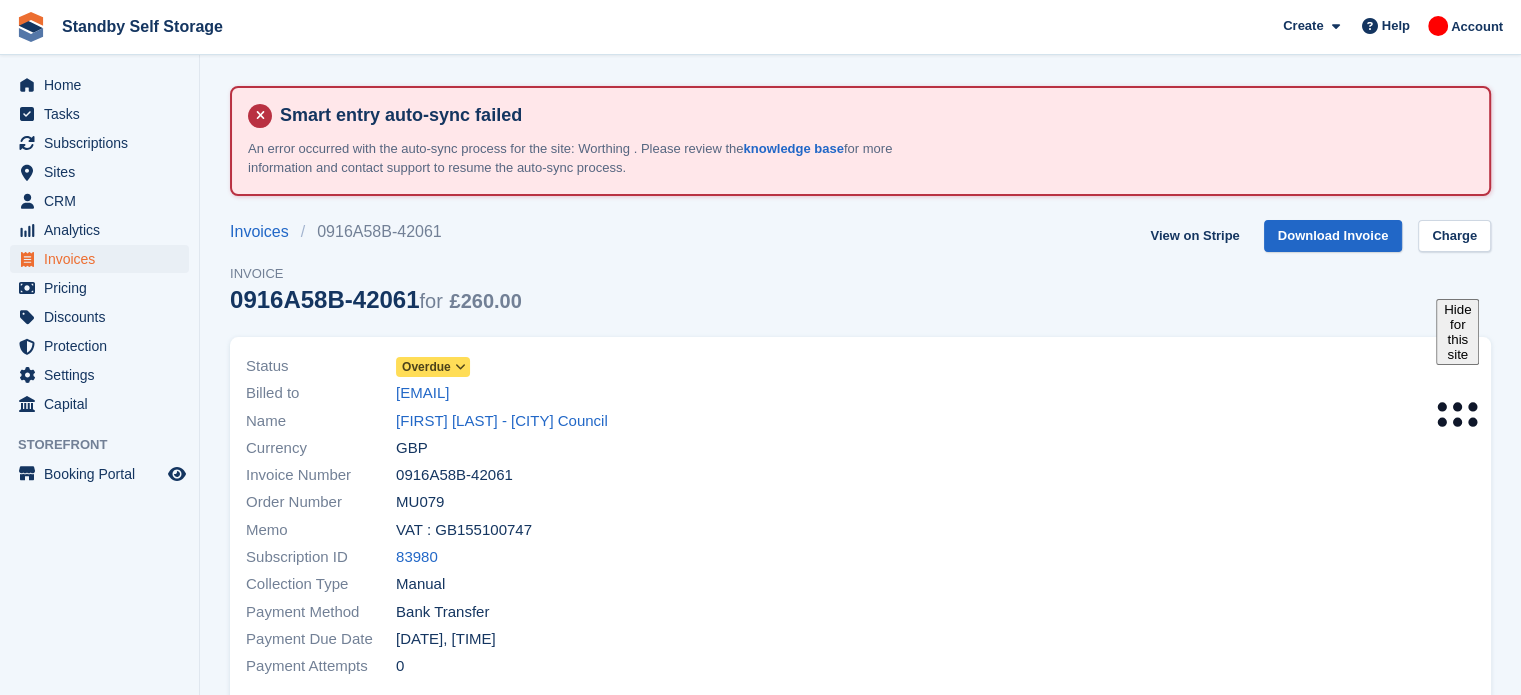 click at bounding box center (460, 367) 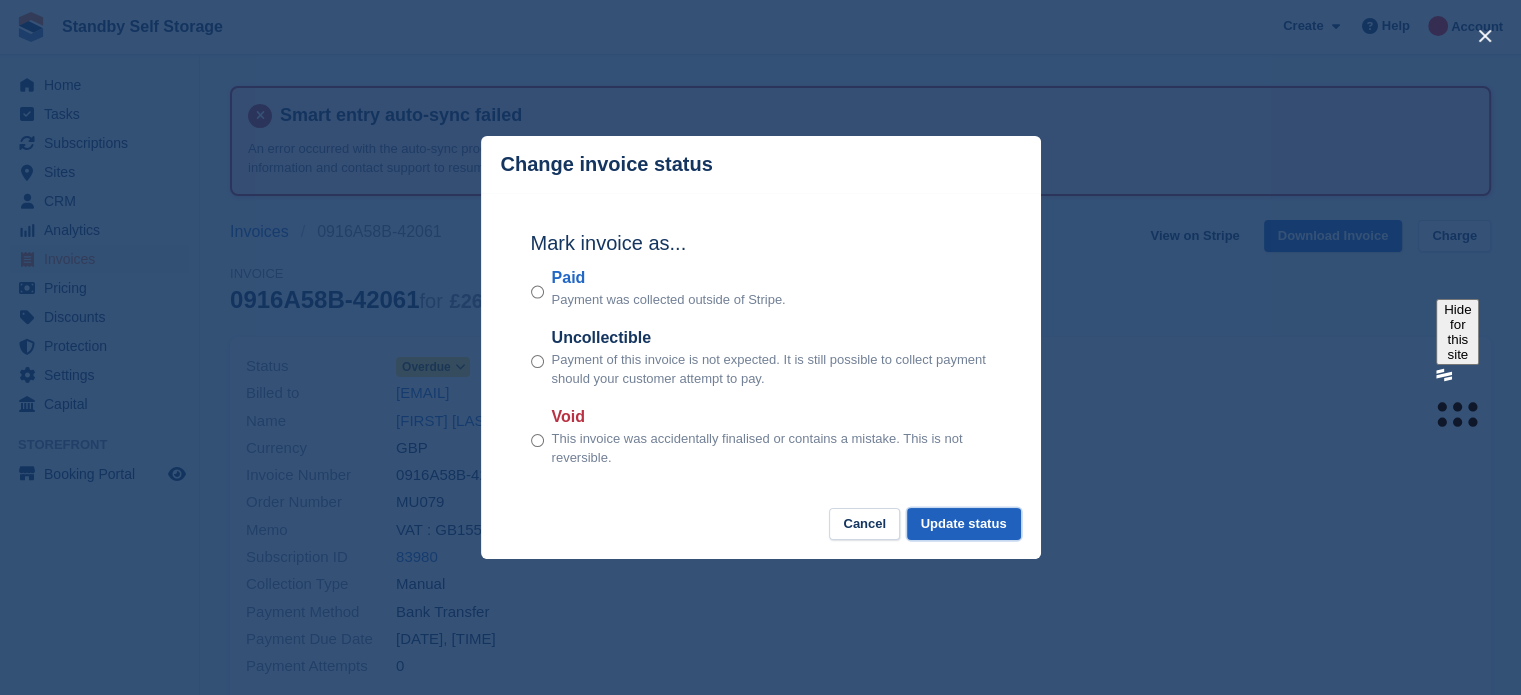 click on "Update status" at bounding box center [964, 524] 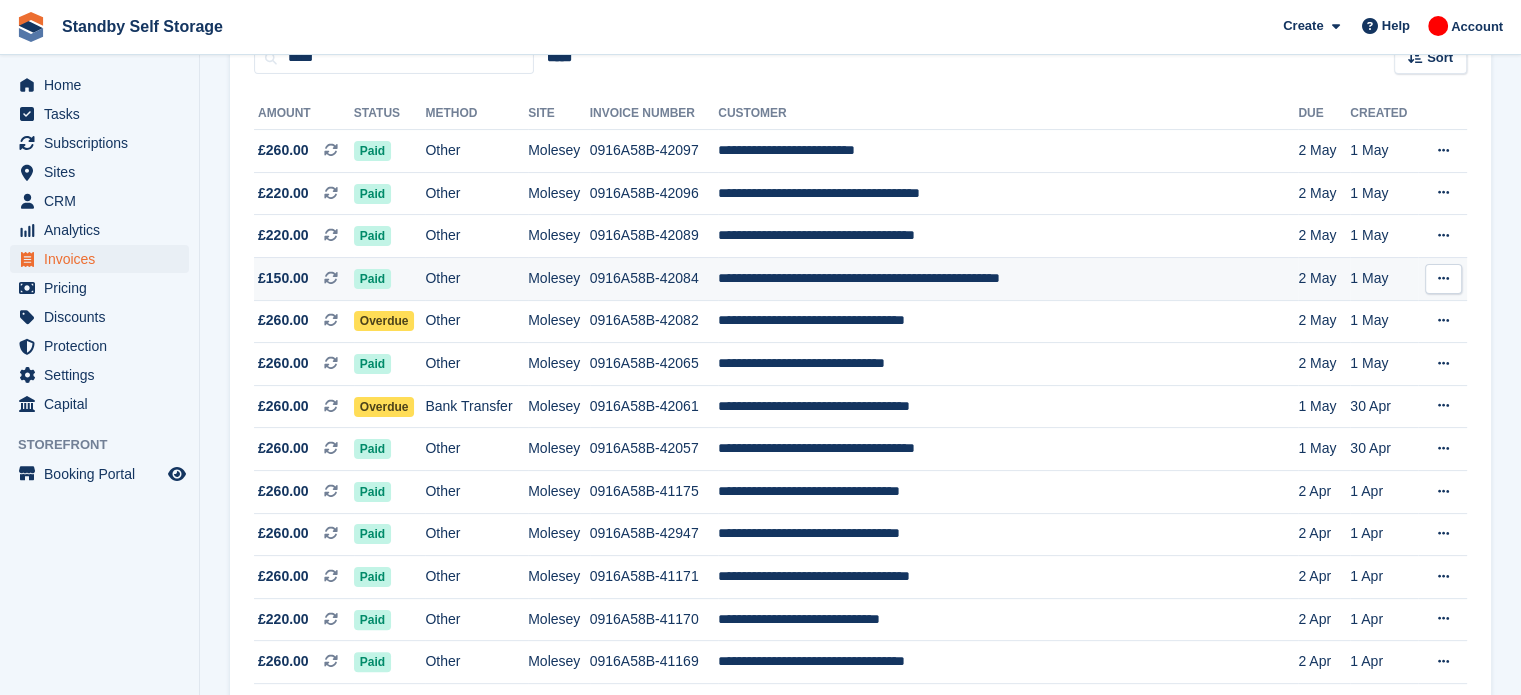 scroll, scrollTop: 339, scrollLeft: 0, axis: vertical 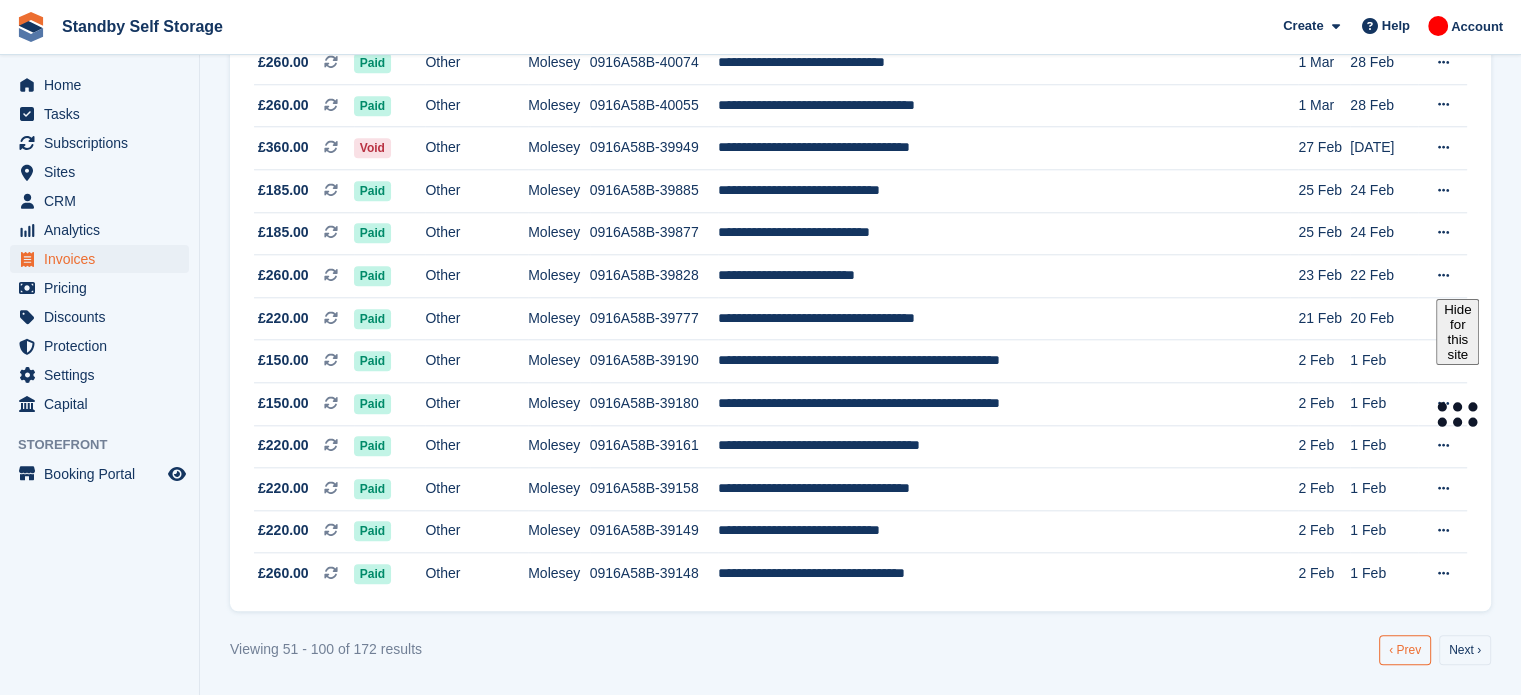 click on "‹ Prev" at bounding box center (1405, 650) 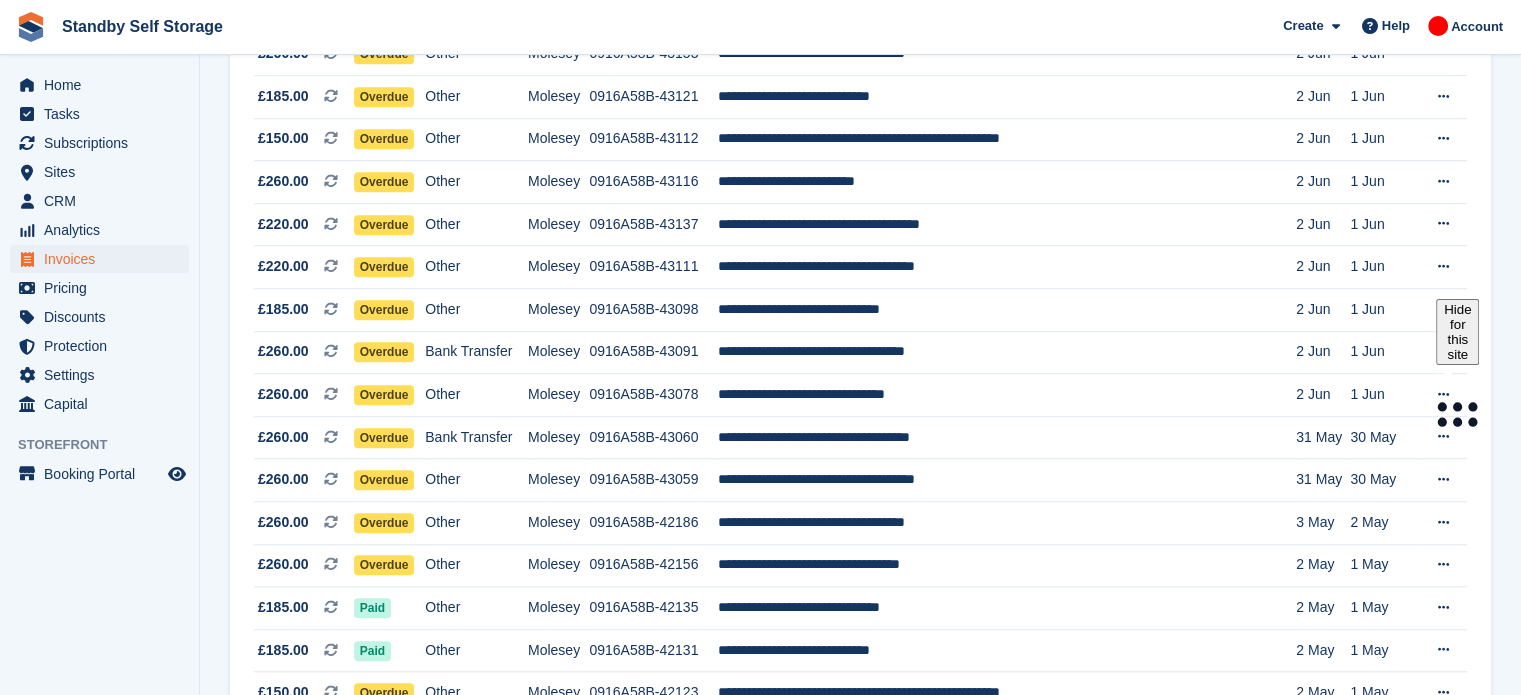 scroll, scrollTop: 1684, scrollLeft: 0, axis: vertical 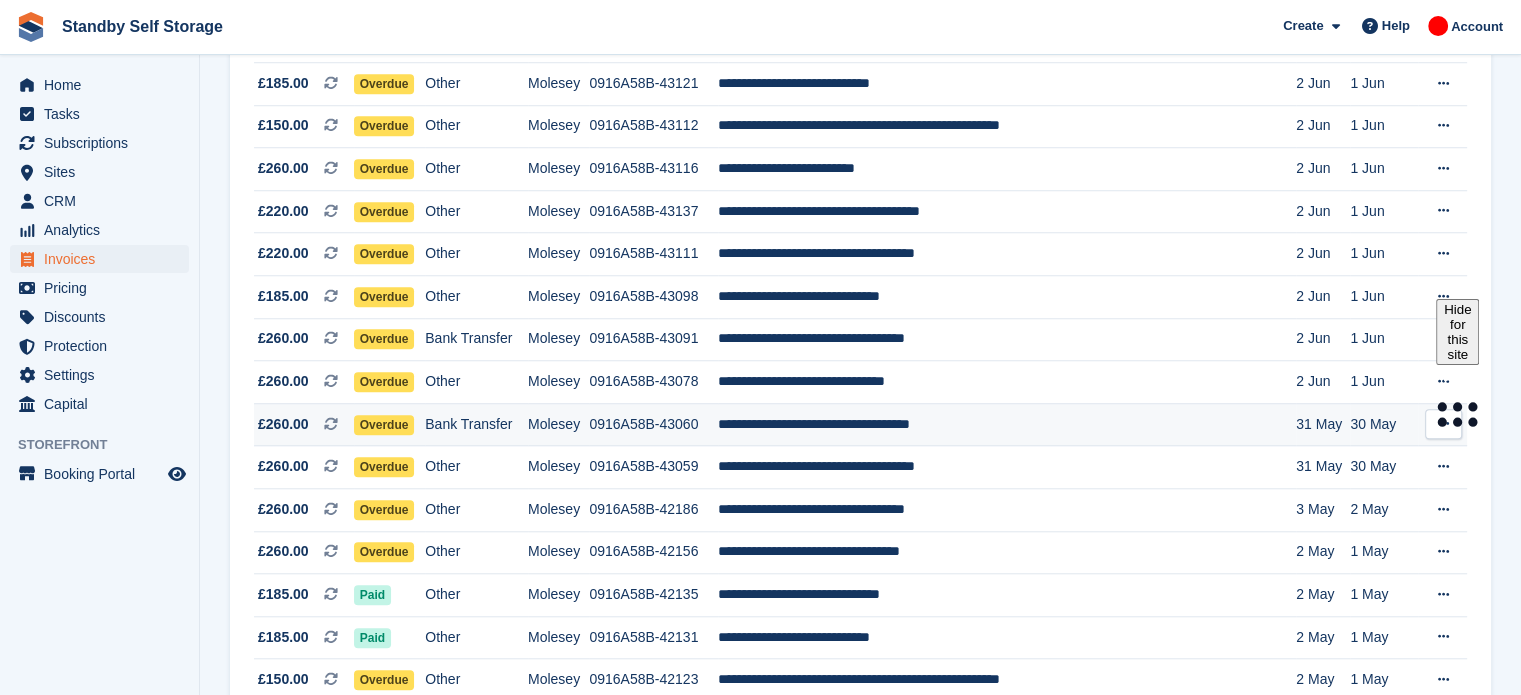 click on "**********" at bounding box center [1007, 424] 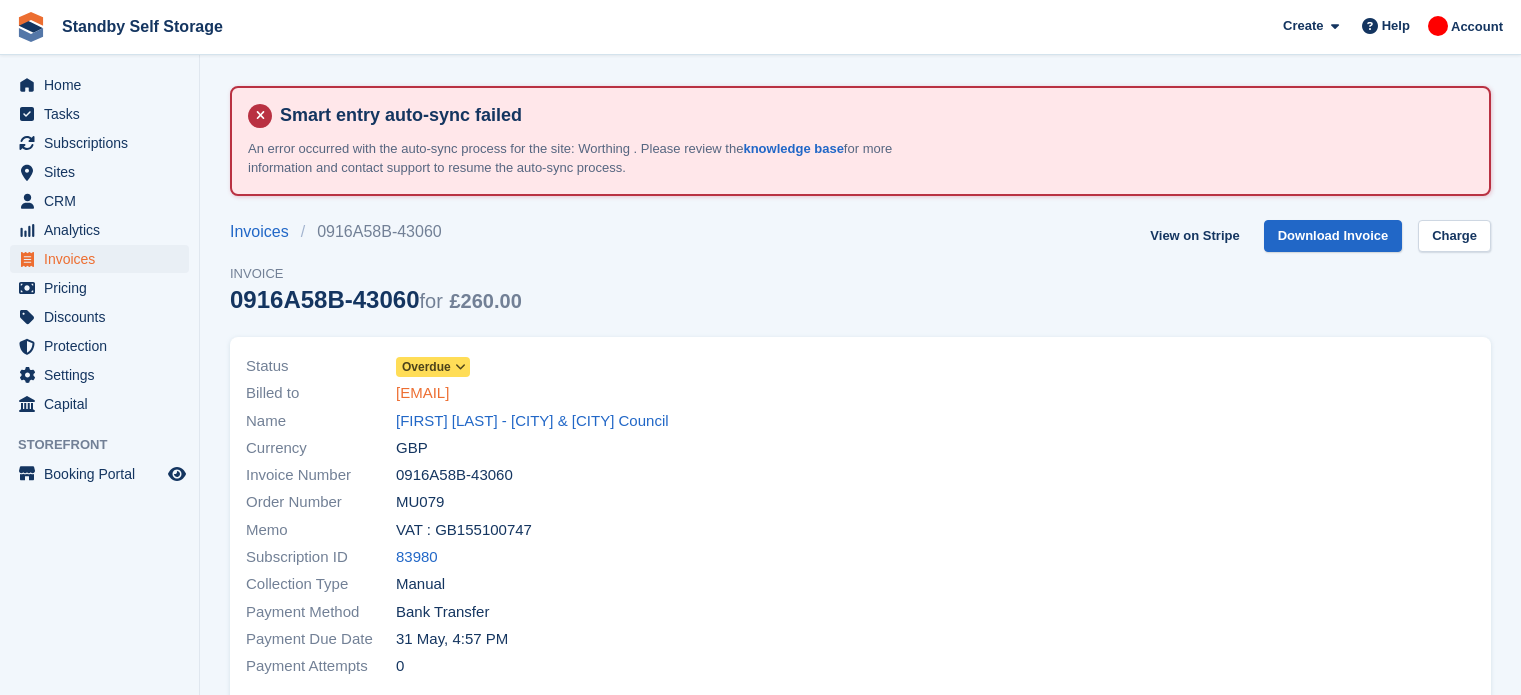 scroll, scrollTop: 0, scrollLeft: 0, axis: both 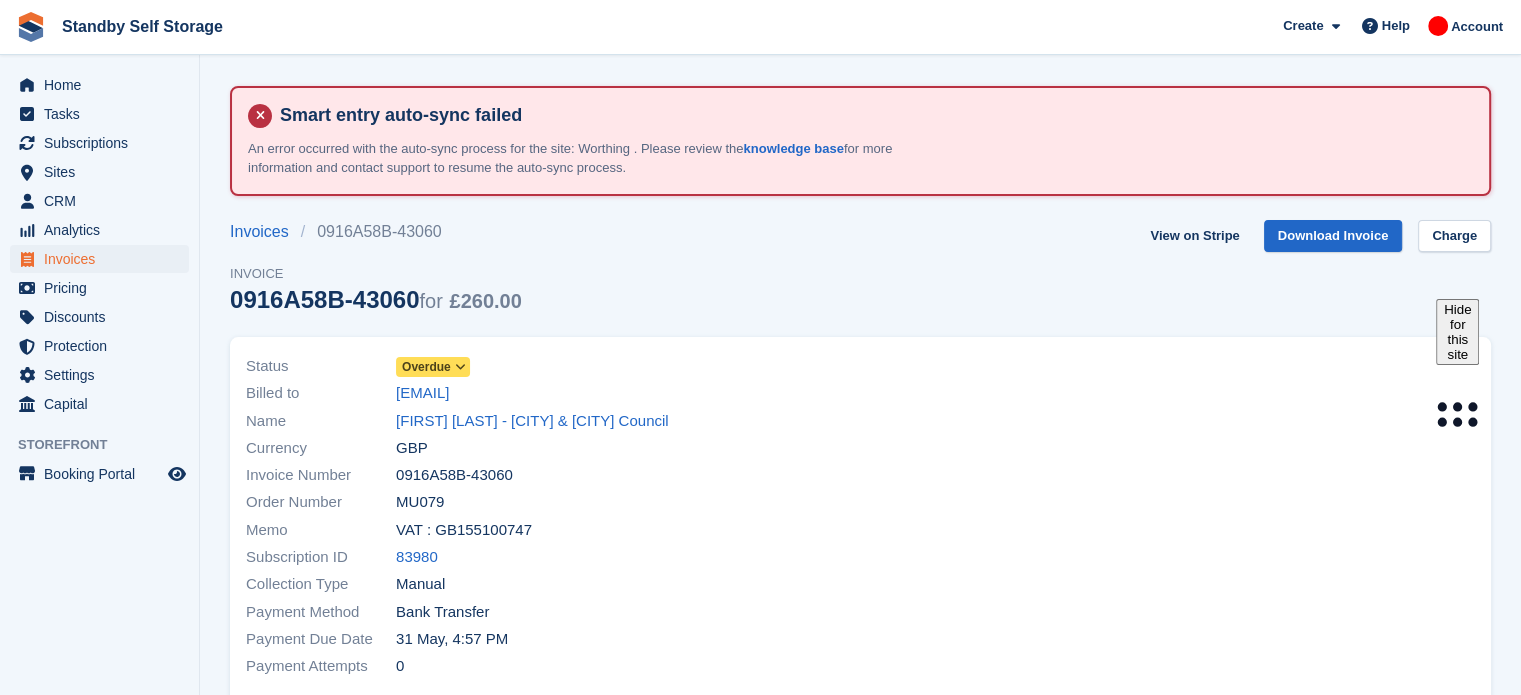 click on "Overdue" at bounding box center (426, 367) 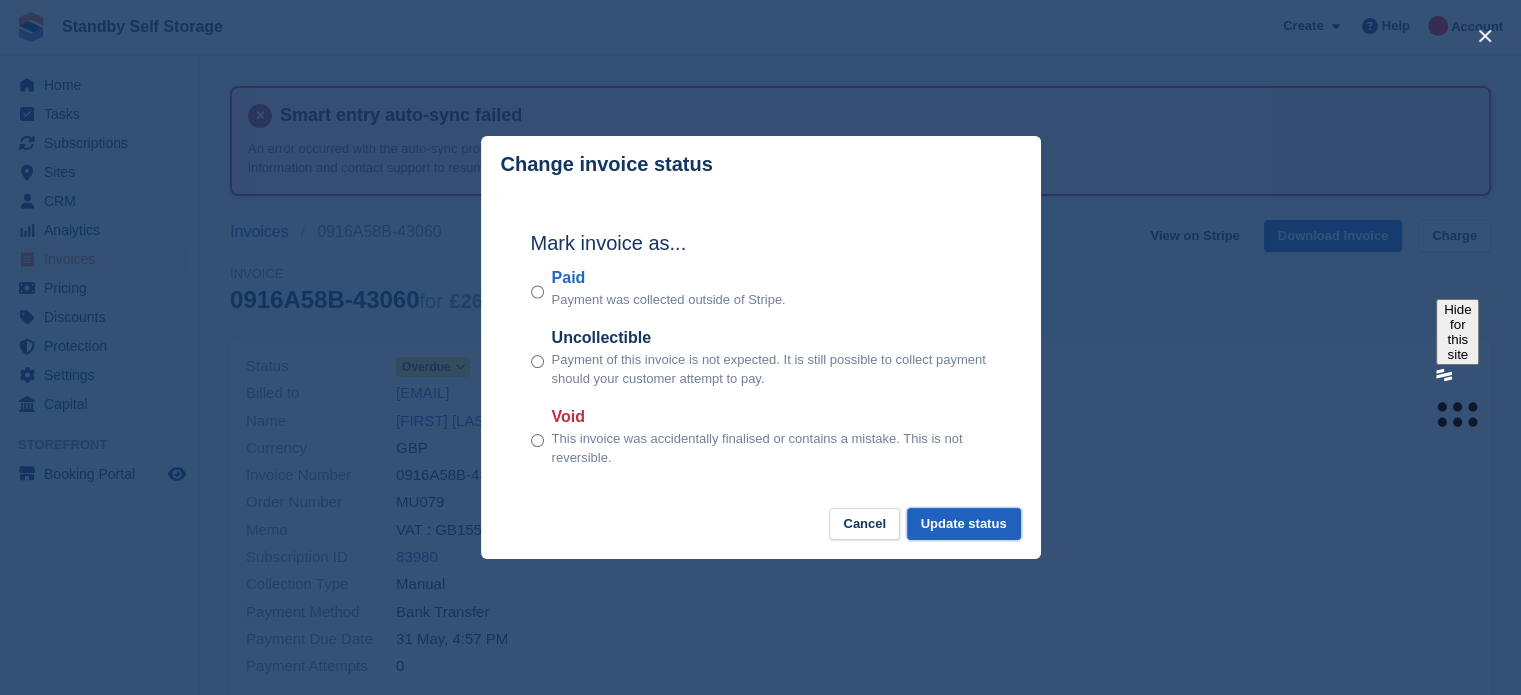 click on "Update status" at bounding box center (964, 524) 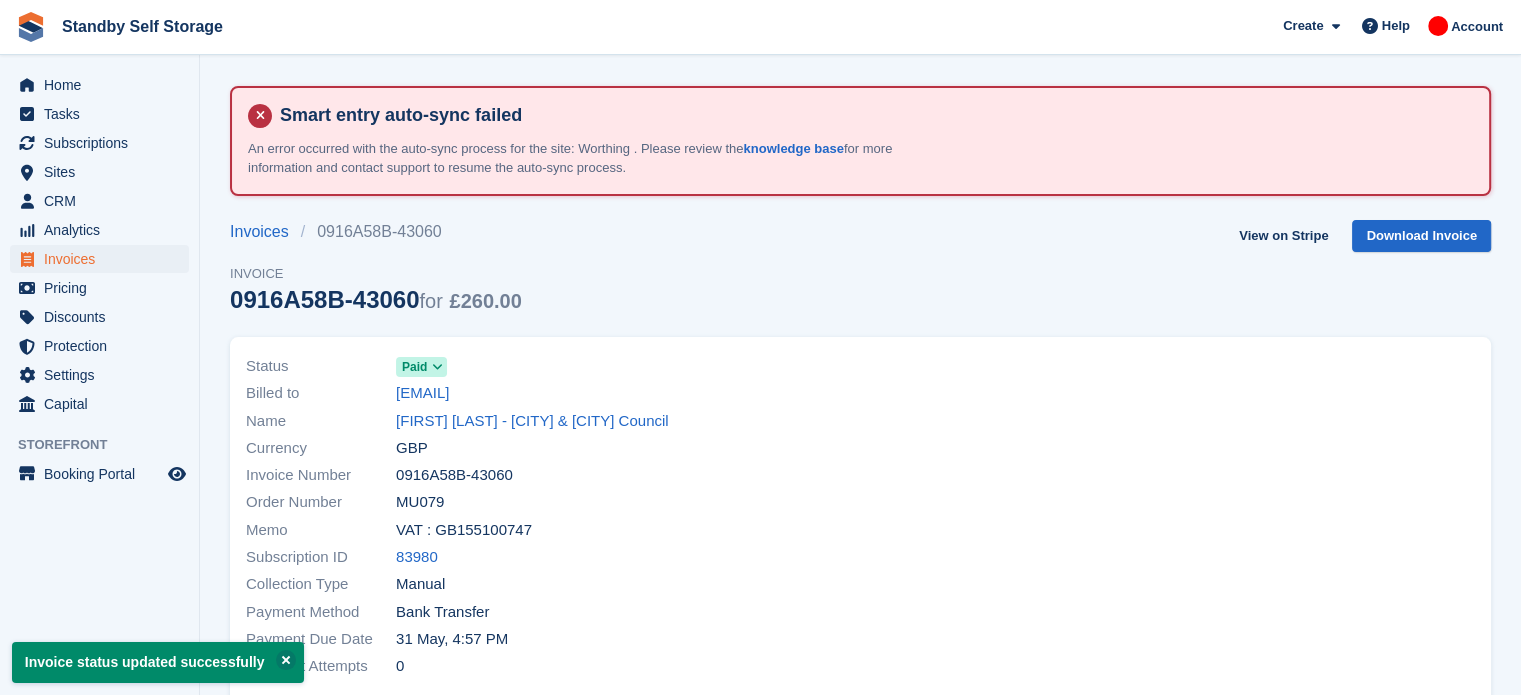 scroll, scrollTop: 0, scrollLeft: 0, axis: both 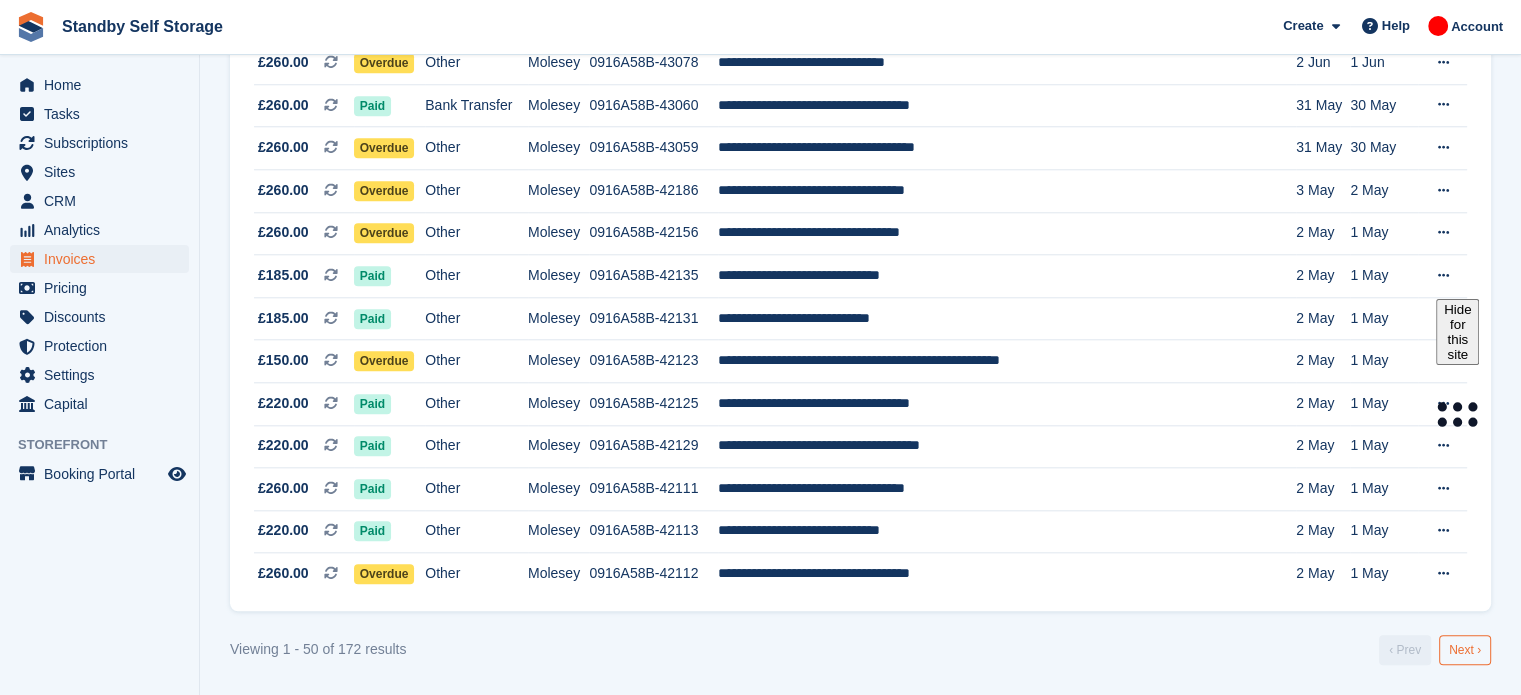 click on "Next ›" at bounding box center (1465, 650) 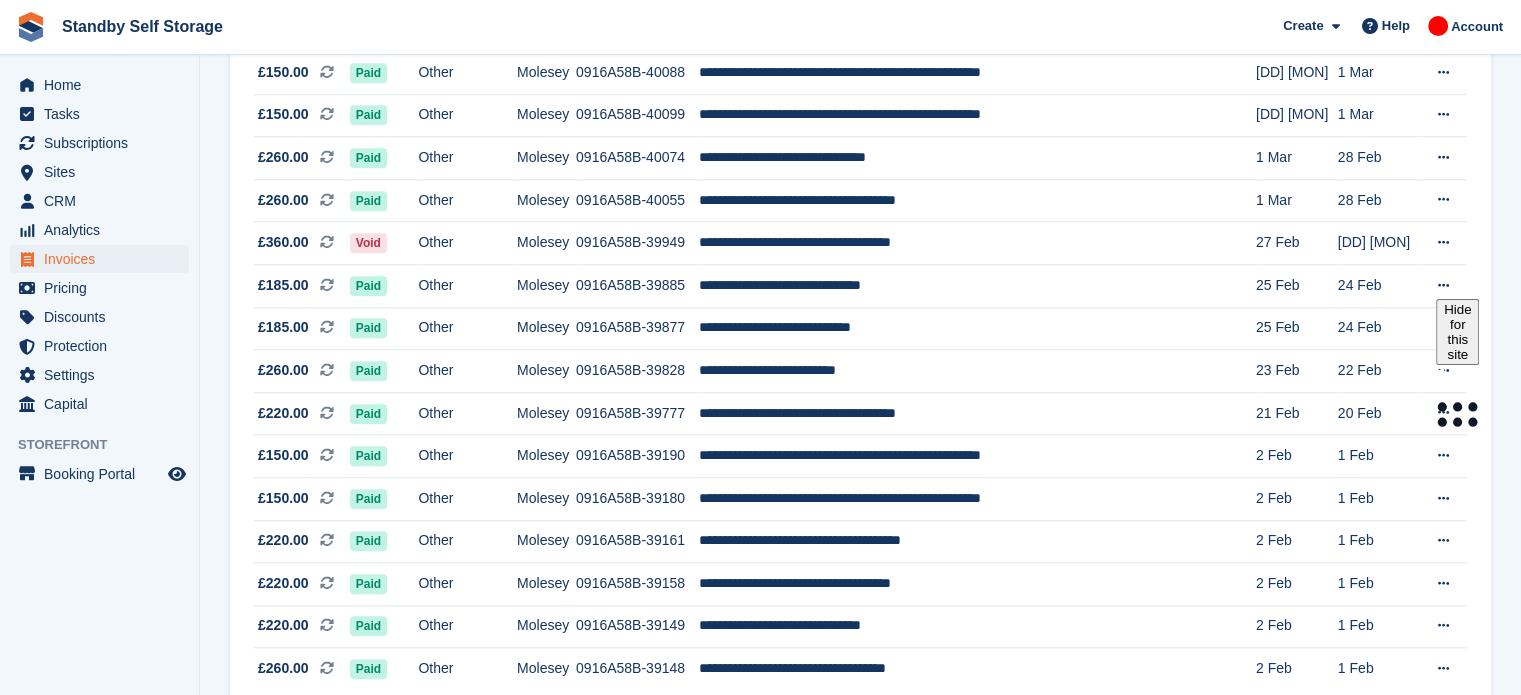 scroll, scrollTop: 2012, scrollLeft: 0, axis: vertical 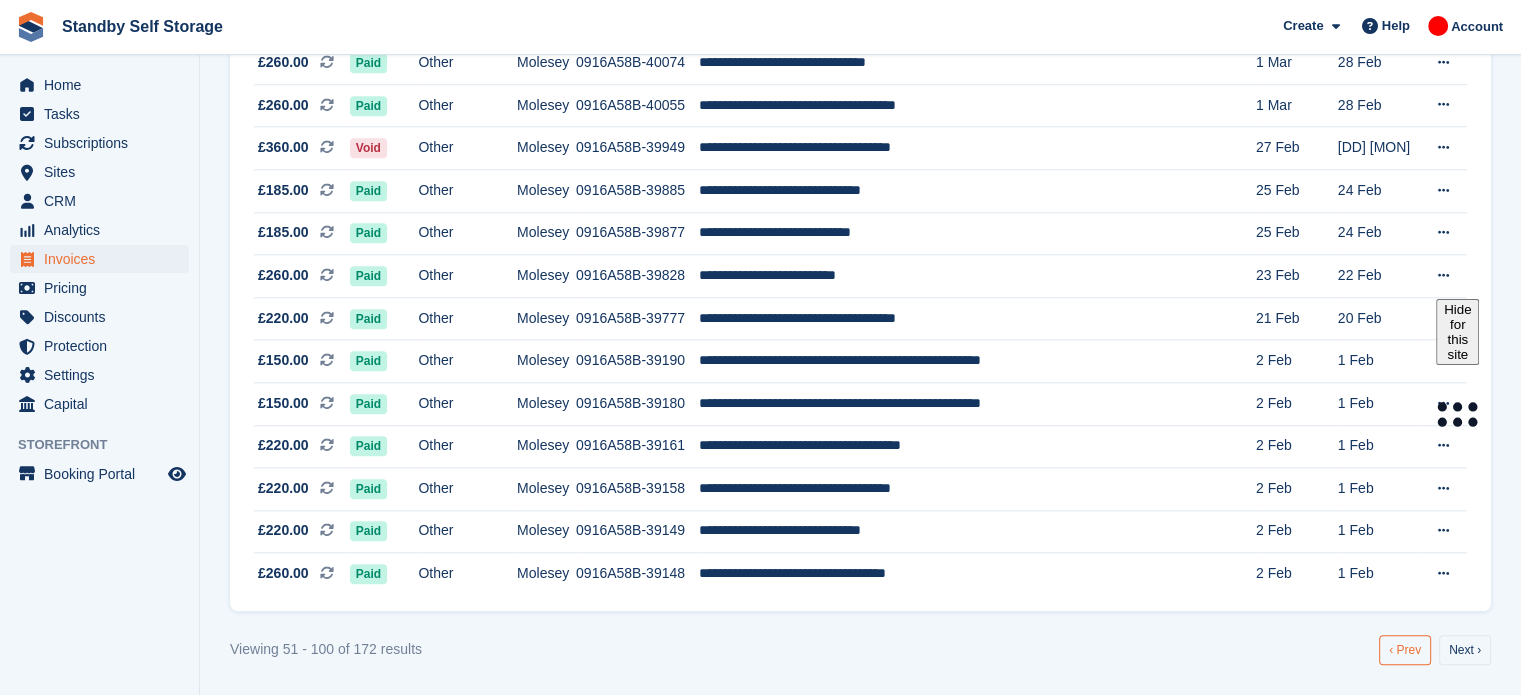 click on "‹ Prev" at bounding box center [1405, 650] 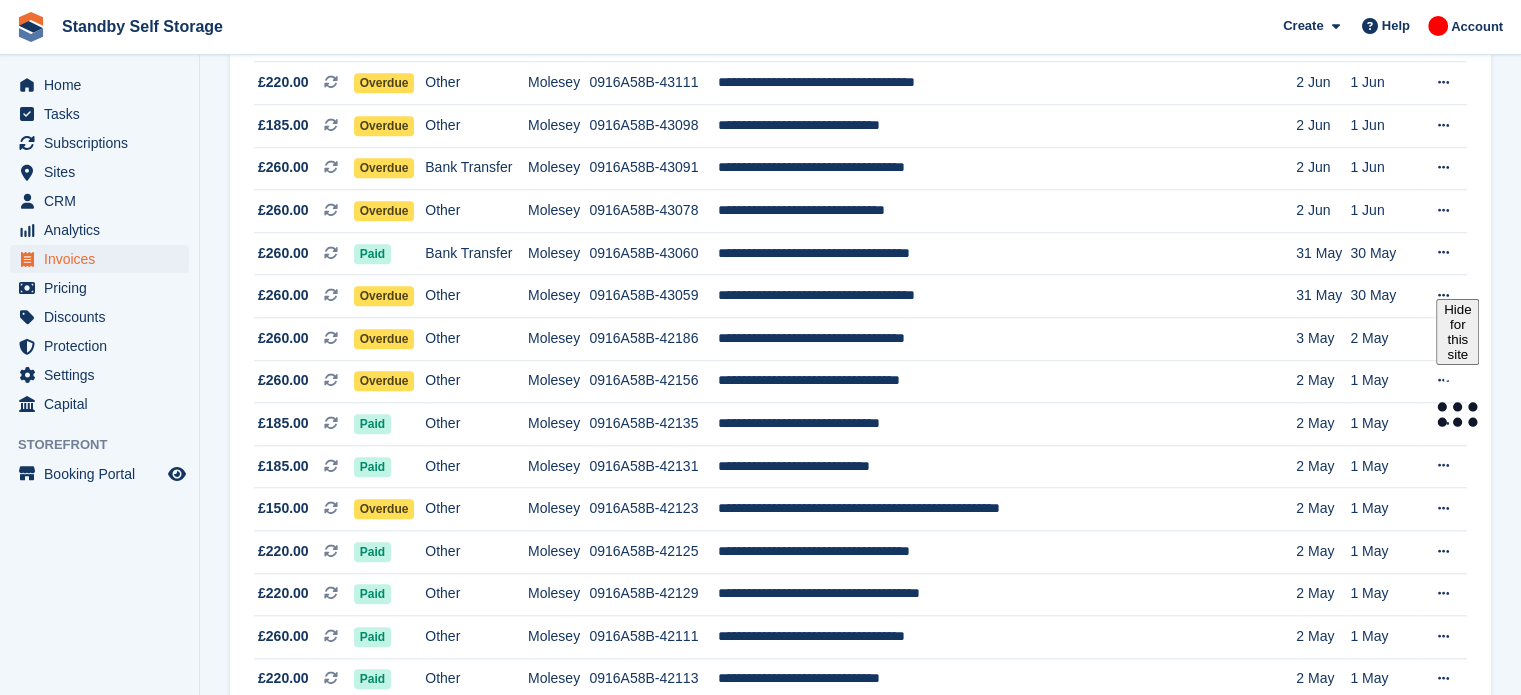 scroll, scrollTop: 1868, scrollLeft: 0, axis: vertical 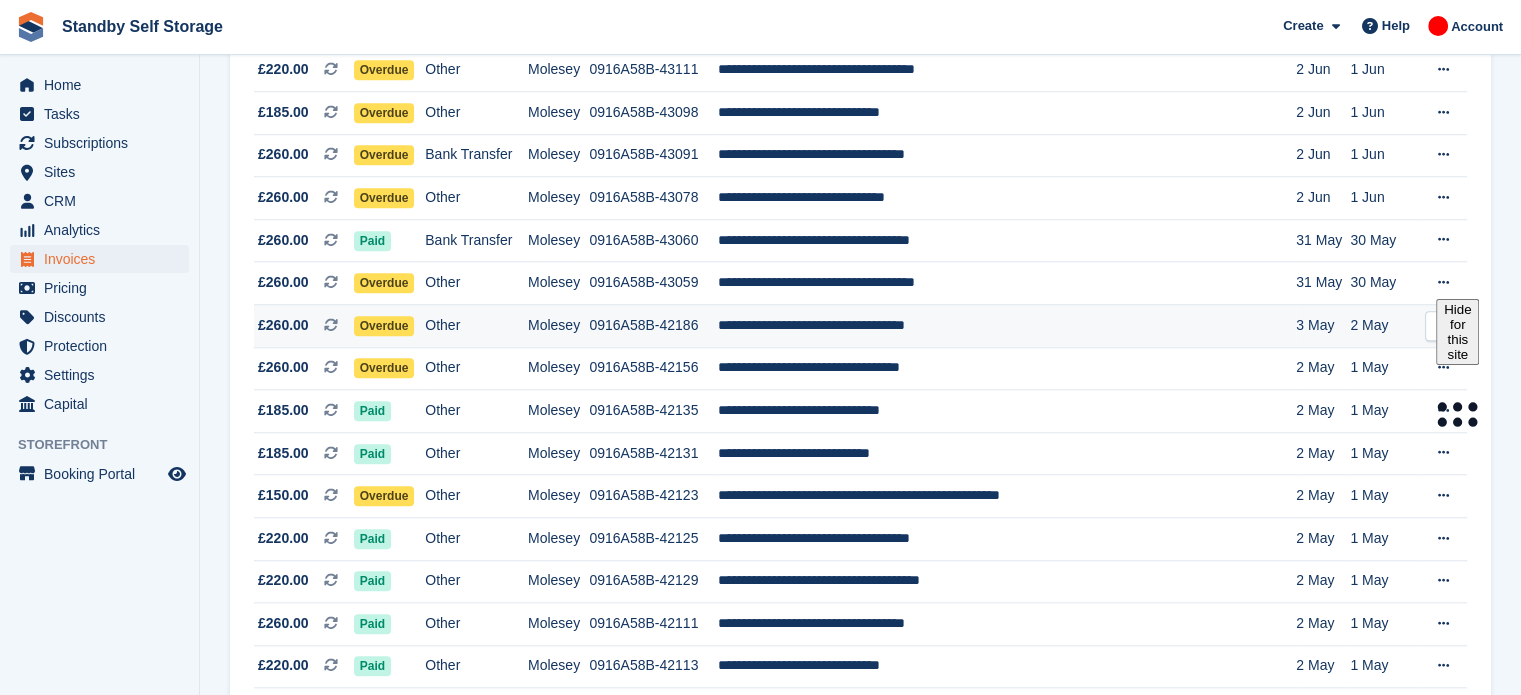 click on "**********" at bounding box center (1007, 325) 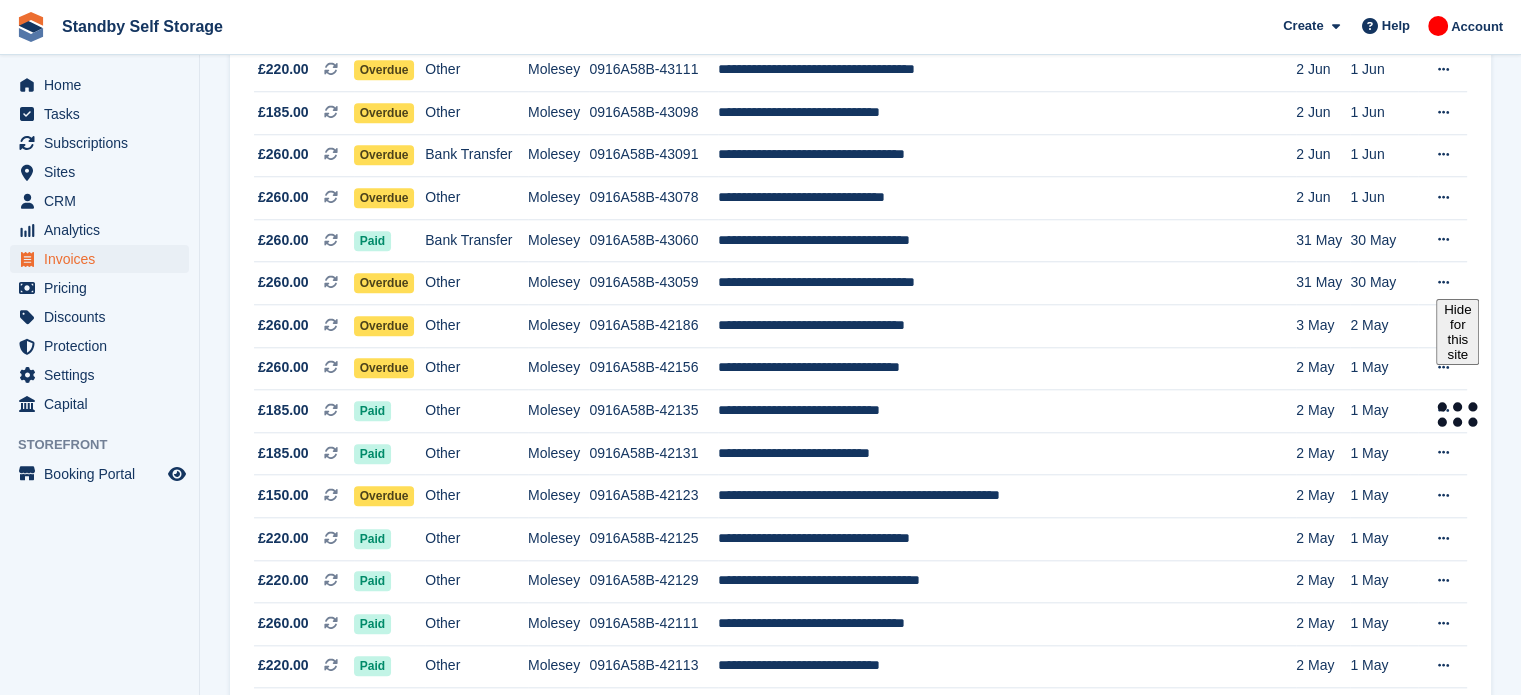 scroll, scrollTop: 2012, scrollLeft: 0, axis: vertical 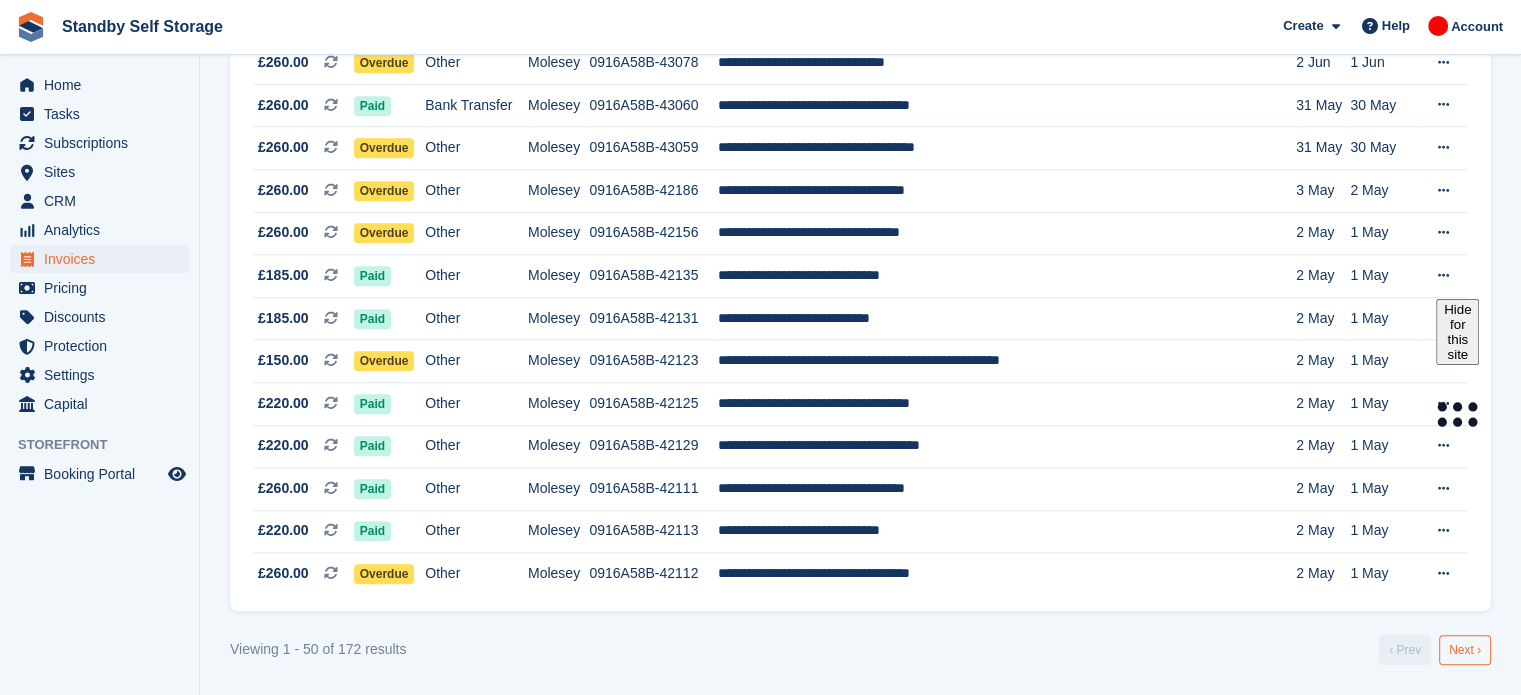 click on "Next ›" at bounding box center (1465, 650) 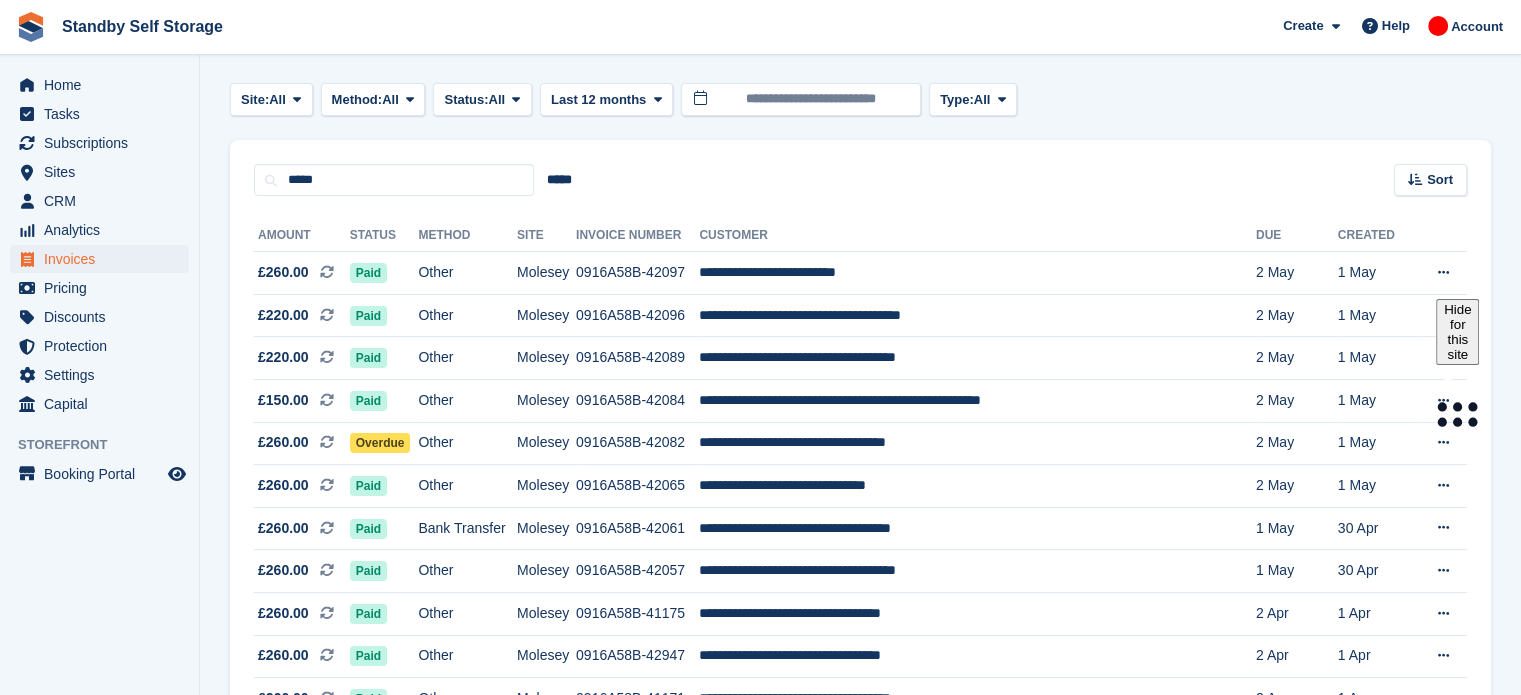 scroll, scrollTop: 198, scrollLeft: 0, axis: vertical 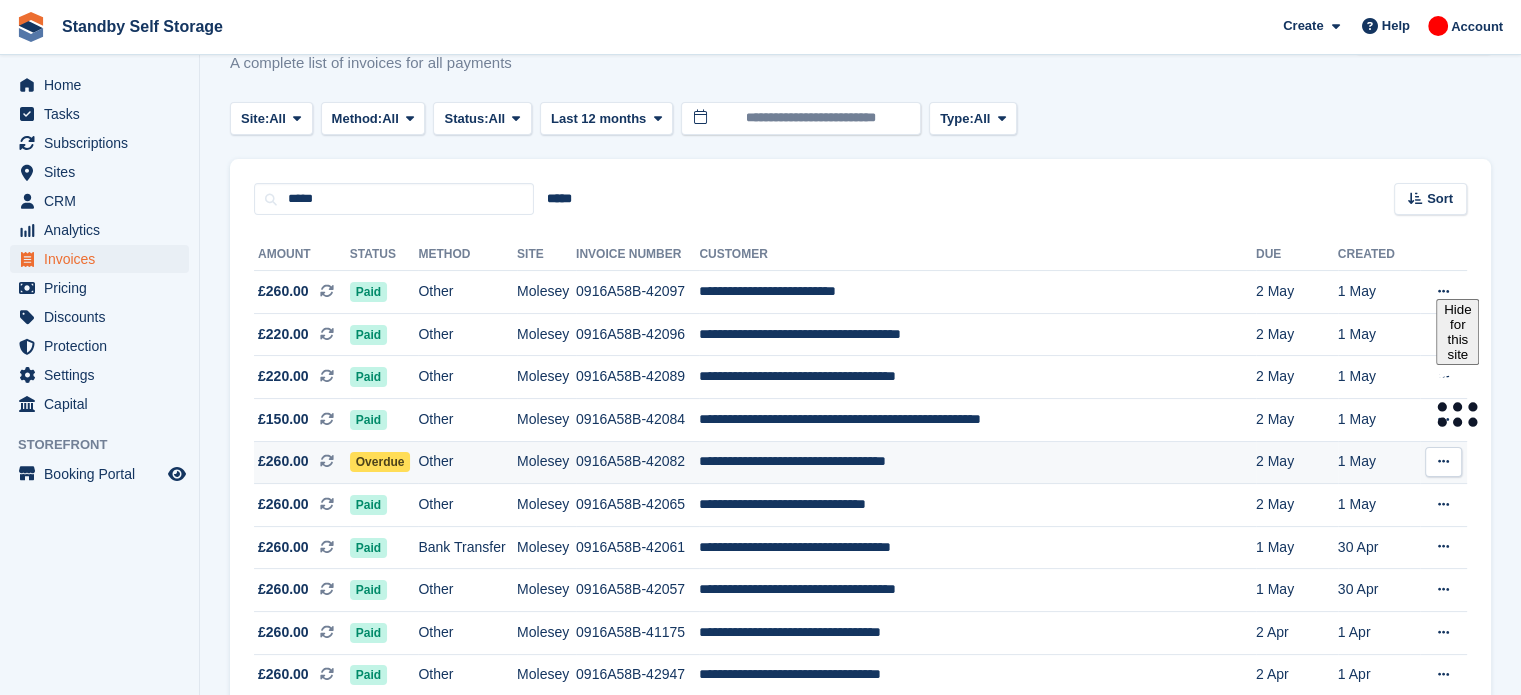click on "**********" at bounding box center [977, 462] 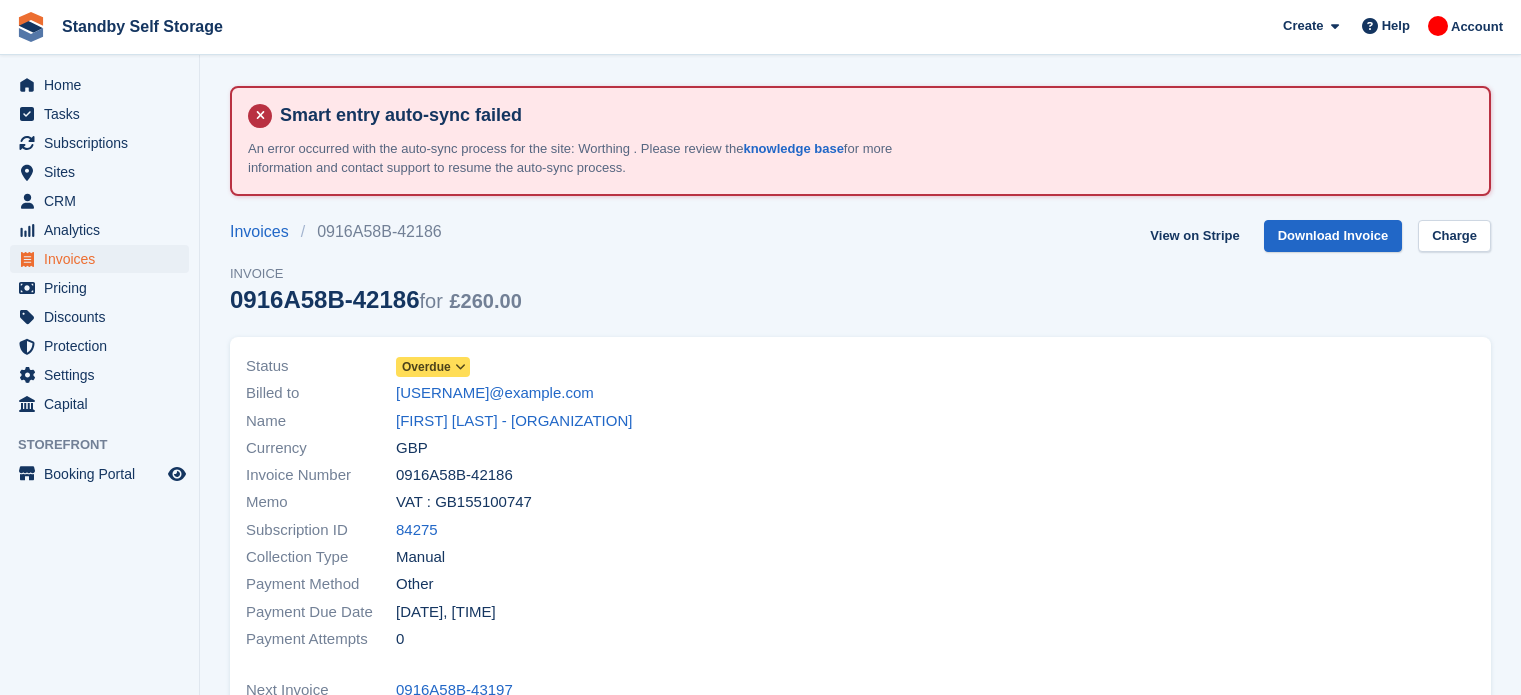 scroll, scrollTop: 0, scrollLeft: 0, axis: both 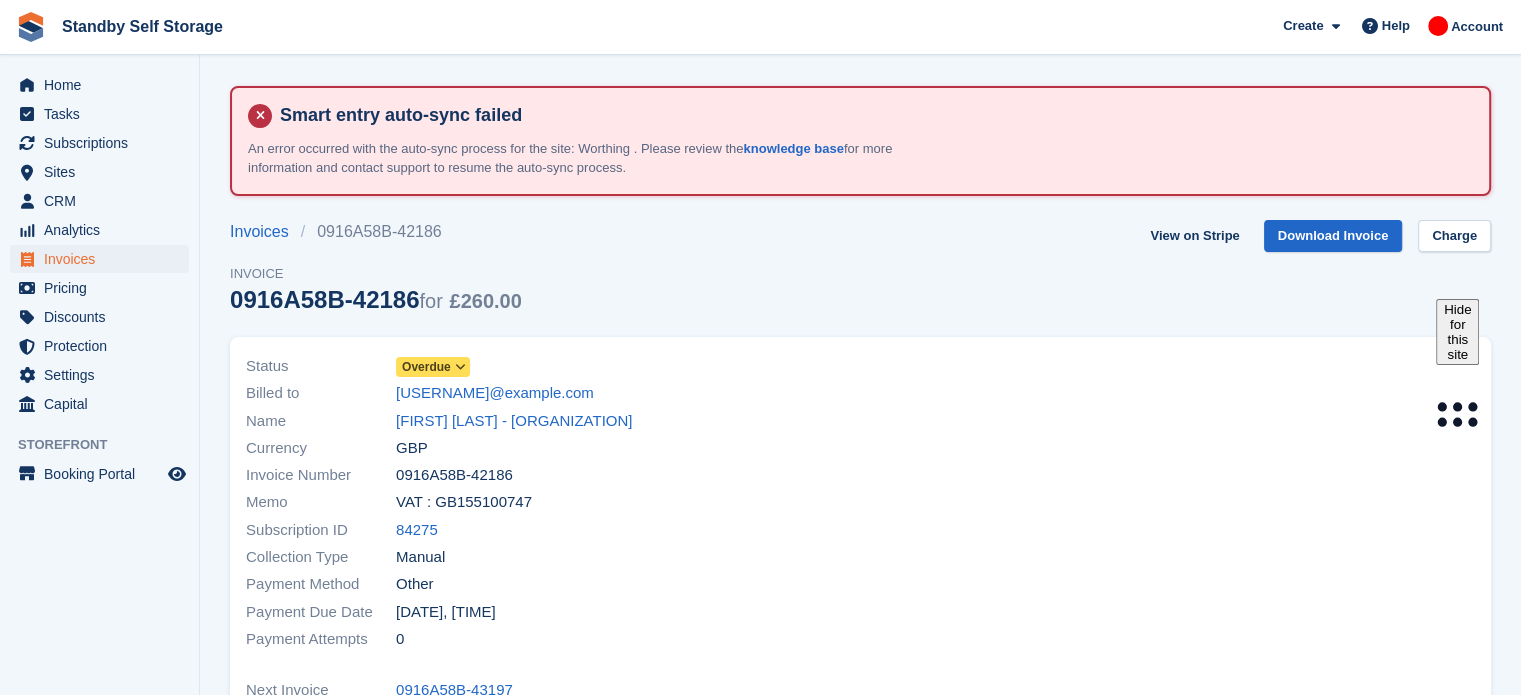 click at bounding box center [460, 367] 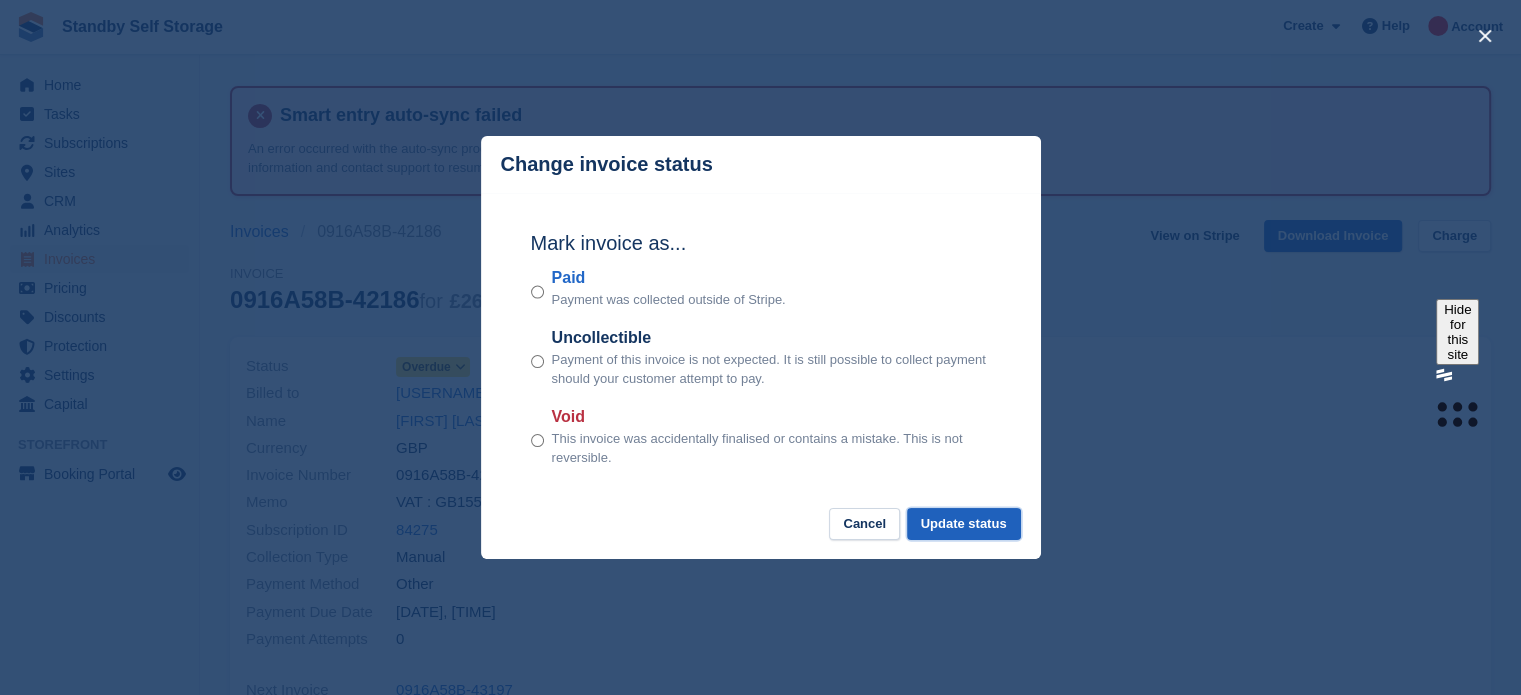 click on "Update status" at bounding box center [964, 524] 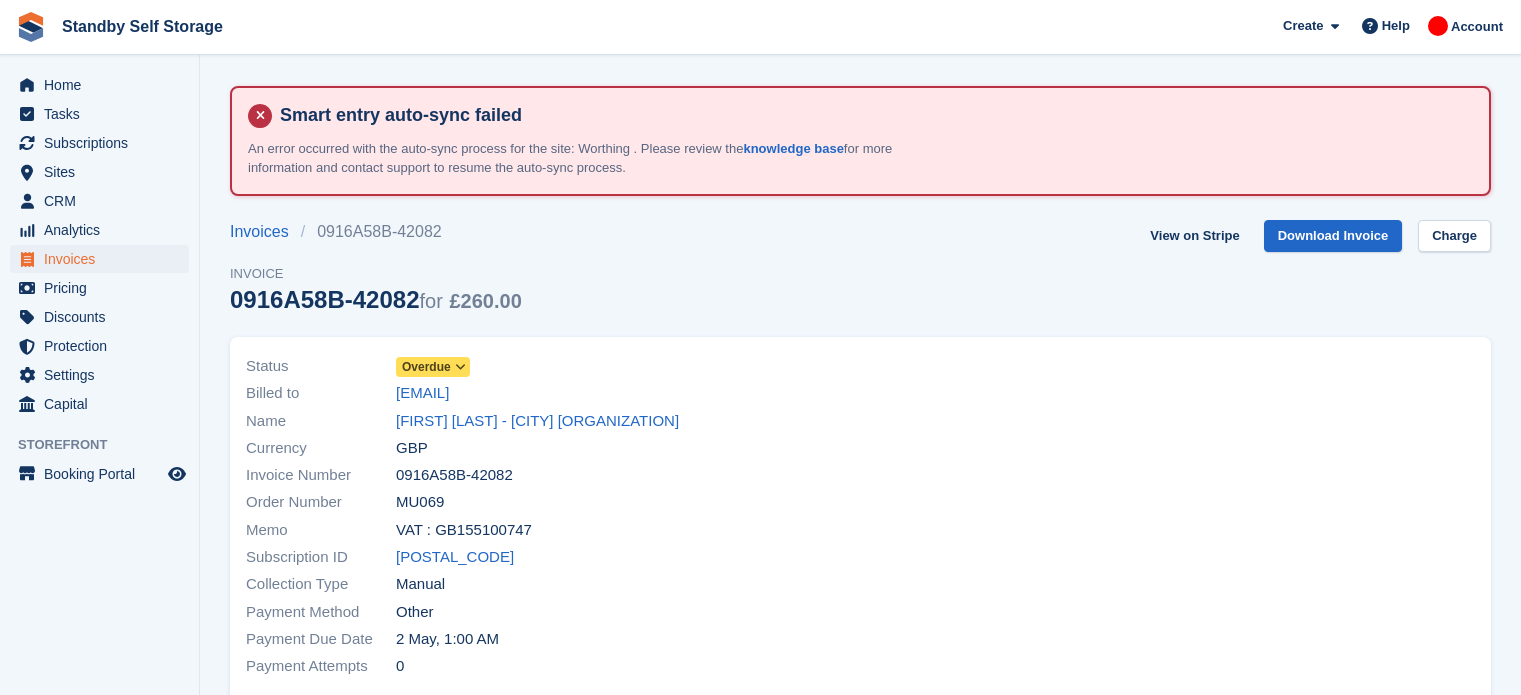 scroll, scrollTop: 0, scrollLeft: 0, axis: both 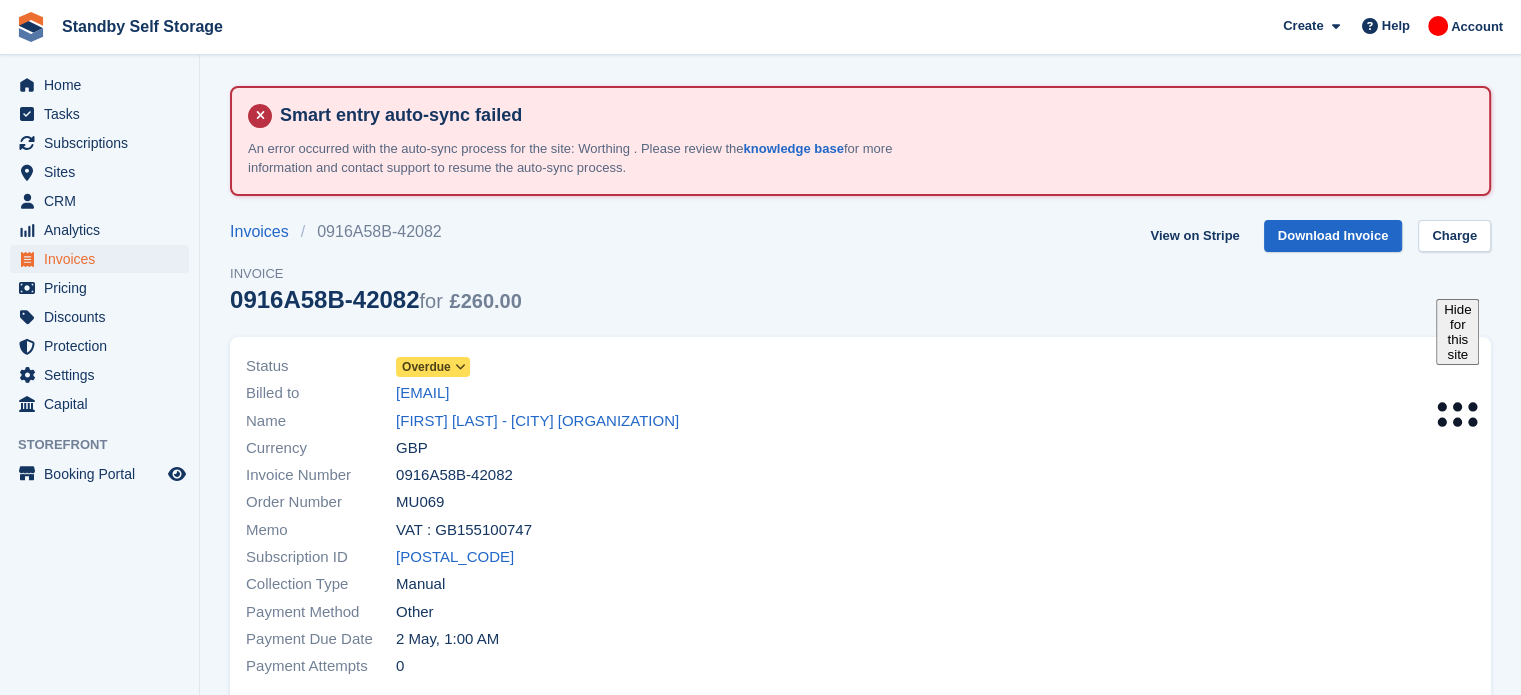 click at bounding box center (460, 367) 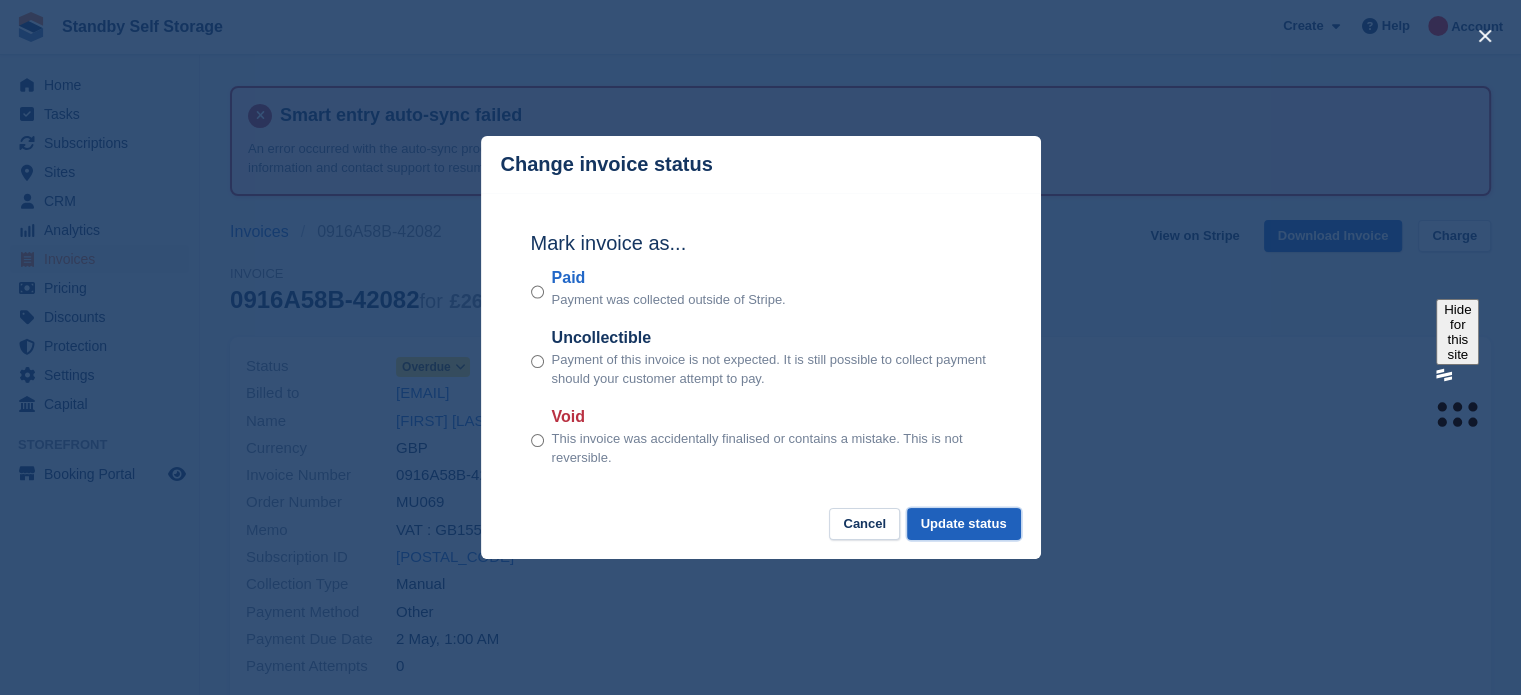 click on "Update status" at bounding box center (964, 524) 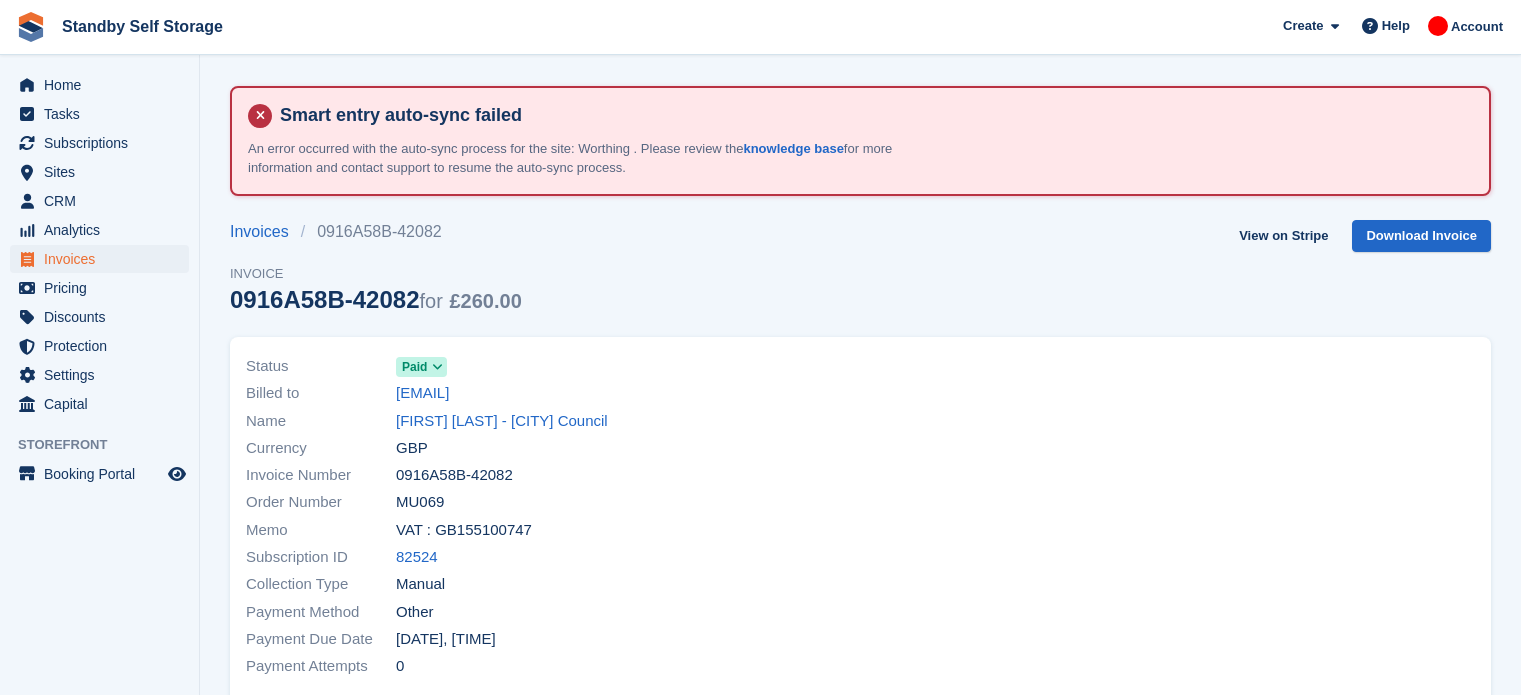 scroll, scrollTop: 0, scrollLeft: 0, axis: both 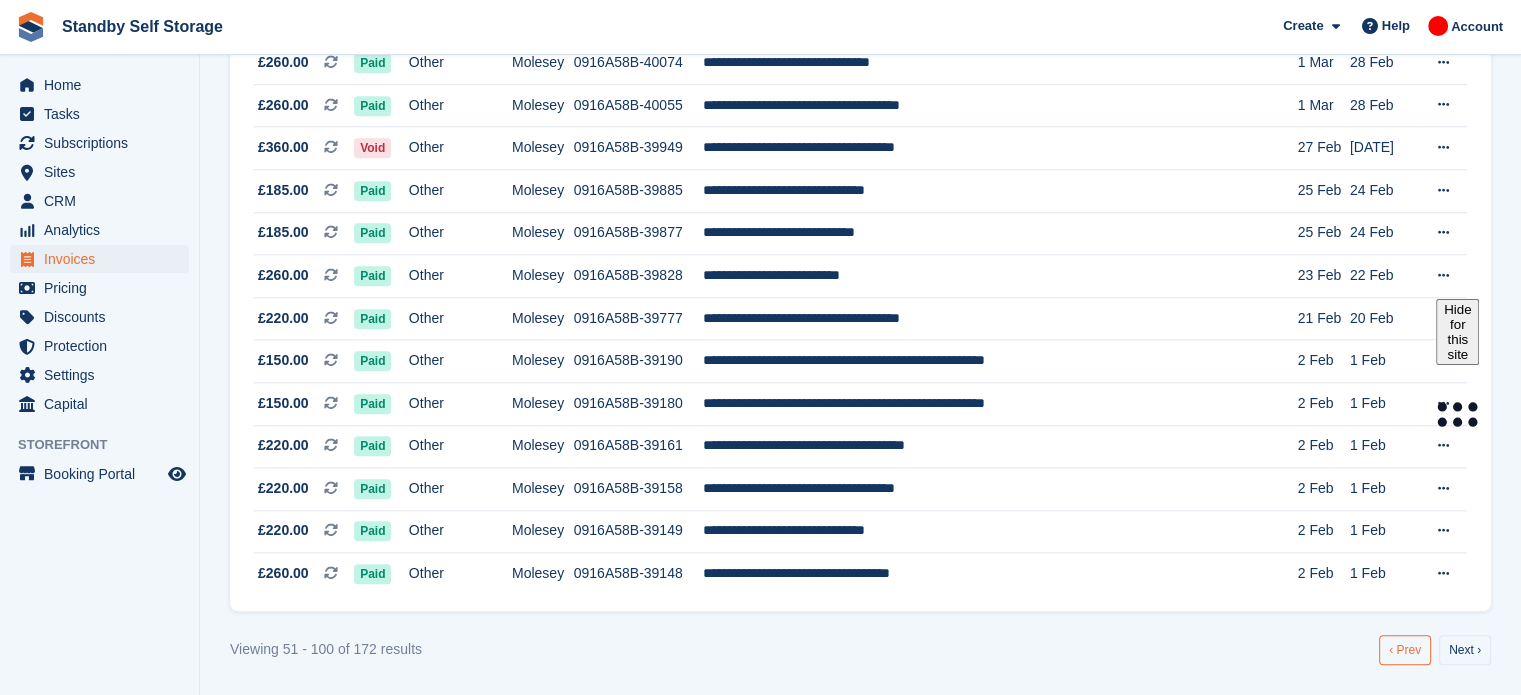 click on "‹ Prev" at bounding box center [1405, 650] 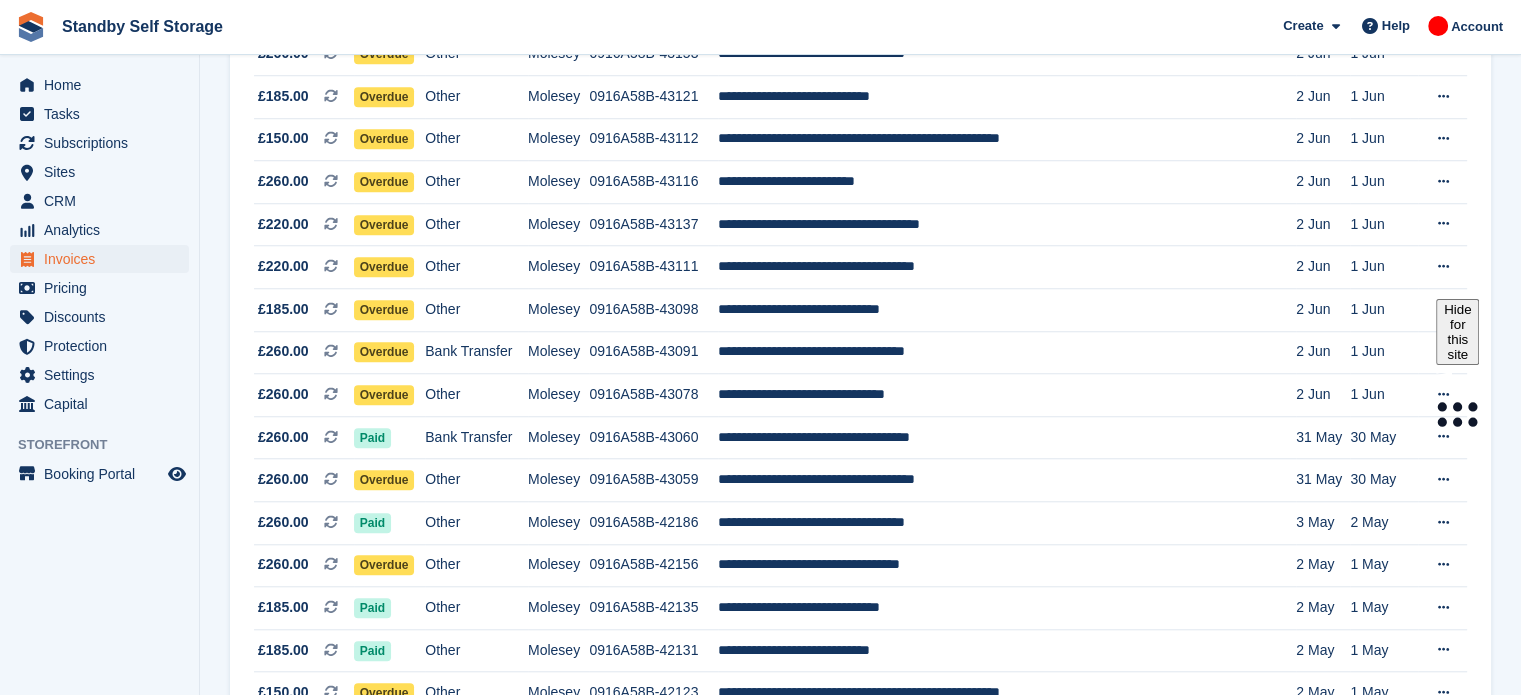 scroll, scrollTop: 1660, scrollLeft: 0, axis: vertical 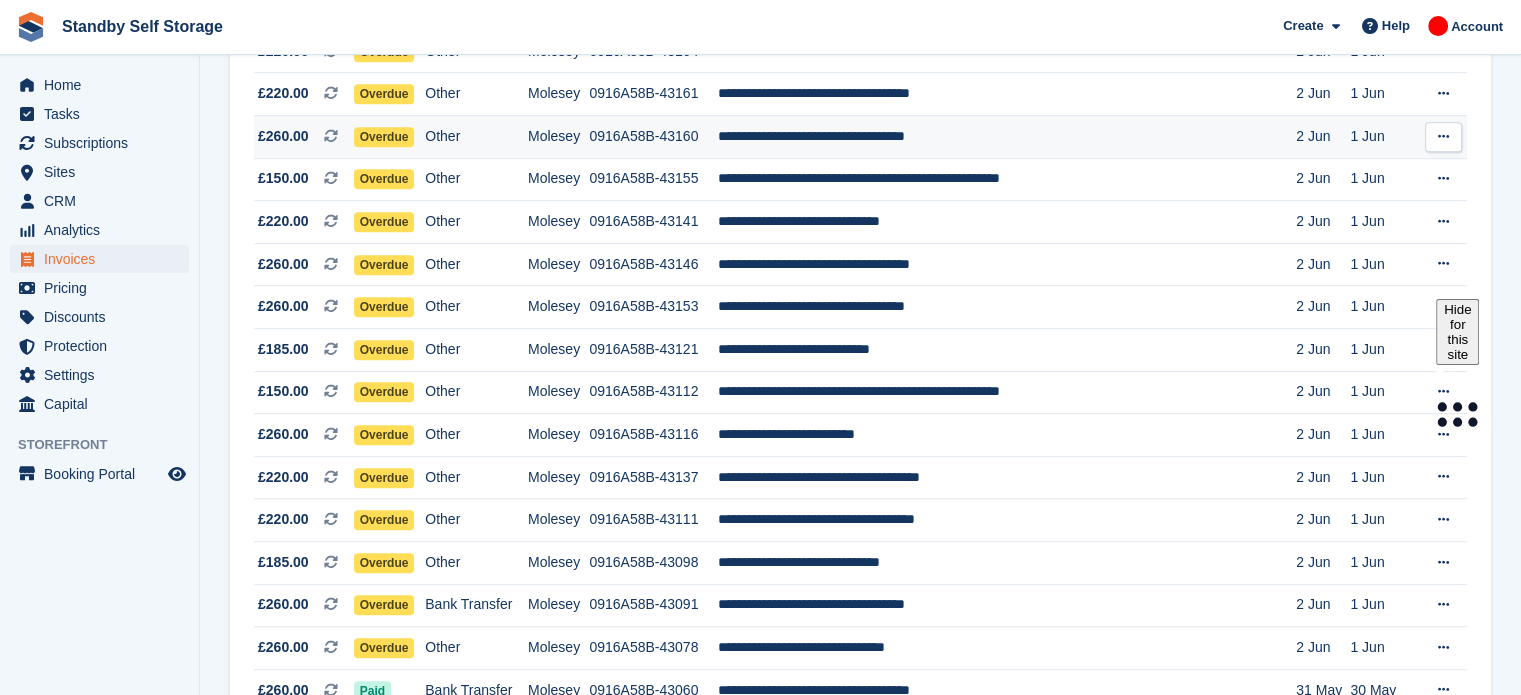 click on "**********" at bounding box center (1007, 137) 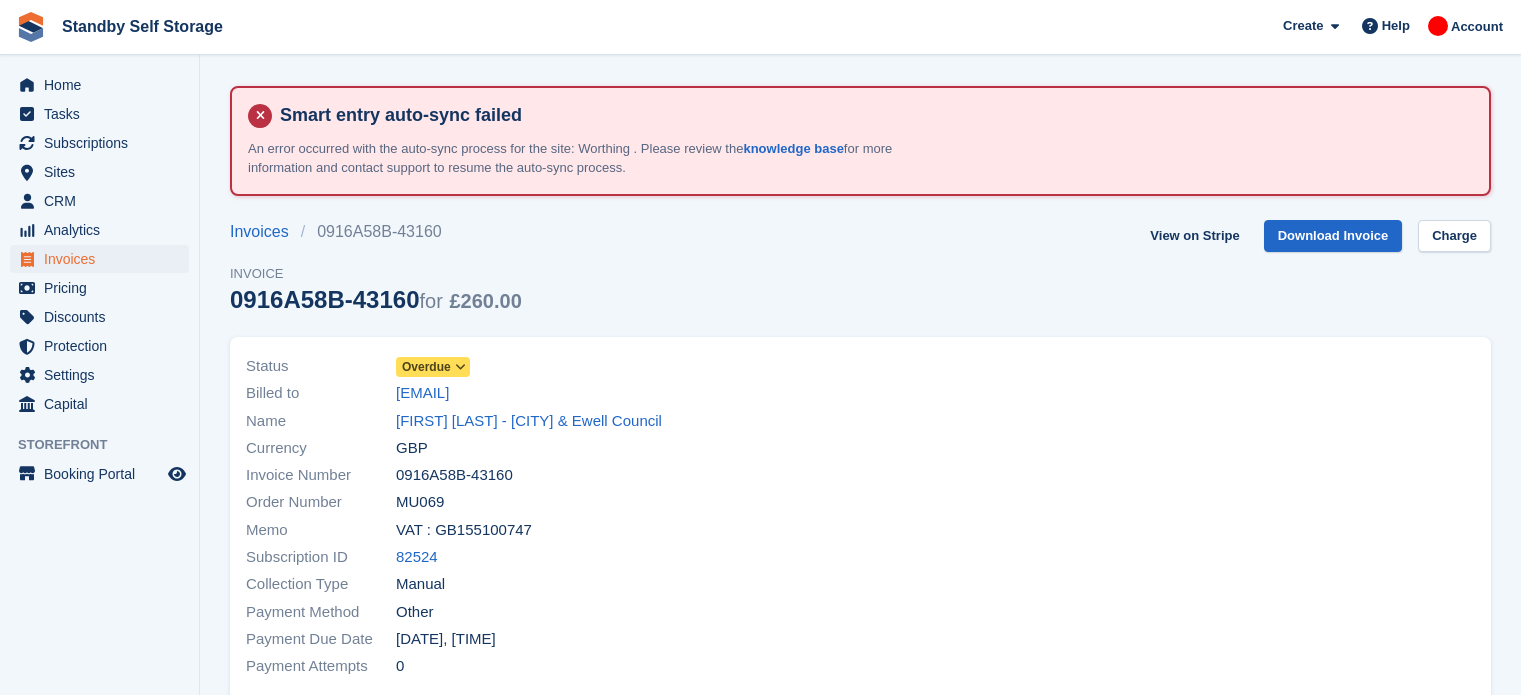 scroll, scrollTop: 0, scrollLeft: 0, axis: both 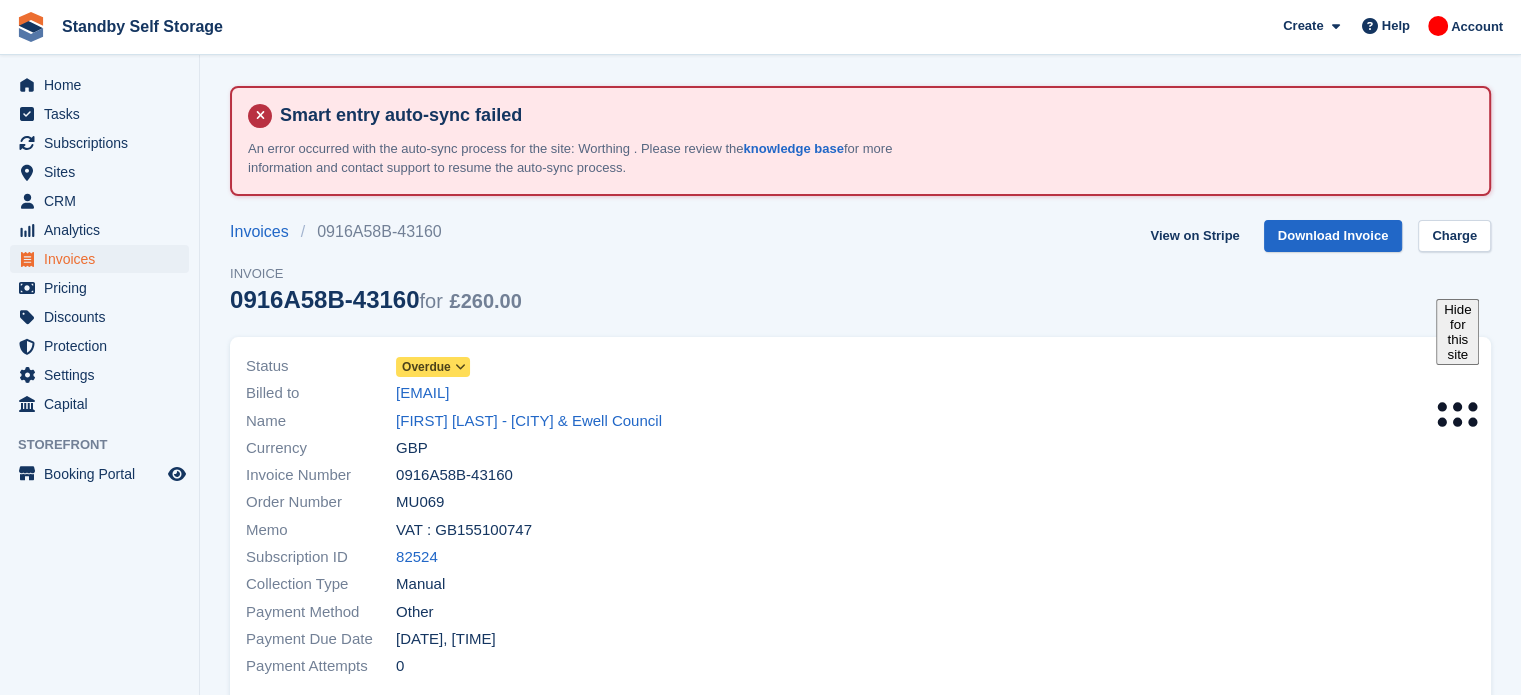 click at bounding box center [460, 367] 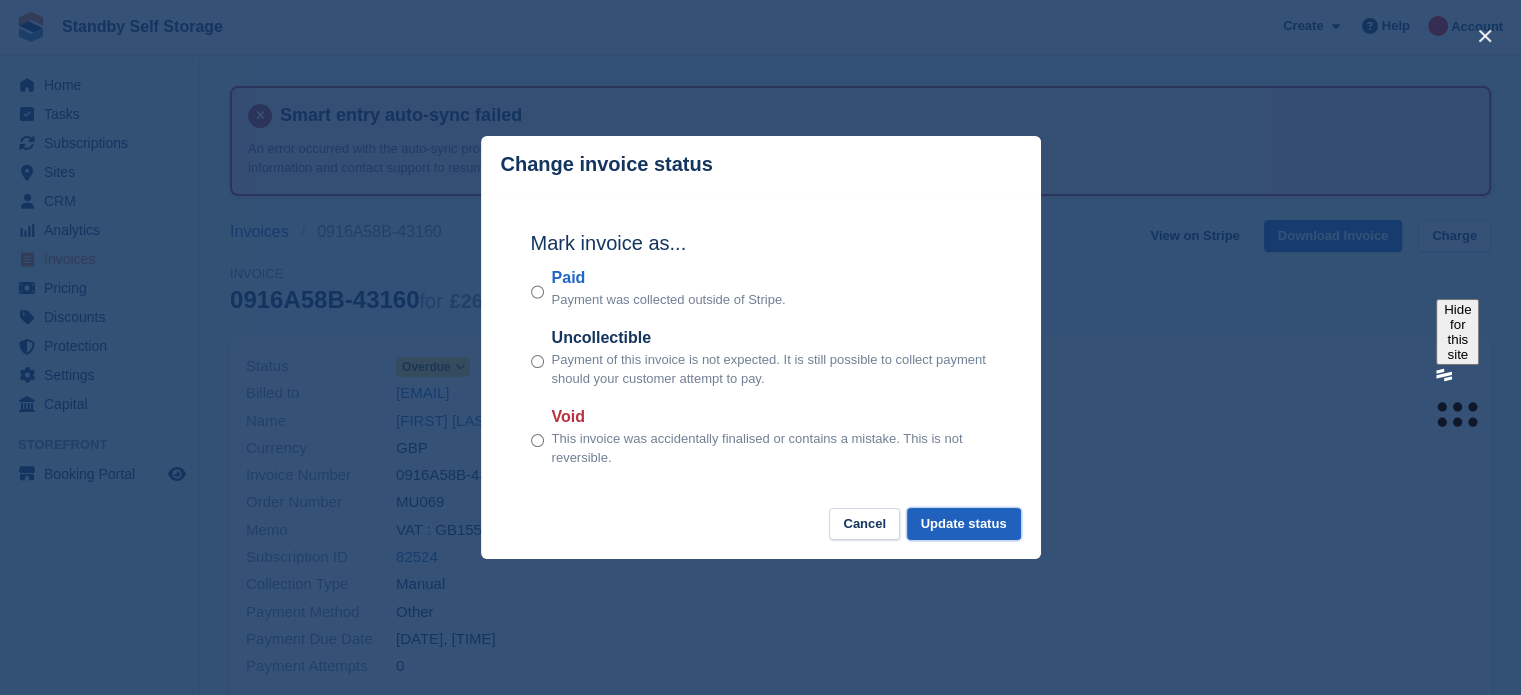 click on "Update status" at bounding box center (964, 524) 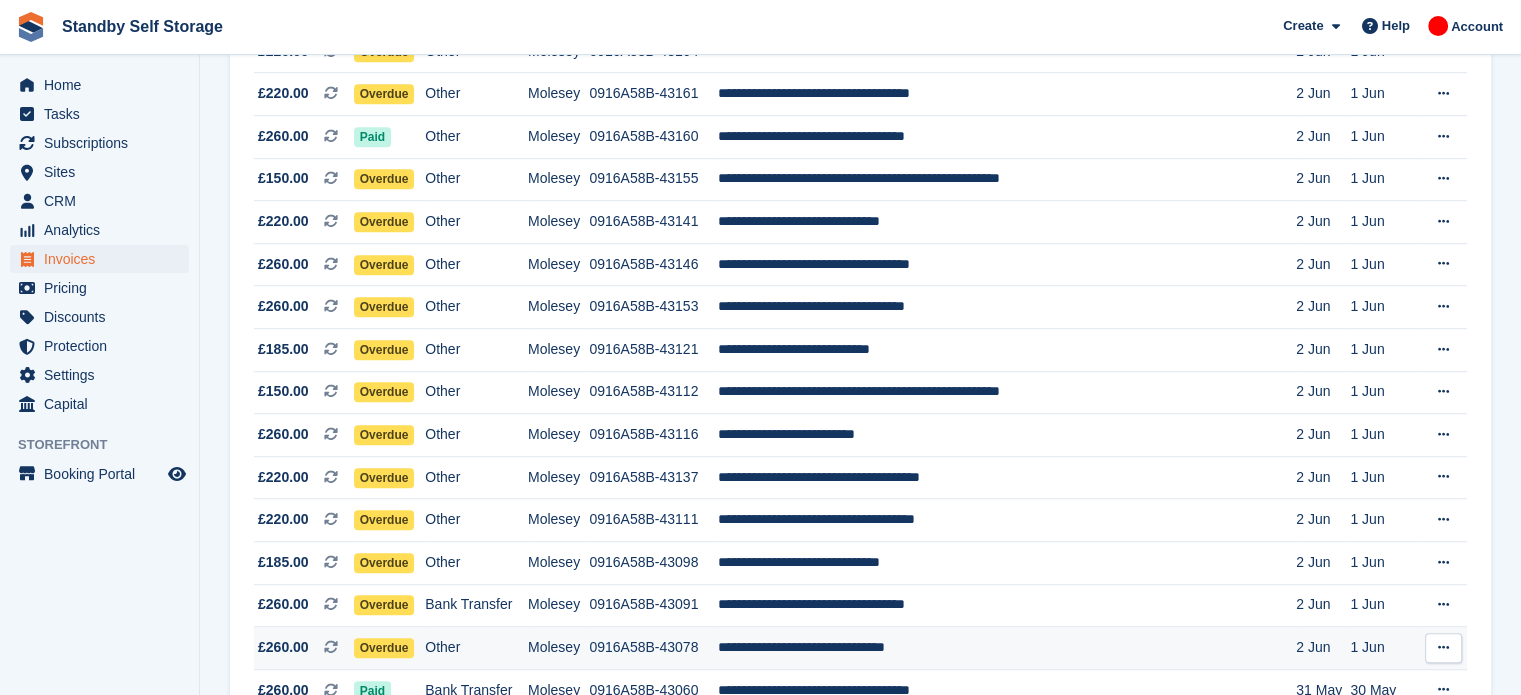 scroll, scrollTop: 1418, scrollLeft: 0, axis: vertical 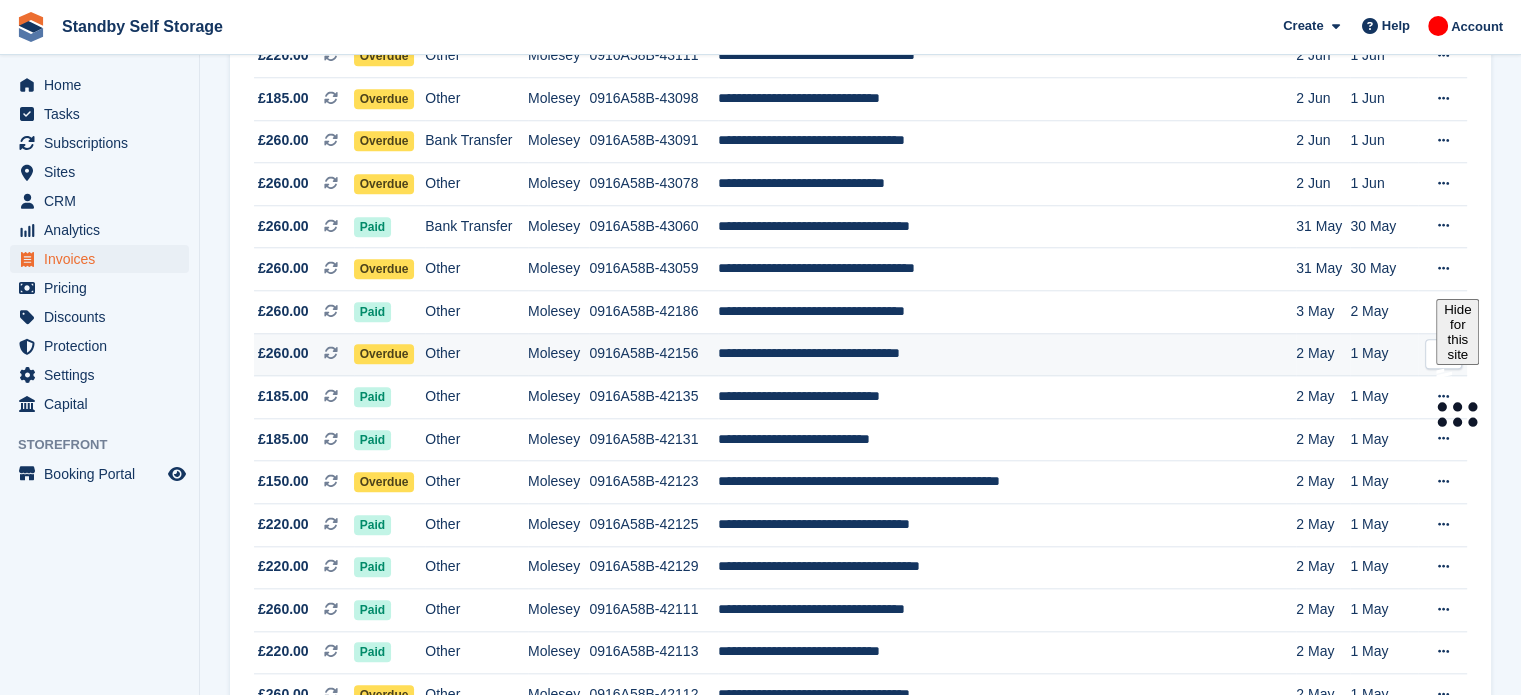 click on "**********" at bounding box center (1007, 354) 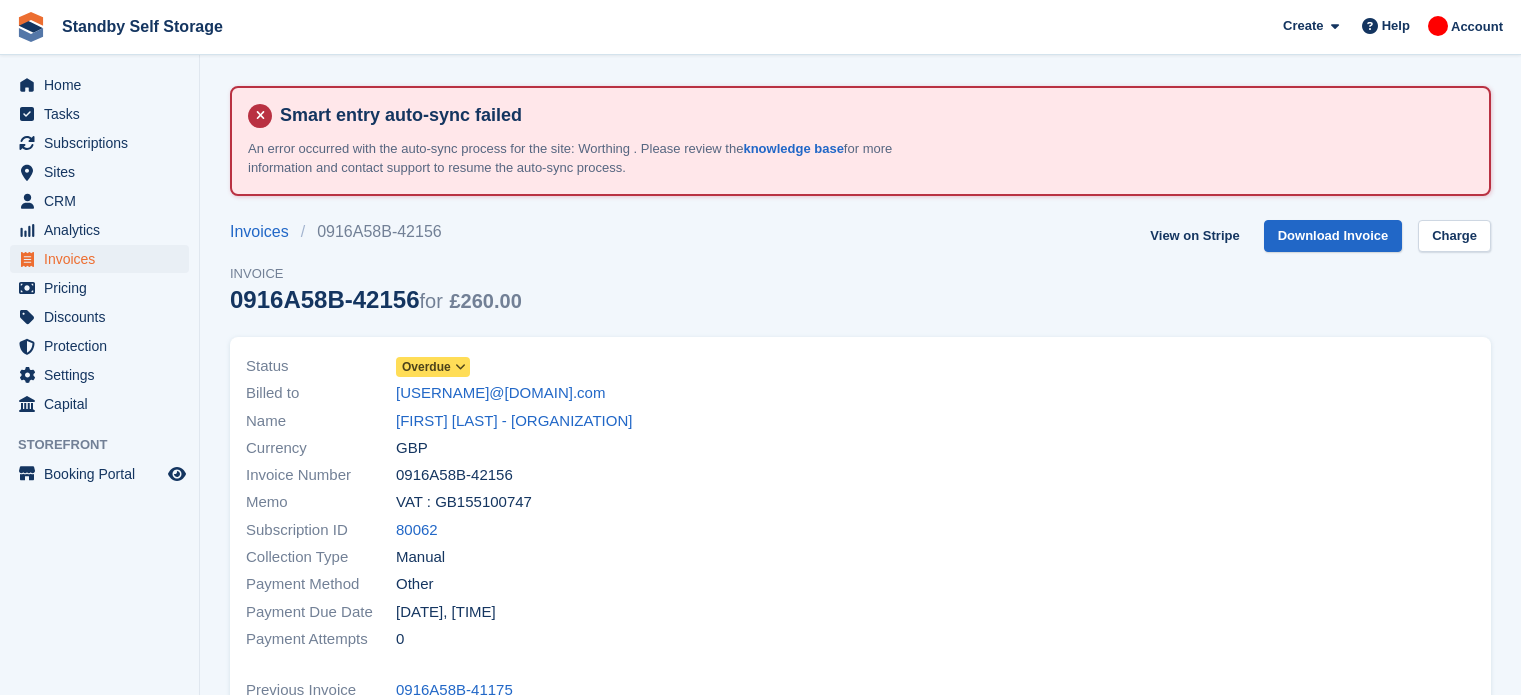 scroll, scrollTop: 0, scrollLeft: 0, axis: both 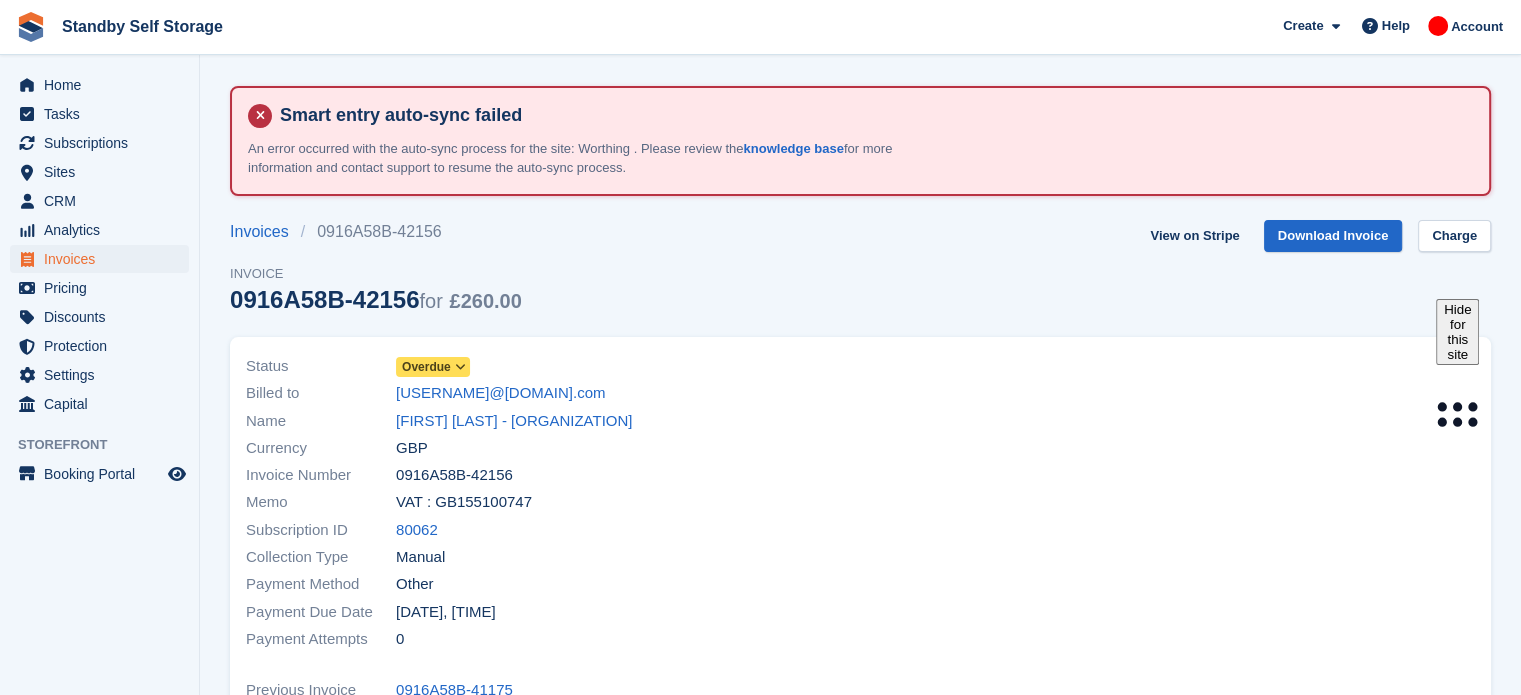 click at bounding box center [460, 367] 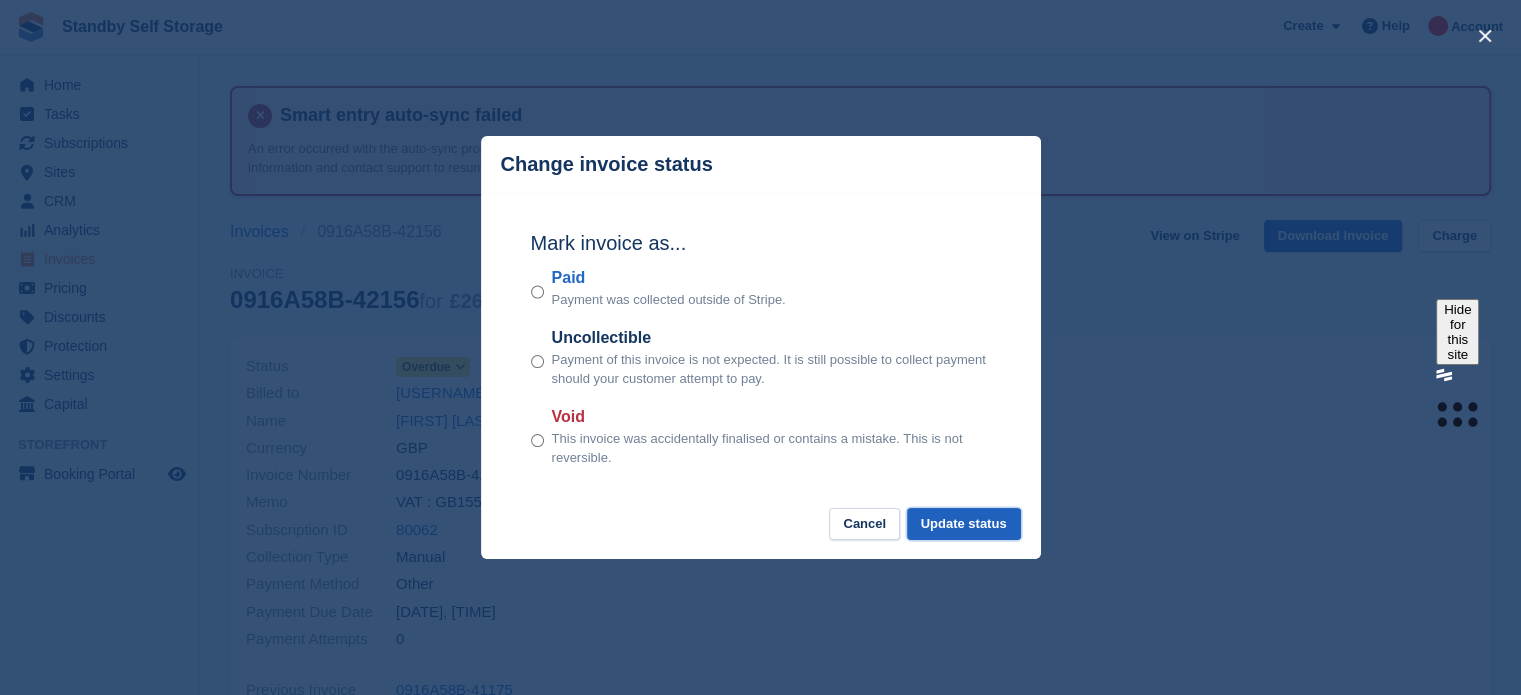click on "Update status" at bounding box center [964, 524] 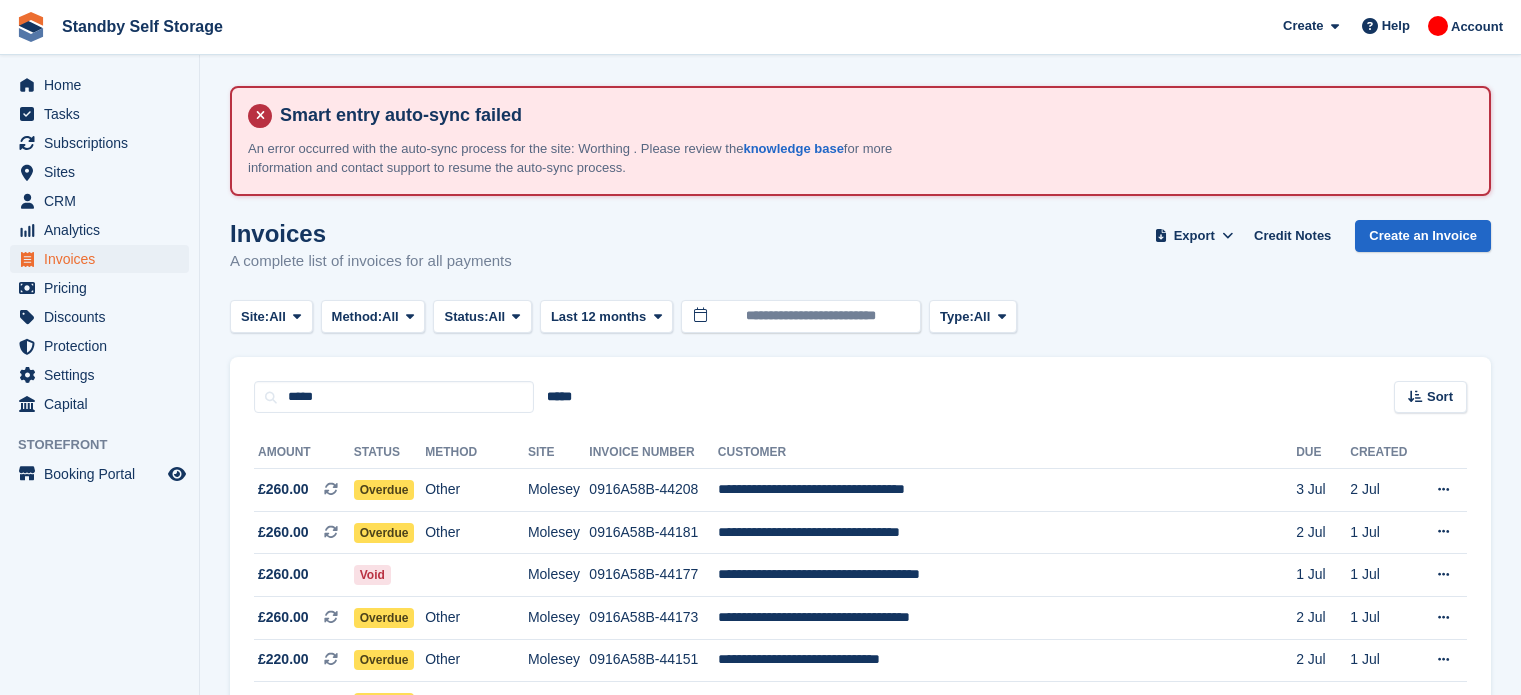 scroll, scrollTop: 1882, scrollLeft: 0, axis: vertical 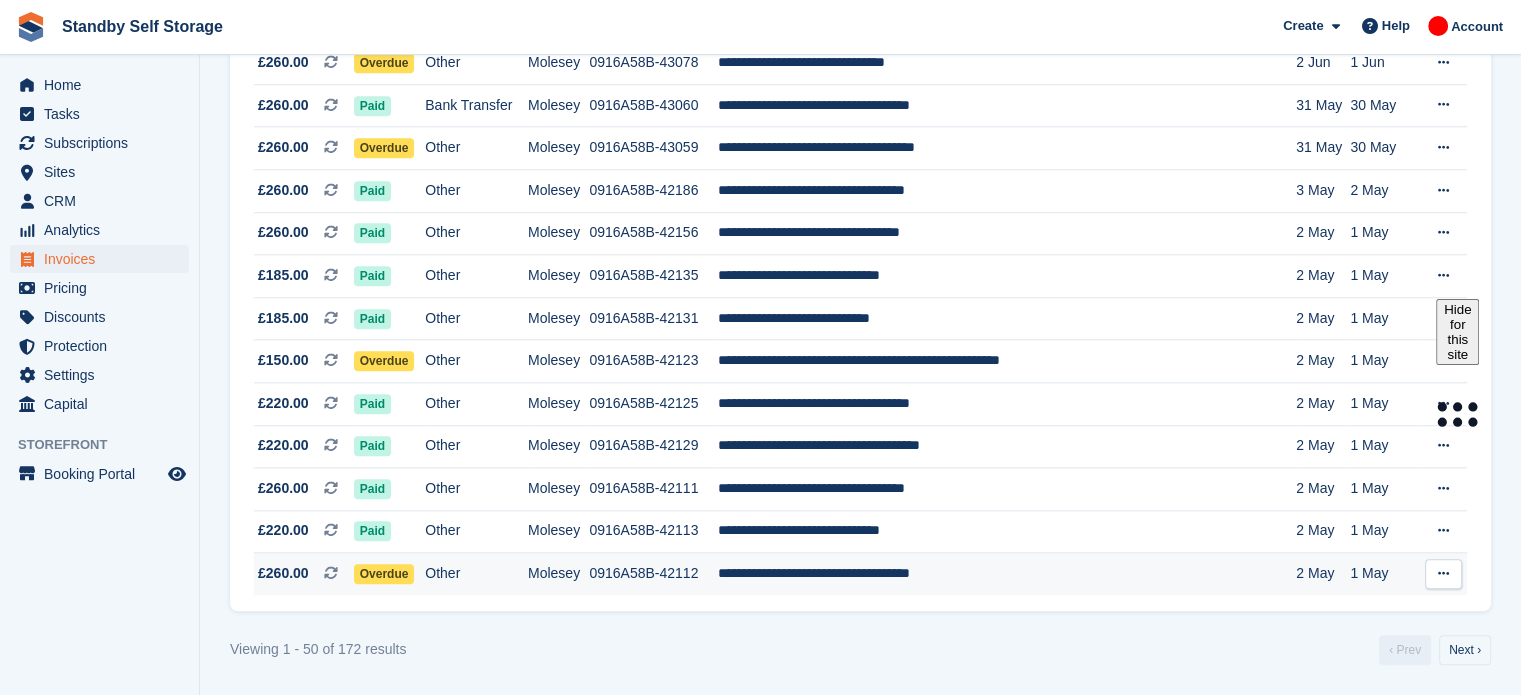 click on "**********" at bounding box center (1007, 574) 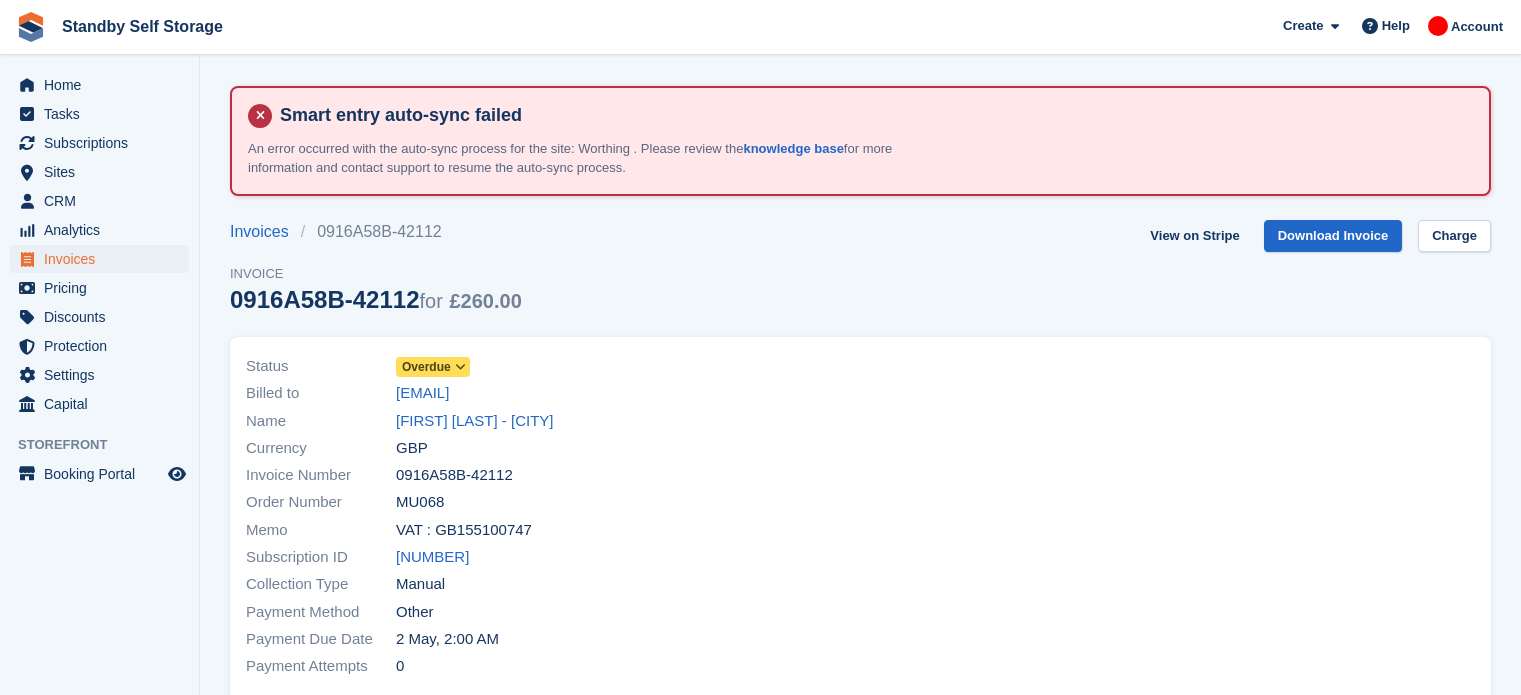 scroll, scrollTop: 0, scrollLeft: 0, axis: both 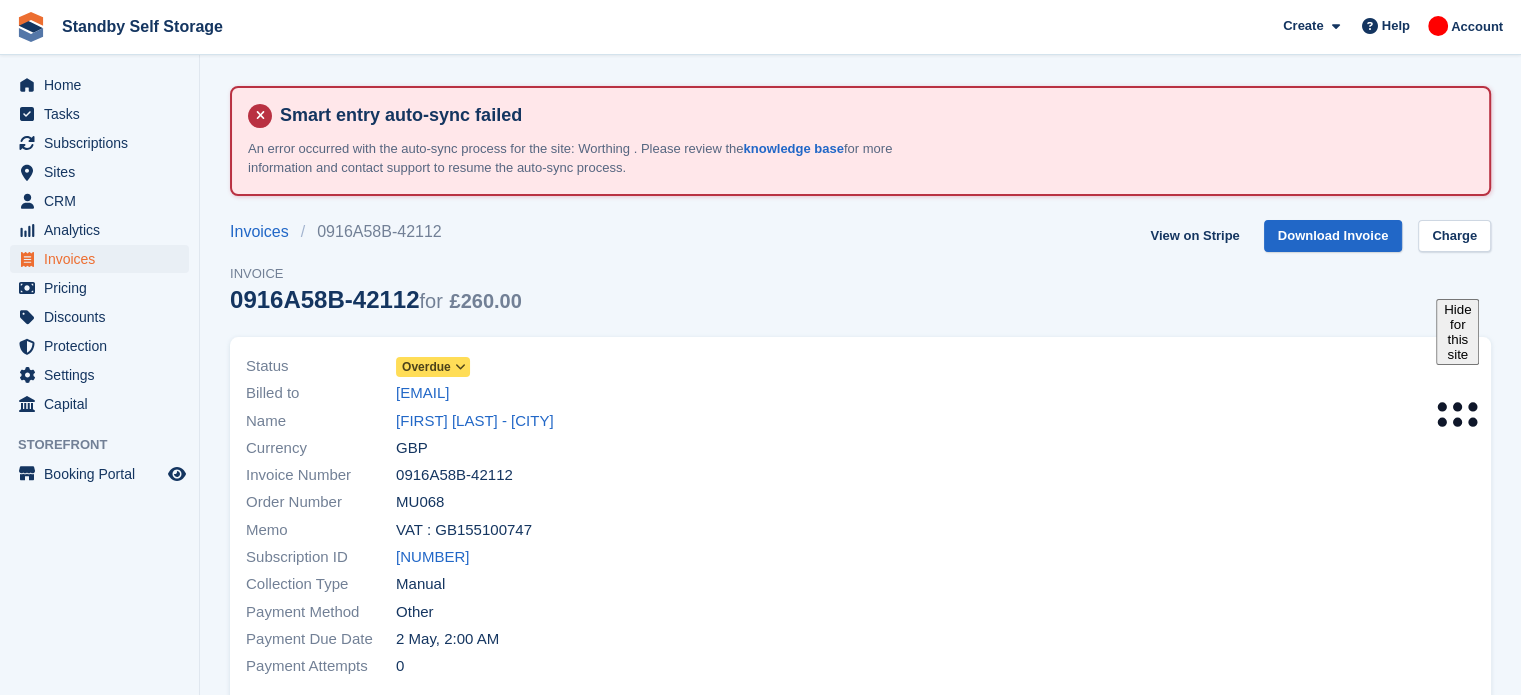 click on "Overdue" at bounding box center [426, 367] 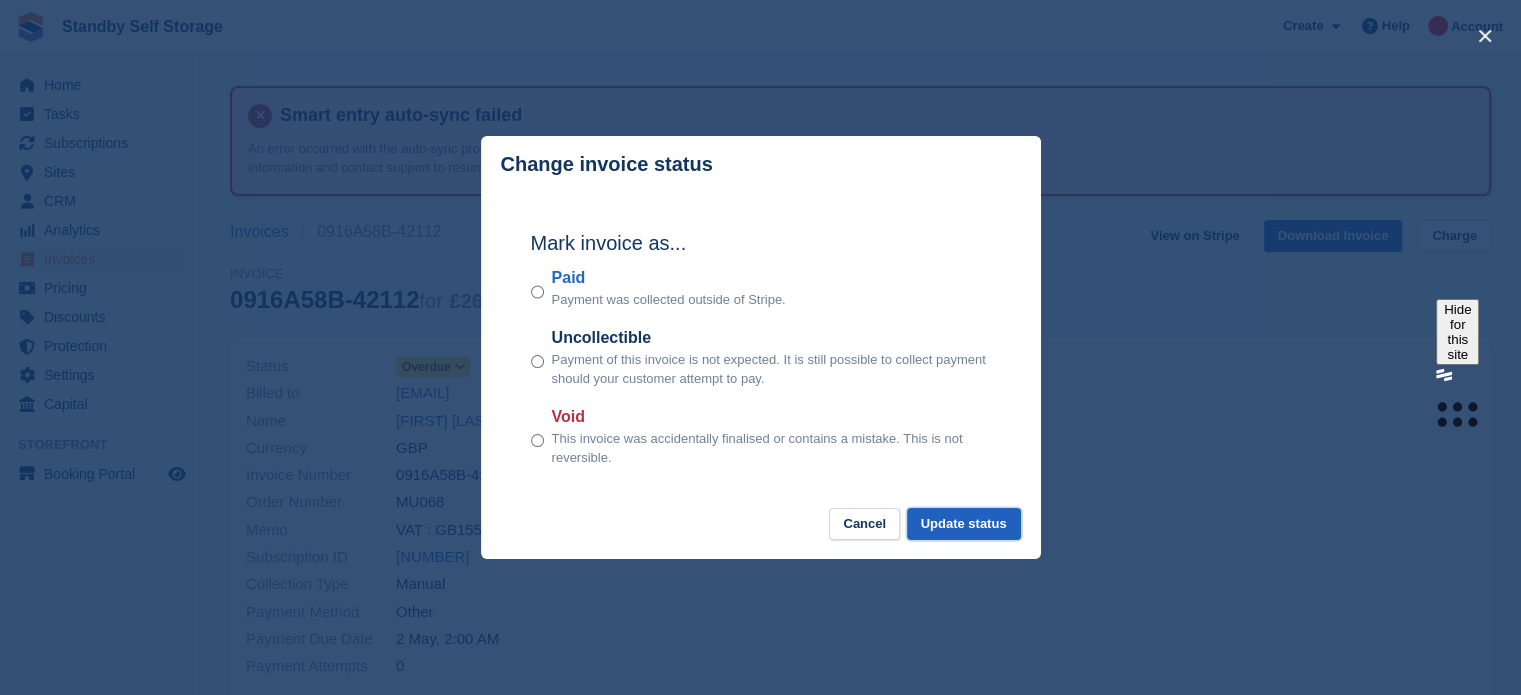 click on "Update status" at bounding box center [964, 524] 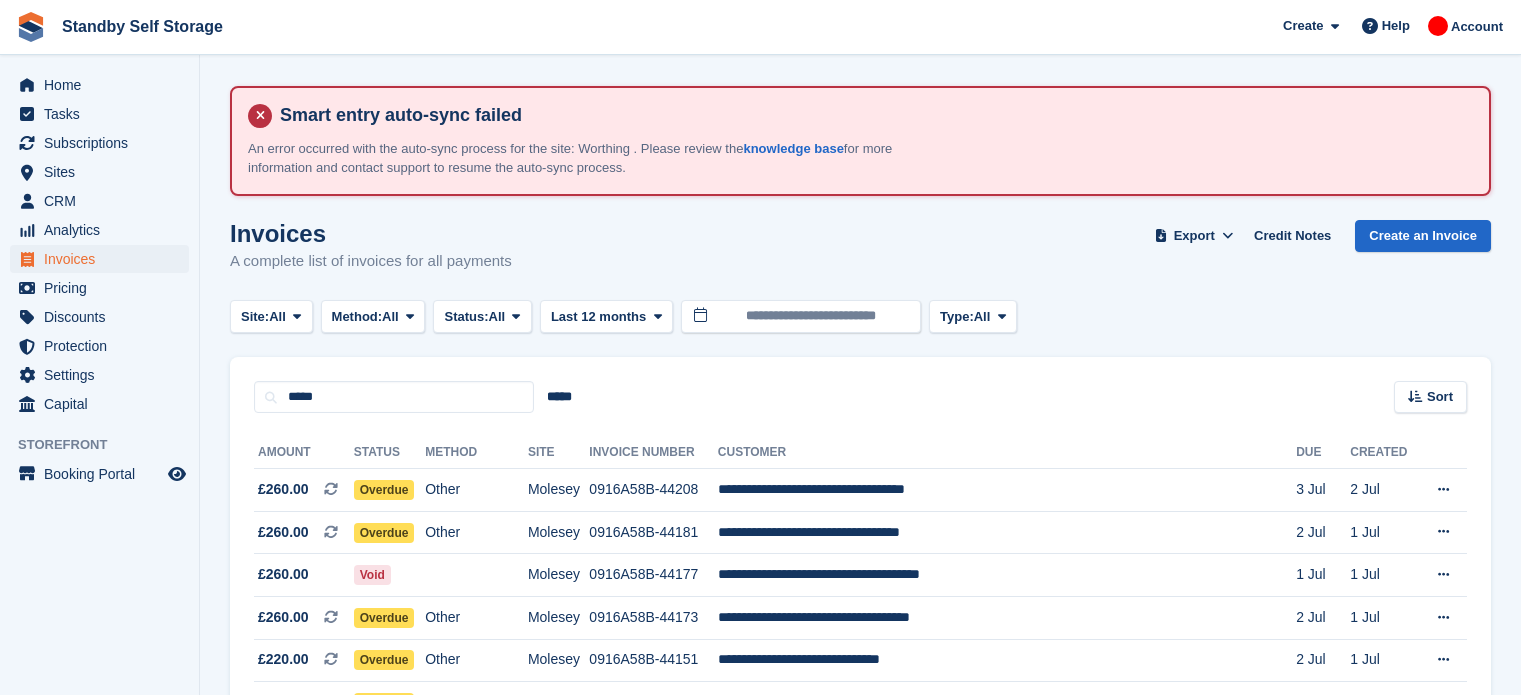 scroll, scrollTop: 2012, scrollLeft: 0, axis: vertical 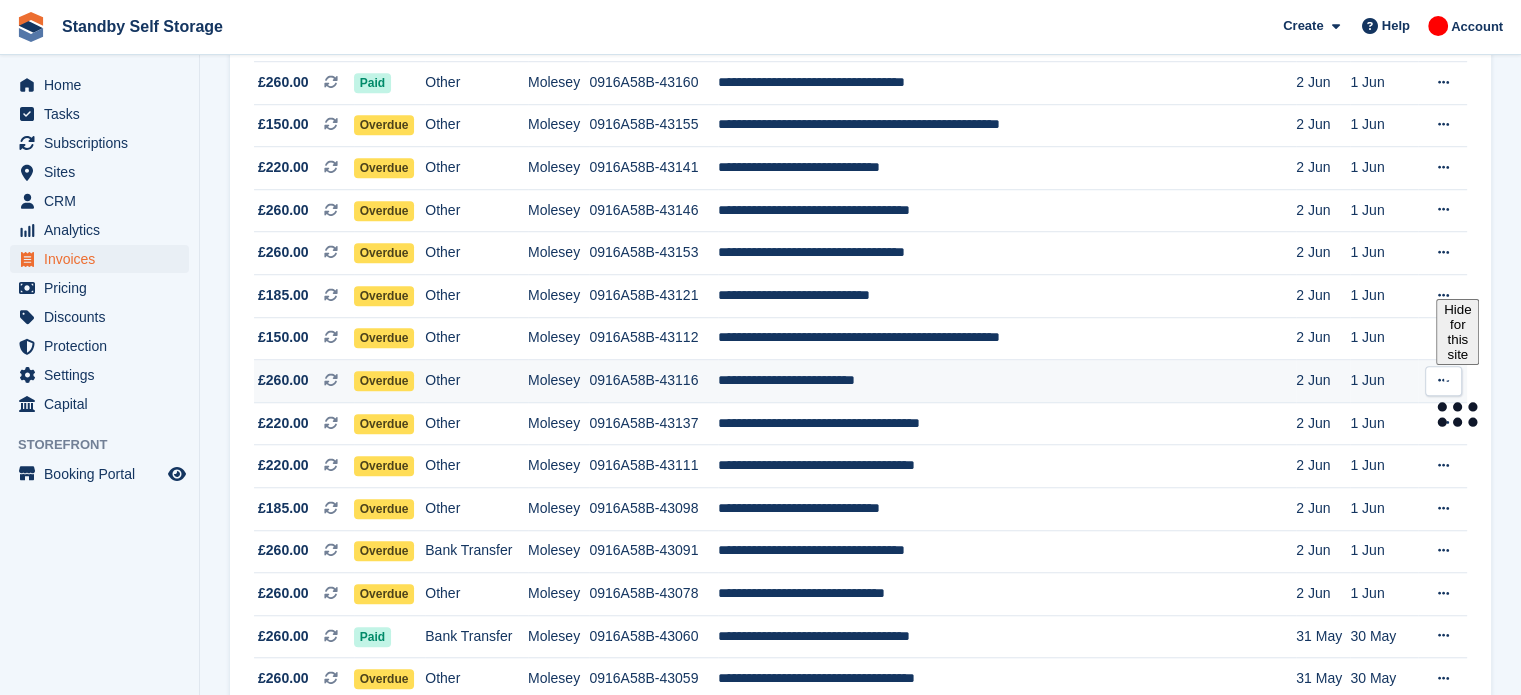 click on "**********" at bounding box center (1007, 381) 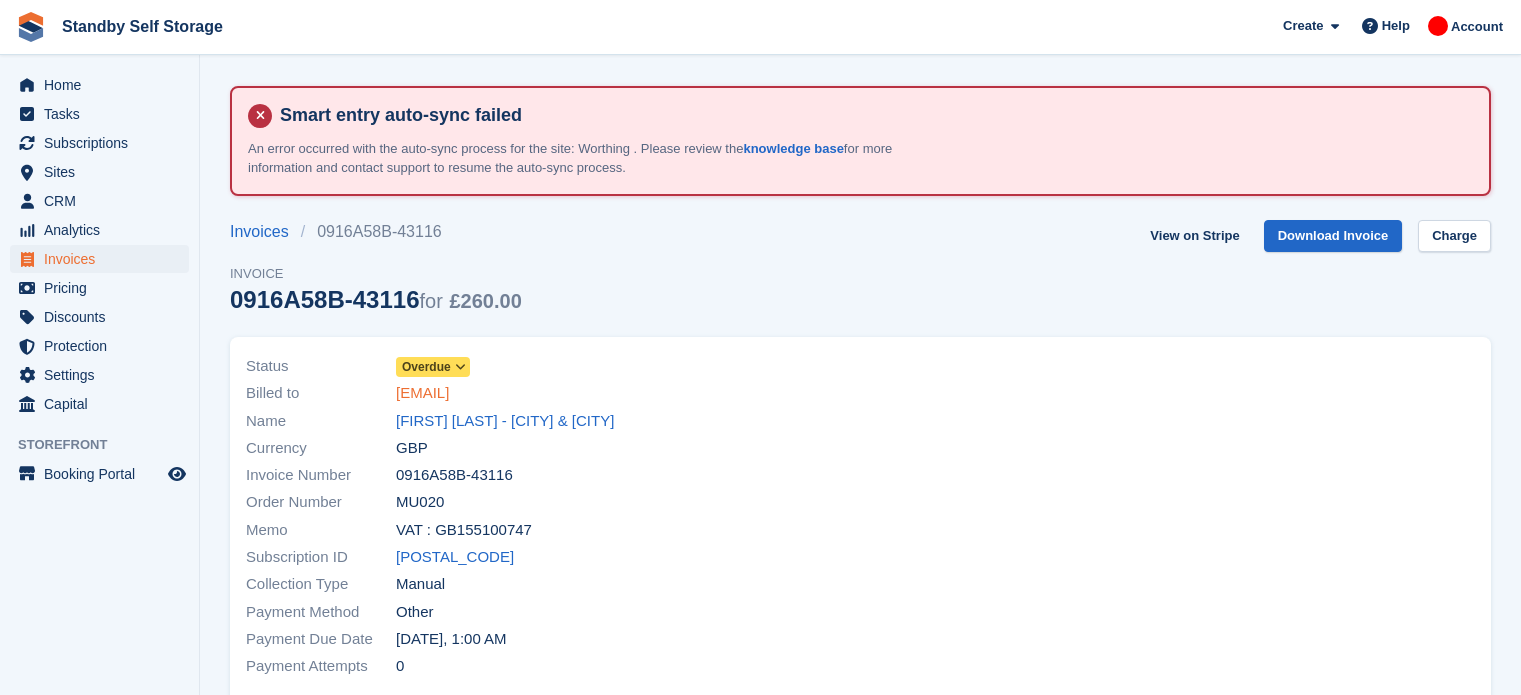 scroll, scrollTop: 0, scrollLeft: 0, axis: both 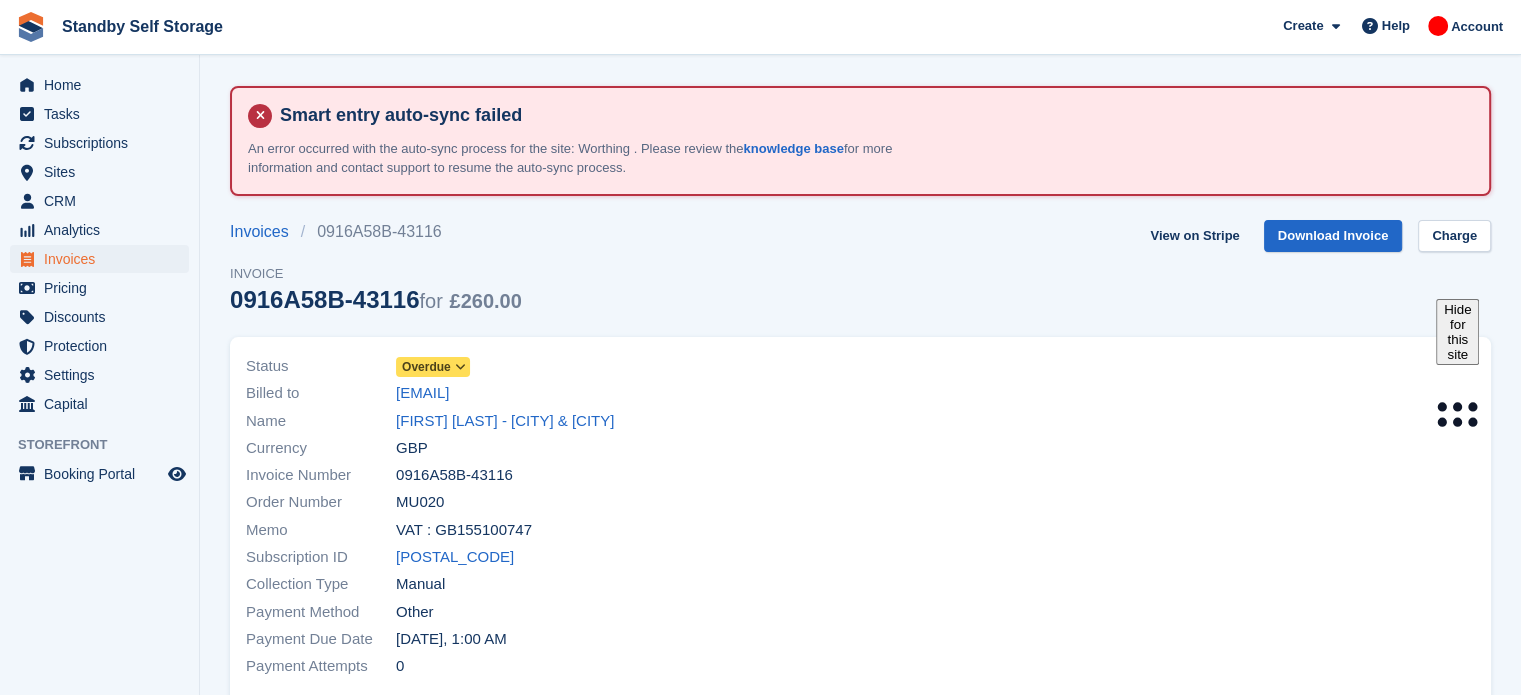 click on "Status
Overdue" at bounding box center (547, 366) 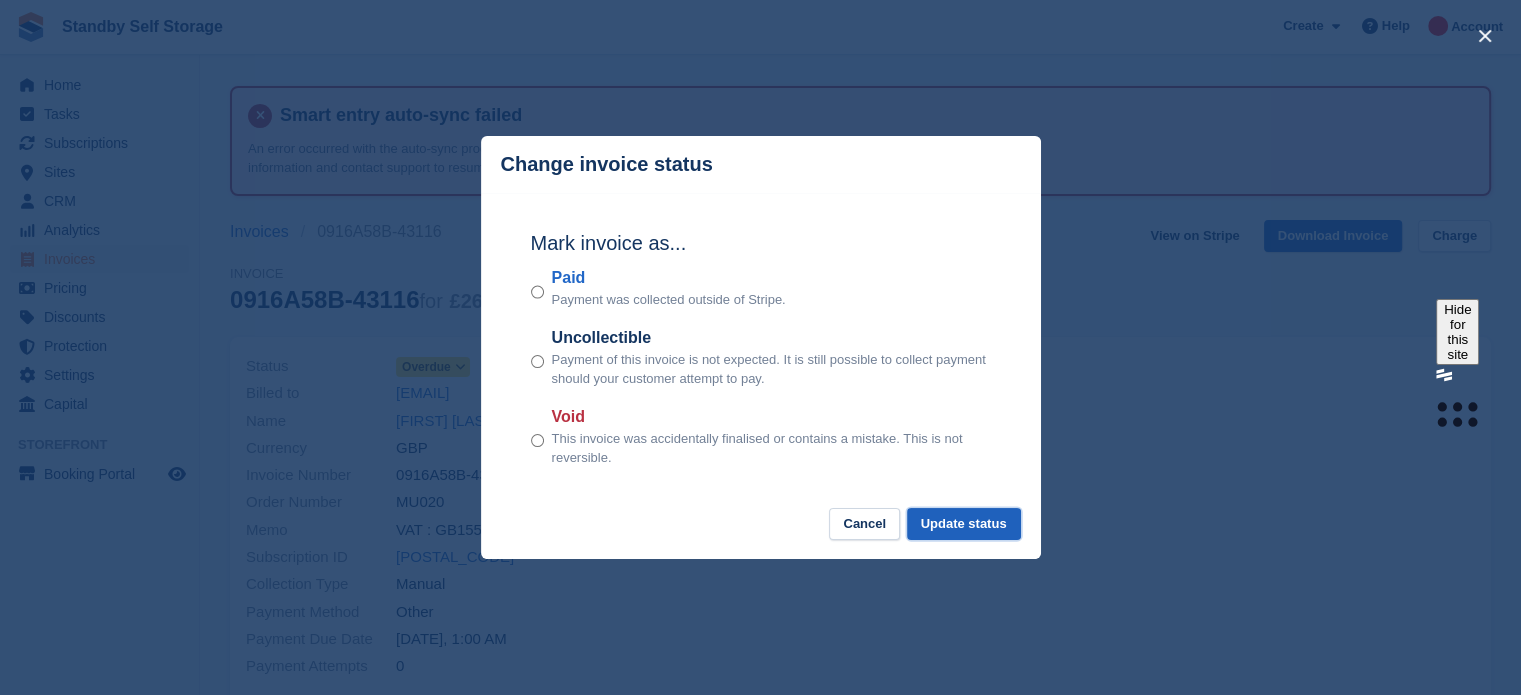 click on "Update status" at bounding box center (964, 524) 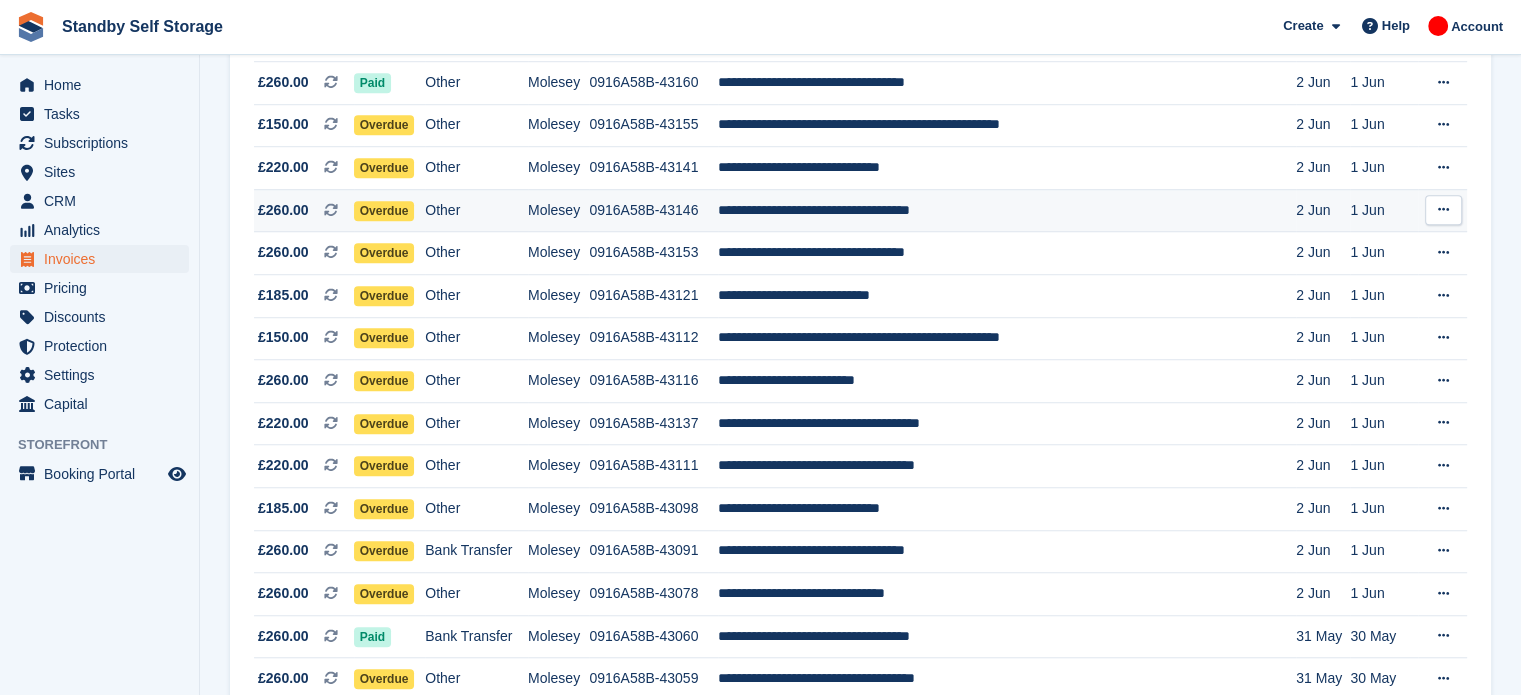 scroll, scrollTop: 1472, scrollLeft: 0, axis: vertical 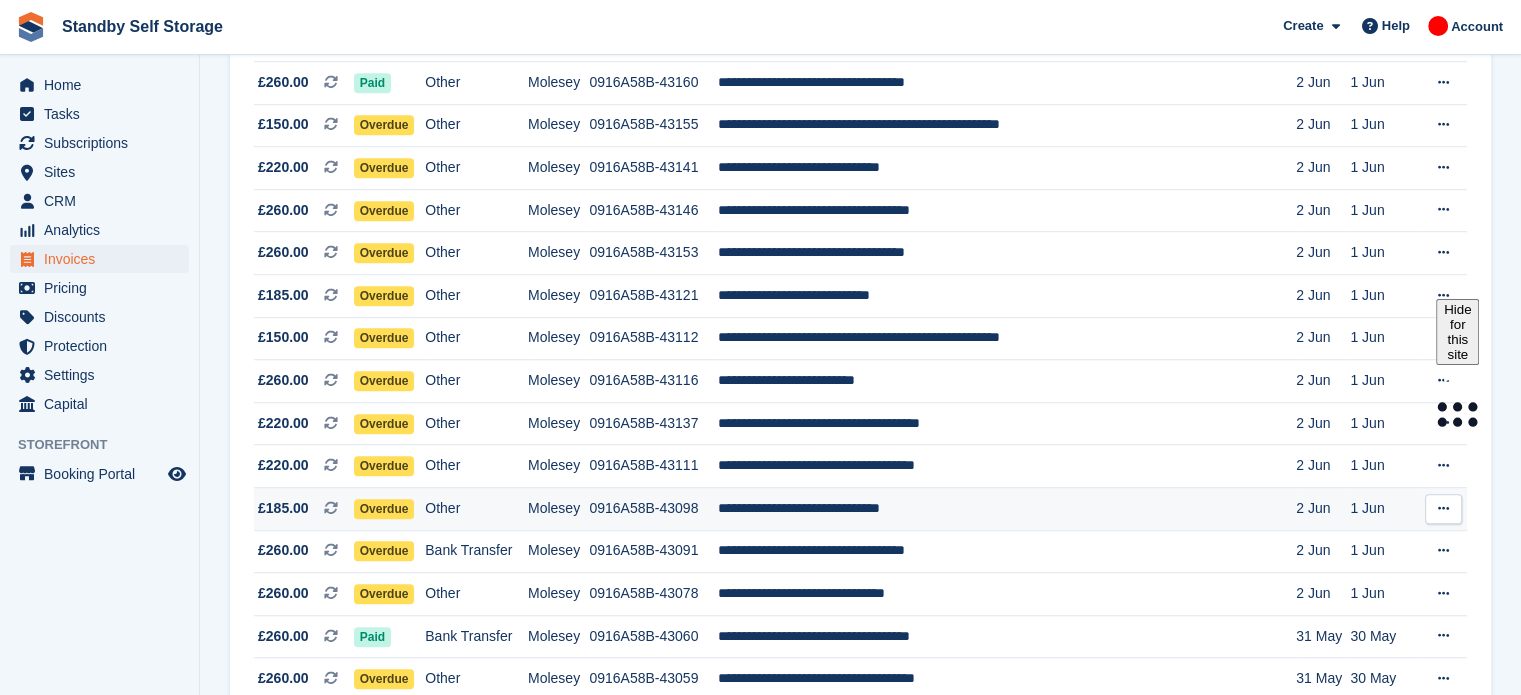 click on "**********" at bounding box center [1007, 508] 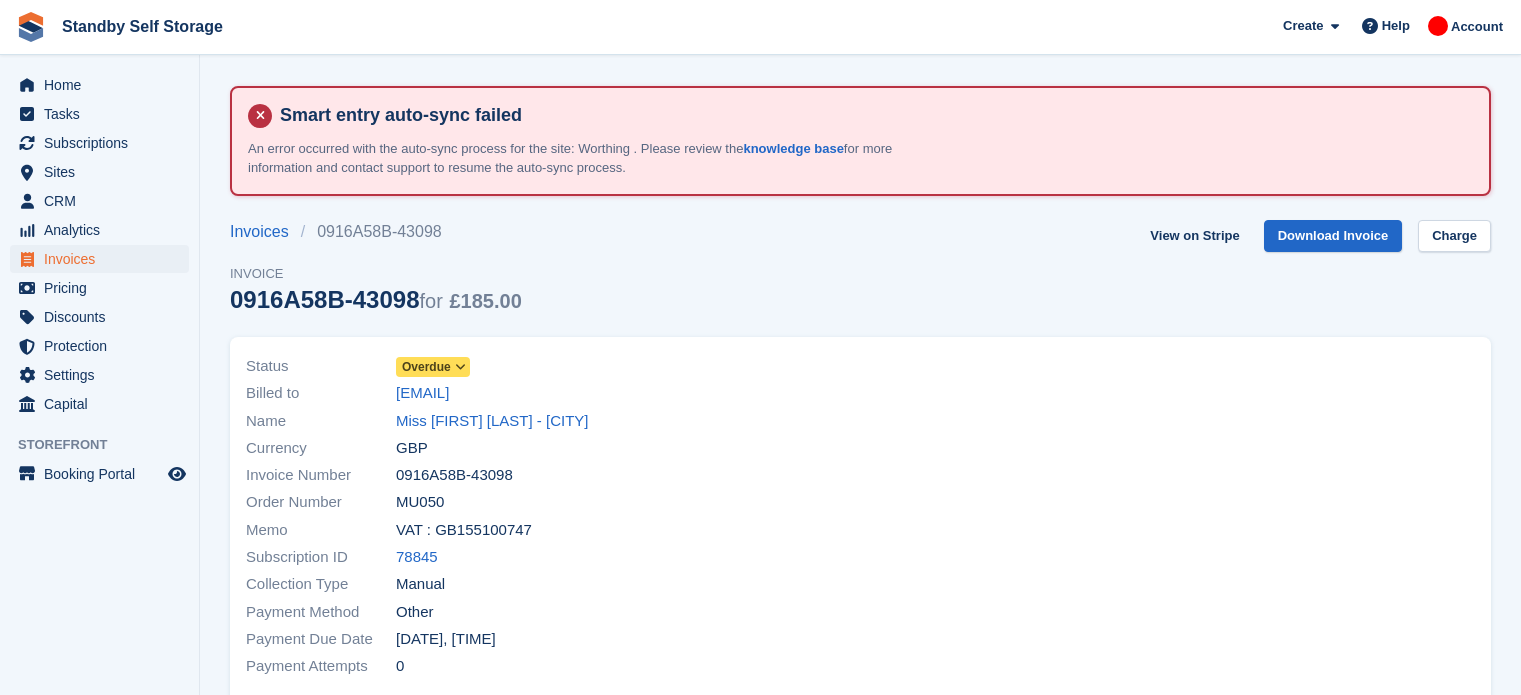 scroll, scrollTop: 0, scrollLeft: 0, axis: both 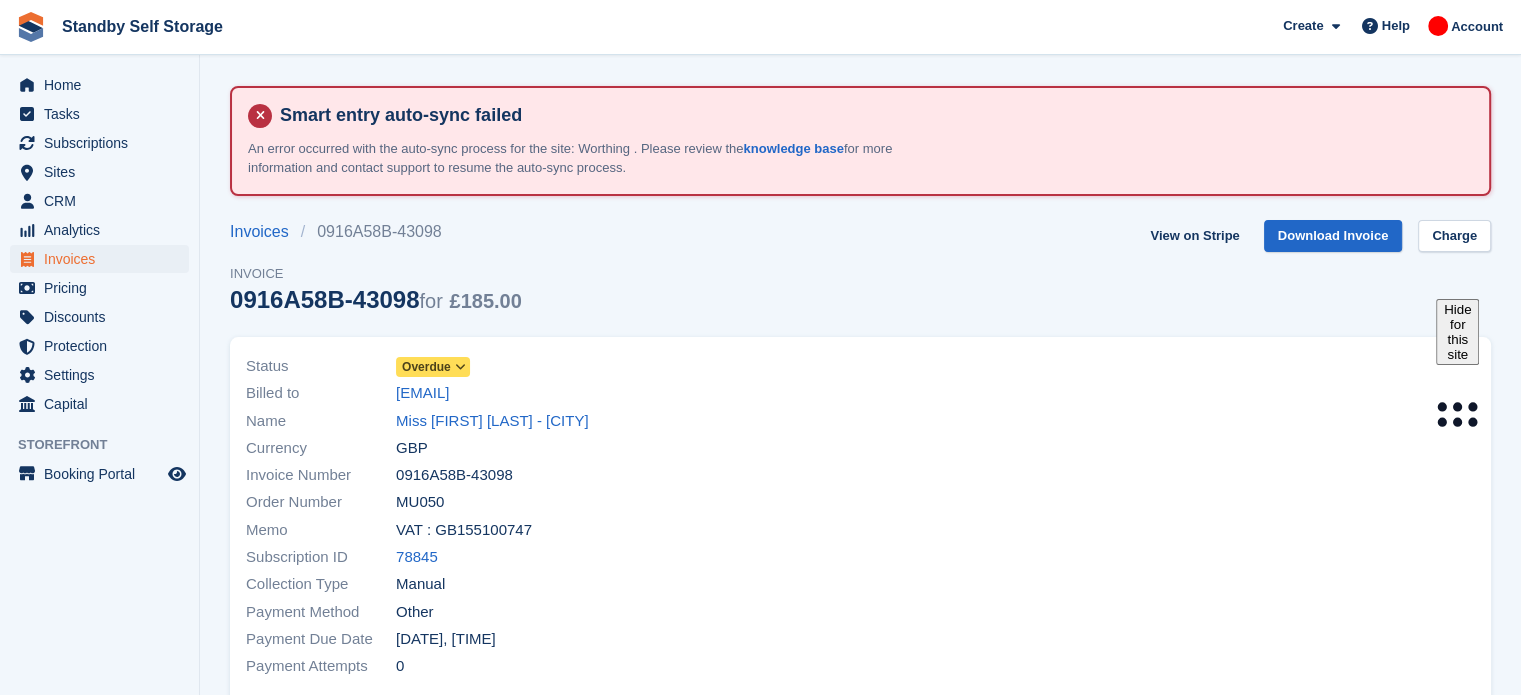 click at bounding box center [460, 367] 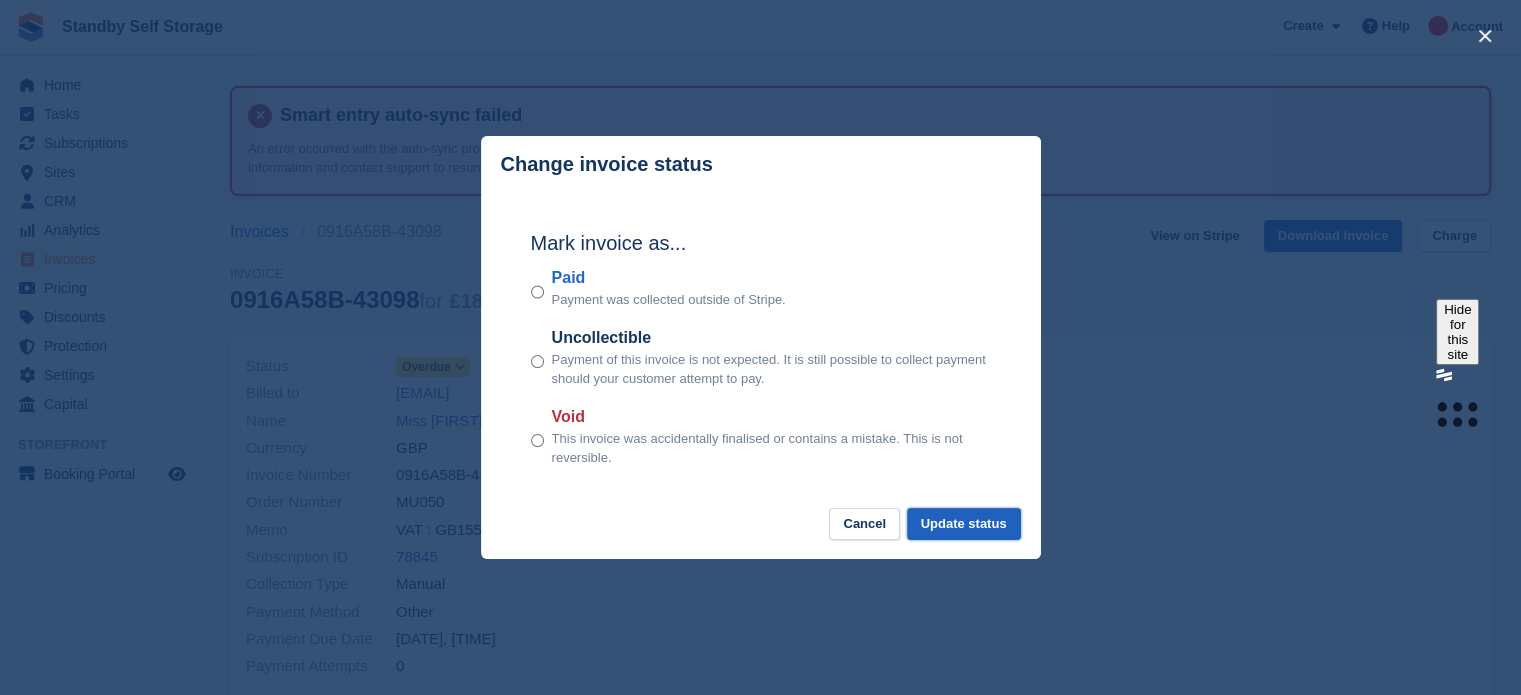 click on "Update status" at bounding box center (964, 524) 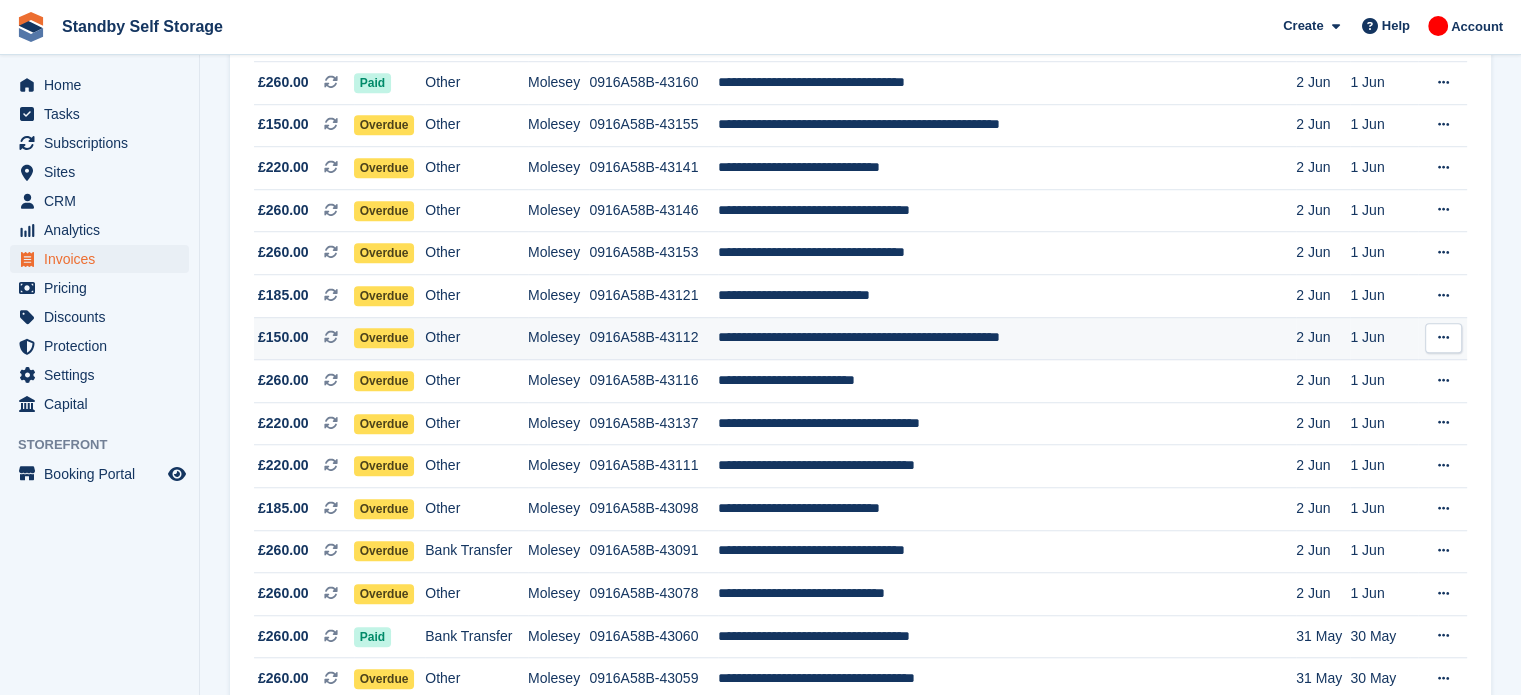 scroll, scrollTop: 1472, scrollLeft: 0, axis: vertical 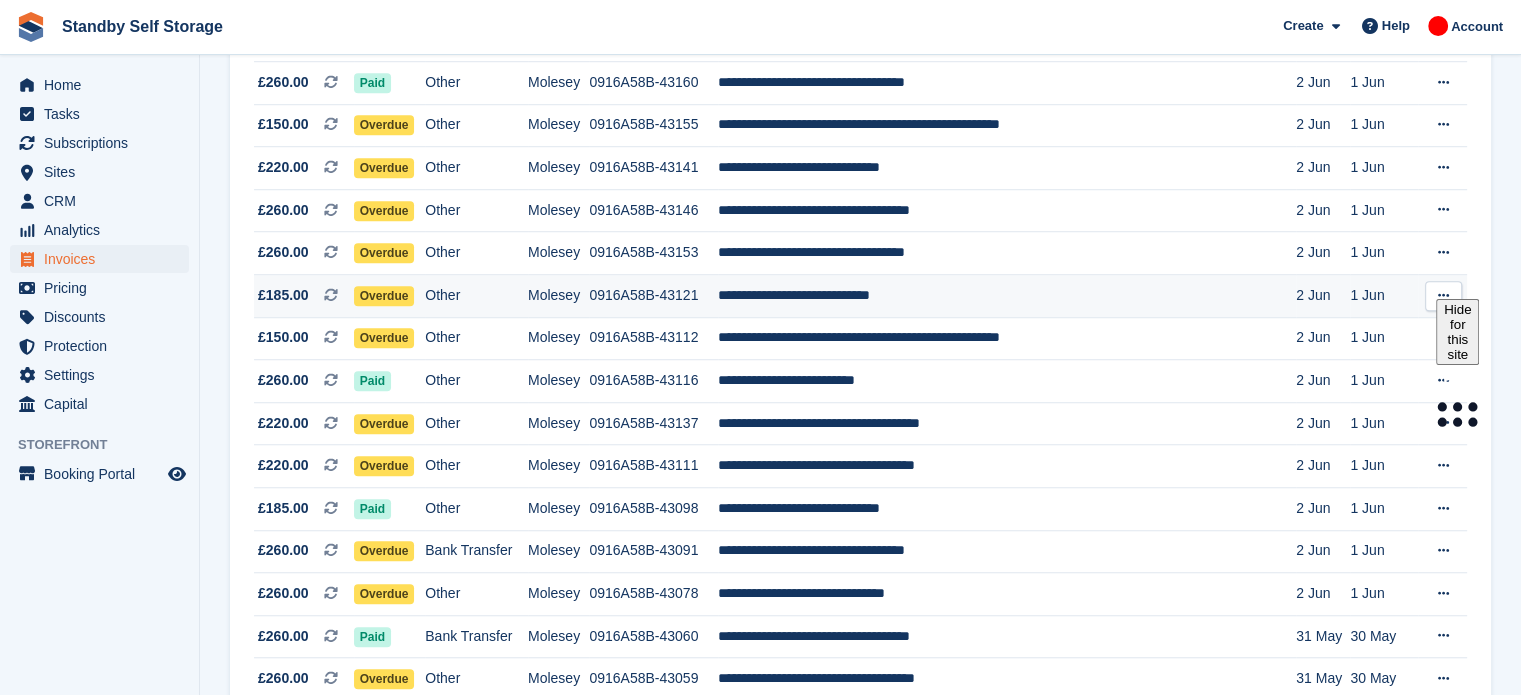 click on "**********" at bounding box center (1007, 296) 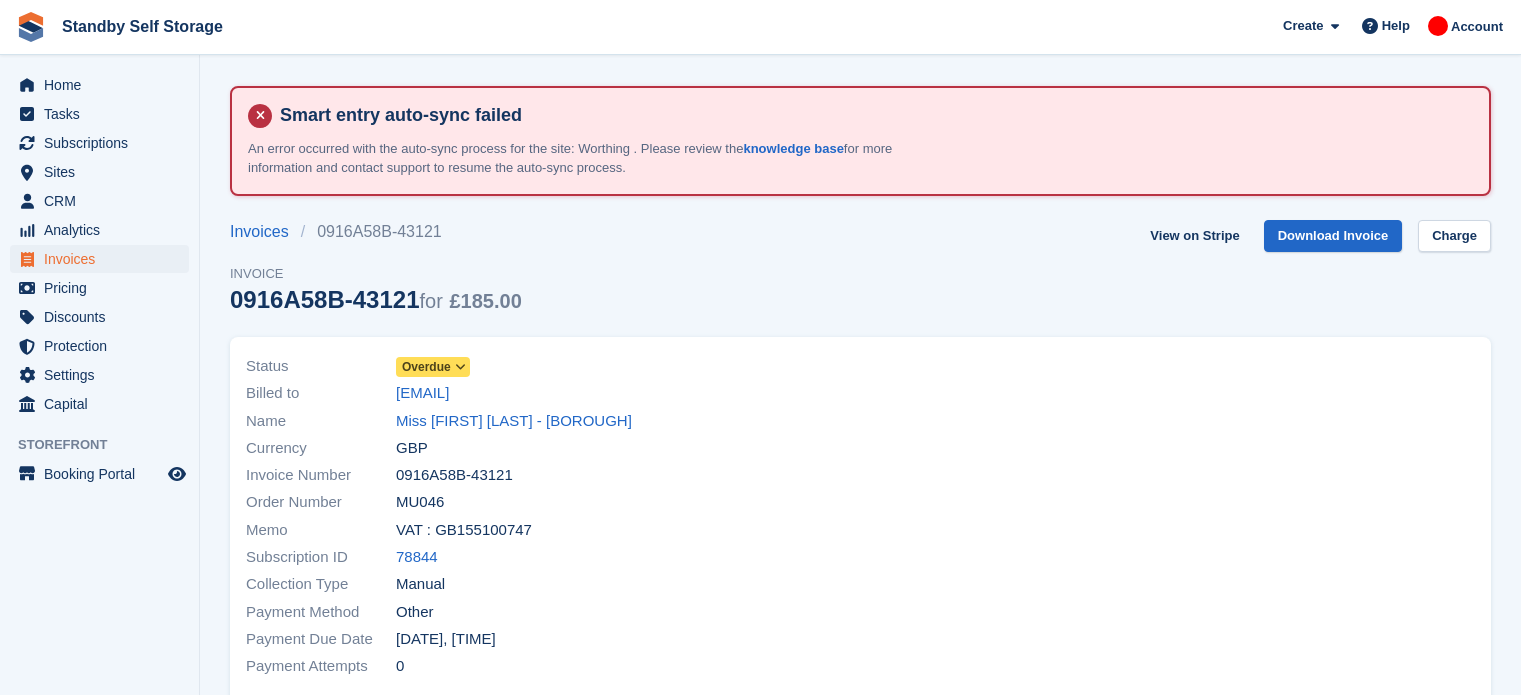scroll, scrollTop: 0, scrollLeft: 0, axis: both 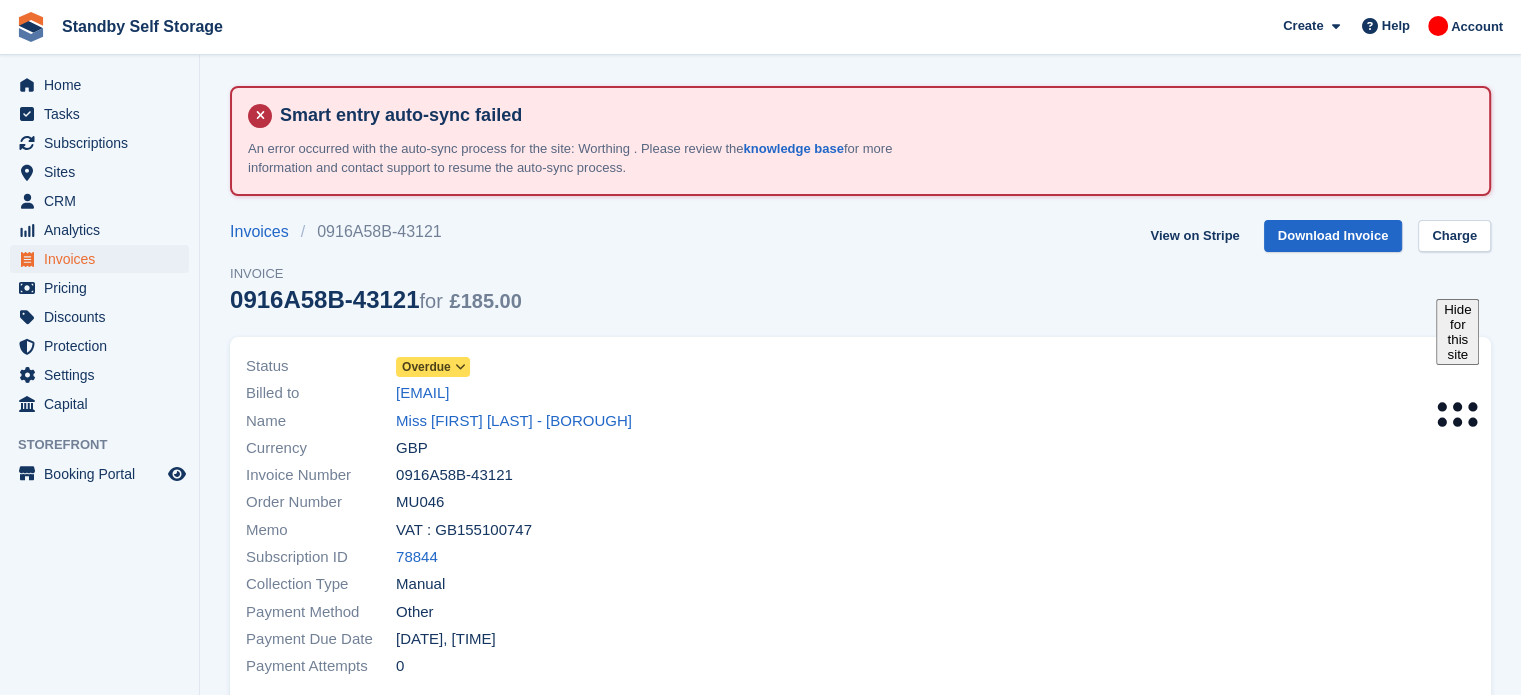 click at bounding box center [460, 367] 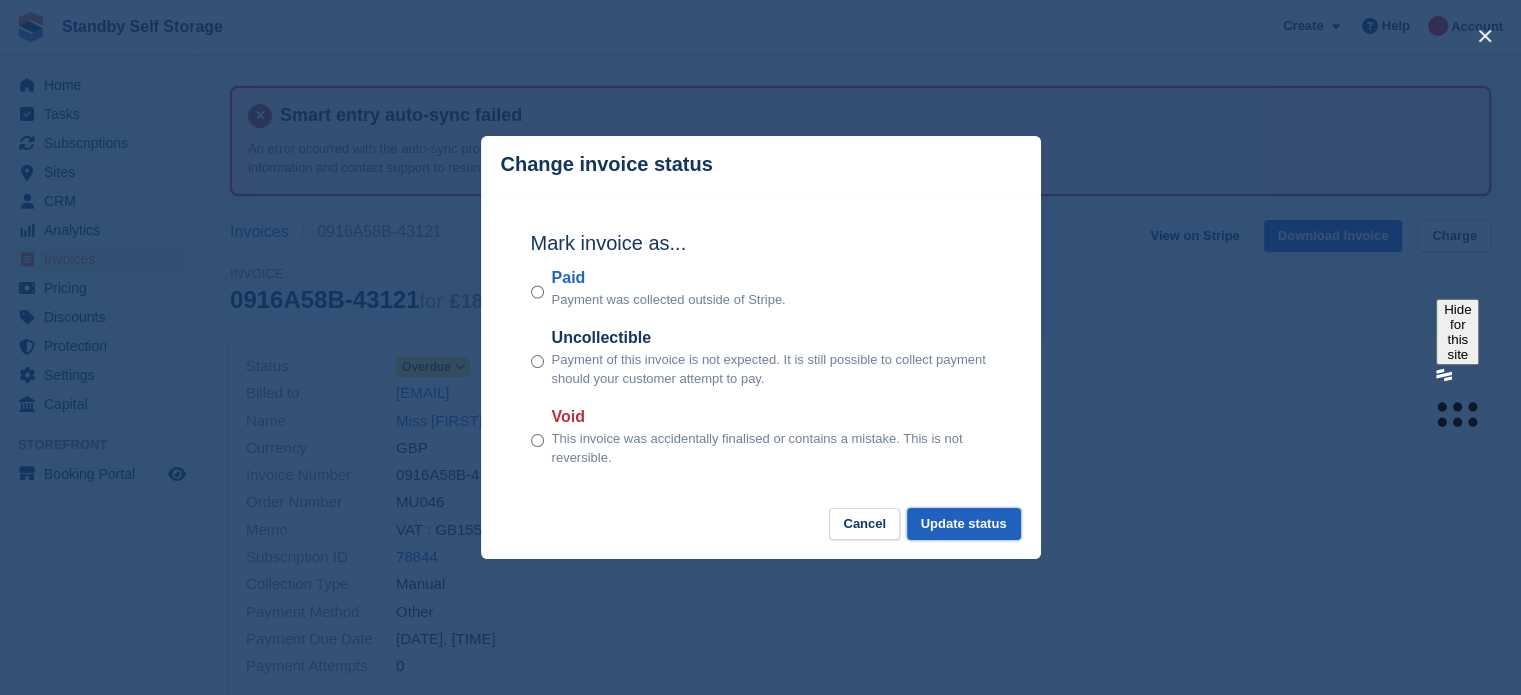 click on "Update status" at bounding box center [964, 524] 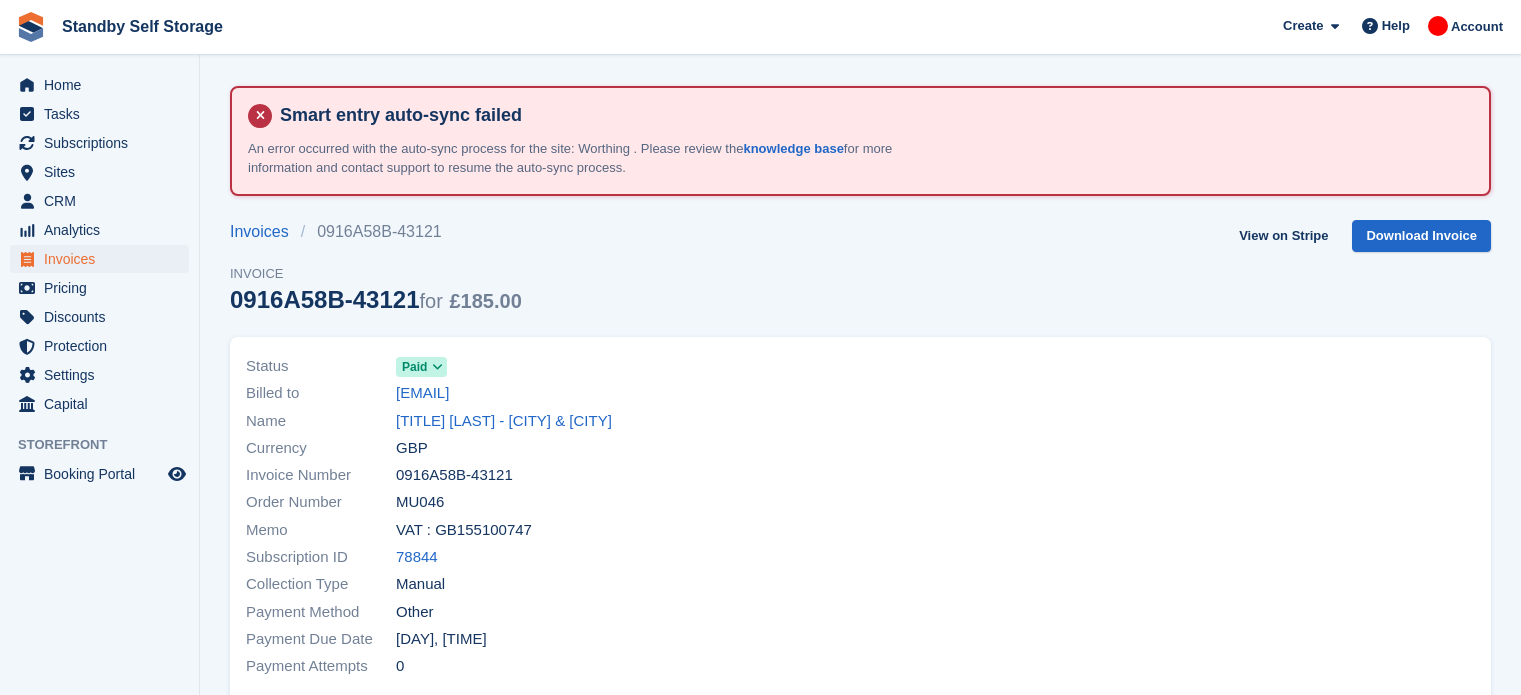 scroll, scrollTop: 0, scrollLeft: 0, axis: both 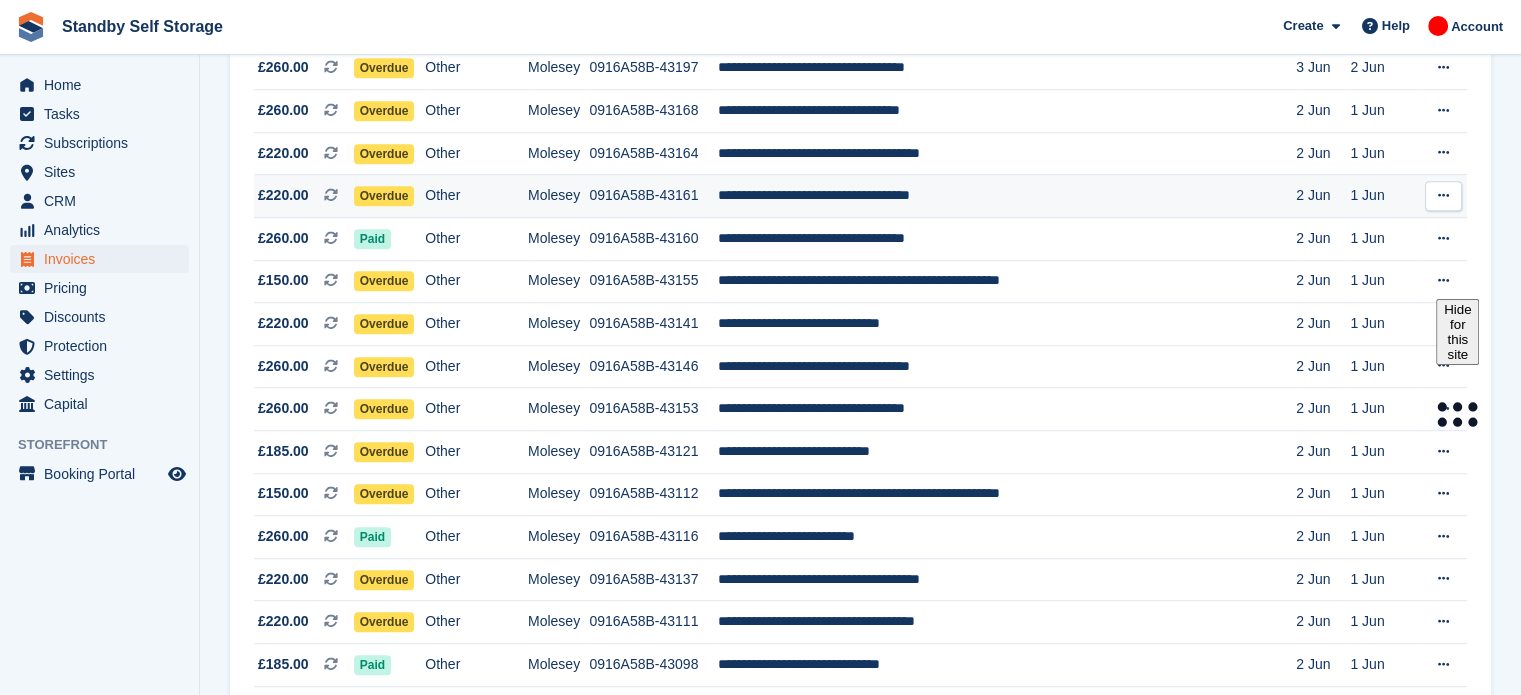click on "**********" at bounding box center (1007, 196) 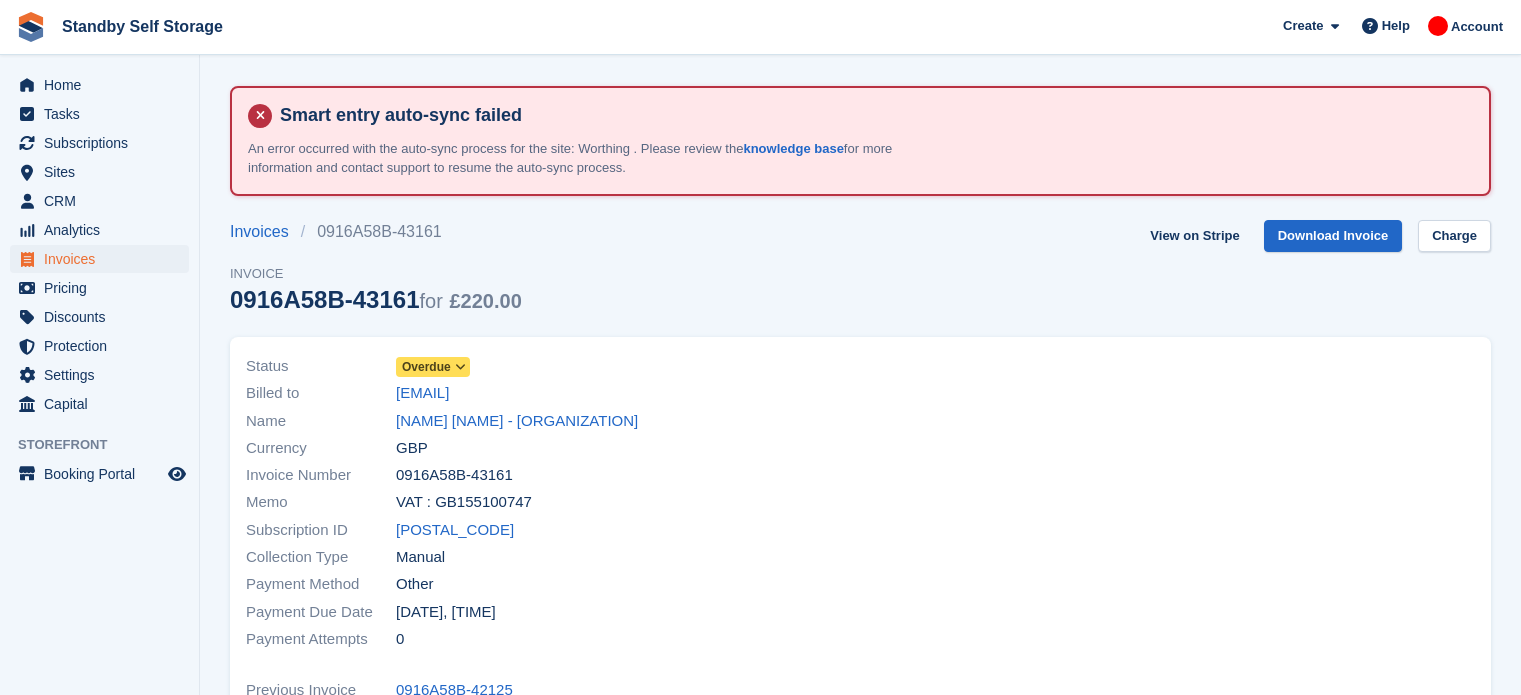 scroll, scrollTop: 0, scrollLeft: 0, axis: both 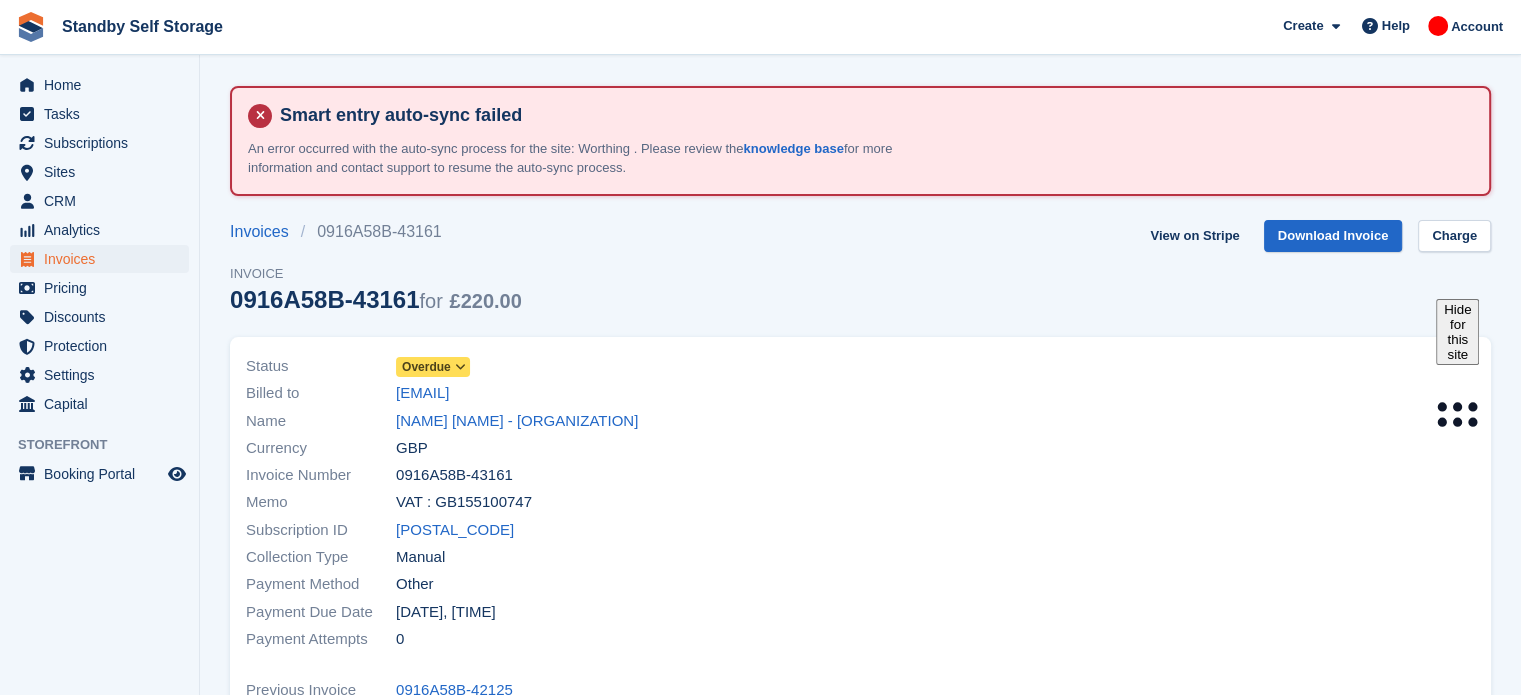 click on "Overdue" at bounding box center [426, 367] 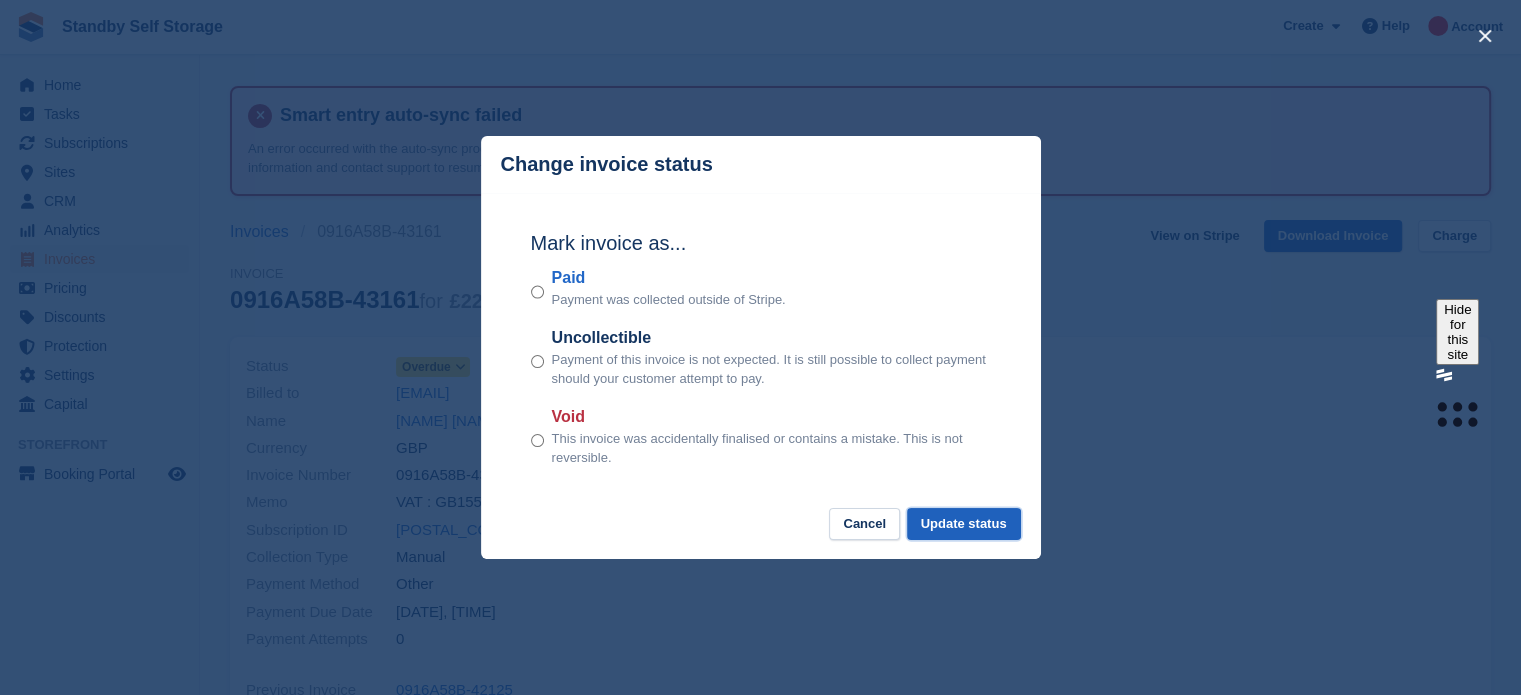 click on "Update status" at bounding box center (964, 524) 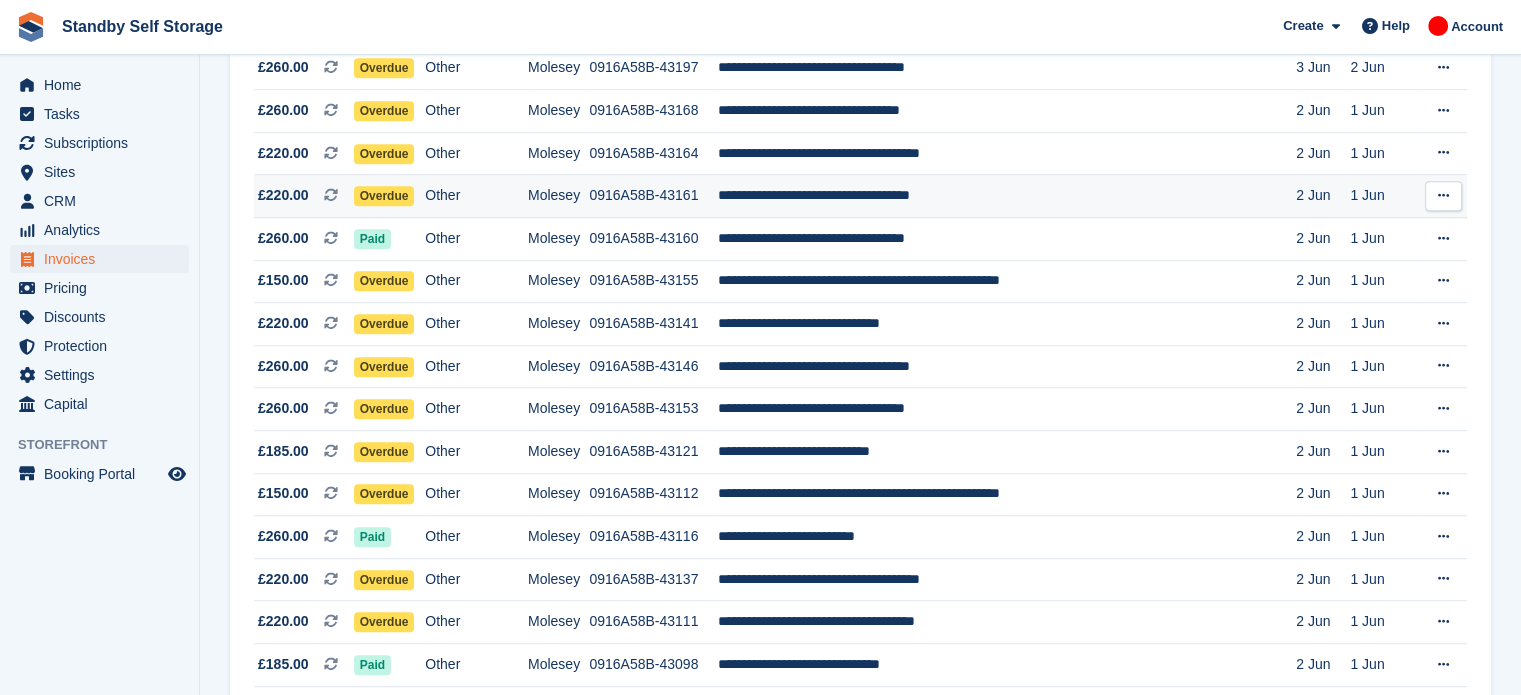 scroll, scrollTop: 1316, scrollLeft: 0, axis: vertical 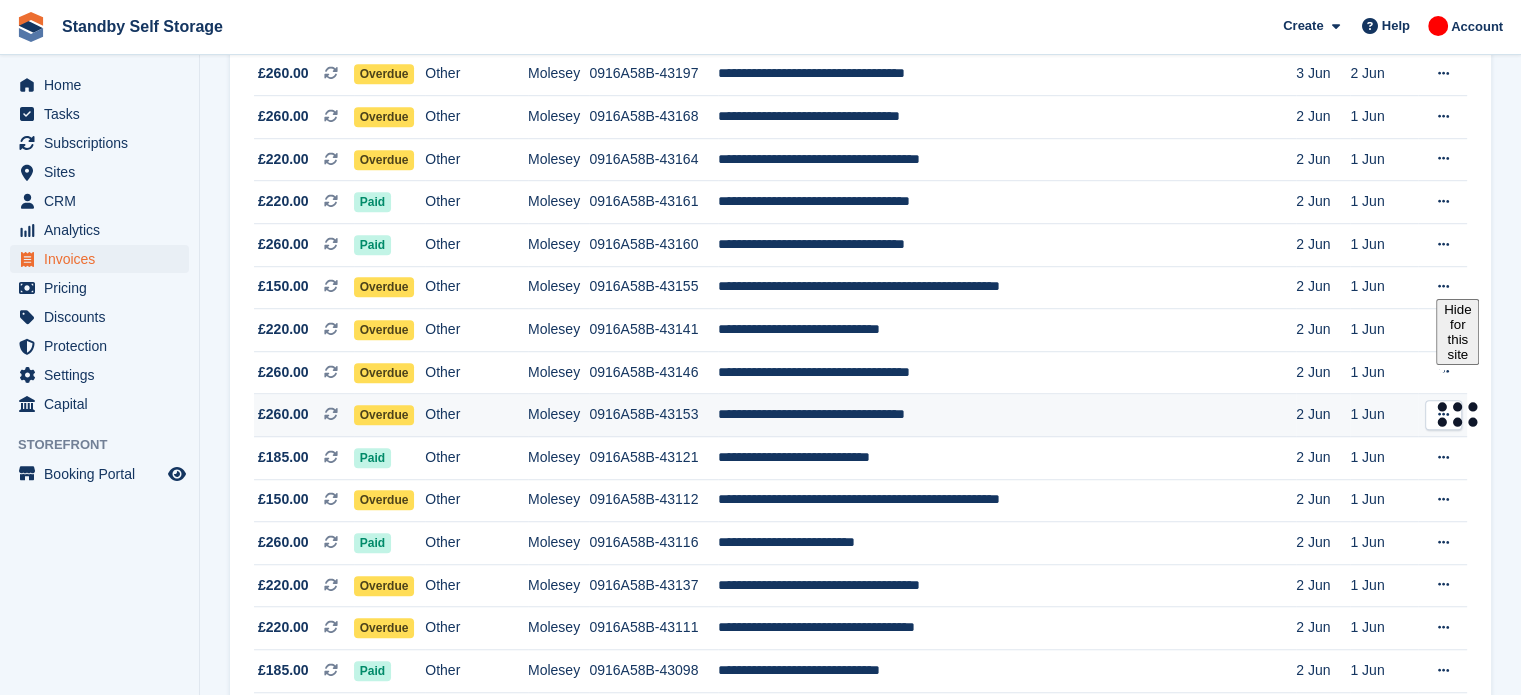 click on "**********" at bounding box center [1007, 415] 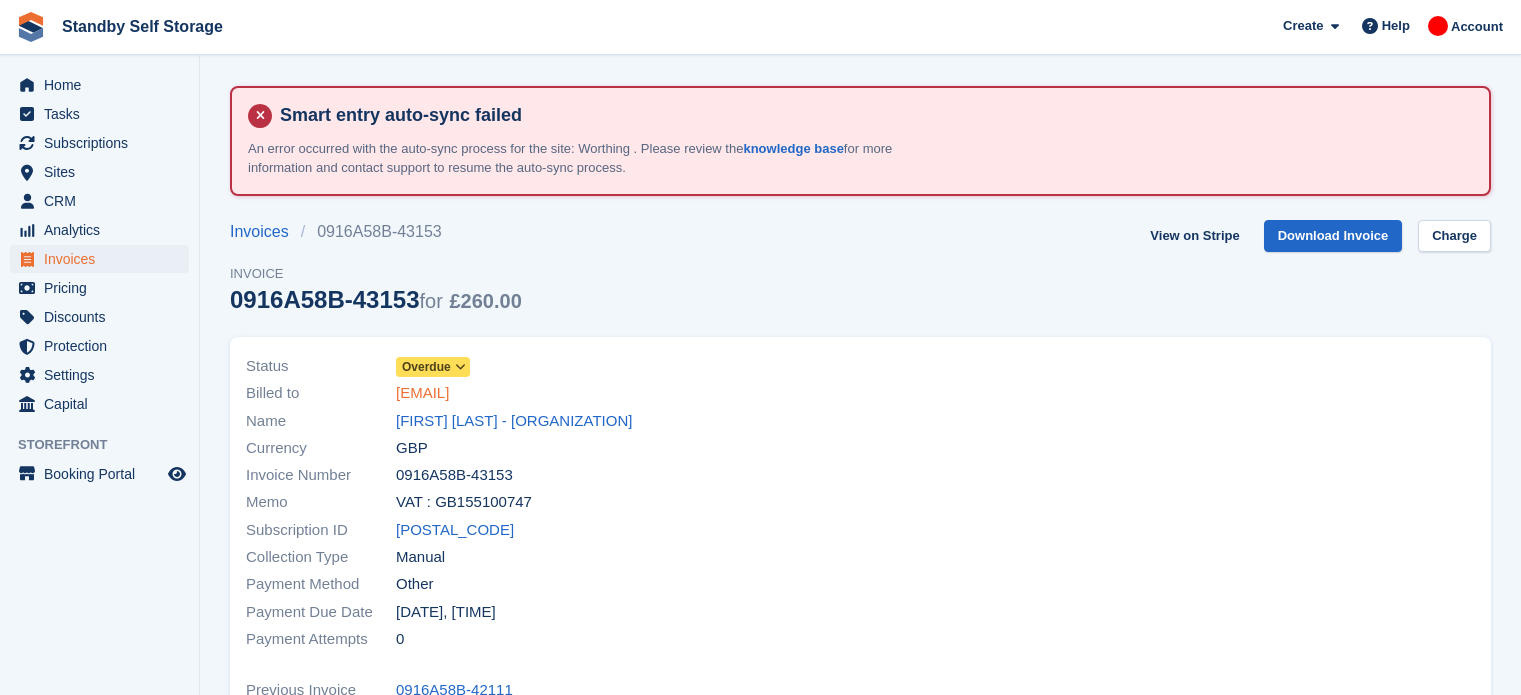 scroll, scrollTop: 0, scrollLeft: 0, axis: both 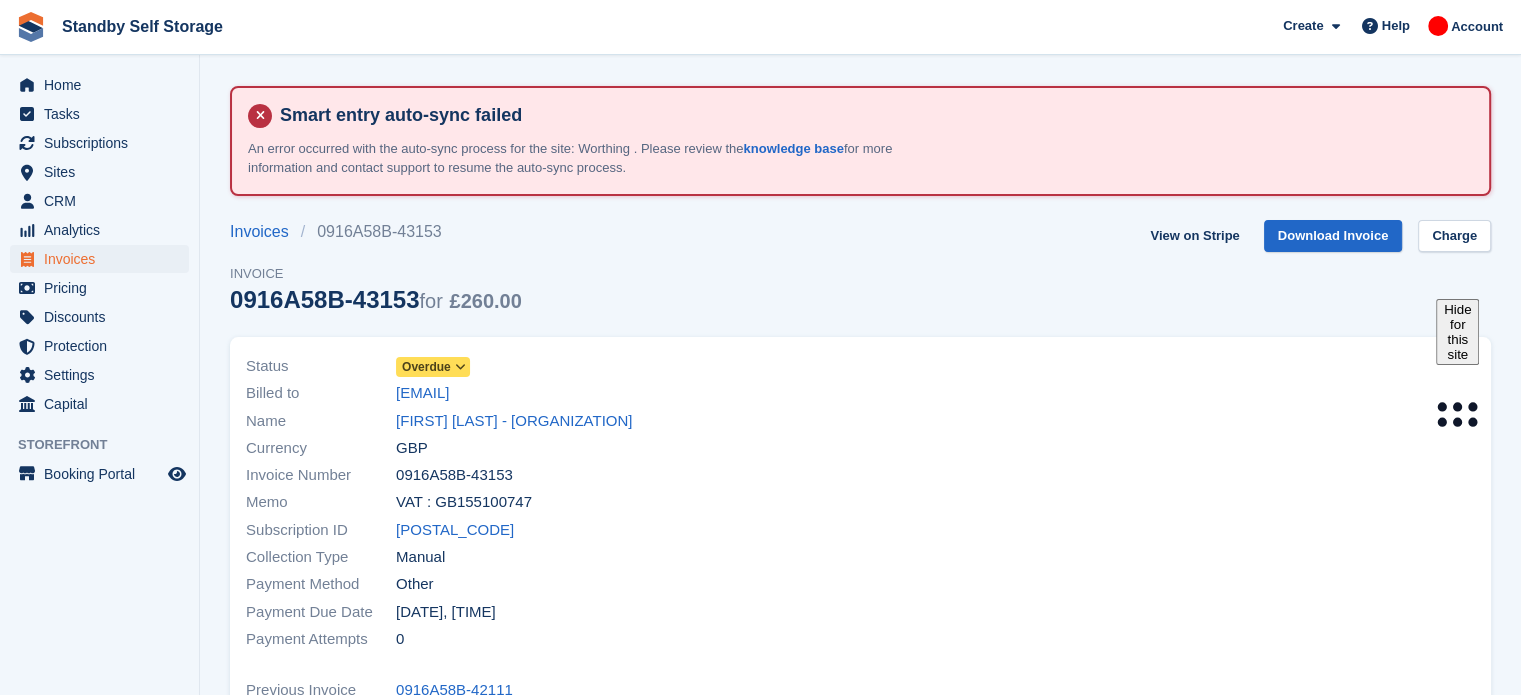 click on "Overdue" at bounding box center (433, 367) 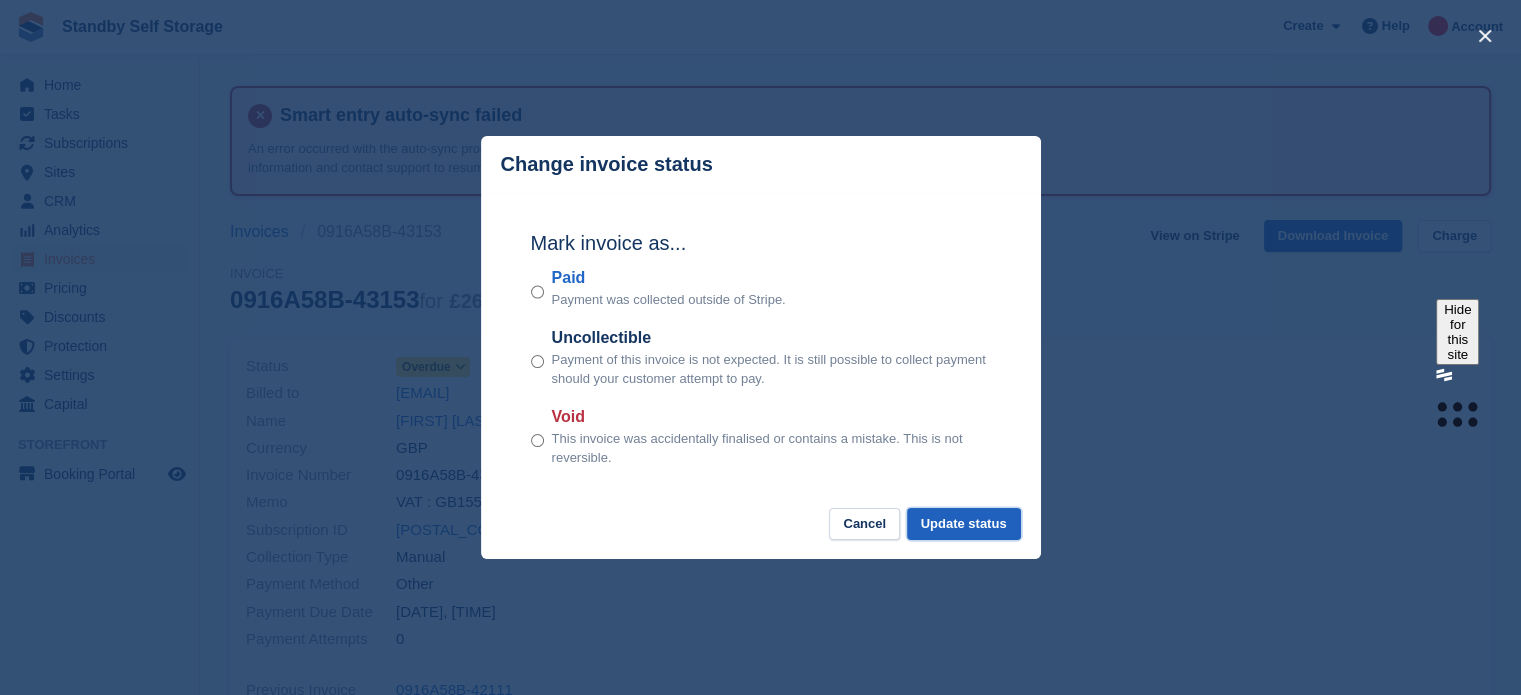 click on "Update status" at bounding box center (964, 524) 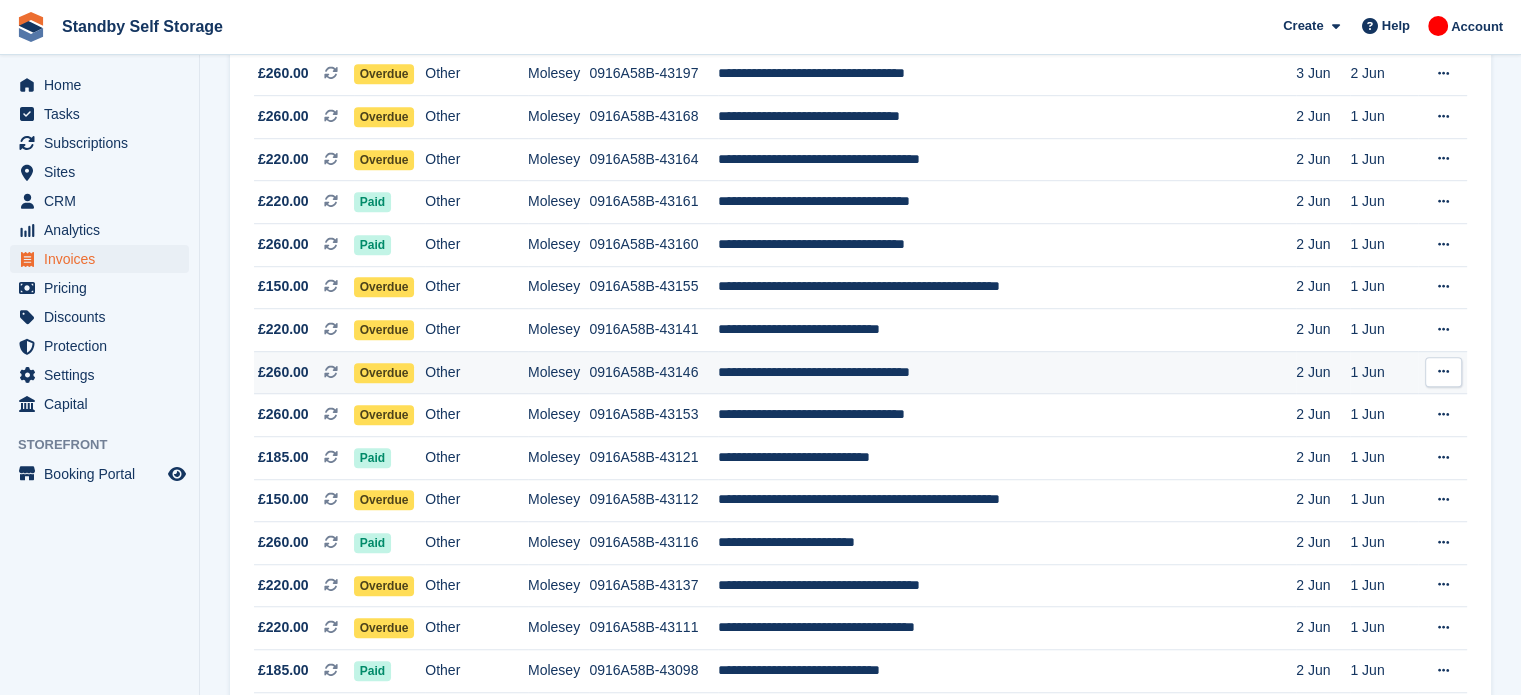 scroll, scrollTop: 1310, scrollLeft: 0, axis: vertical 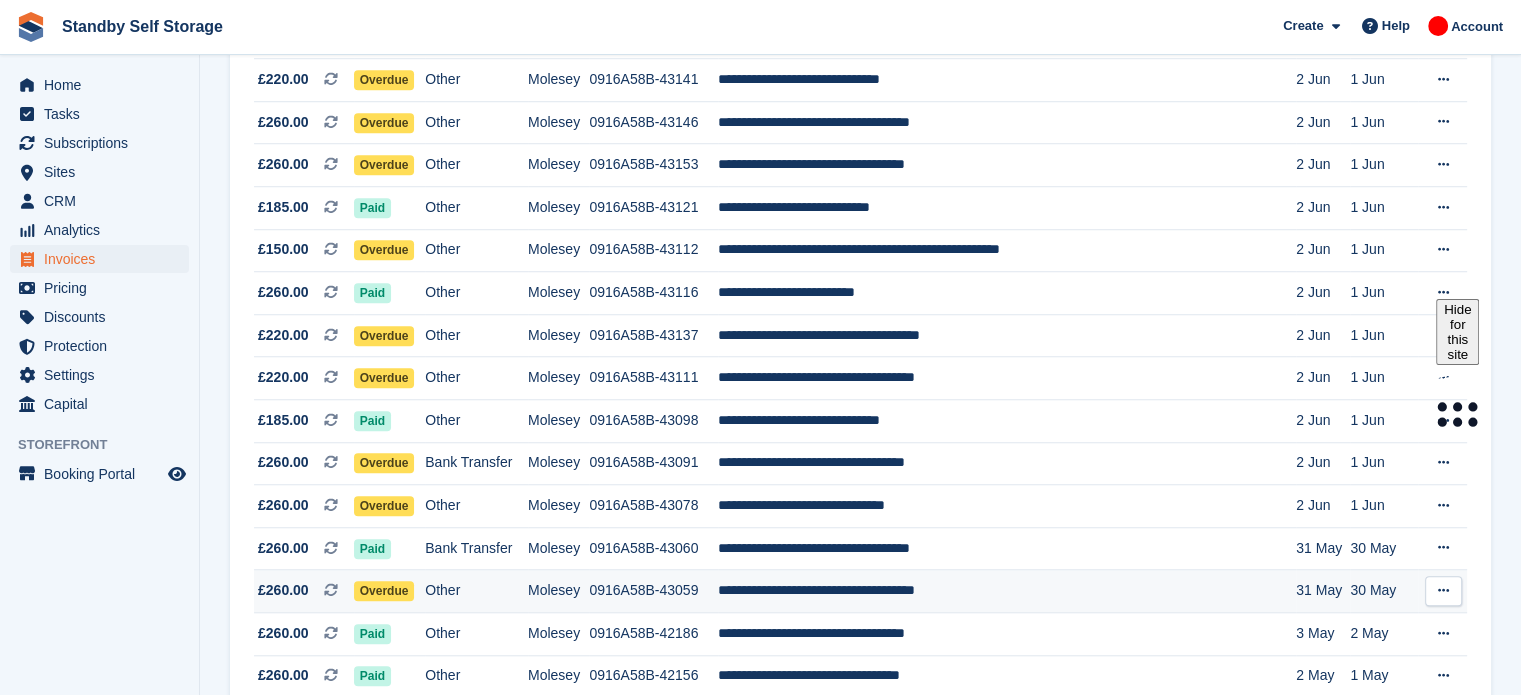 click on "**********" at bounding box center (1007, 591) 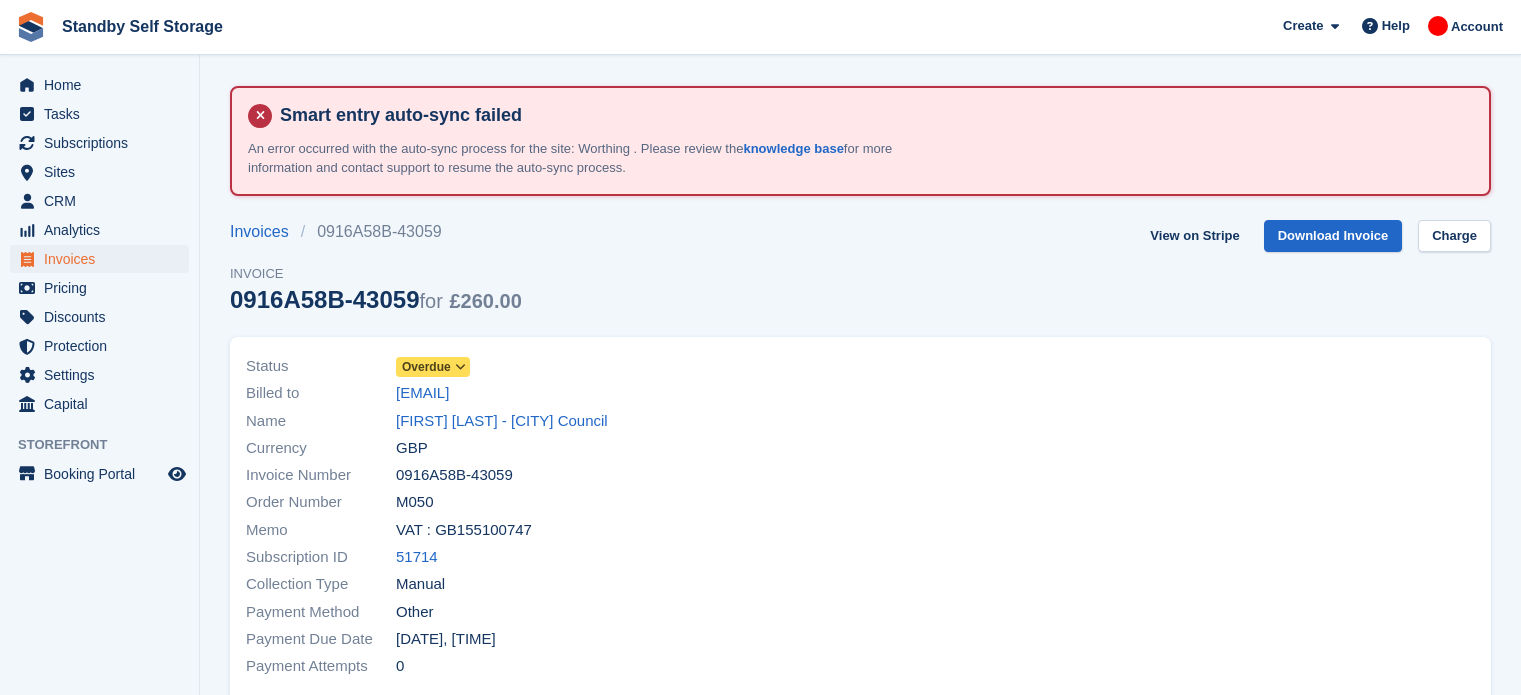 scroll, scrollTop: 0, scrollLeft: 0, axis: both 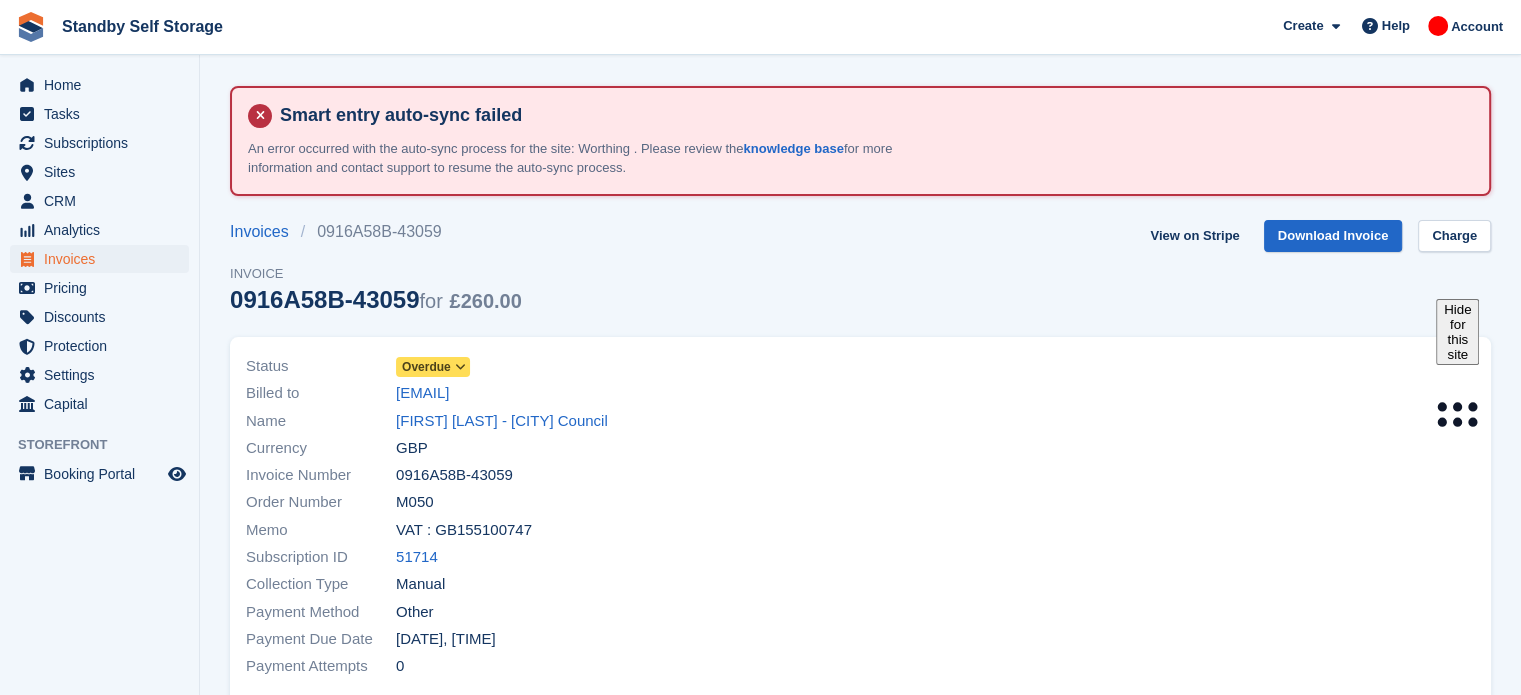 click on "Overdue" at bounding box center (426, 367) 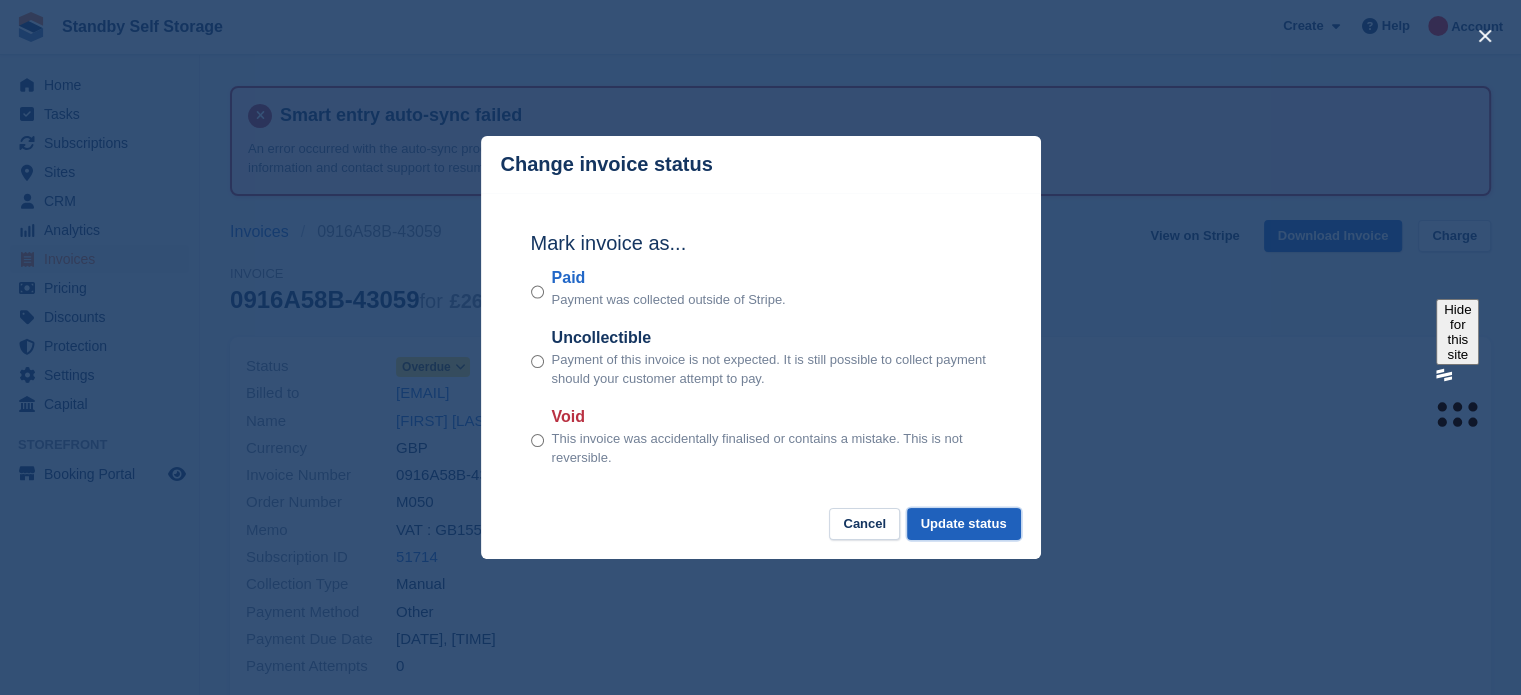 click on "Update status" at bounding box center [964, 524] 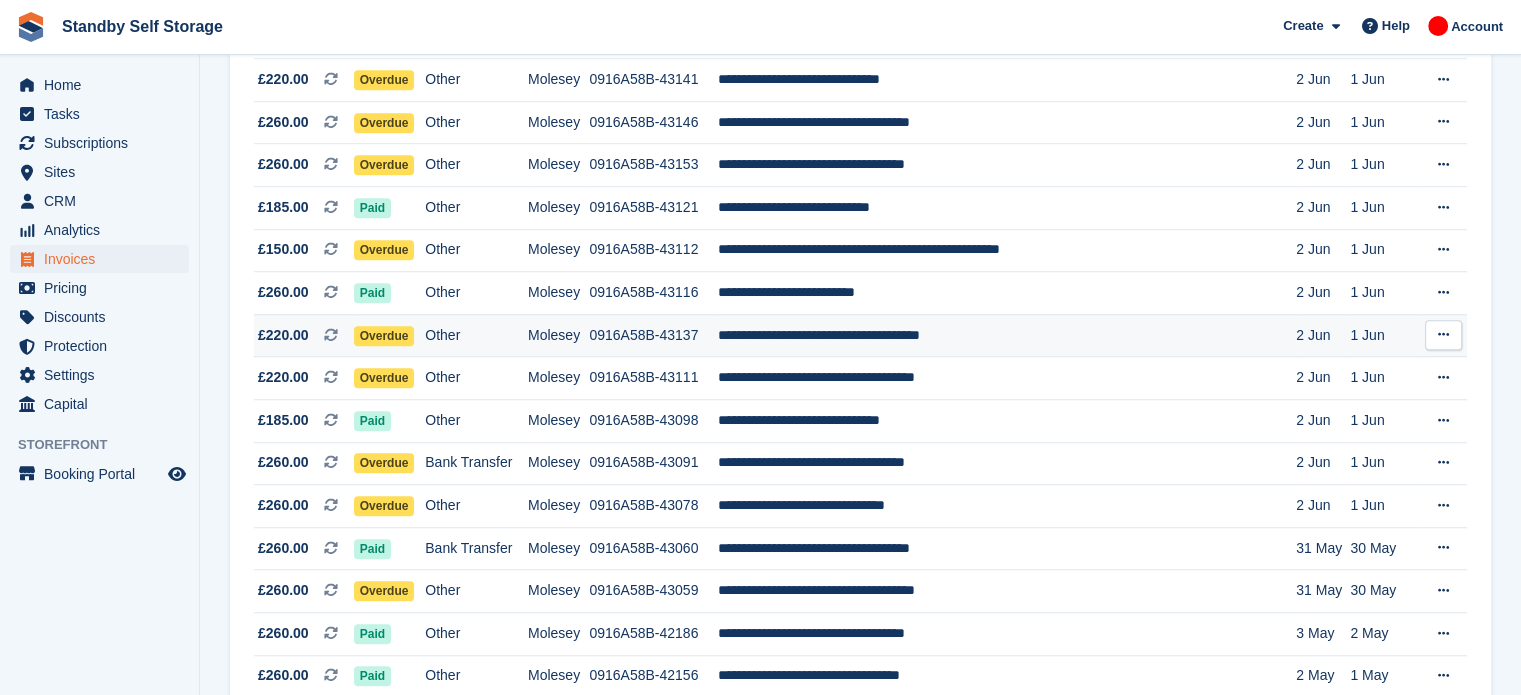 scroll, scrollTop: 1560, scrollLeft: 0, axis: vertical 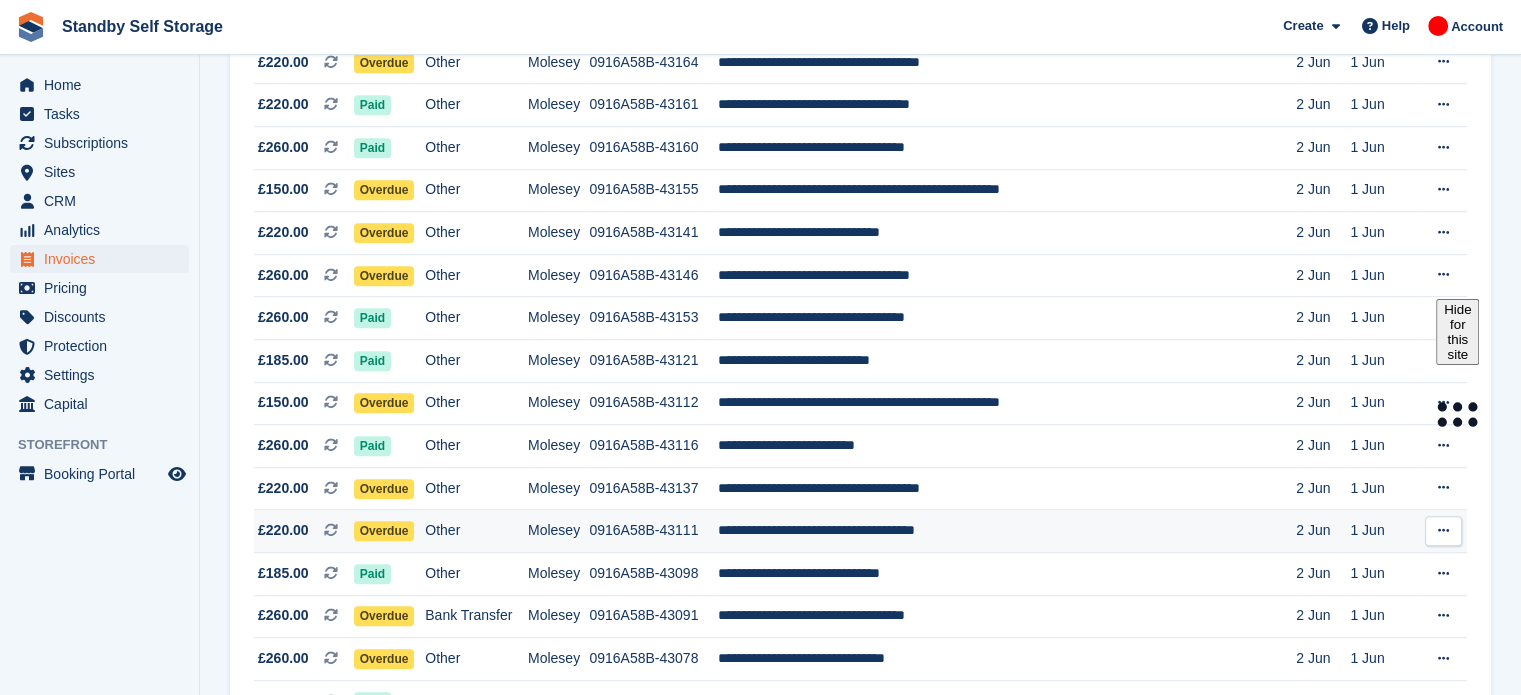 click on "**********" at bounding box center (1007, 531) 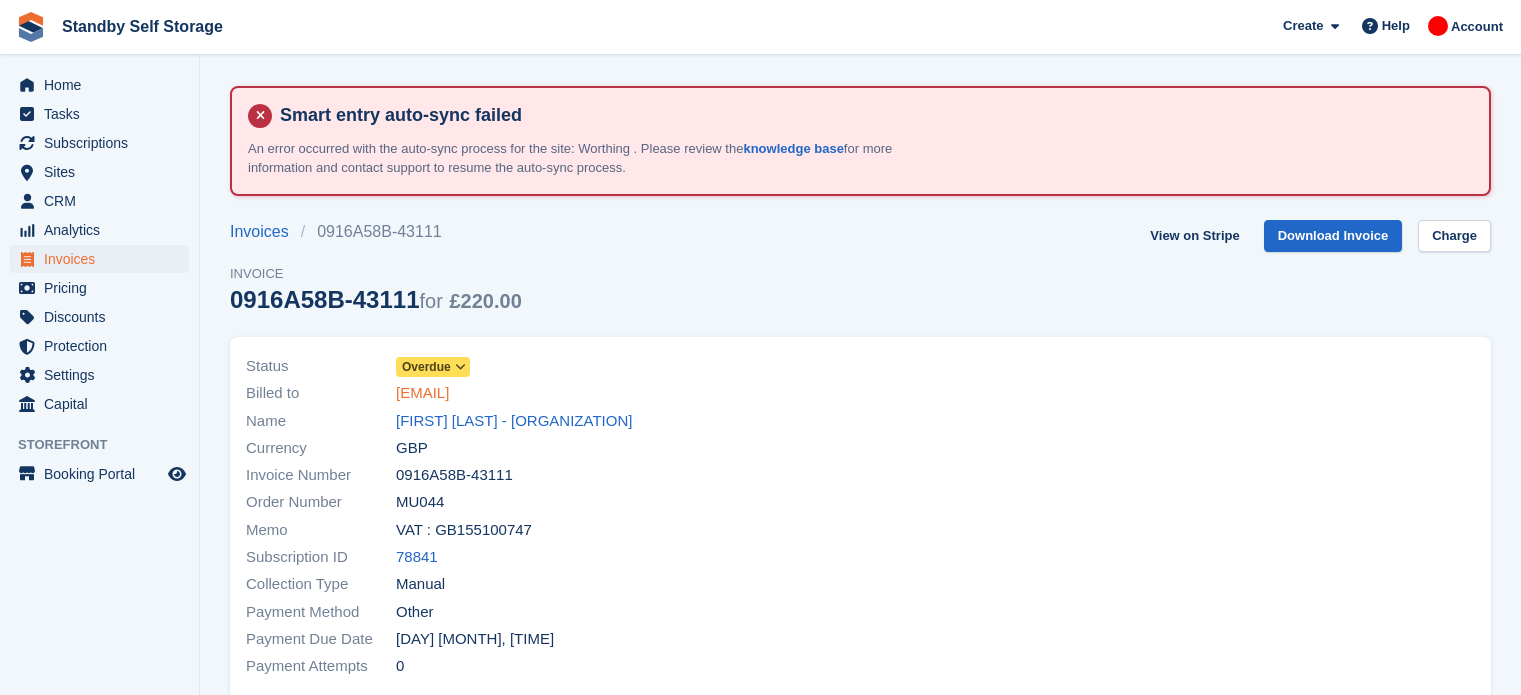 scroll, scrollTop: 0, scrollLeft: 0, axis: both 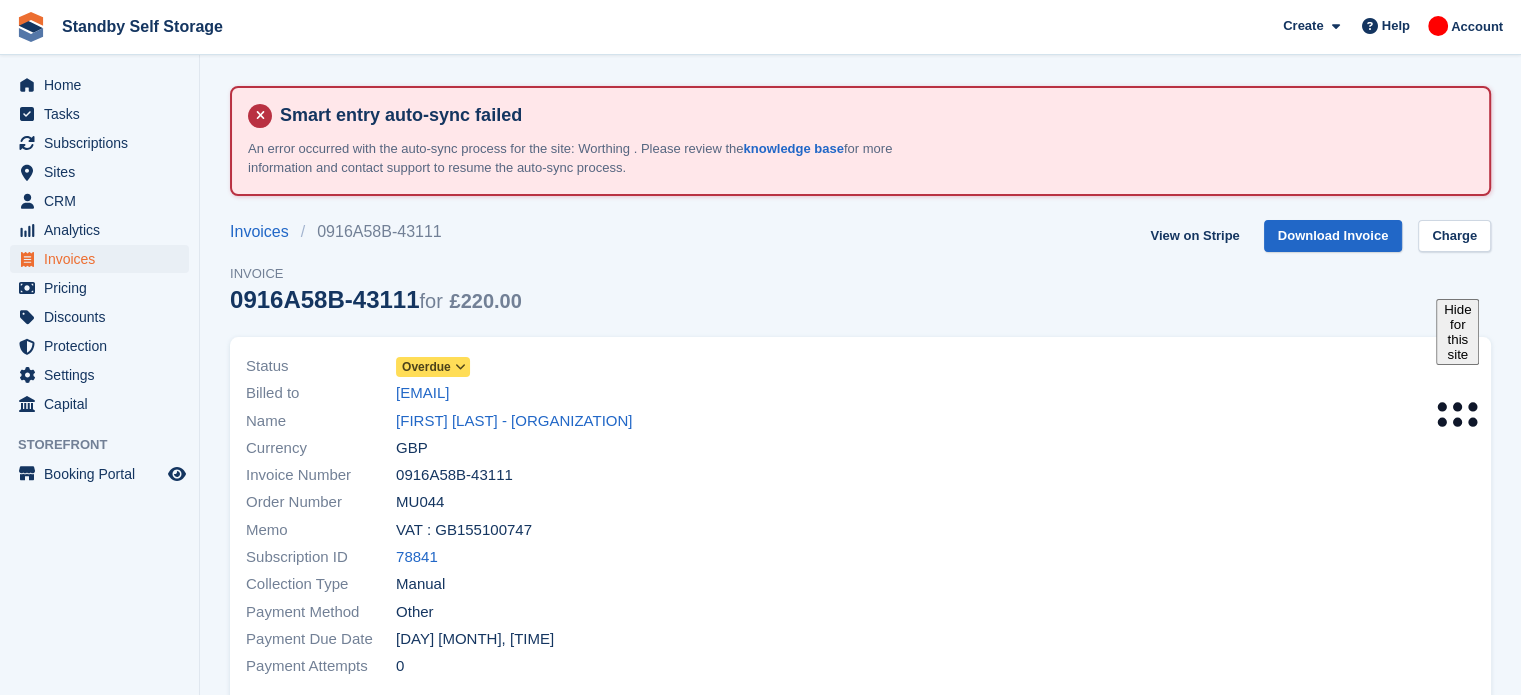 click on "Overdue" at bounding box center [433, 367] 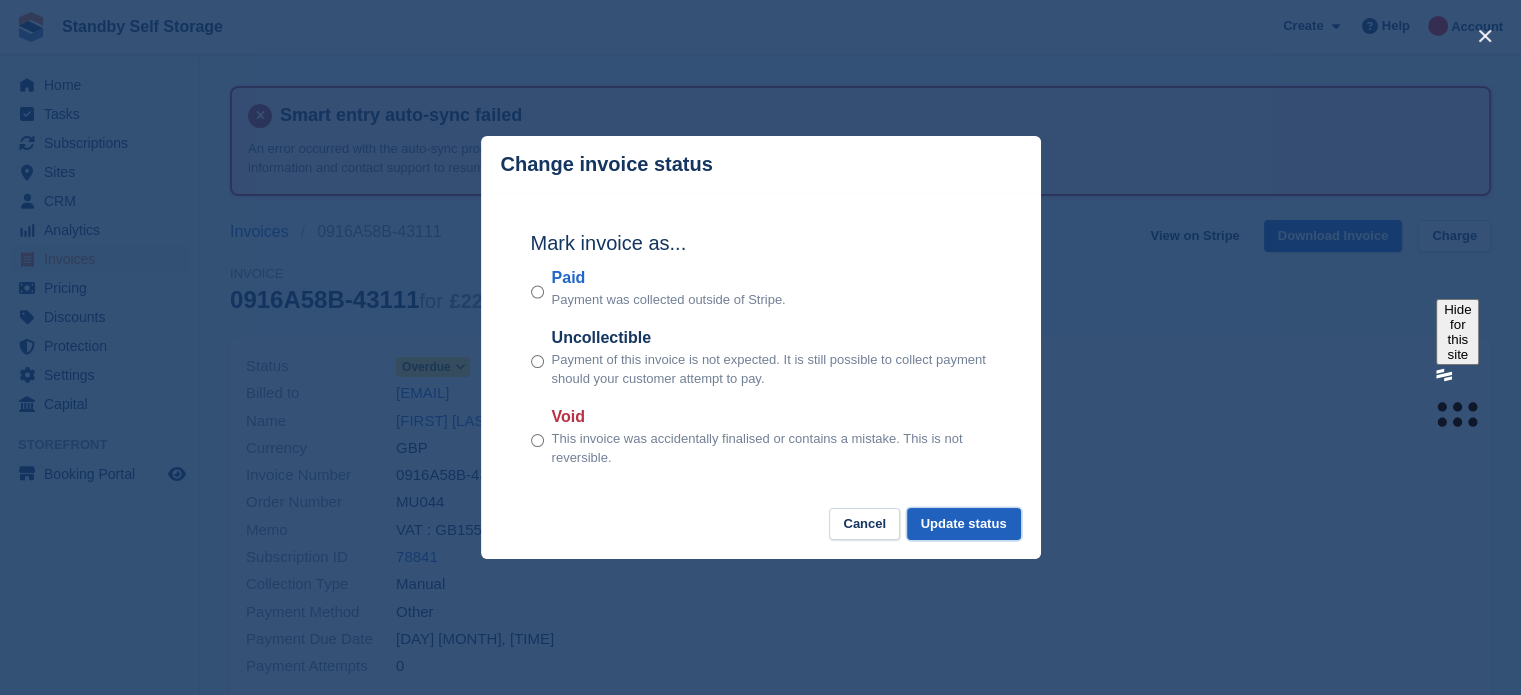 click on "Update status" at bounding box center (964, 524) 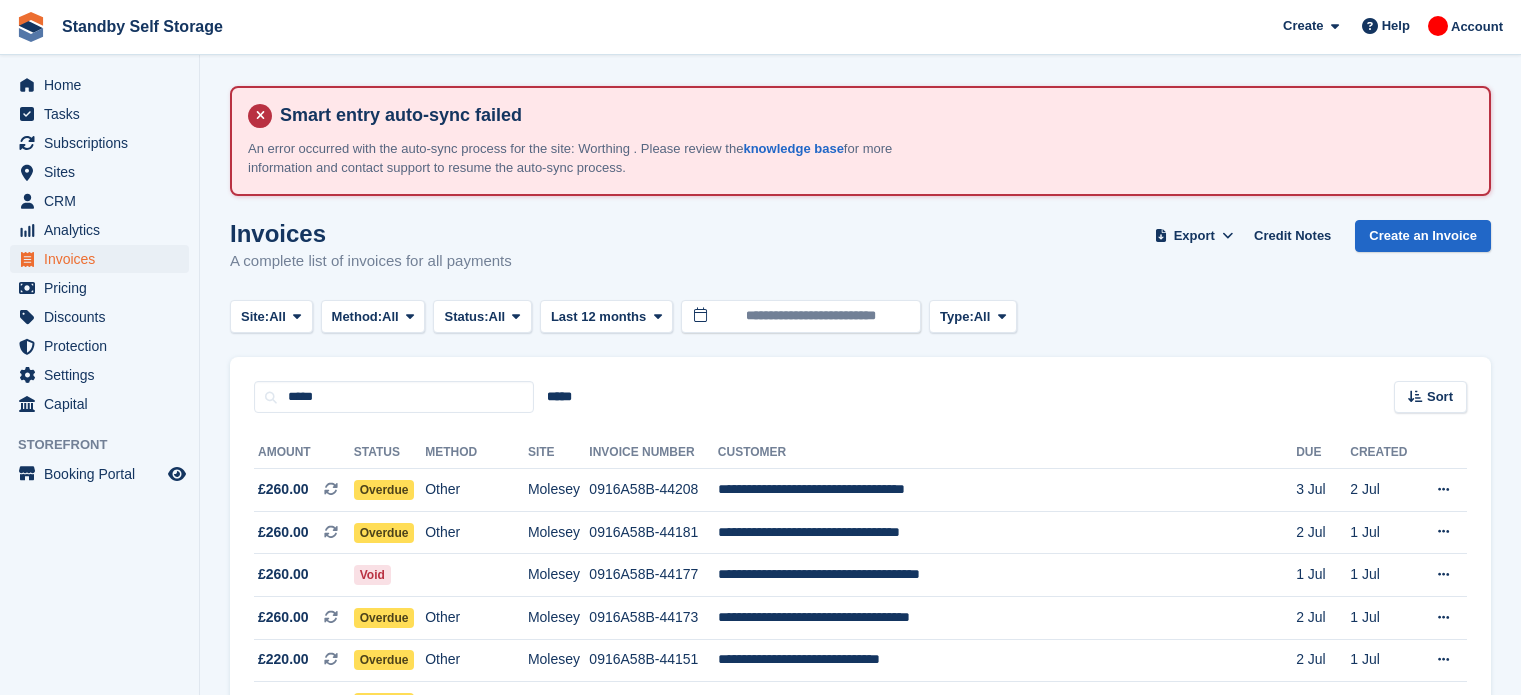 scroll, scrollTop: 1407, scrollLeft: 0, axis: vertical 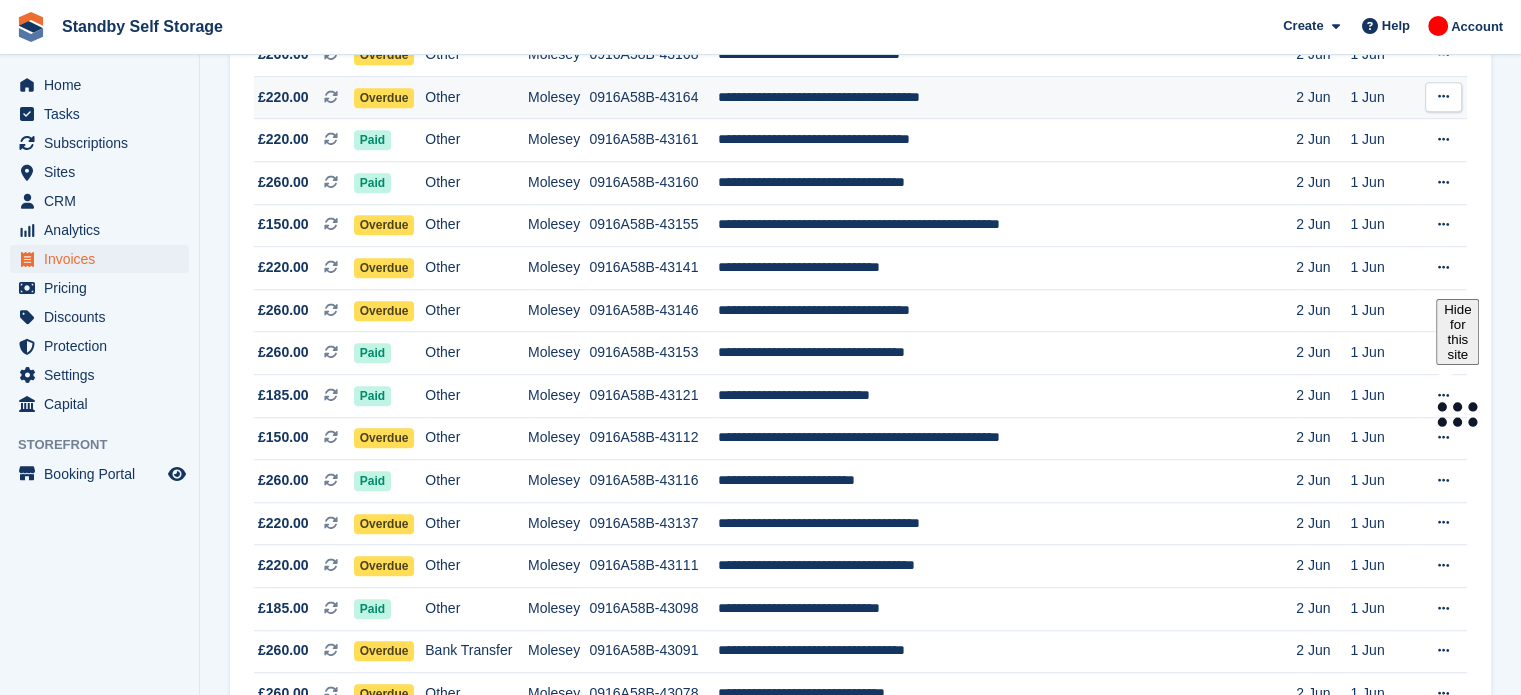 click on "**********" at bounding box center (1007, 97) 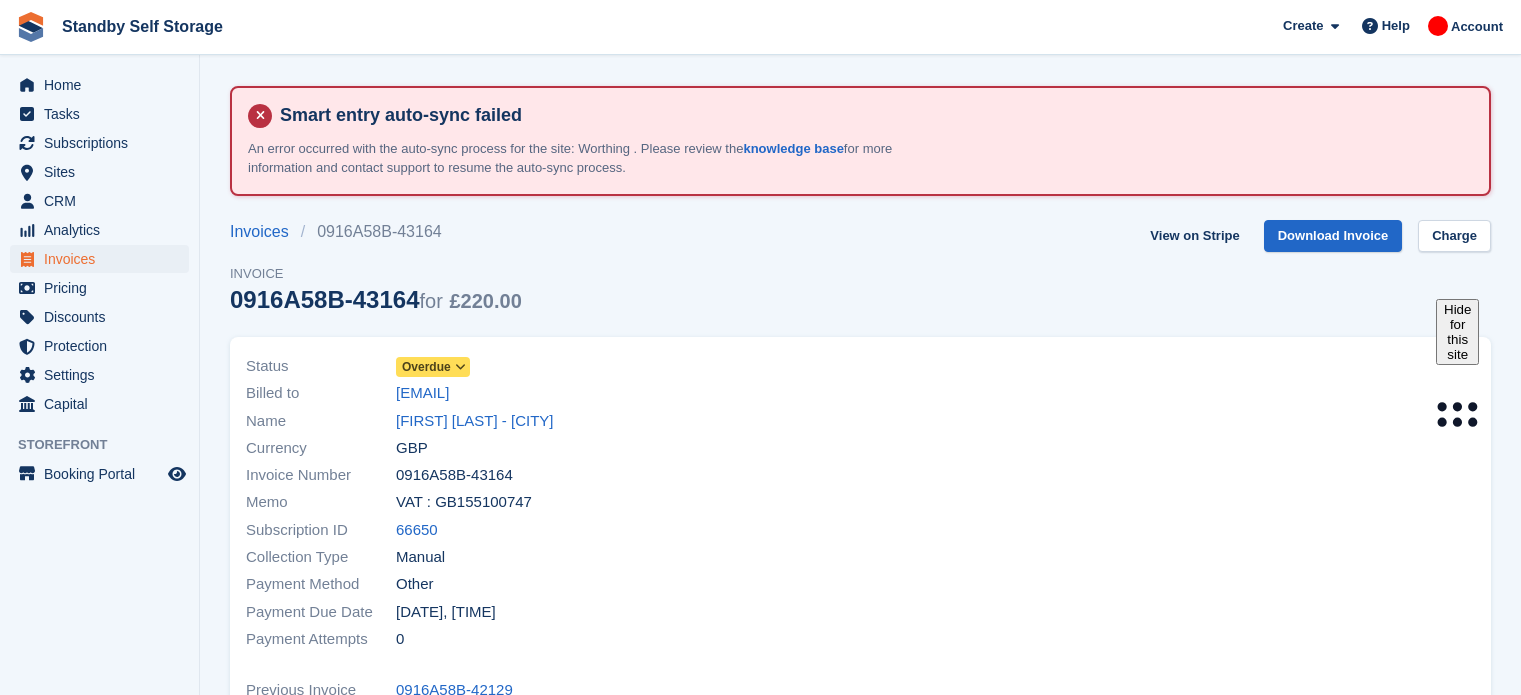 scroll, scrollTop: 0, scrollLeft: 0, axis: both 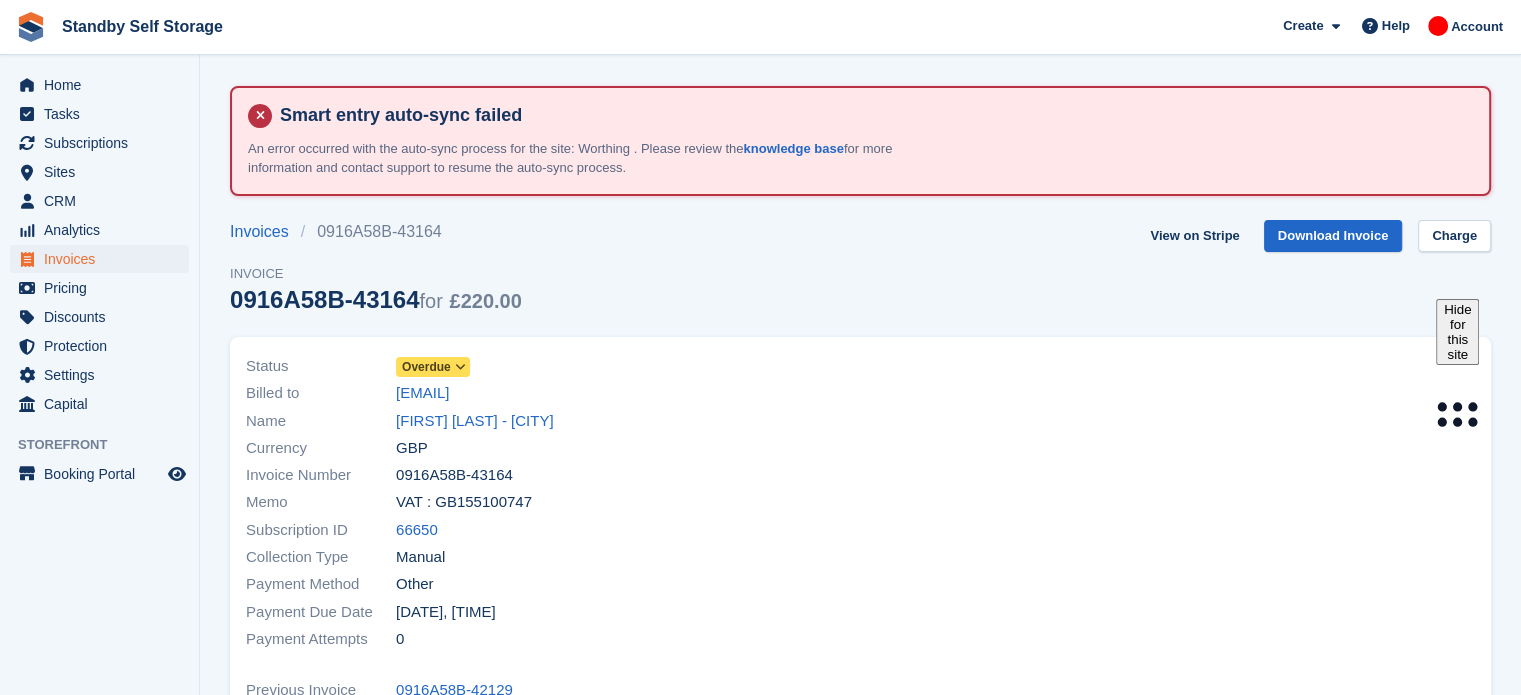 click at bounding box center [460, 367] 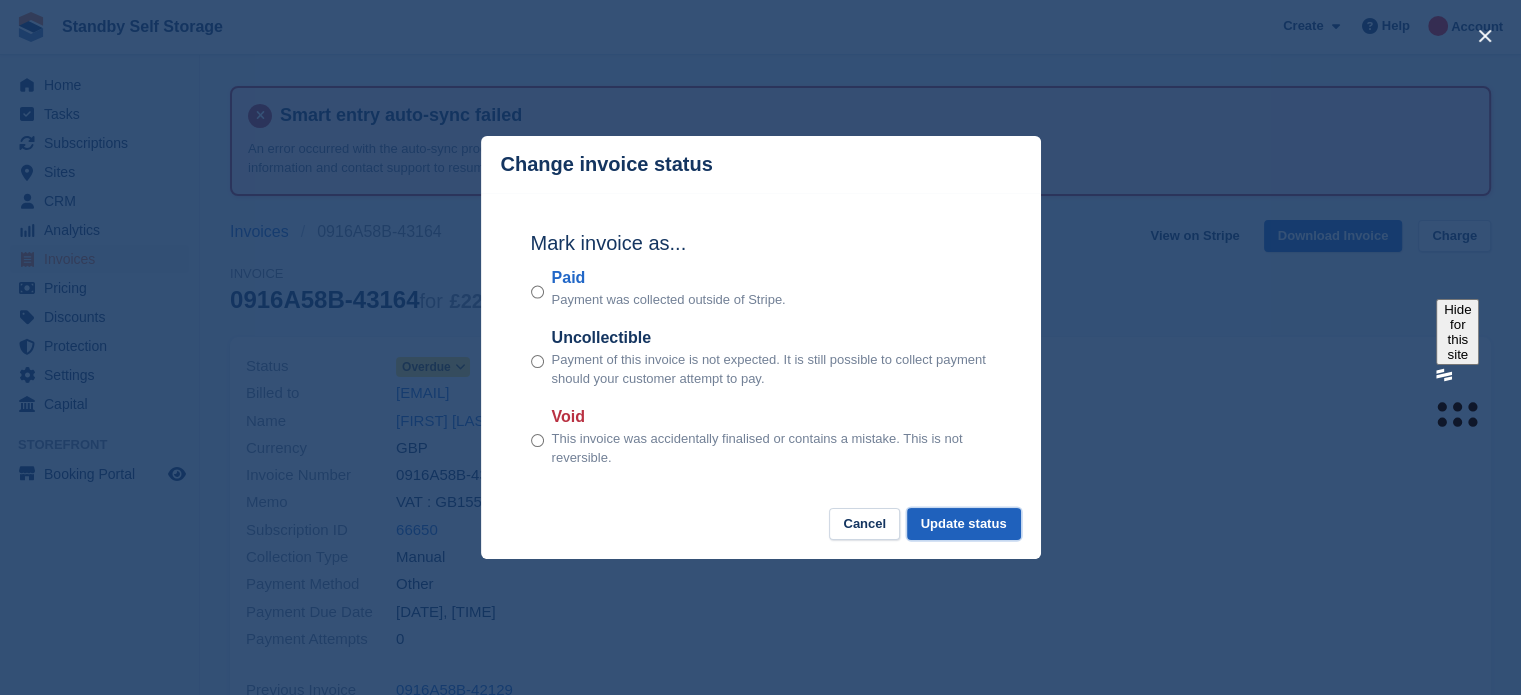 click on "Update status" at bounding box center [964, 524] 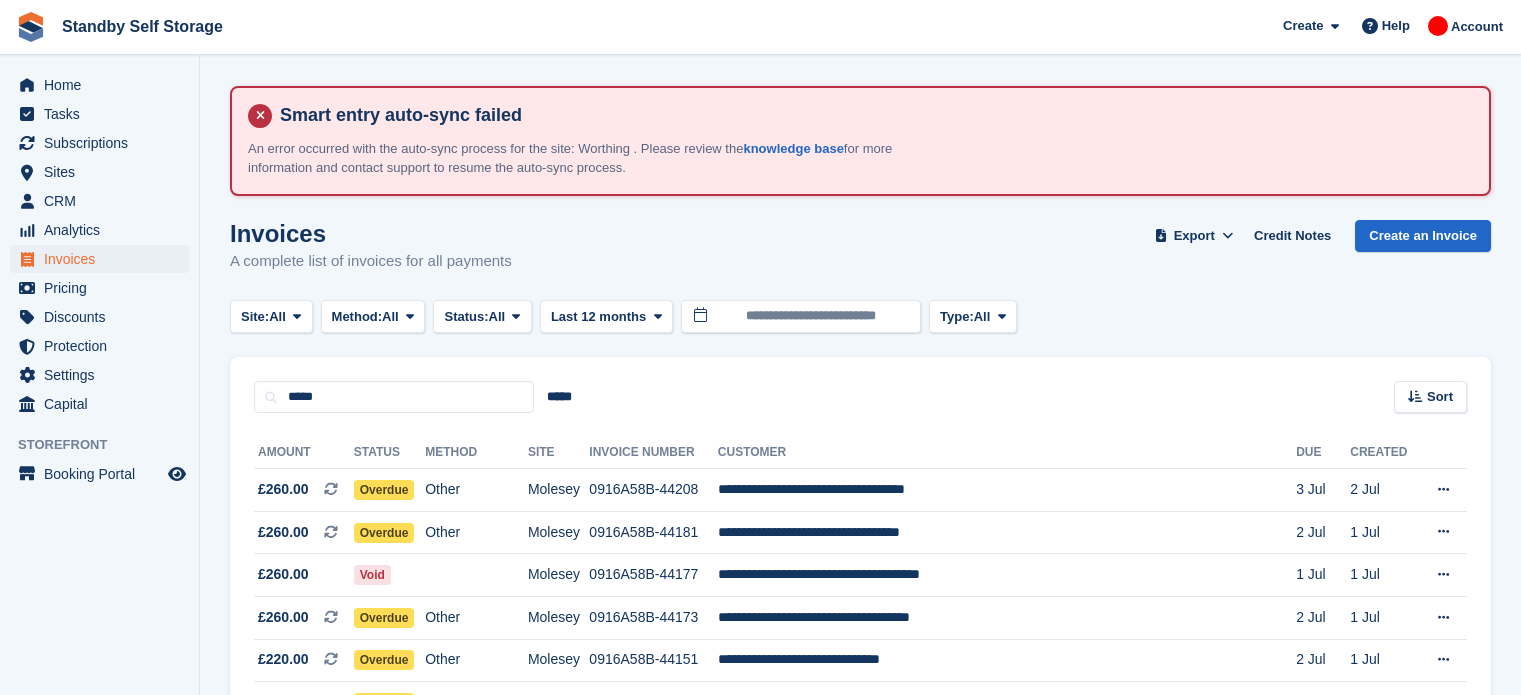 scroll, scrollTop: 1372, scrollLeft: 0, axis: vertical 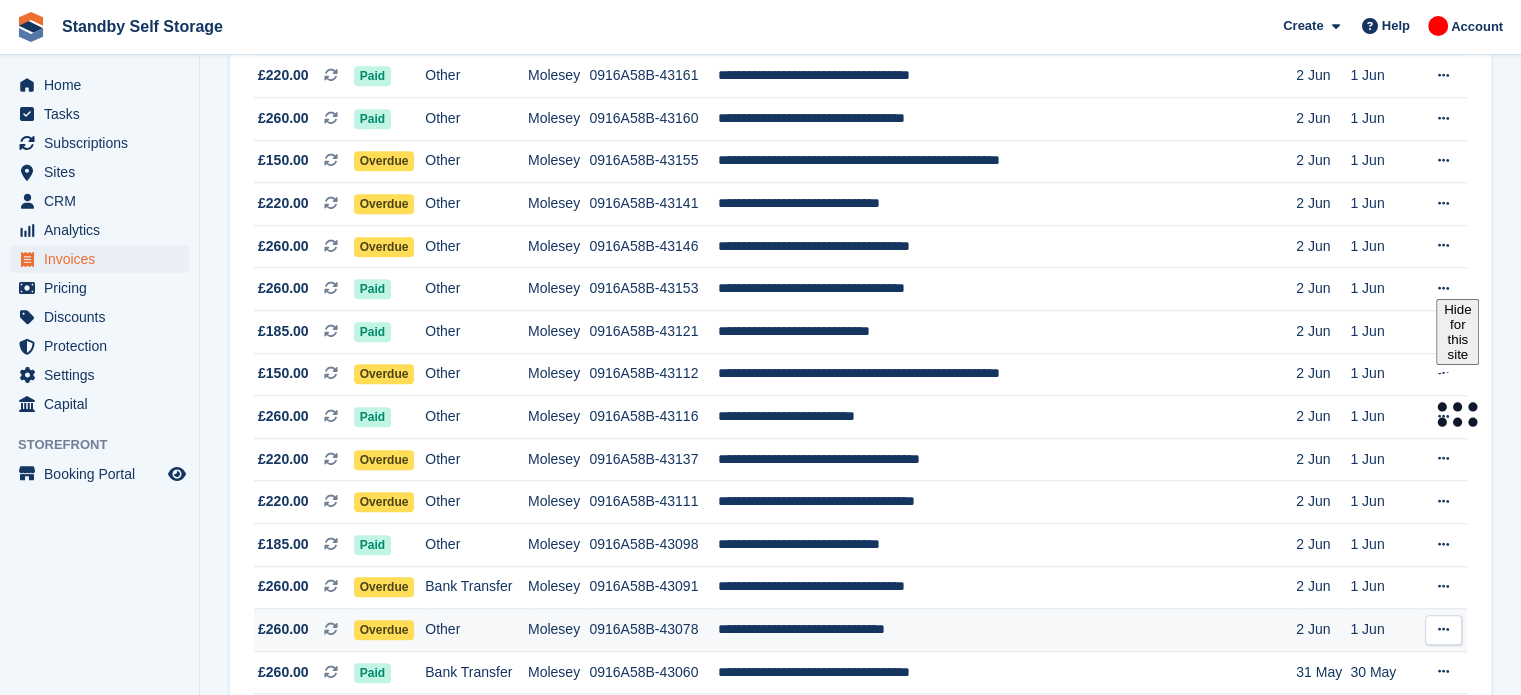 click on "**********" at bounding box center (1007, 630) 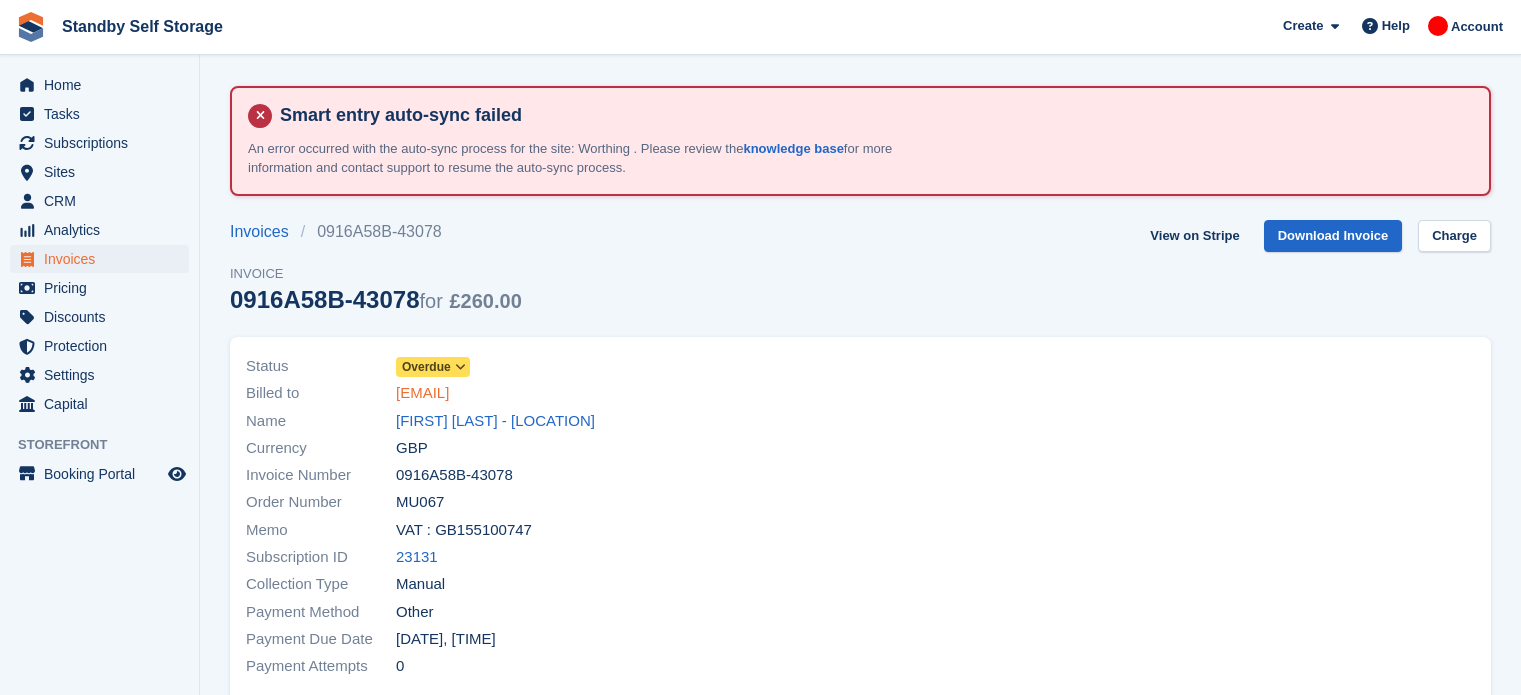 scroll, scrollTop: 0, scrollLeft: 0, axis: both 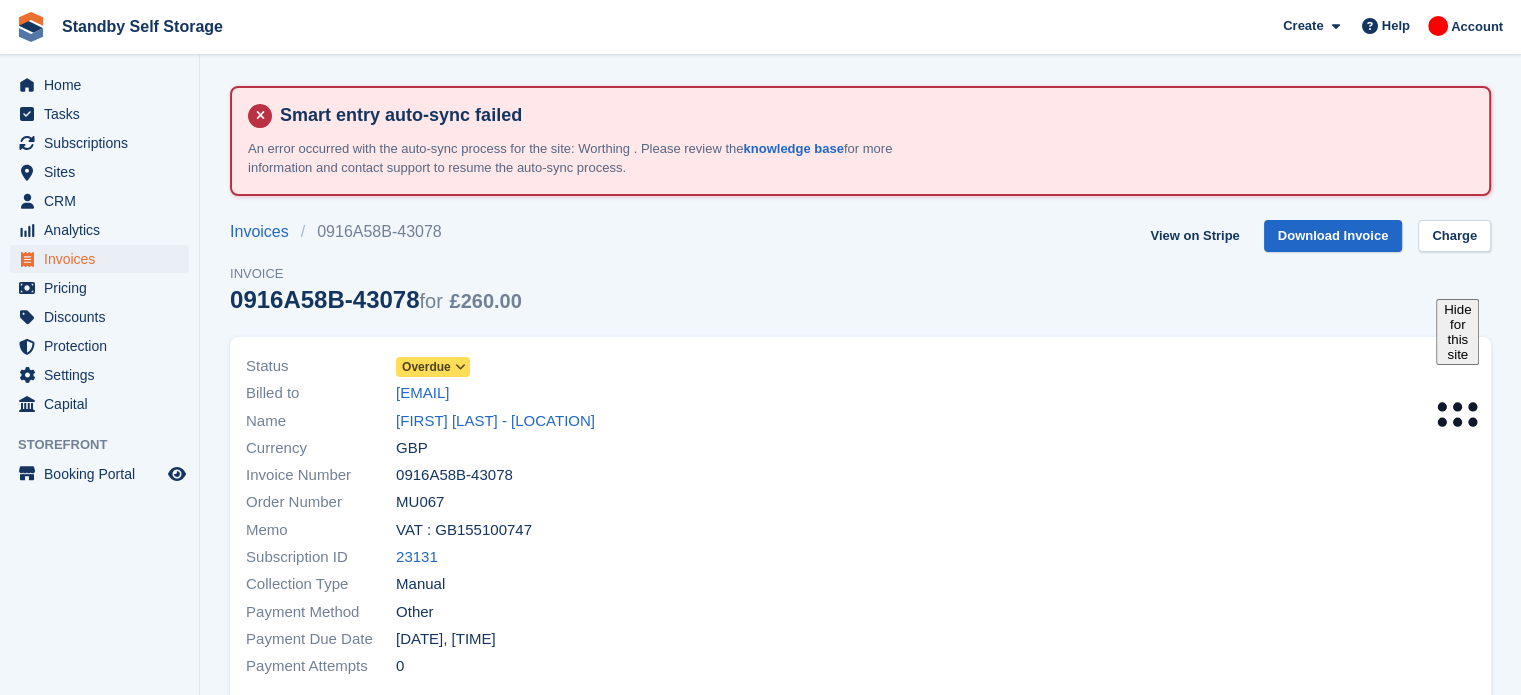 click on "Overdue" at bounding box center [426, 367] 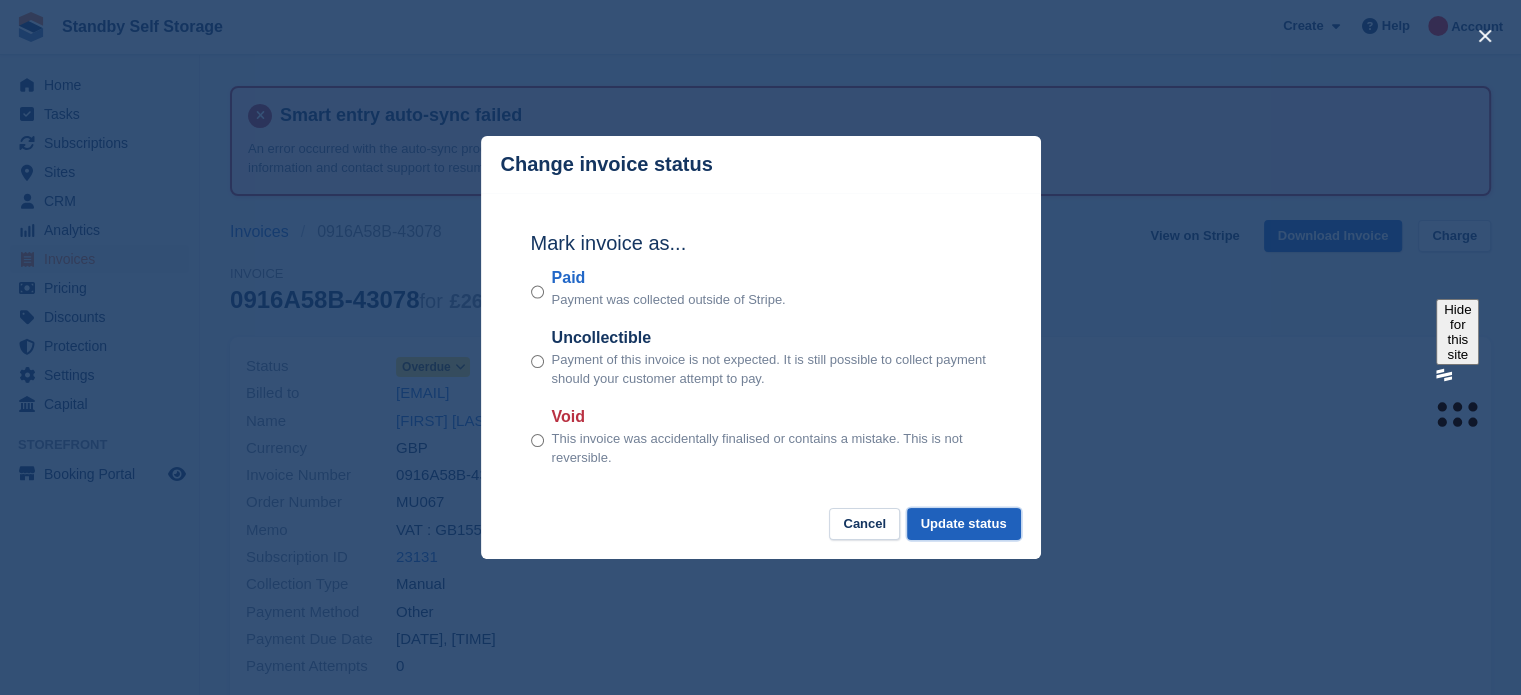 click on "Update status" at bounding box center [964, 524] 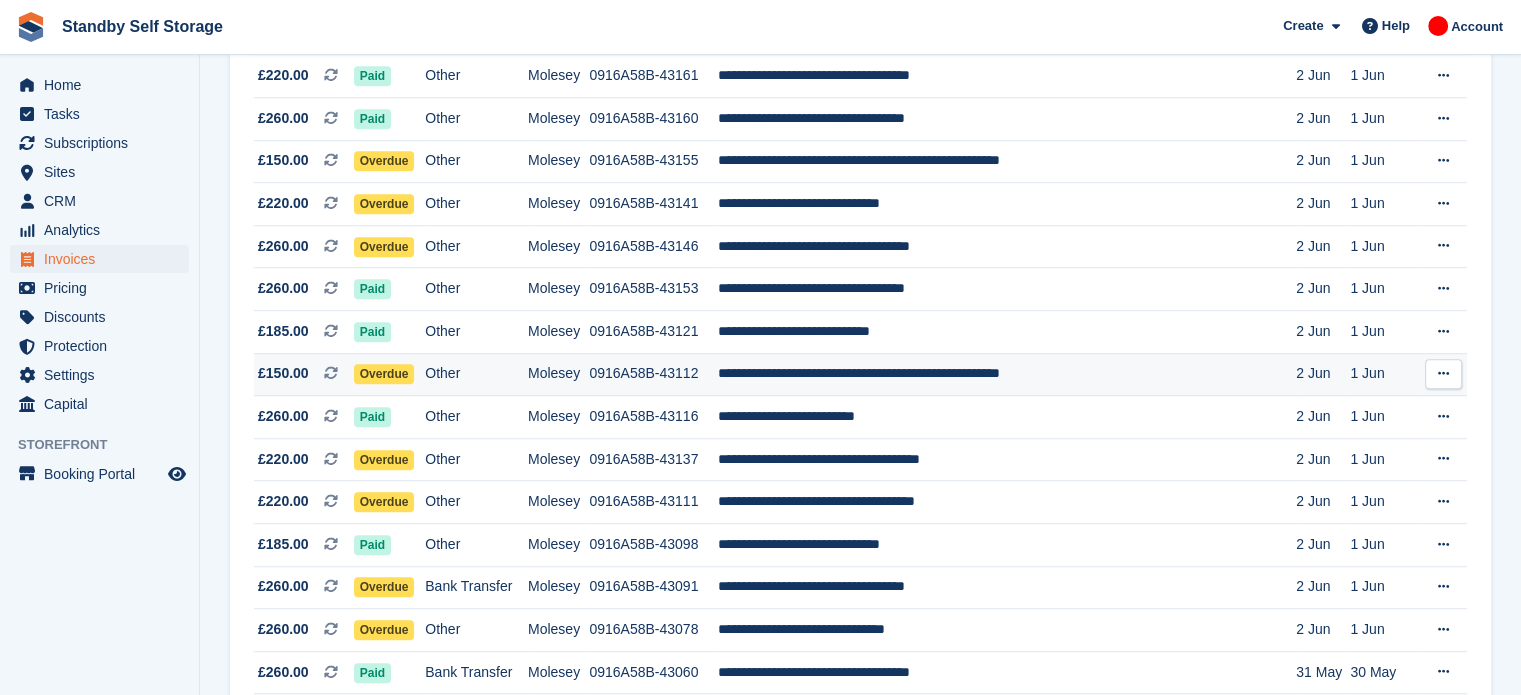 scroll, scrollTop: 1436, scrollLeft: 0, axis: vertical 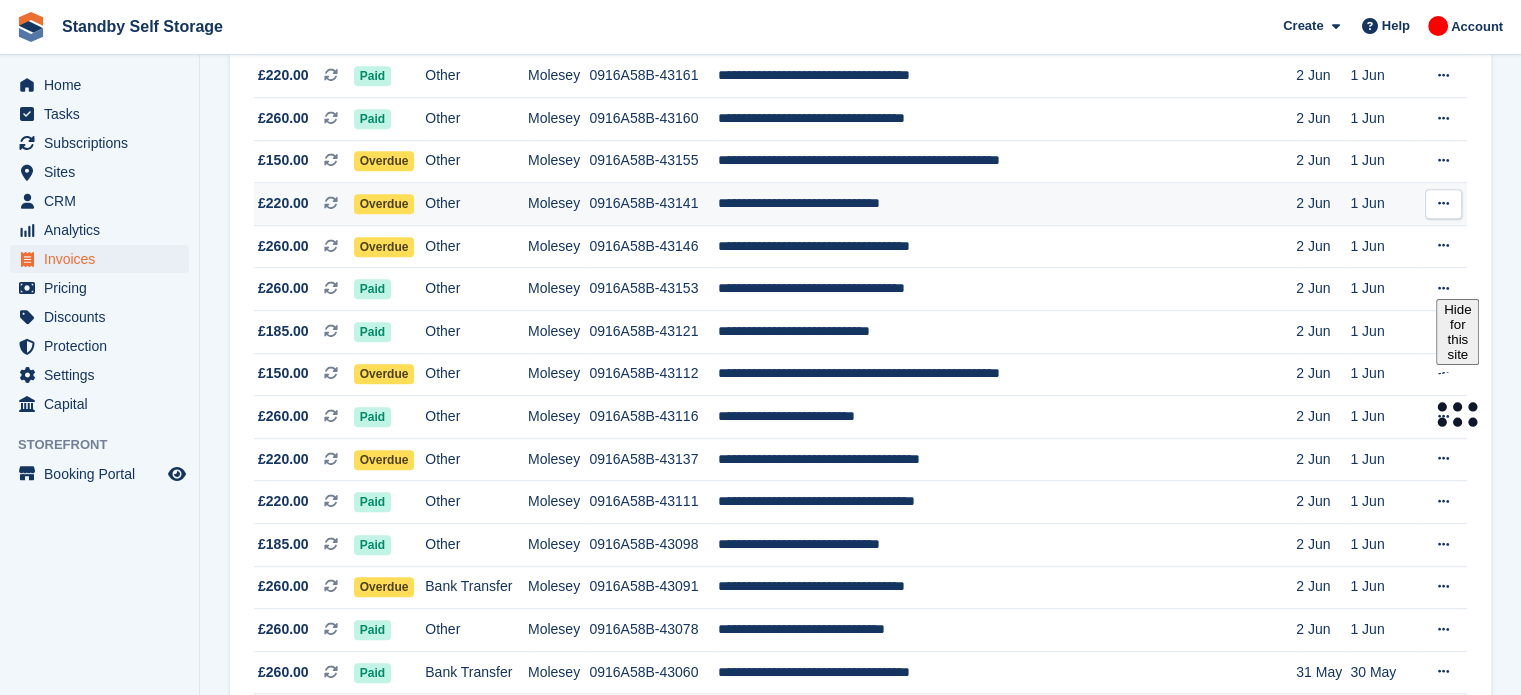 click on "**********" at bounding box center (1007, 204) 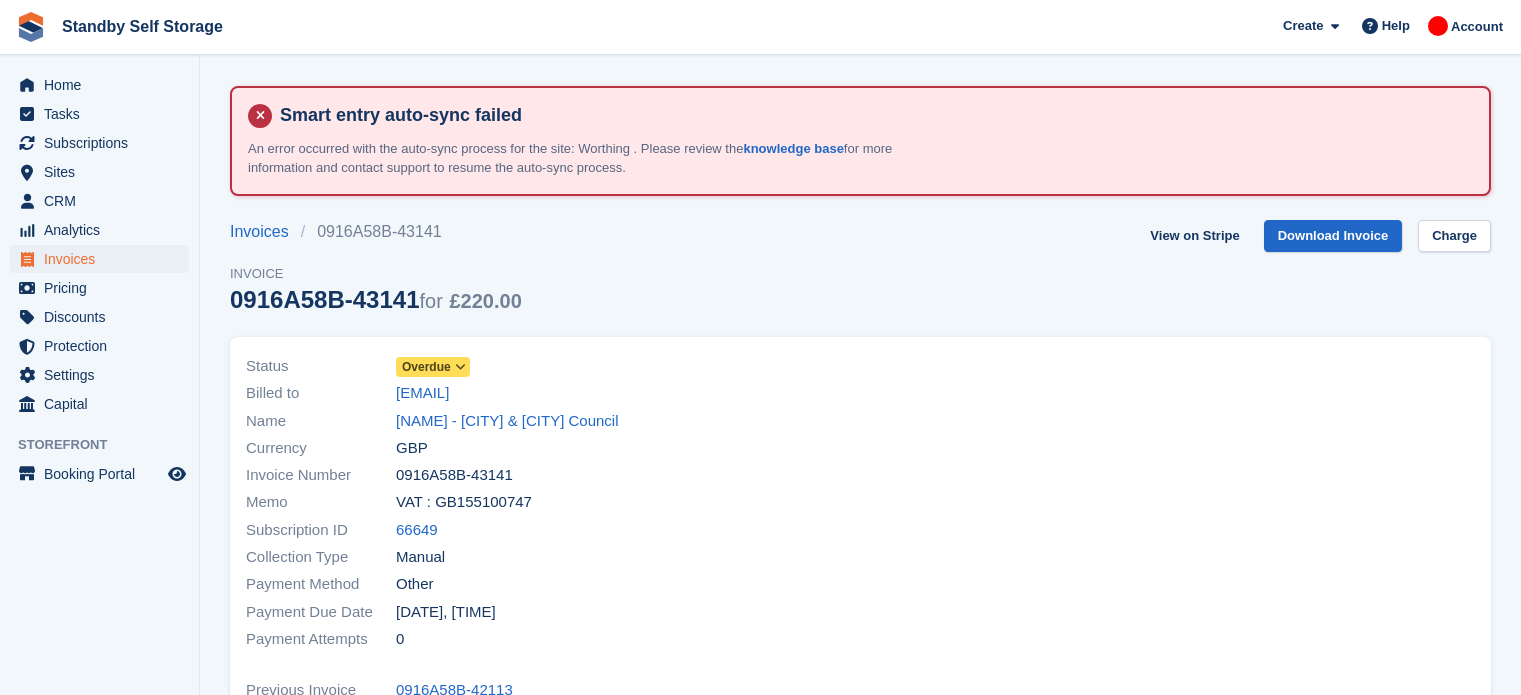 scroll, scrollTop: 0, scrollLeft: 0, axis: both 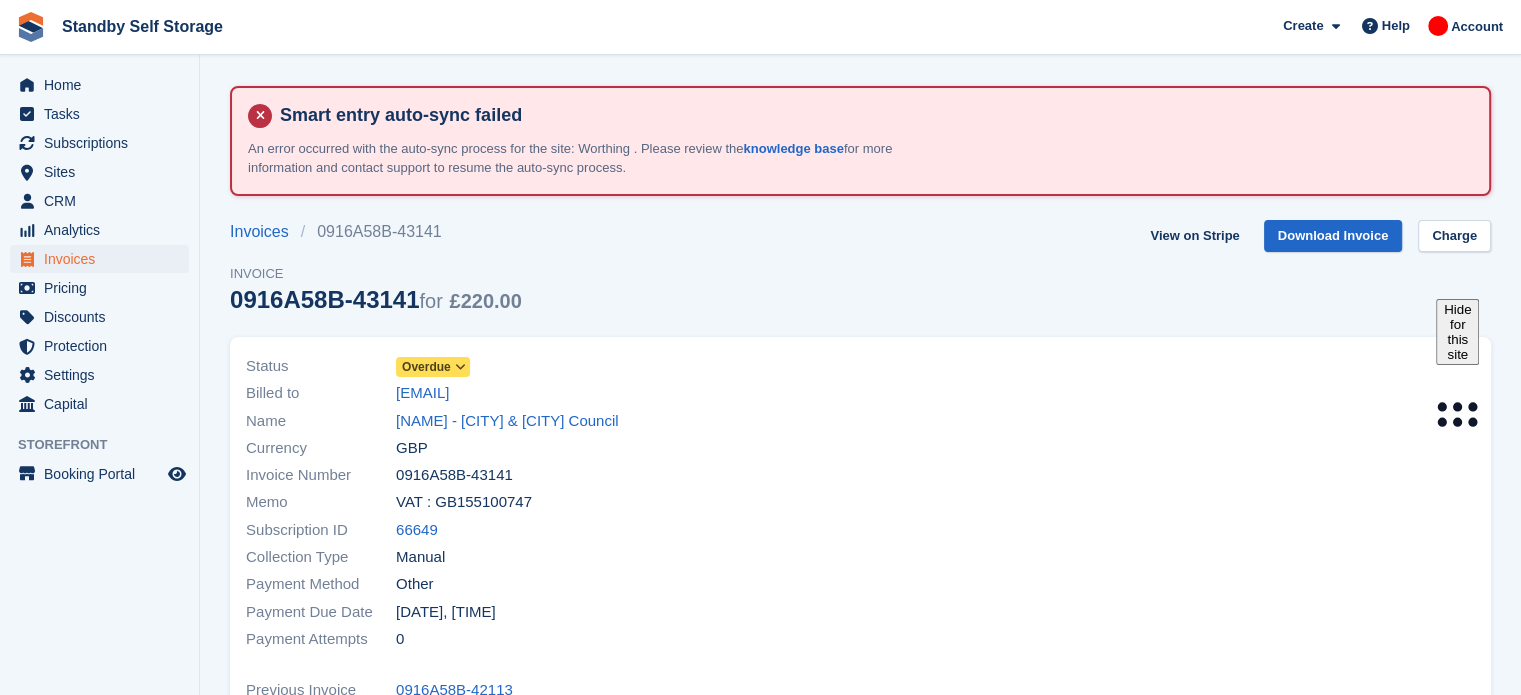 click at bounding box center (460, 367) 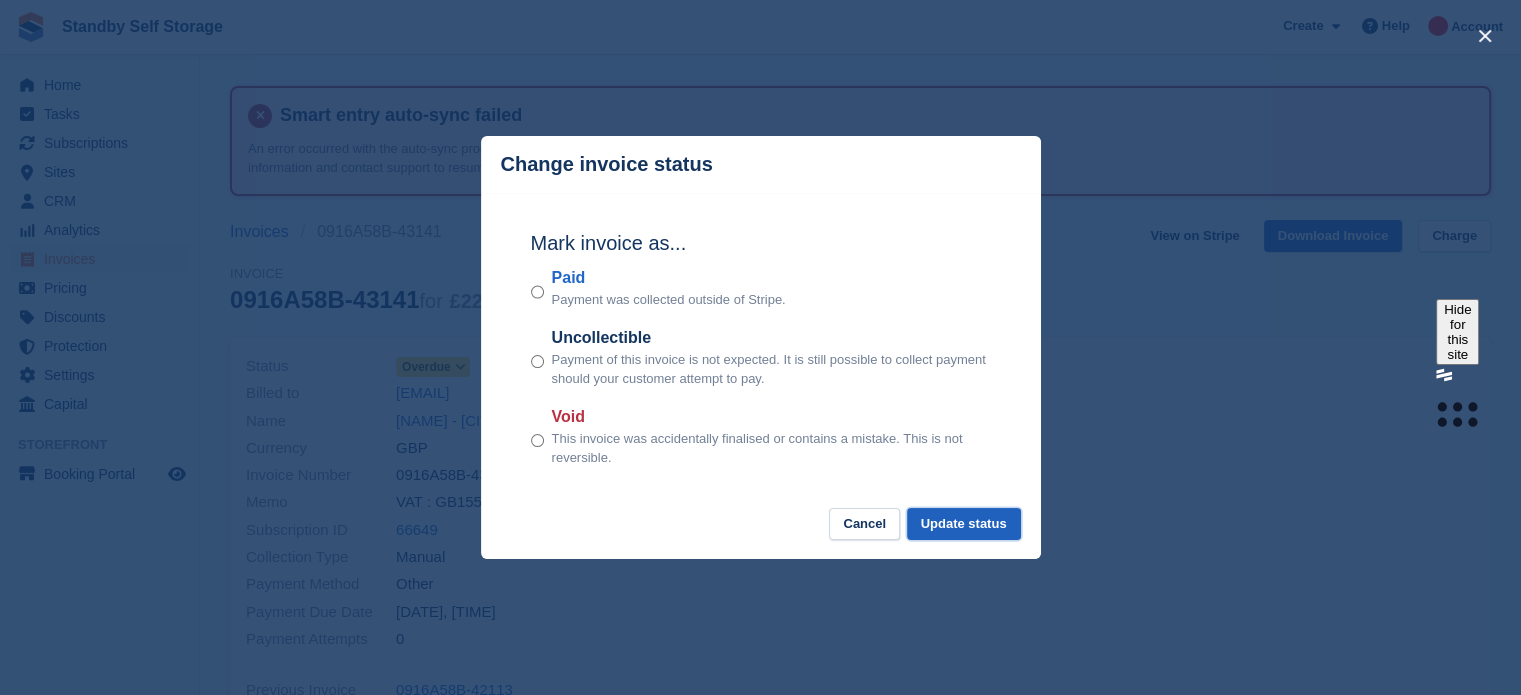 click on "Update status" at bounding box center [964, 524] 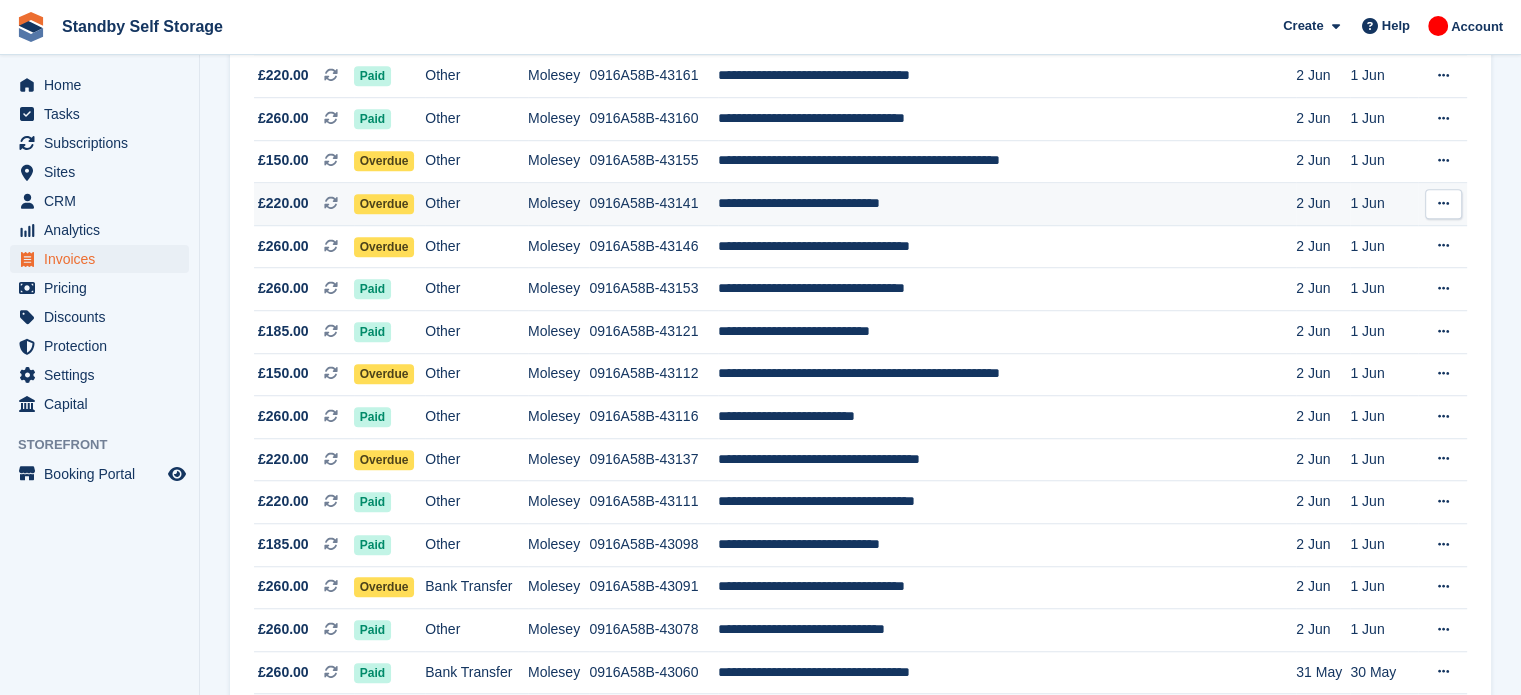 scroll, scrollTop: 1436, scrollLeft: 0, axis: vertical 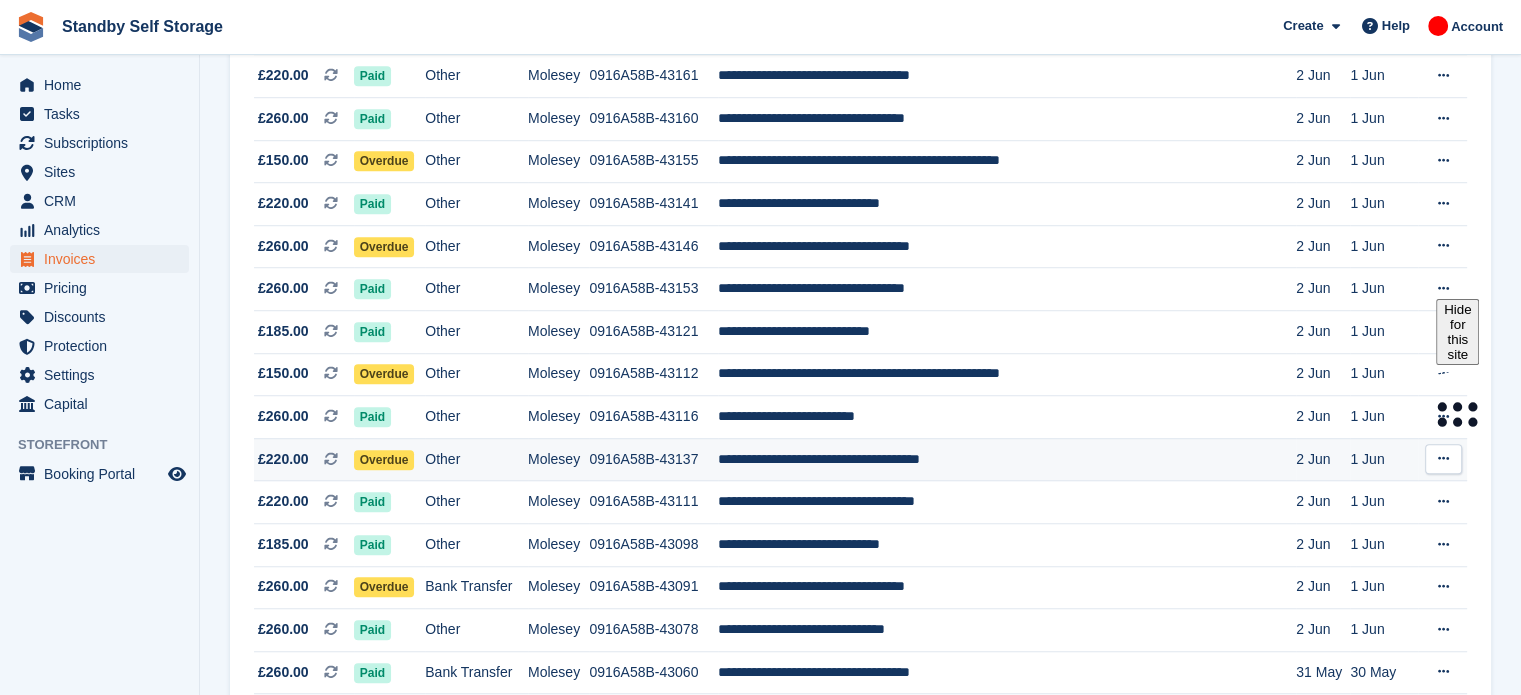 click on "**********" at bounding box center [1007, 459] 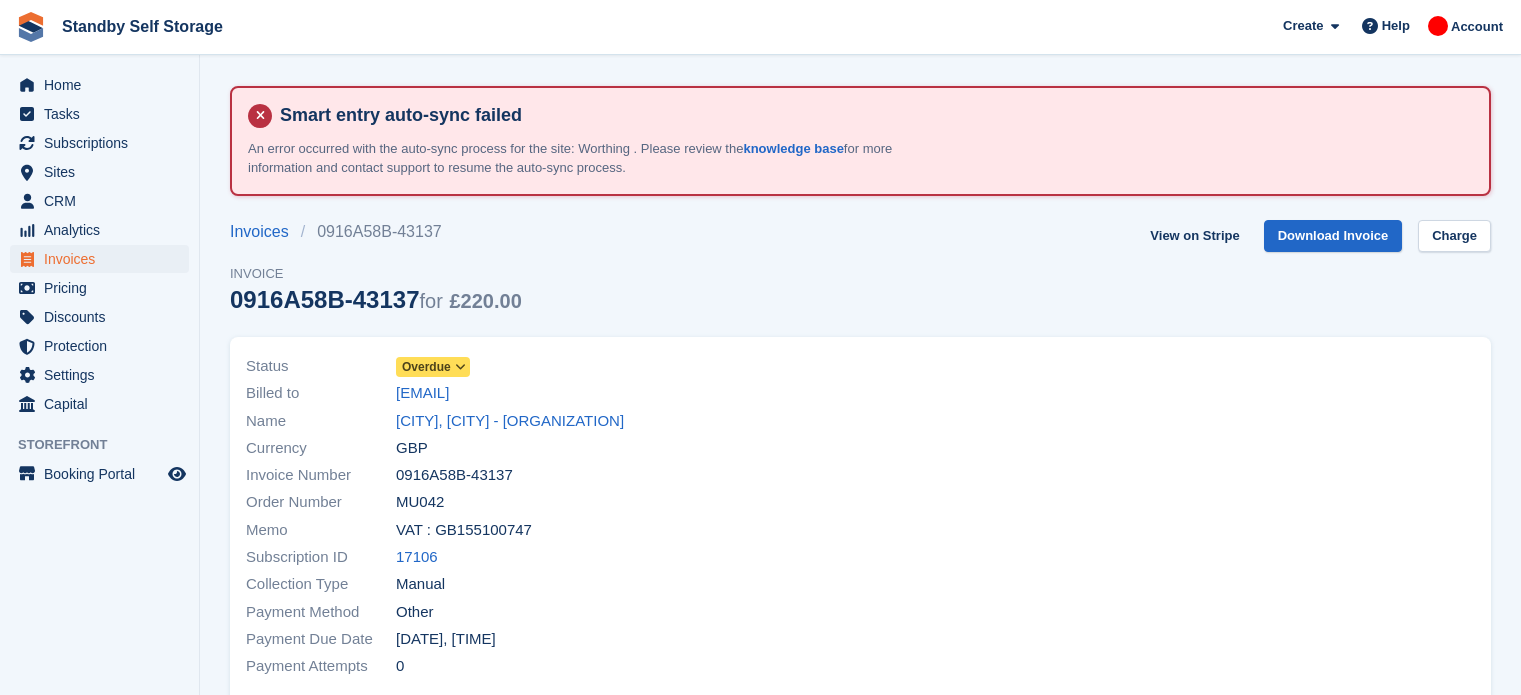 scroll, scrollTop: 0, scrollLeft: 0, axis: both 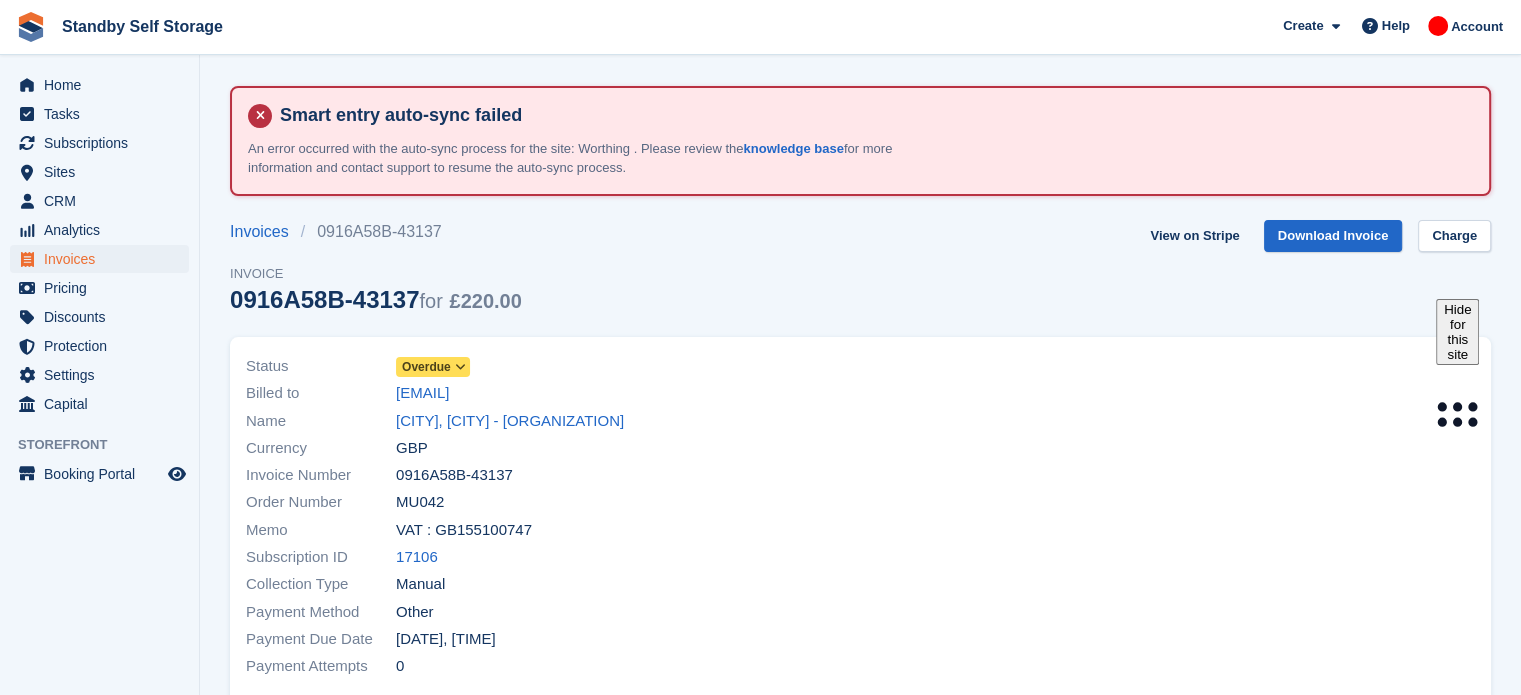 click on "Overdue" at bounding box center (426, 367) 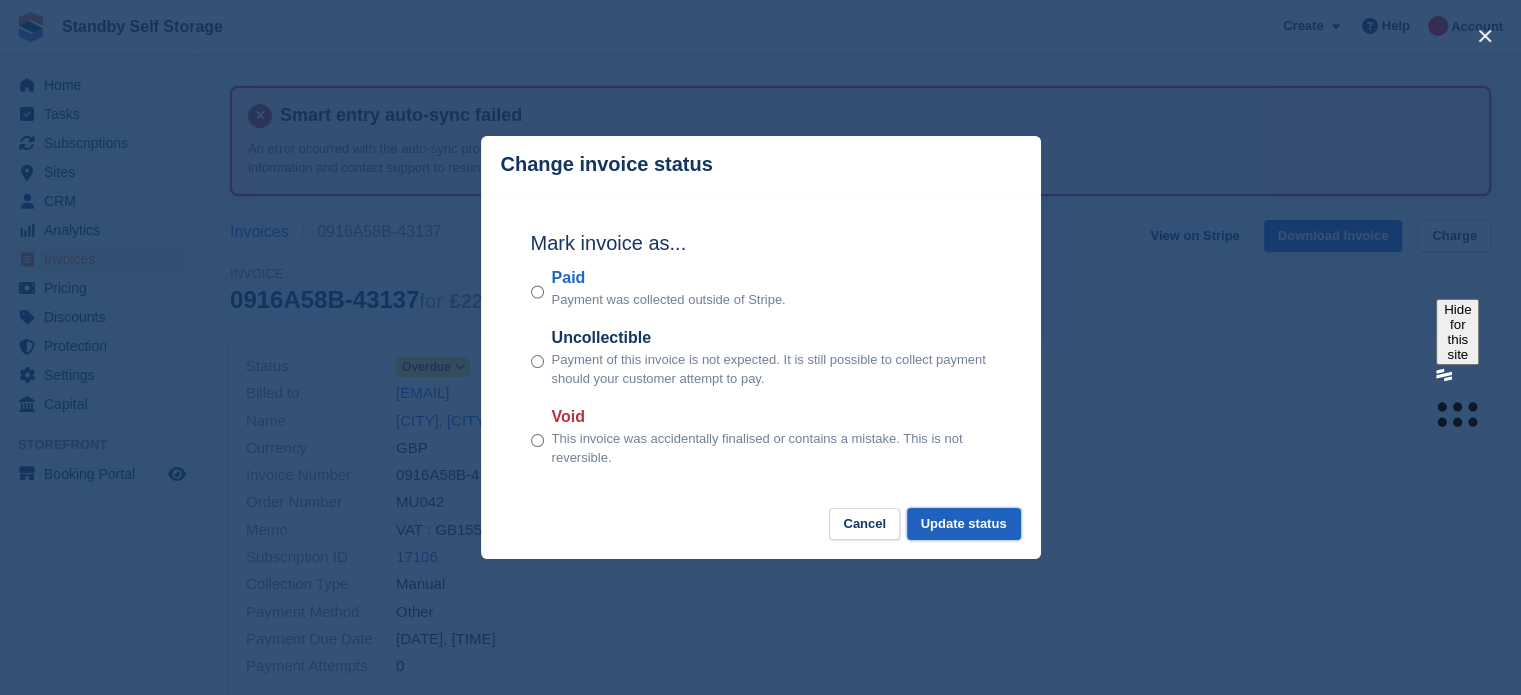 click on "Update status" at bounding box center [964, 524] 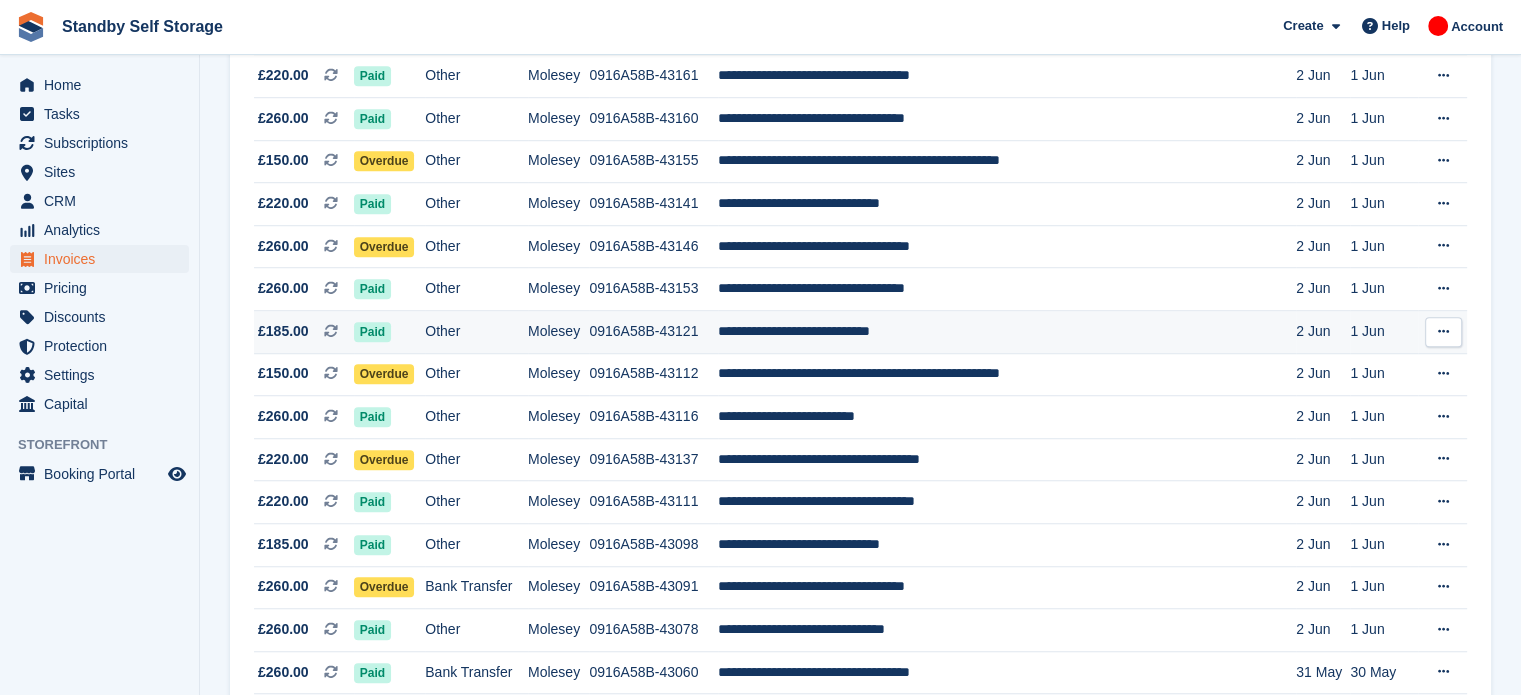 scroll, scrollTop: 1436, scrollLeft: 0, axis: vertical 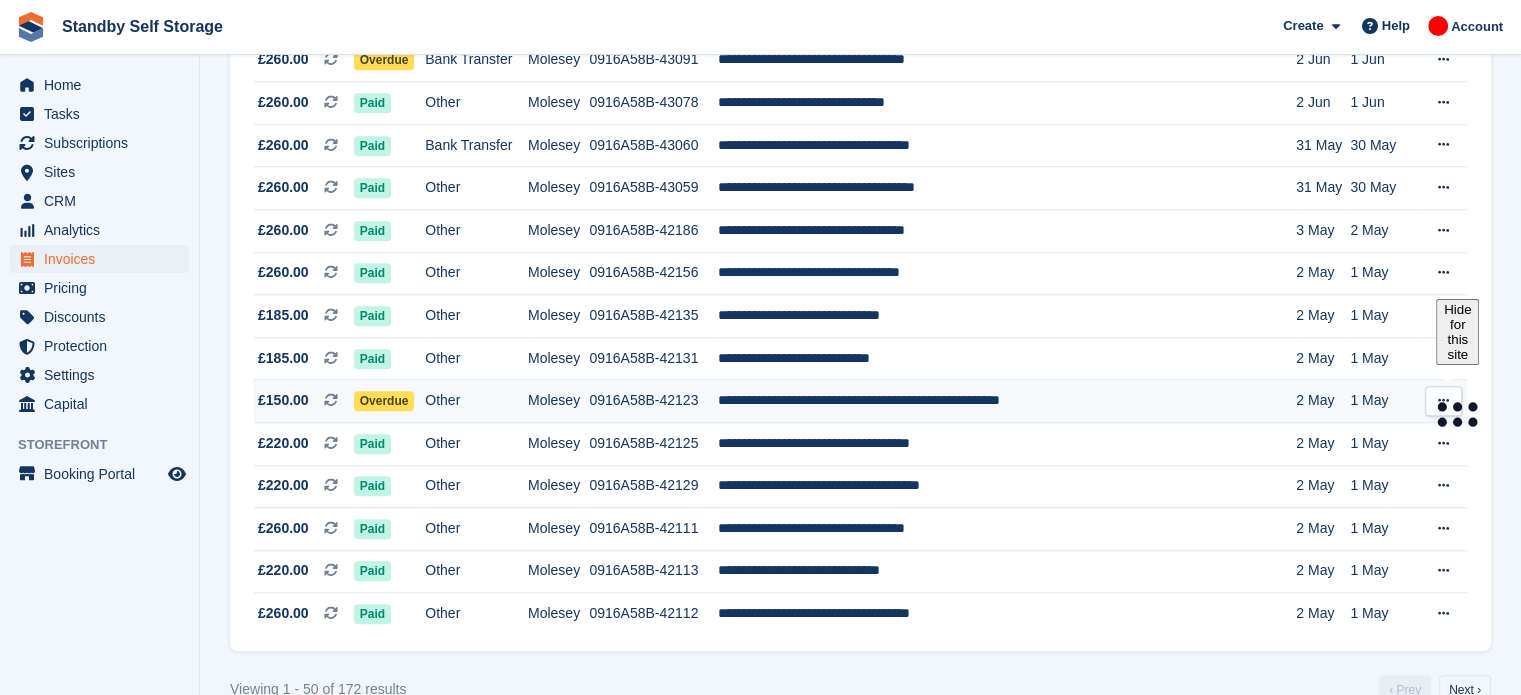 click on "**********" at bounding box center (1007, 401) 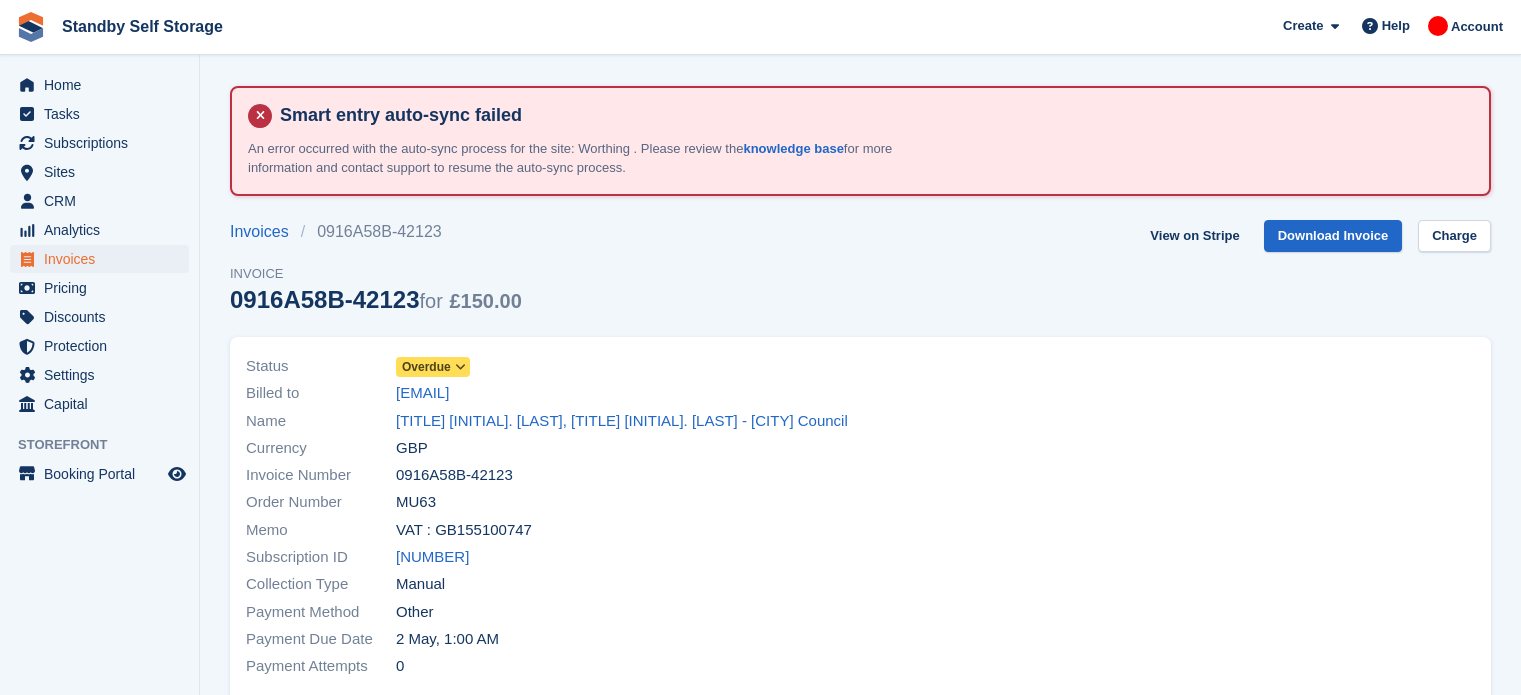 scroll, scrollTop: 0, scrollLeft: 0, axis: both 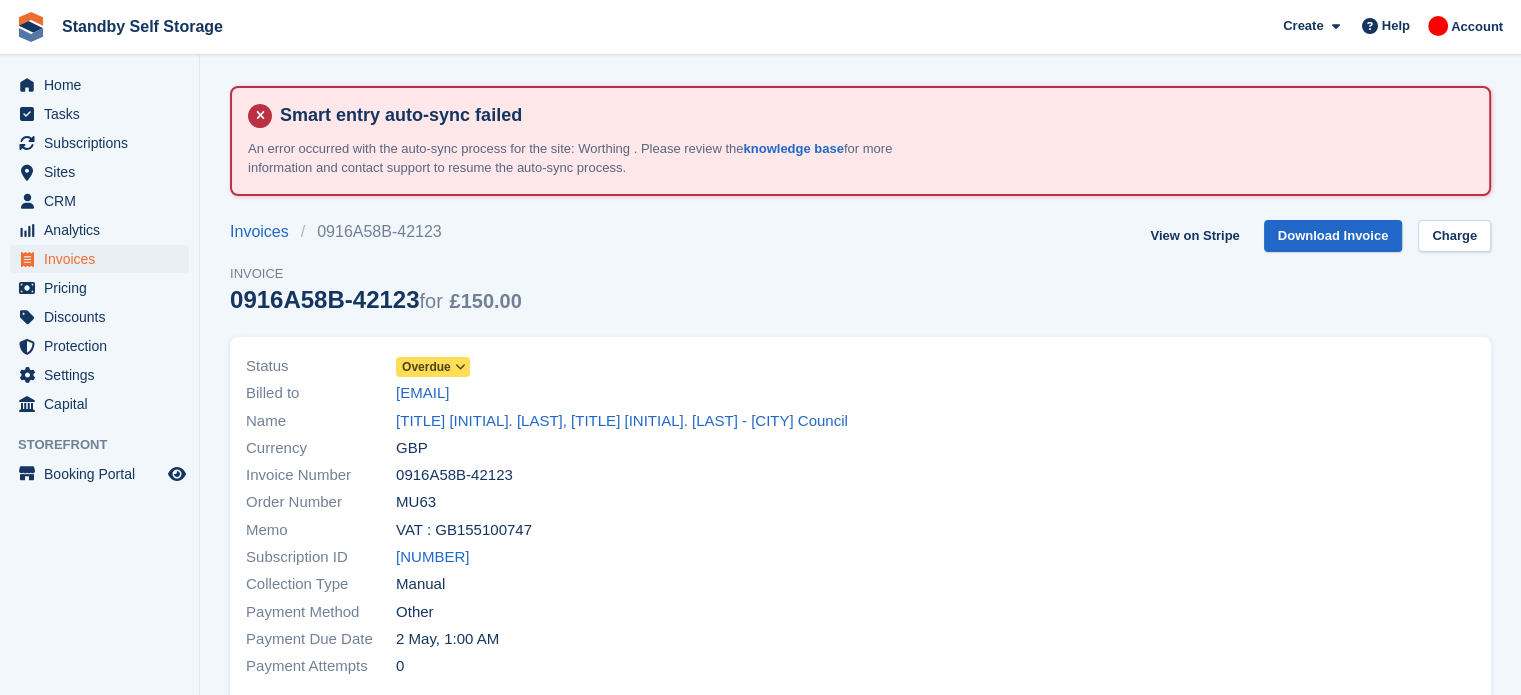 click on "Overdue" at bounding box center (426, 367) 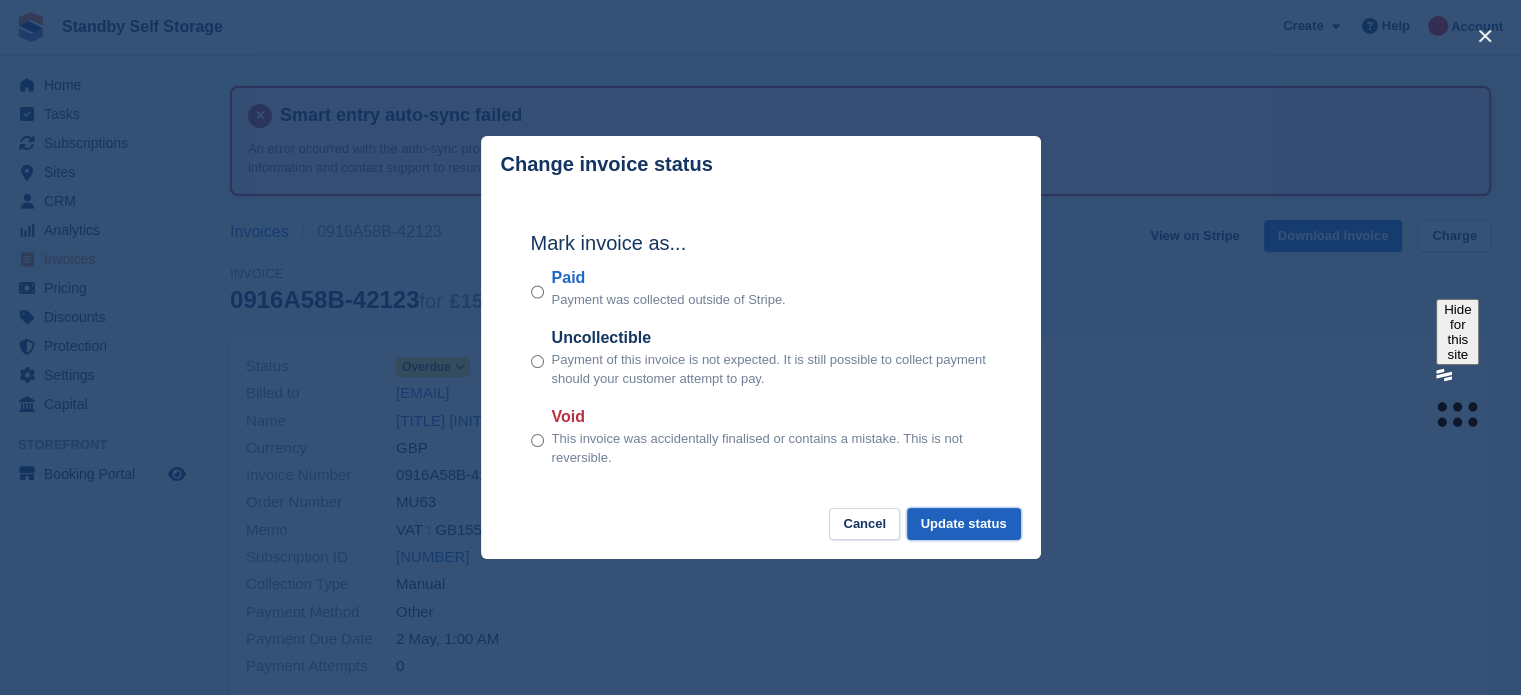click on "Update status" at bounding box center (964, 524) 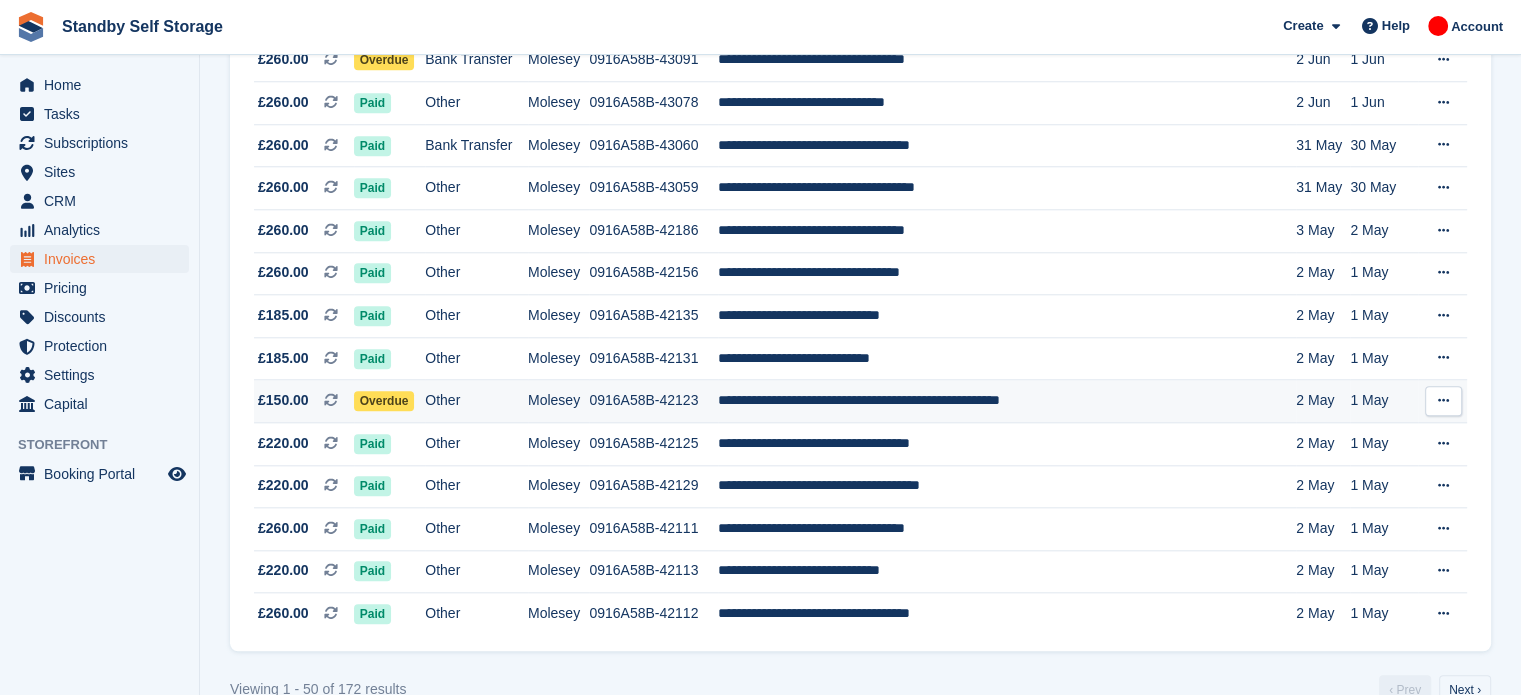 scroll, scrollTop: 1963, scrollLeft: 0, axis: vertical 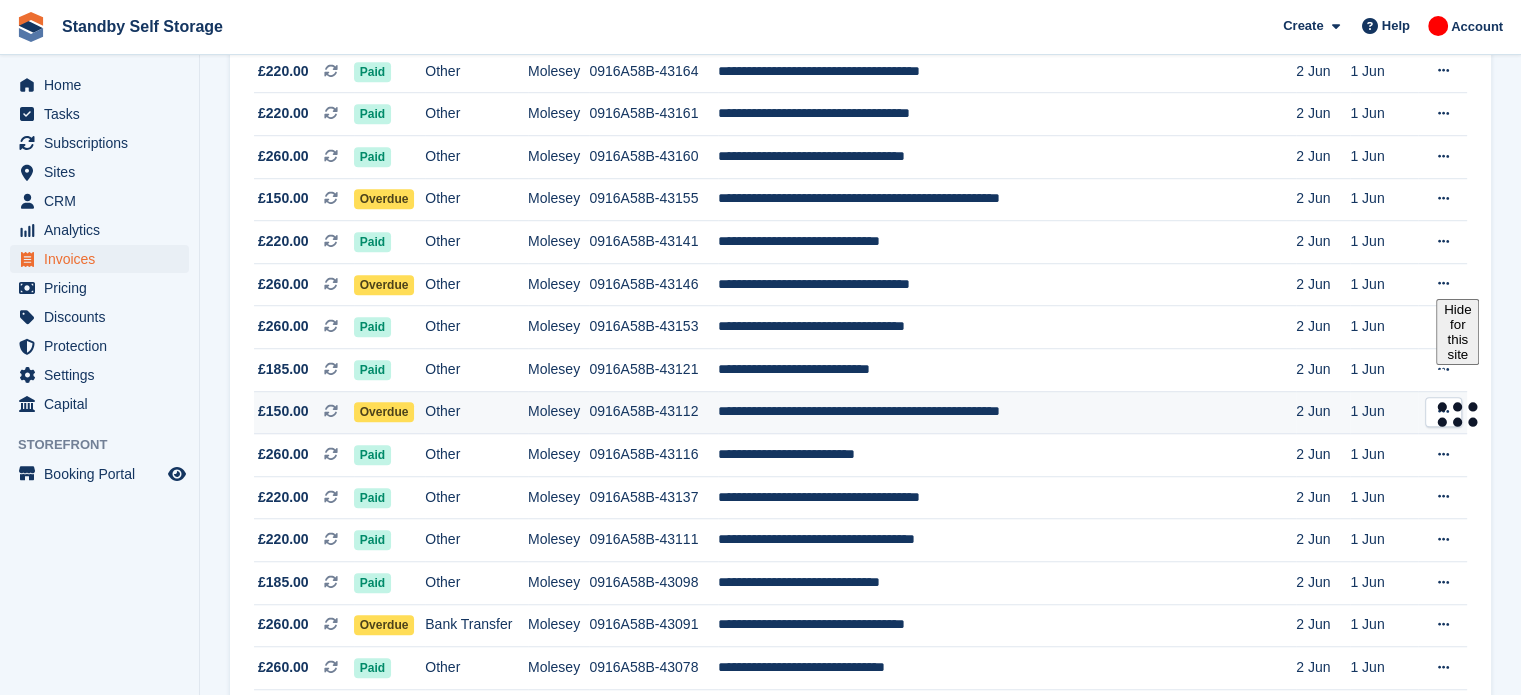 click on "**********" at bounding box center (1007, 412) 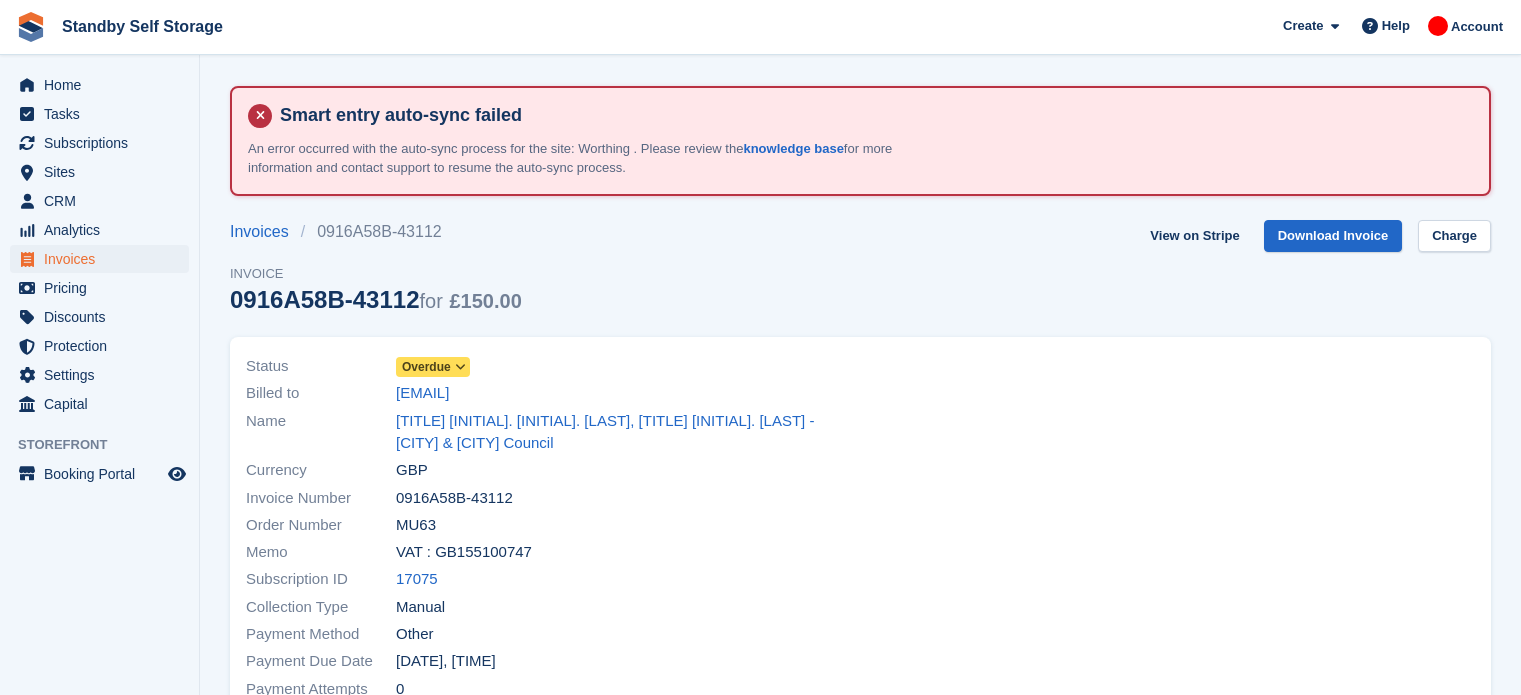 scroll, scrollTop: 0, scrollLeft: 0, axis: both 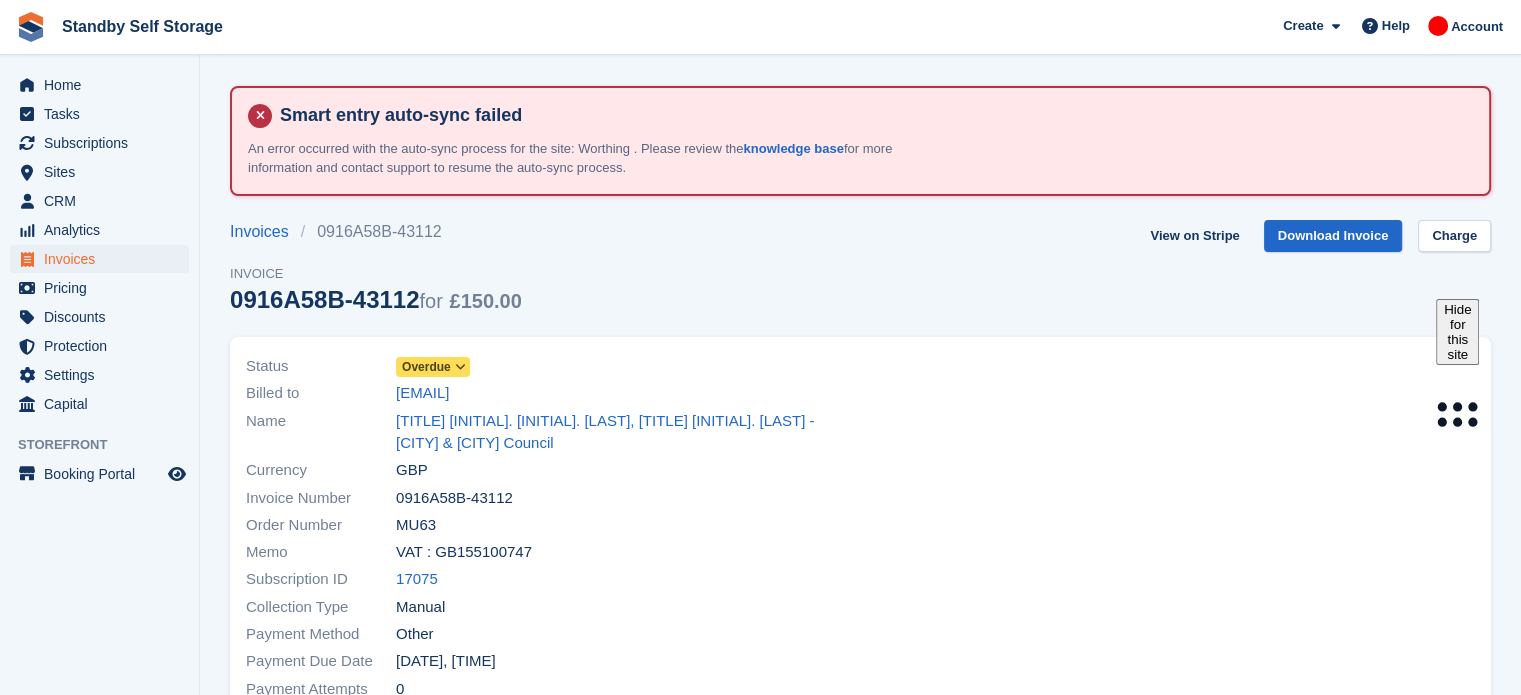click at bounding box center (461, 367) 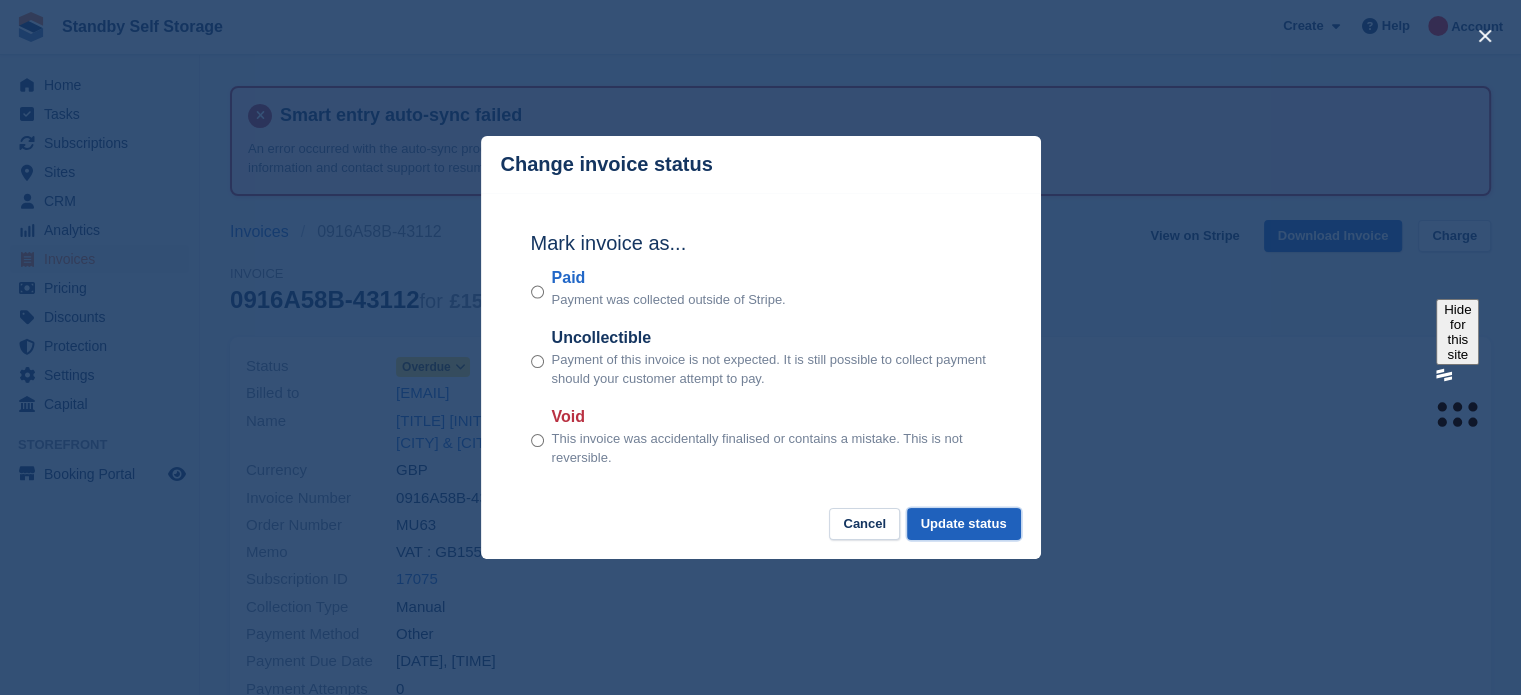 click on "Update status" at bounding box center [964, 524] 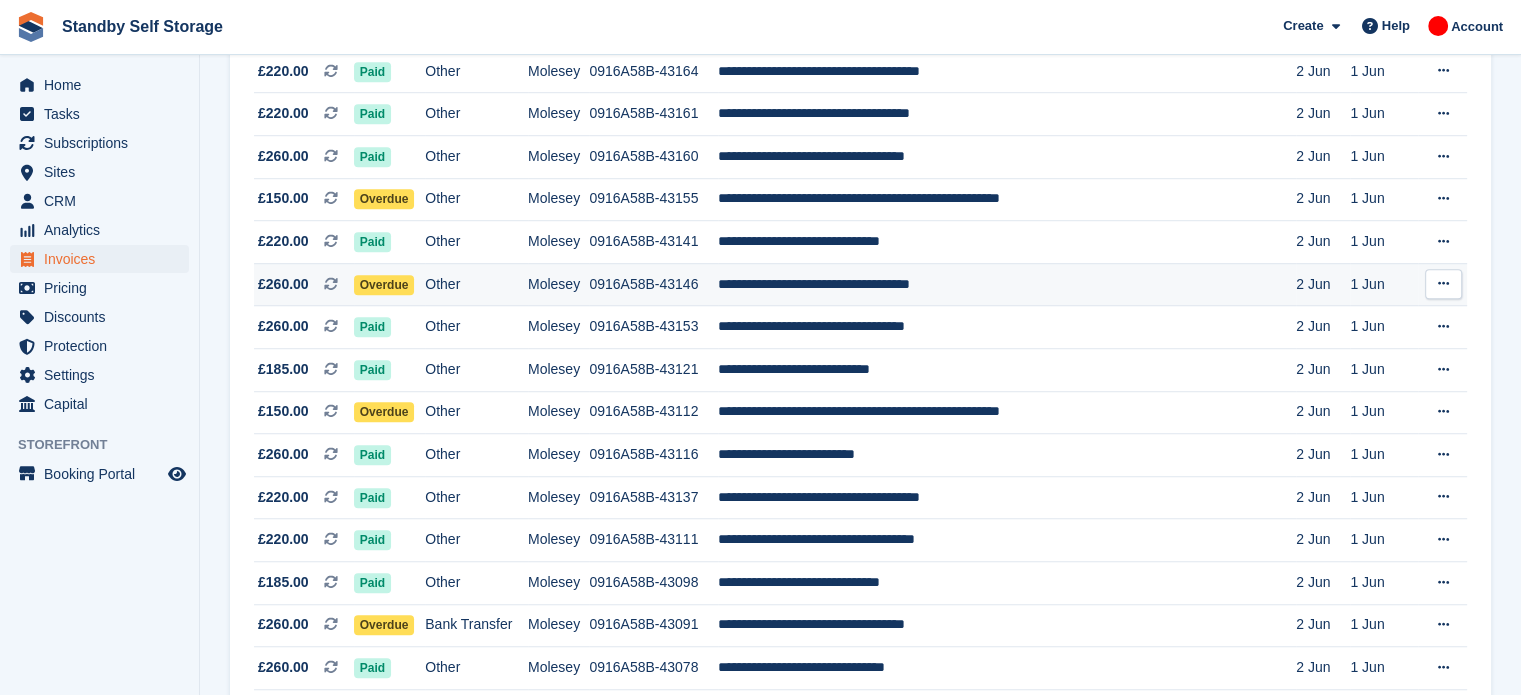scroll, scrollTop: 1398, scrollLeft: 0, axis: vertical 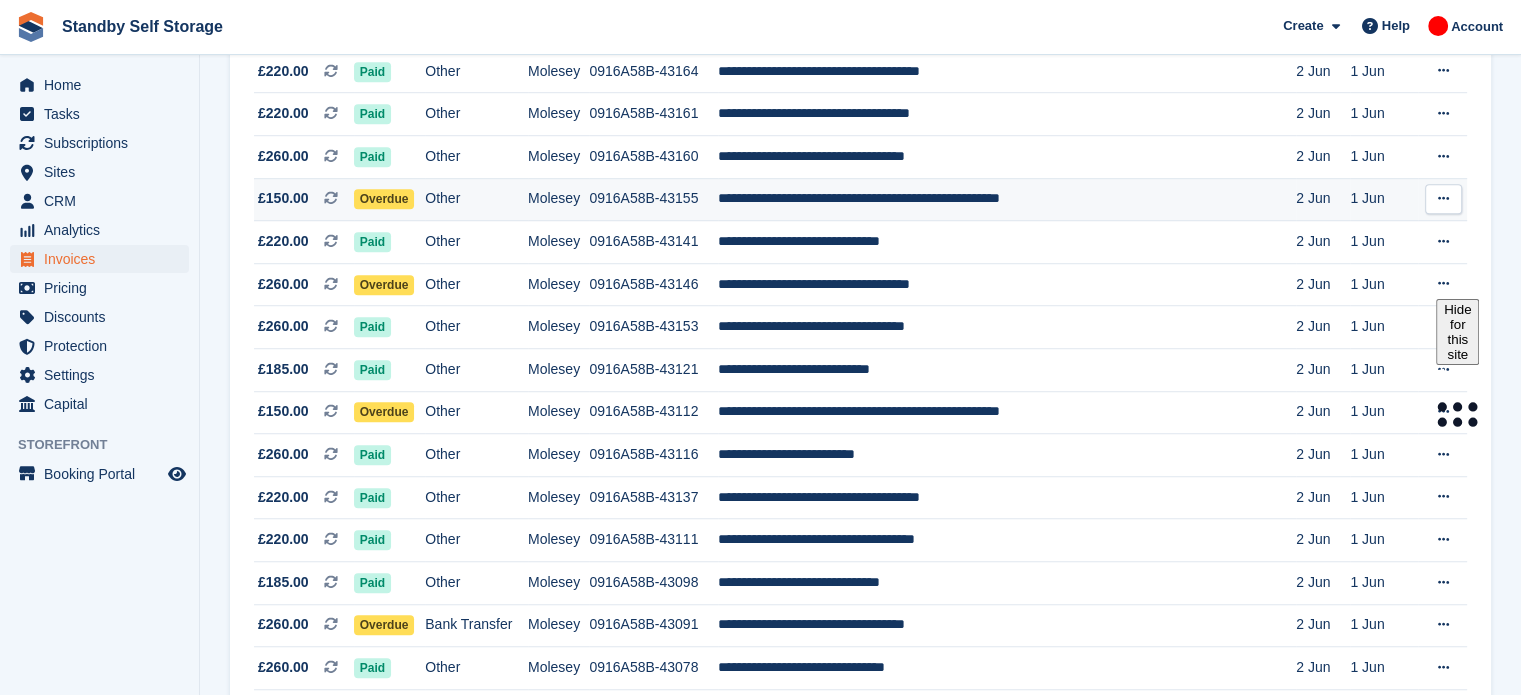 click on "0916A58B-43155" at bounding box center (653, 199) 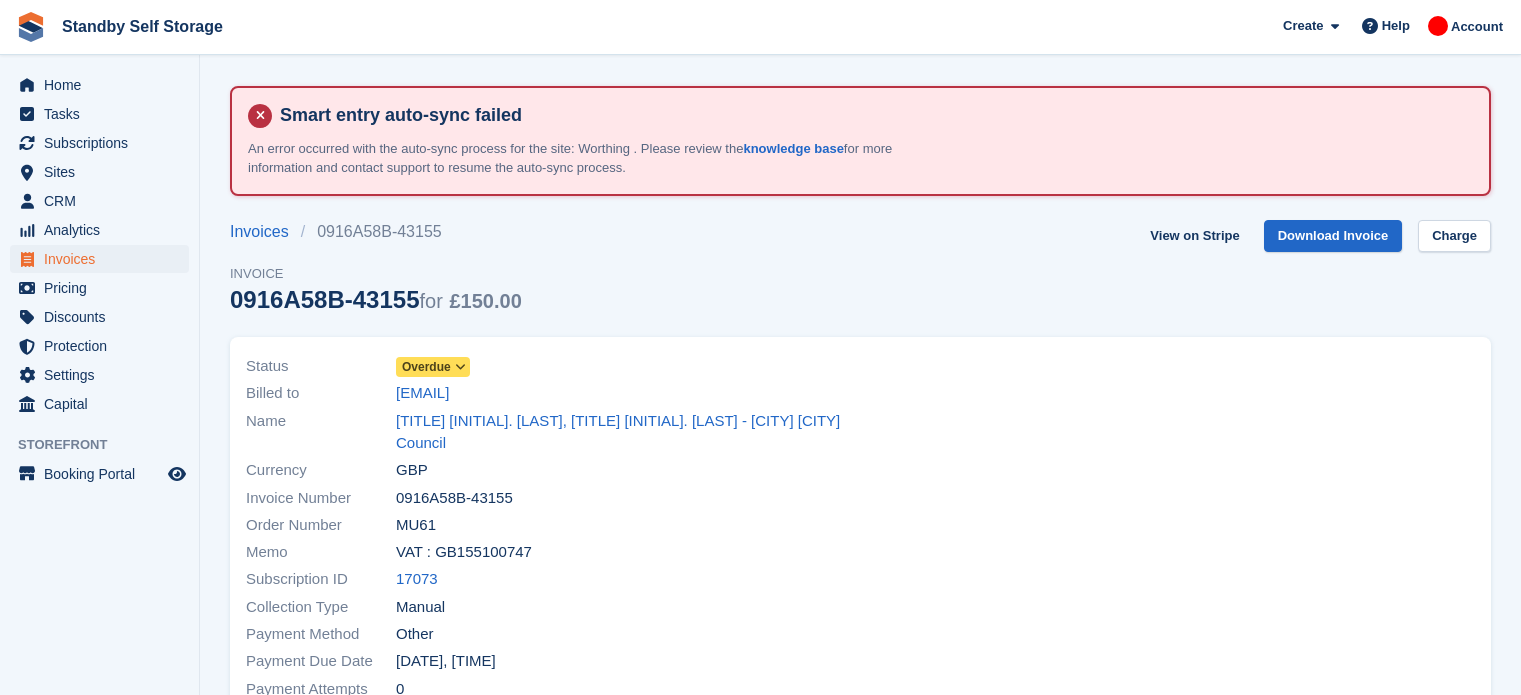 scroll, scrollTop: 0, scrollLeft: 0, axis: both 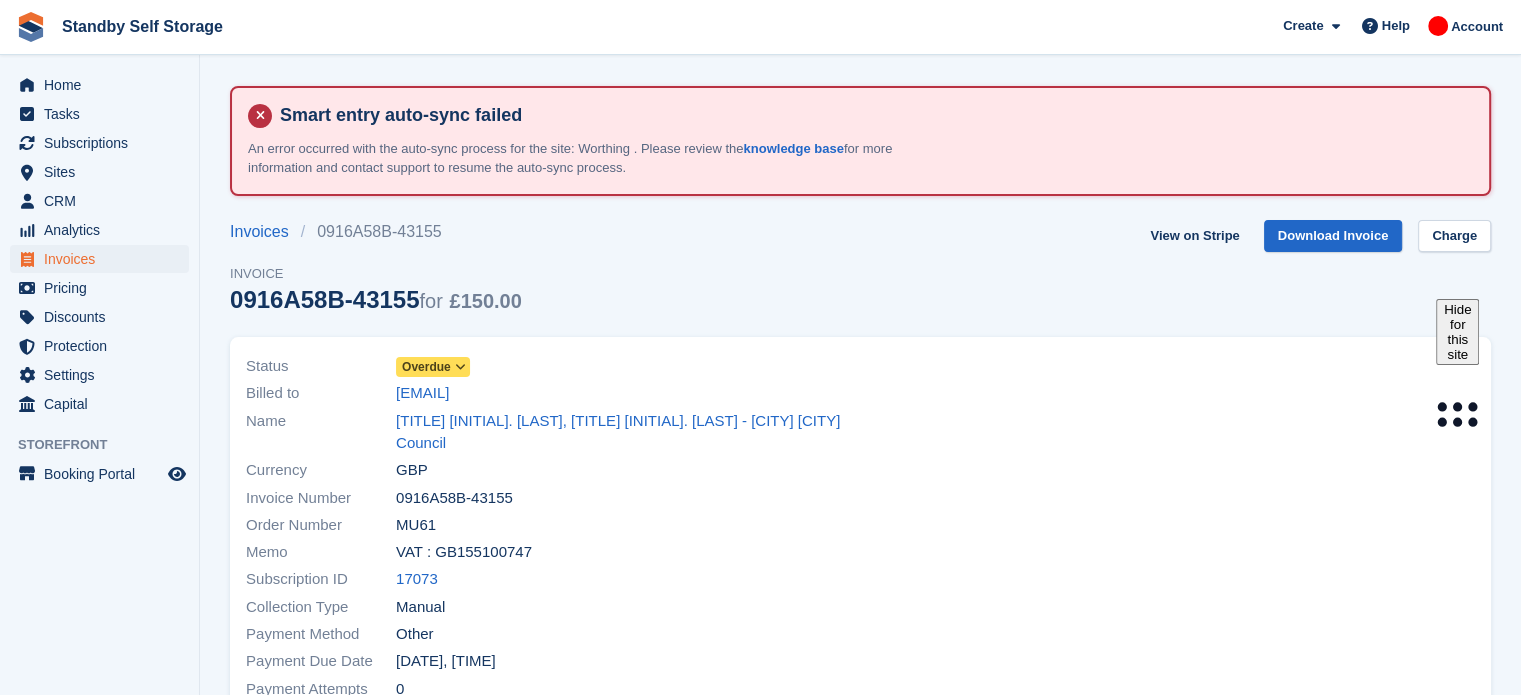 click on "Overdue" at bounding box center [426, 367] 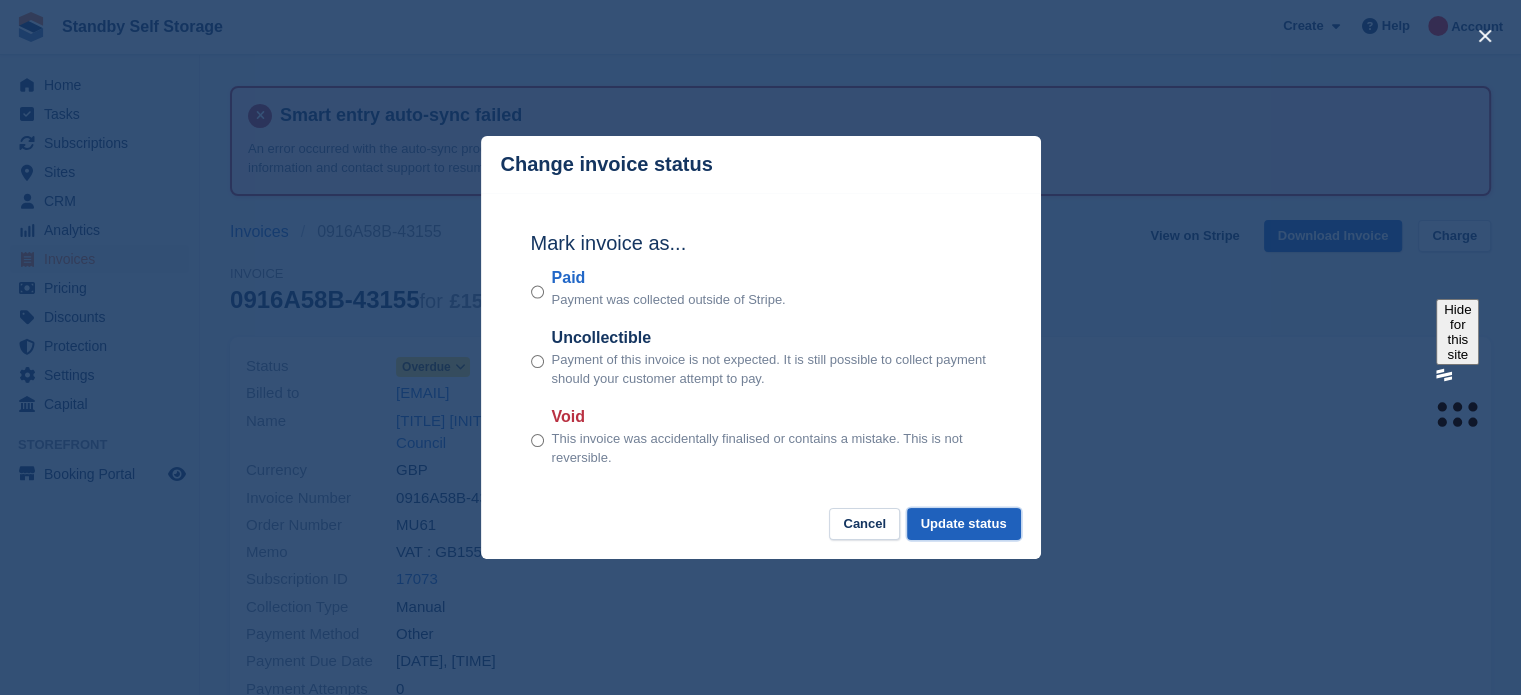 click on "Update status" at bounding box center [964, 524] 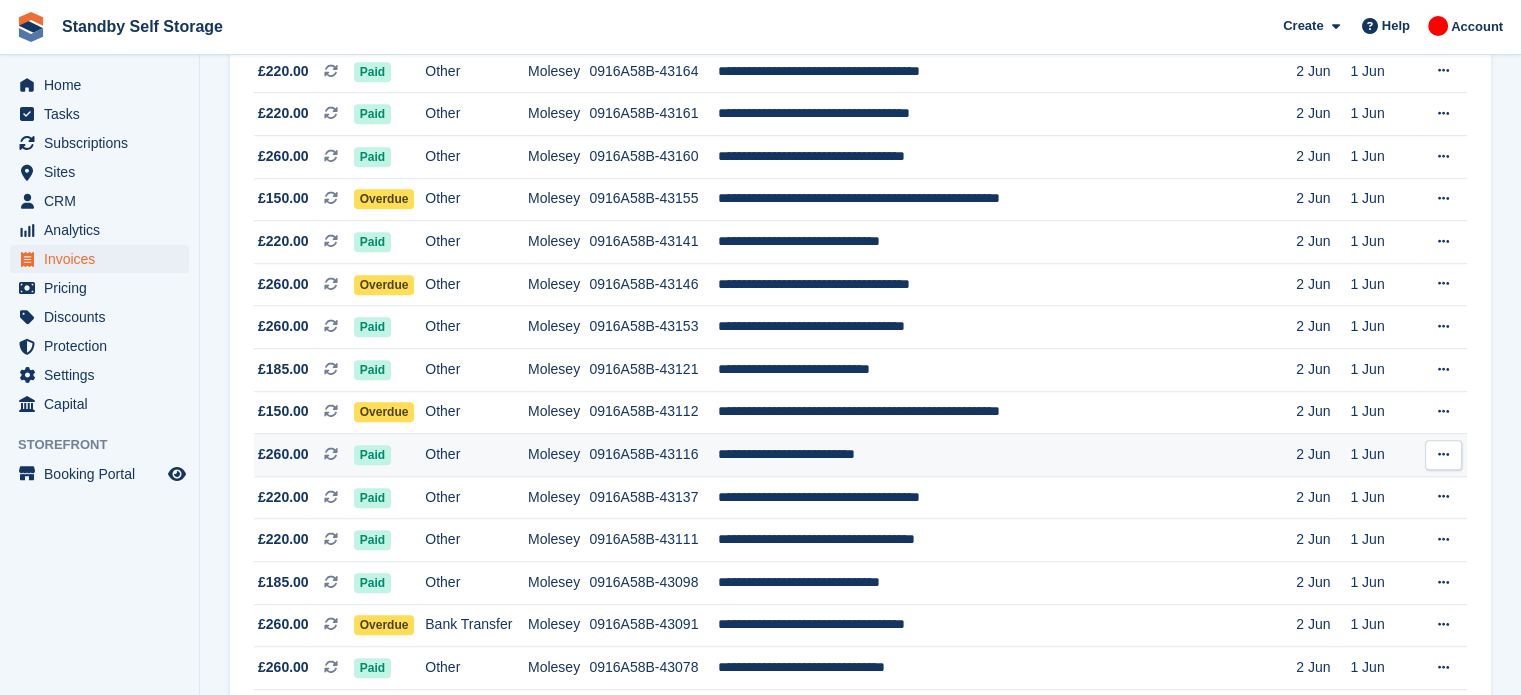 scroll, scrollTop: 1398, scrollLeft: 0, axis: vertical 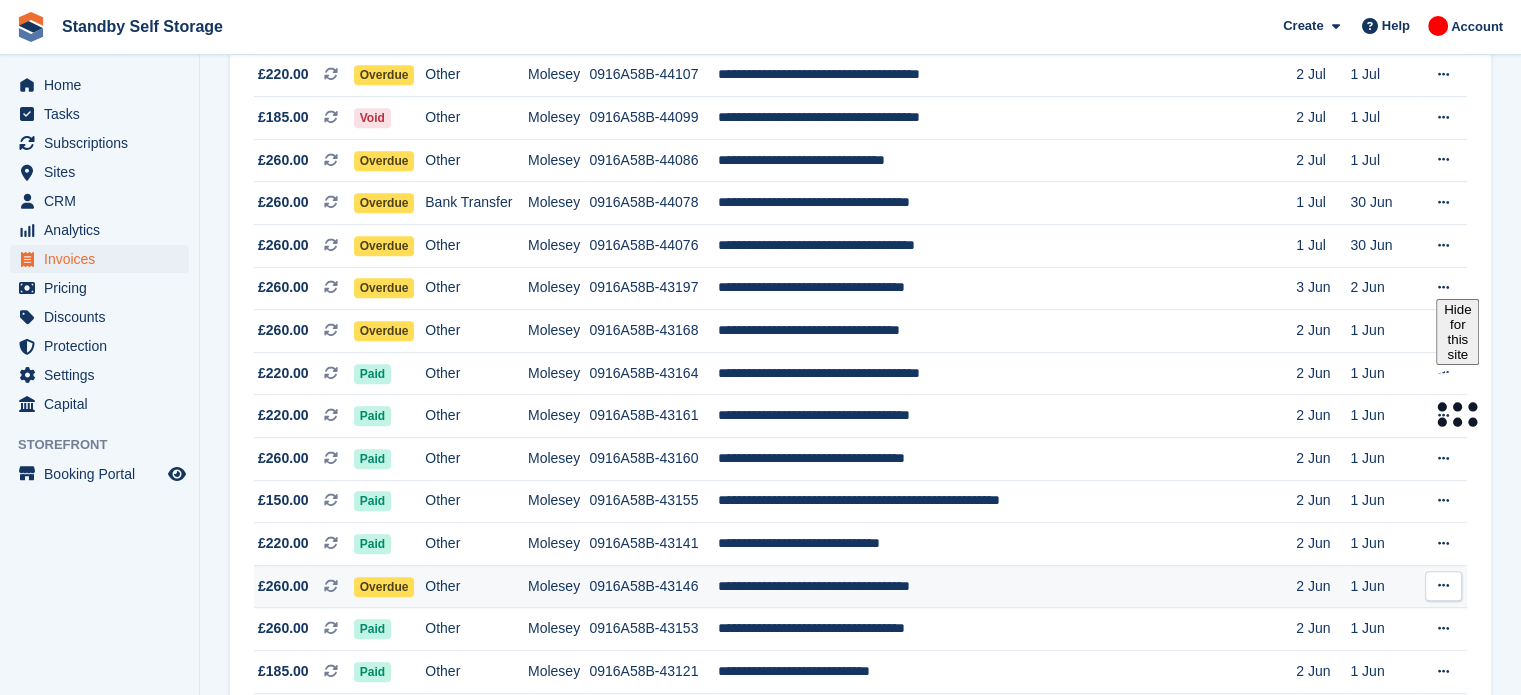 click on "**********" at bounding box center (1007, 586) 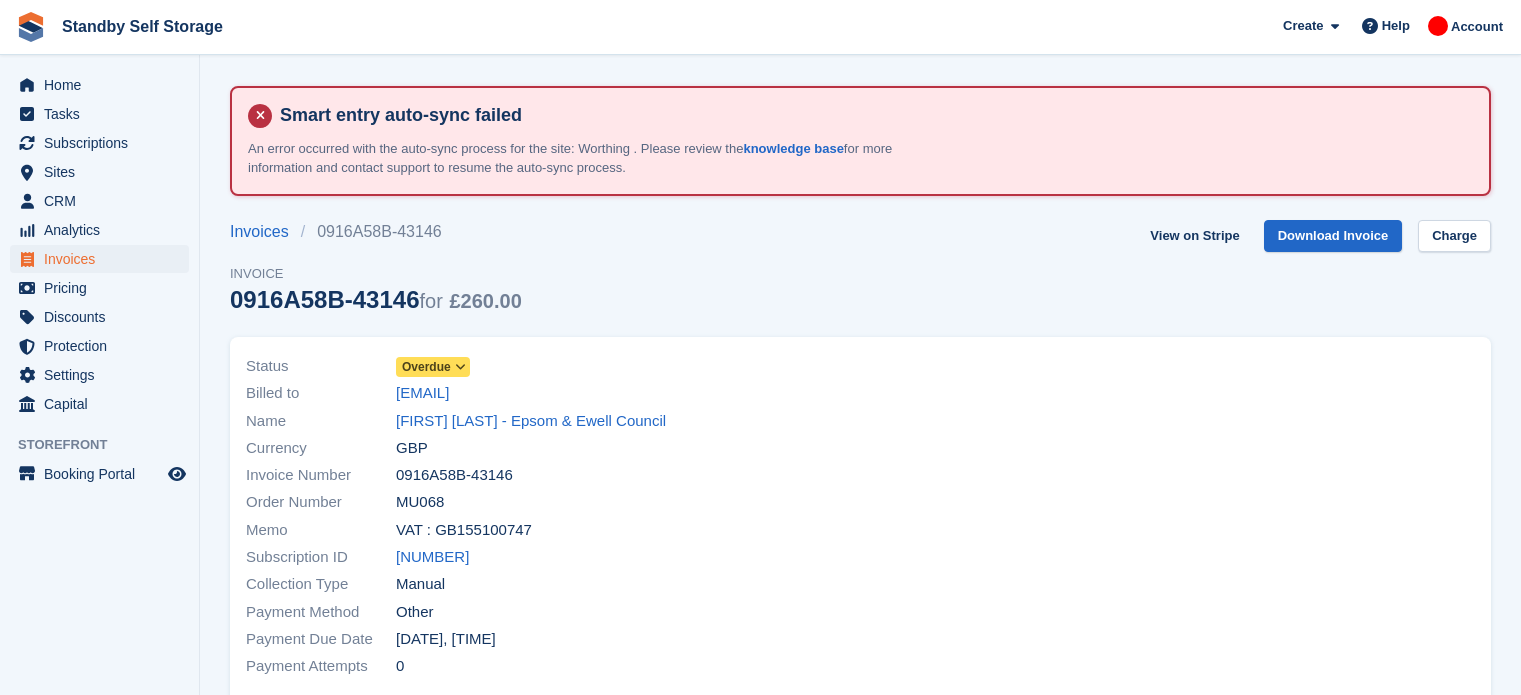 scroll, scrollTop: 0, scrollLeft: 0, axis: both 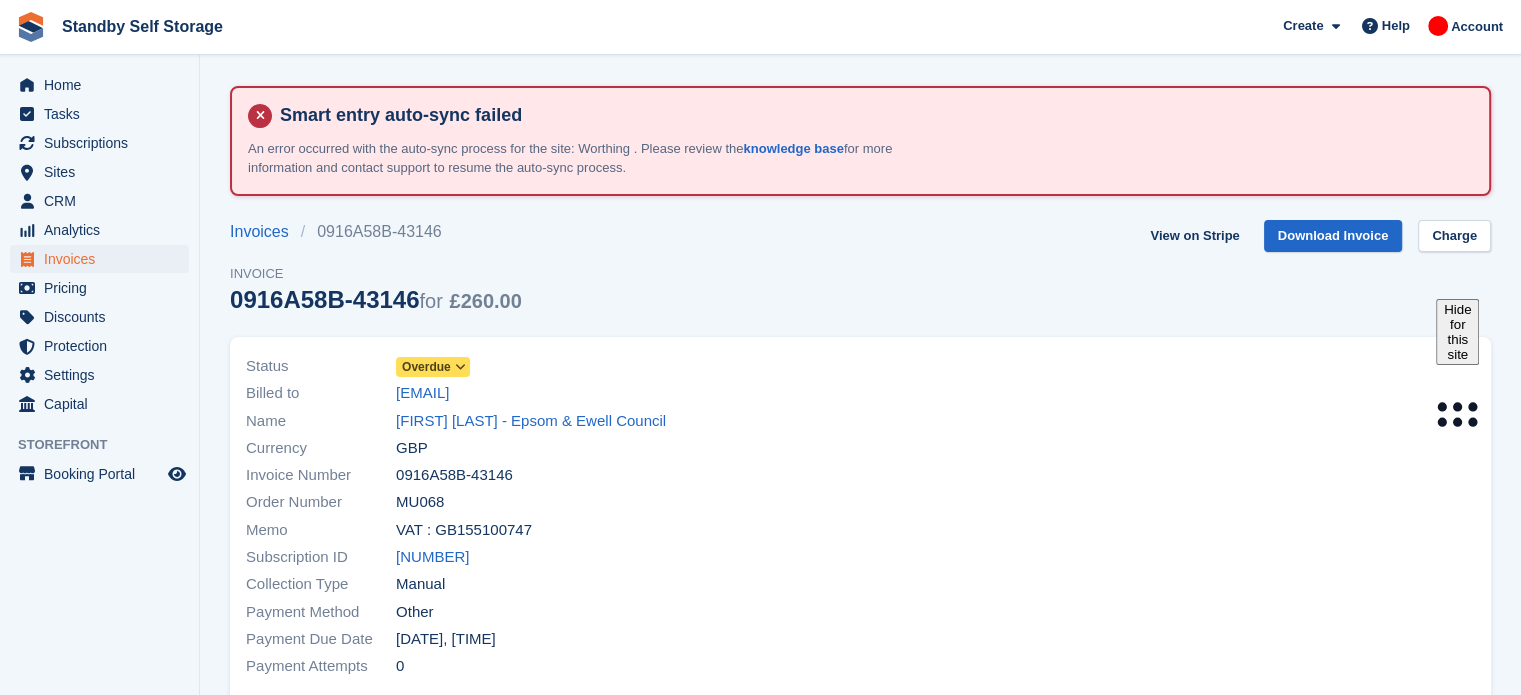 click at bounding box center [460, 367] 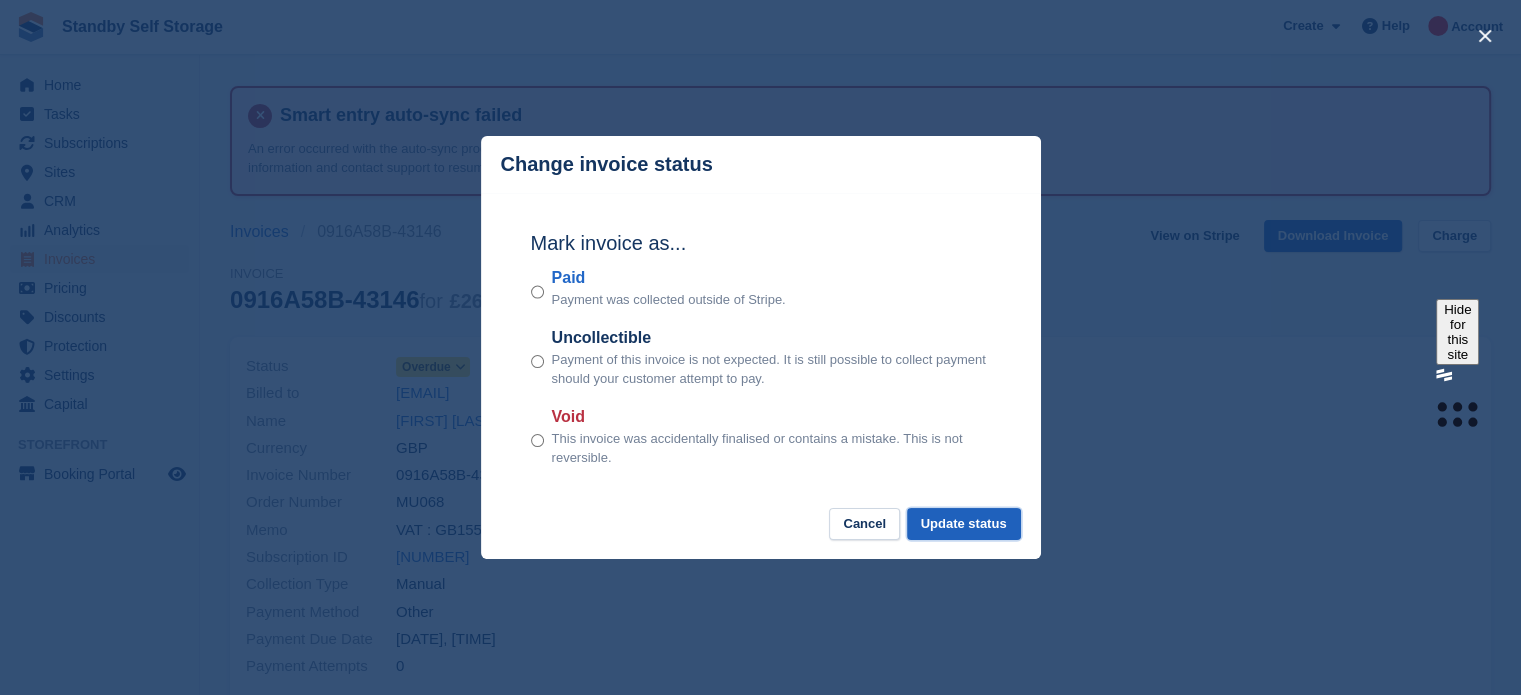 click on "Update status" at bounding box center [964, 524] 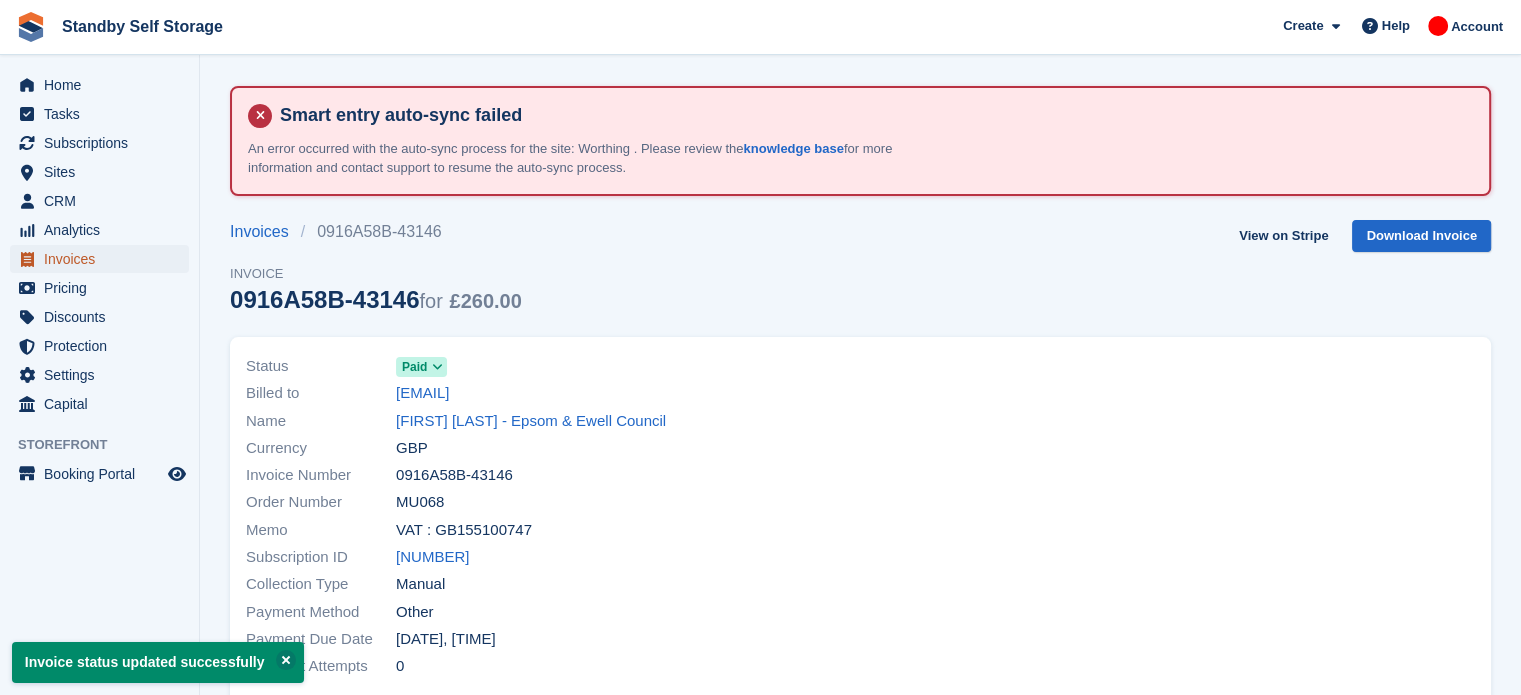 click on "Invoices" at bounding box center (104, 259) 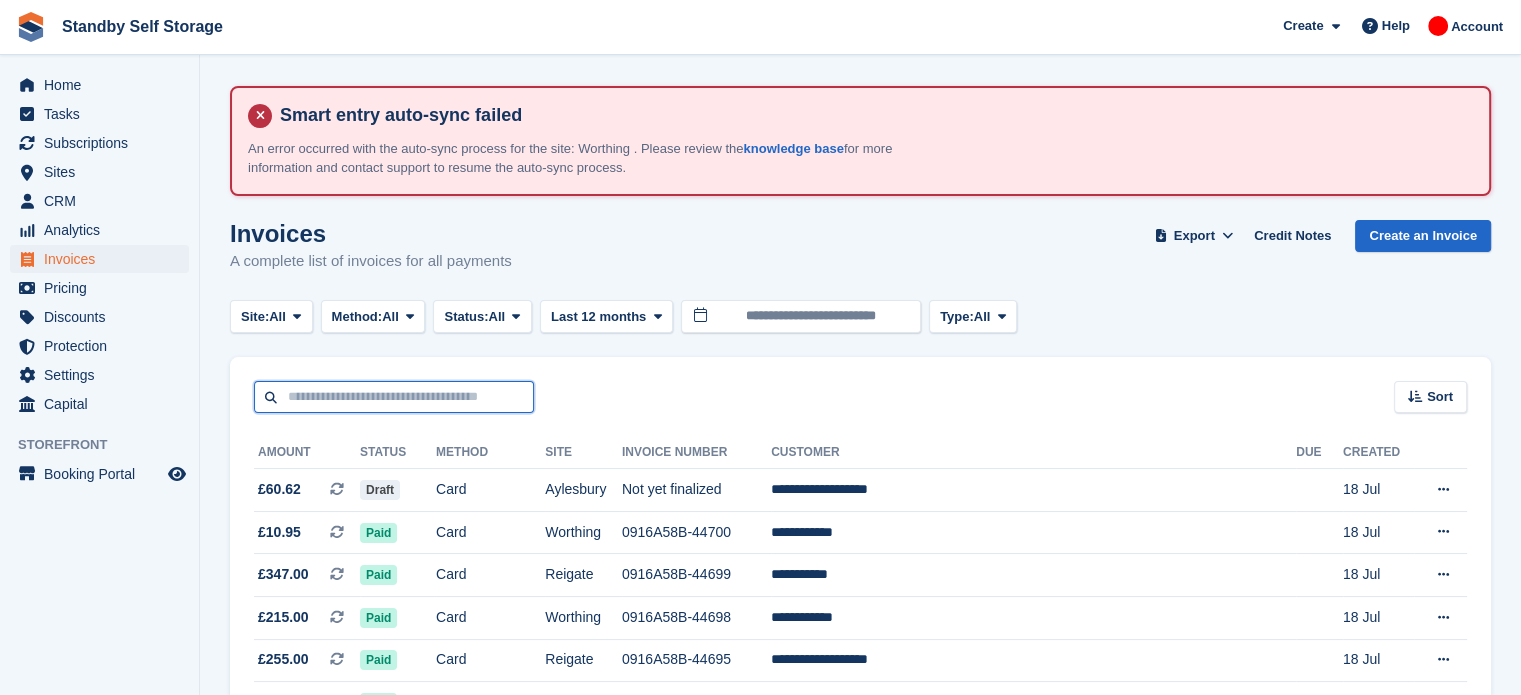 click at bounding box center [394, 397] 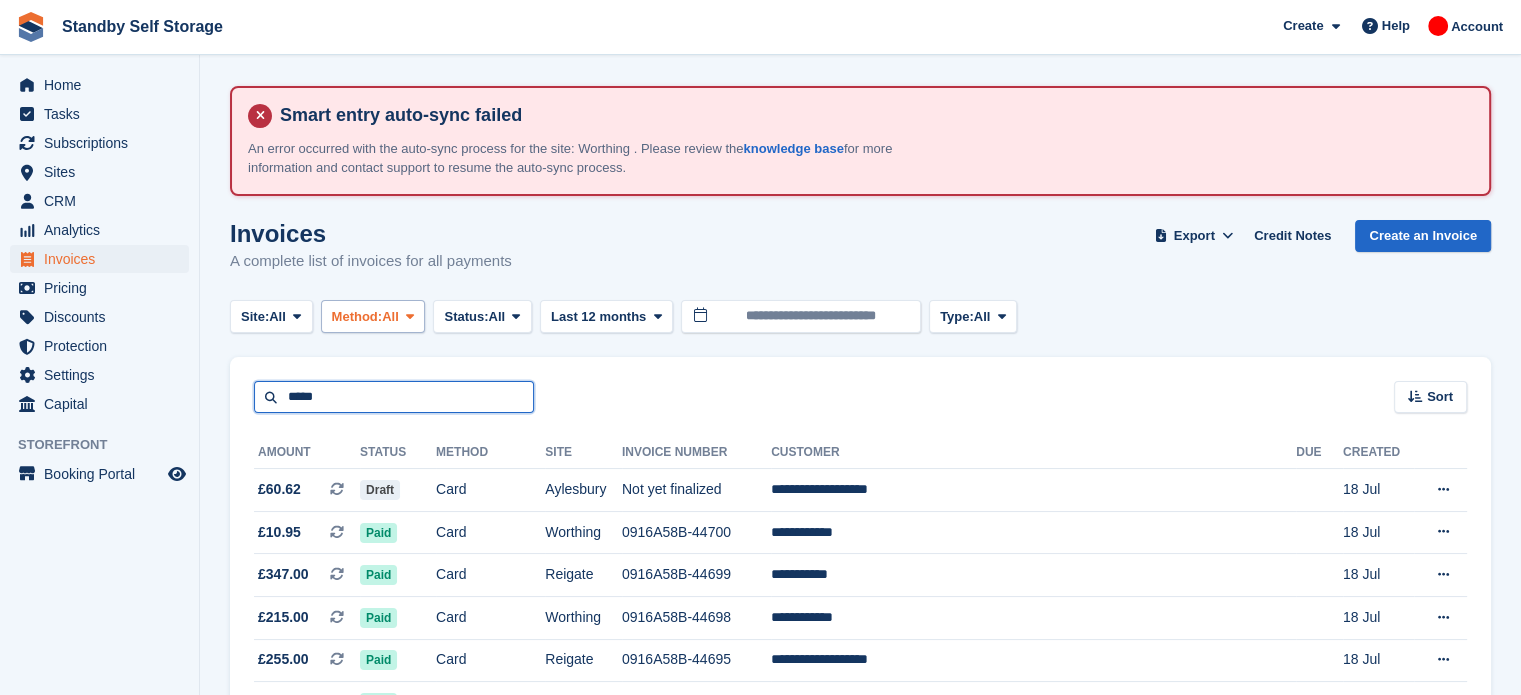 type on "*****" 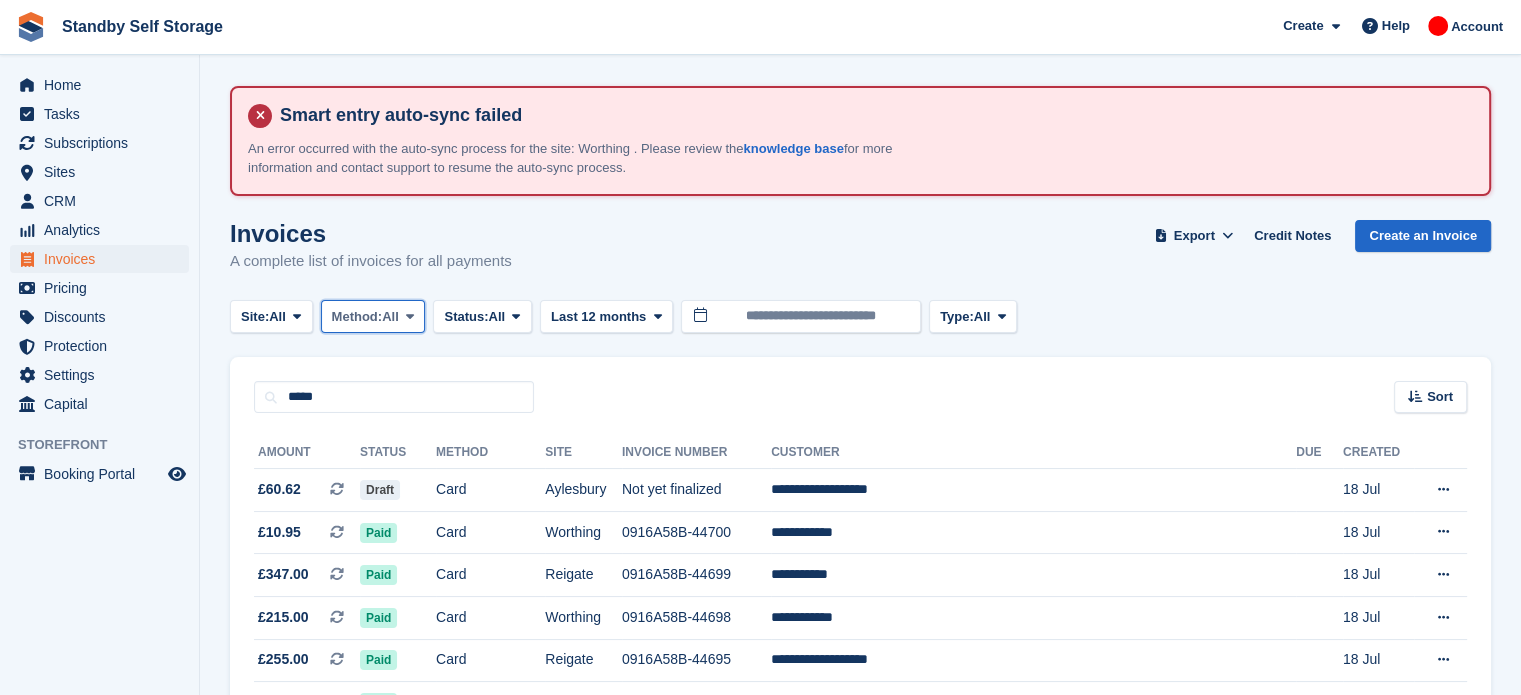 click on "Method:
All" at bounding box center (373, 316) 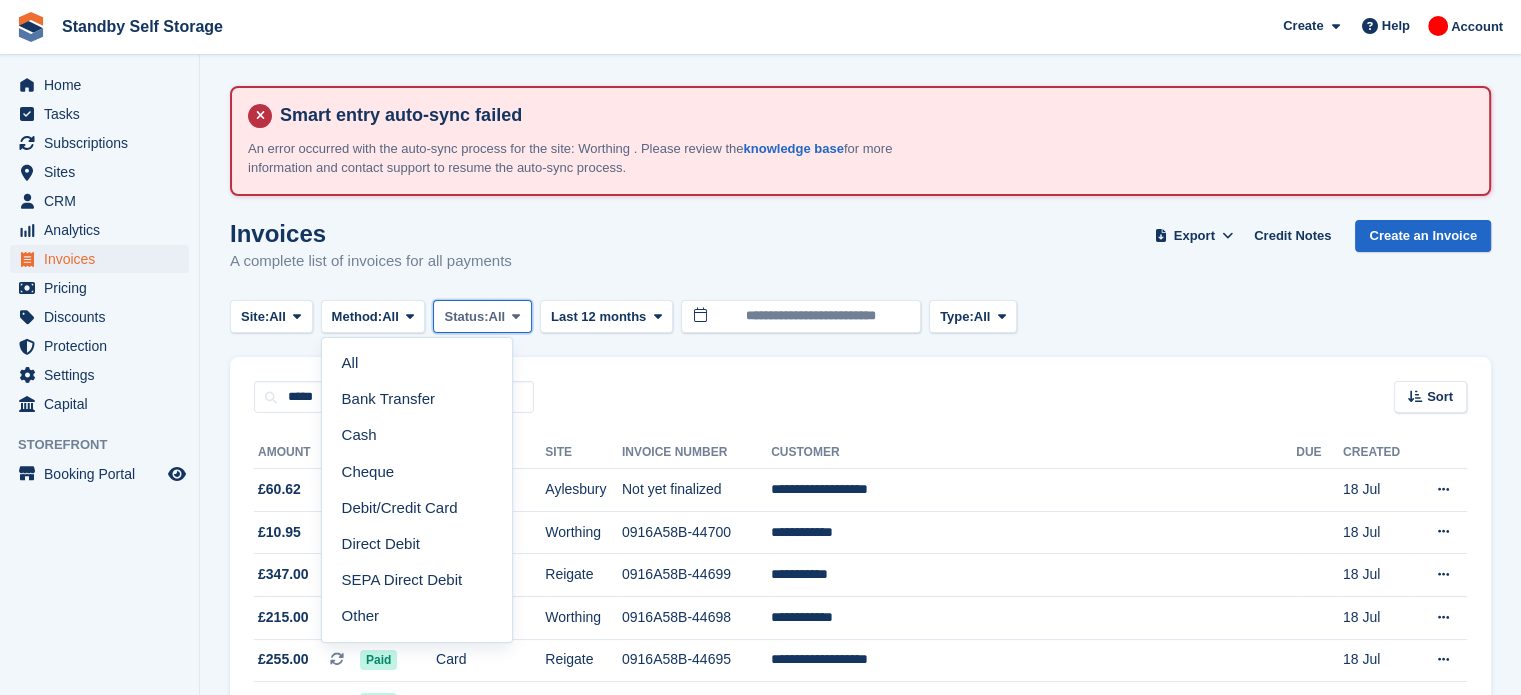 click on "Status:
All" at bounding box center [482, 316] 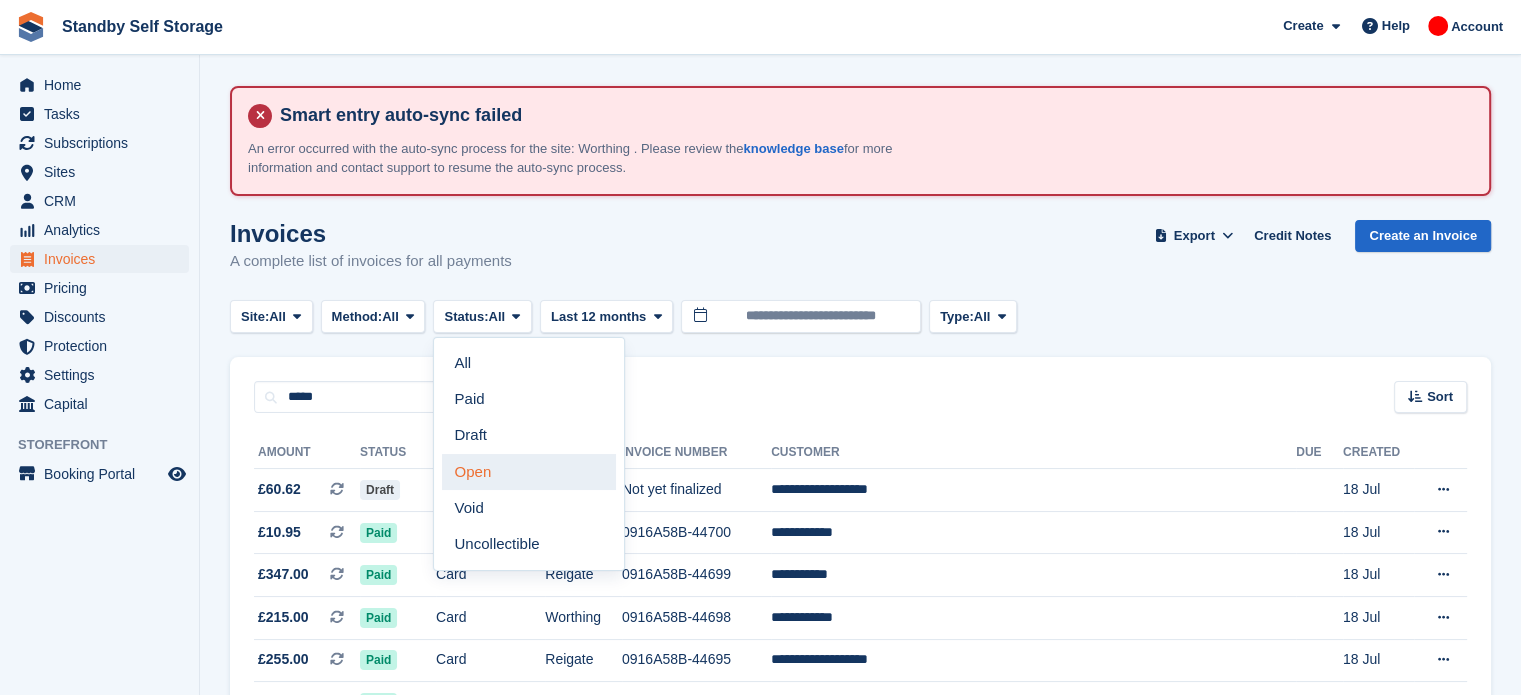 click on "Open" at bounding box center (529, 472) 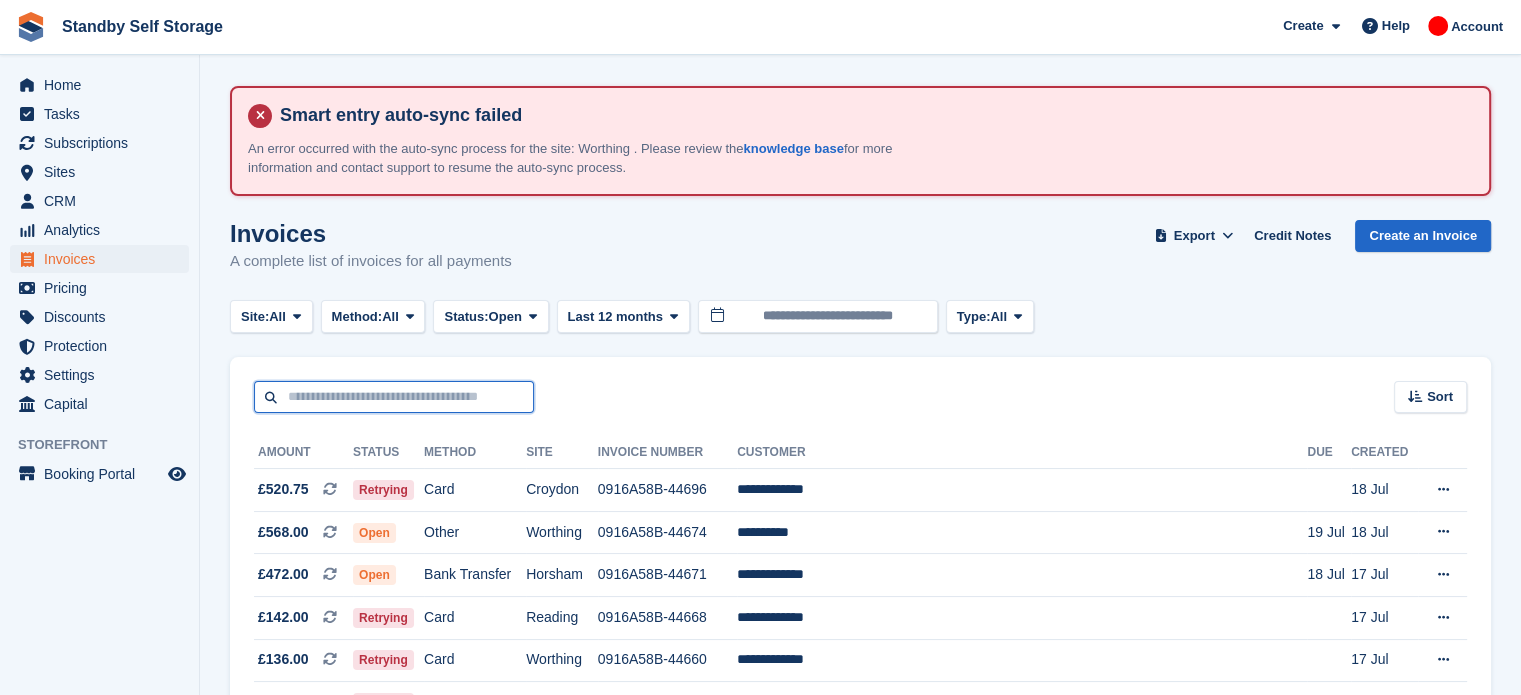 click at bounding box center [394, 397] 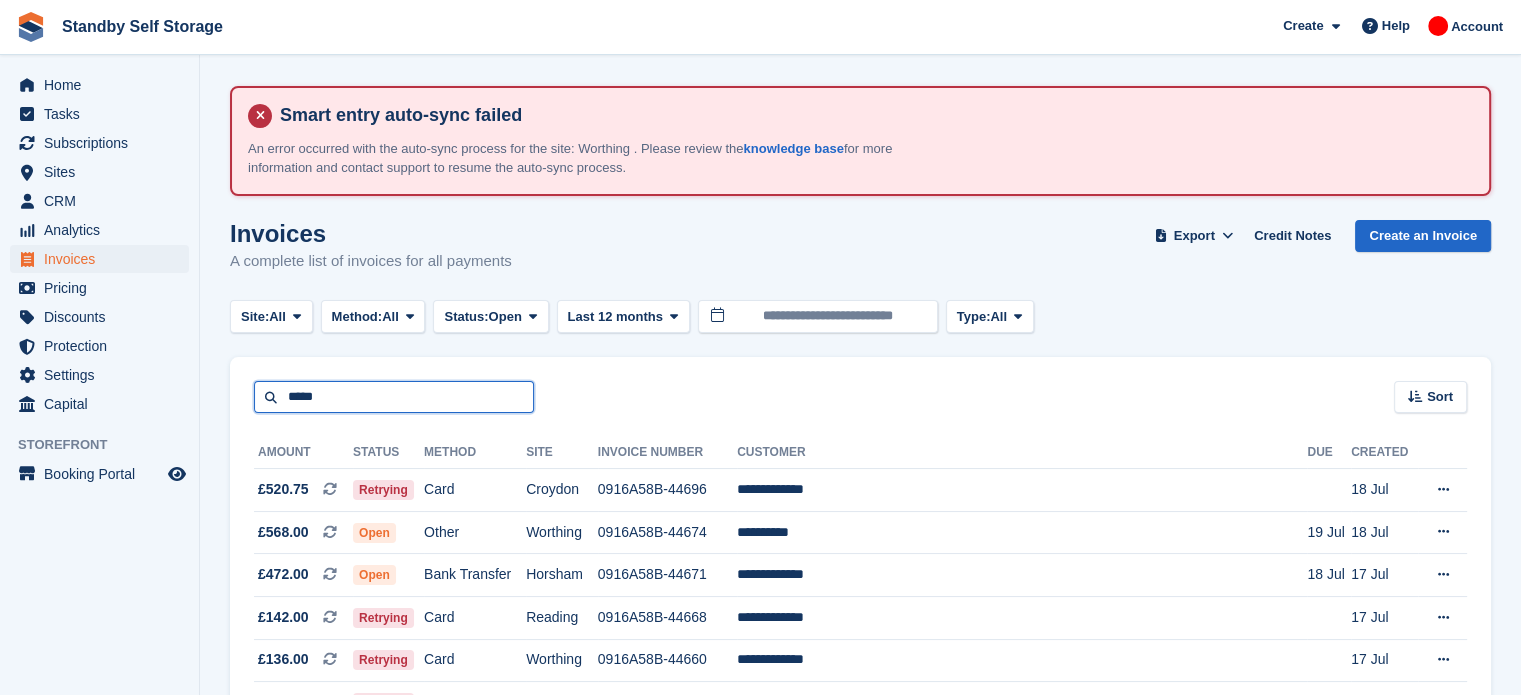 type on "*****" 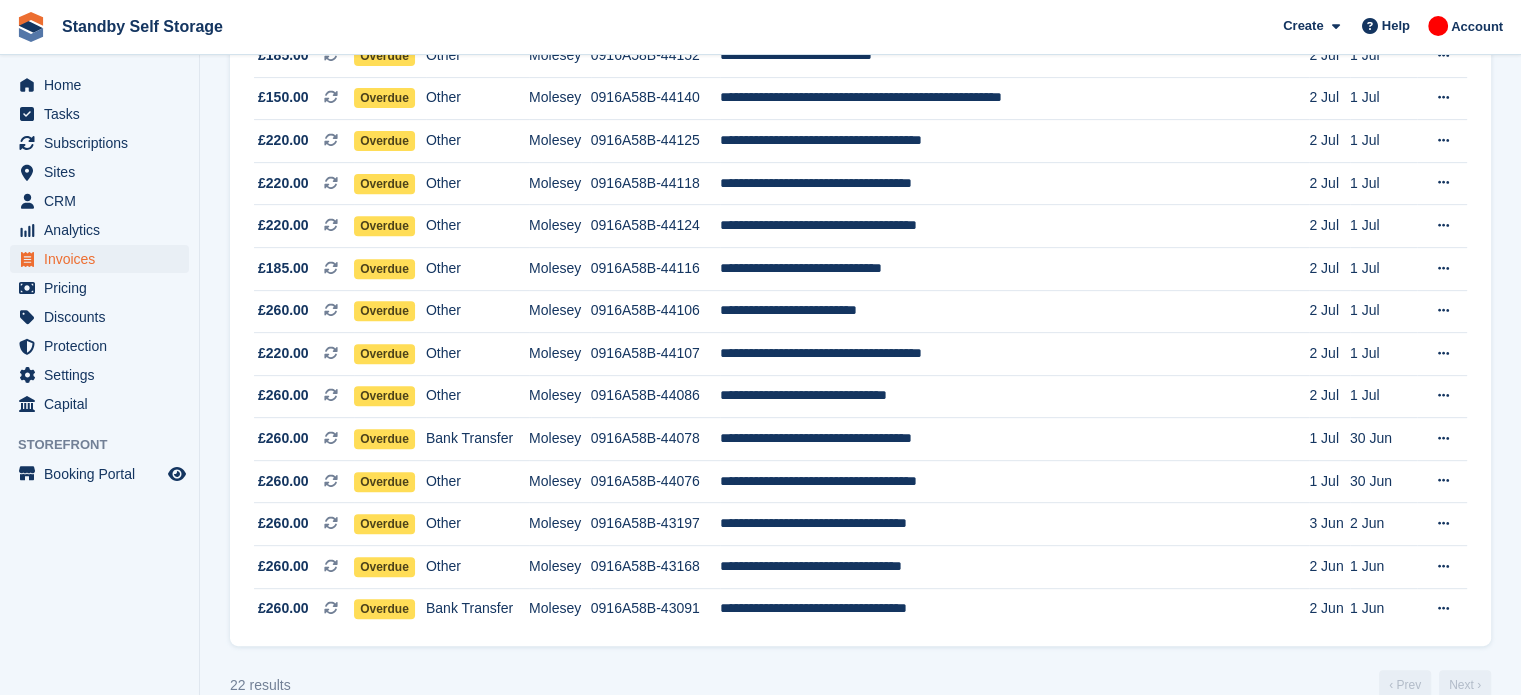 scroll, scrollTop: 813, scrollLeft: 0, axis: vertical 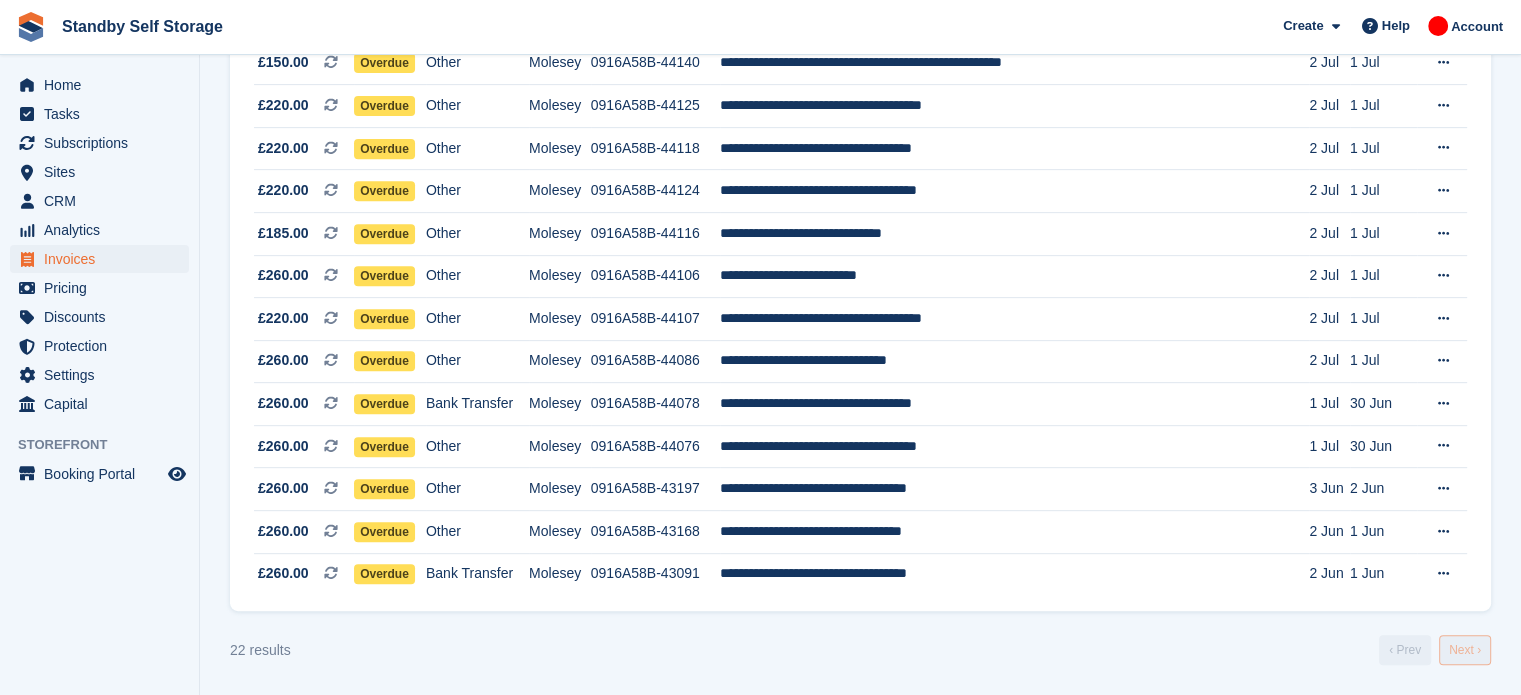 click on "Next ›" at bounding box center [1465, 650] 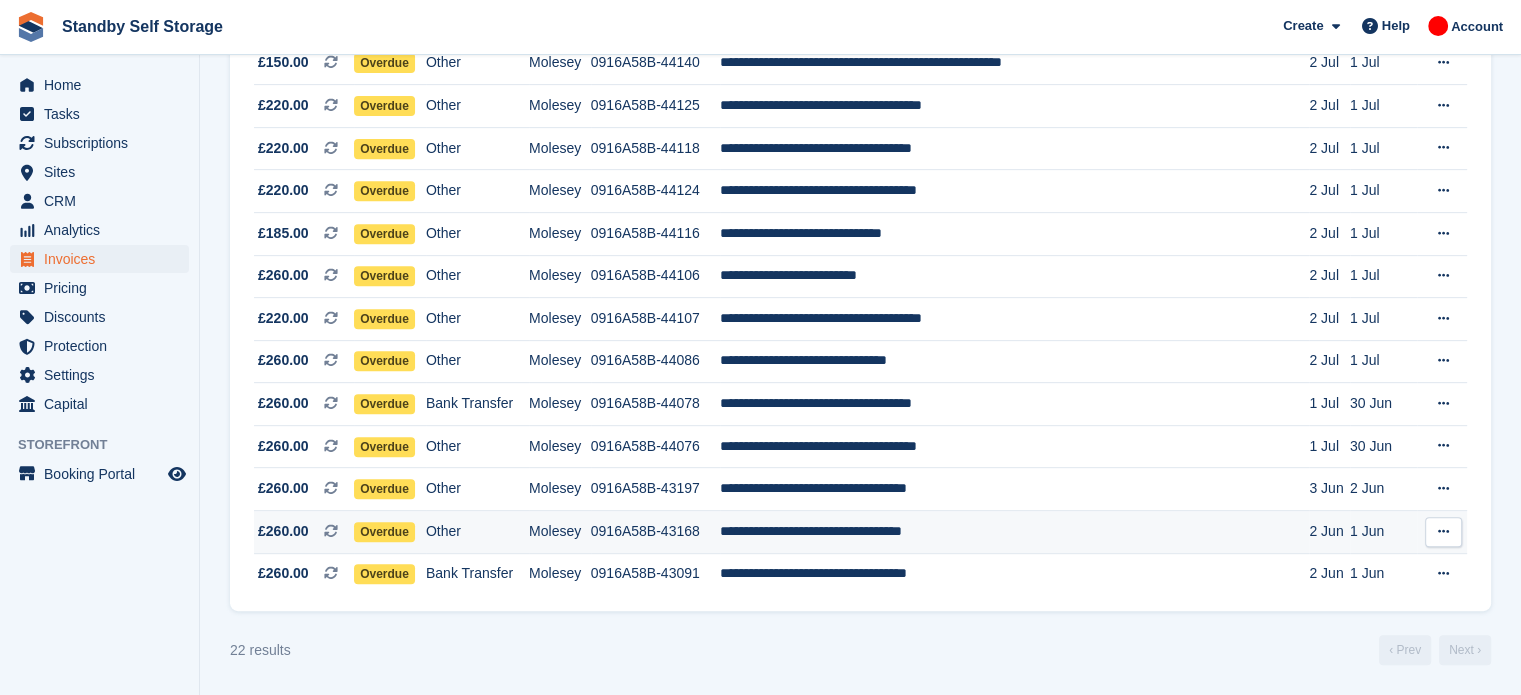 click on "**********" at bounding box center [1015, 532] 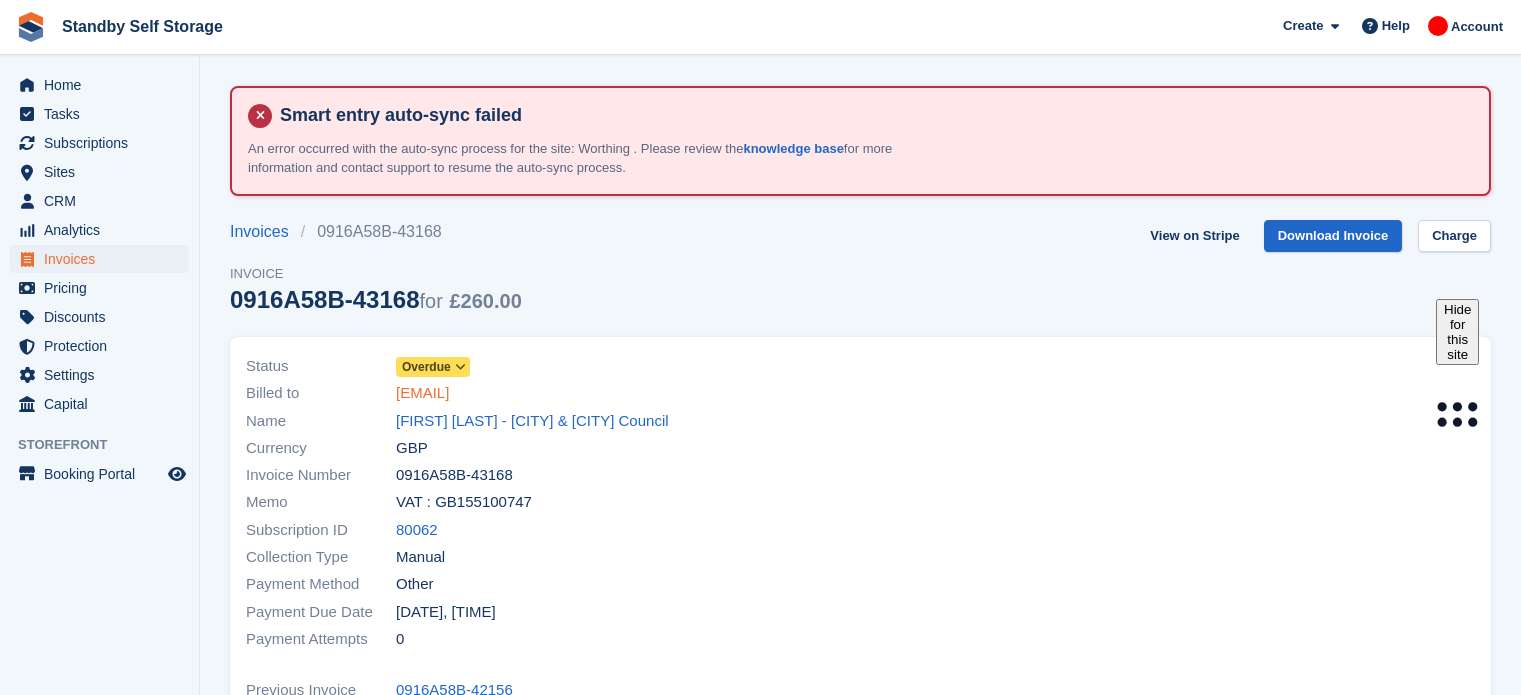 scroll, scrollTop: 0, scrollLeft: 0, axis: both 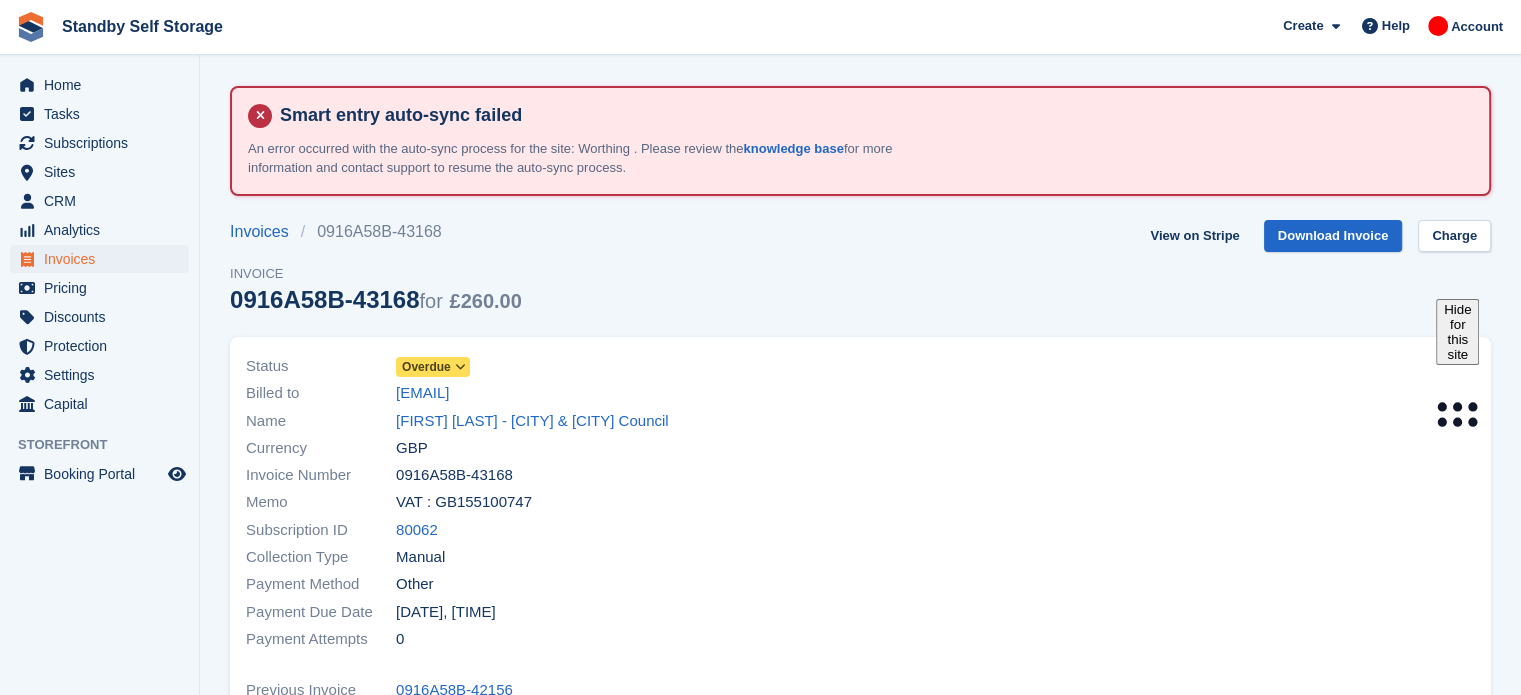 click on "Overdue" at bounding box center [426, 367] 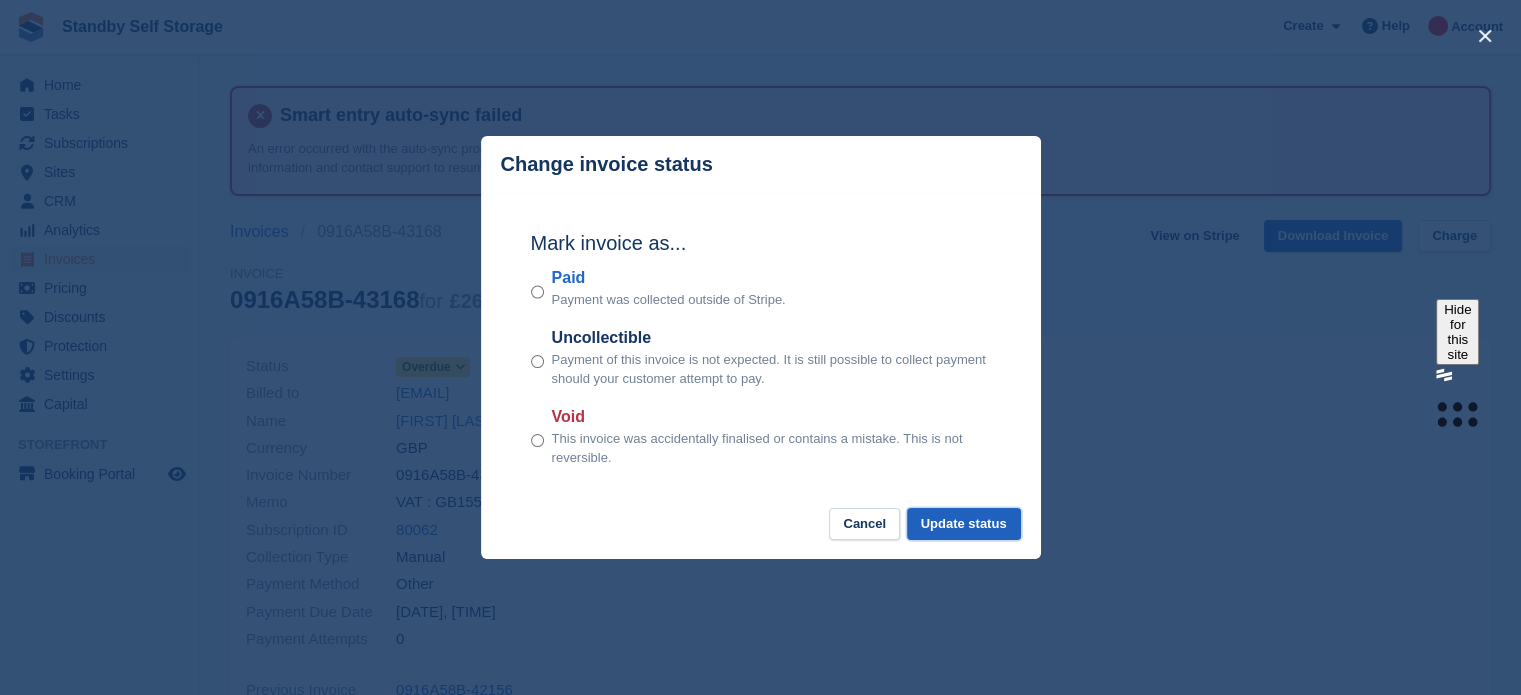 click on "Update status" at bounding box center [964, 524] 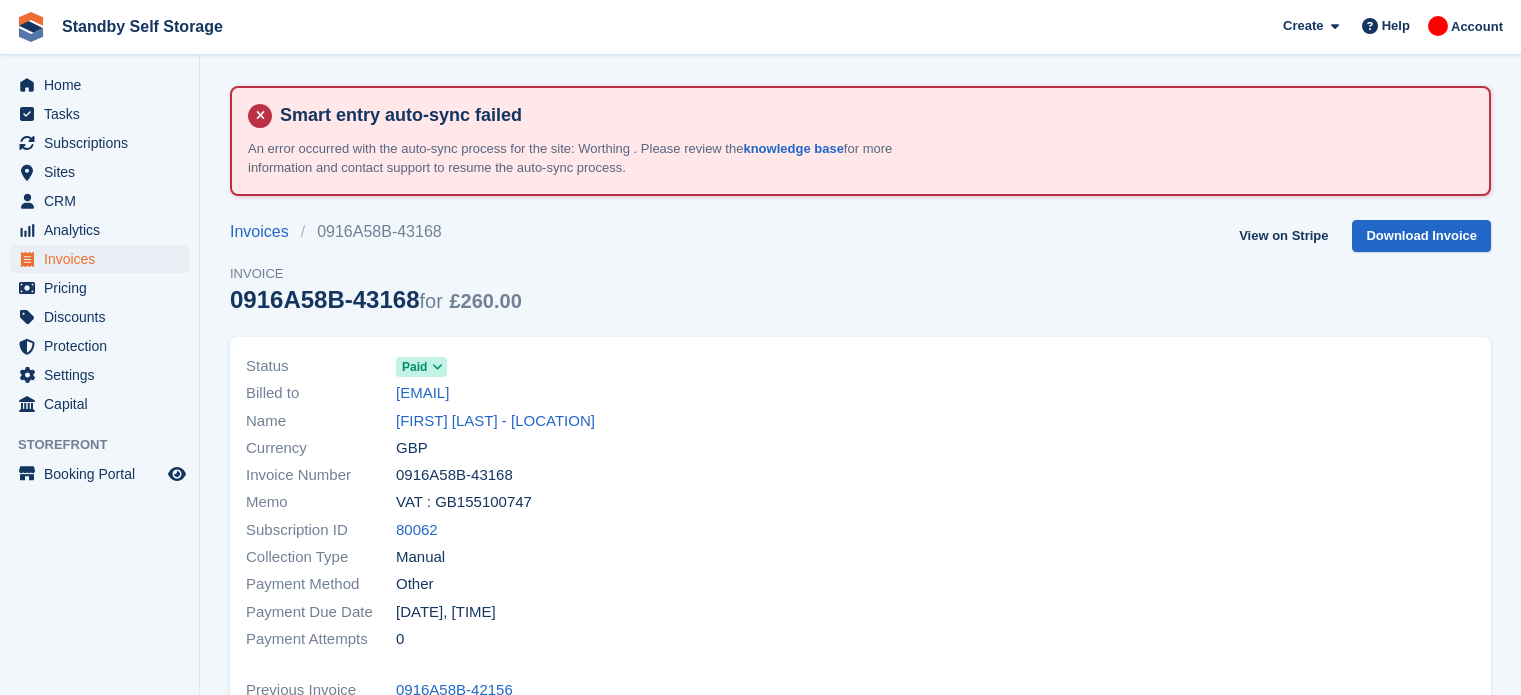 scroll, scrollTop: 0, scrollLeft: 0, axis: both 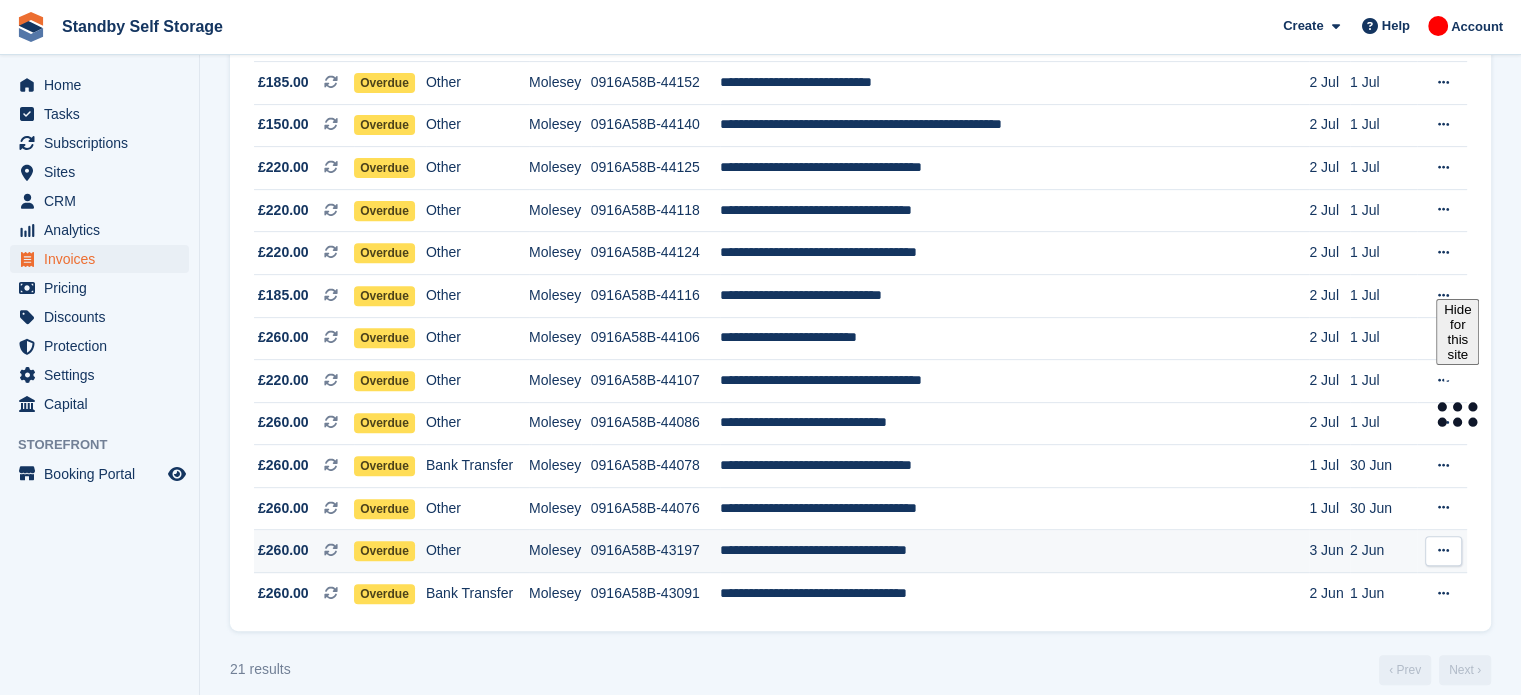 click on "**********" at bounding box center (1015, 551) 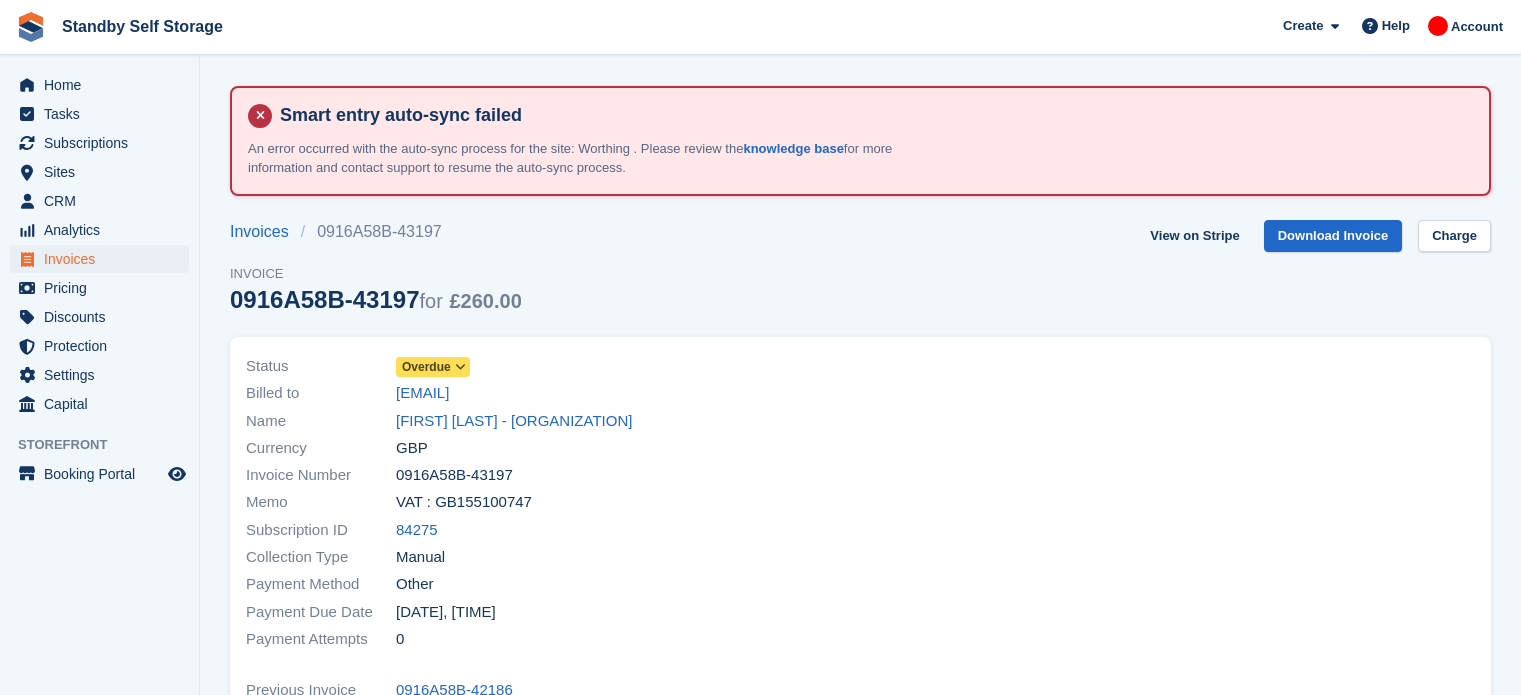 scroll, scrollTop: 0, scrollLeft: 0, axis: both 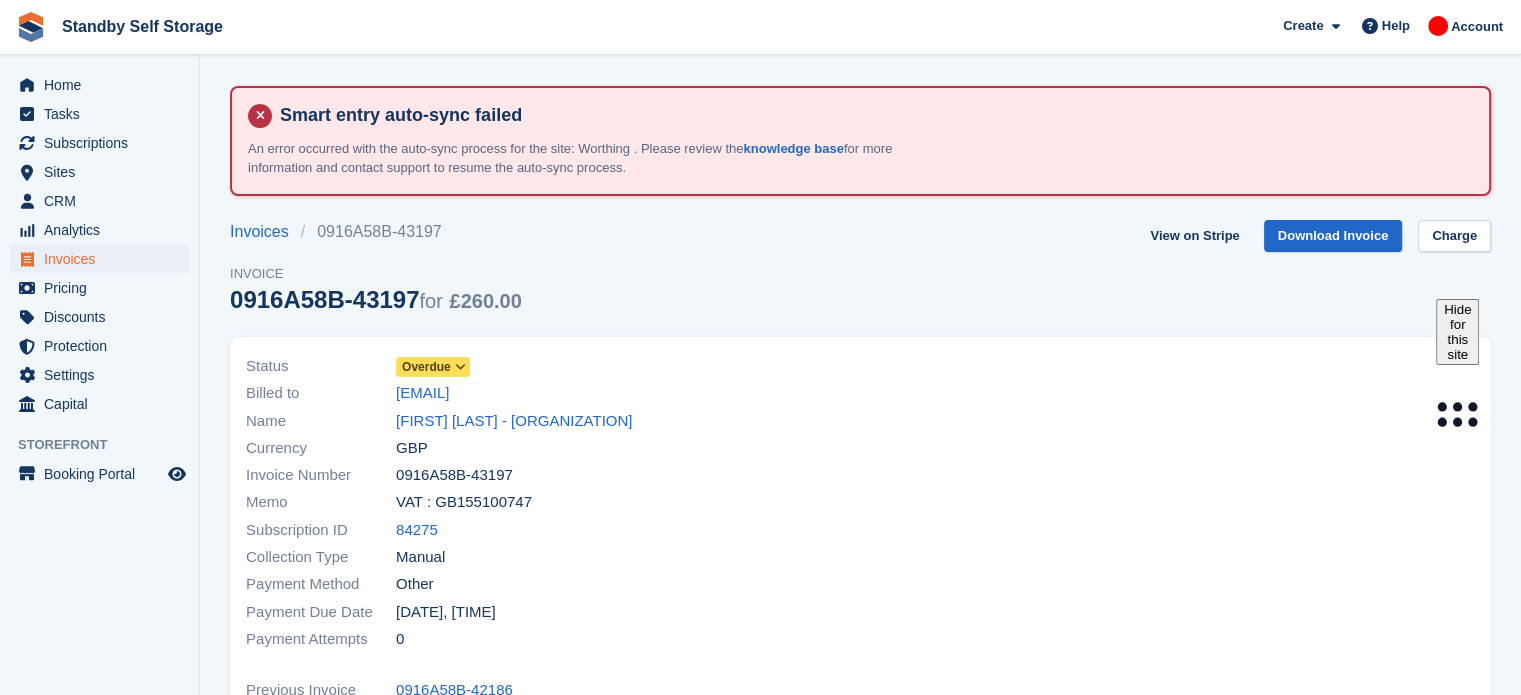 click at bounding box center [461, 367] 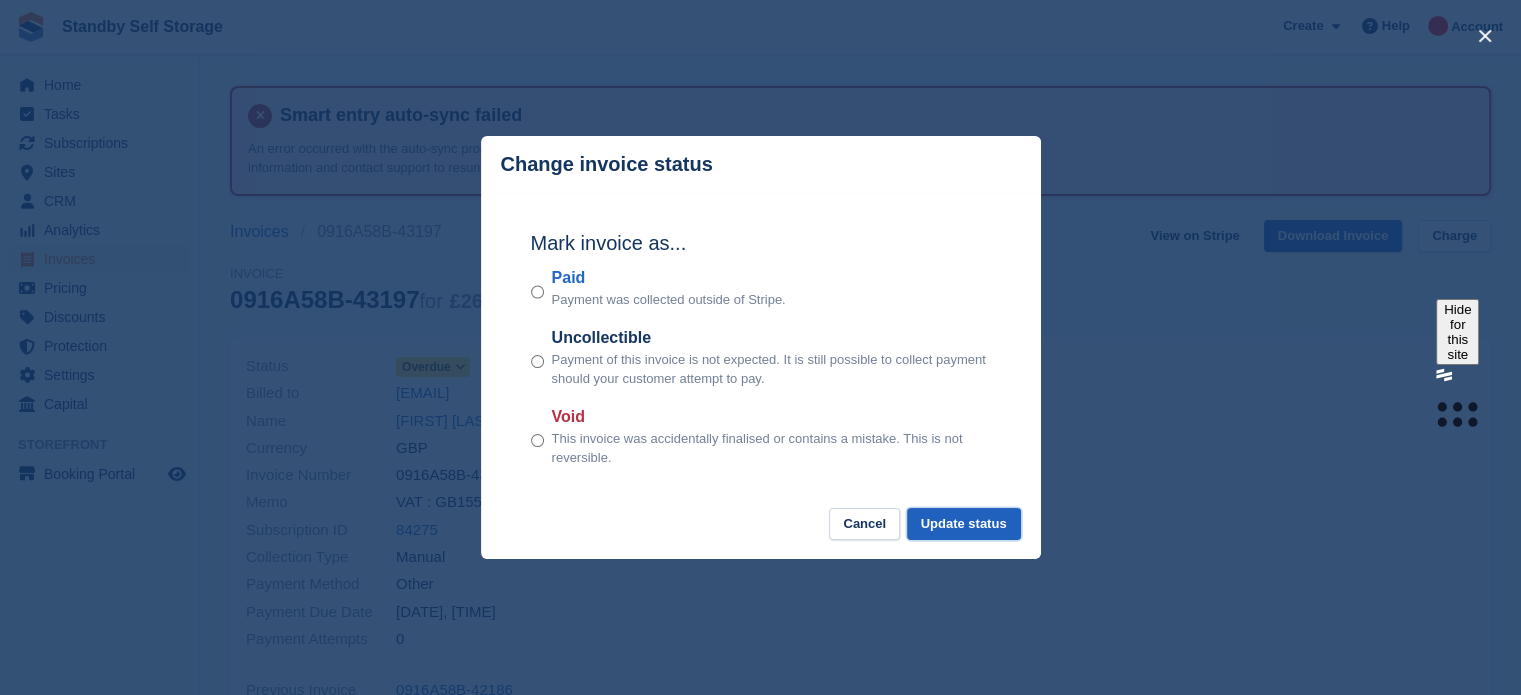 click on "Update status" at bounding box center (964, 524) 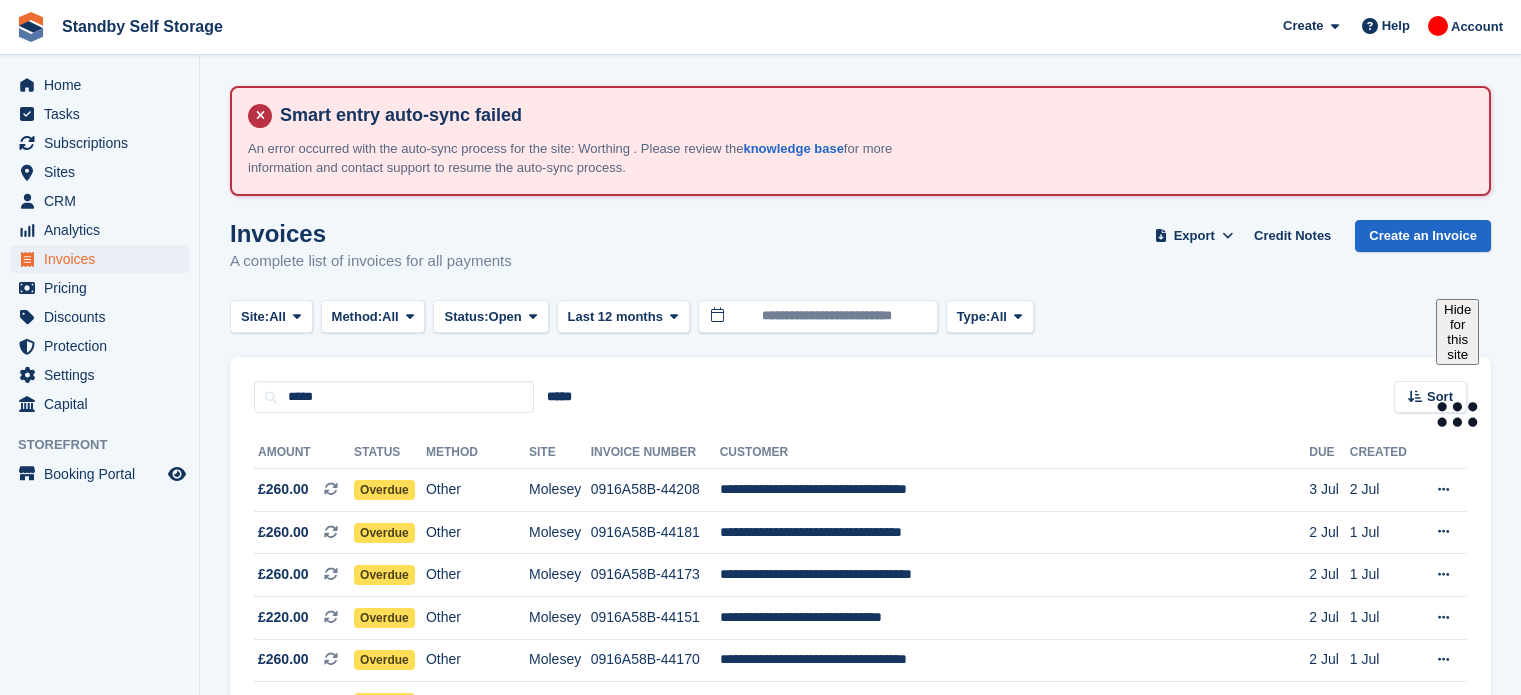 scroll, scrollTop: 748, scrollLeft: 0, axis: vertical 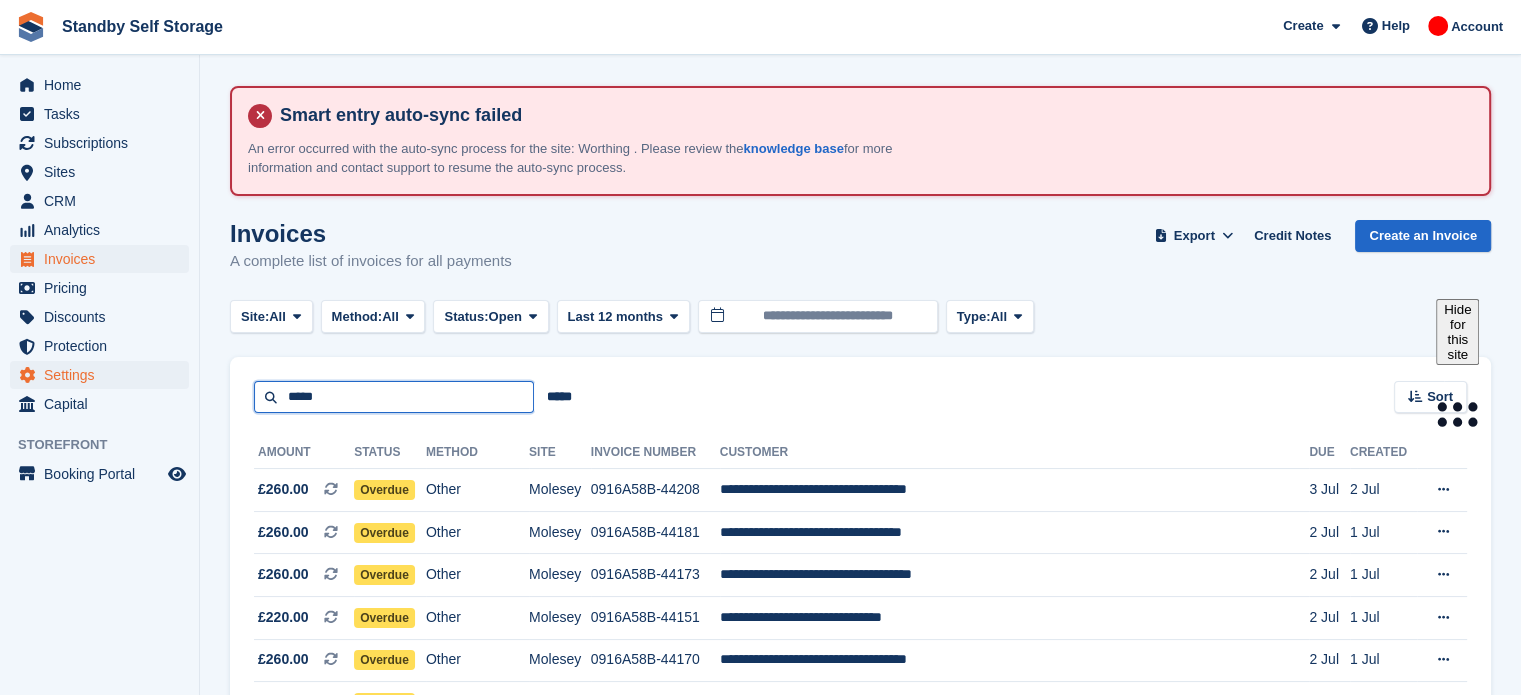 drag, startPoint x: 384, startPoint y: 405, endPoint x: 92, endPoint y: 375, distance: 293.53705 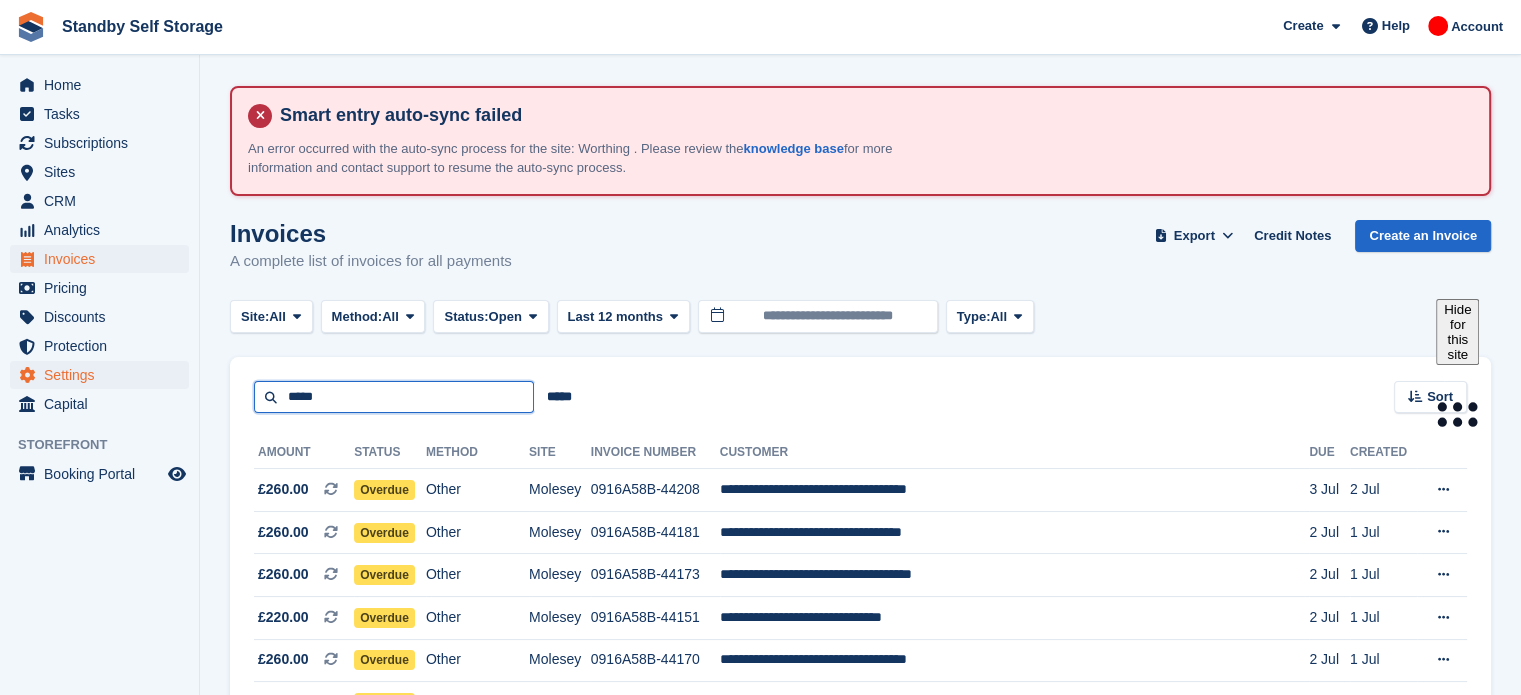 click on "Home
Tasks
Subscriptions
Subscriptions
Subscriptions
Contracts
Price increases
NEW
Contracts
Price increases
NEW
Sites
Sites
Sites
Aylesbury
Croydon" at bounding box center (760, 710) 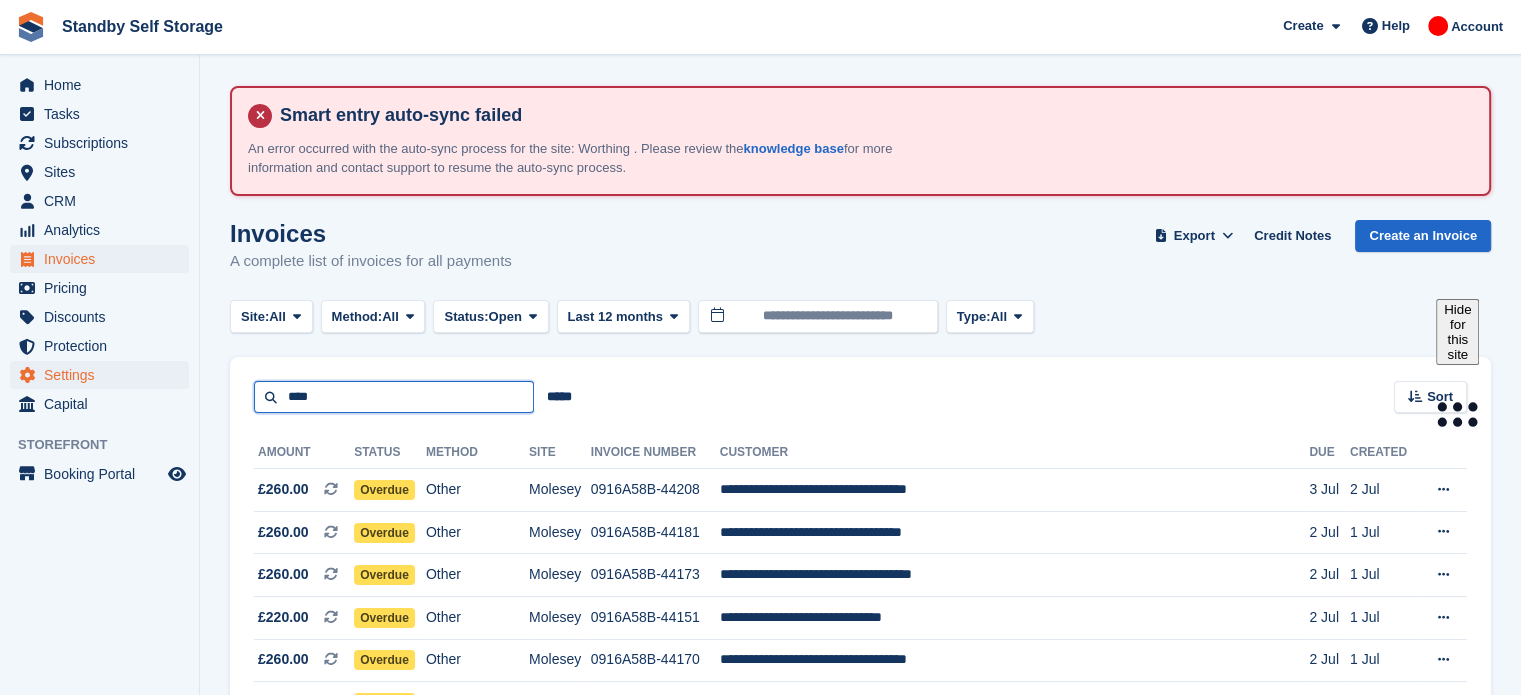 type on "****" 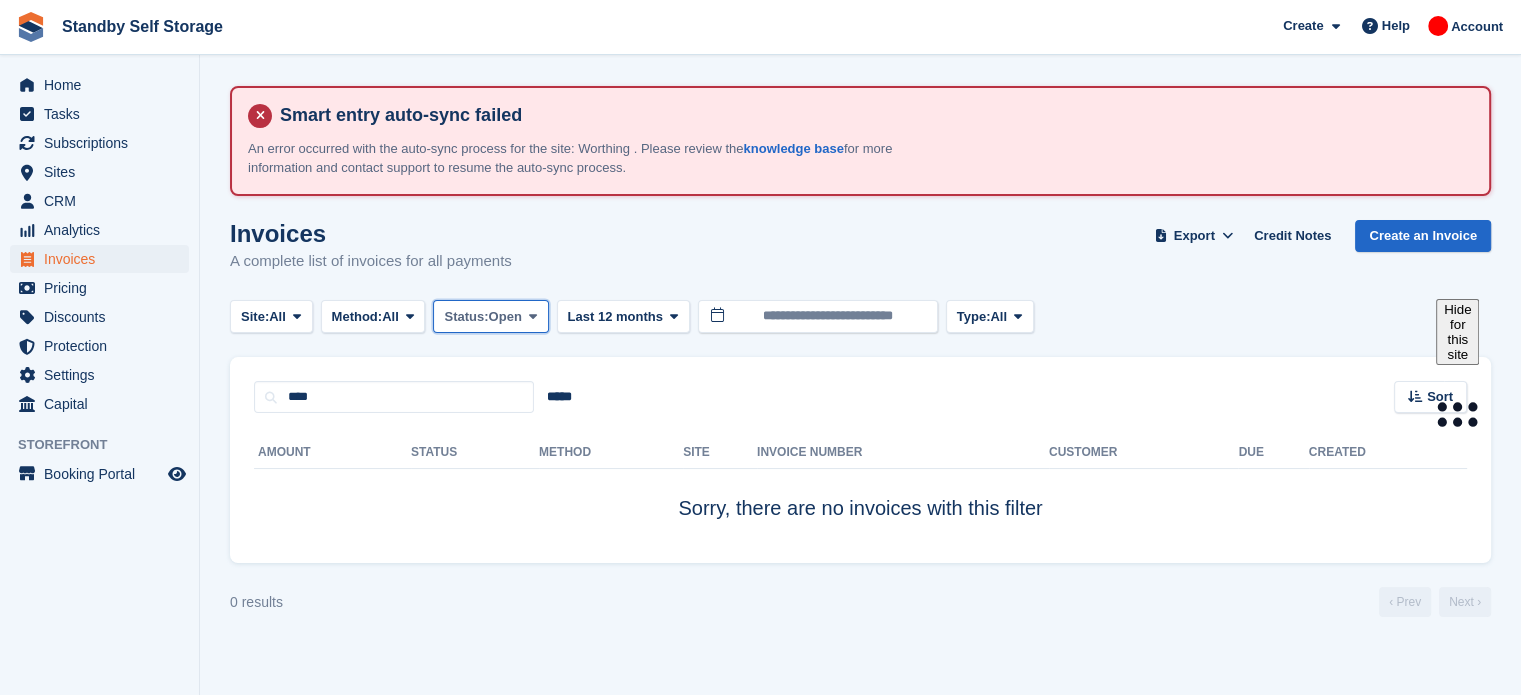 click on "Status:" at bounding box center (466, 317) 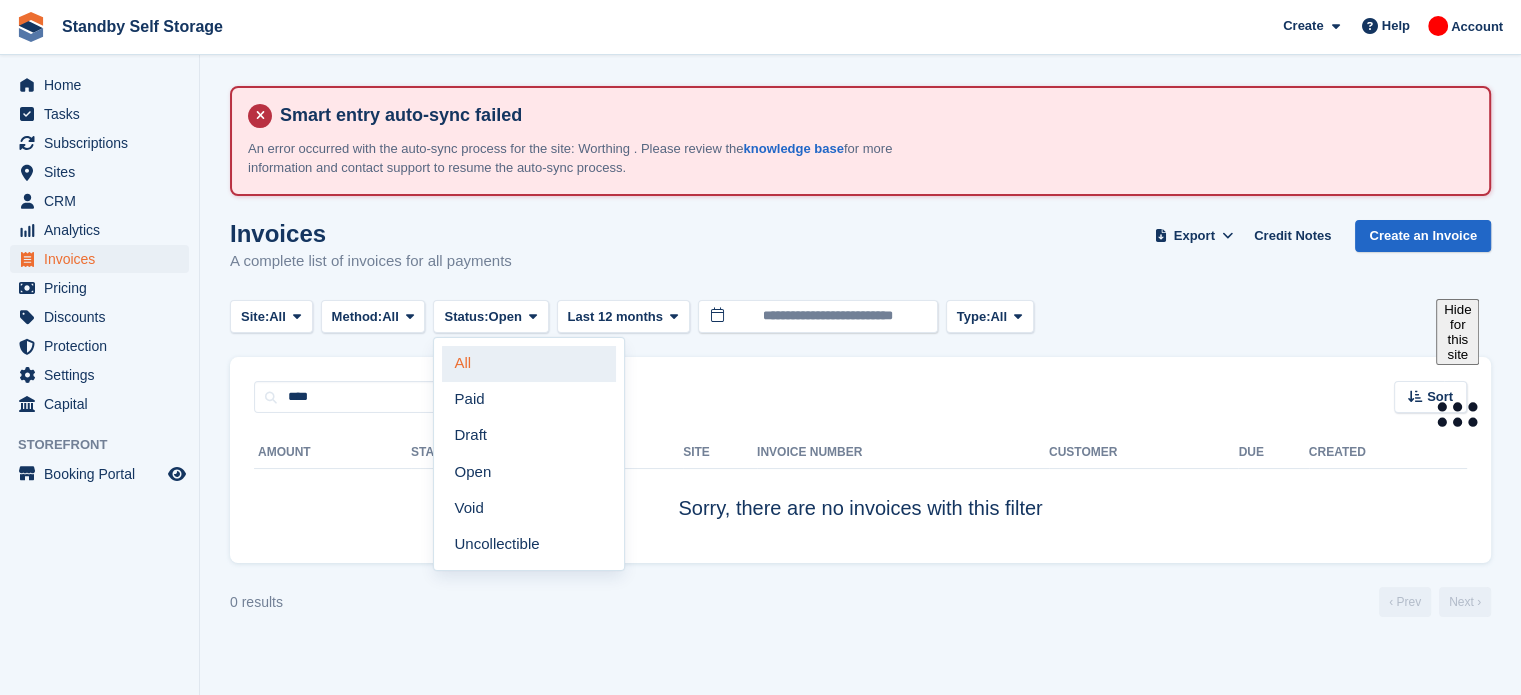 click on "All" at bounding box center [529, 364] 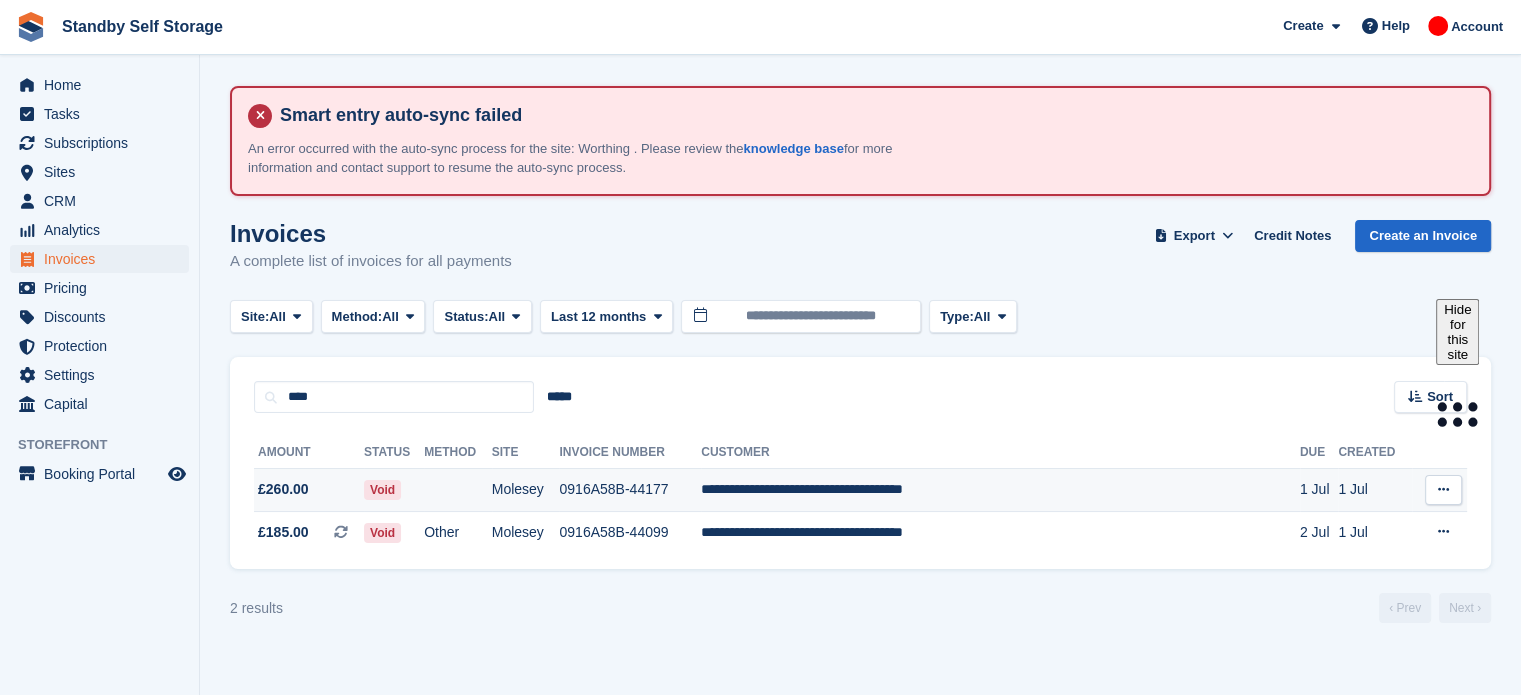 click on "**********" at bounding box center [1000, 490] 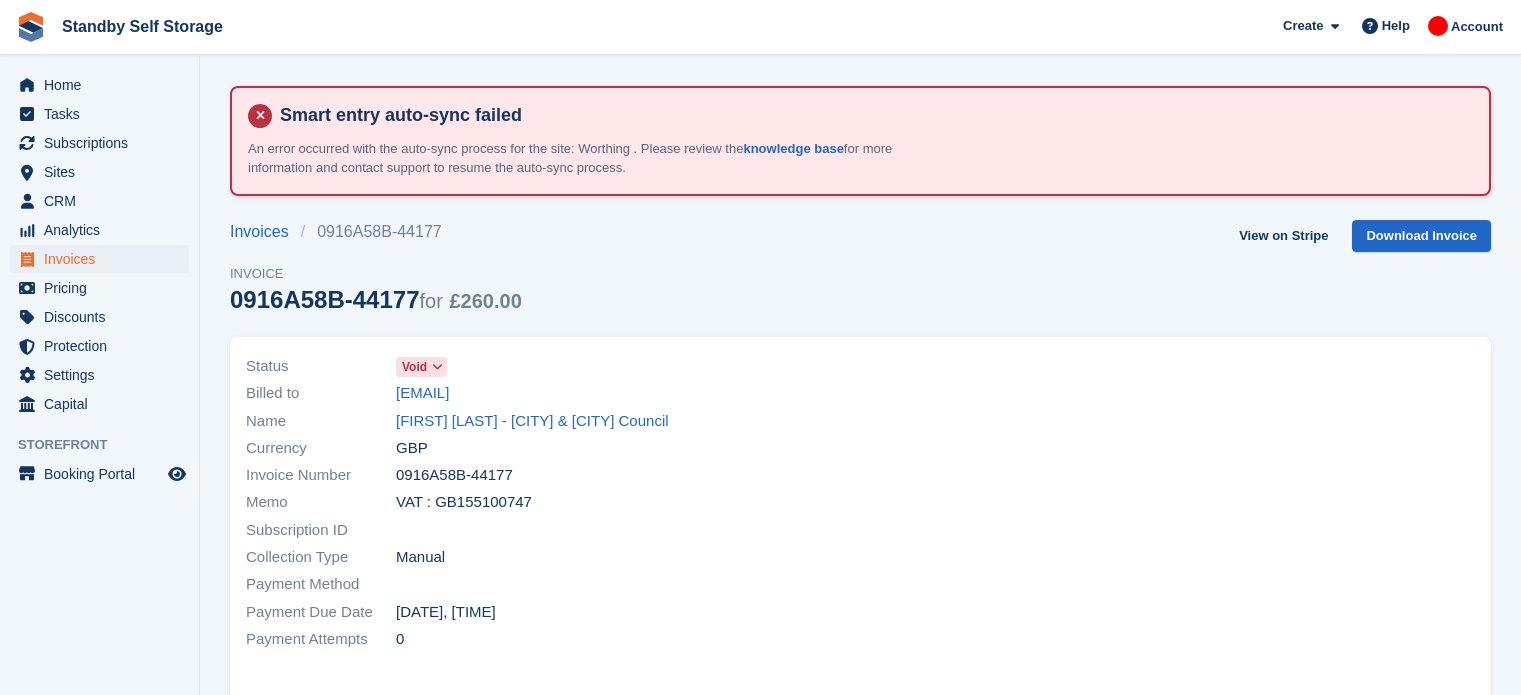 scroll, scrollTop: 0, scrollLeft: 0, axis: both 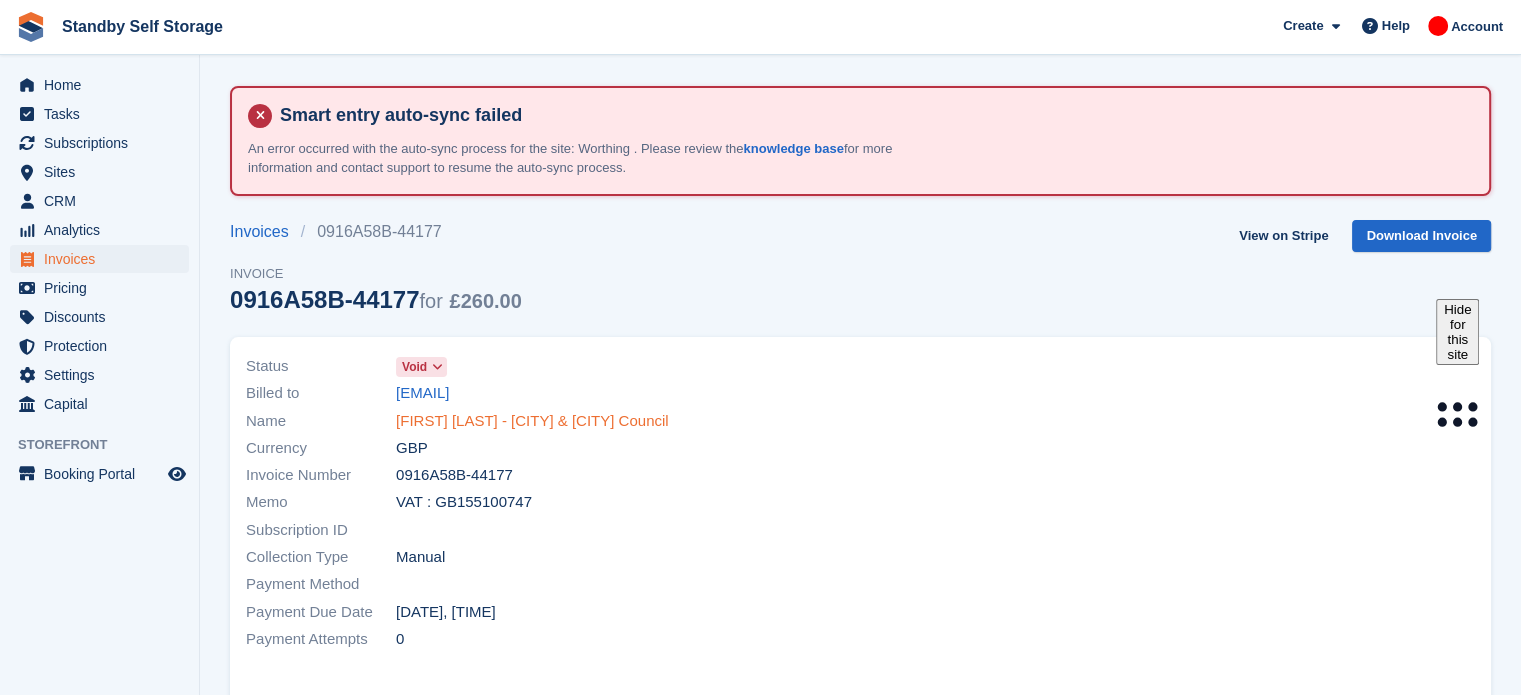 click on "[FIRST] [LAST] - [CITY] Council" at bounding box center [532, 421] 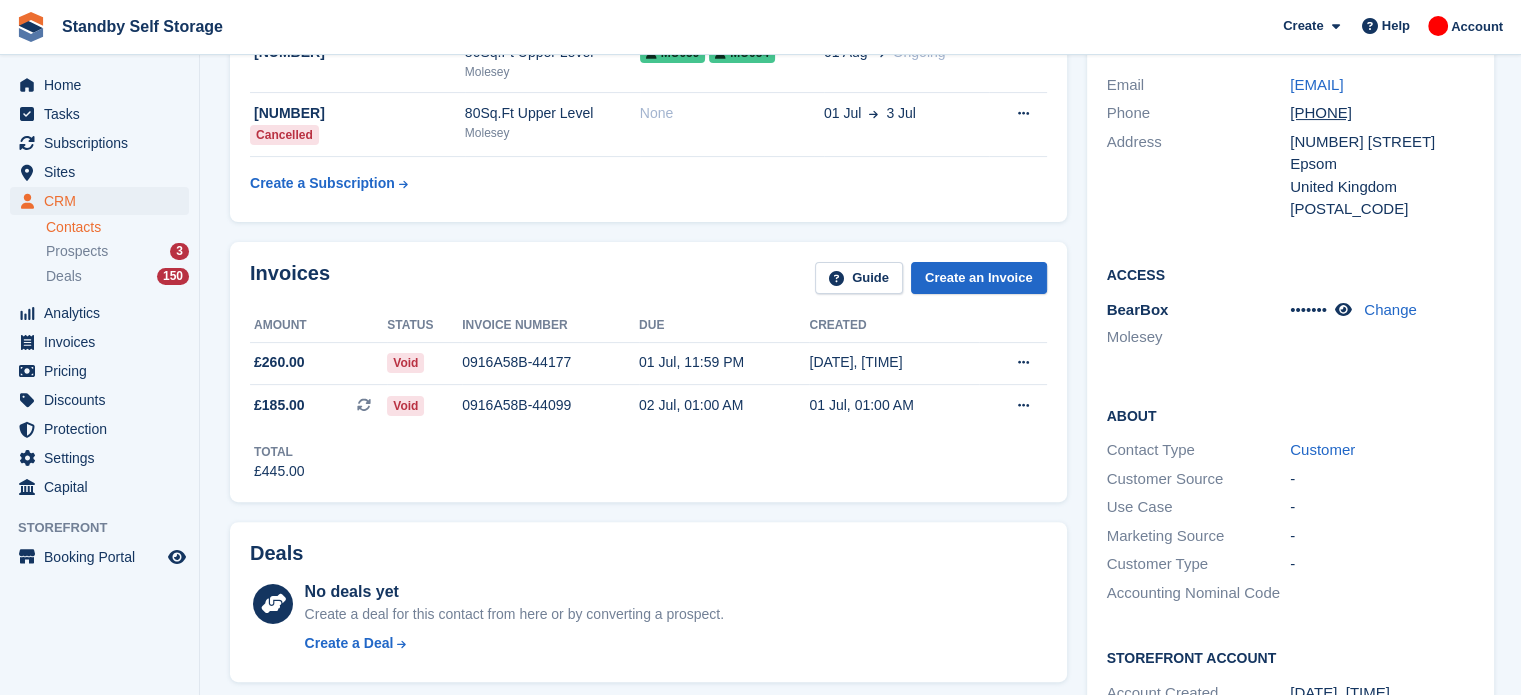 scroll, scrollTop: 496, scrollLeft: 0, axis: vertical 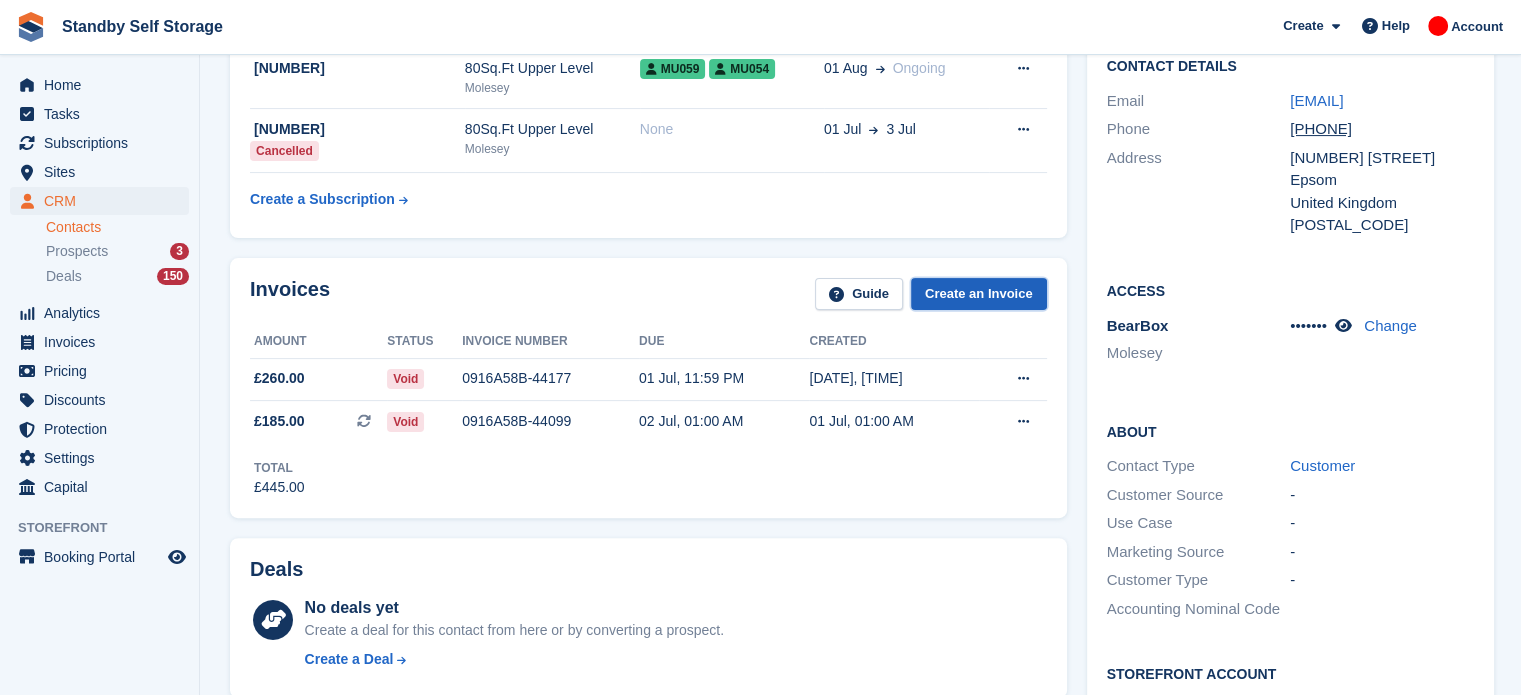 click on "Create an Invoice" at bounding box center (979, 294) 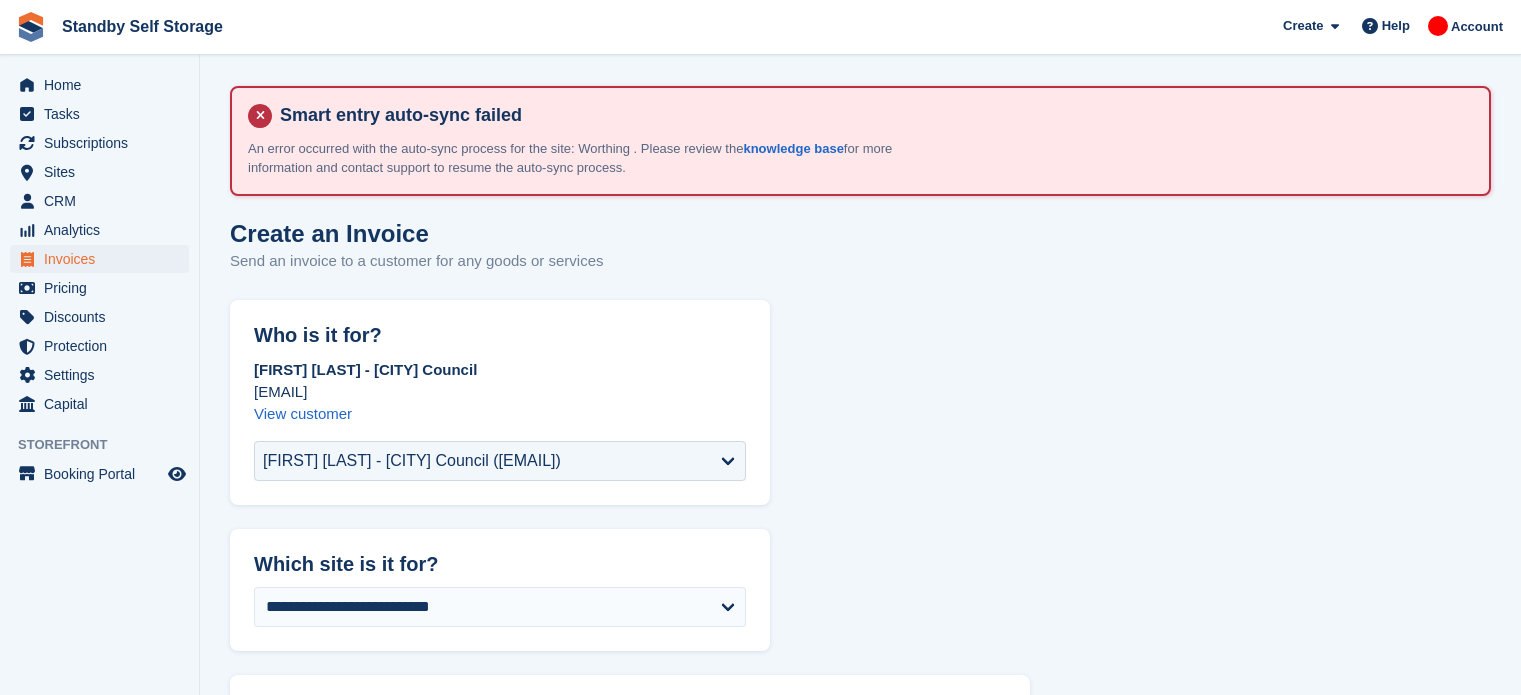 scroll, scrollTop: 0, scrollLeft: 0, axis: both 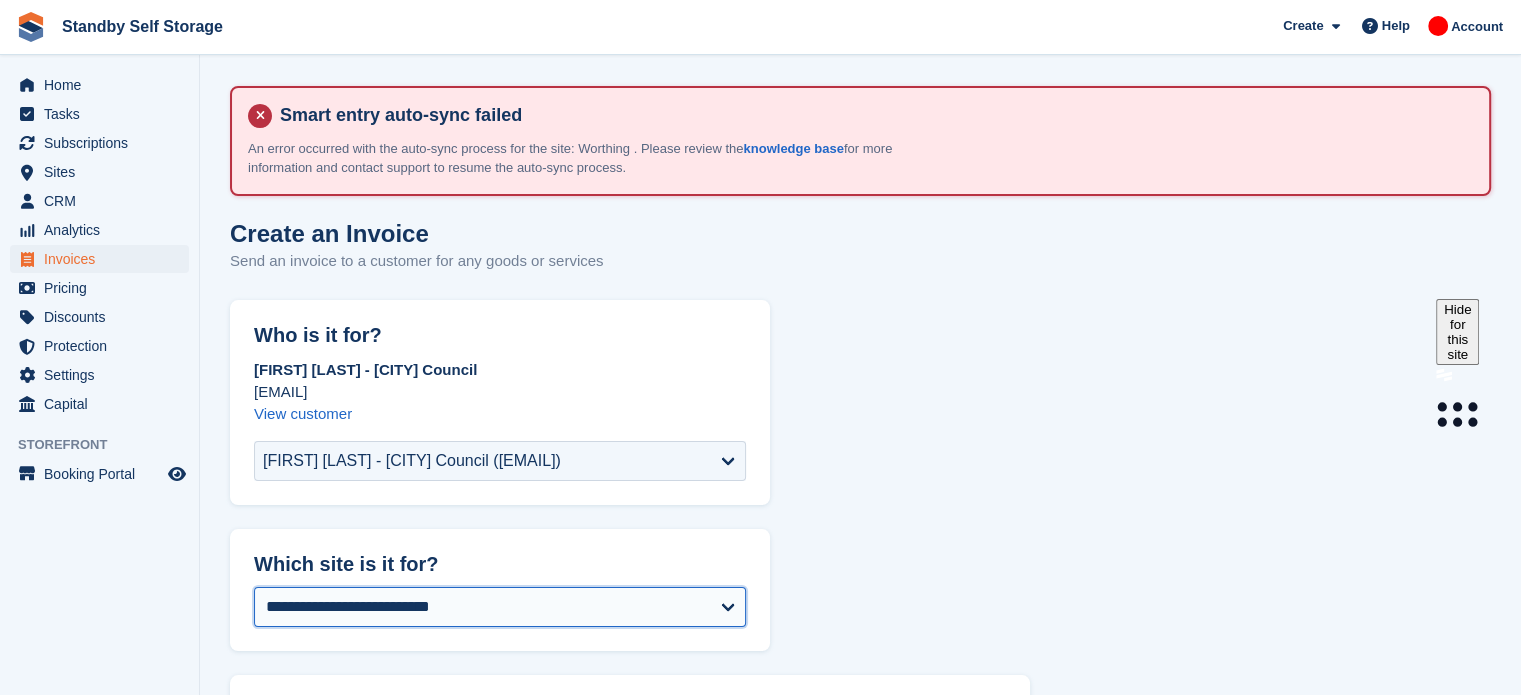 click on "**********" at bounding box center (500, 607) 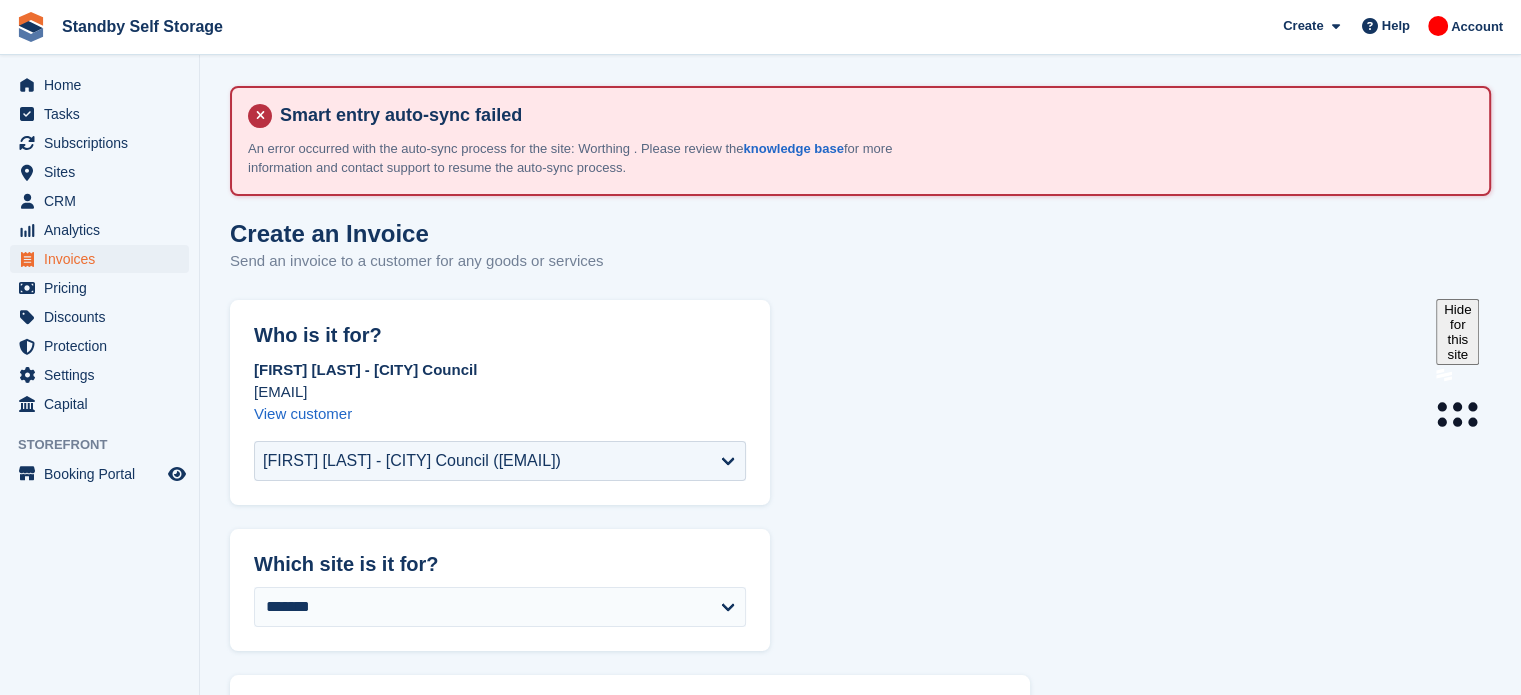 scroll, scrollTop: 377, scrollLeft: 0, axis: vertical 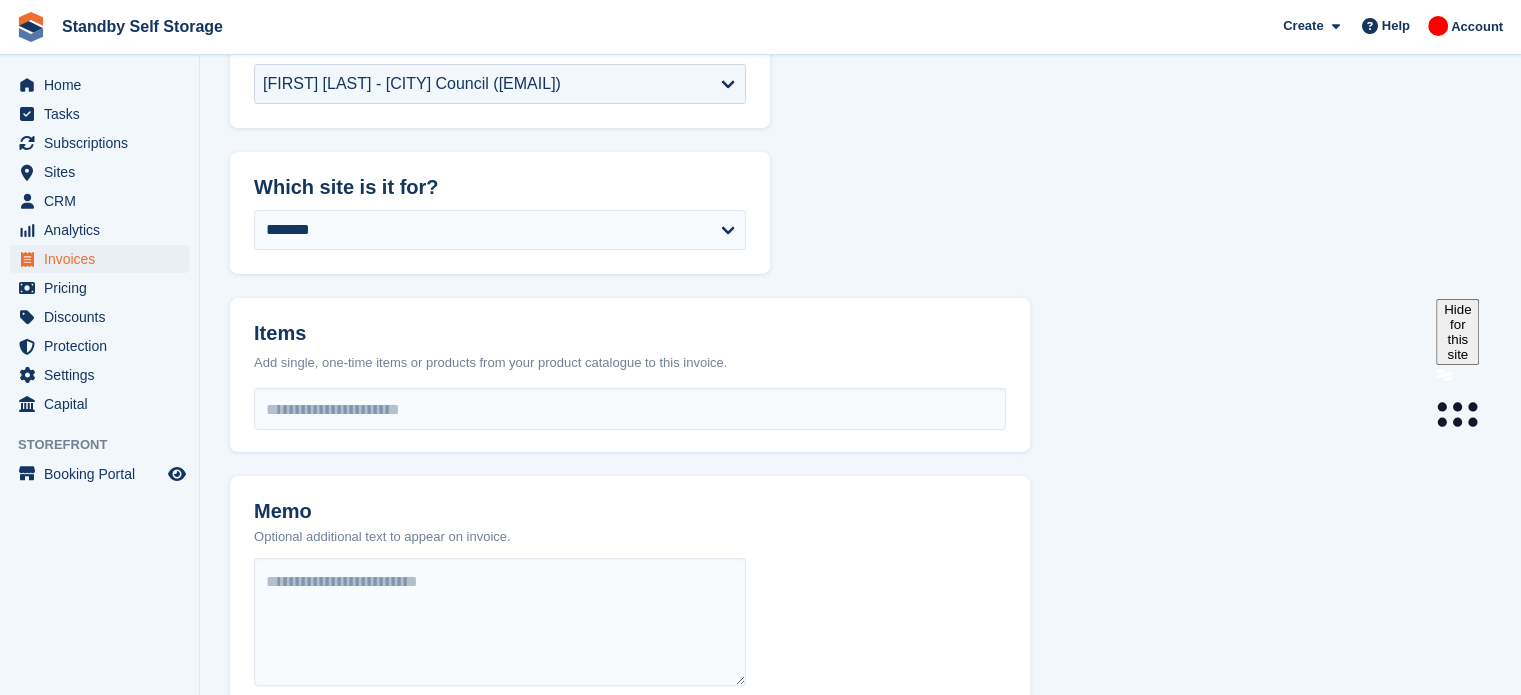 click at bounding box center [630, 409] 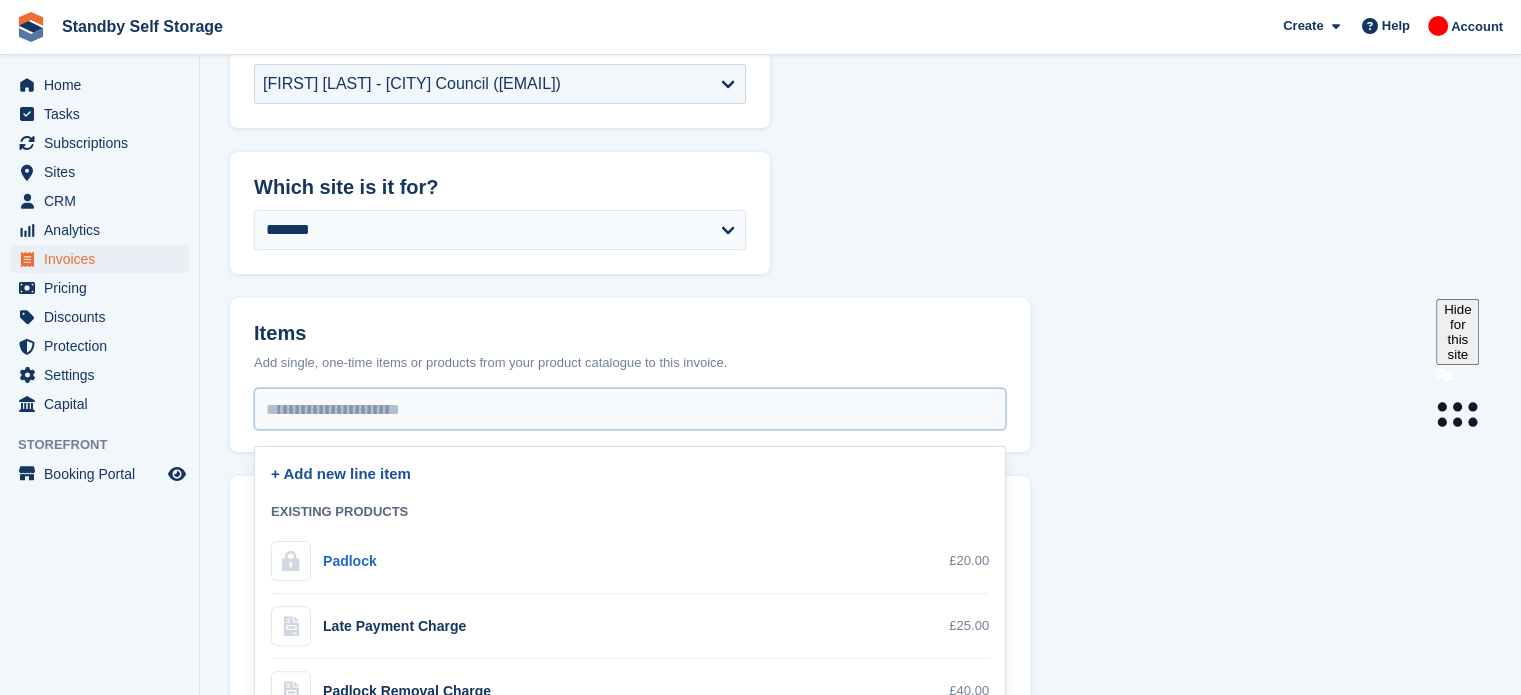 click on "+ Add new line item" at bounding box center [341, 473] 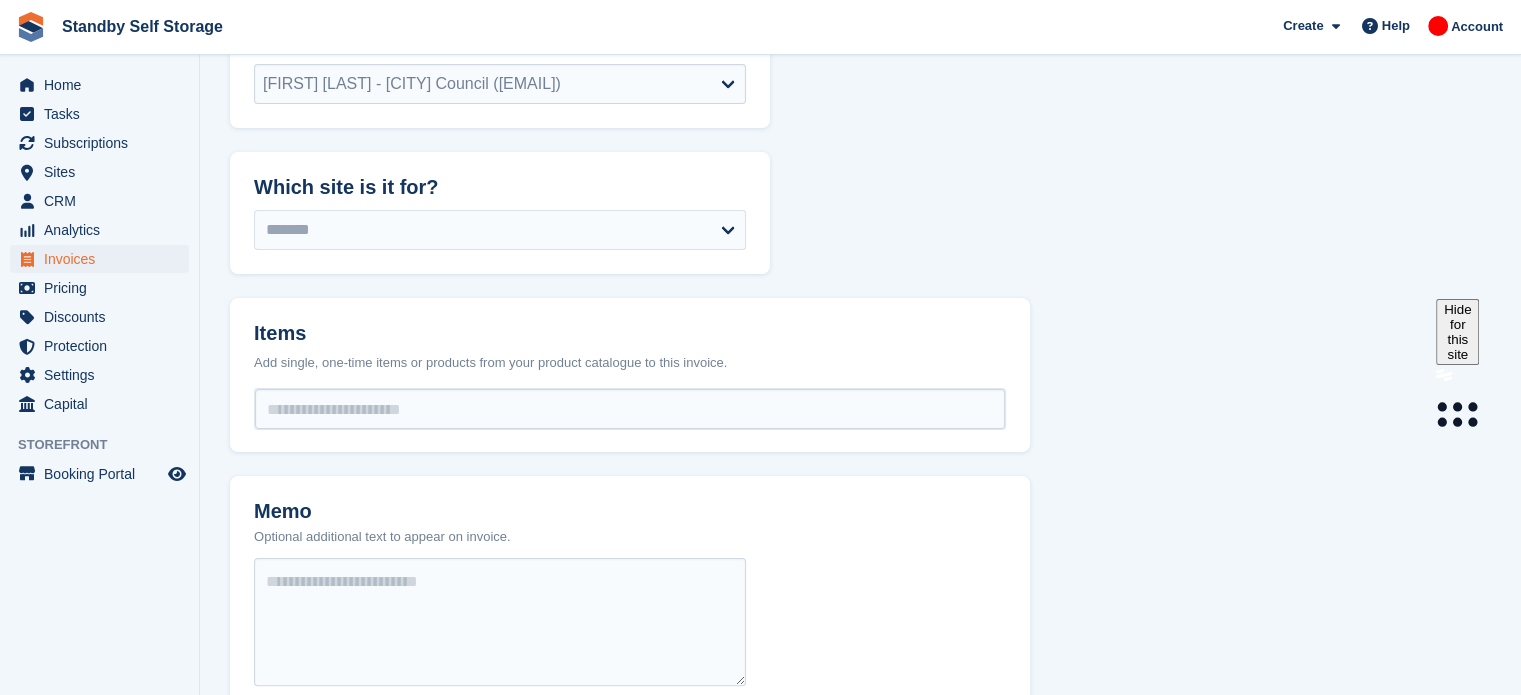 select on "******" 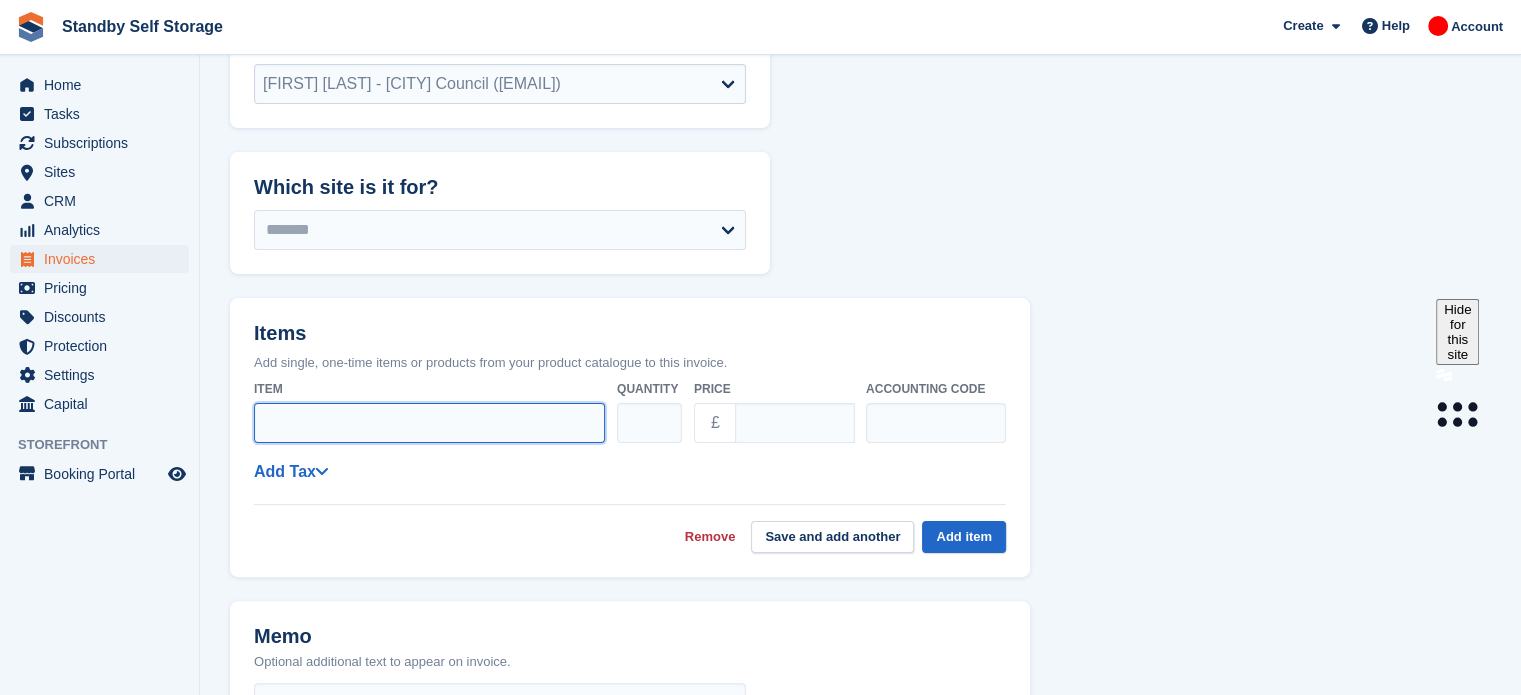 click on "Item" at bounding box center [429, 423] 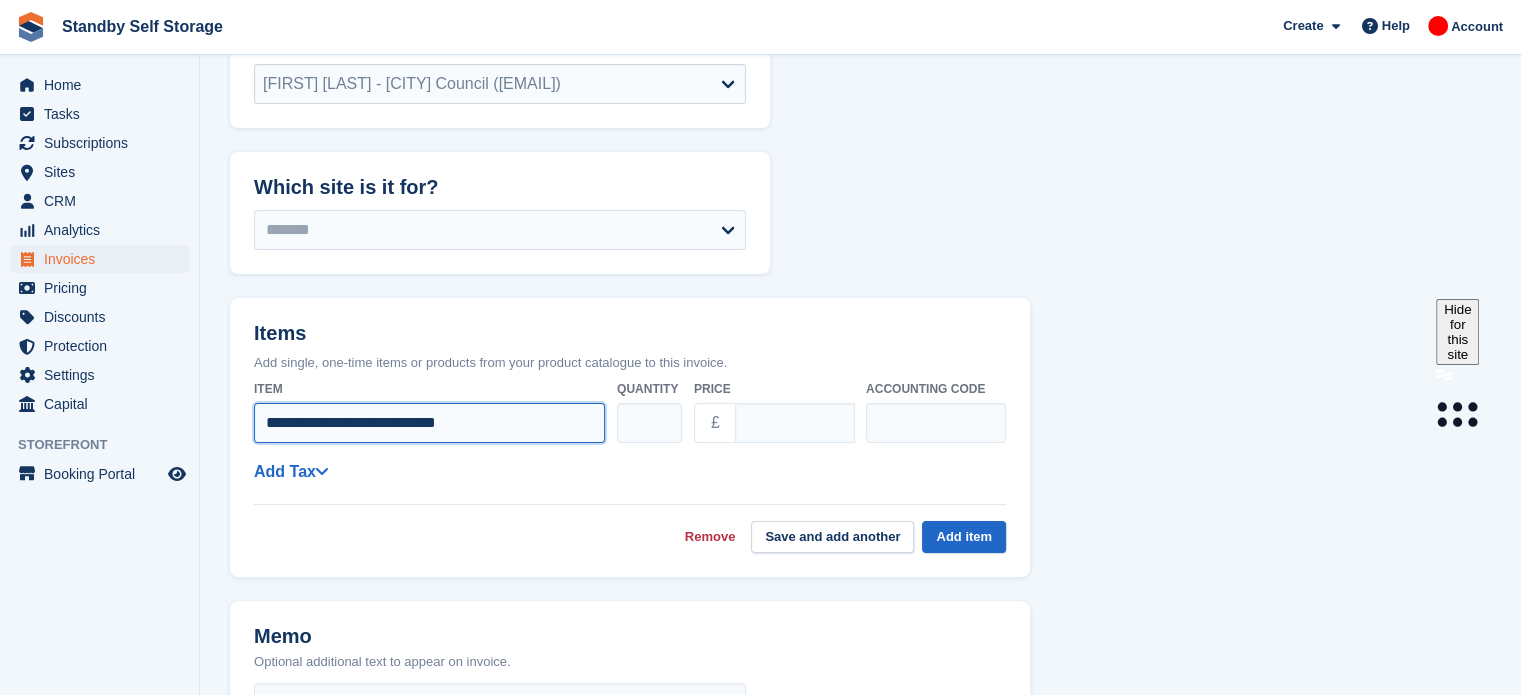 type on "**********" 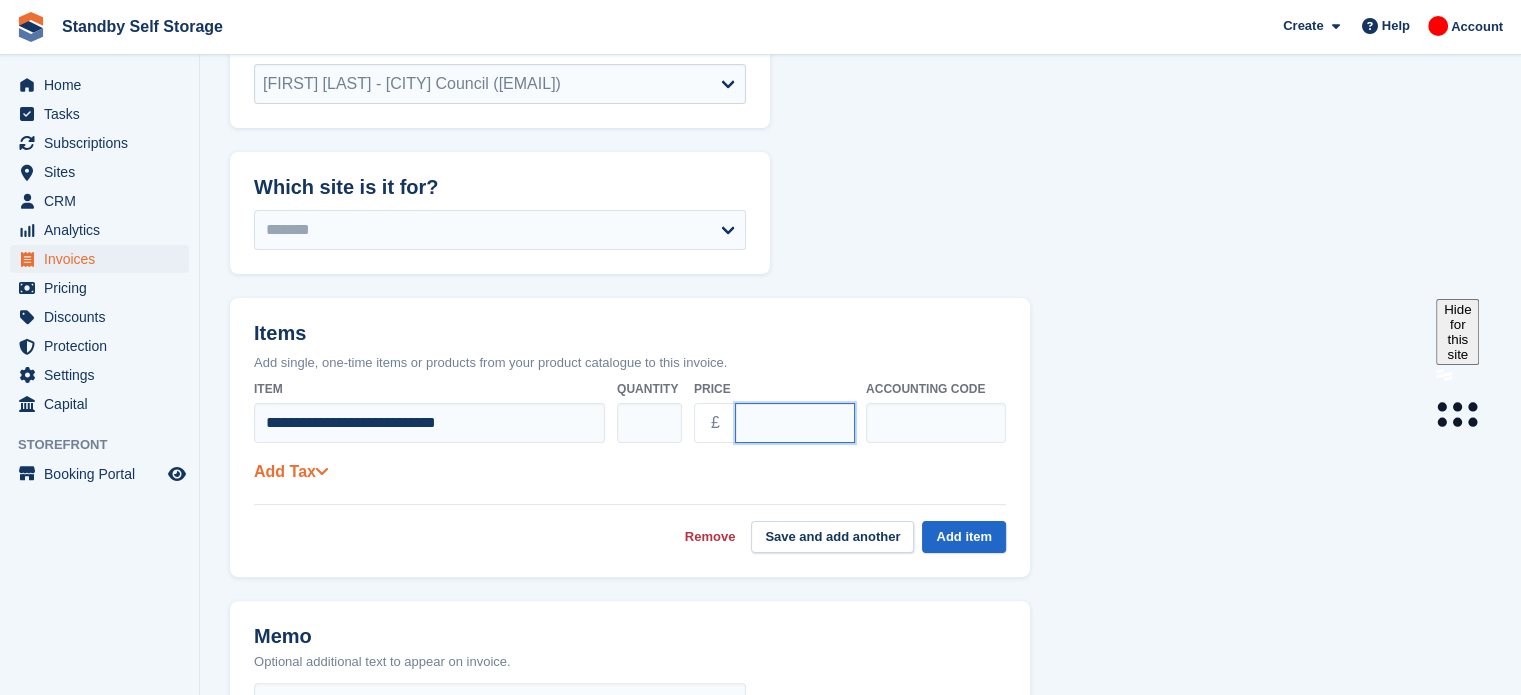 type on "******" 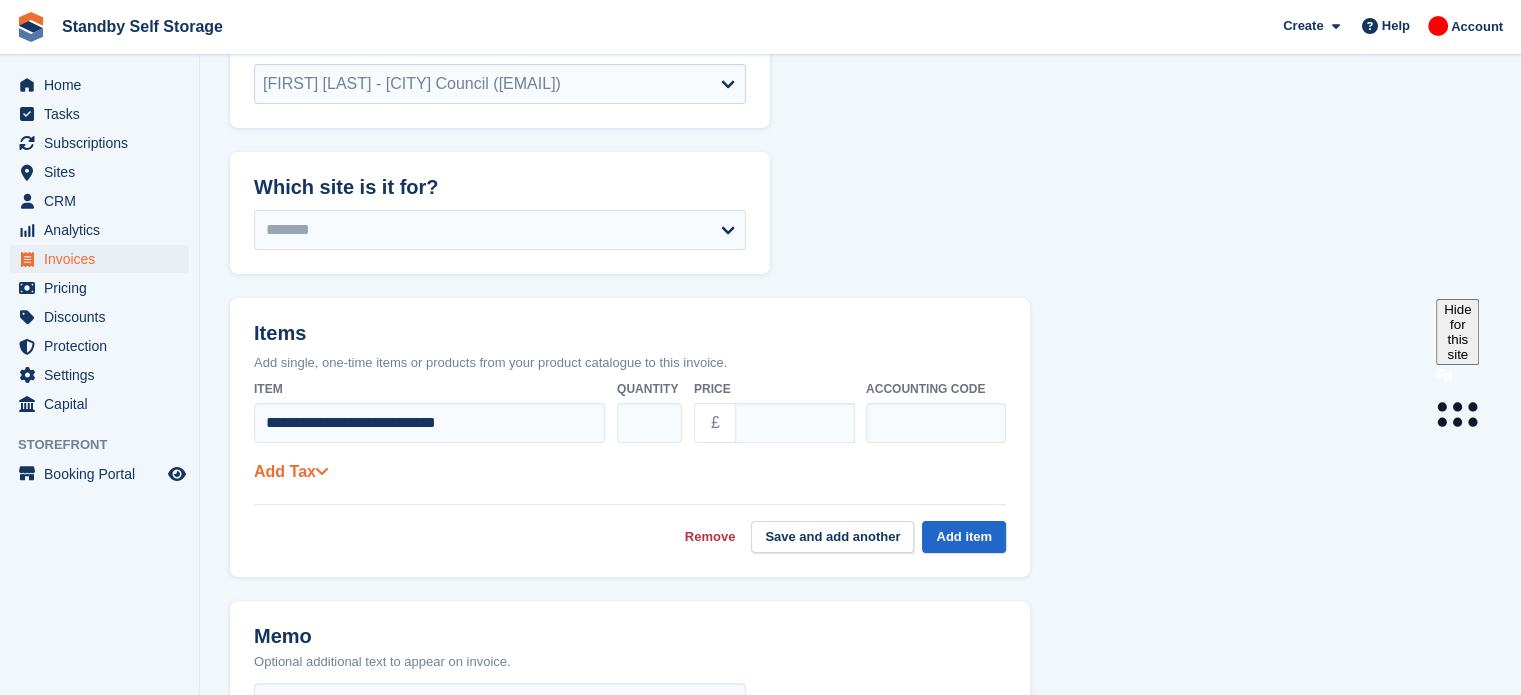click on "Add Tax" at bounding box center [291, 471] 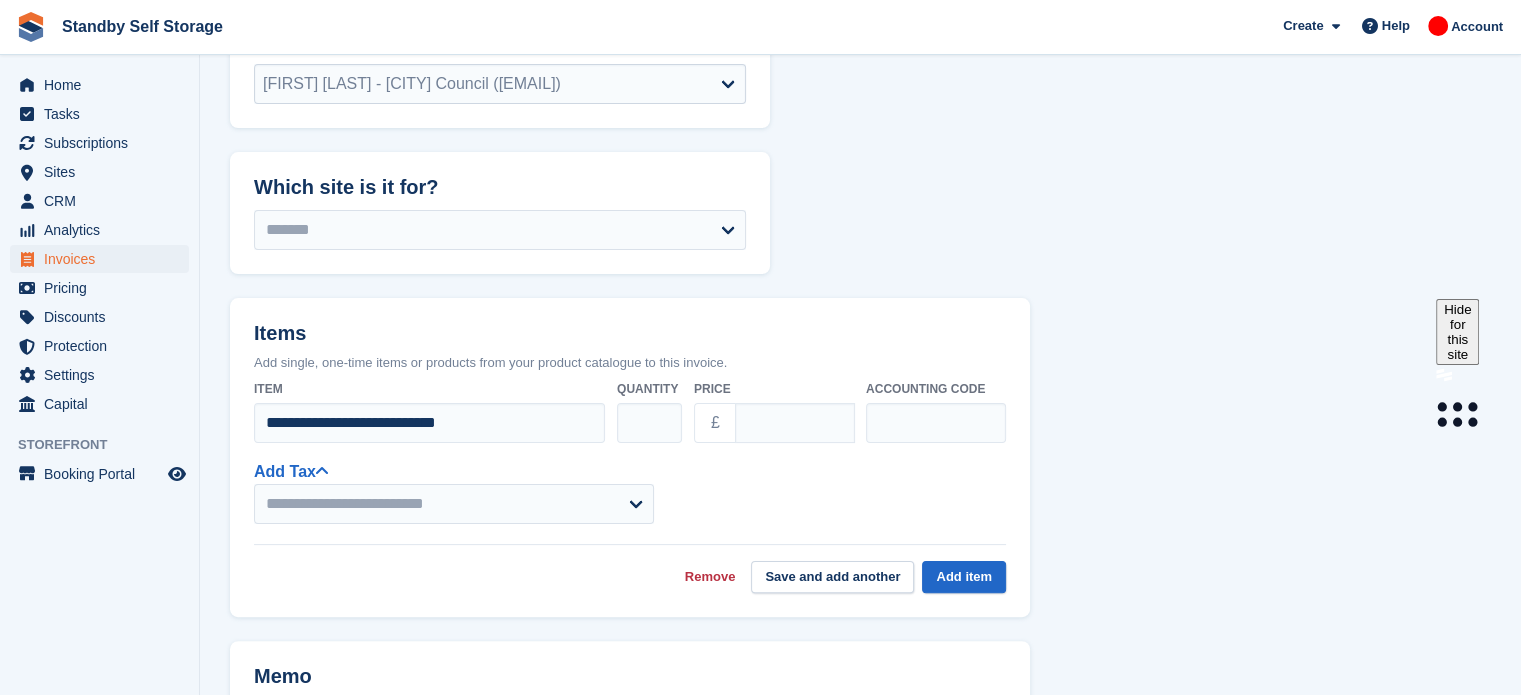 click on "**********" at bounding box center (630, 482) 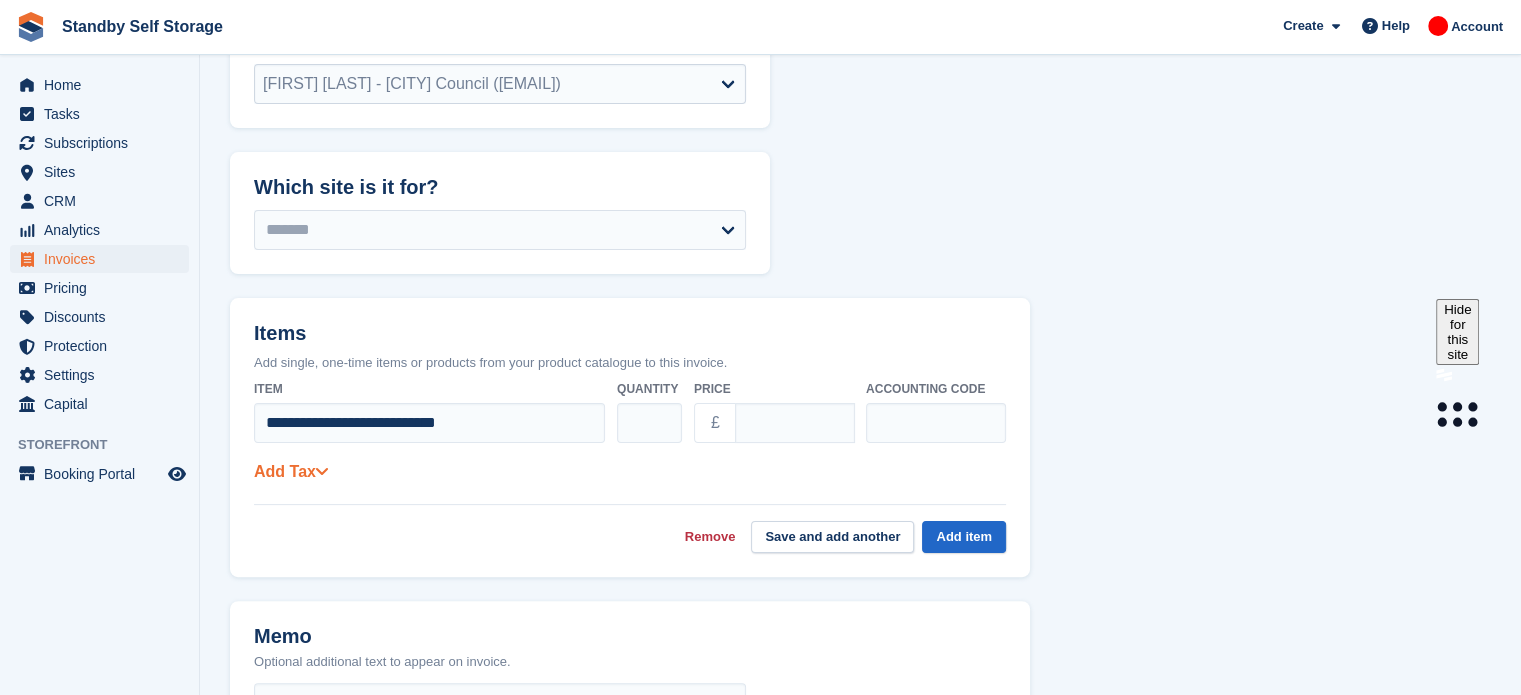 click on "Add Tax" at bounding box center (291, 471) 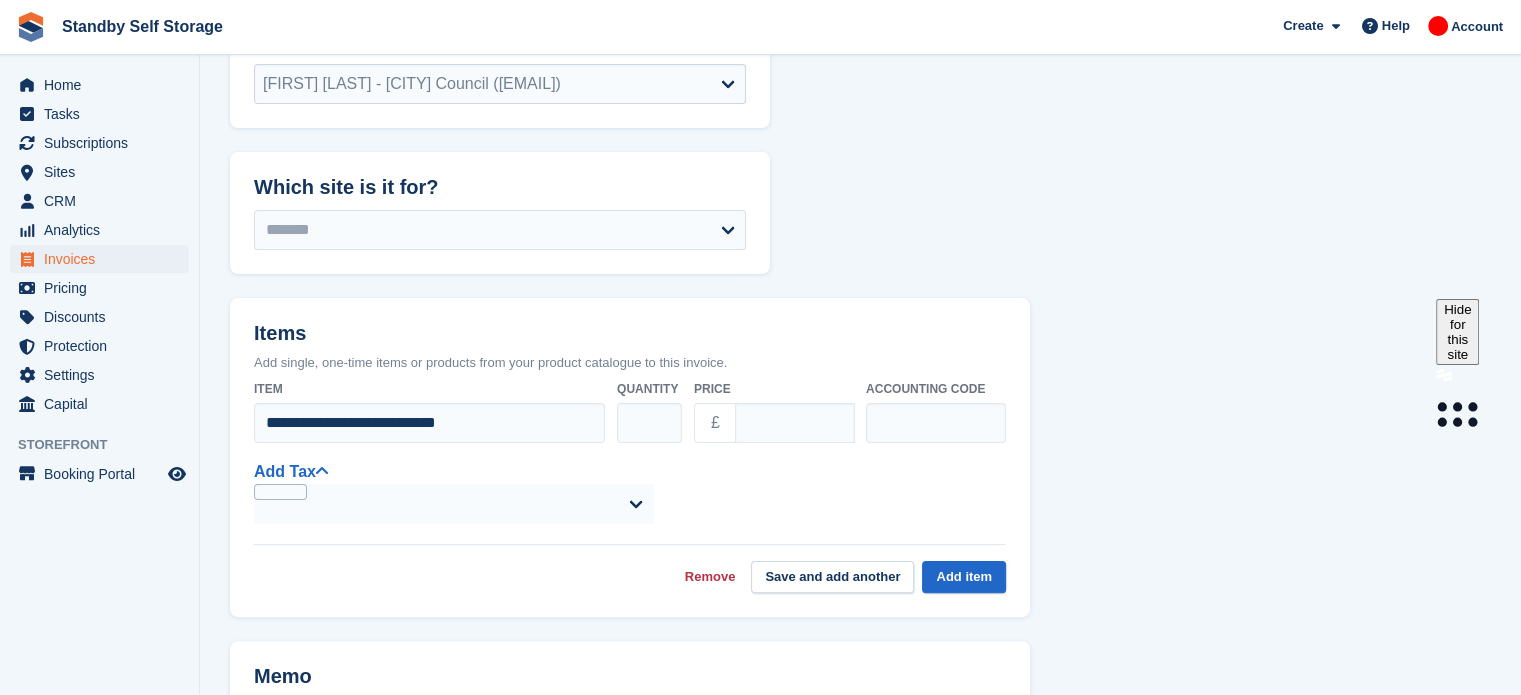 select on "******" 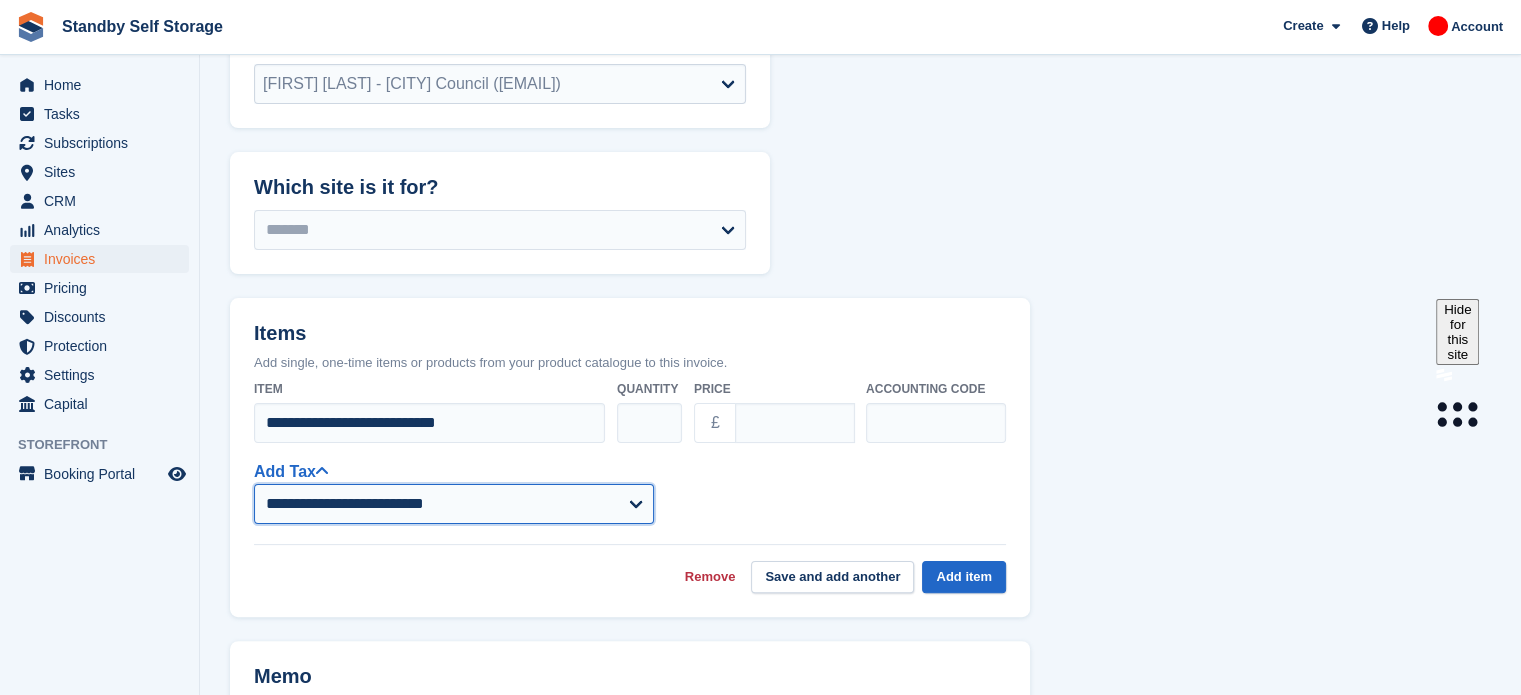 click on "**********" at bounding box center (454, 504) 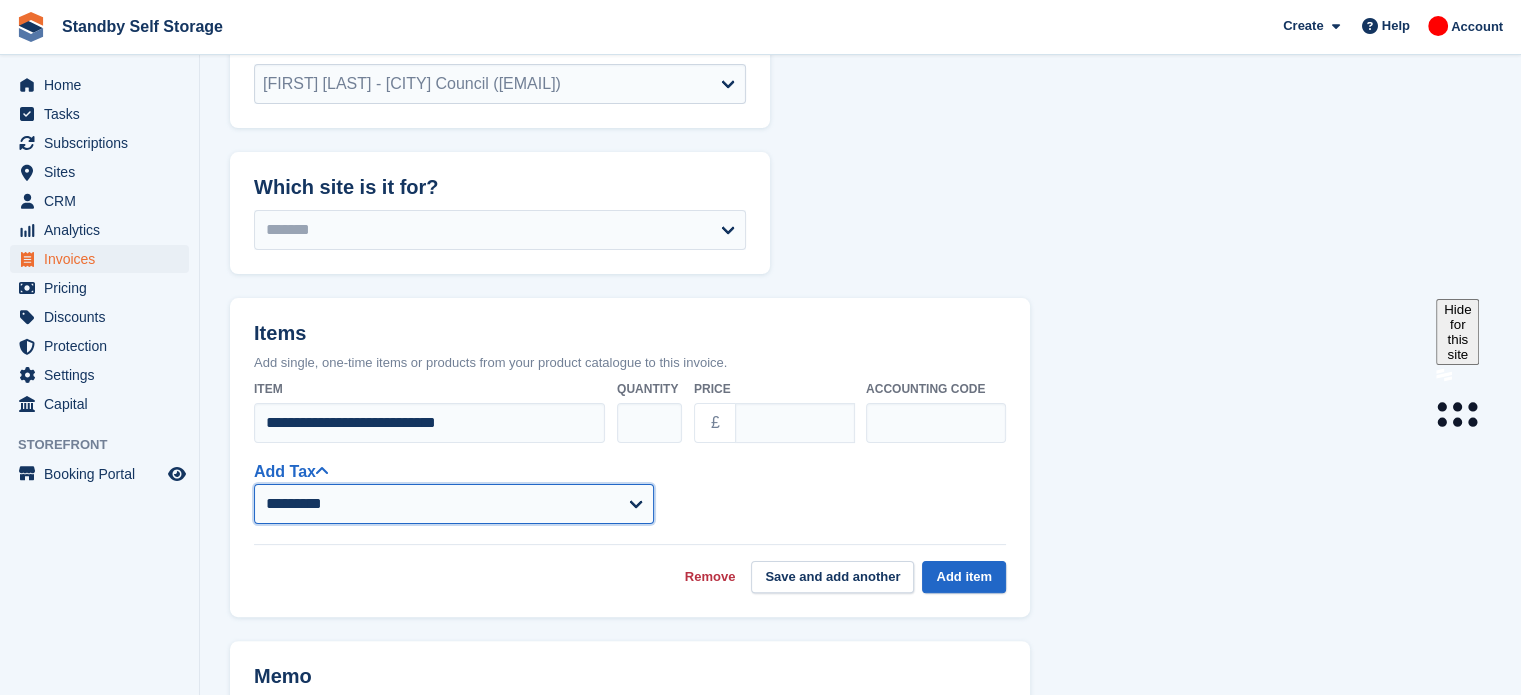 click on "**********" at bounding box center [454, 504] 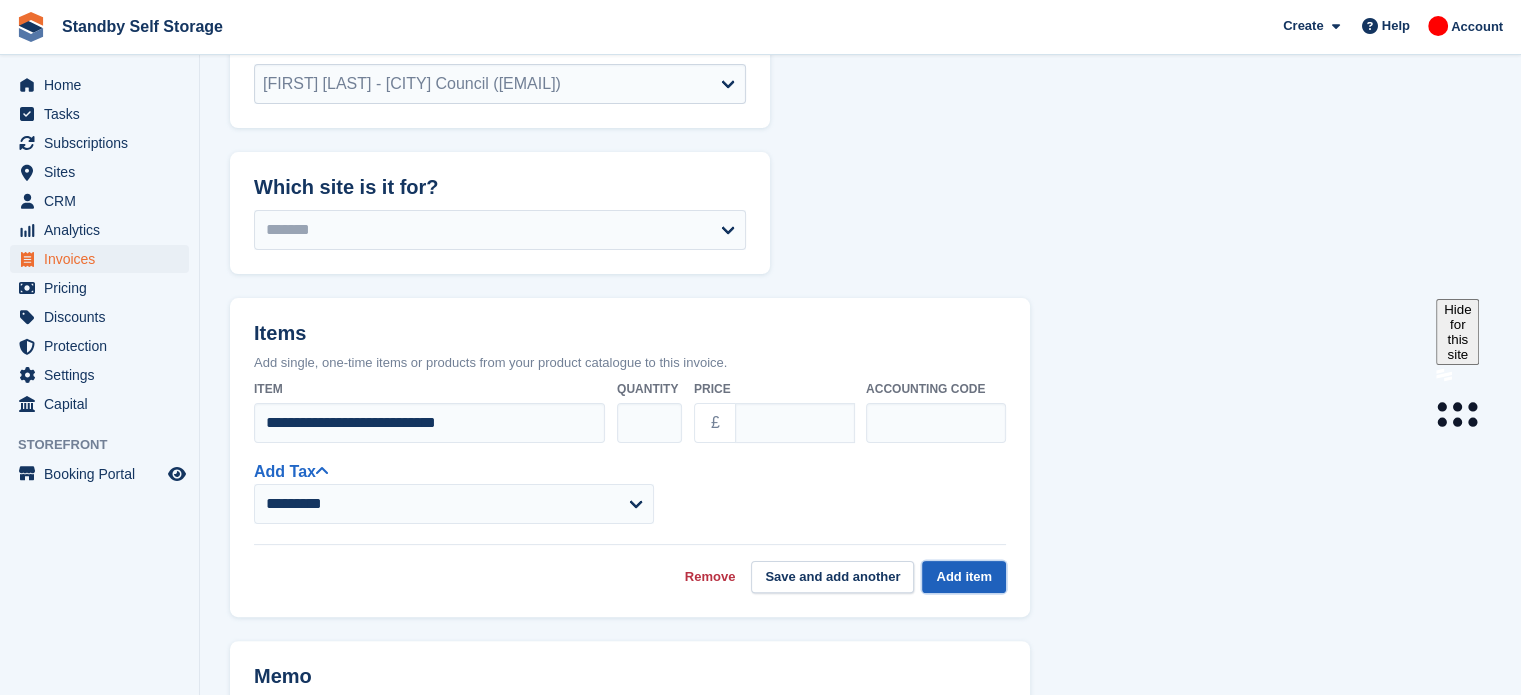 click on "Add item" at bounding box center (964, 577) 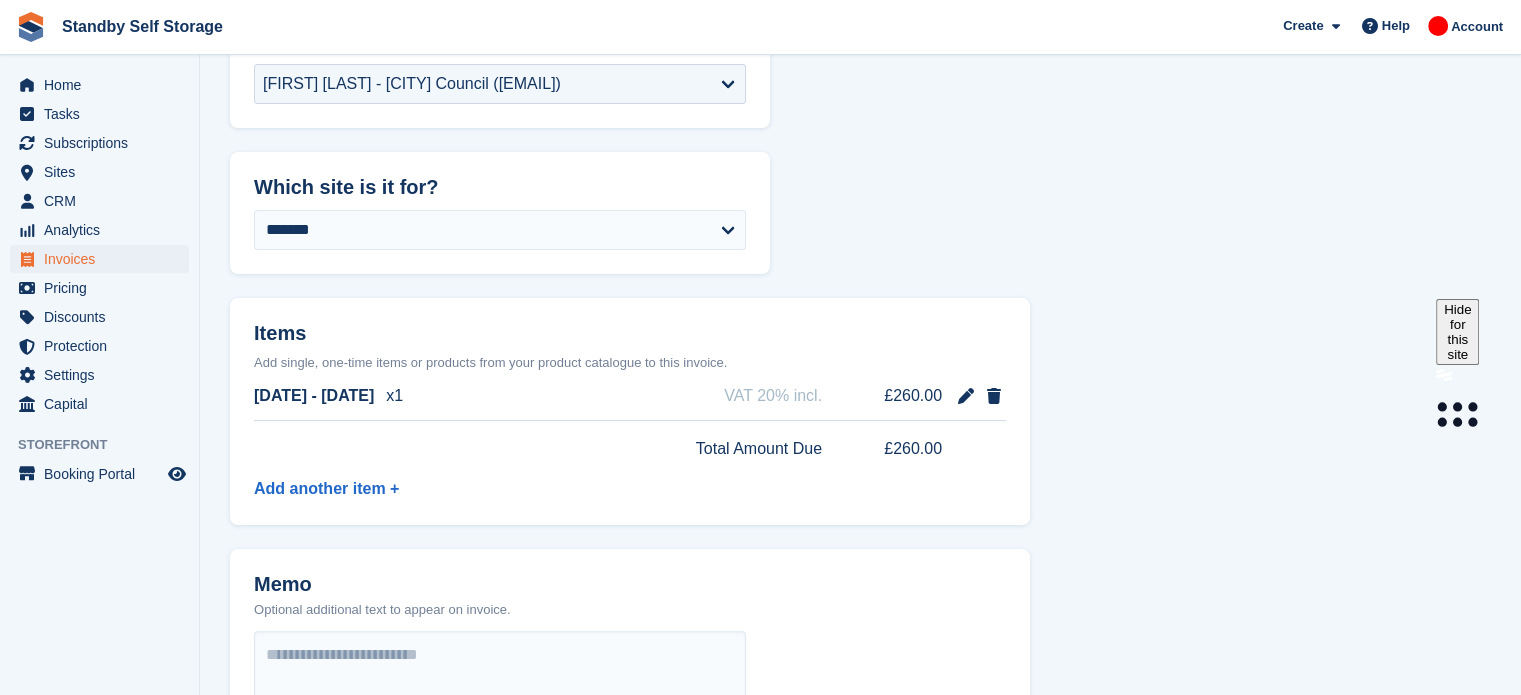 select on "******" 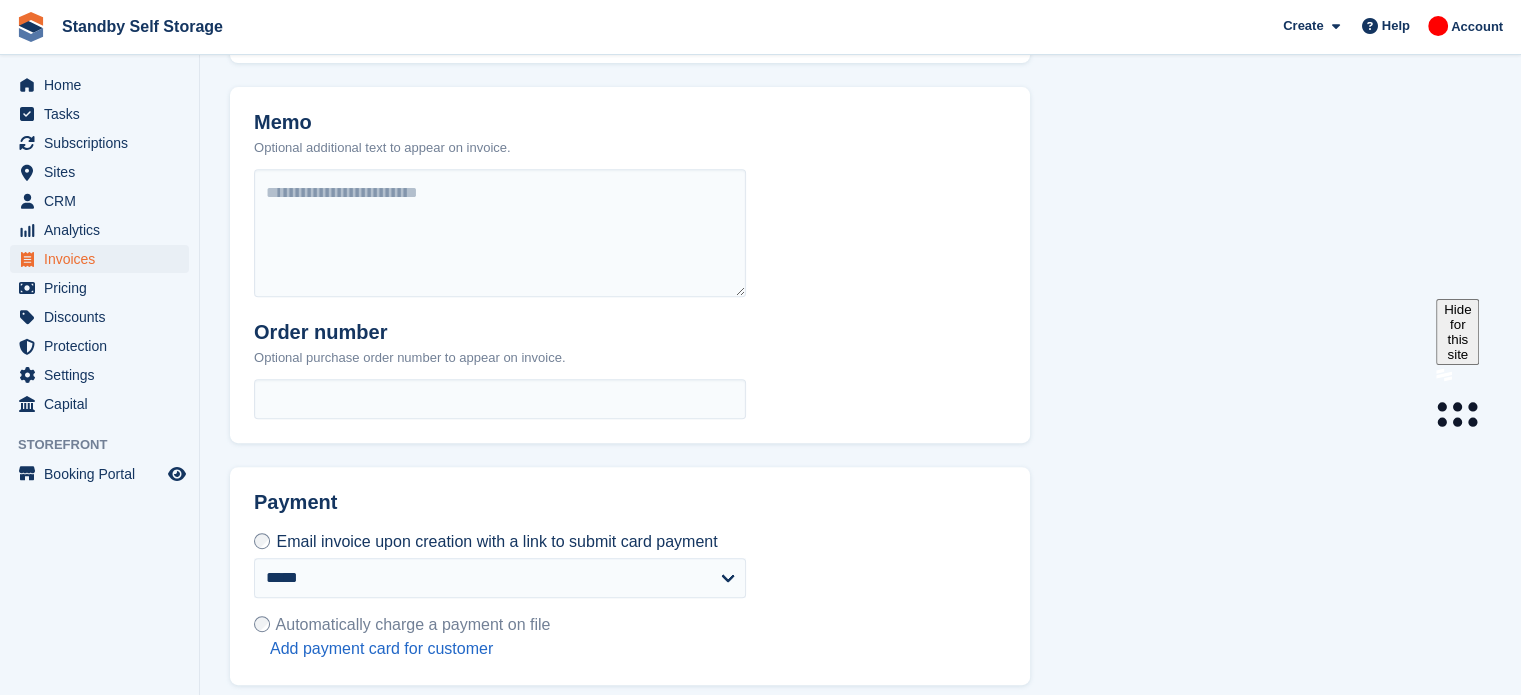 scroll, scrollTop: 920, scrollLeft: 0, axis: vertical 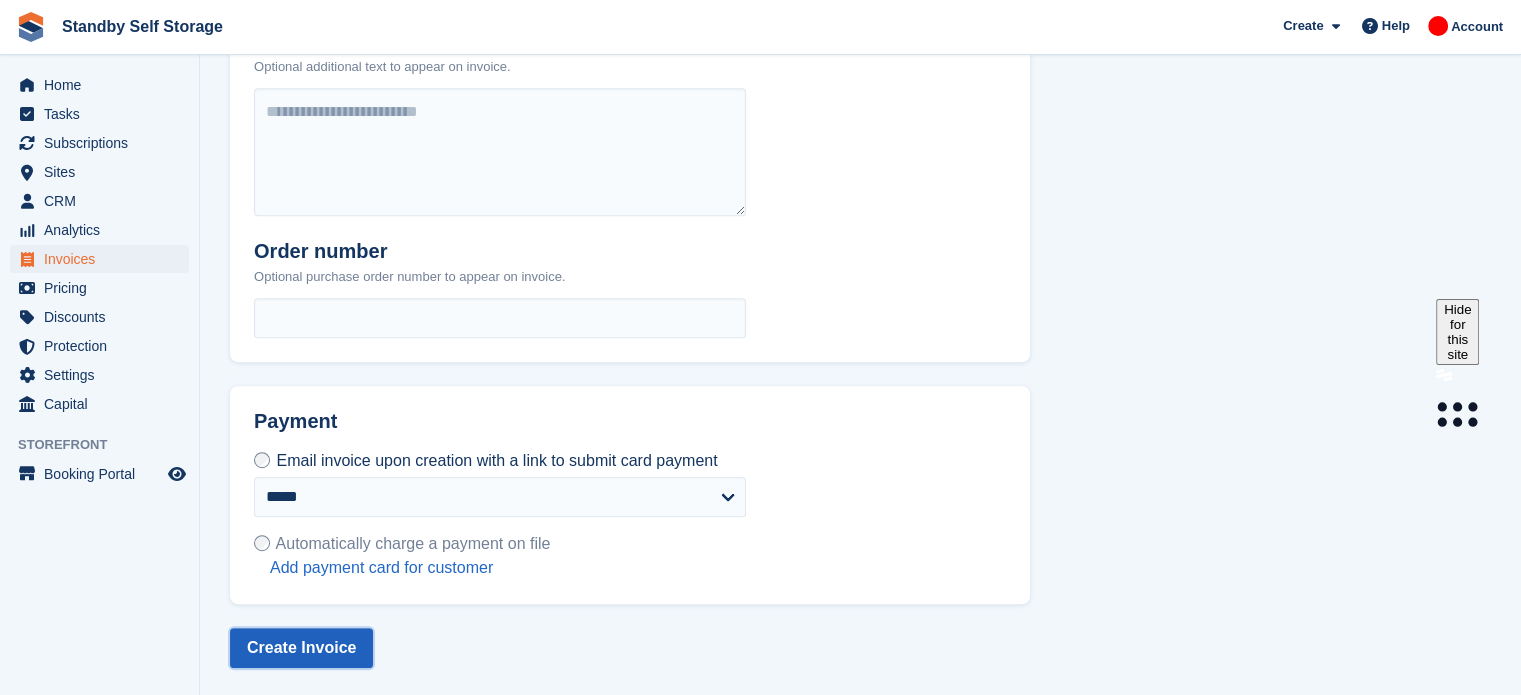 click on "Create Invoice" at bounding box center (301, 648) 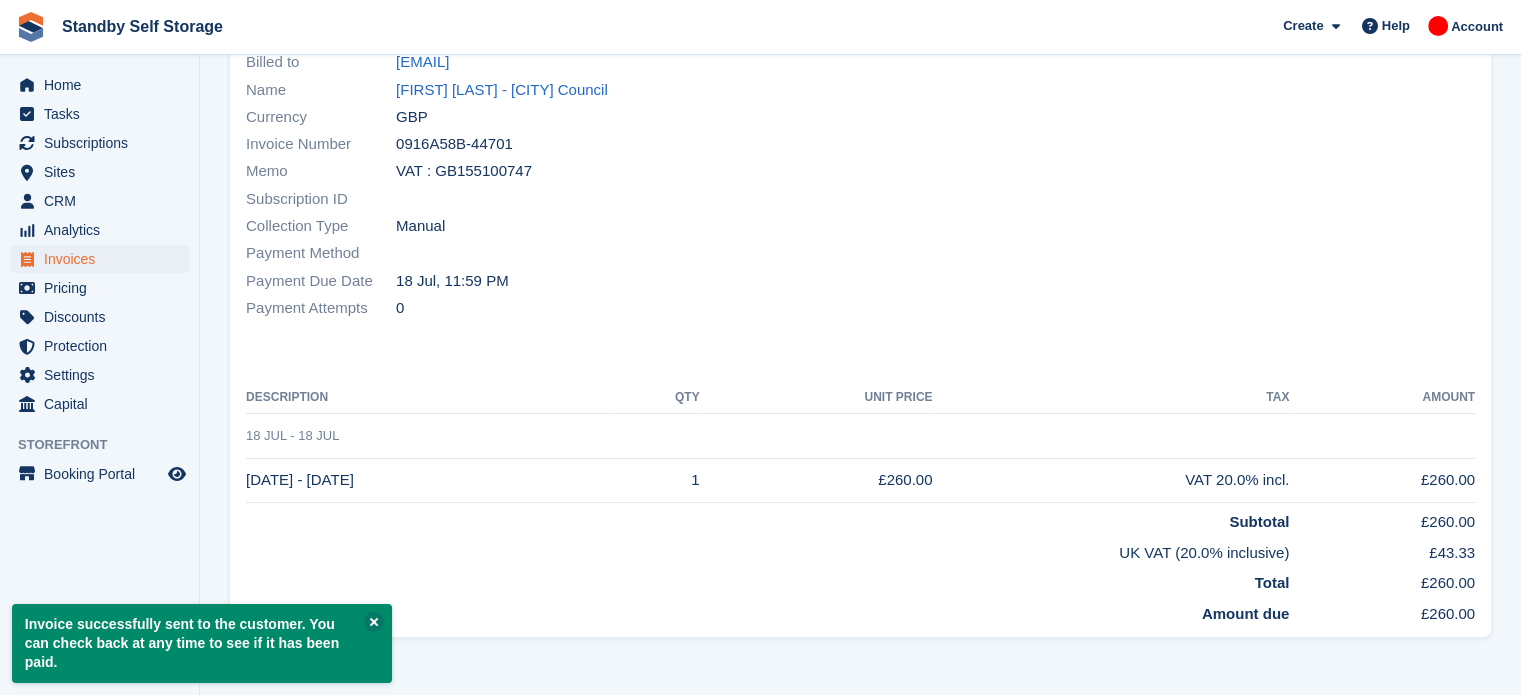 scroll, scrollTop: 0, scrollLeft: 0, axis: both 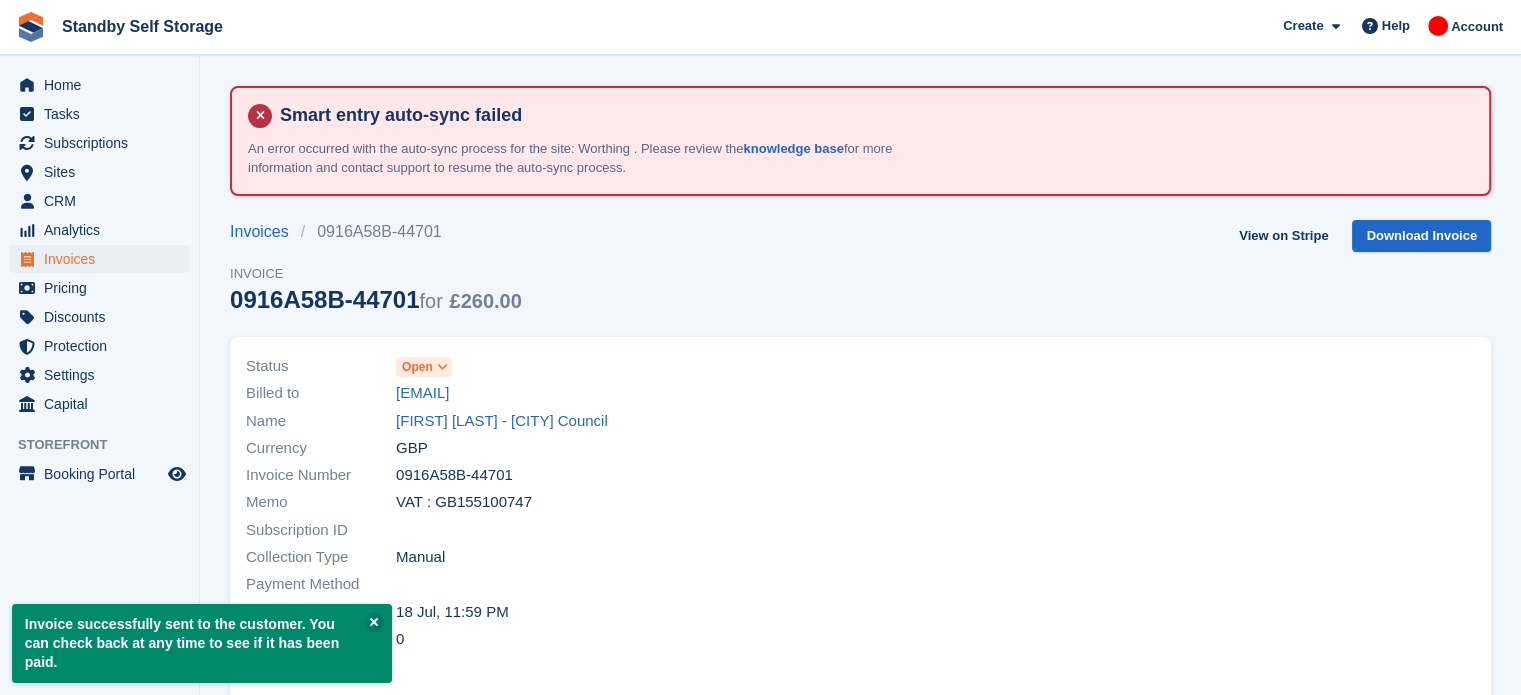 click on "Open" at bounding box center [424, 367] 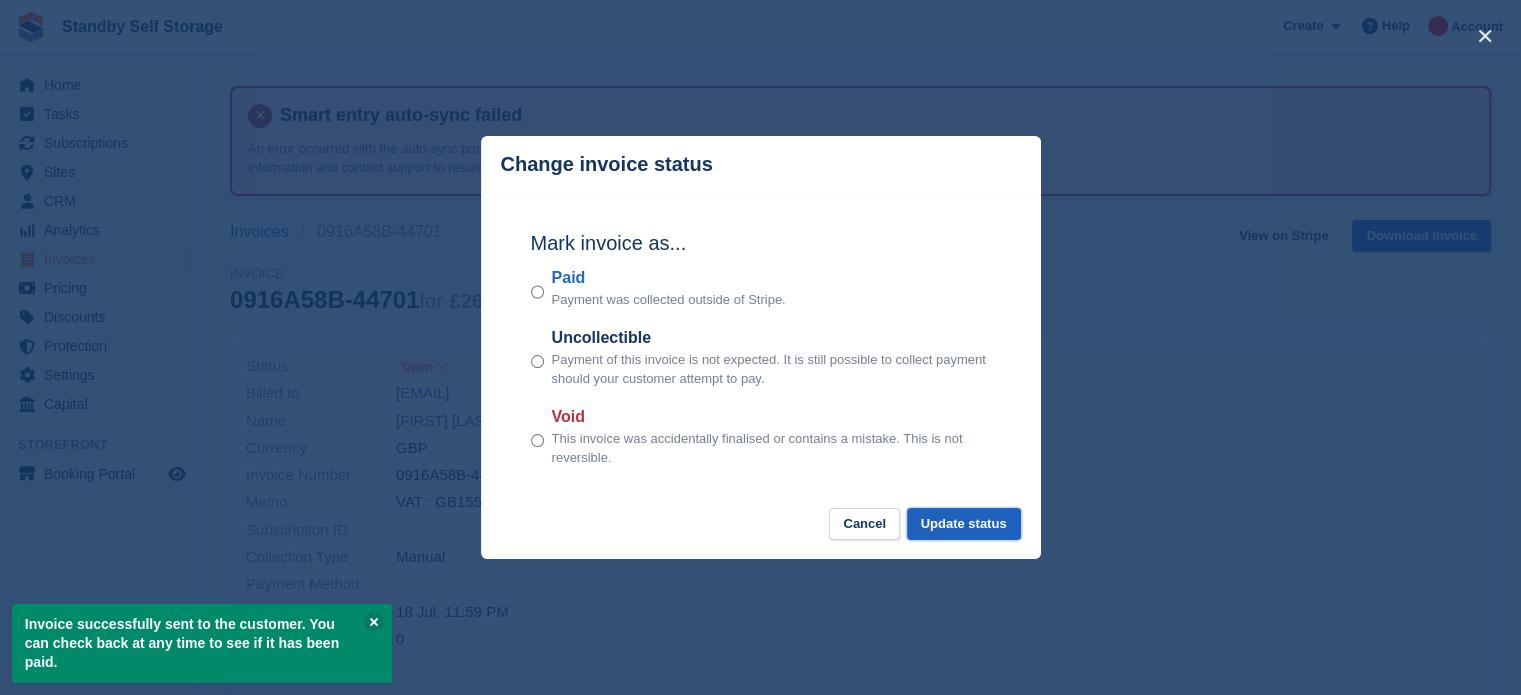 click on "Update status" at bounding box center [964, 524] 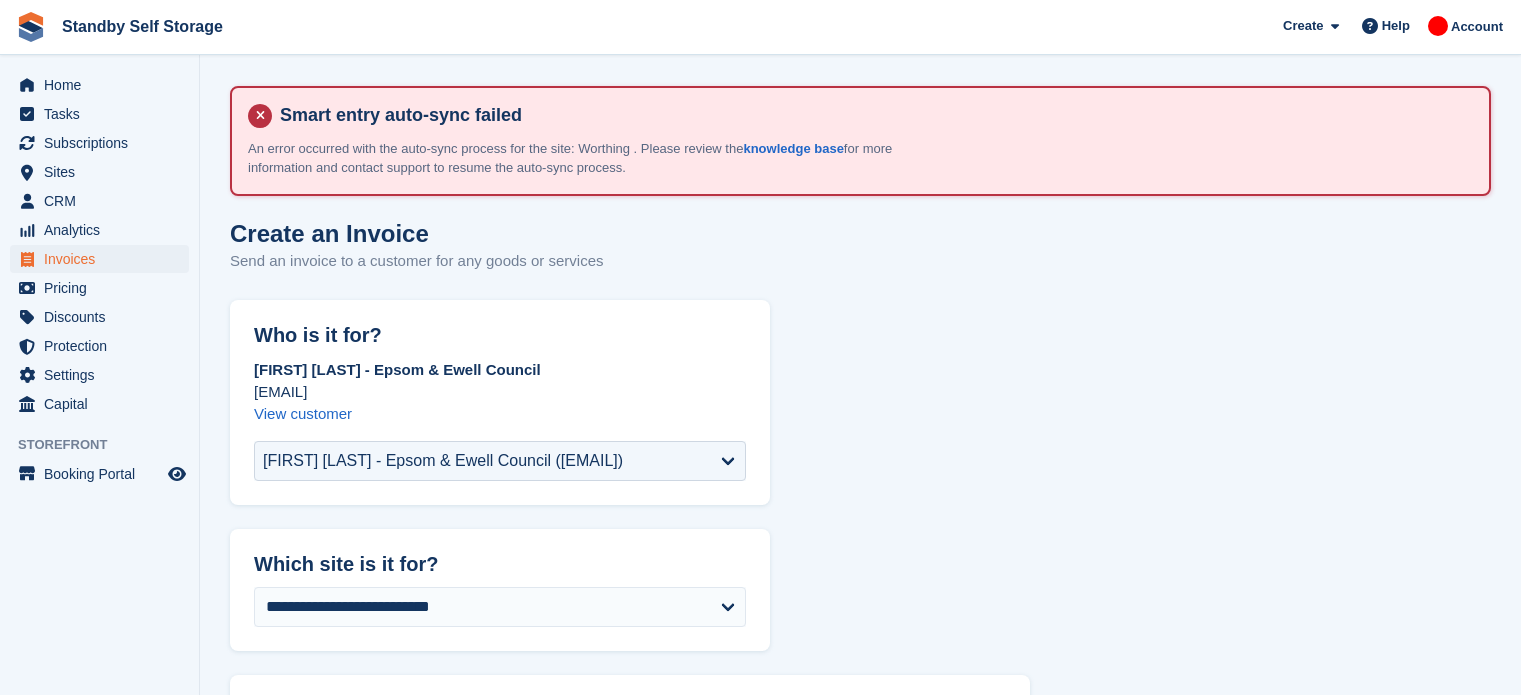 scroll, scrollTop: 0, scrollLeft: 0, axis: both 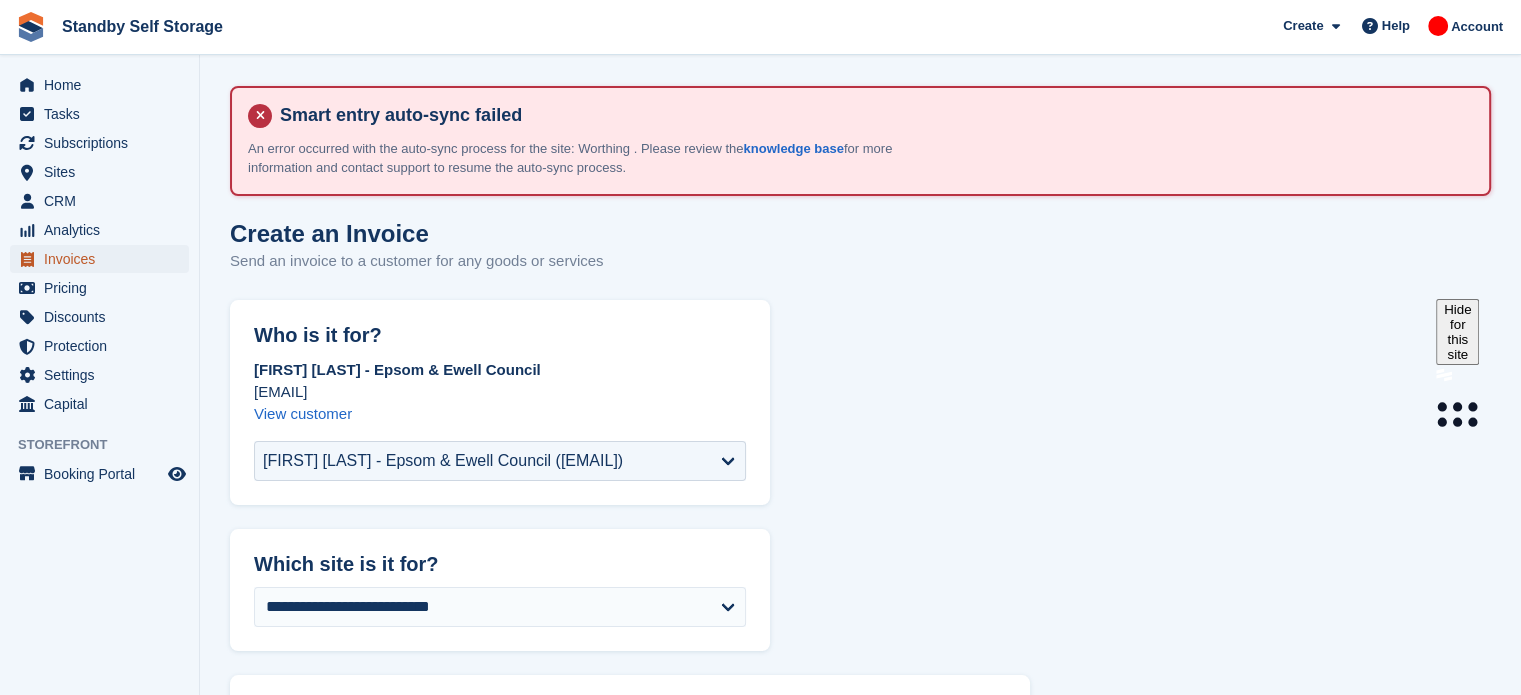 click on "Invoices" at bounding box center [104, 259] 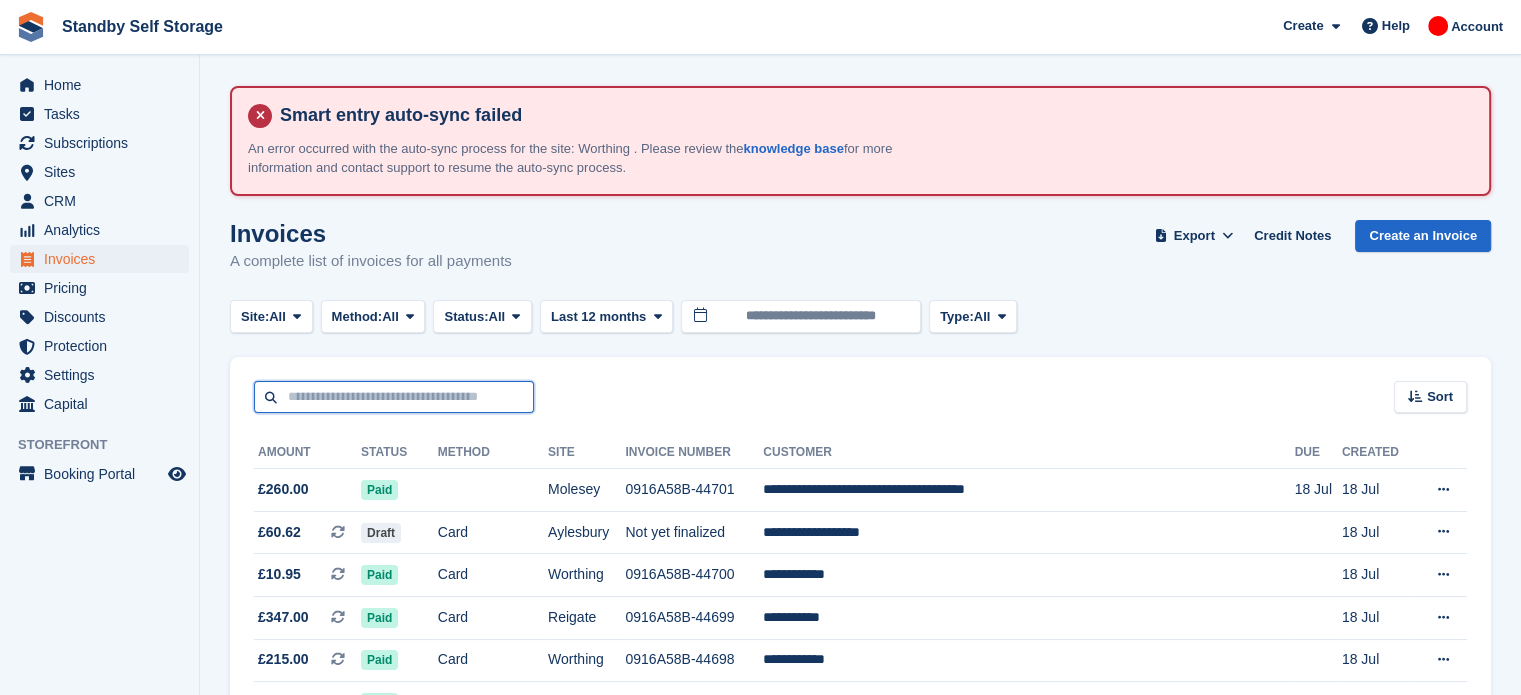 click at bounding box center [394, 397] 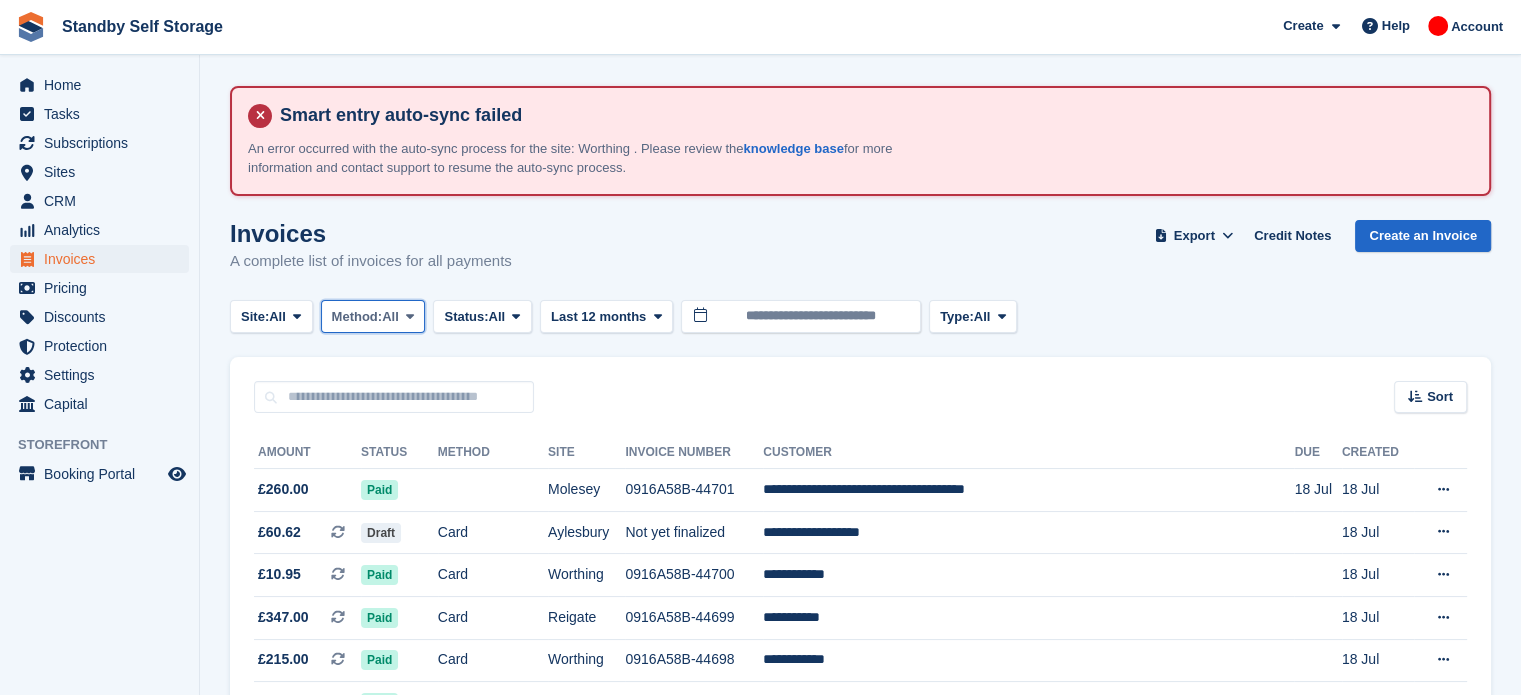 click on "All" at bounding box center (390, 317) 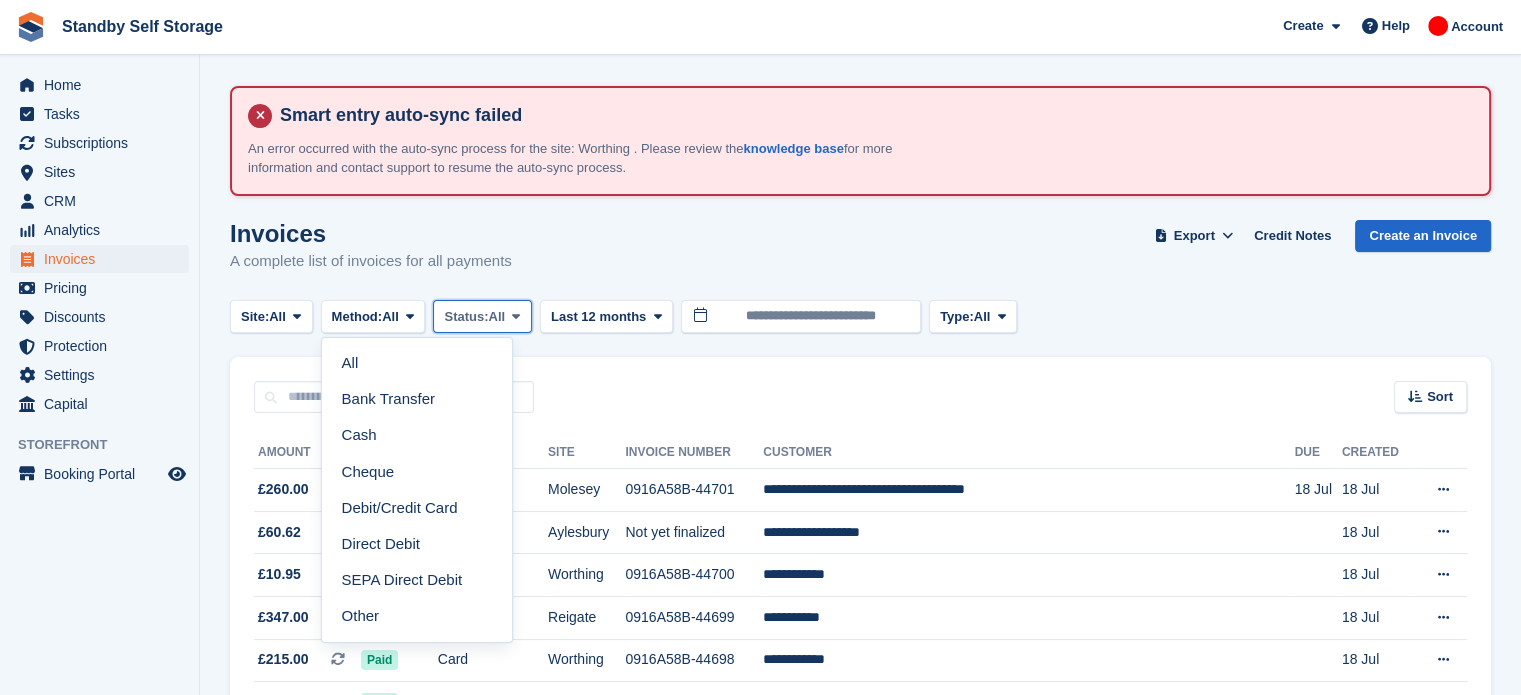click on "All" at bounding box center (497, 317) 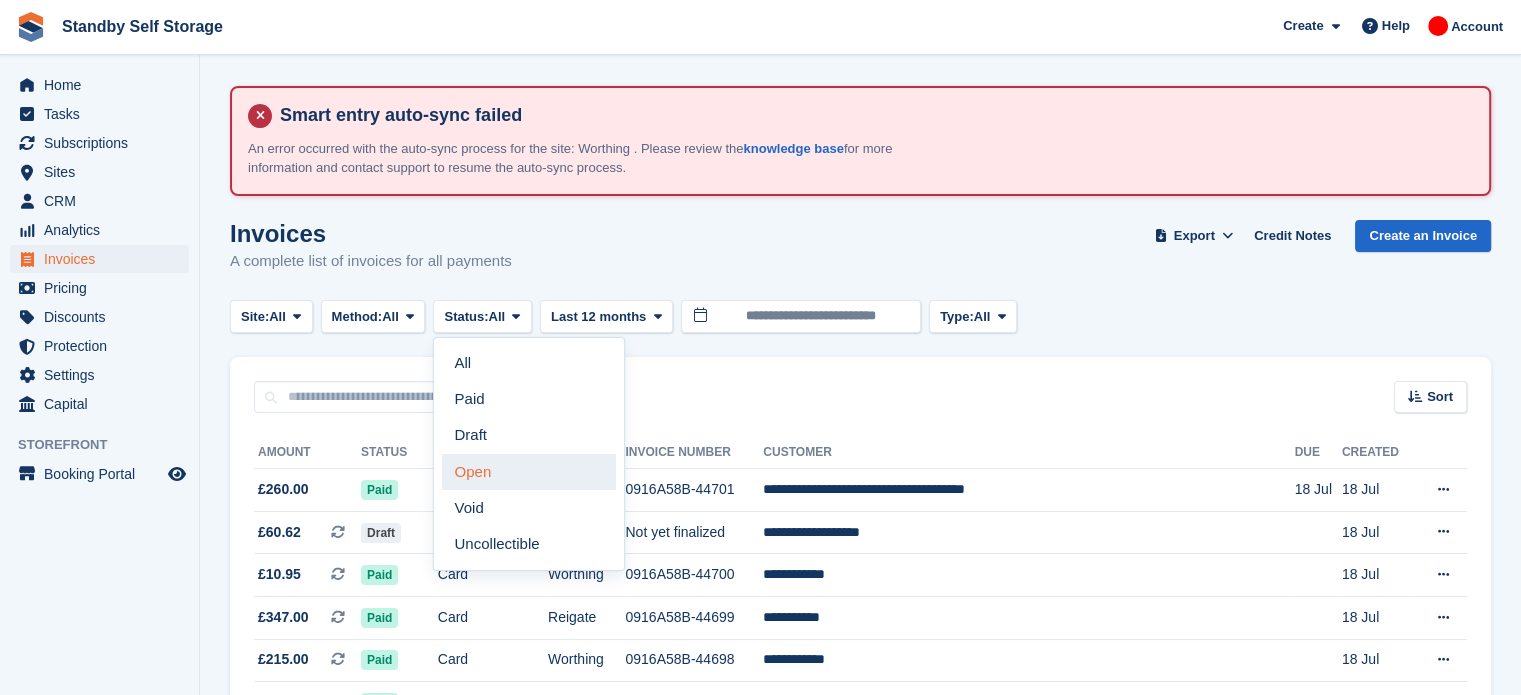click on "Open" at bounding box center (529, 472) 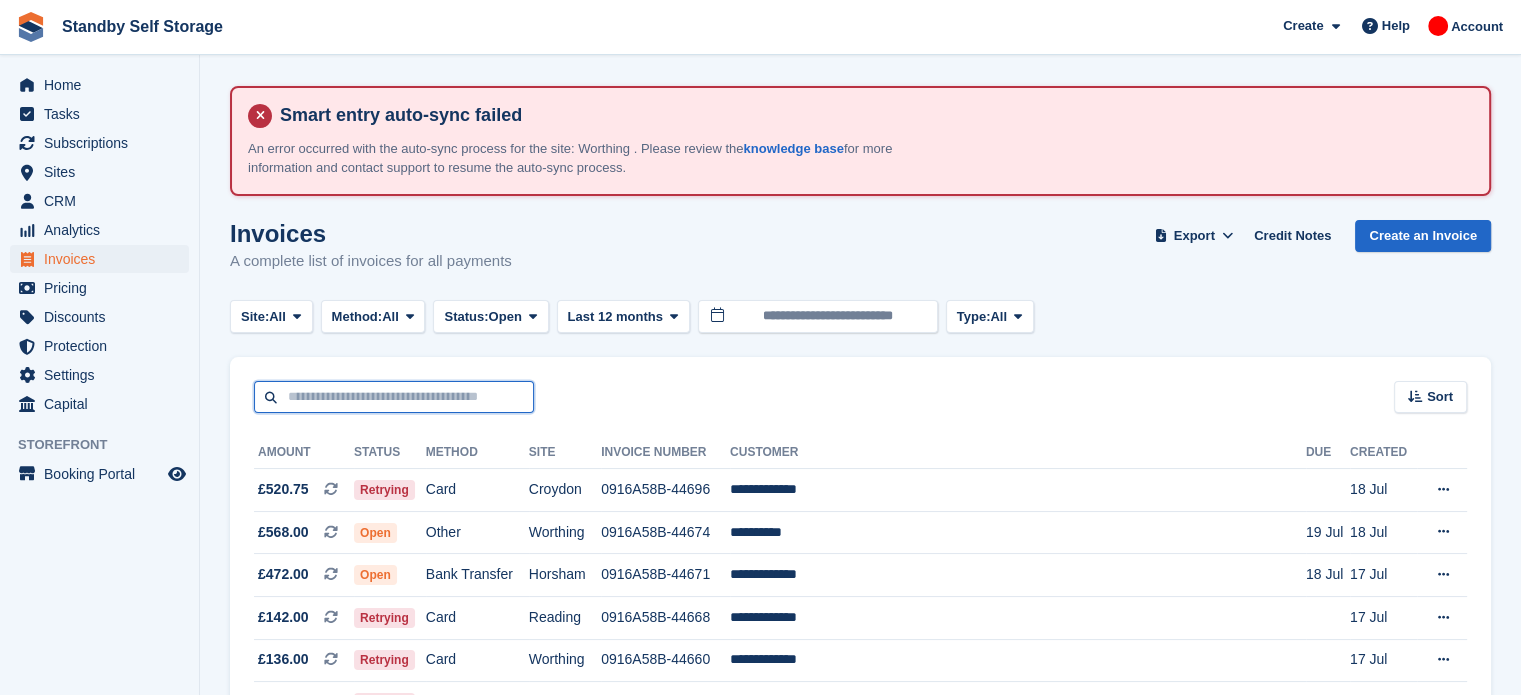 click at bounding box center (394, 397) 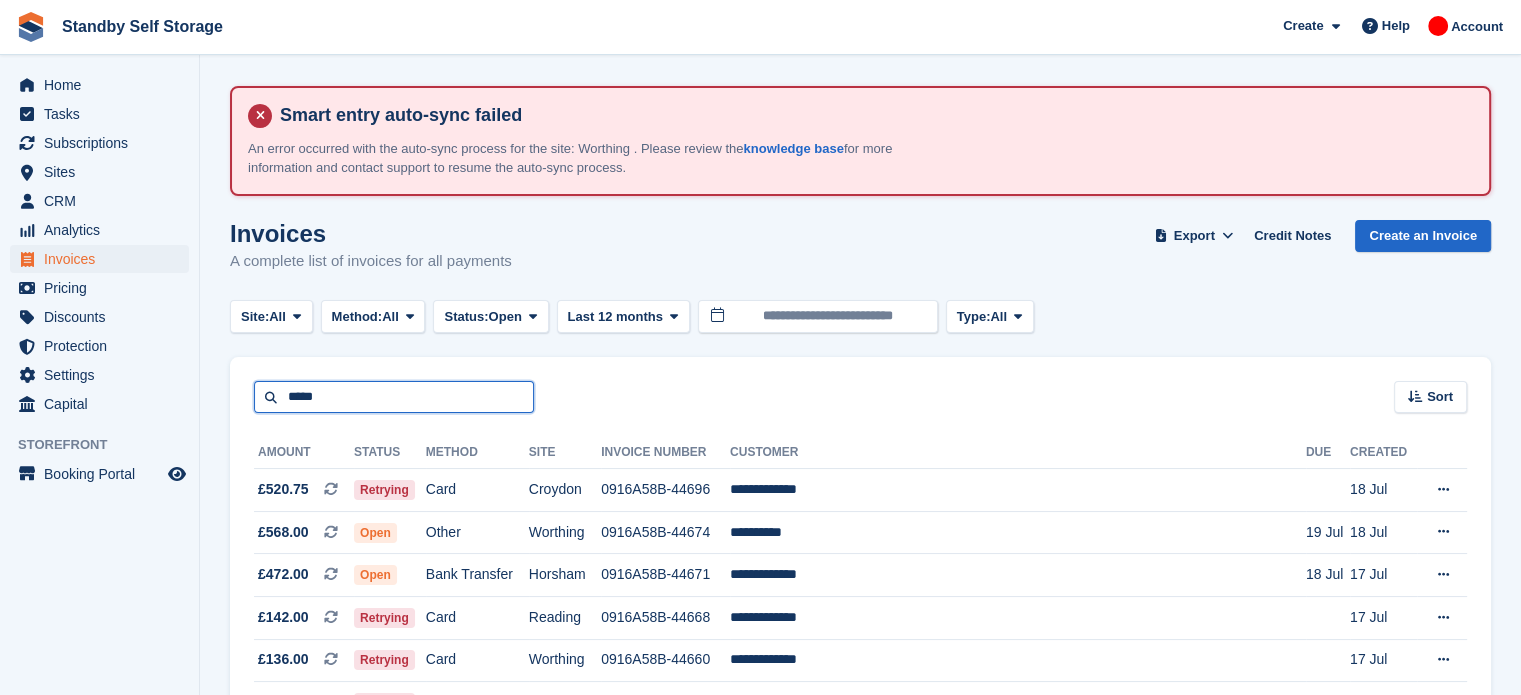 type on "*****" 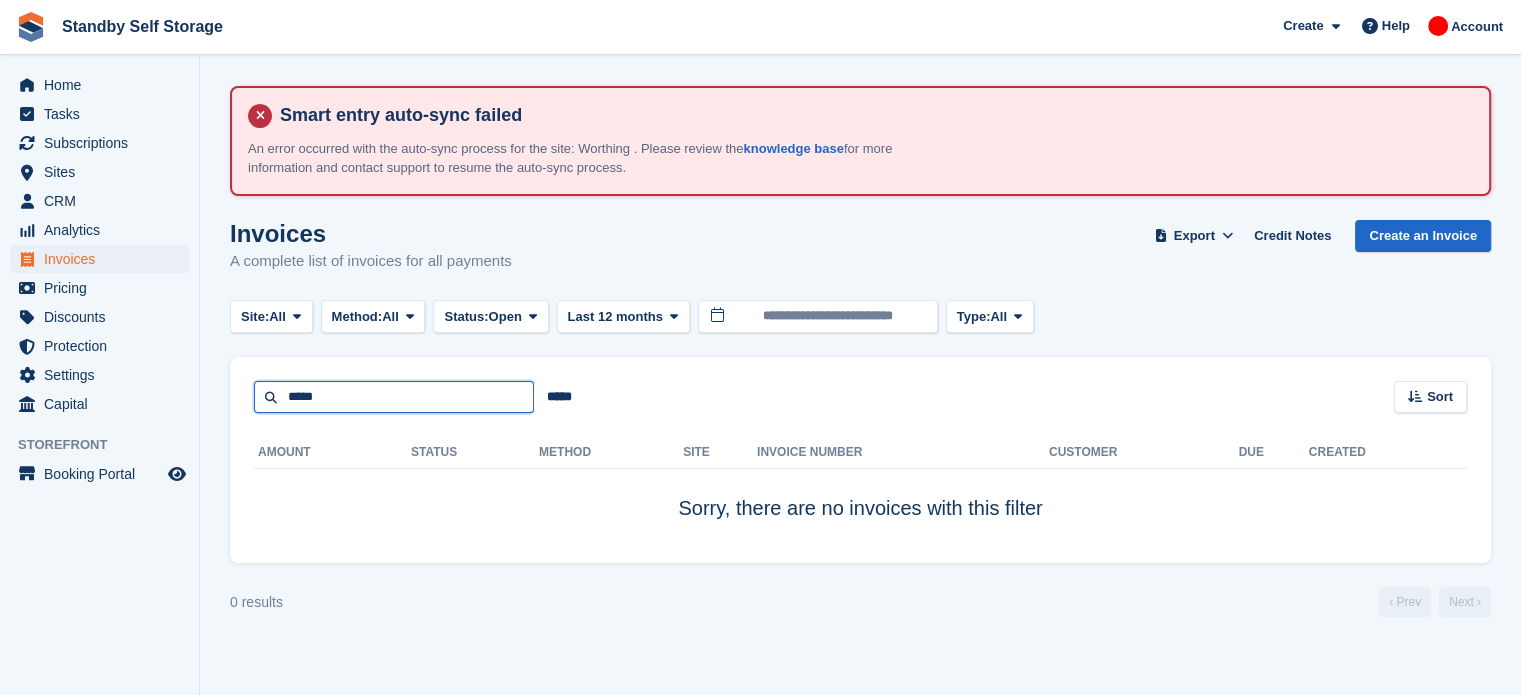 click on "*****" at bounding box center [394, 397] 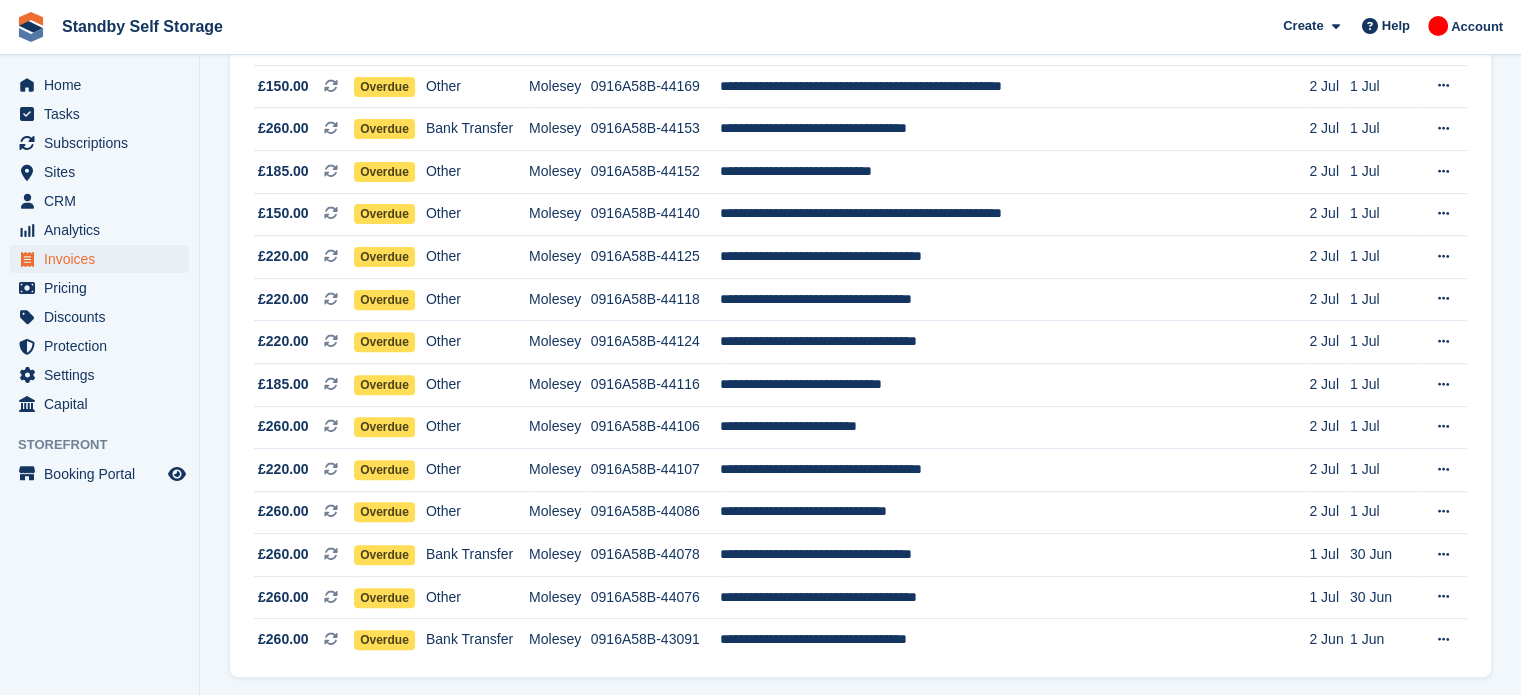 scroll, scrollTop: 728, scrollLeft: 0, axis: vertical 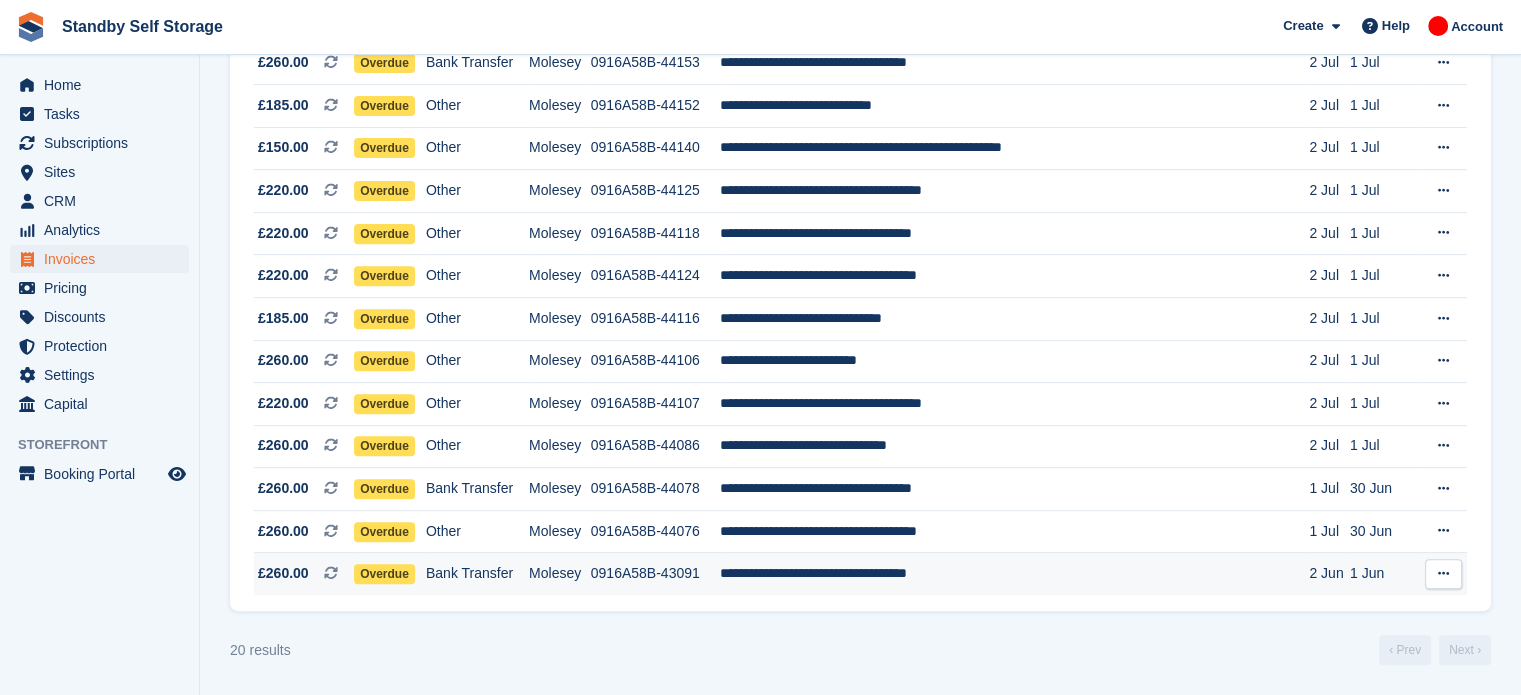 click at bounding box center (1443, 574) 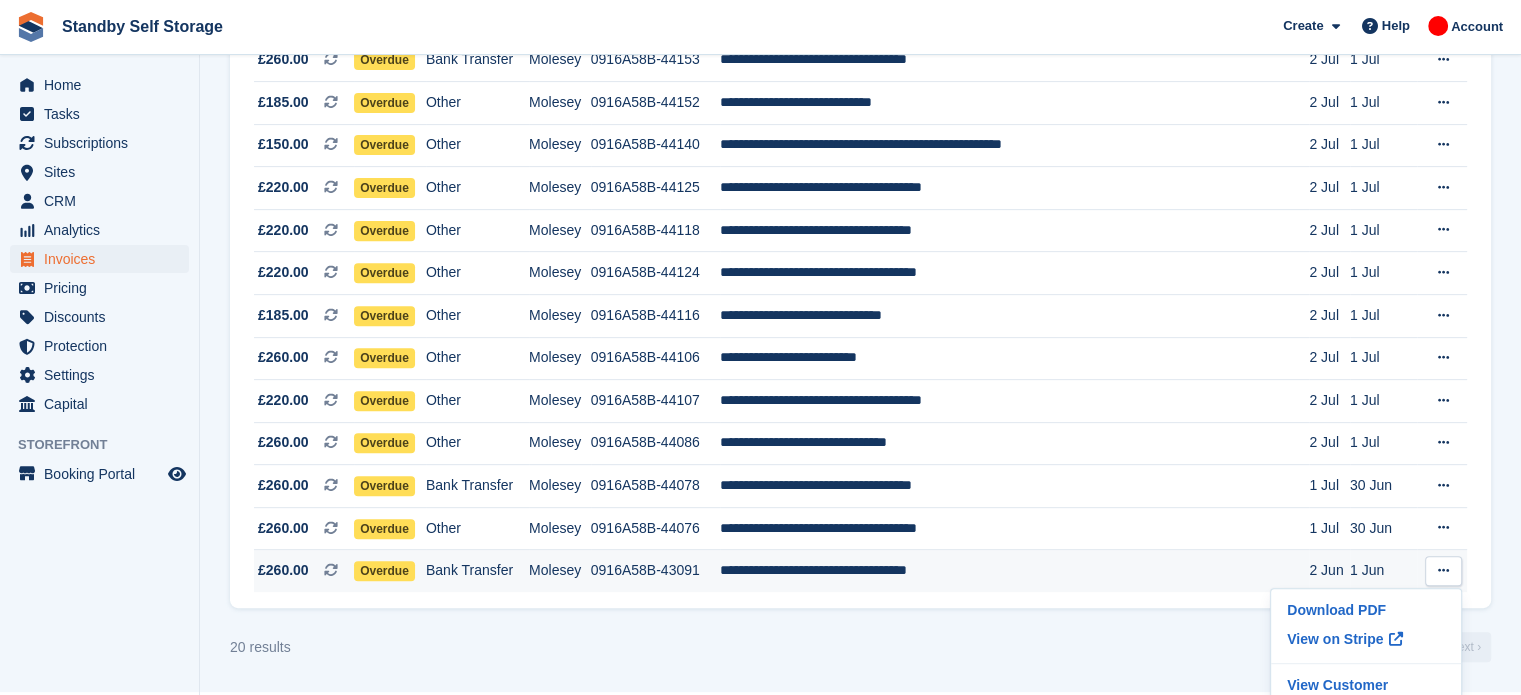 click on "**********" at bounding box center [1015, 571] 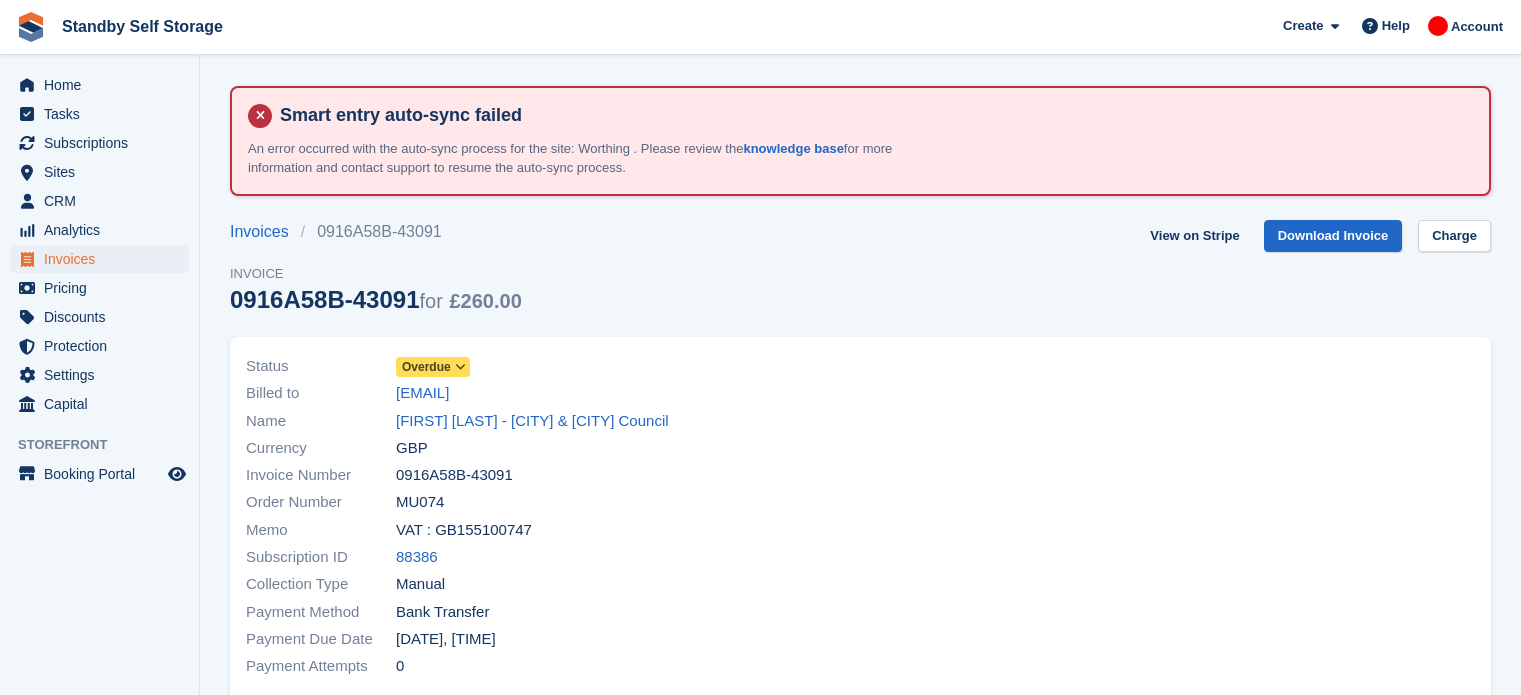 scroll, scrollTop: 0, scrollLeft: 0, axis: both 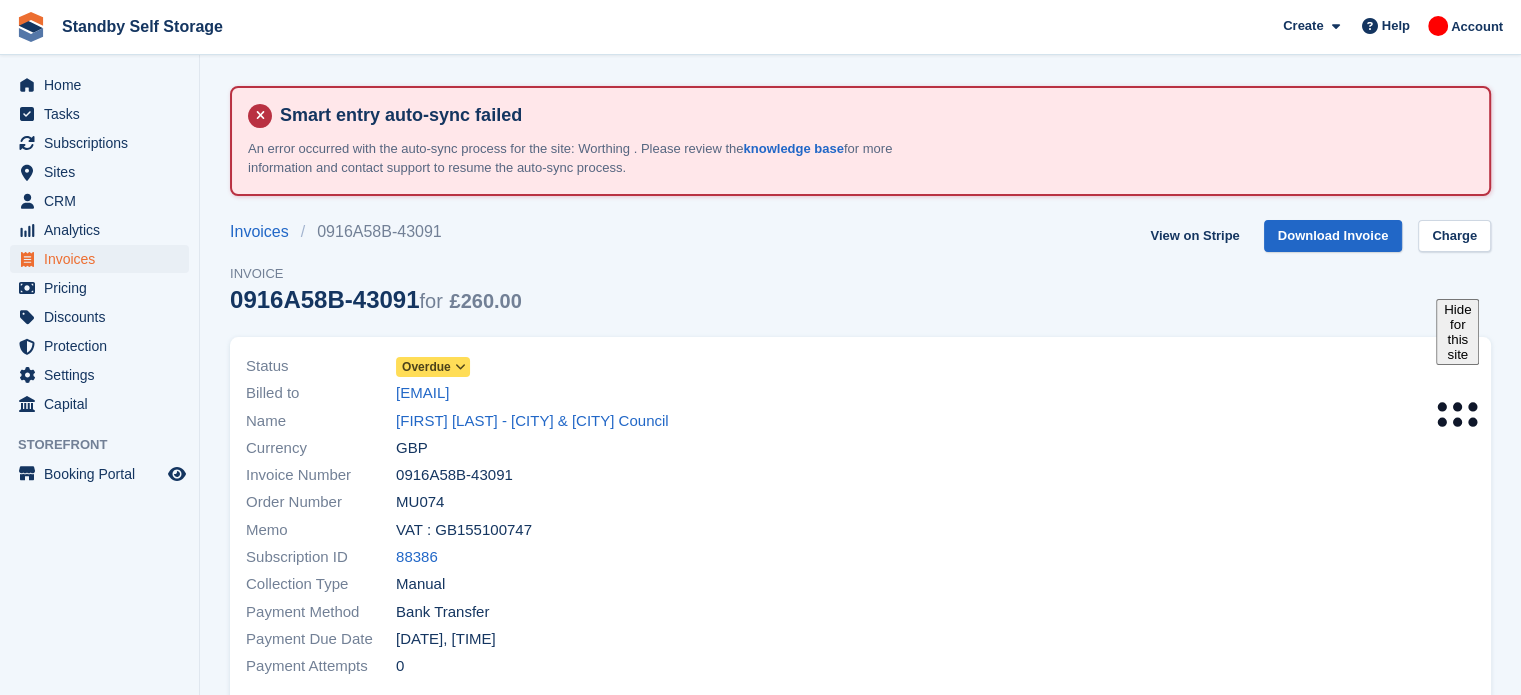 click on "Overdue" at bounding box center (426, 367) 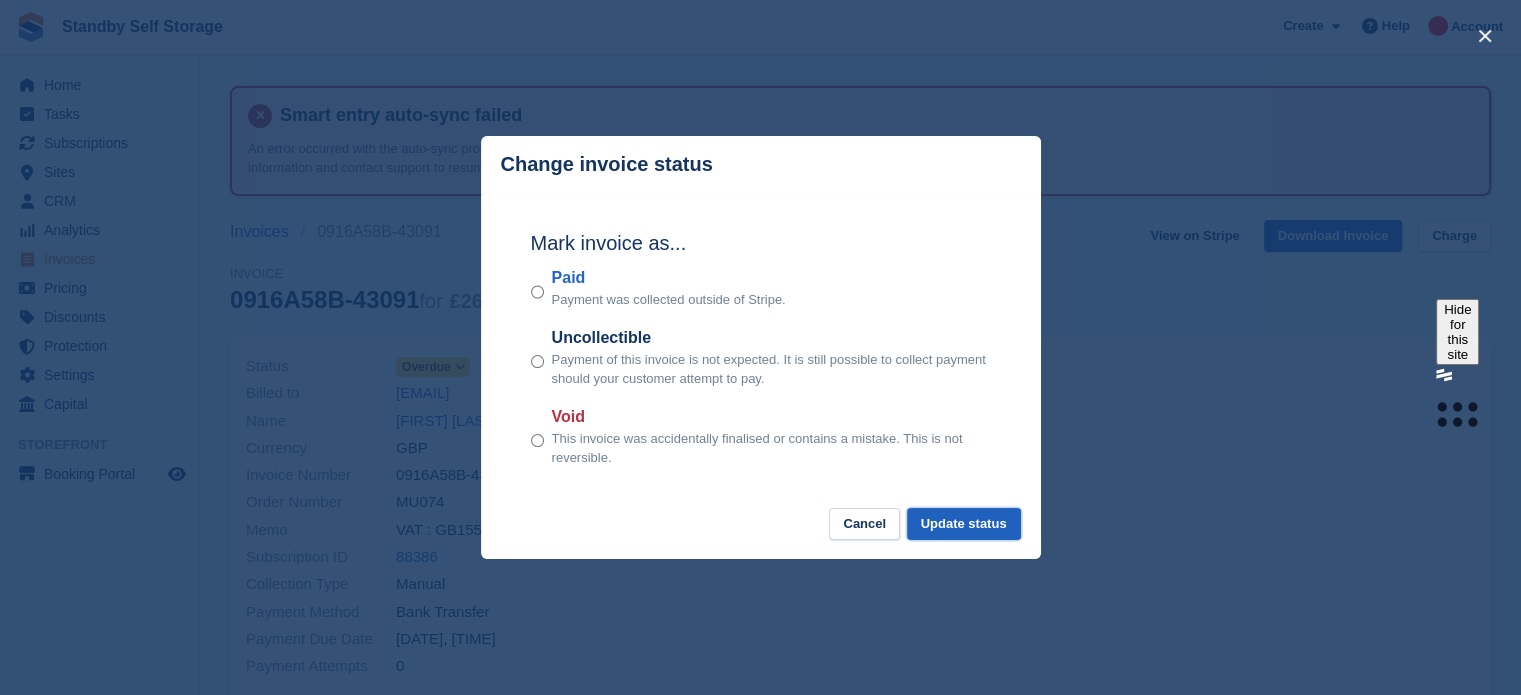 click on "Update status" at bounding box center (964, 524) 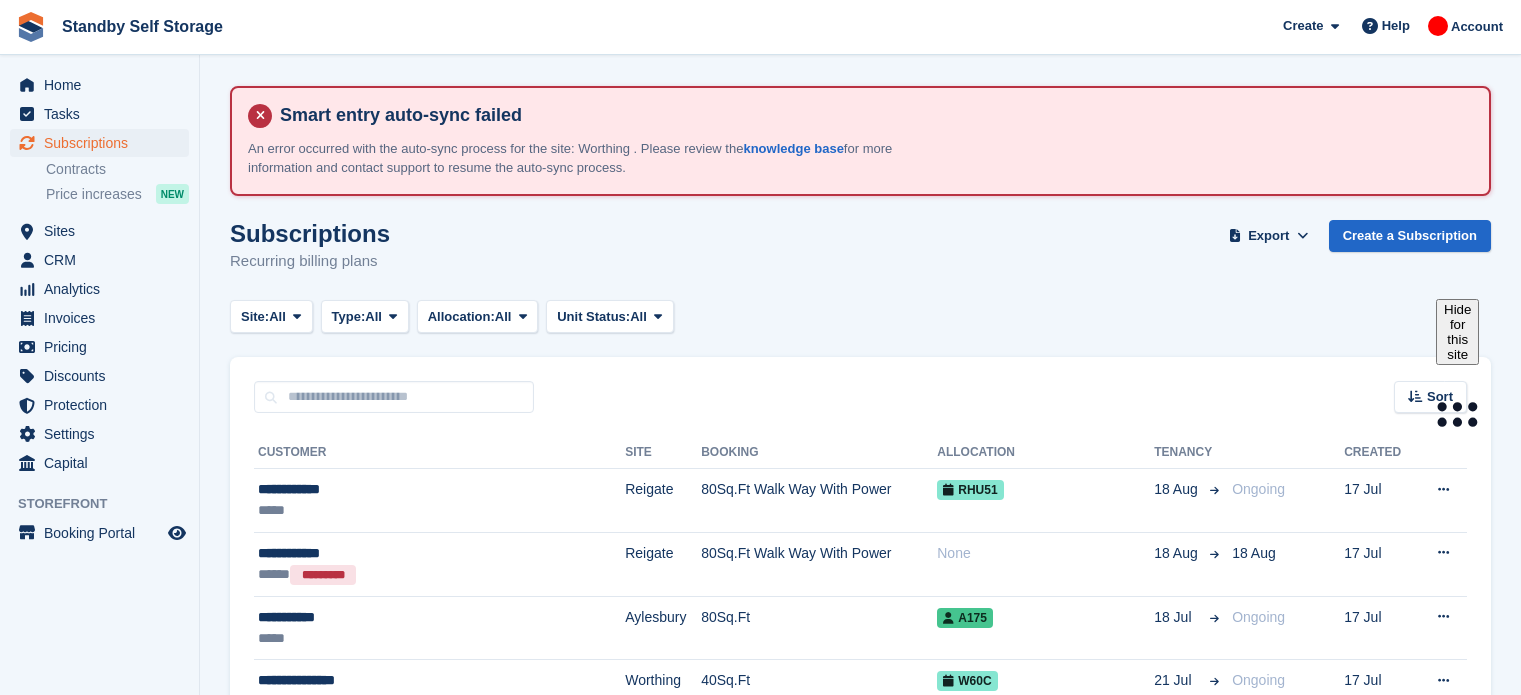 scroll, scrollTop: 0, scrollLeft: 0, axis: both 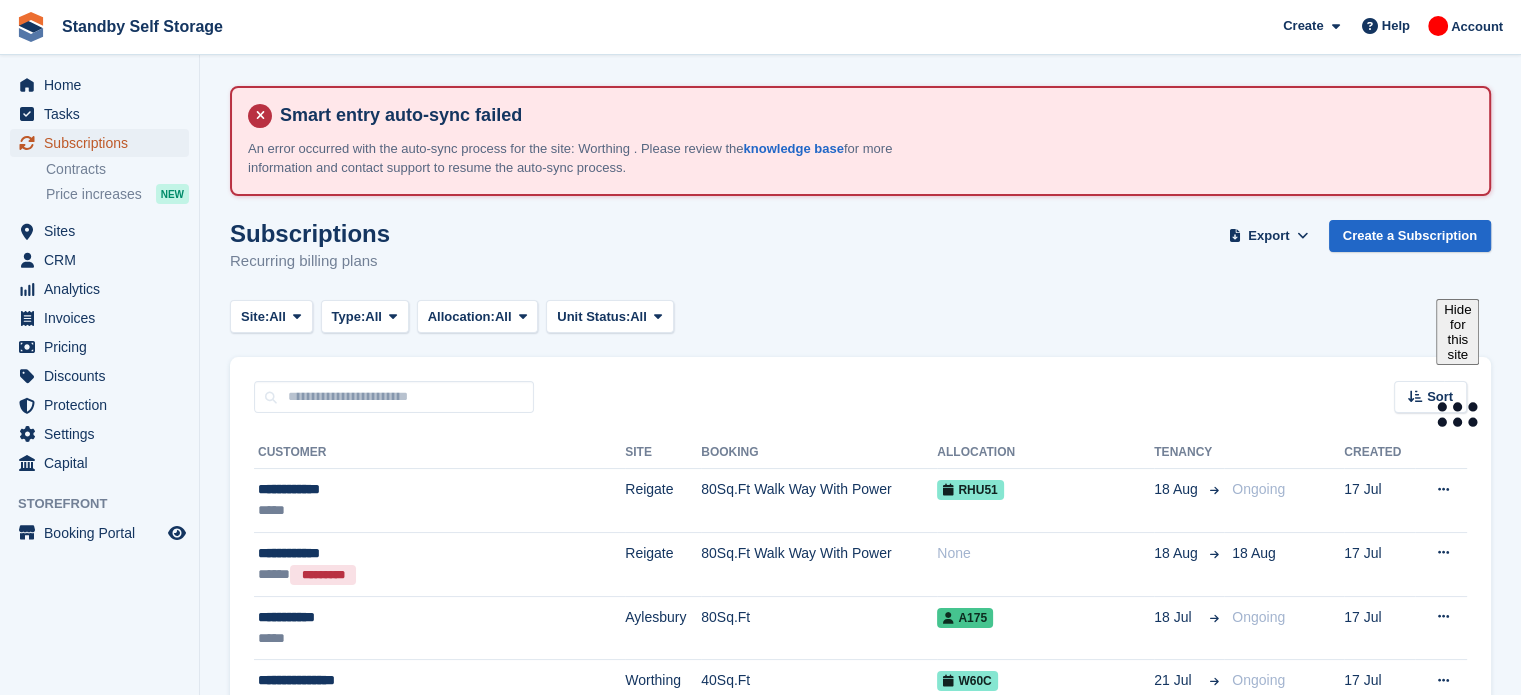 click on "Subscriptions" at bounding box center (104, 143) 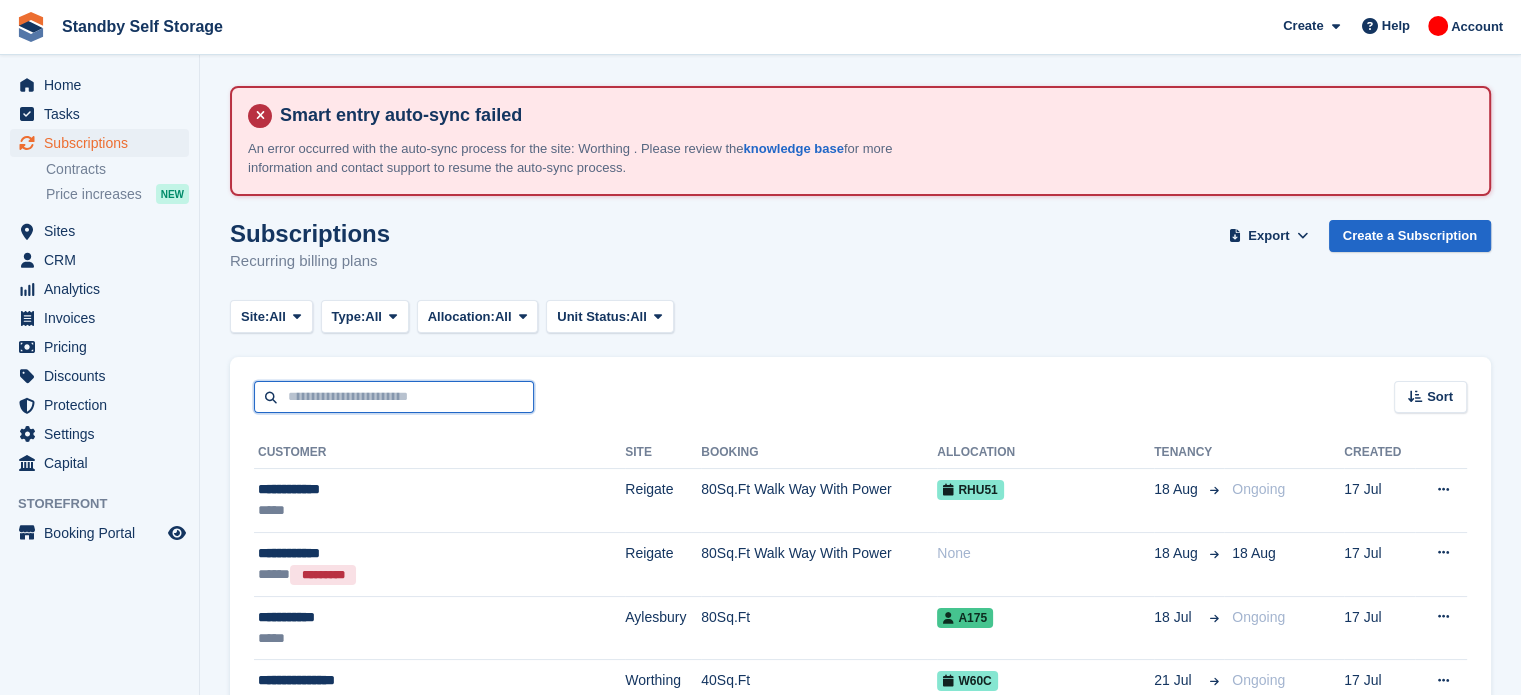 click at bounding box center [394, 397] 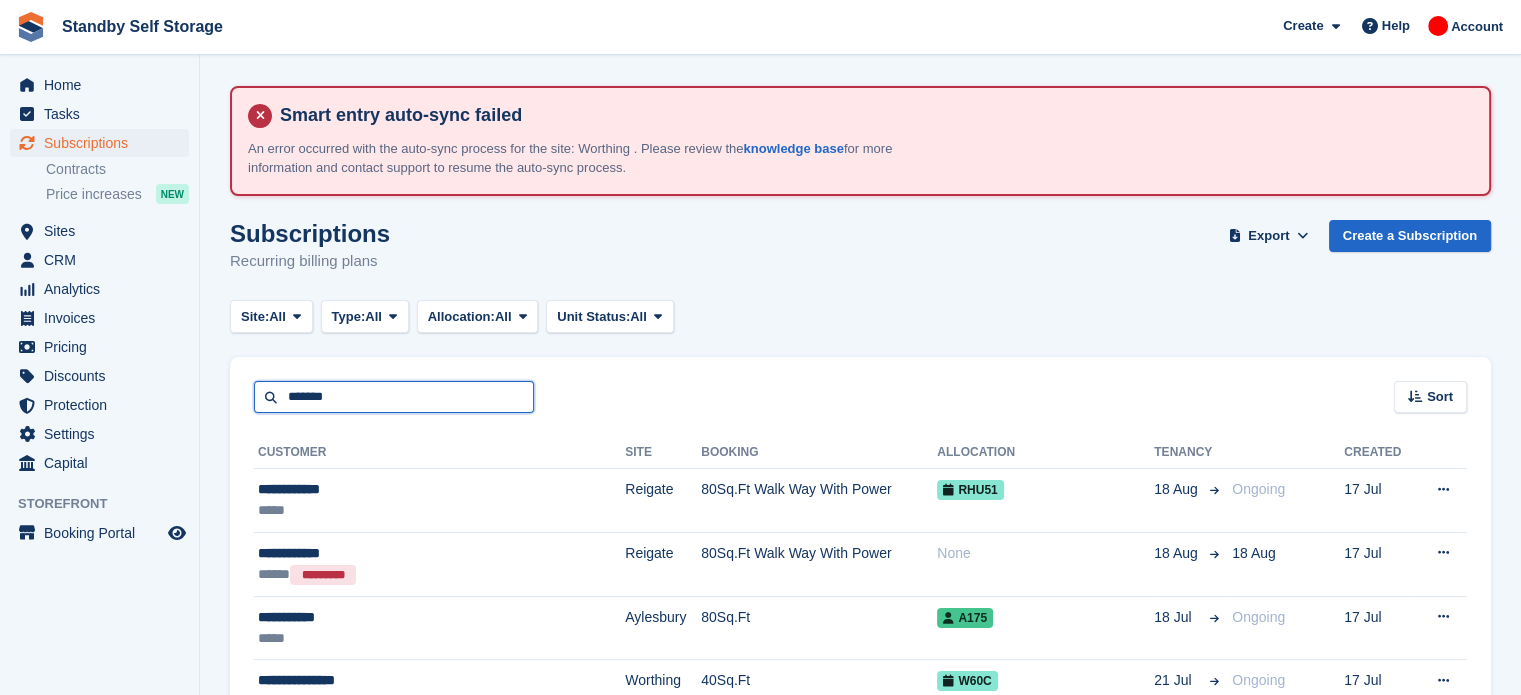 type on "*******" 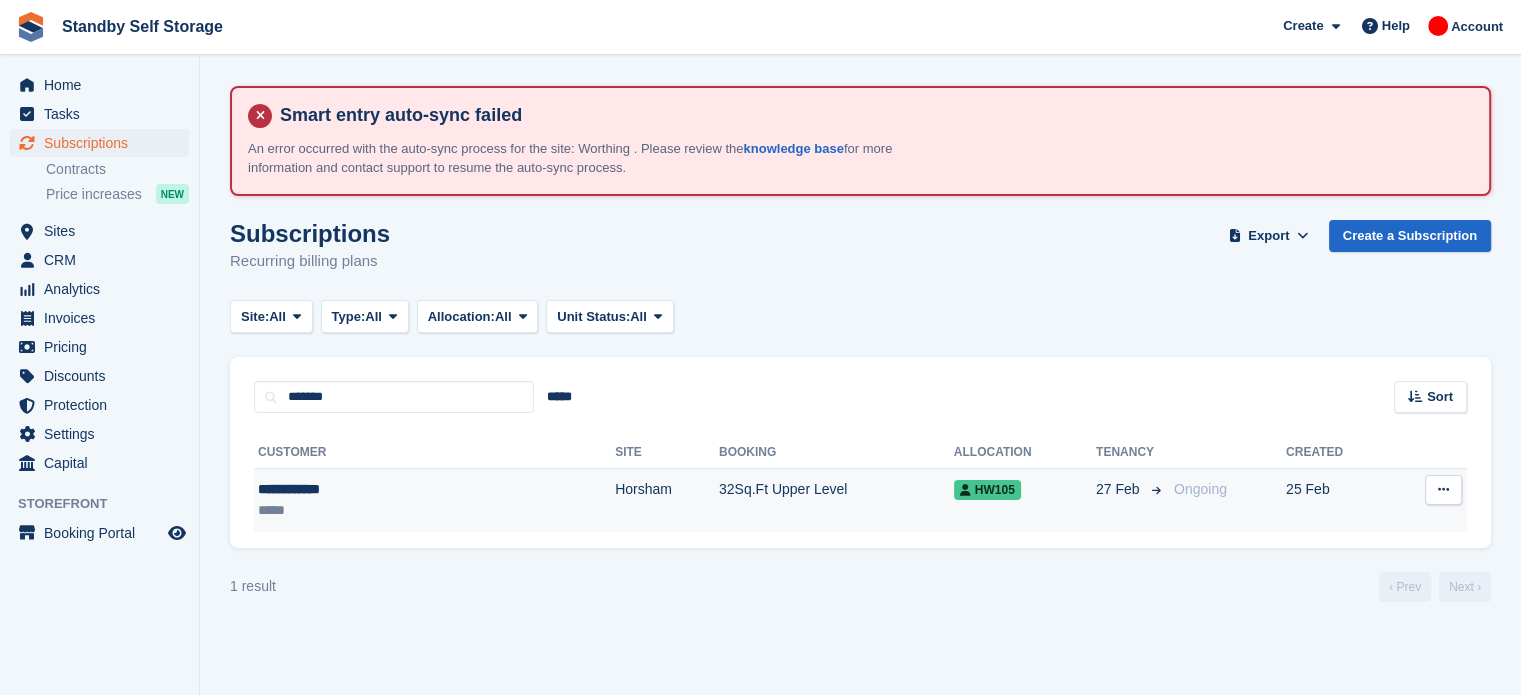 click on "32Sq.Ft Upper Level" at bounding box center [836, 500] 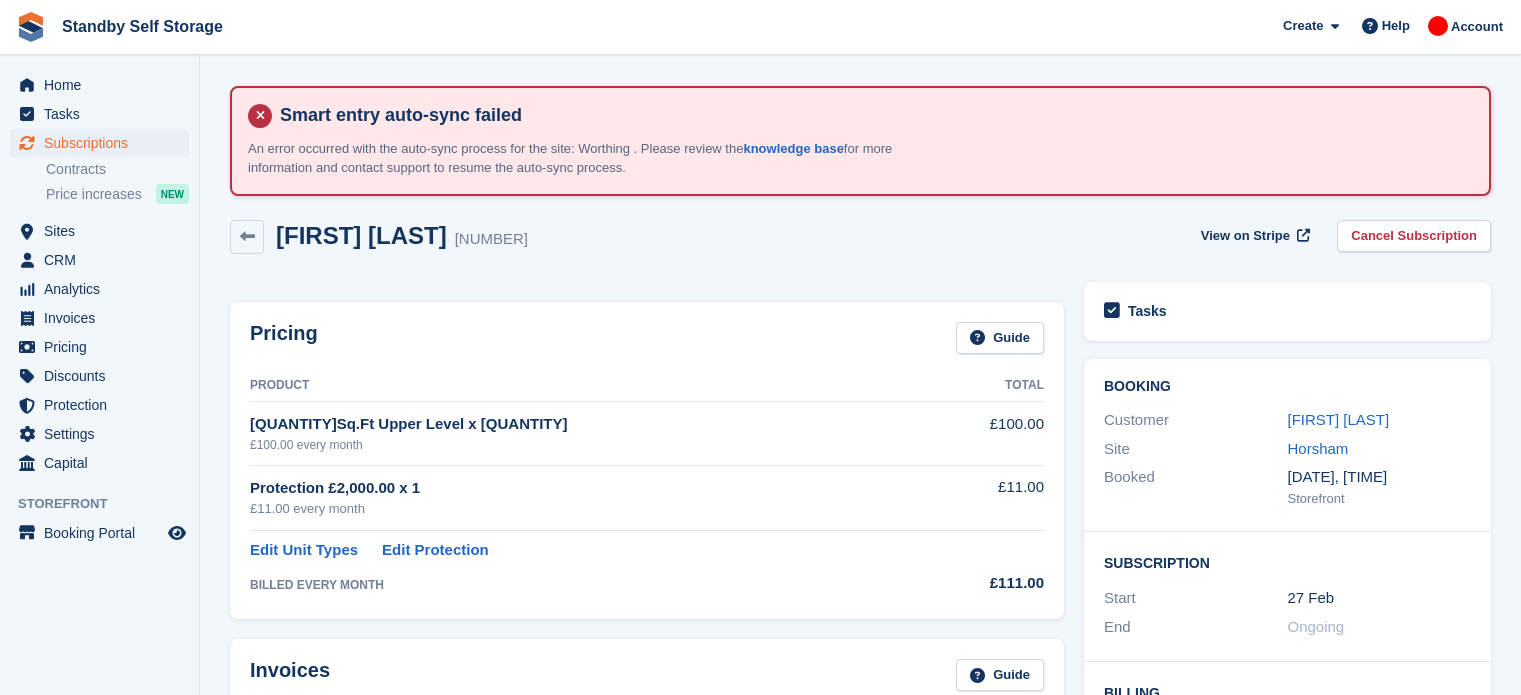 scroll, scrollTop: 0, scrollLeft: 0, axis: both 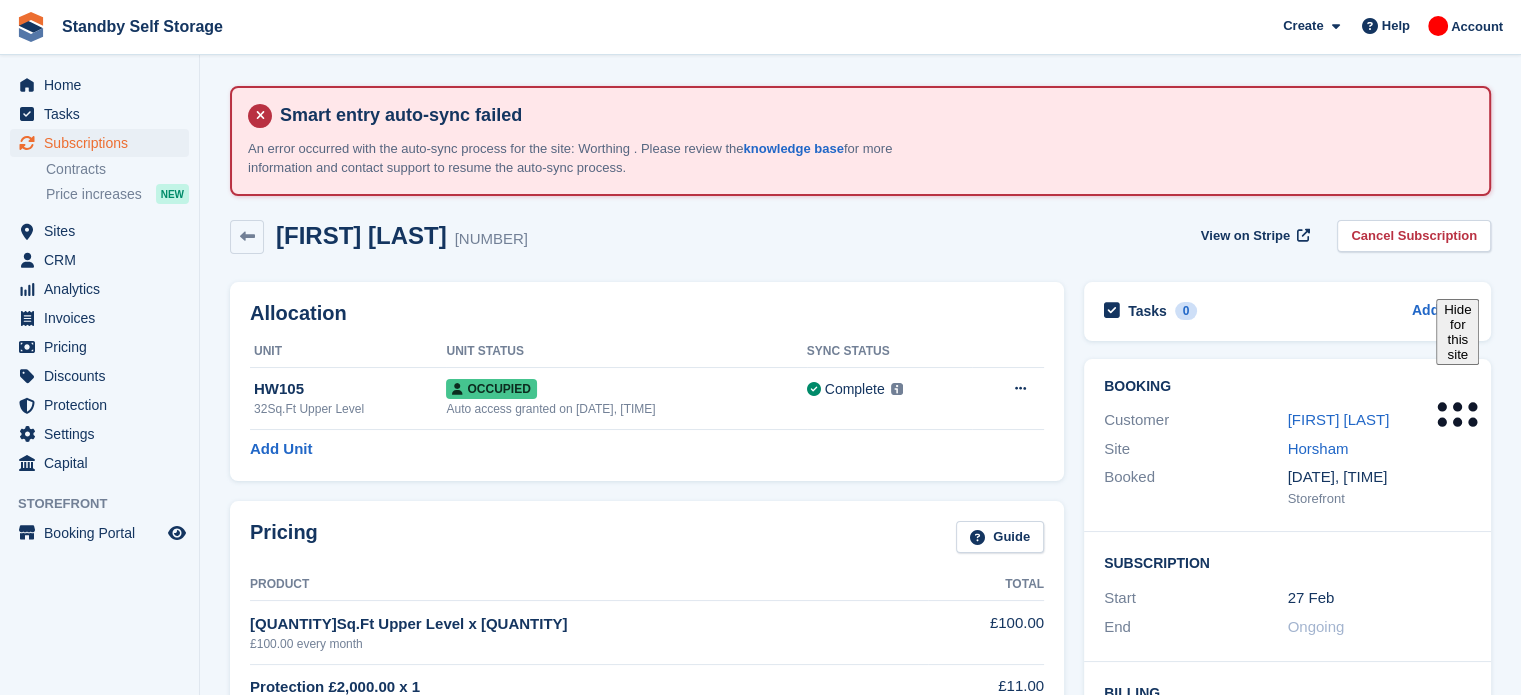 click on "Phil Gilmore
74369
View on Stripe
Cancel Subscription" at bounding box center (860, 237) 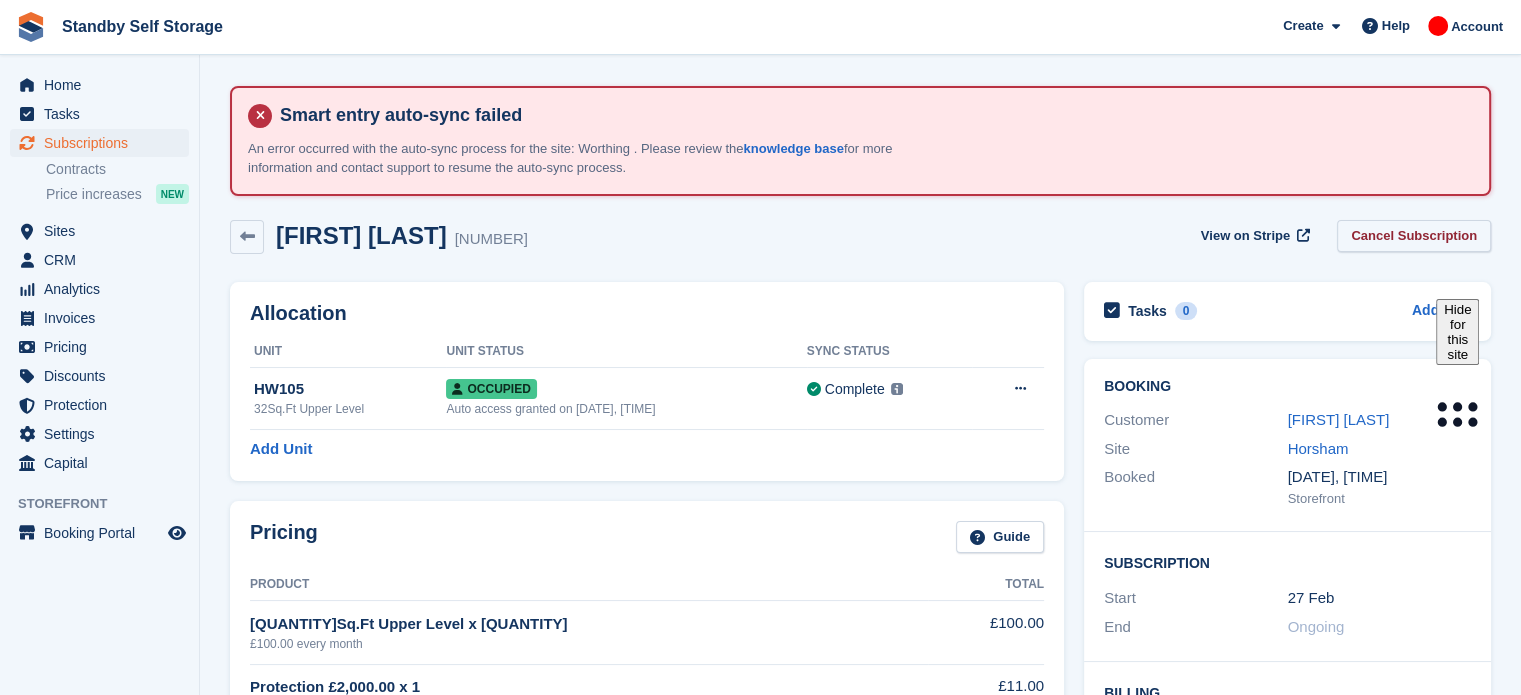 click on "Cancel Subscription" at bounding box center (1414, 236) 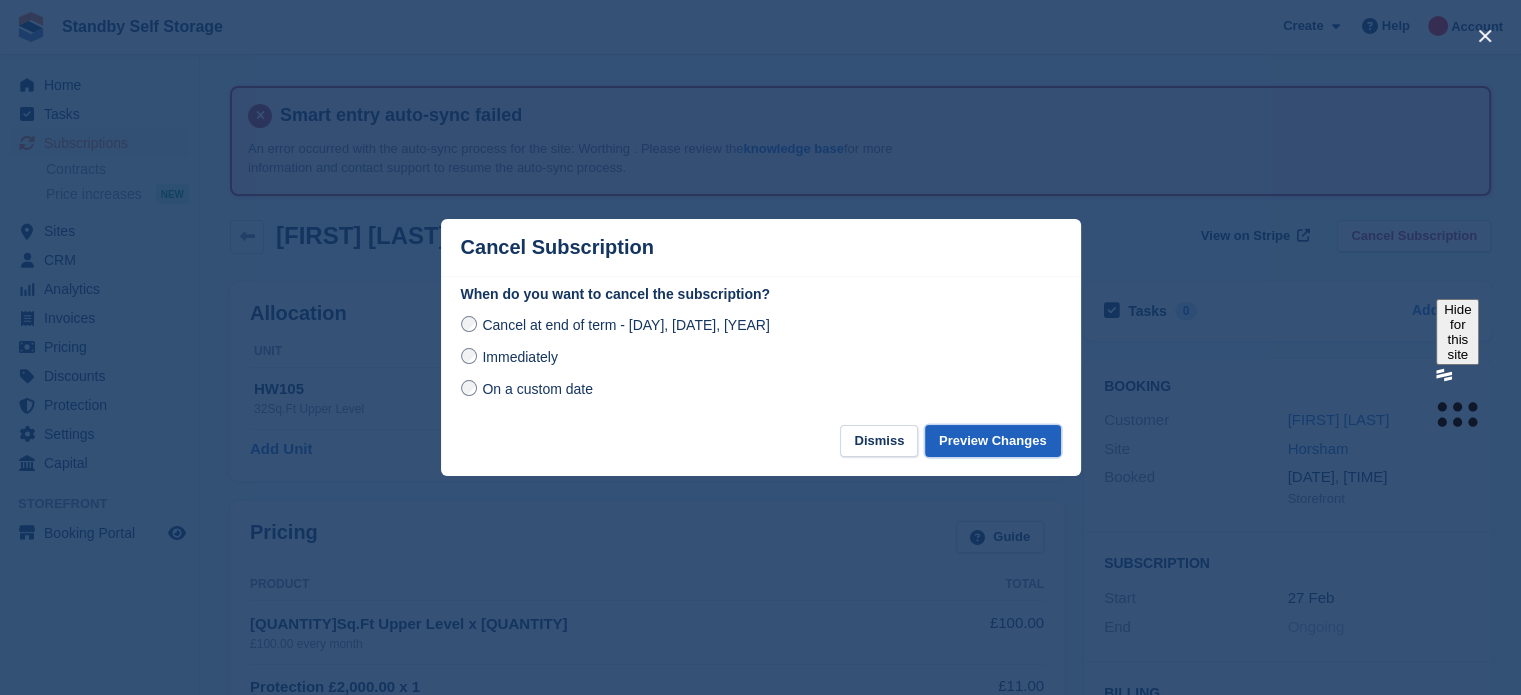 click on "Preview Changes" at bounding box center (993, 441) 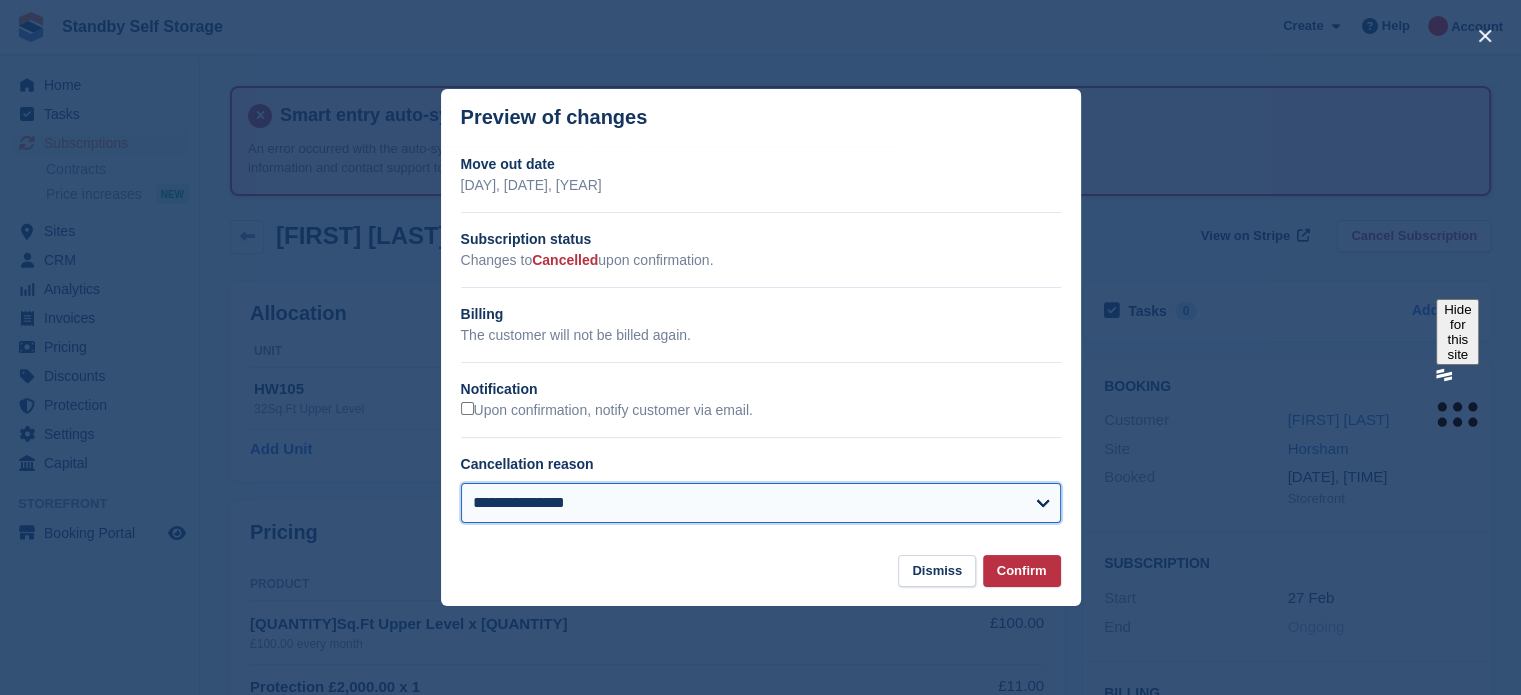 click on "**********" at bounding box center [761, 503] 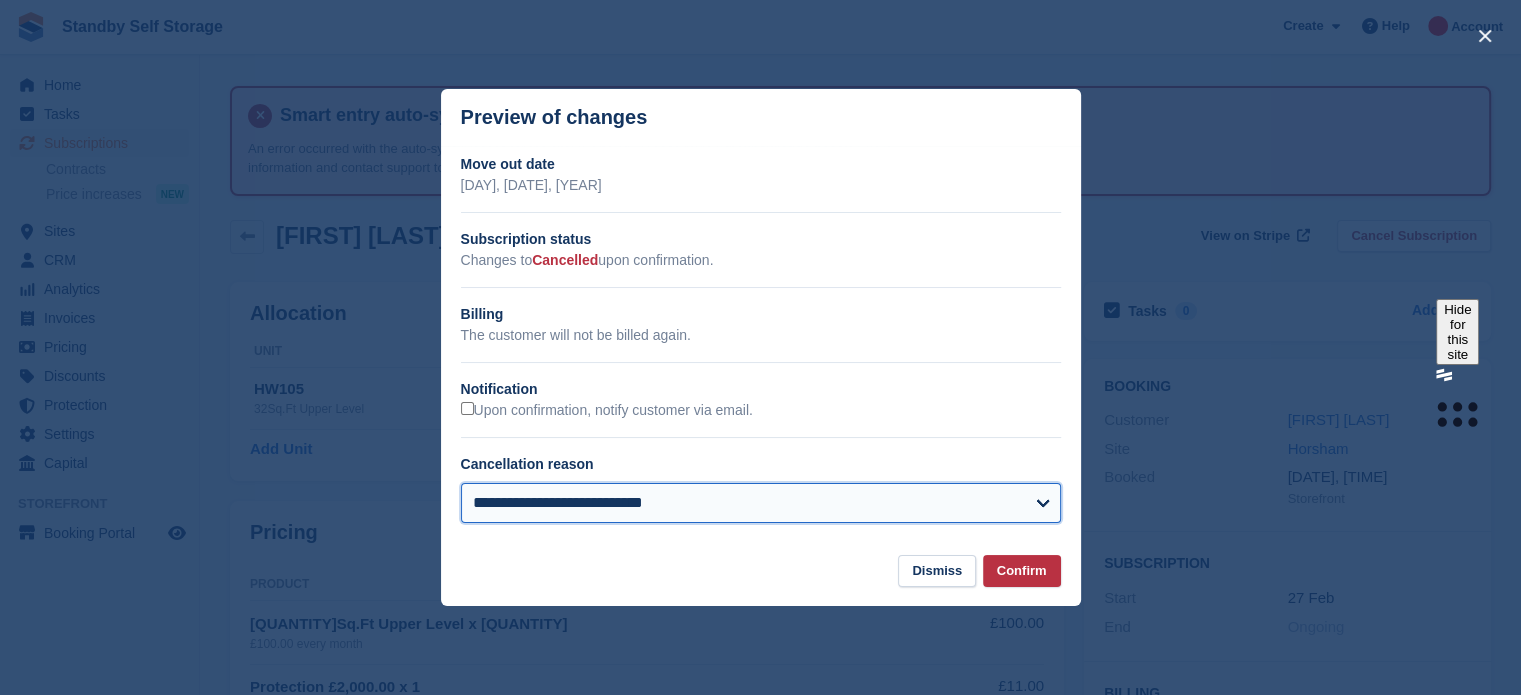 click on "**********" at bounding box center (761, 503) 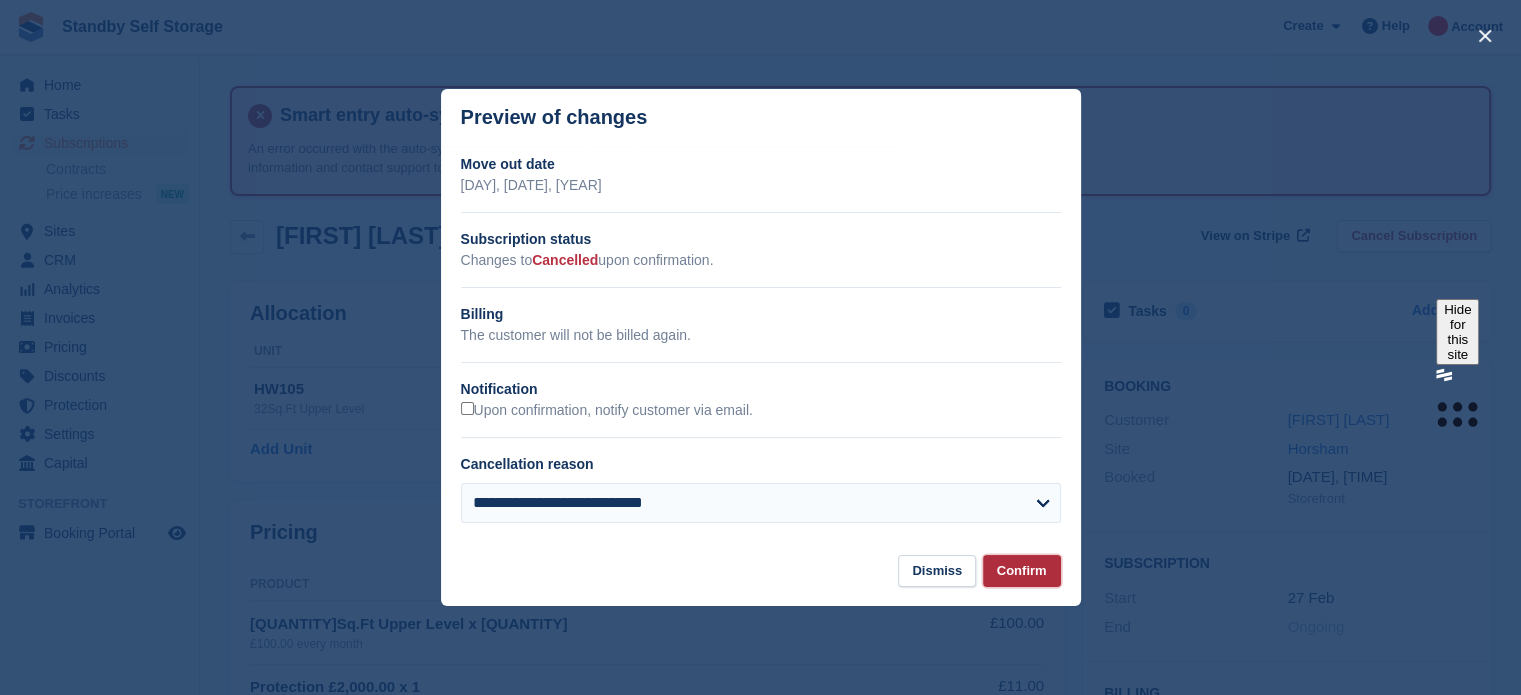 click on "Confirm" at bounding box center (1022, 571) 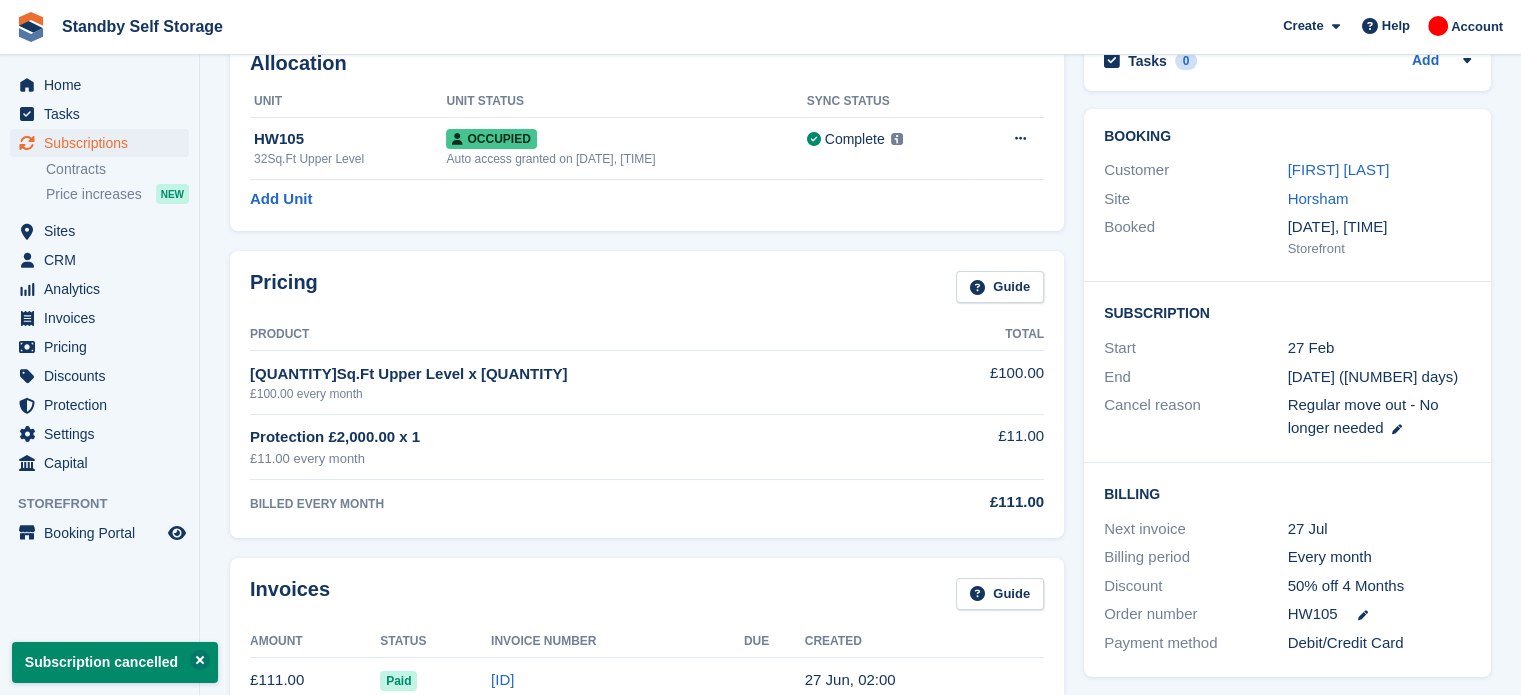 scroll, scrollTop: 267, scrollLeft: 0, axis: vertical 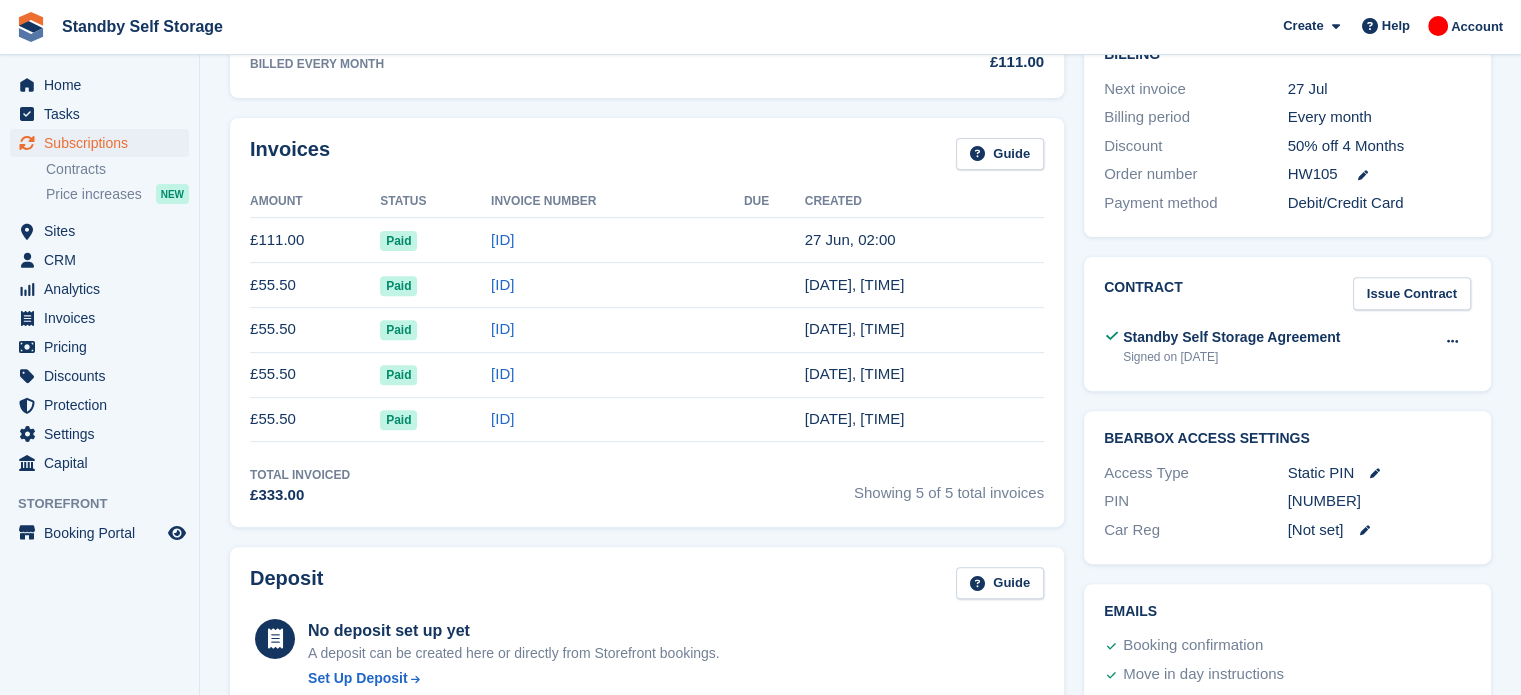 drag, startPoint x: 1358, startPoint y: 504, endPoint x: 1248, endPoint y: 496, distance: 110.29053 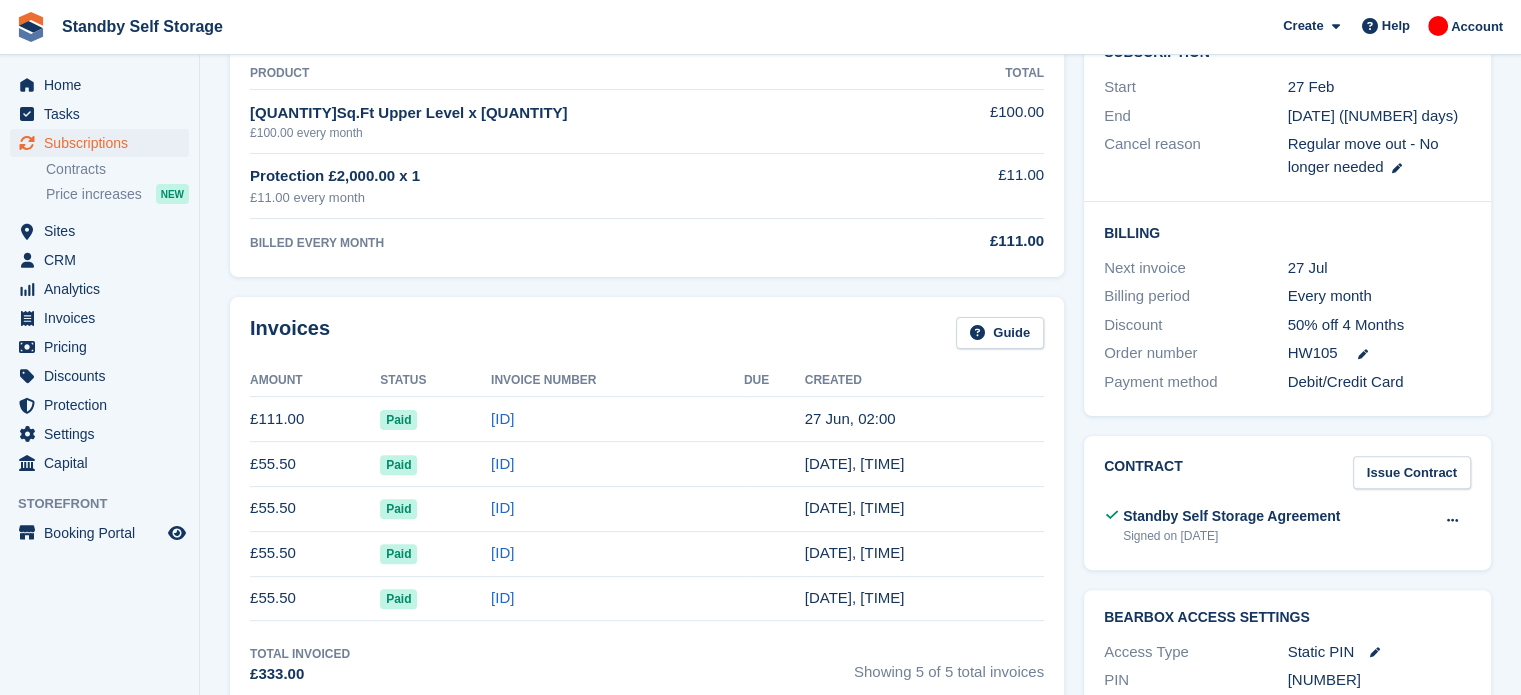 scroll, scrollTop: 516, scrollLeft: 0, axis: vertical 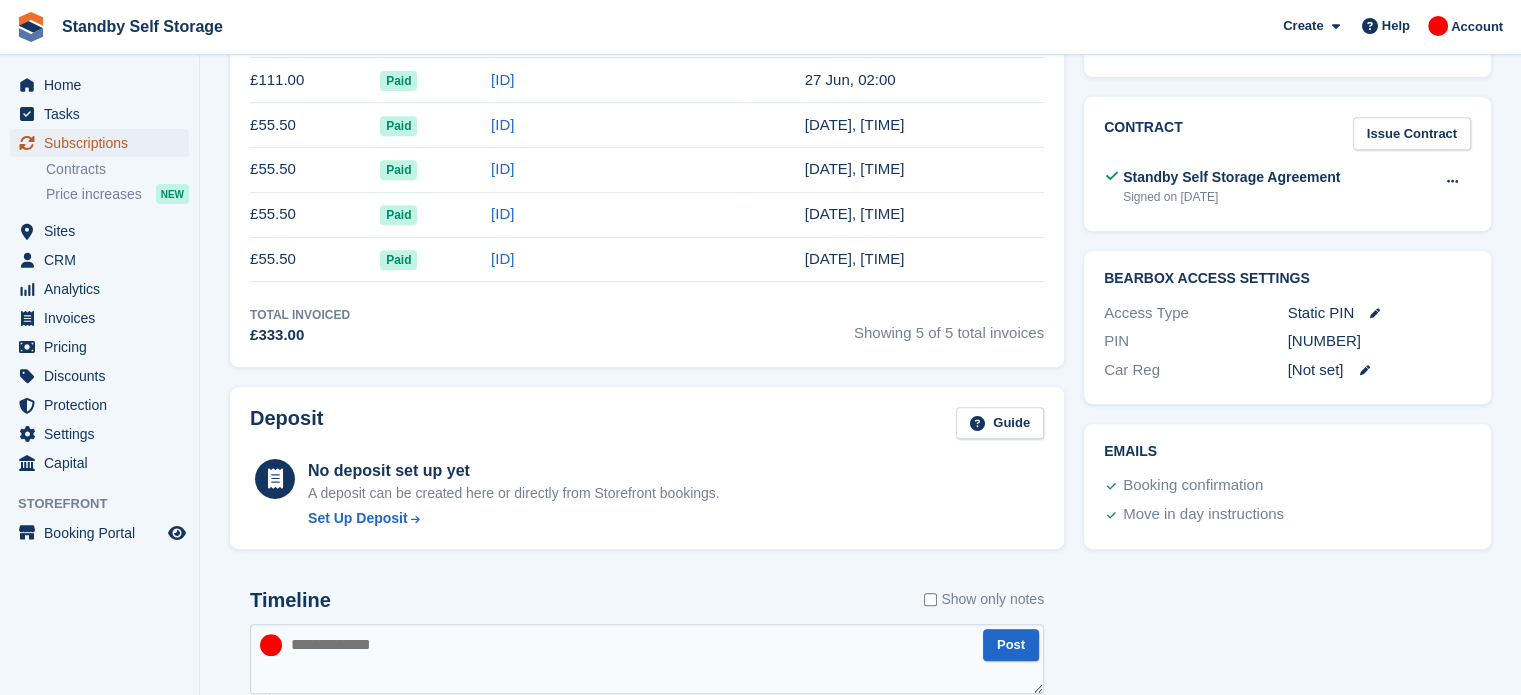 click on "Subscriptions" at bounding box center [104, 143] 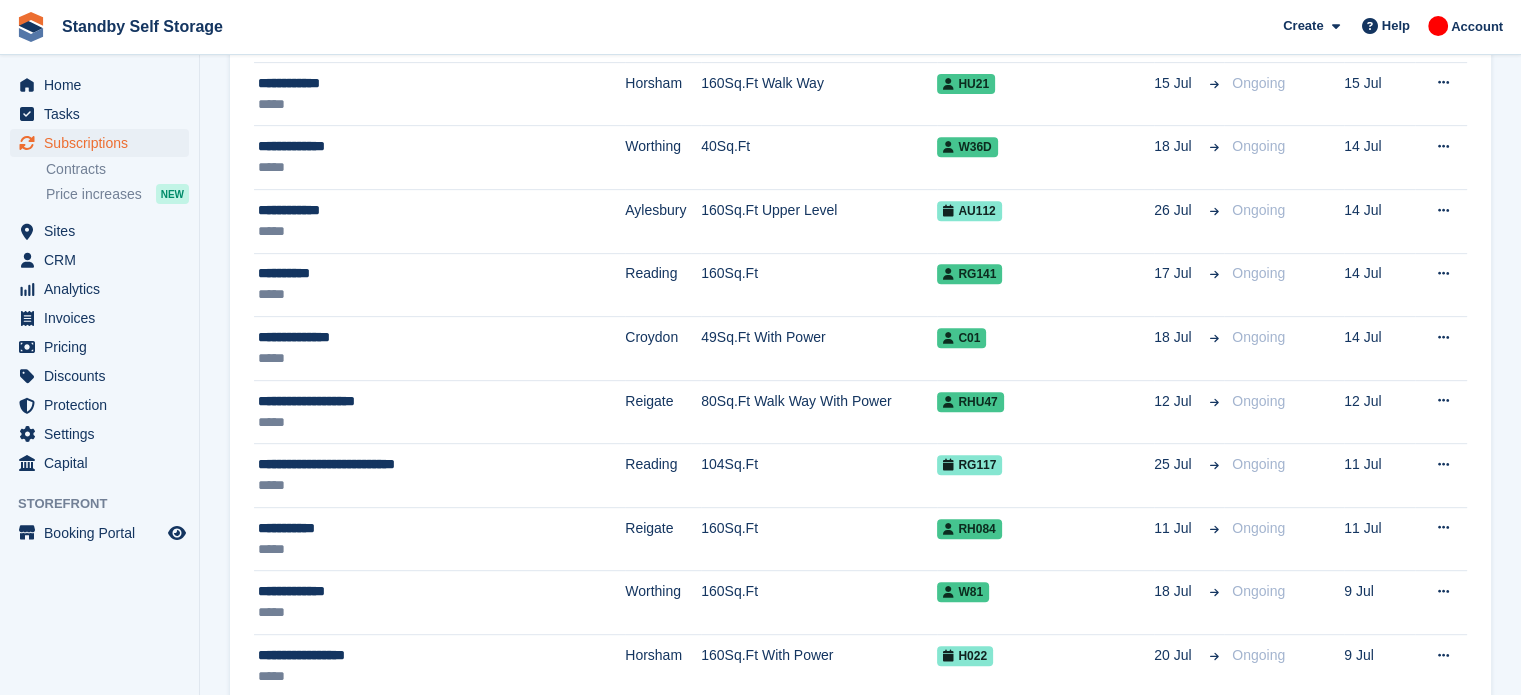 scroll, scrollTop: 0, scrollLeft: 0, axis: both 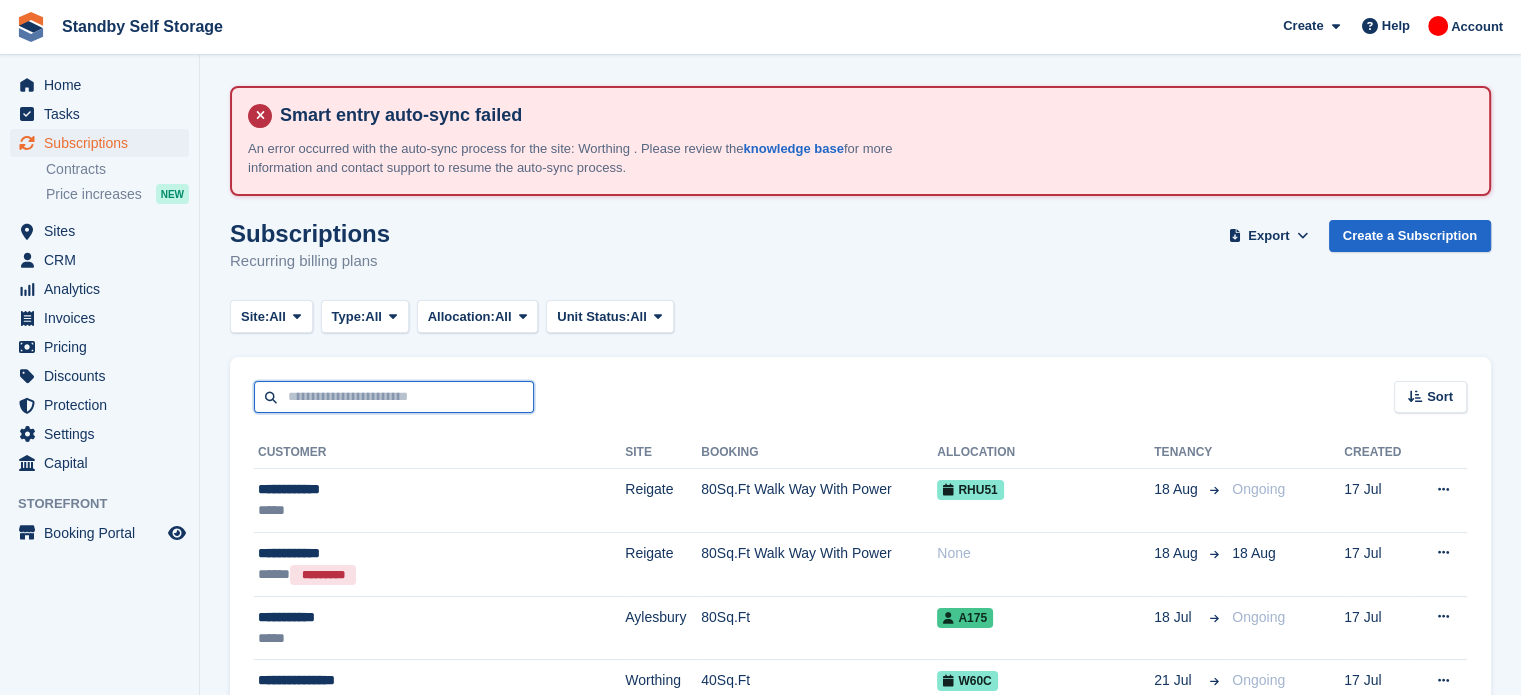 click at bounding box center [394, 397] 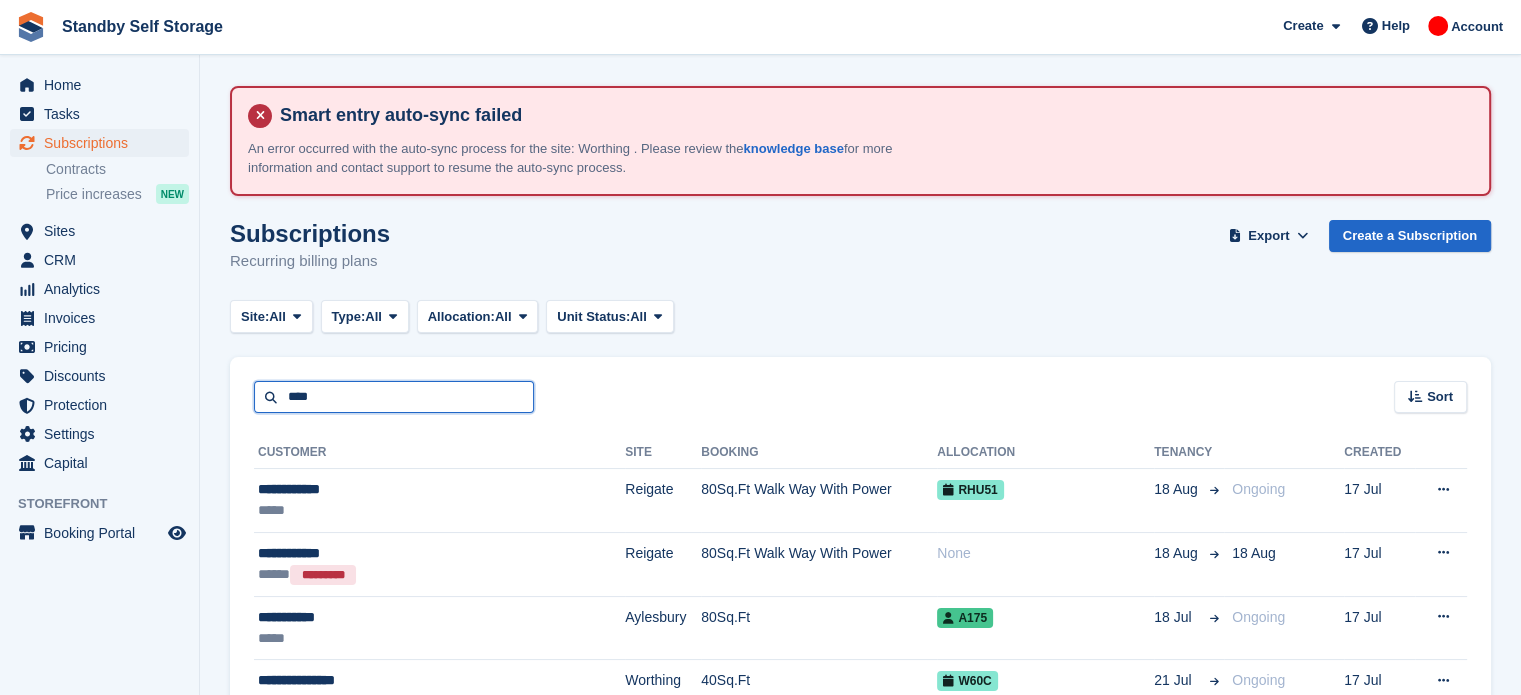 type on "****" 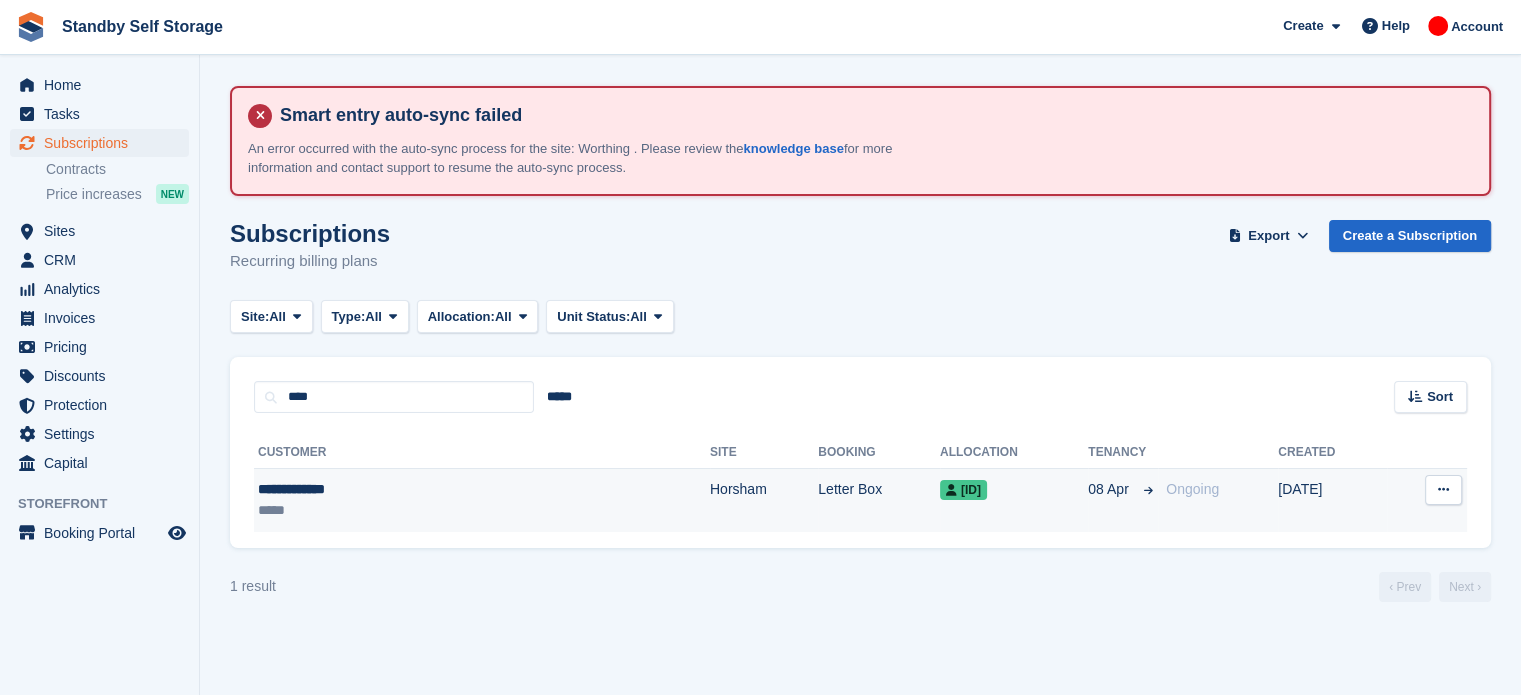 click on "Horsham" at bounding box center [764, 500] 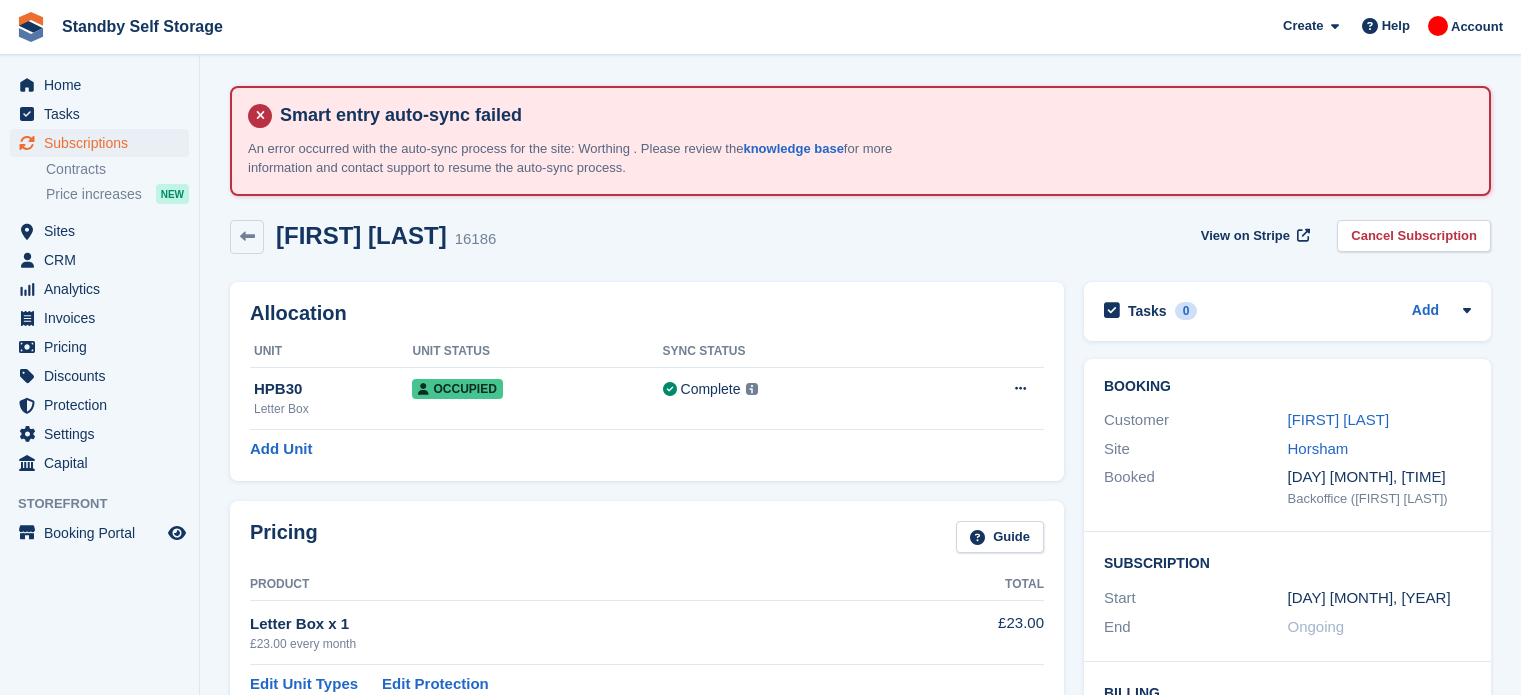 scroll, scrollTop: 0, scrollLeft: 0, axis: both 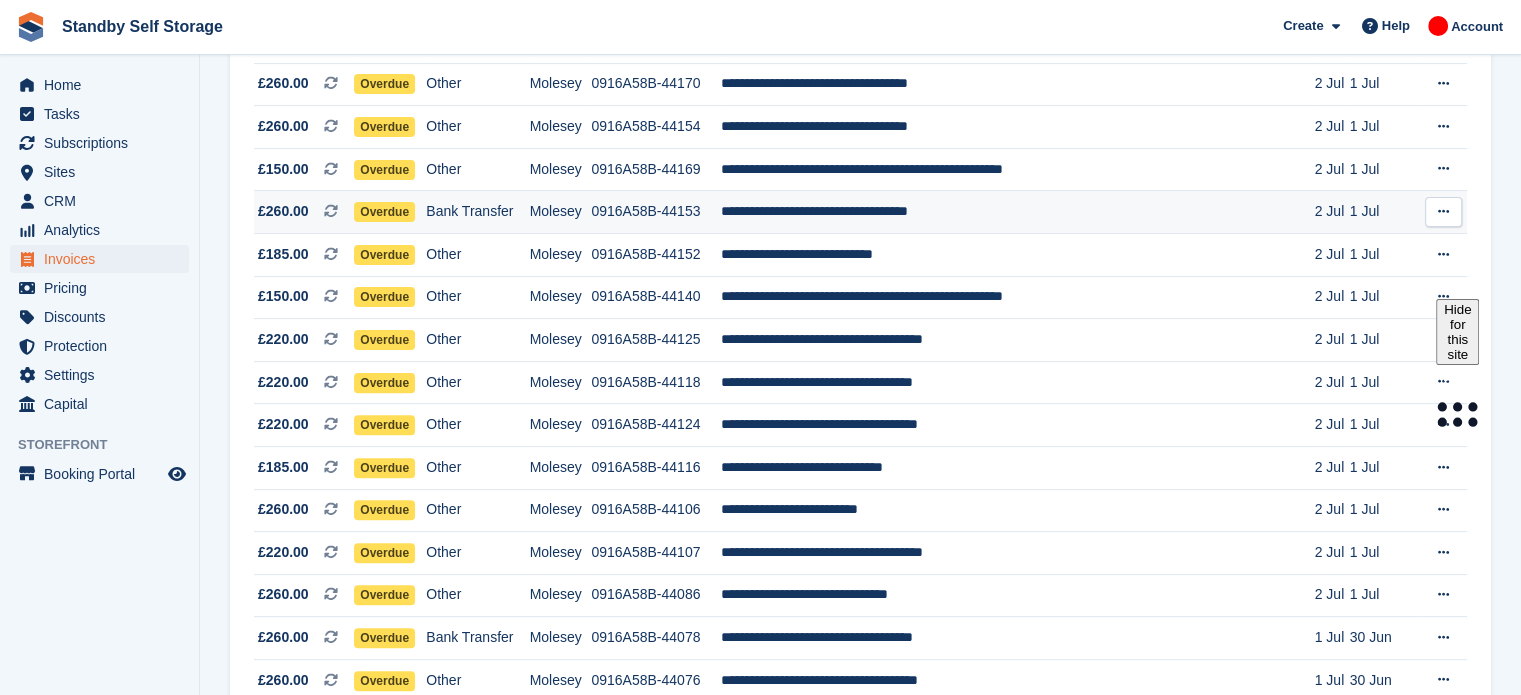 click on "**********" at bounding box center [1018, 212] 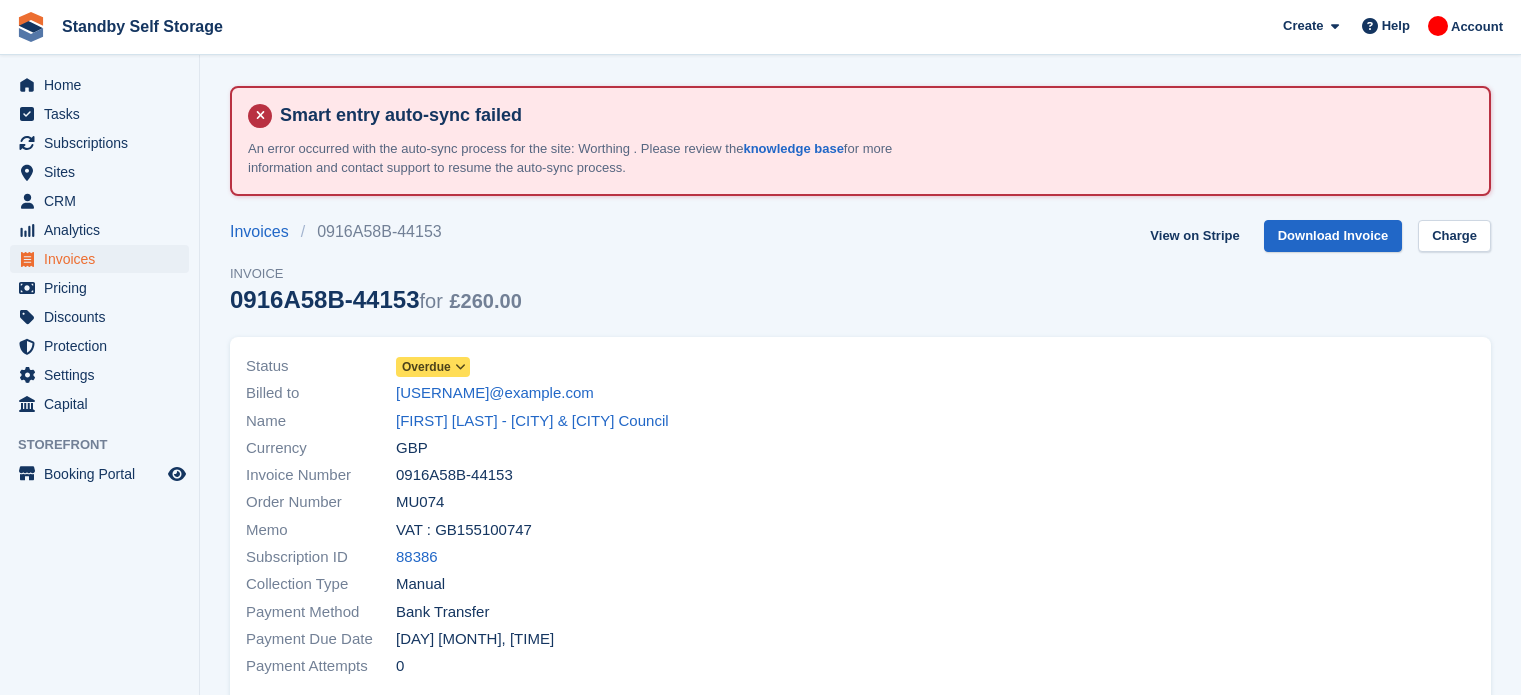 scroll, scrollTop: 0, scrollLeft: 0, axis: both 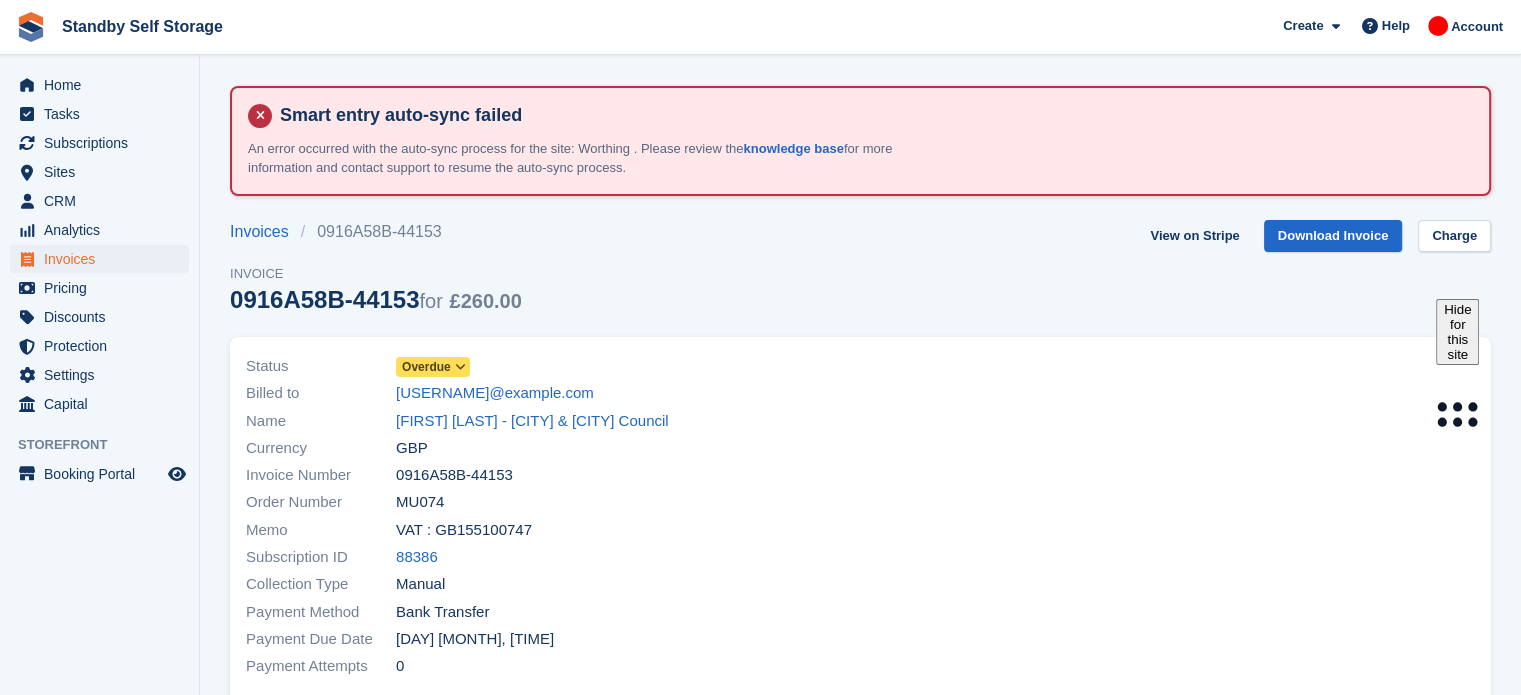 click on "Overdue" at bounding box center [426, 367] 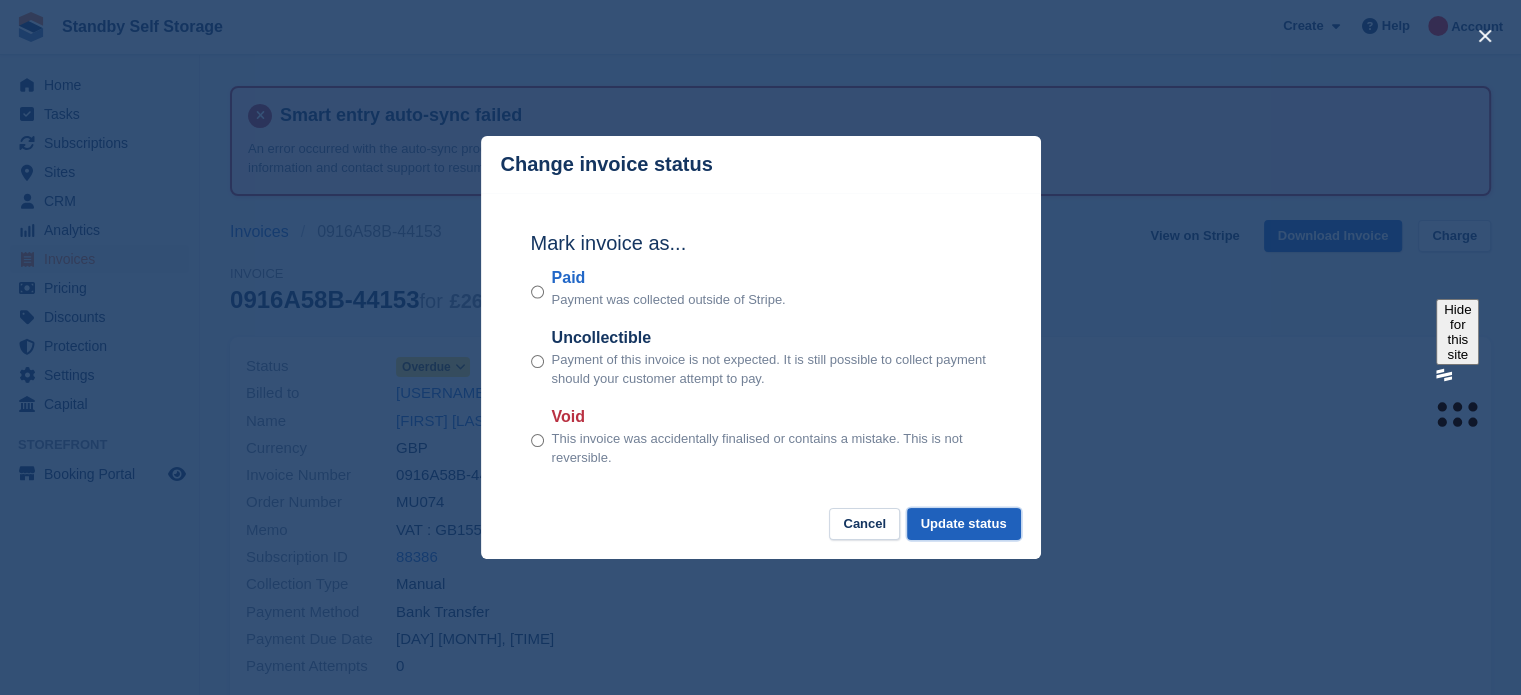 click on "Update status" at bounding box center (964, 524) 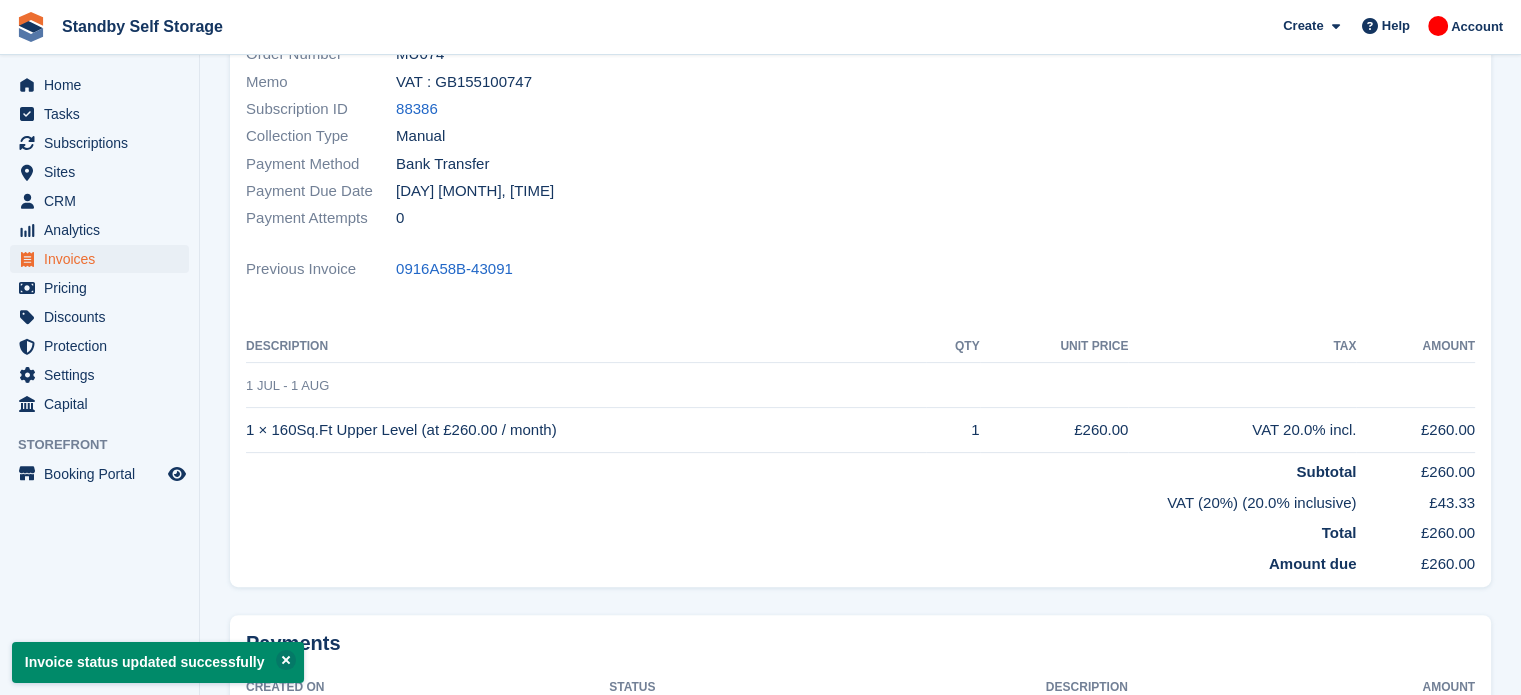 scroll, scrollTop: 16, scrollLeft: 0, axis: vertical 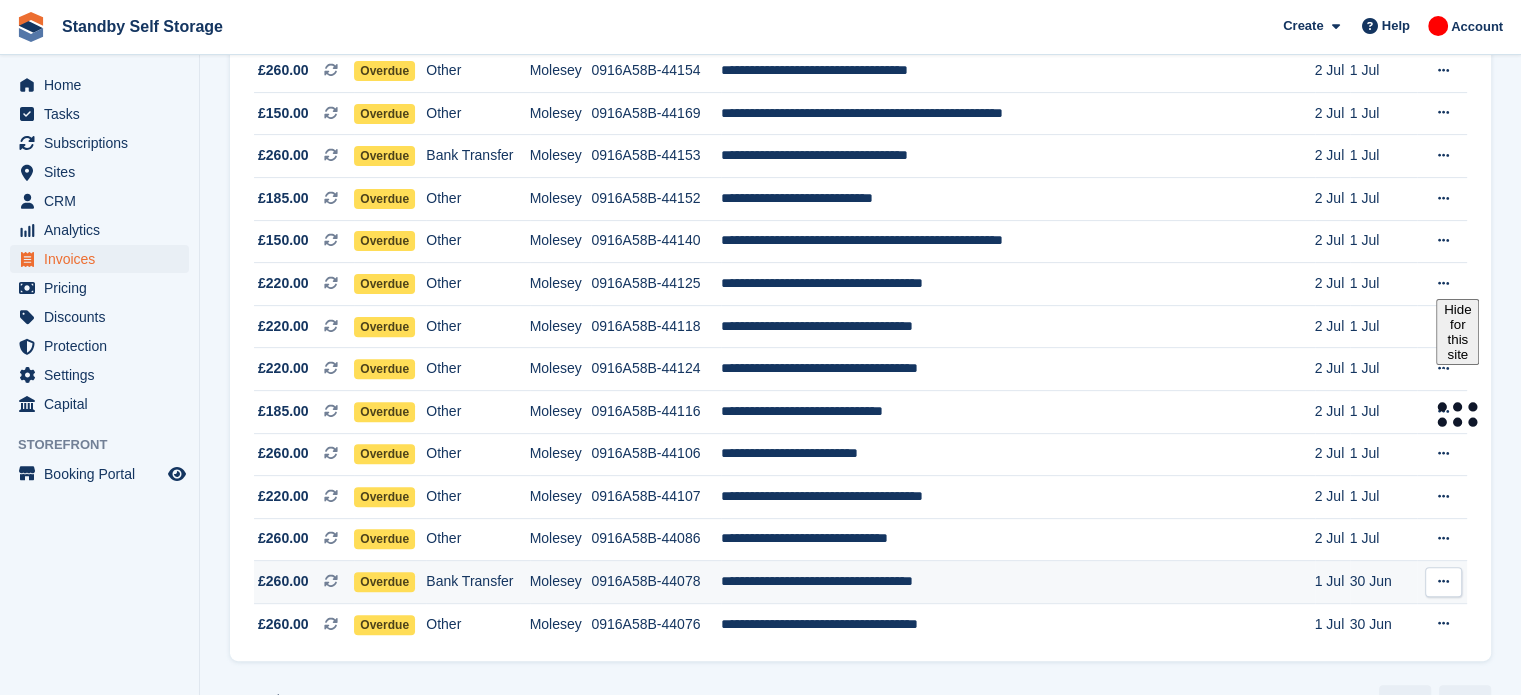 click on "**********" at bounding box center [1018, 582] 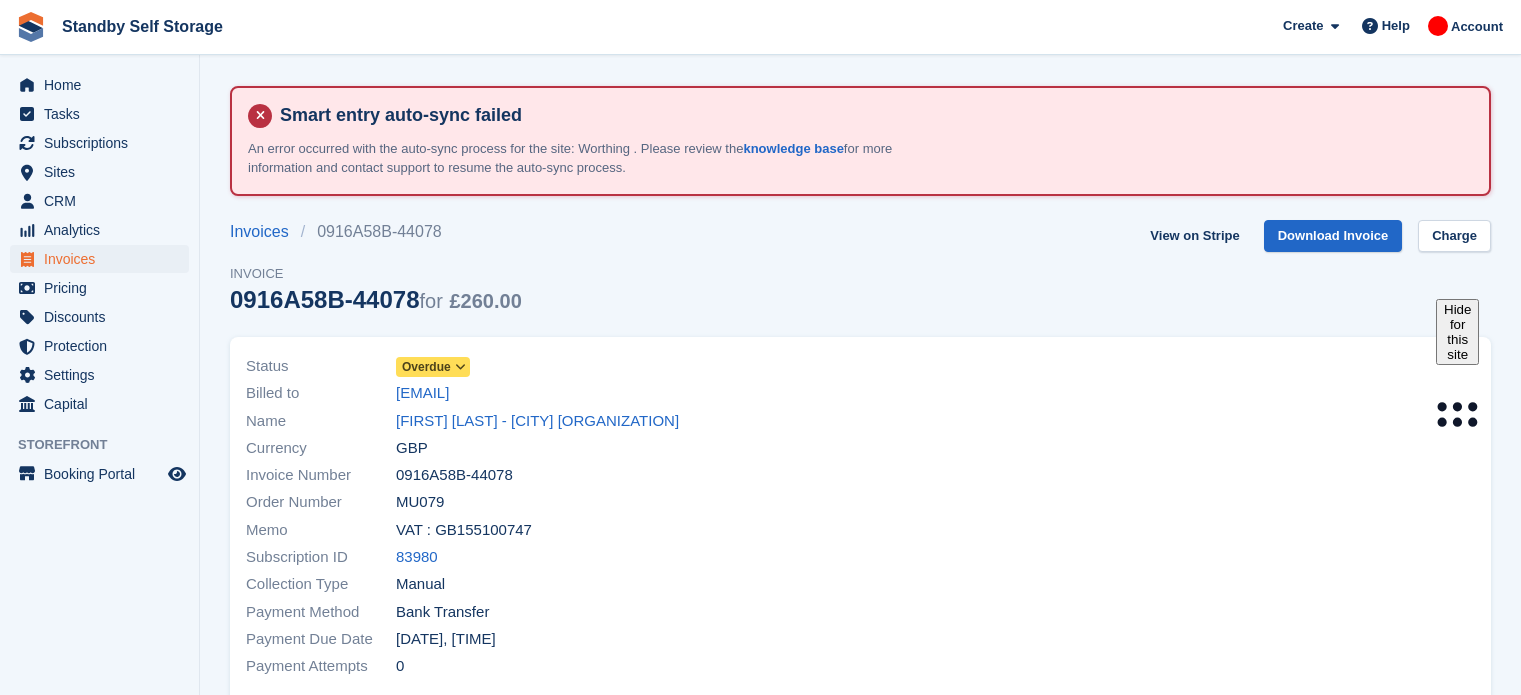 scroll, scrollTop: 0, scrollLeft: 0, axis: both 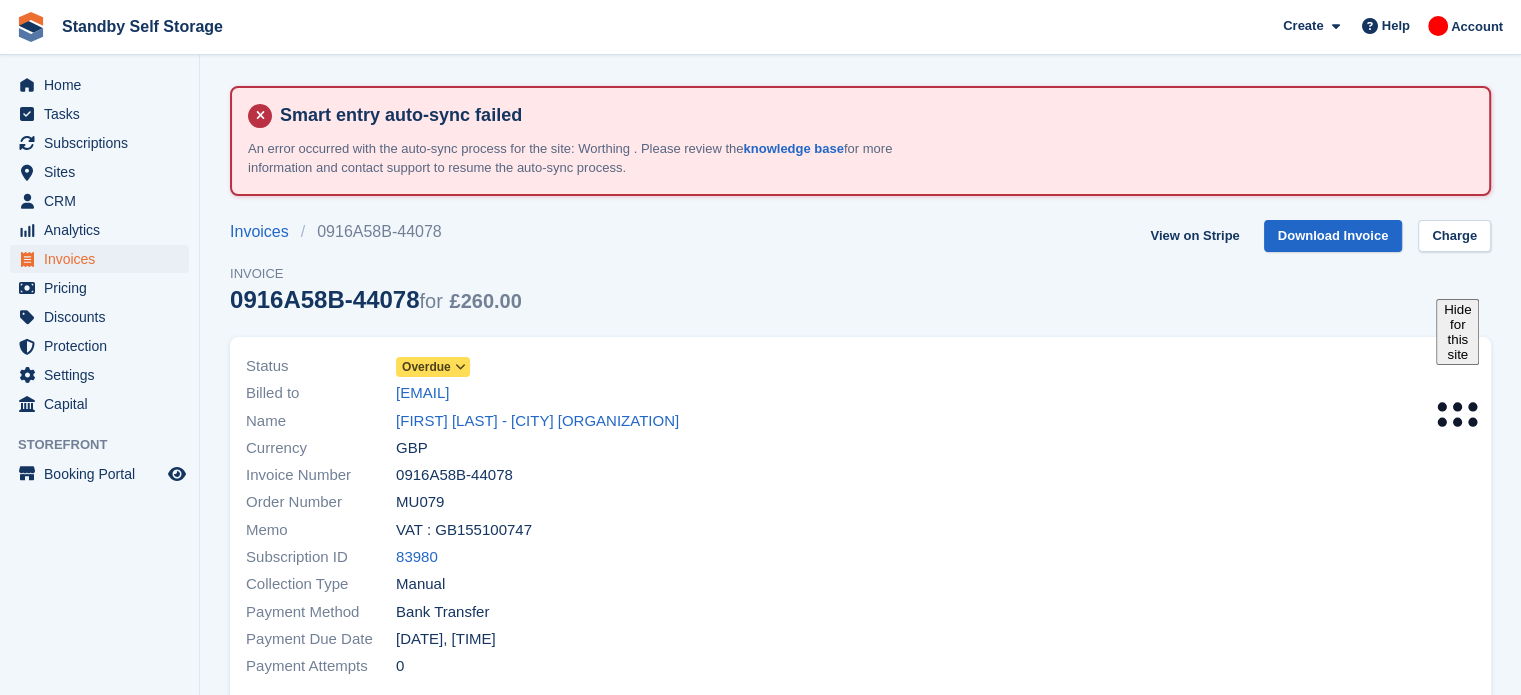 click at bounding box center [460, 367] 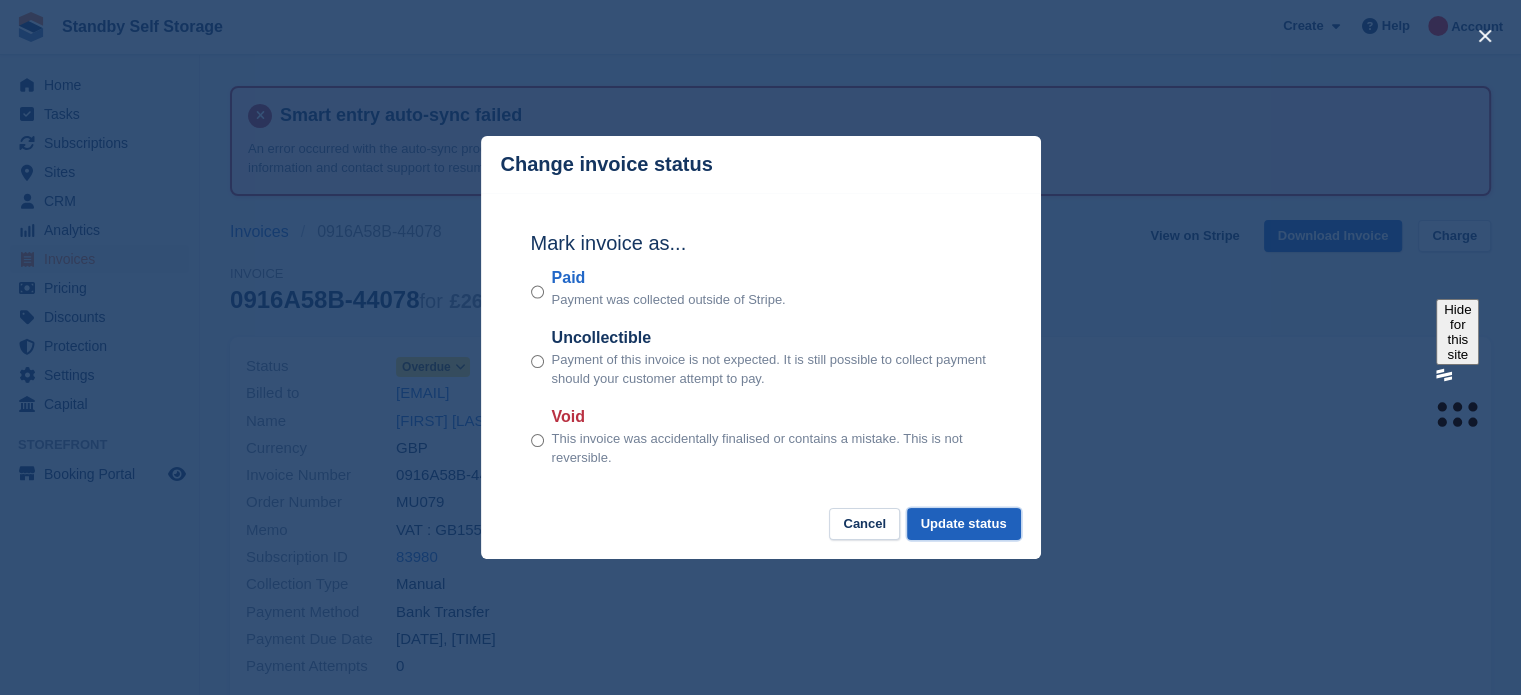 click on "Update status" at bounding box center [964, 524] 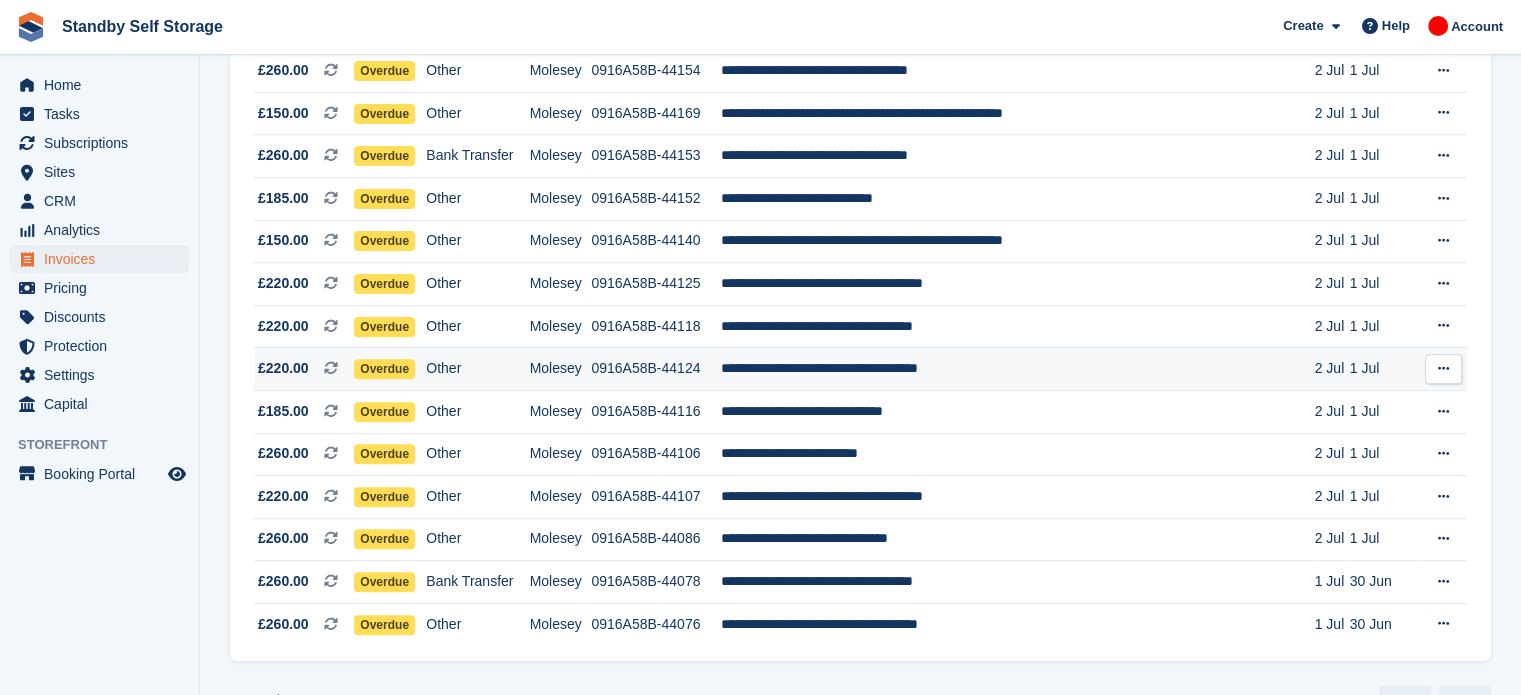 scroll, scrollTop: 632, scrollLeft: 0, axis: vertical 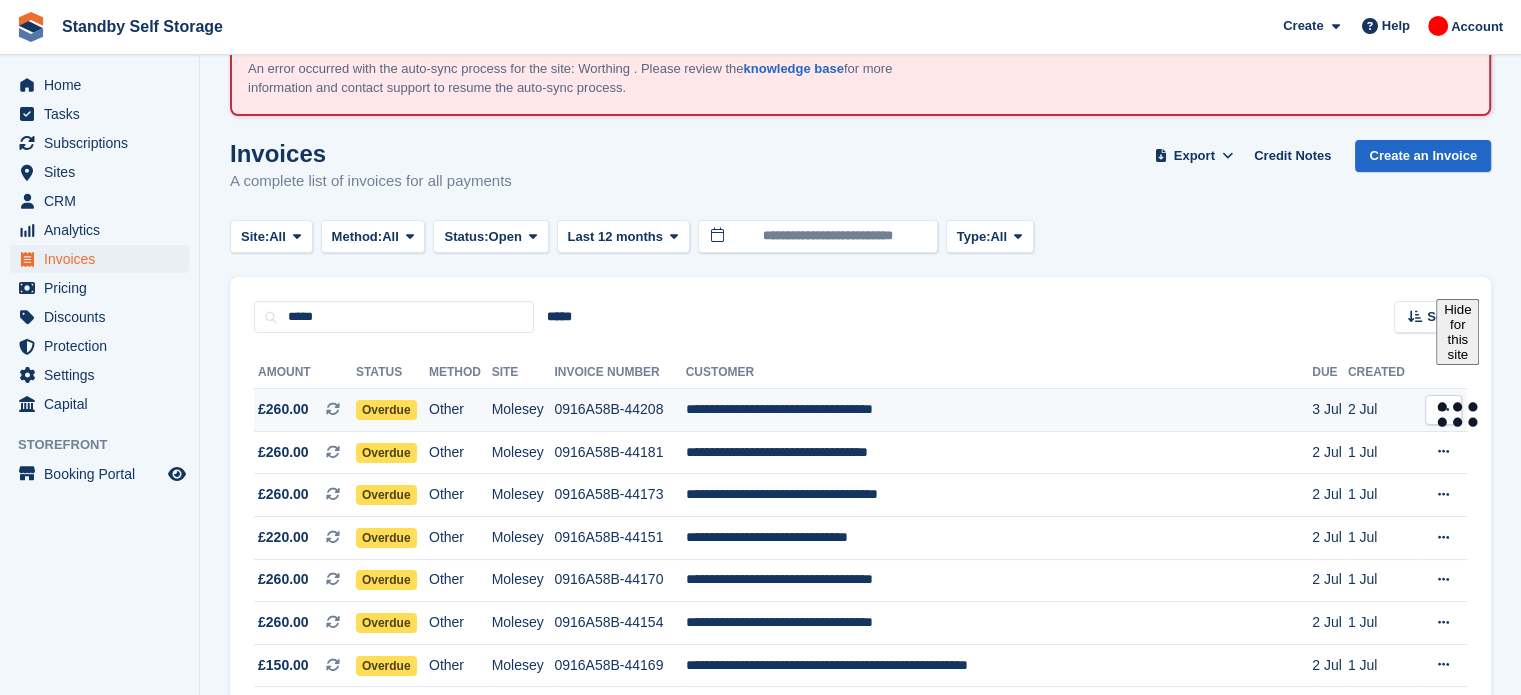 click on "**********" at bounding box center [999, 410] 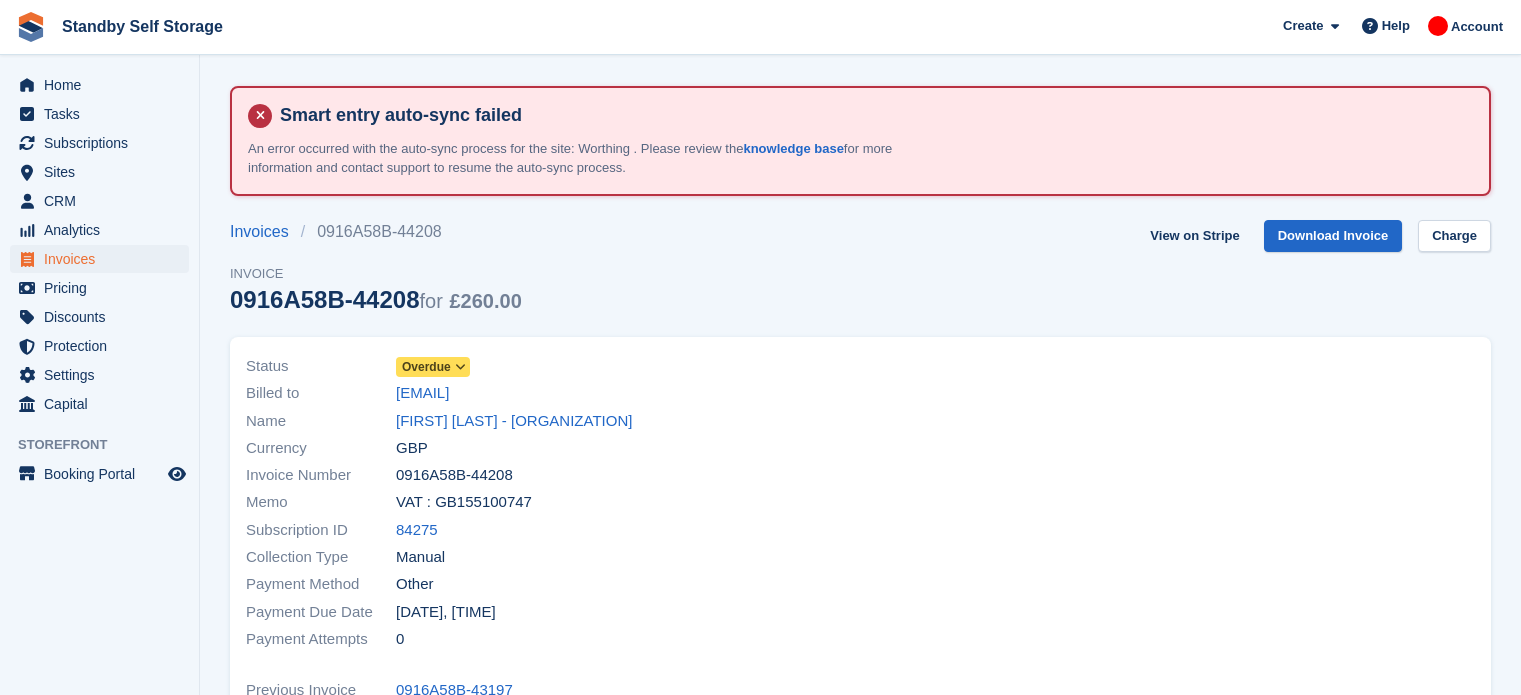 scroll, scrollTop: 0, scrollLeft: 0, axis: both 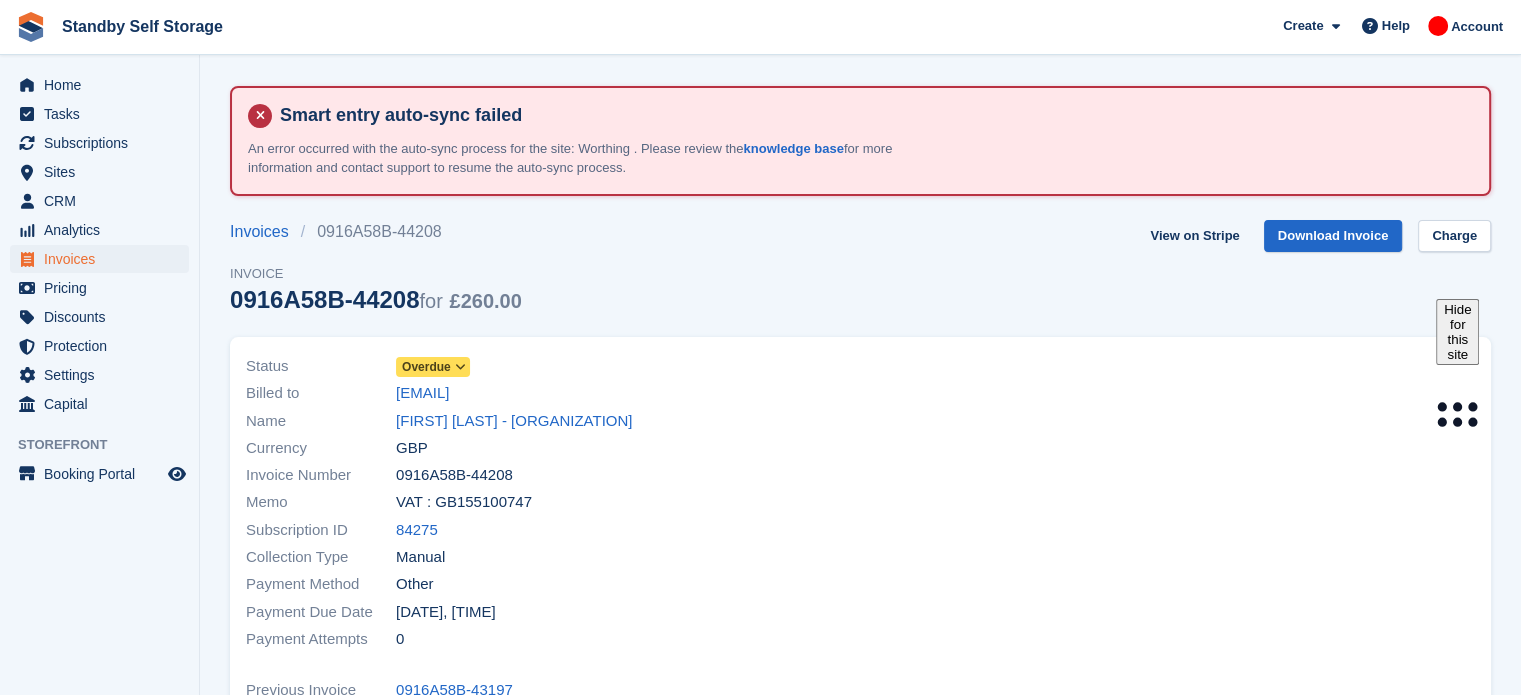 click on "Overdue" at bounding box center (426, 367) 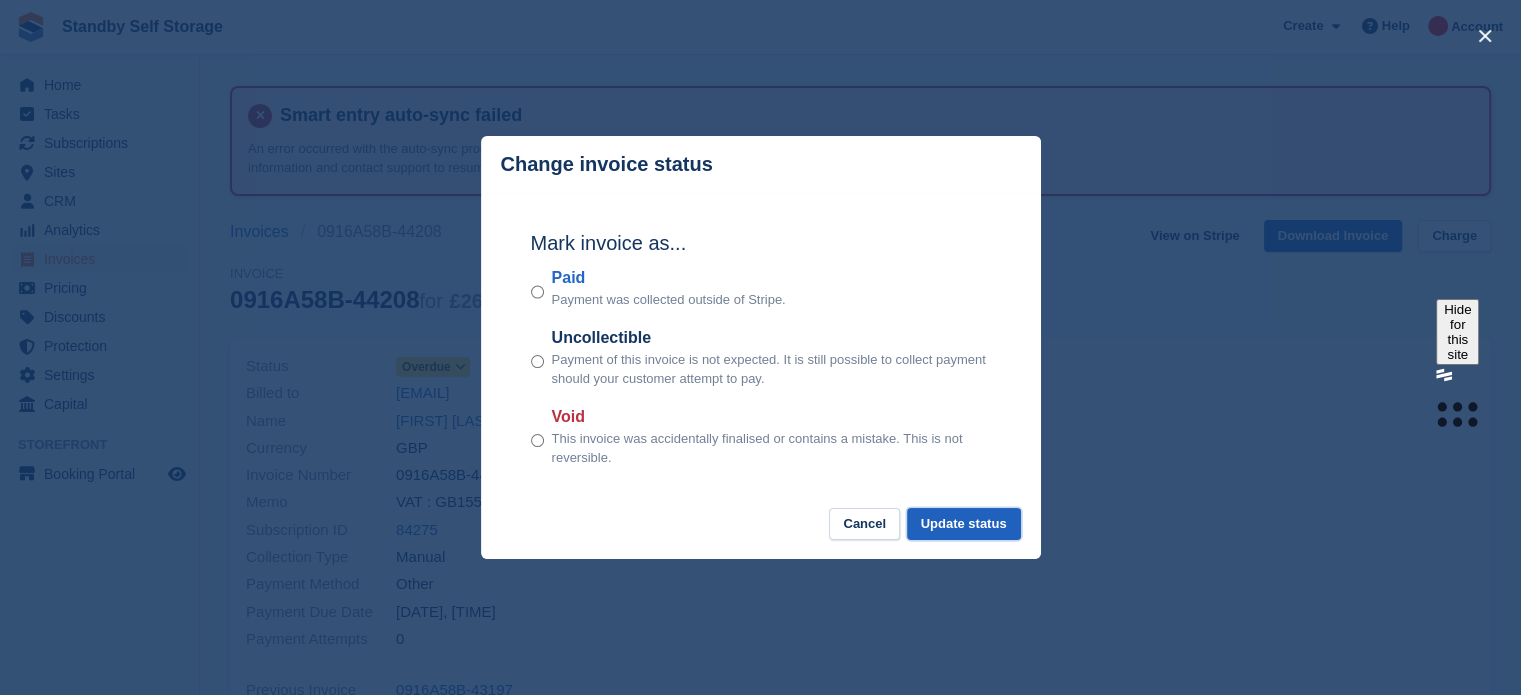 click on "Update status" at bounding box center [964, 524] 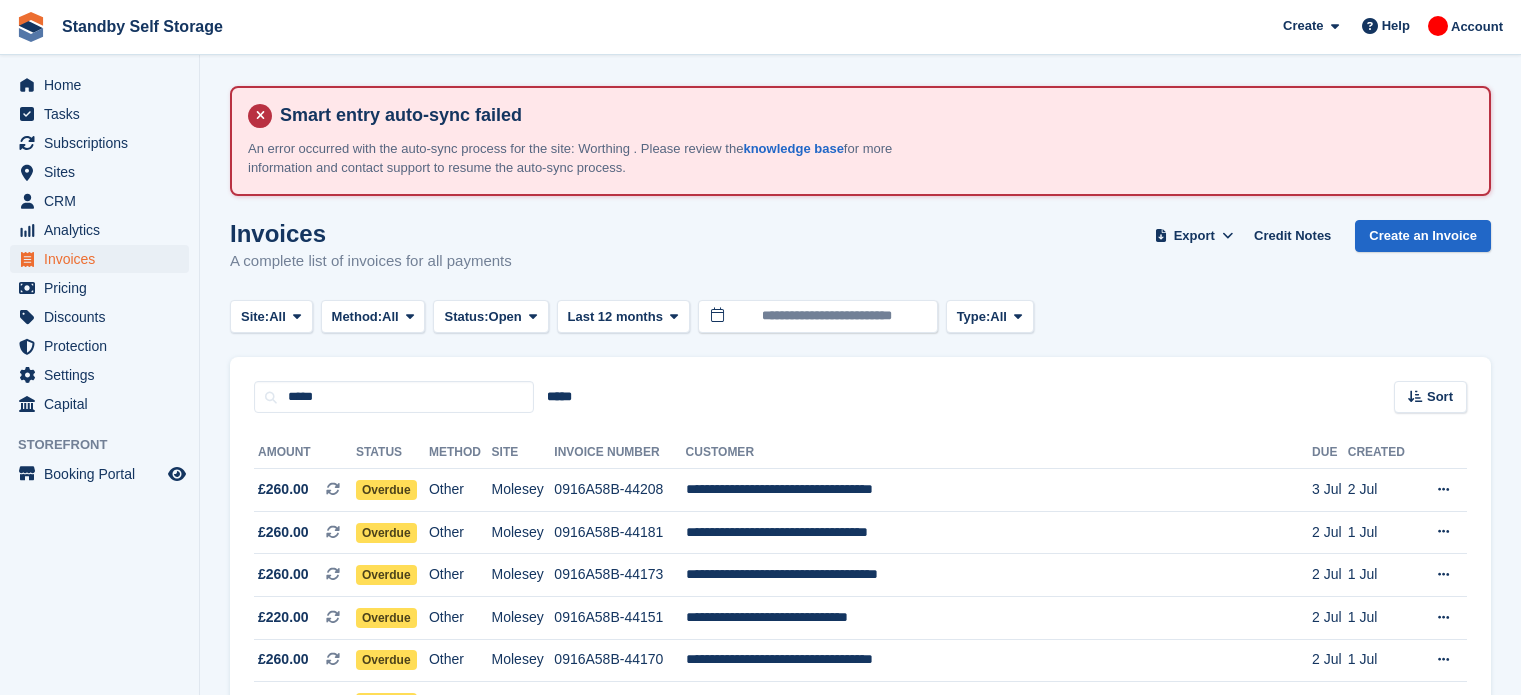 scroll, scrollTop: 80, scrollLeft: 0, axis: vertical 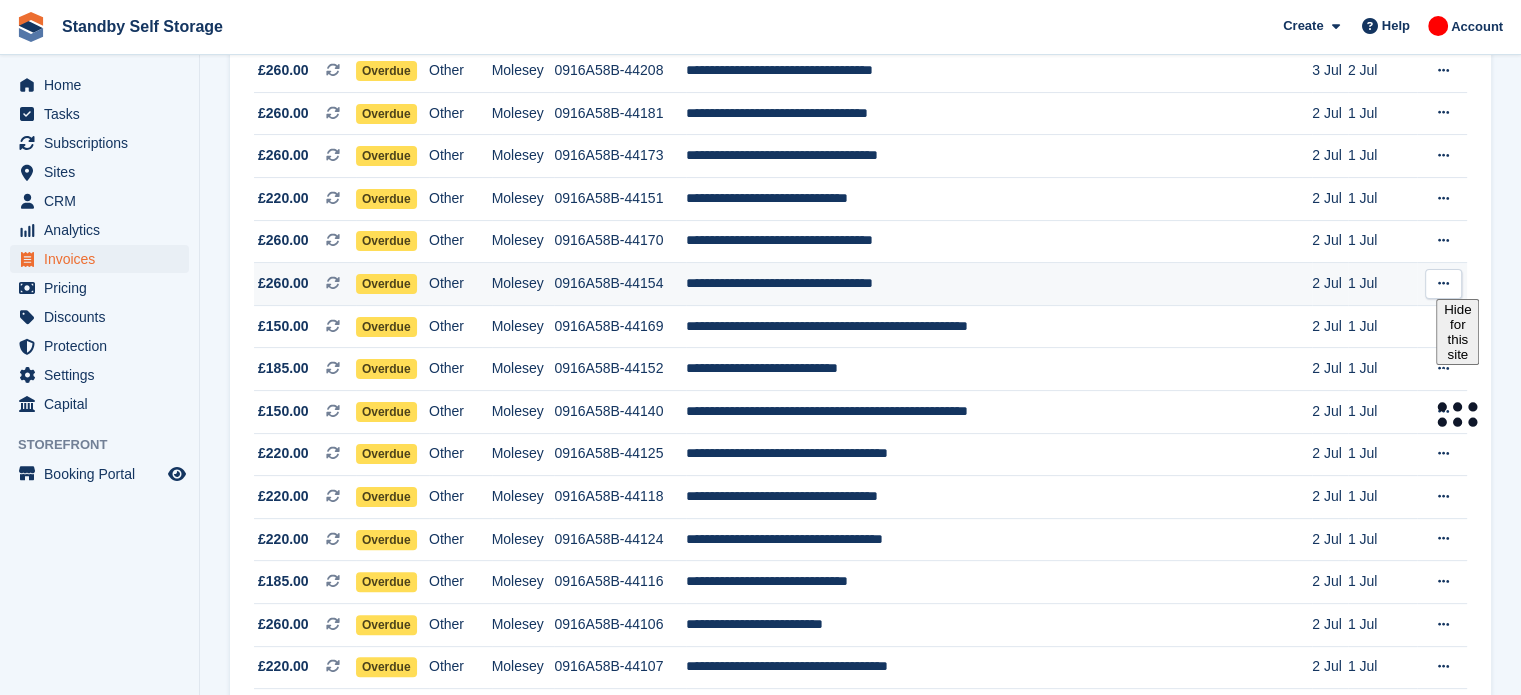 click on "**********" at bounding box center (999, 284) 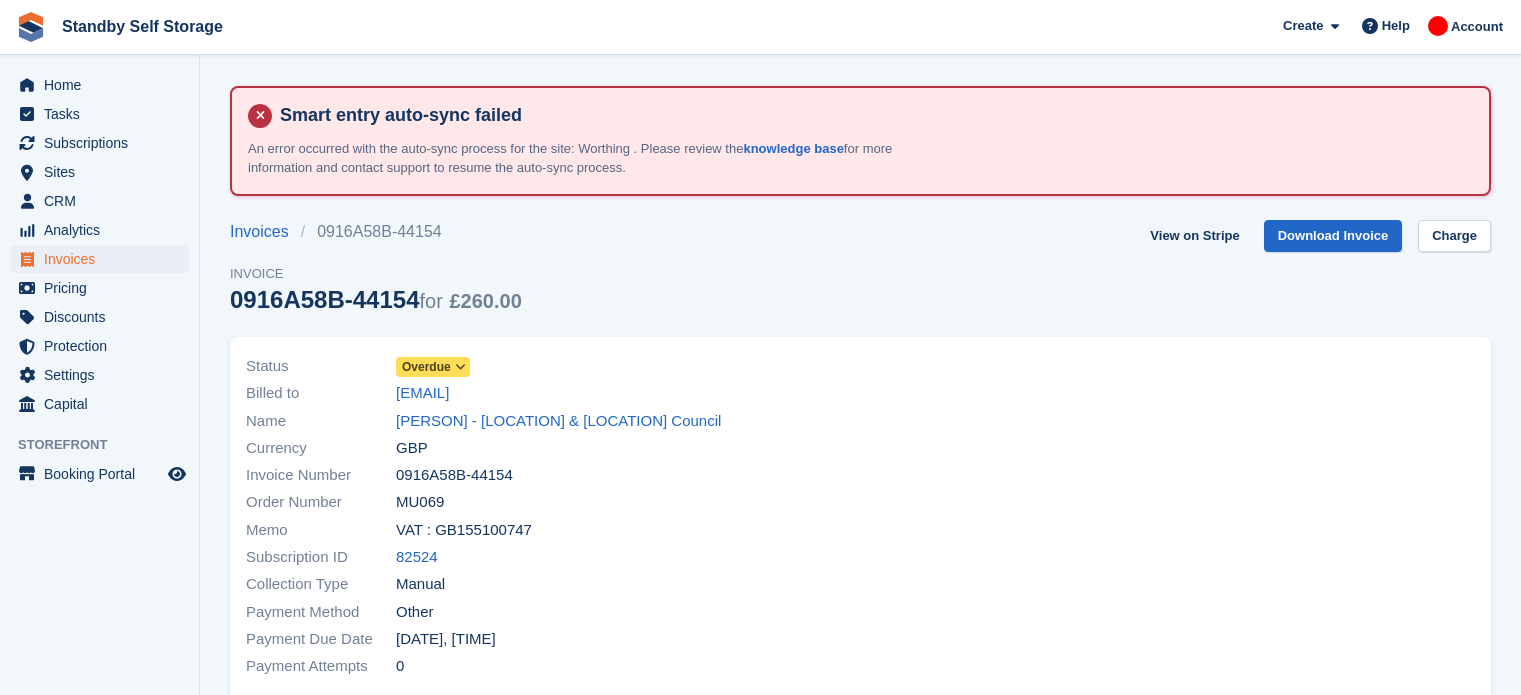 scroll, scrollTop: 0, scrollLeft: 0, axis: both 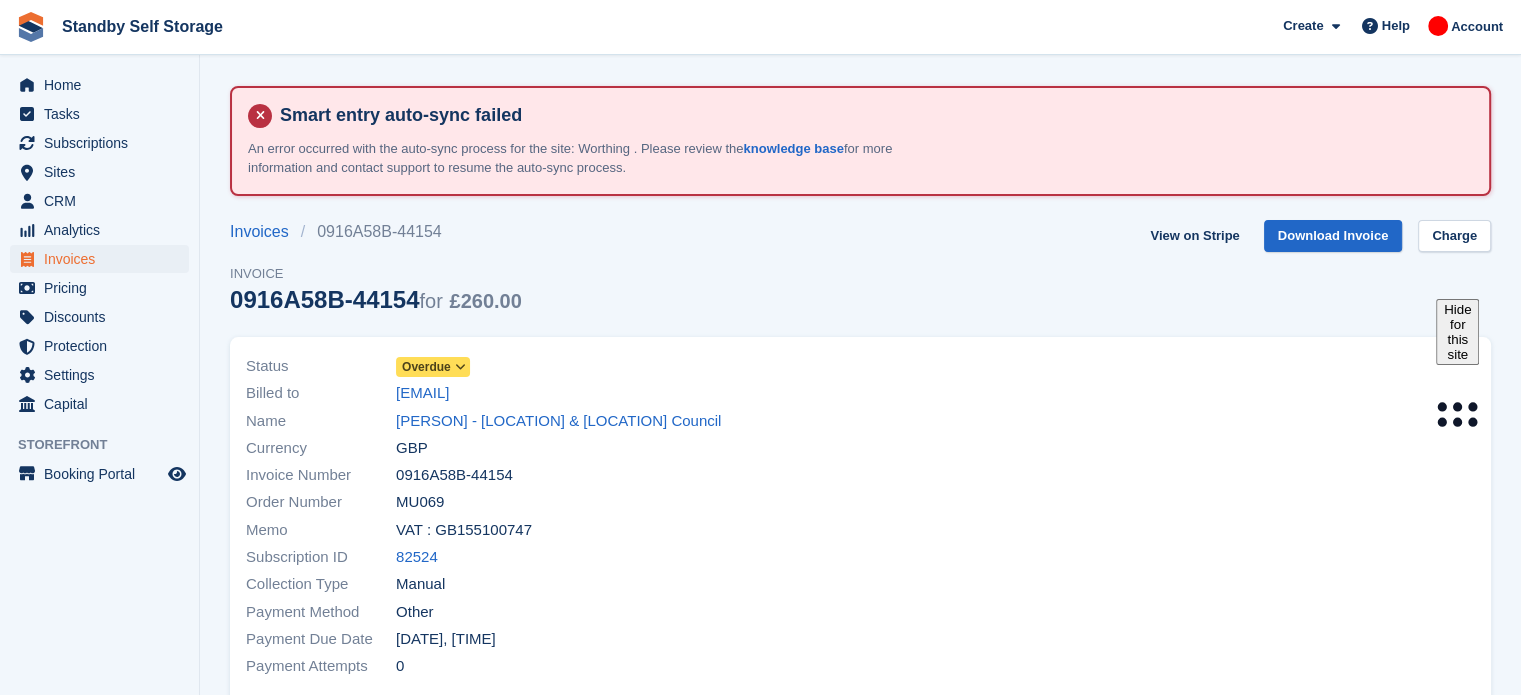 click on "Overdue" at bounding box center (433, 367) 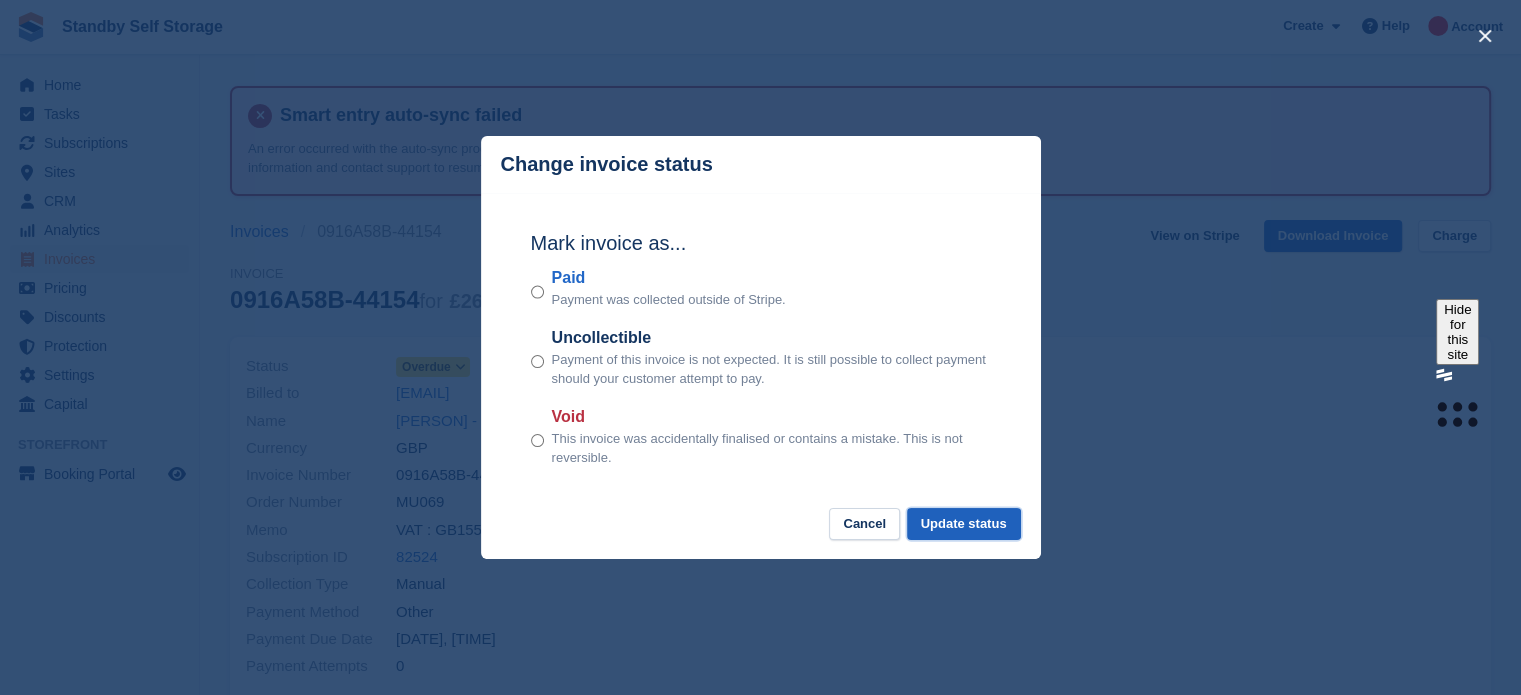 click on "Update status" at bounding box center (964, 524) 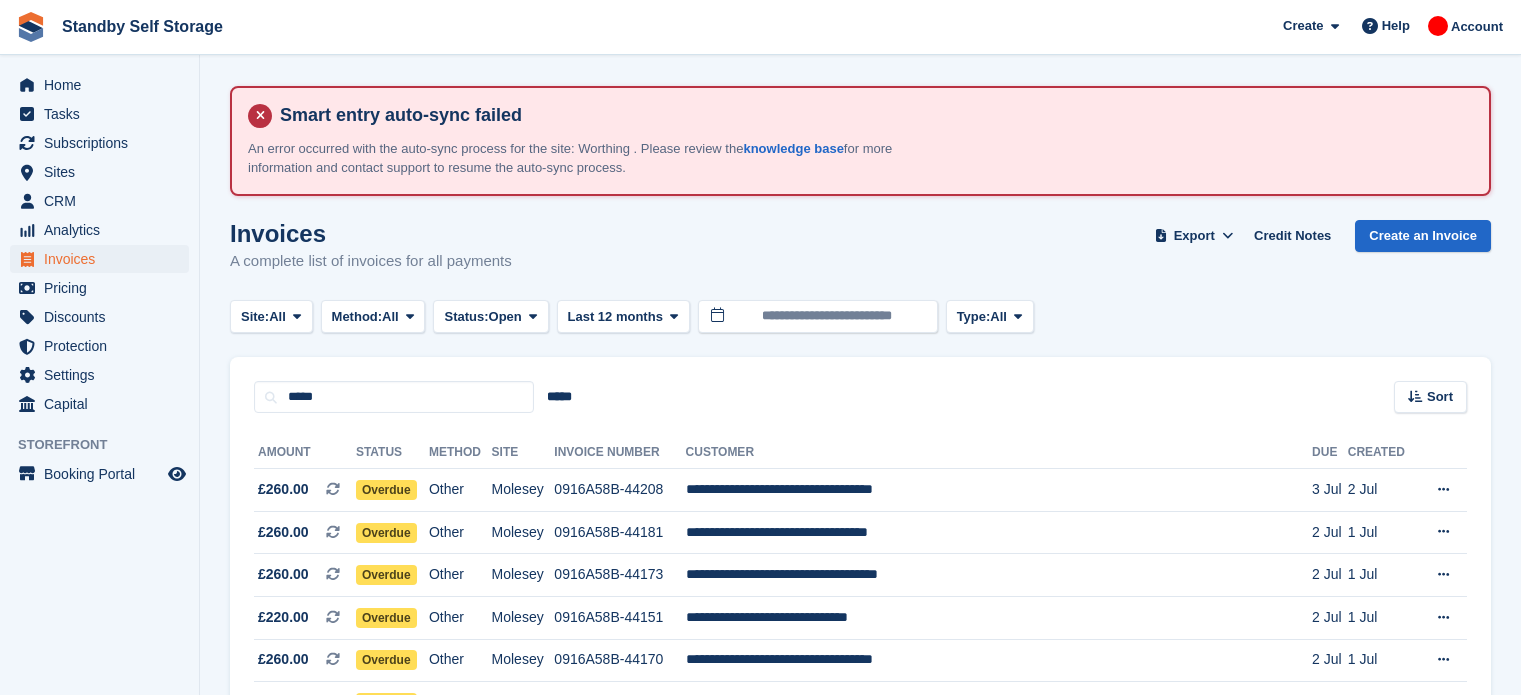 scroll, scrollTop: 419, scrollLeft: 0, axis: vertical 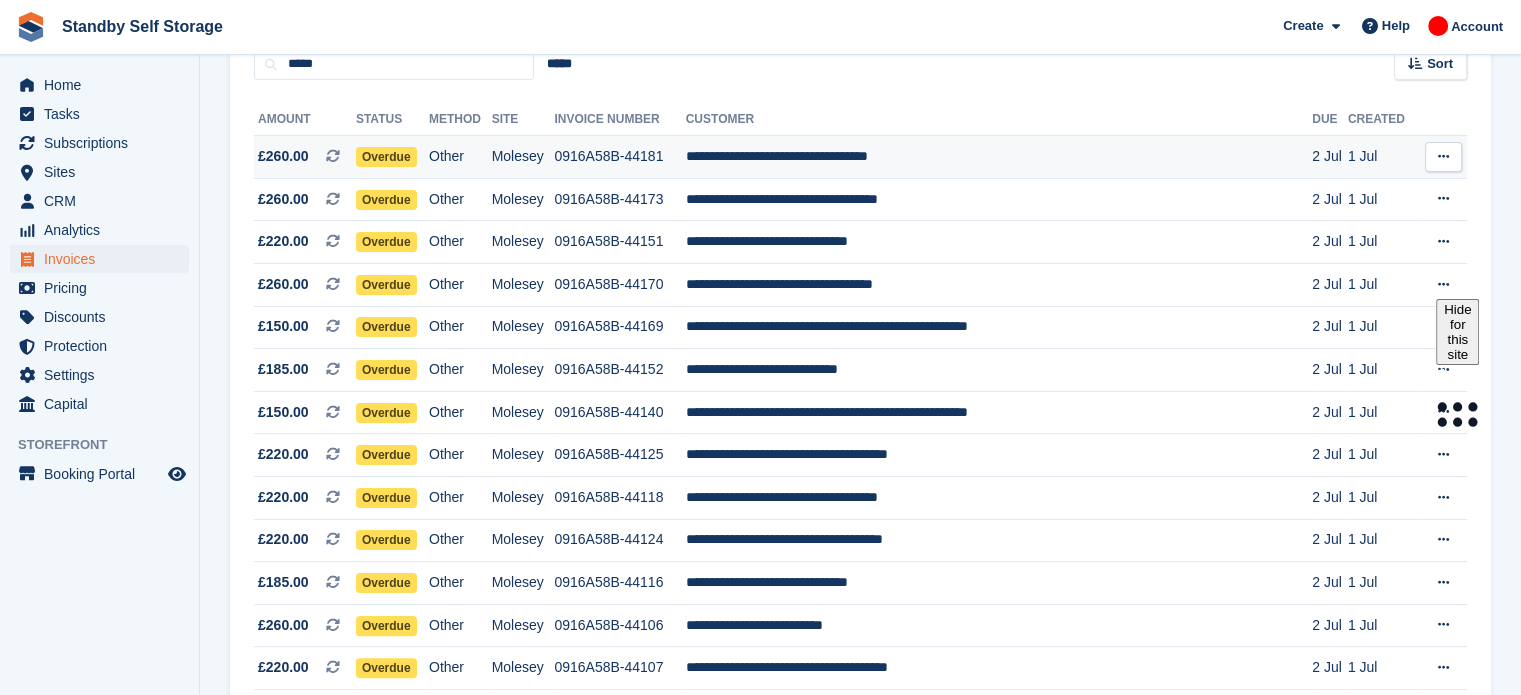 click on "**********" at bounding box center (999, 157) 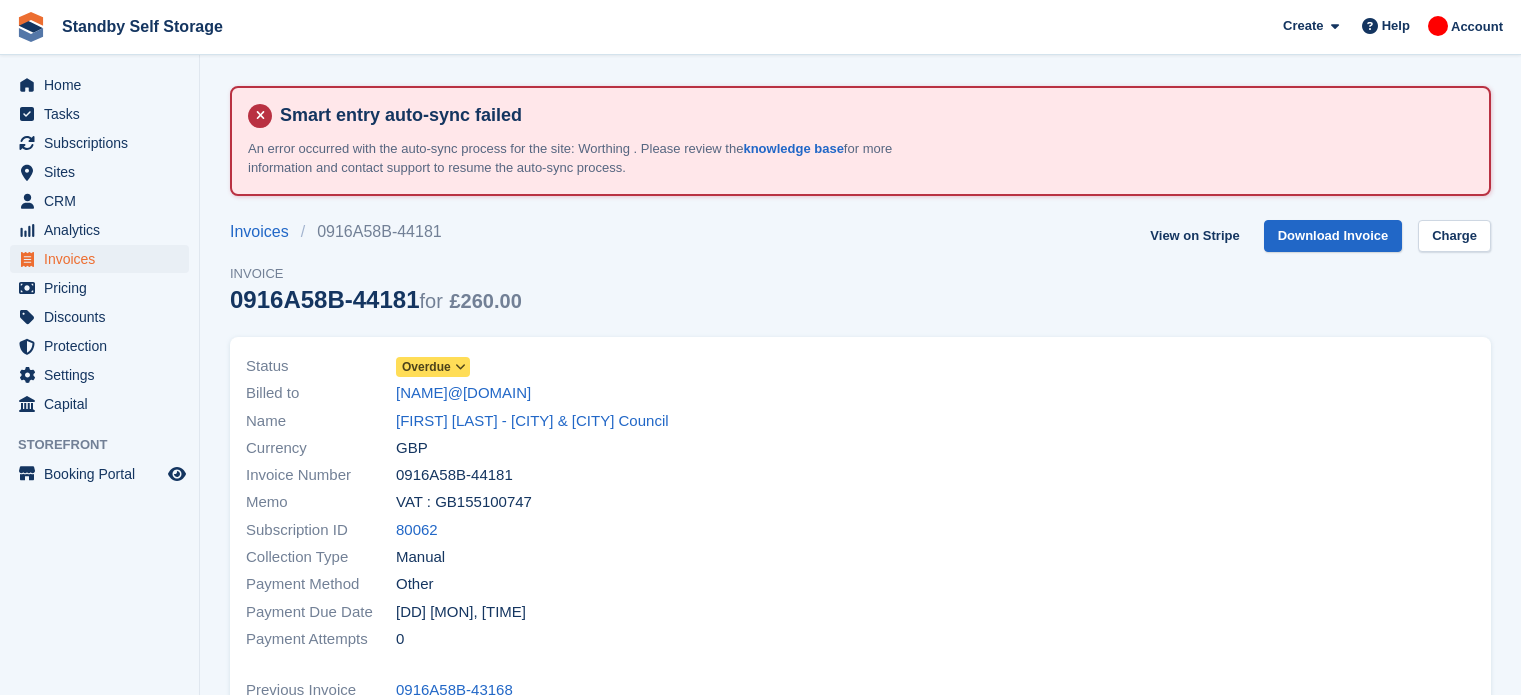 scroll, scrollTop: 0, scrollLeft: 0, axis: both 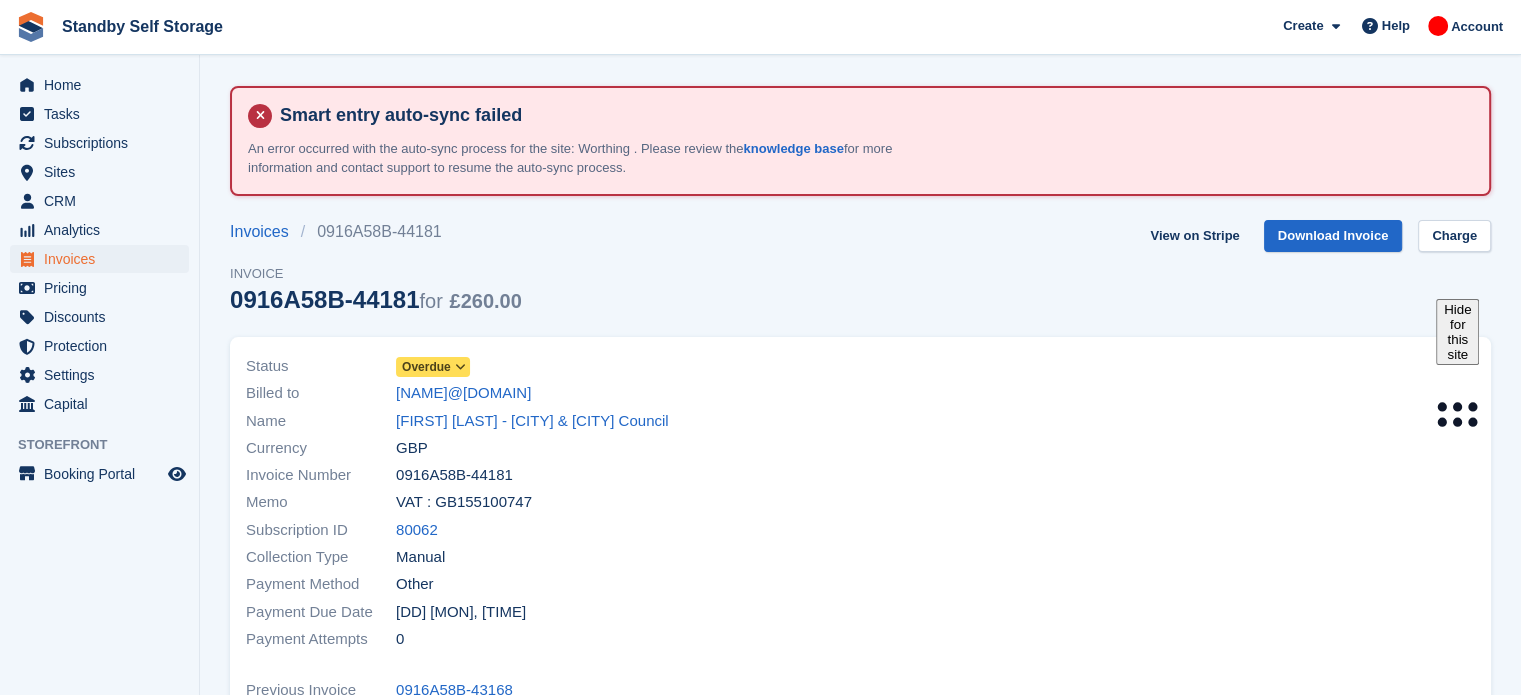 click on "Overdue" at bounding box center (426, 367) 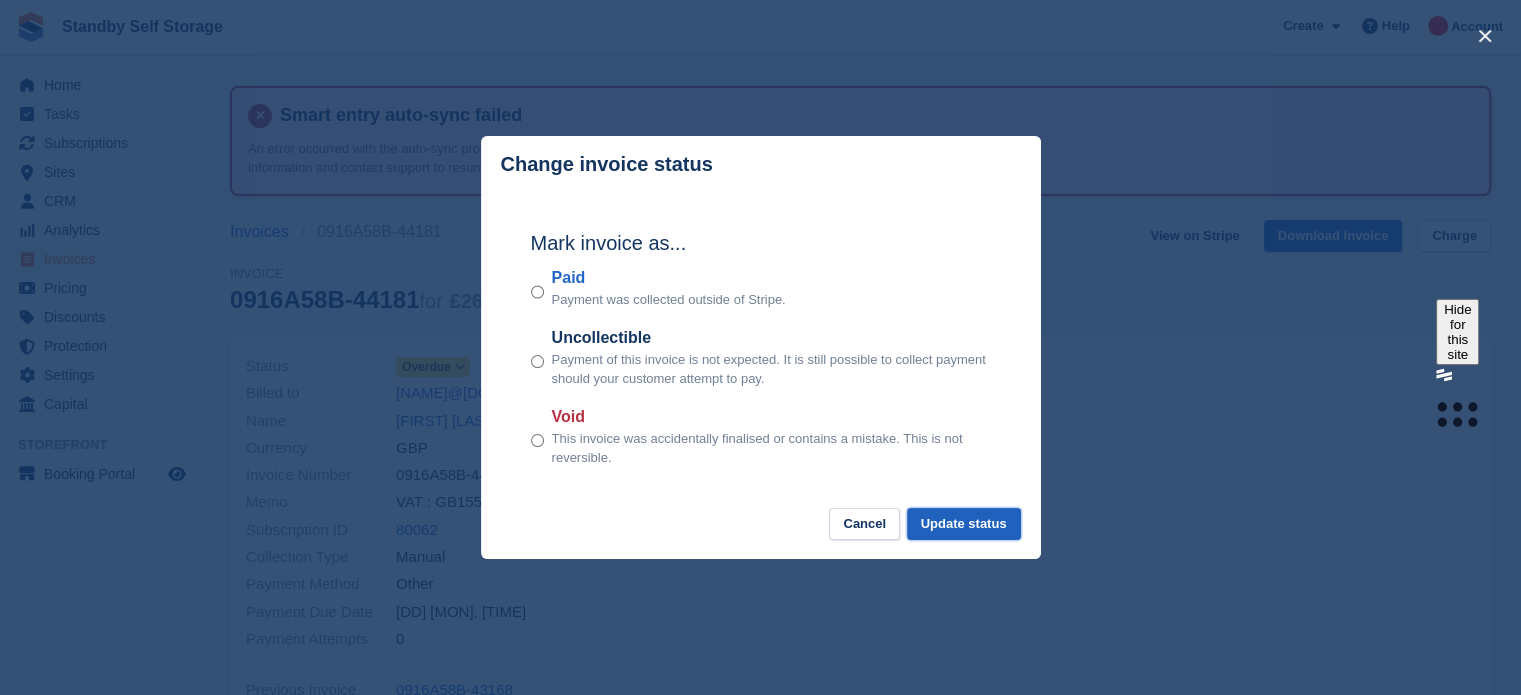 click on "Update status" at bounding box center [964, 524] 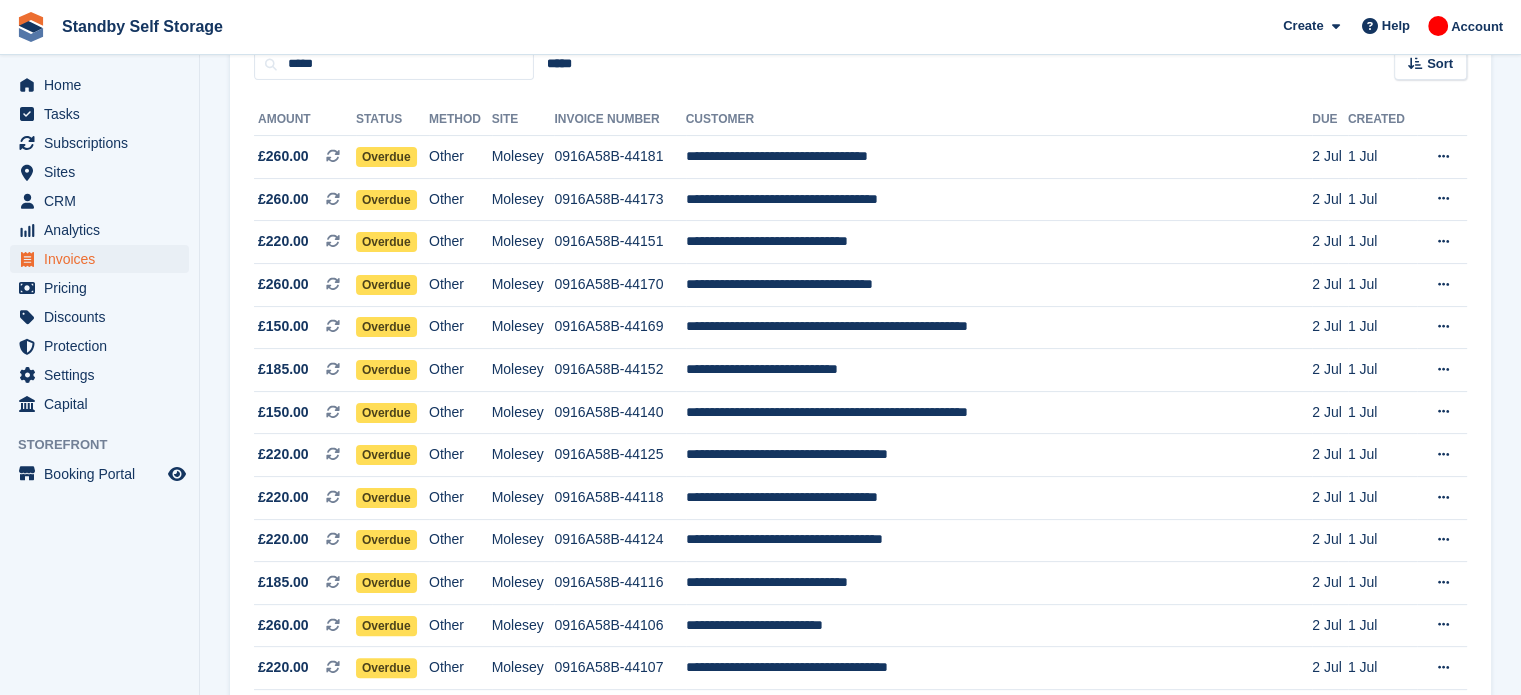 scroll, scrollTop: 333, scrollLeft: 0, axis: vertical 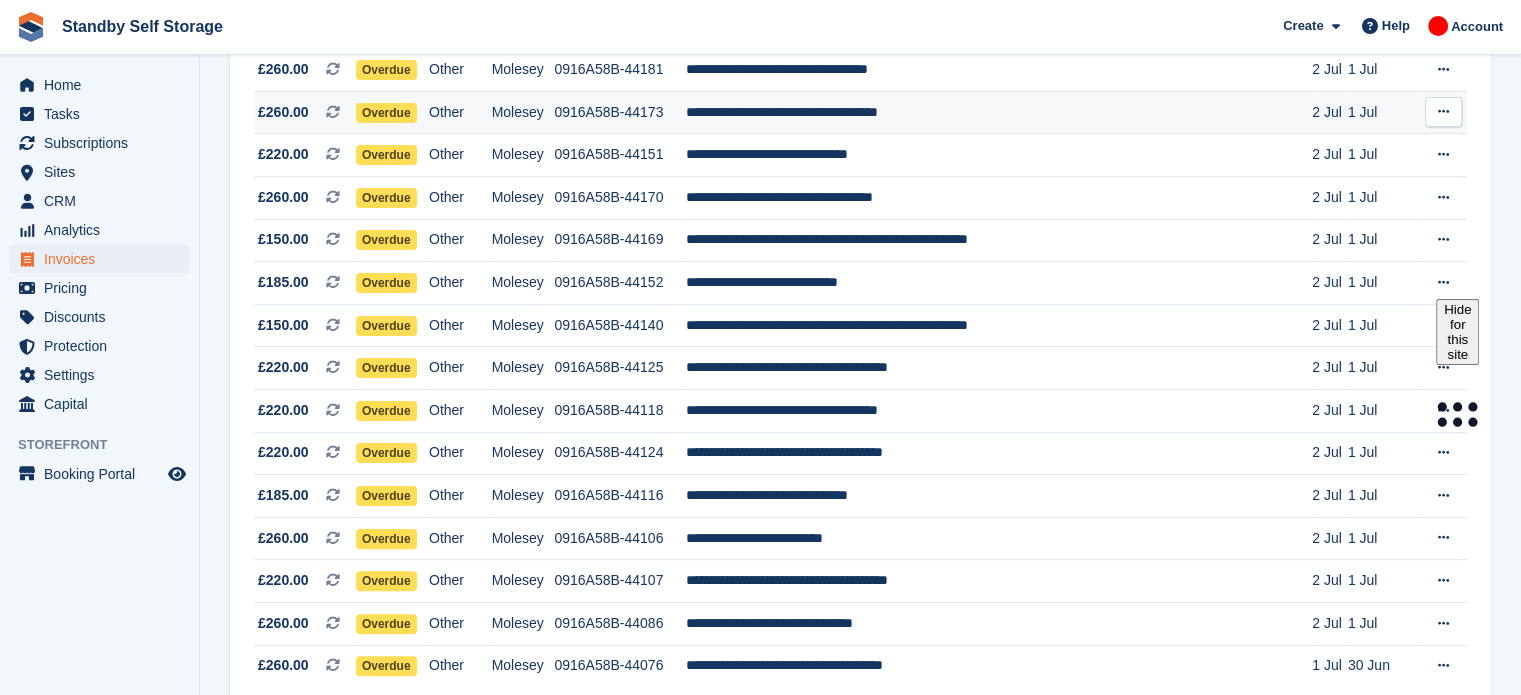 click on "**********" at bounding box center (999, 112) 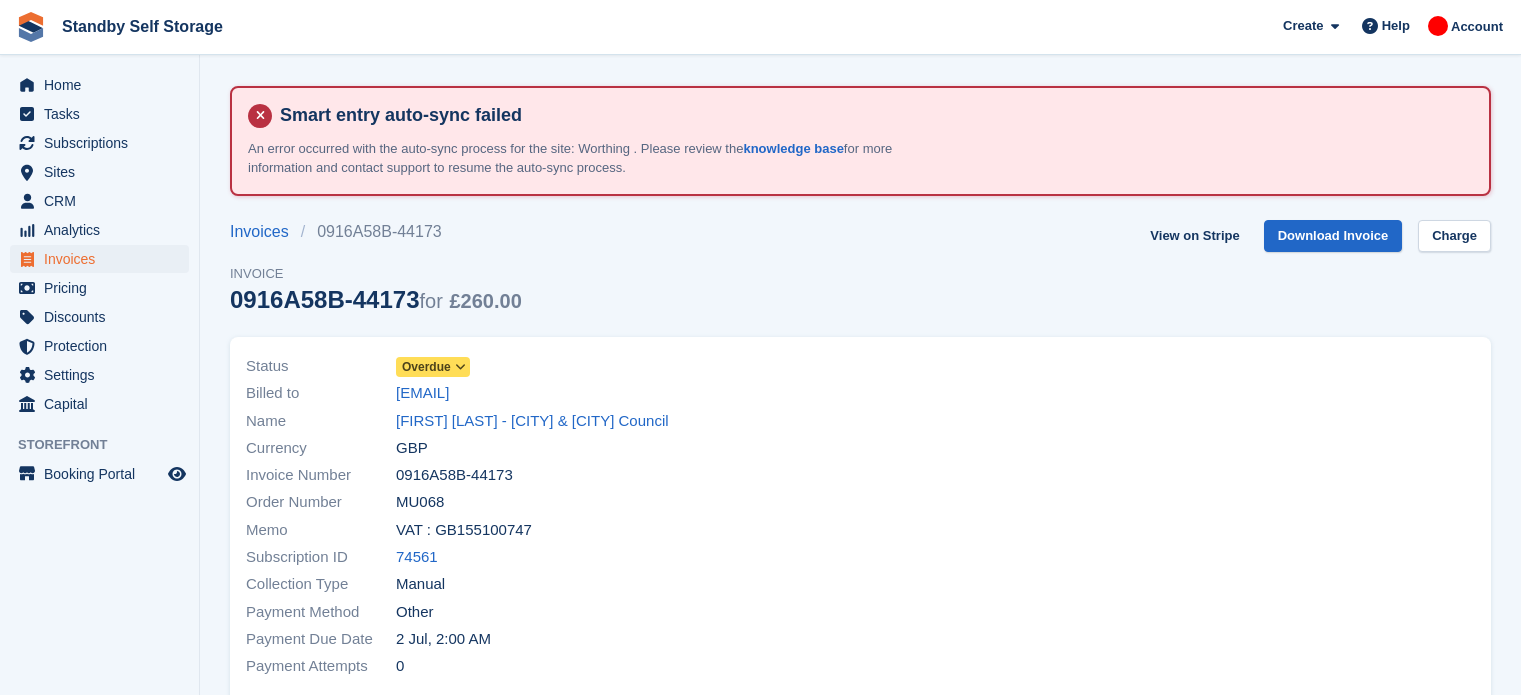 scroll, scrollTop: 0, scrollLeft: 0, axis: both 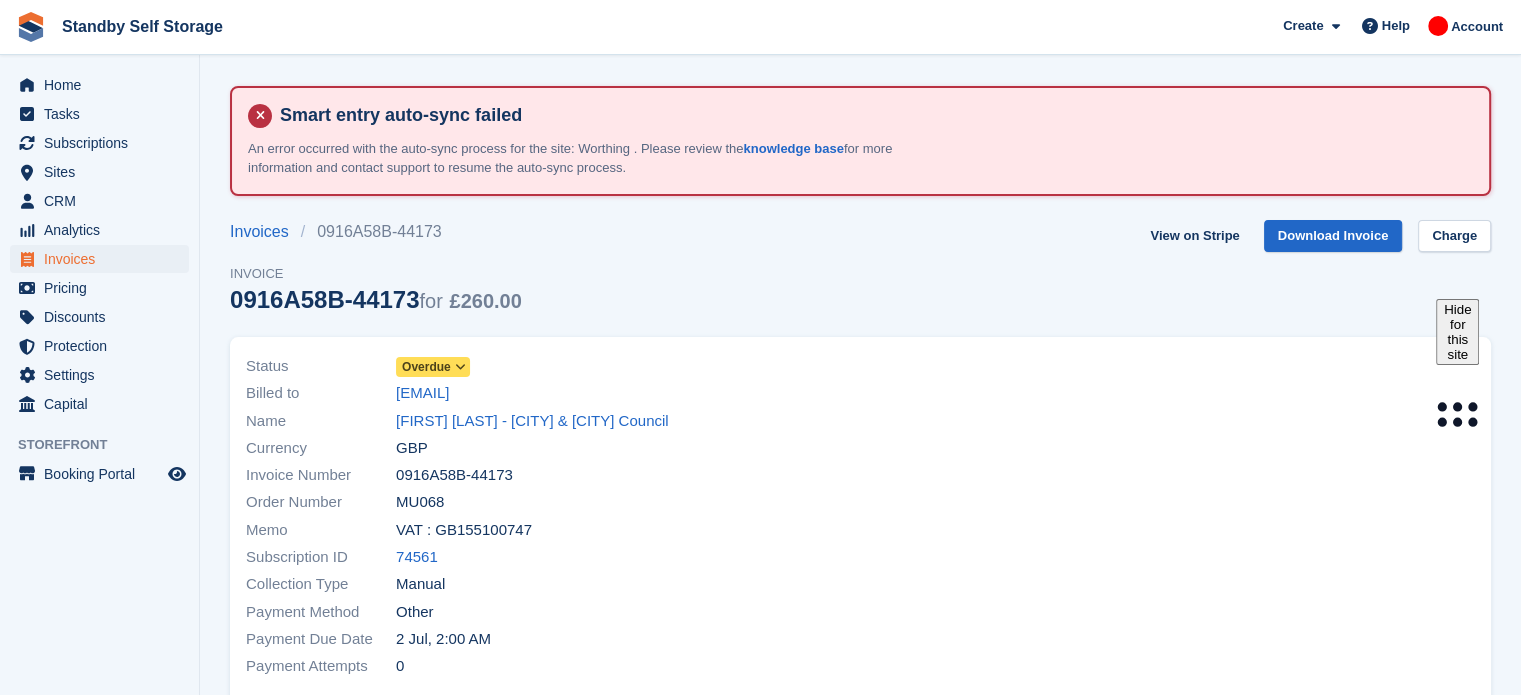 click at bounding box center [460, 367] 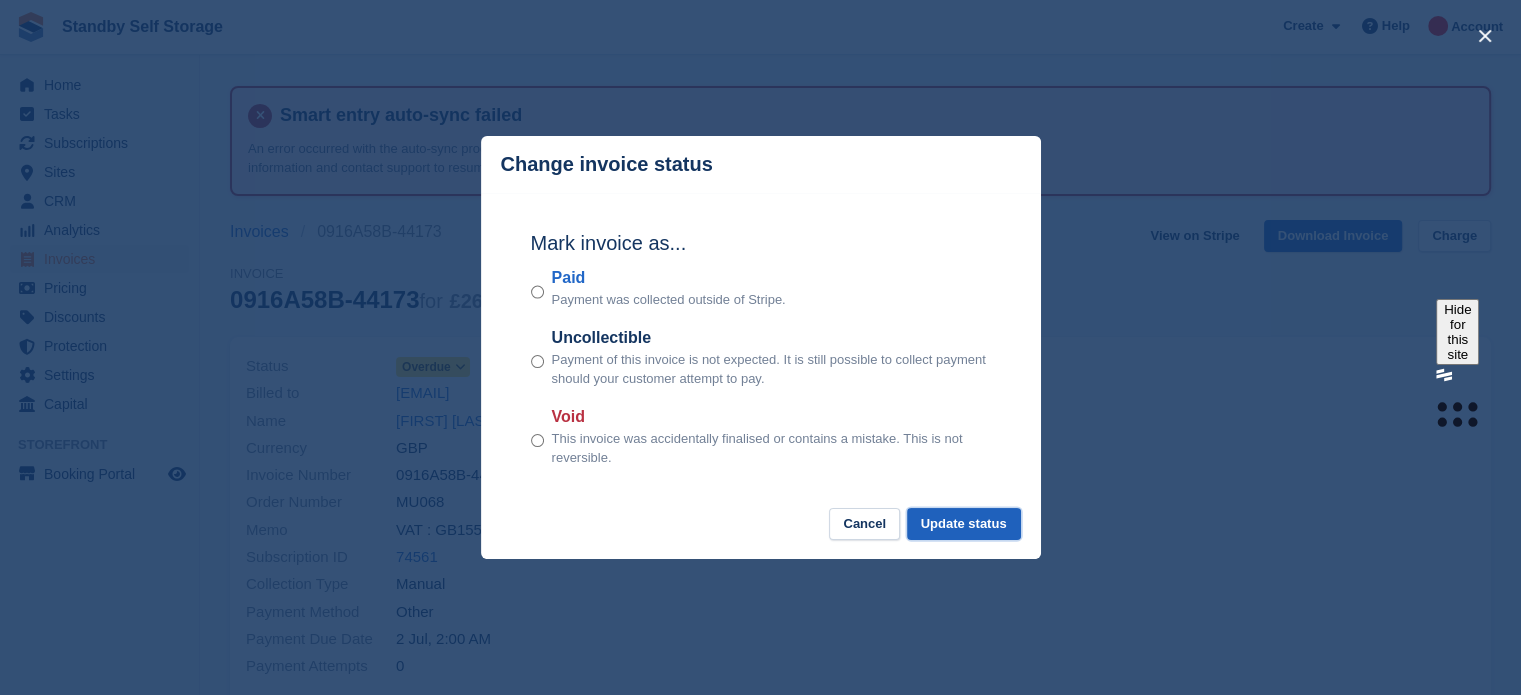 click on "Update status" at bounding box center (964, 524) 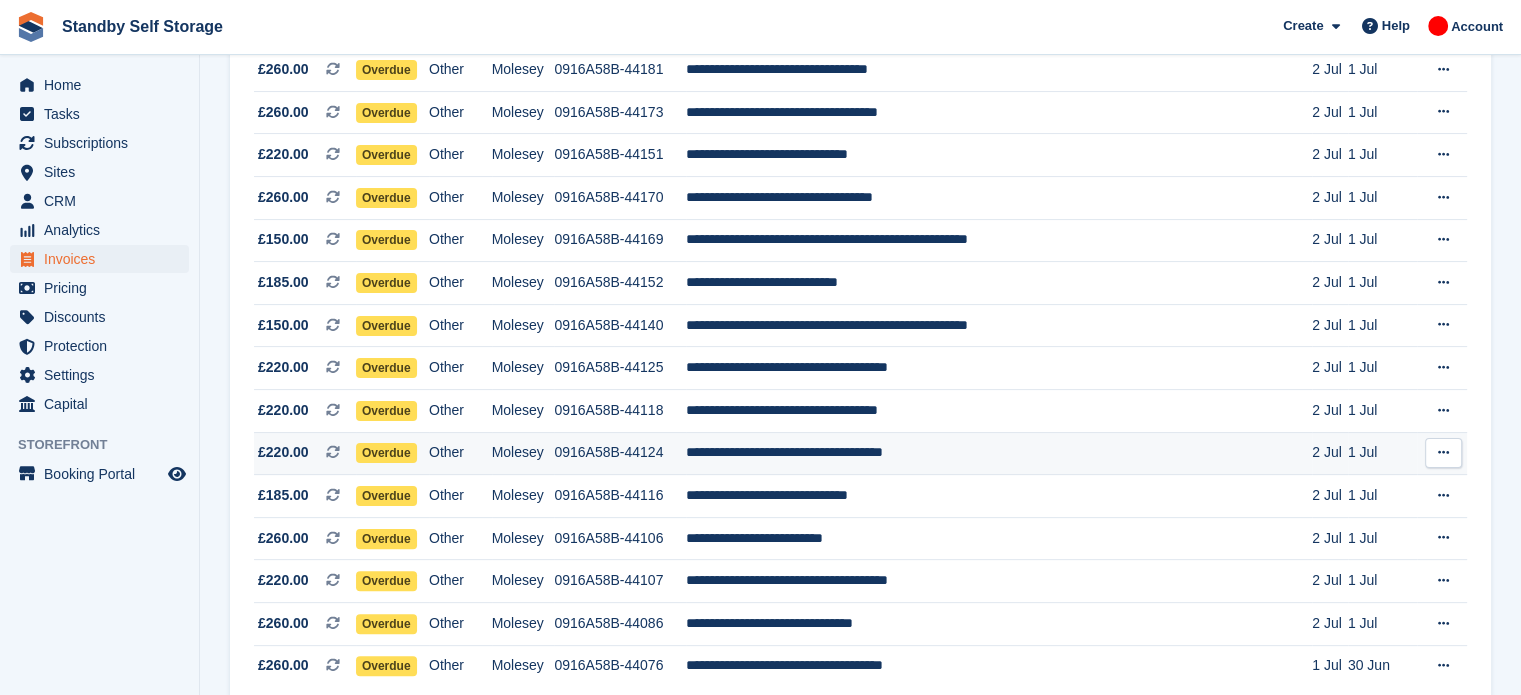 scroll, scrollTop: 420, scrollLeft: 0, axis: vertical 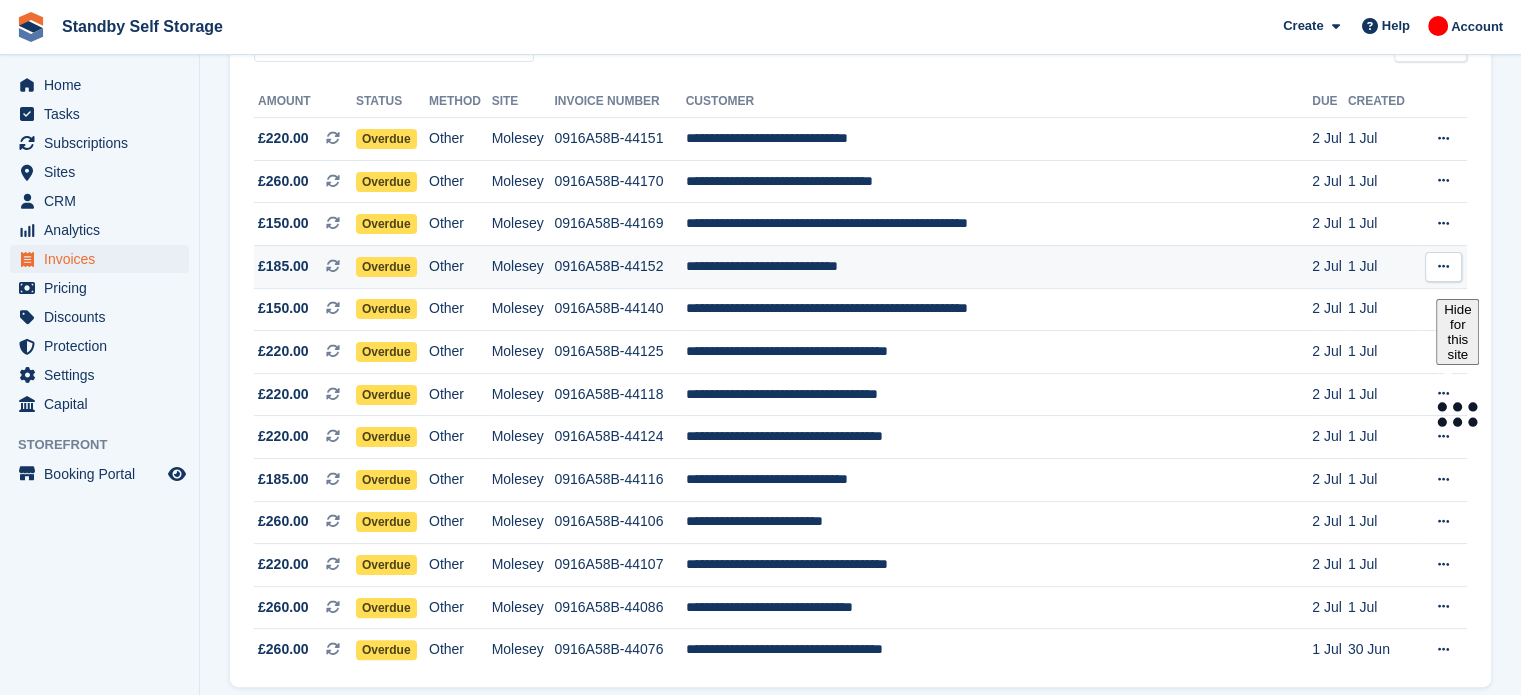 click on "**********" at bounding box center (999, 266) 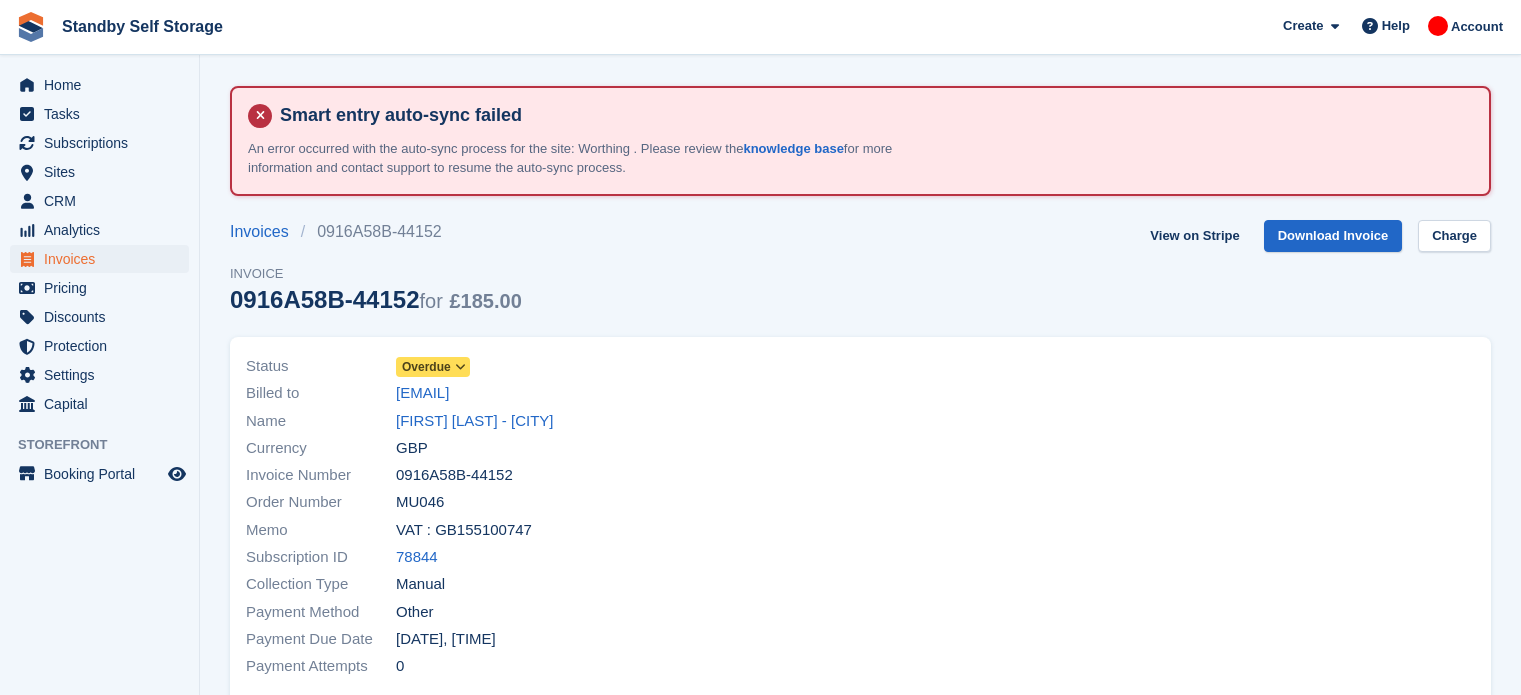 scroll, scrollTop: 0, scrollLeft: 0, axis: both 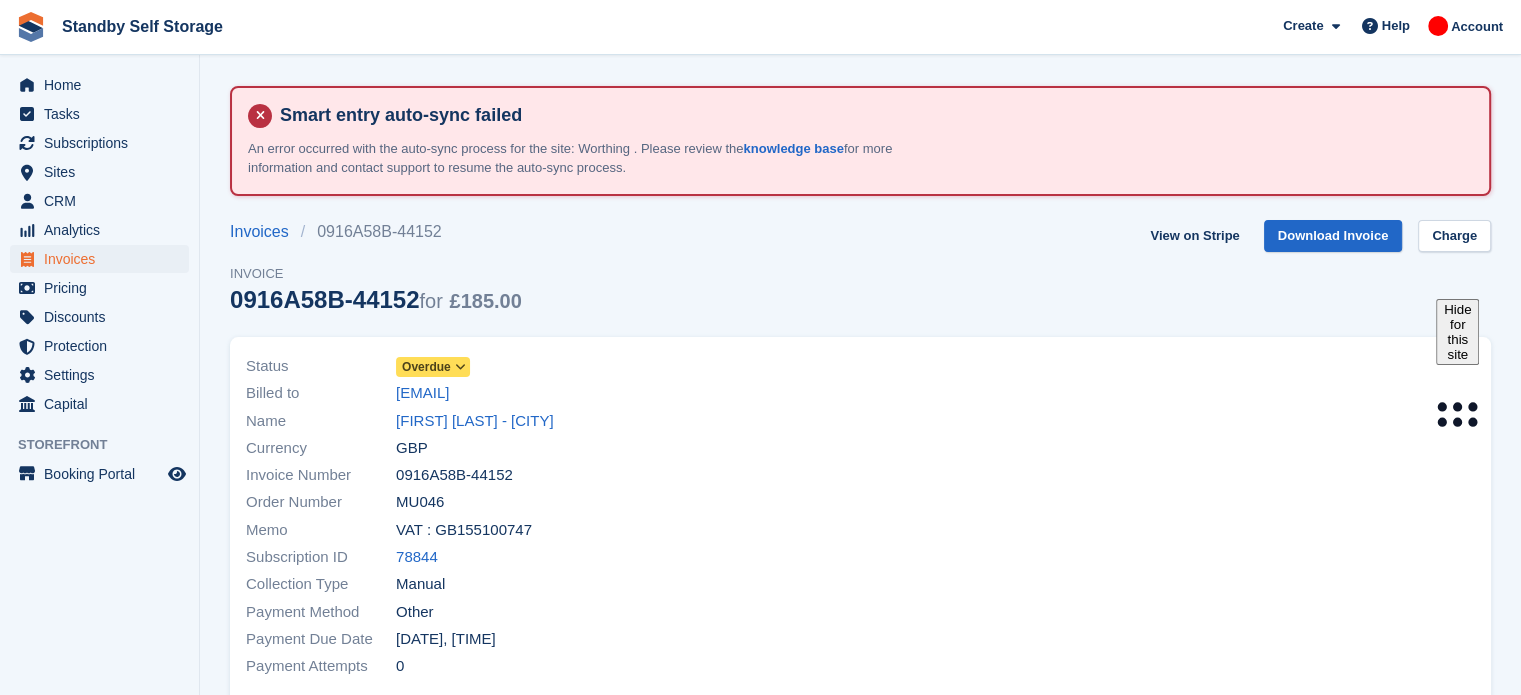 click on "Overdue" at bounding box center [426, 367] 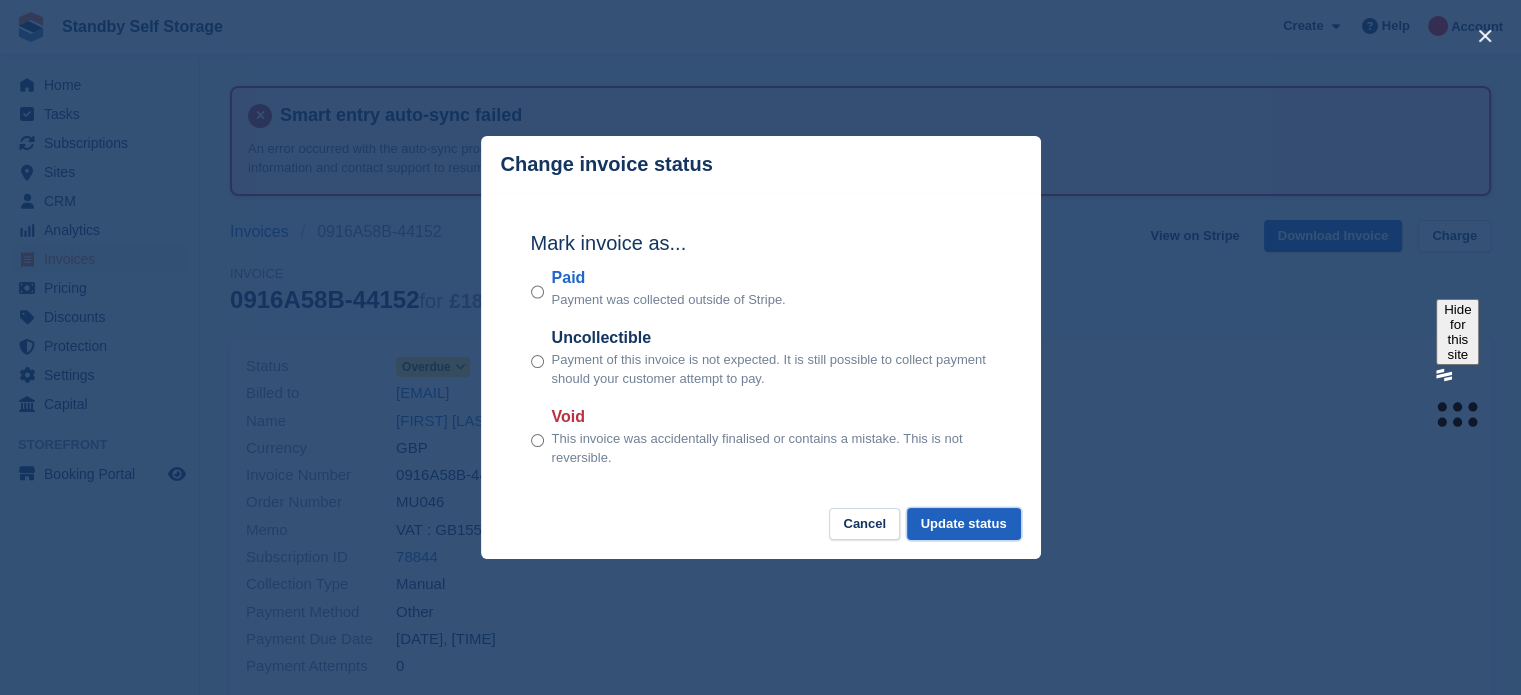 click on "Update status" at bounding box center (964, 524) 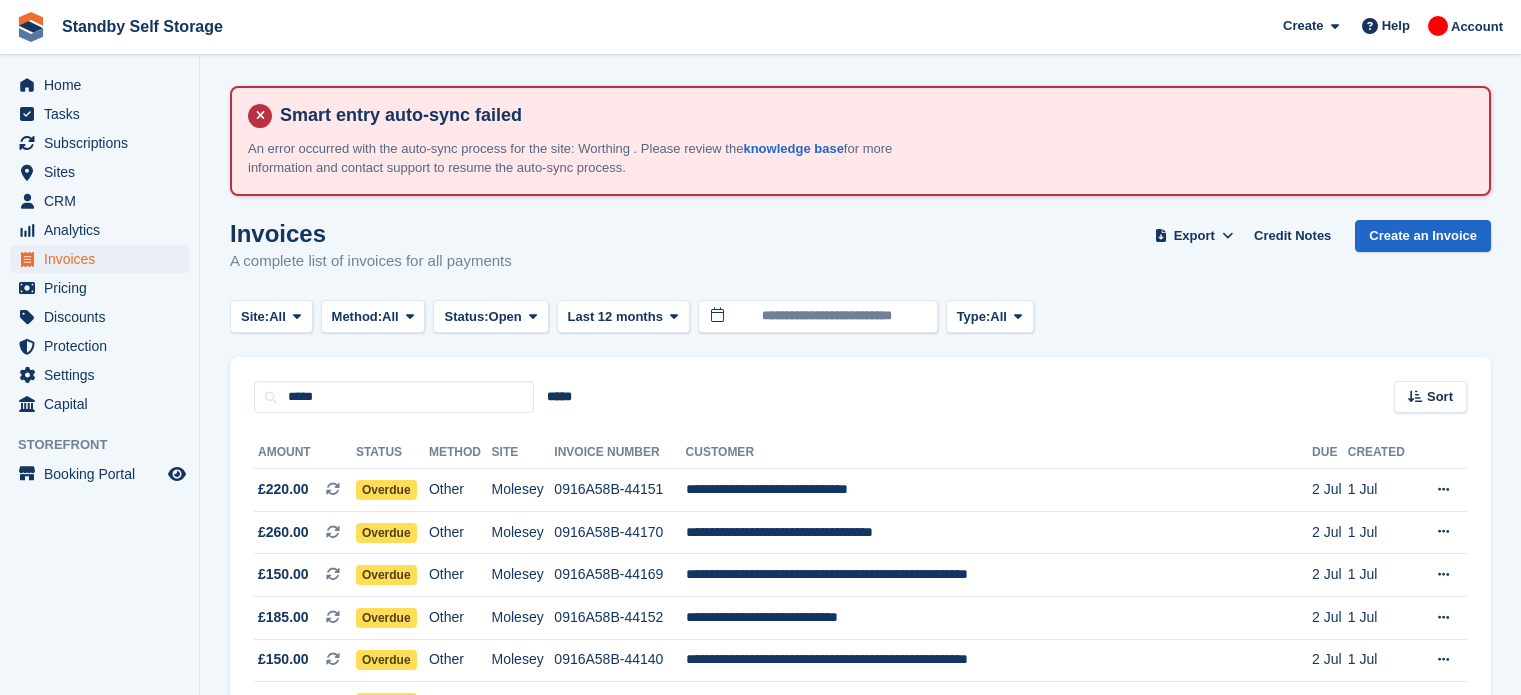 scroll, scrollTop: 351, scrollLeft: 0, axis: vertical 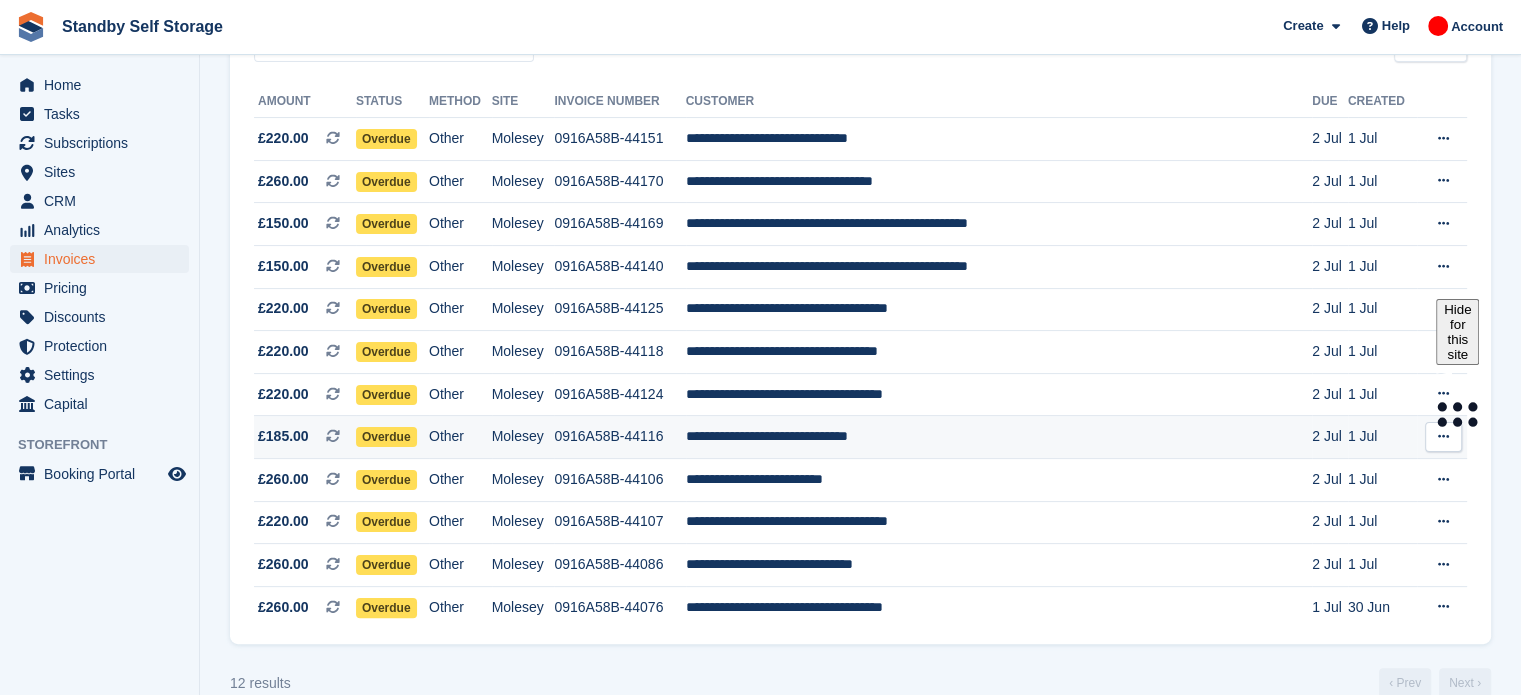 click on "**********" at bounding box center [999, 437] 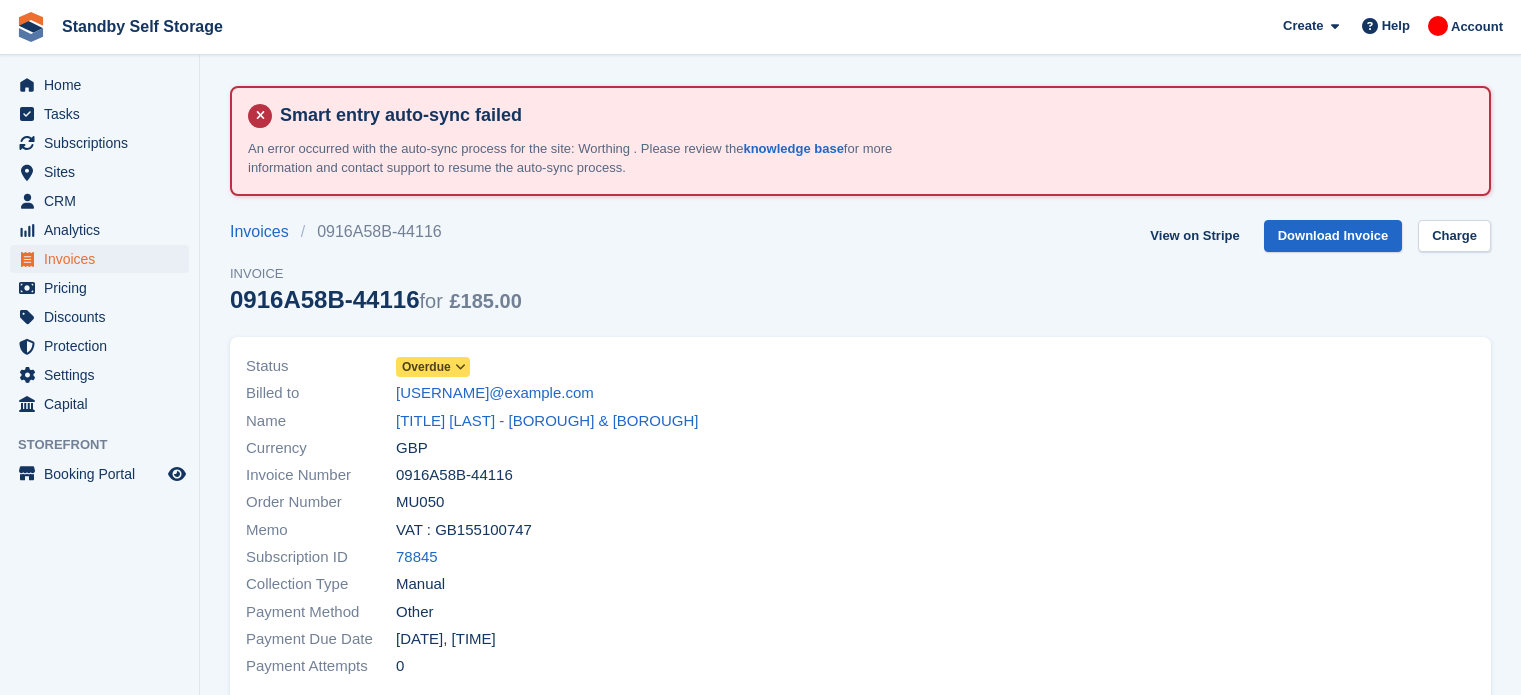 scroll, scrollTop: 0, scrollLeft: 0, axis: both 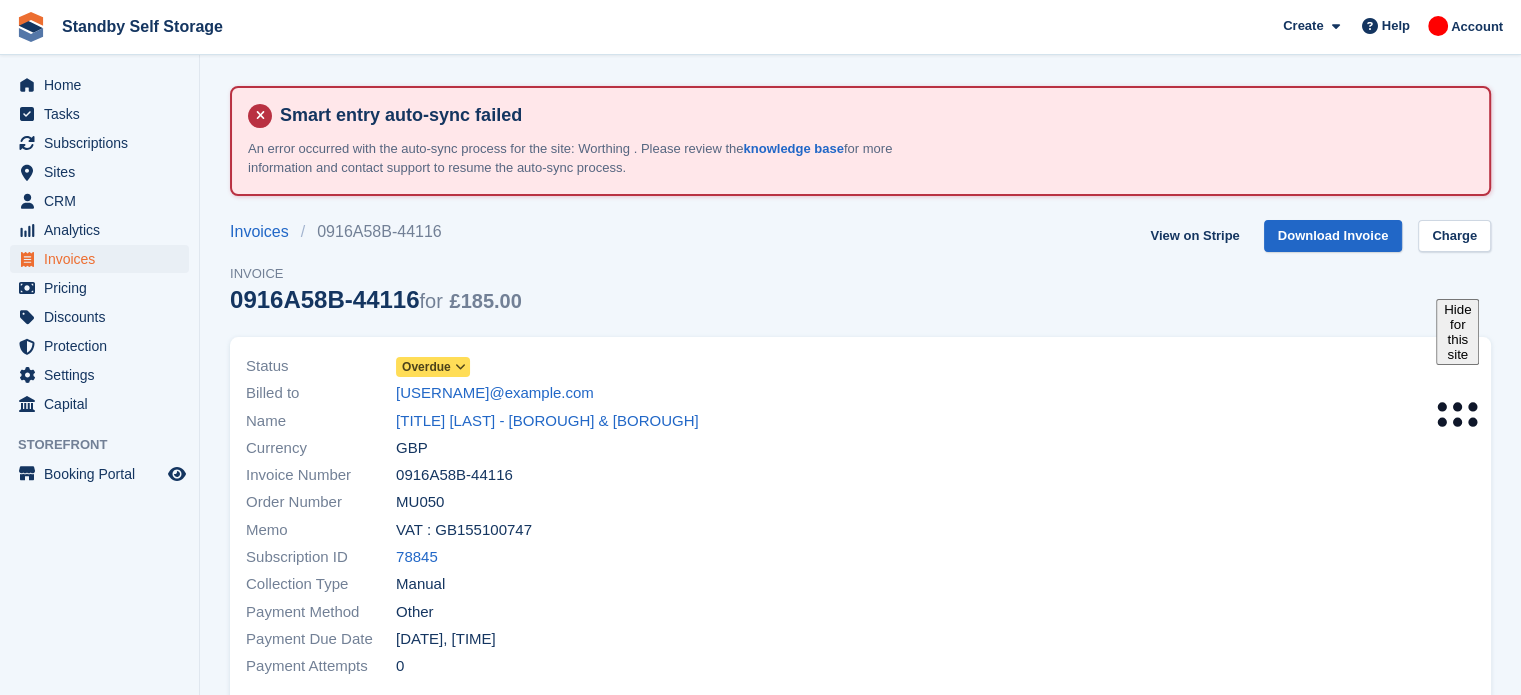 click on "Overdue" at bounding box center [426, 367] 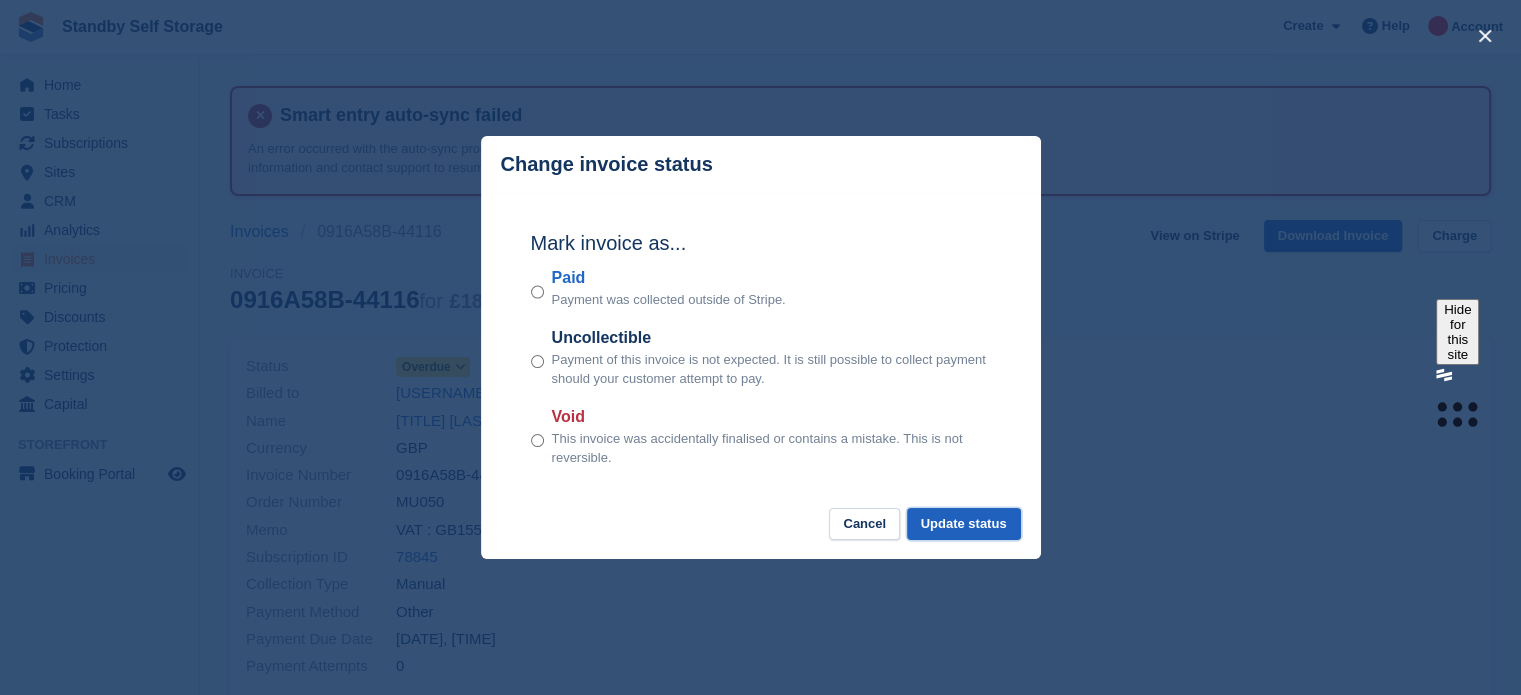 click on "Update status" at bounding box center (964, 524) 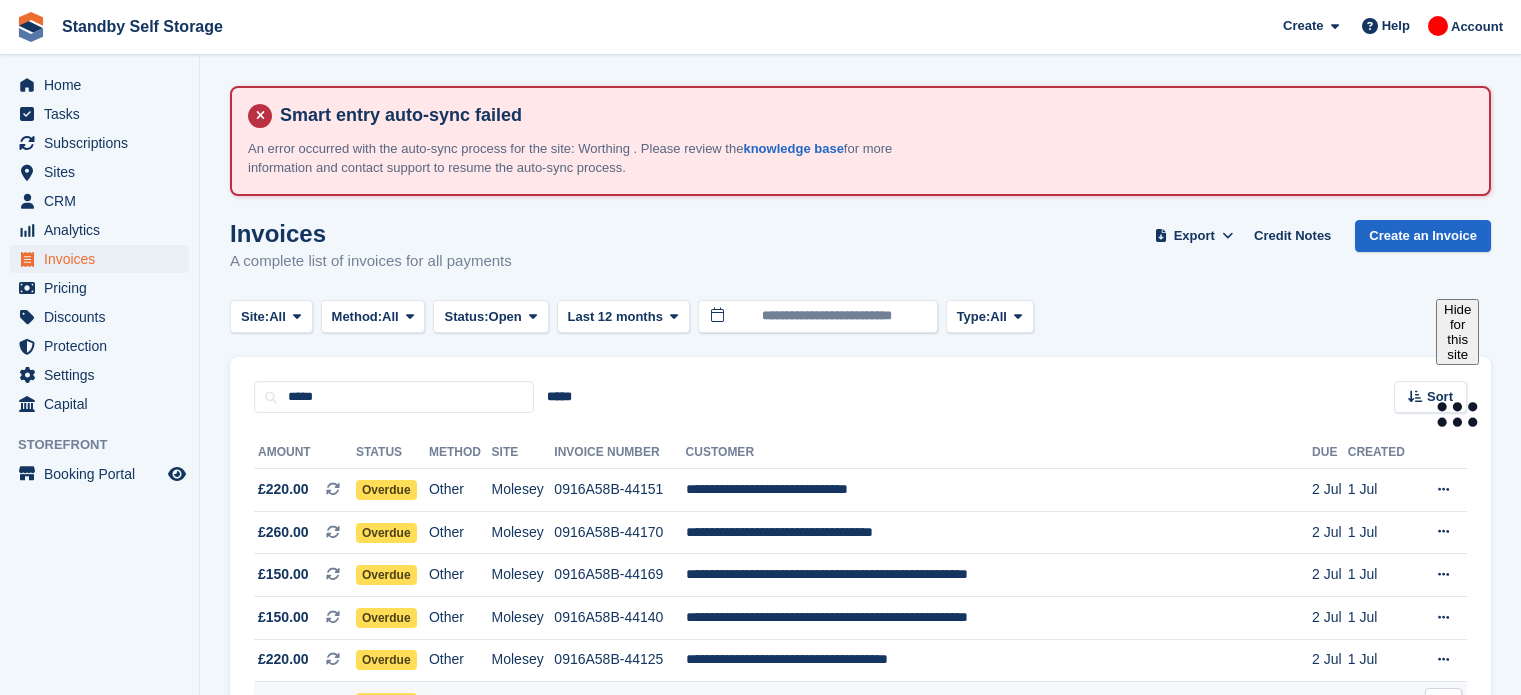 scroll, scrollTop: 351, scrollLeft: 0, axis: vertical 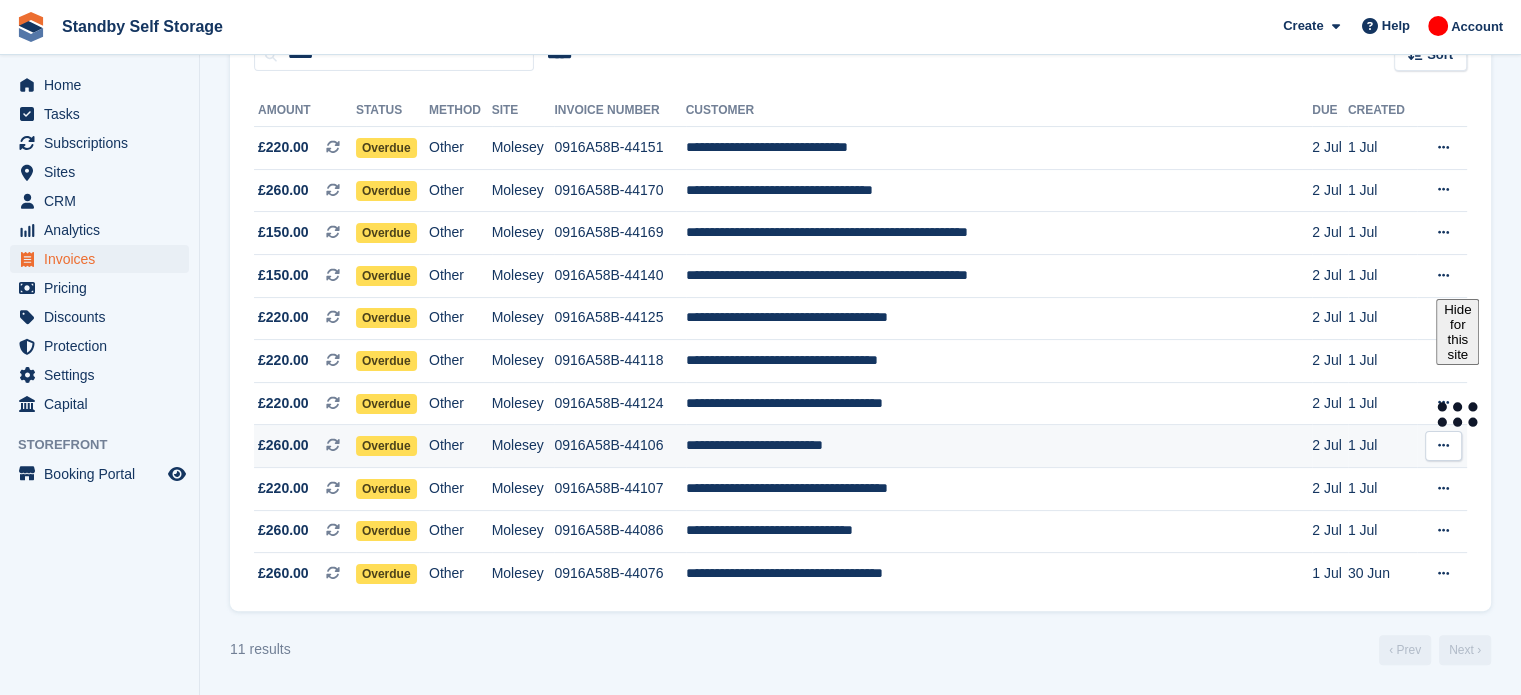 click on "**********" at bounding box center (999, 446) 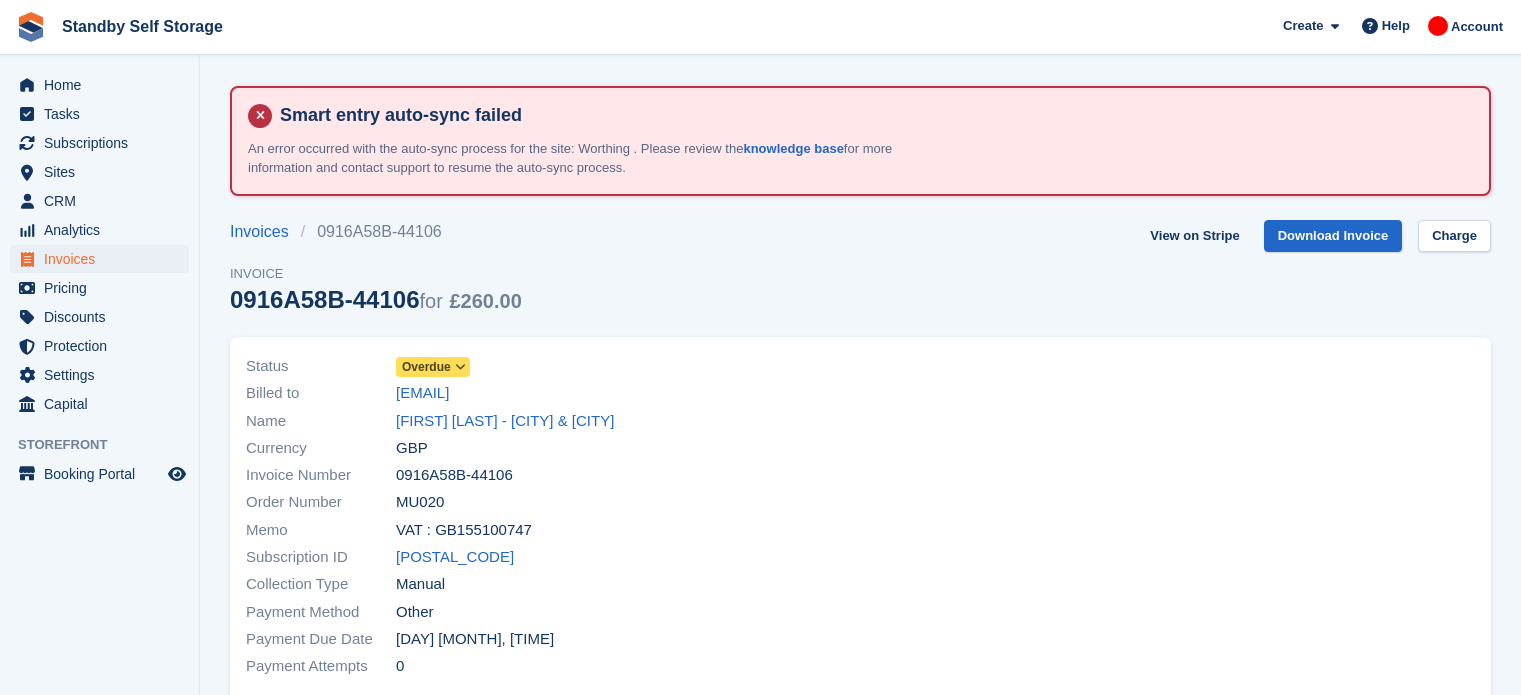 scroll, scrollTop: 0, scrollLeft: 0, axis: both 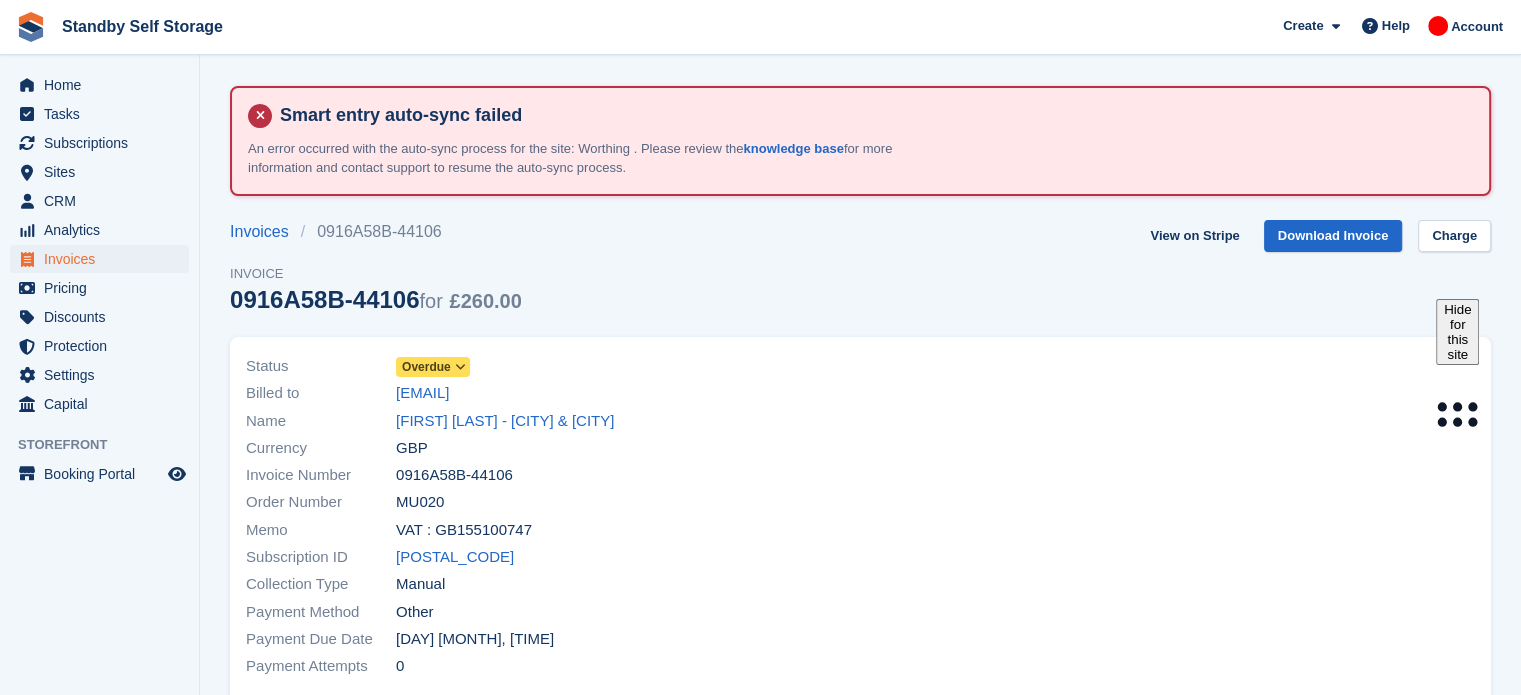 click at bounding box center (461, 367) 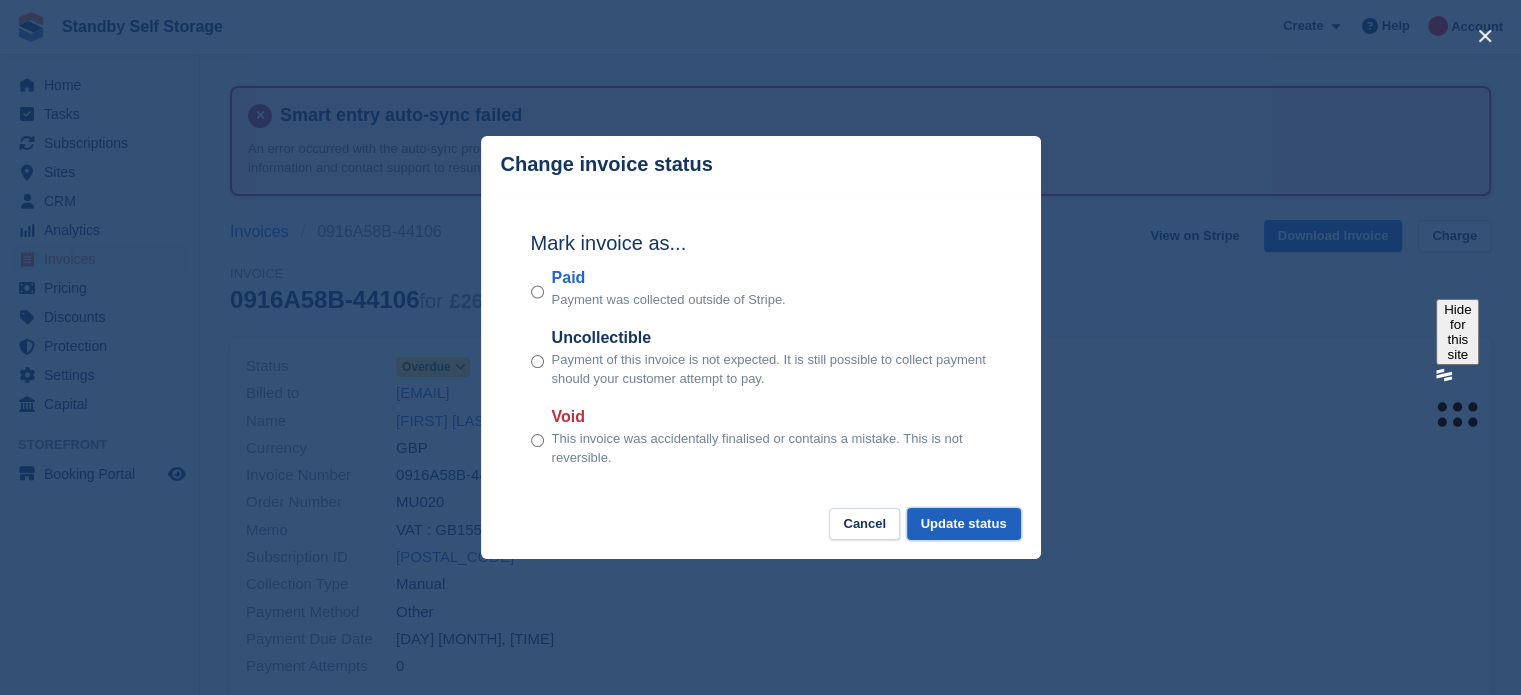 click on "Update status" at bounding box center (964, 524) 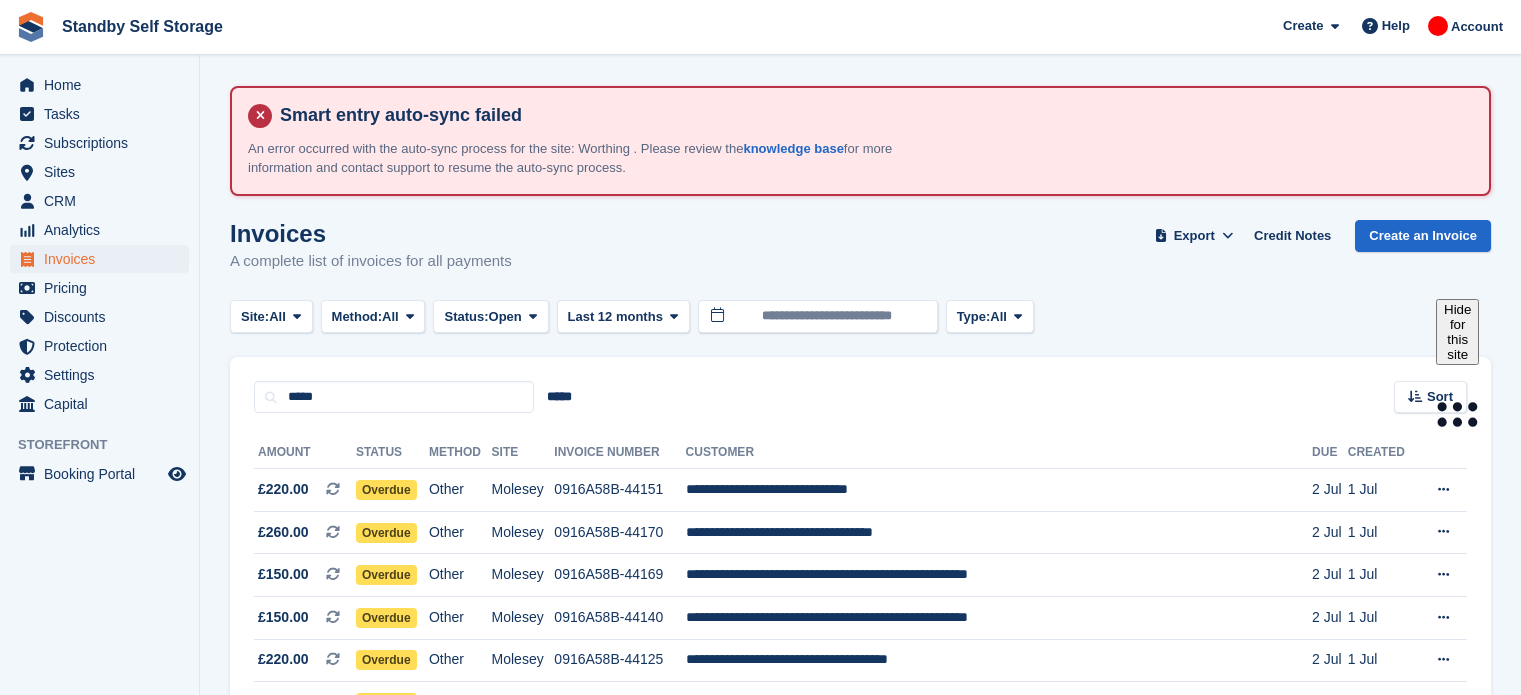 scroll, scrollTop: 343, scrollLeft: 0, axis: vertical 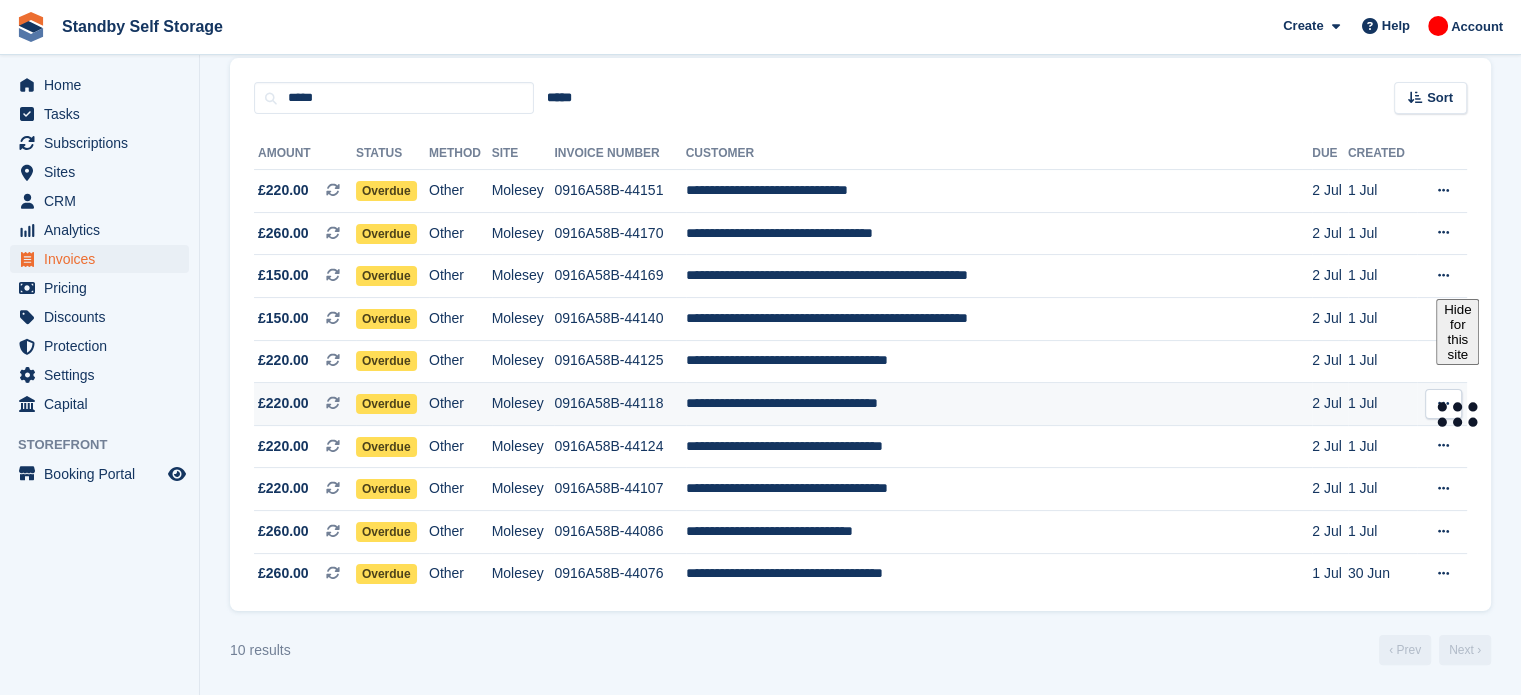 click on "**********" at bounding box center [999, 404] 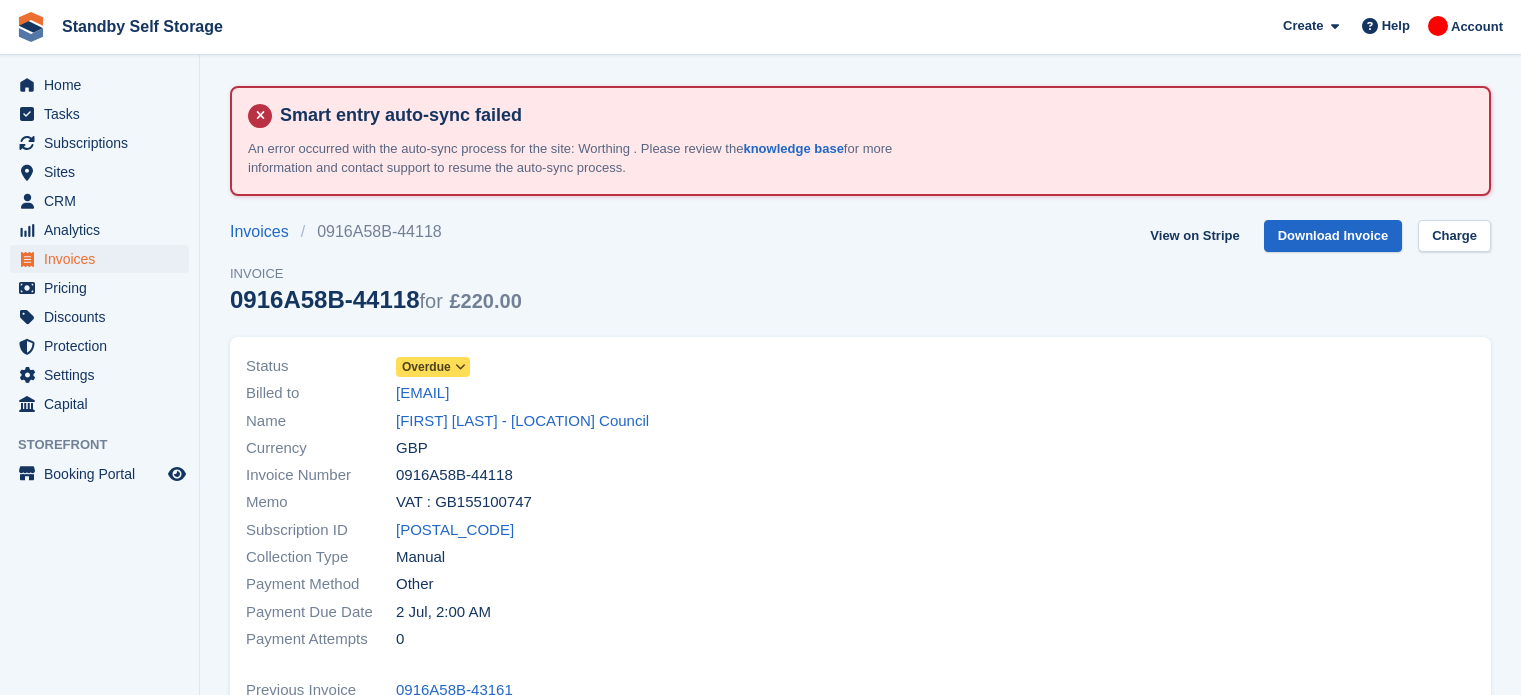 scroll, scrollTop: 0, scrollLeft: 0, axis: both 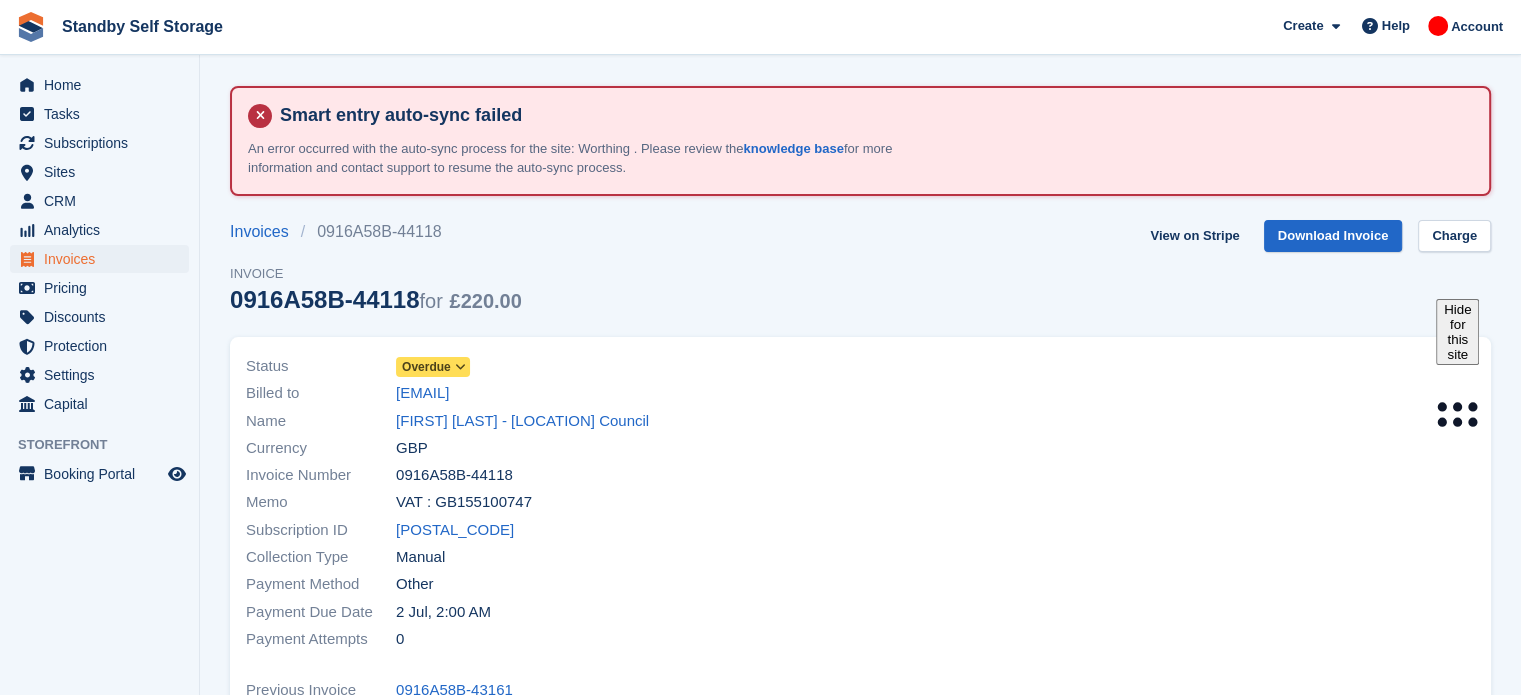 click on "Status
Overdue" at bounding box center (547, 366) 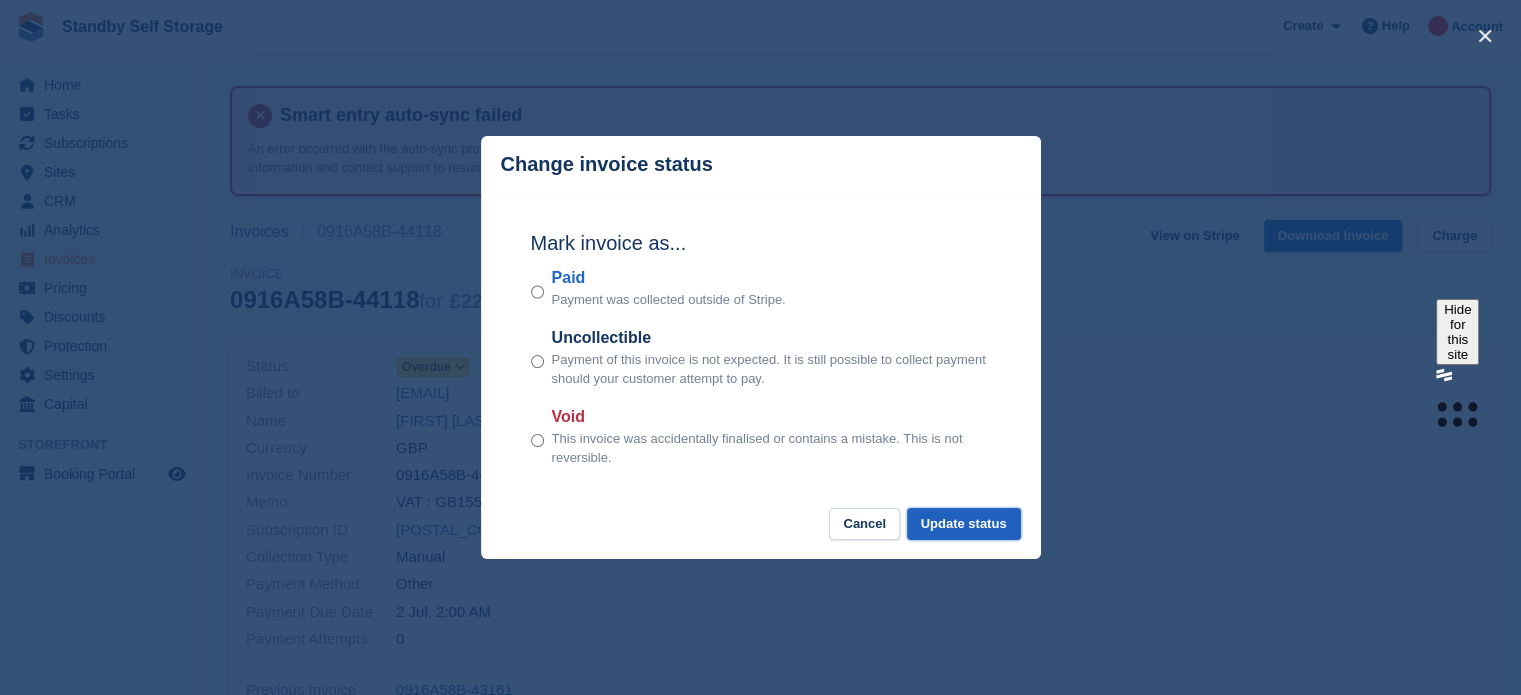 click on "Update status" at bounding box center [964, 524] 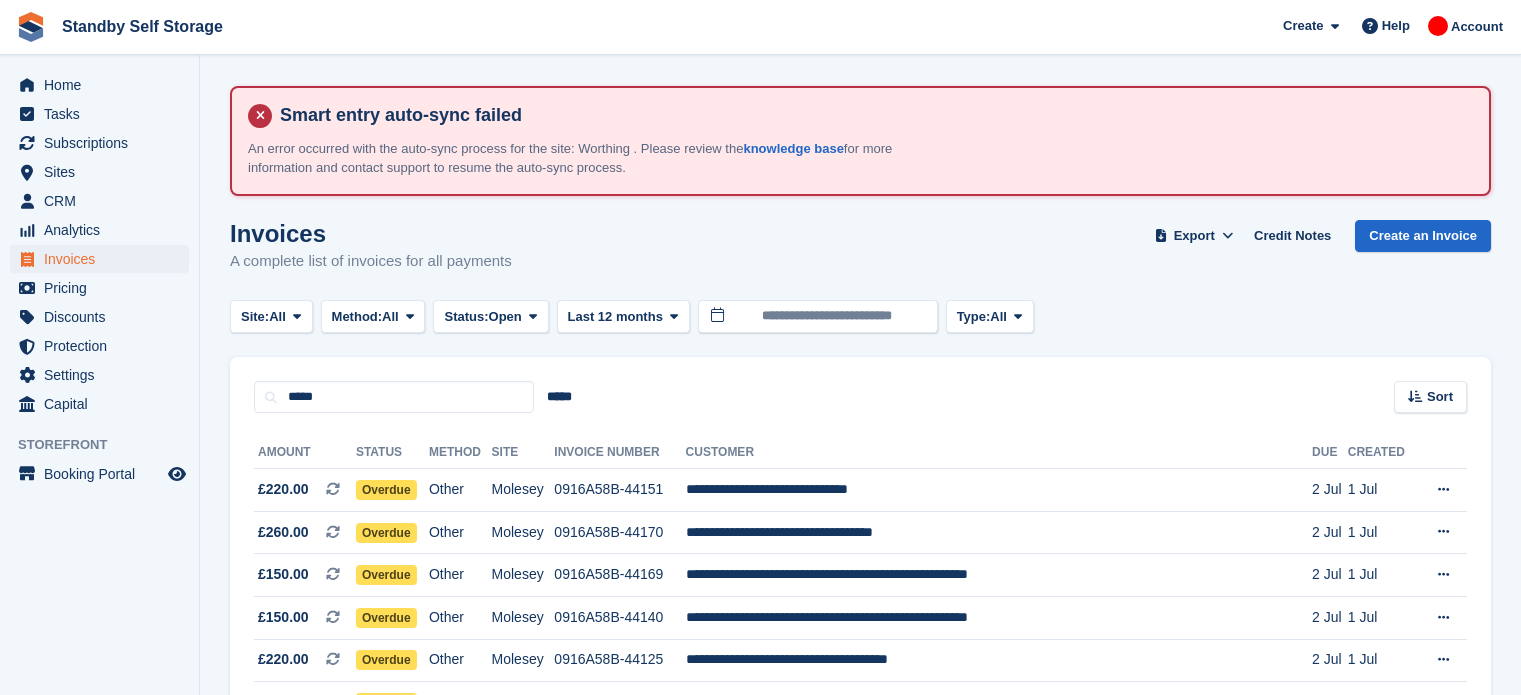 scroll, scrollTop: 300, scrollLeft: 0, axis: vertical 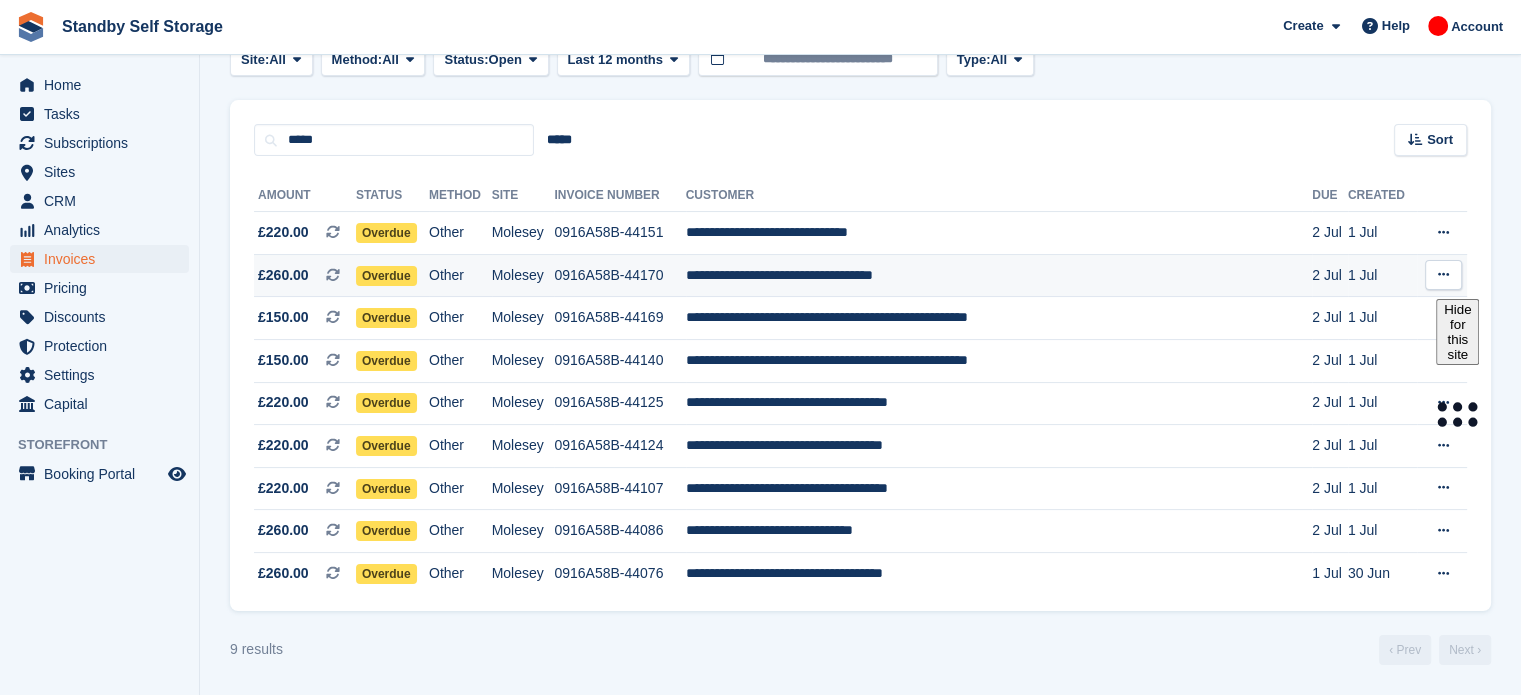 click on "**********" at bounding box center [999, 275] 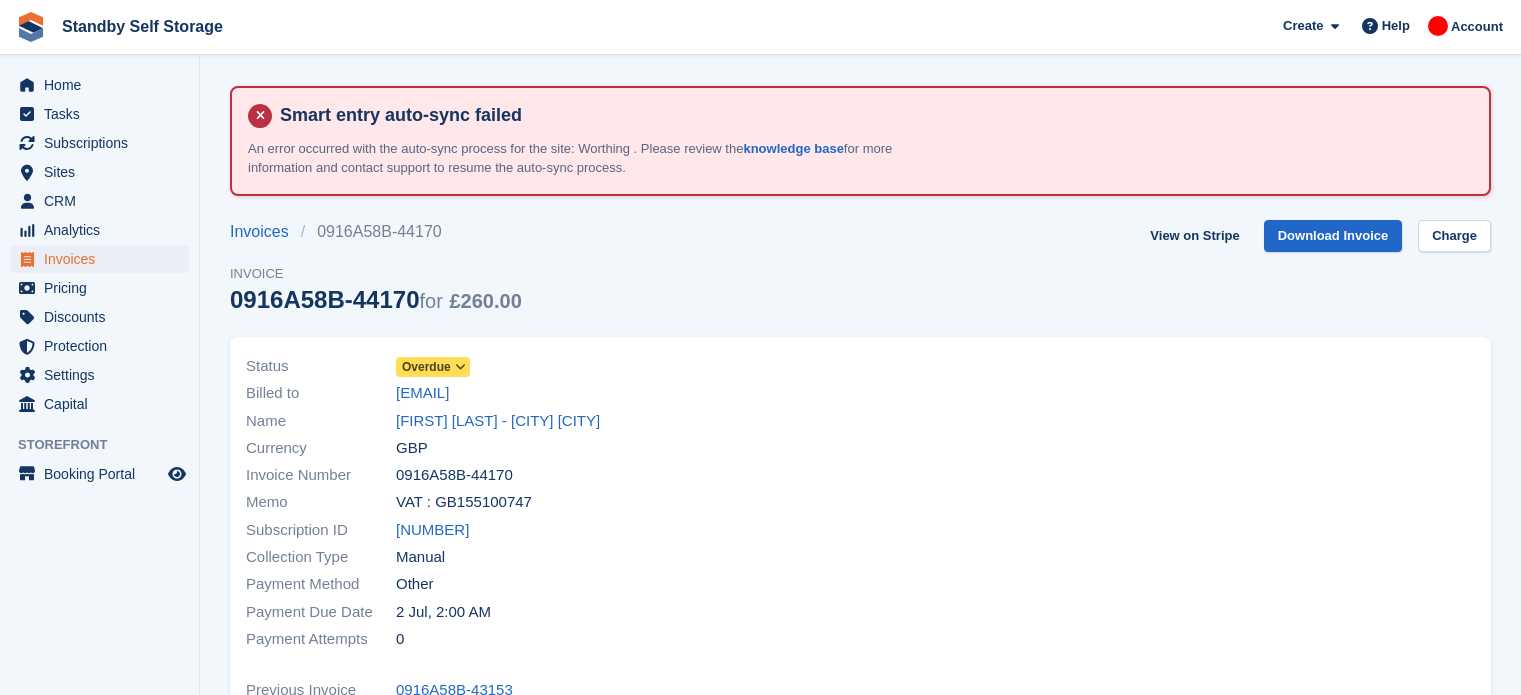 scroll, scrollTop: 0, scrollLeft: 0, axis: both 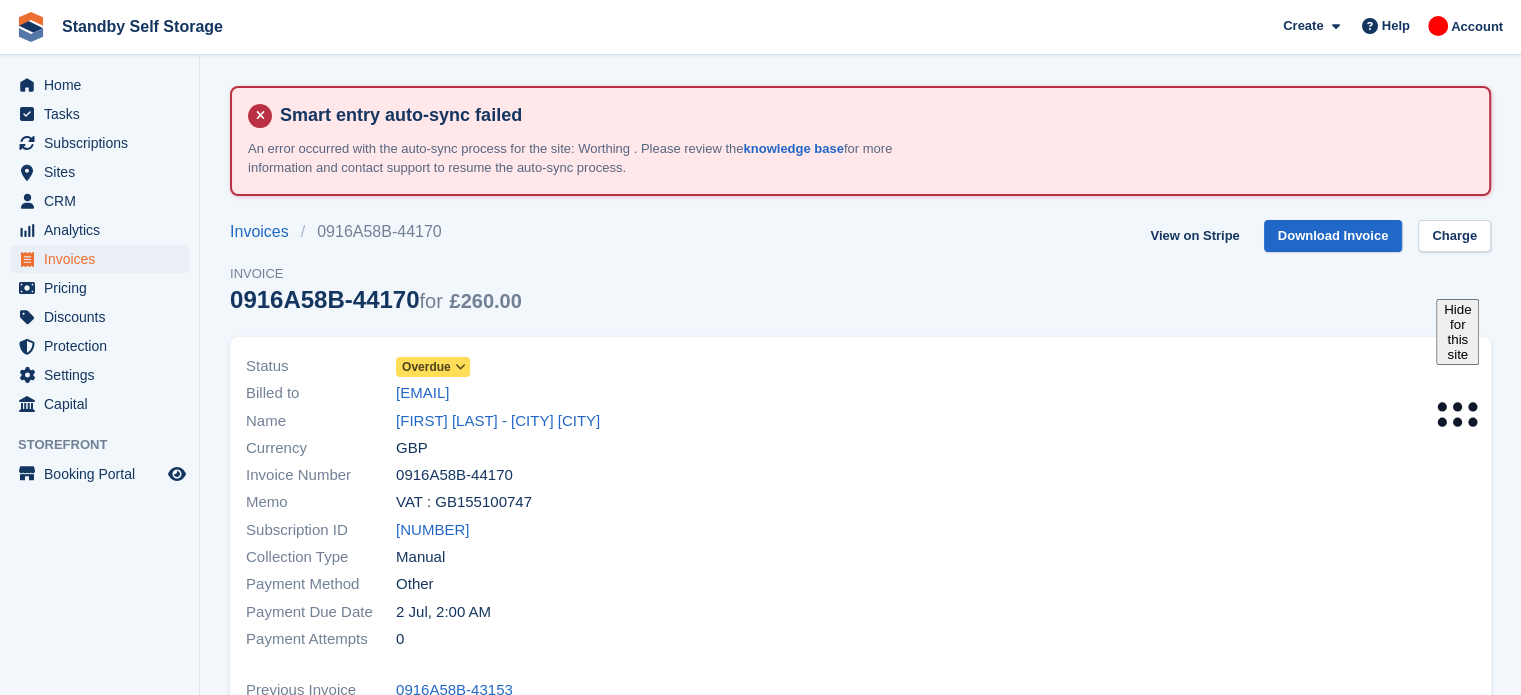 click on "Overdue" at bounding box center [426, 367] 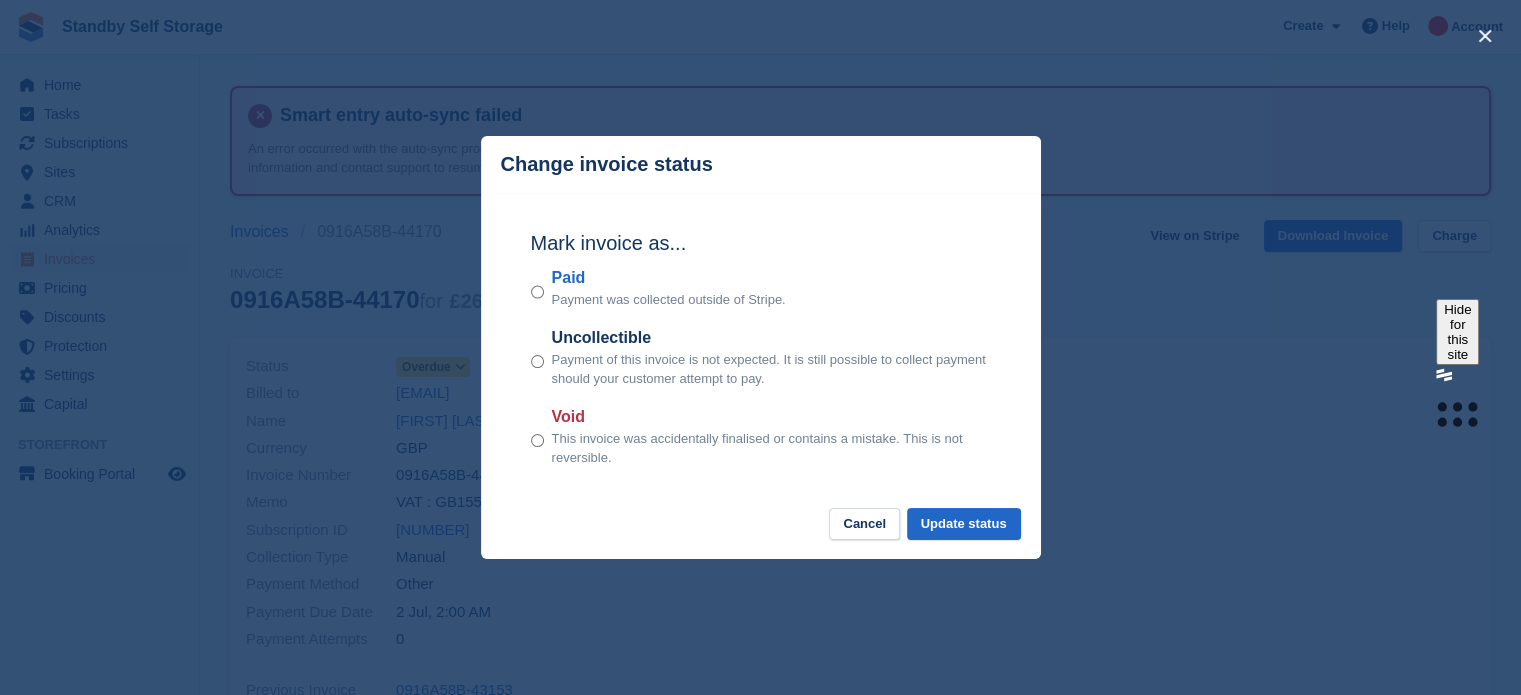 click on "Cancel
Update status" at bounding box center [761, 534] 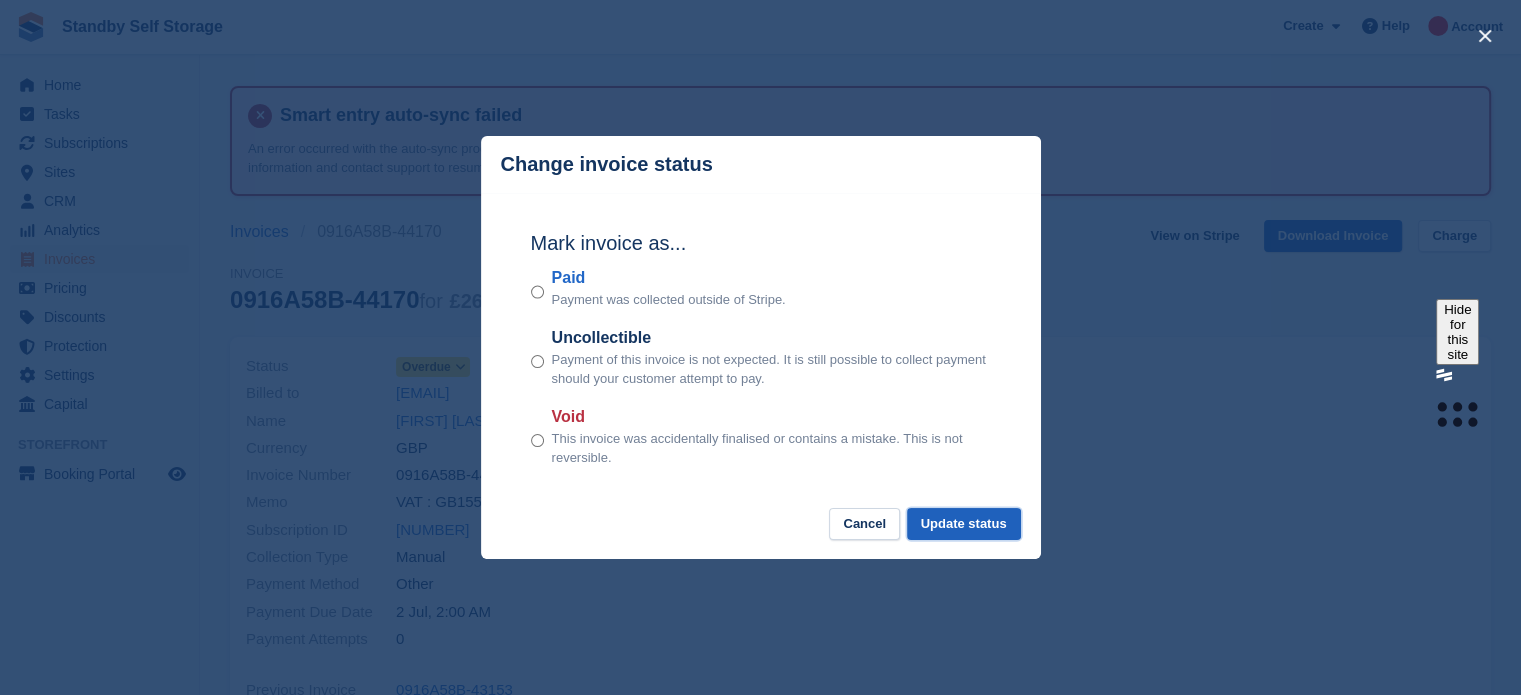 click on "Update status" at bounding box center [964, 524] 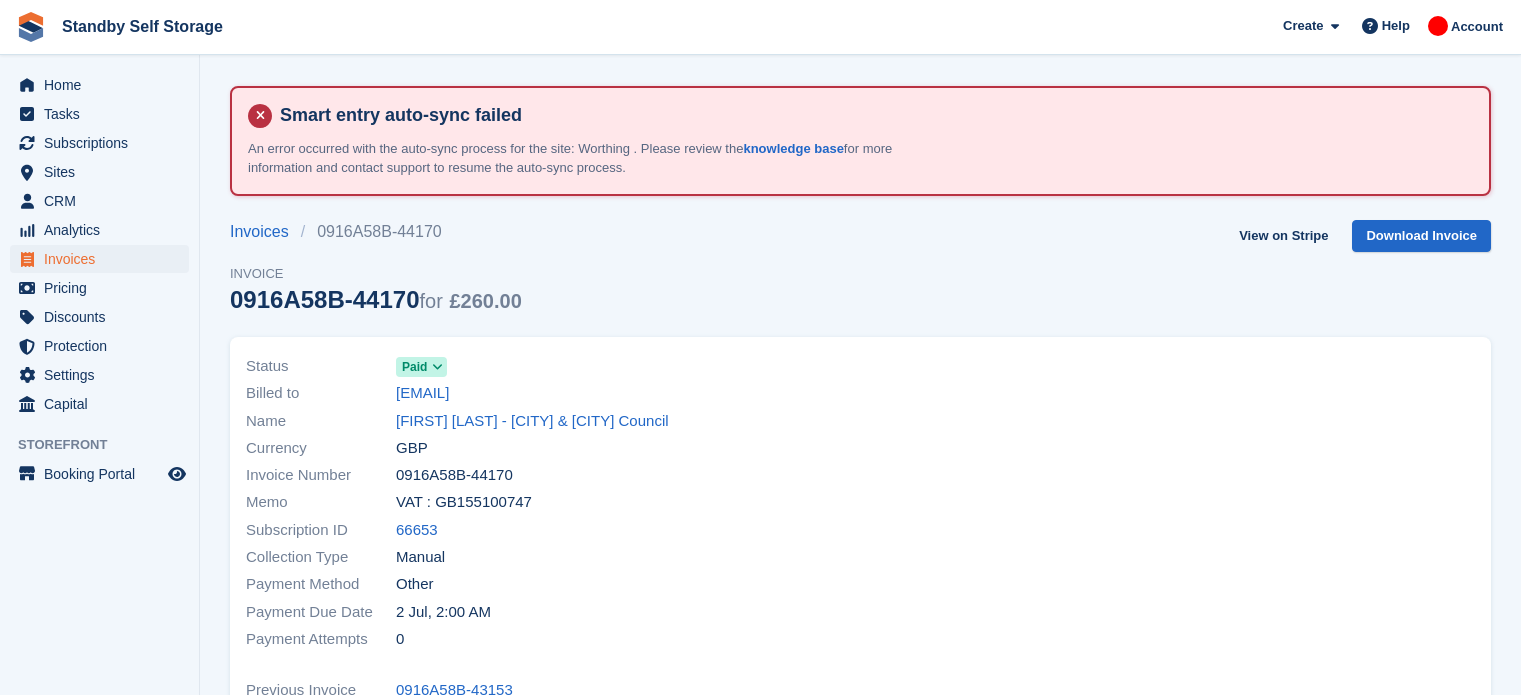 scroll, scrollTop: 0, scrollLeft: 0, axis: both 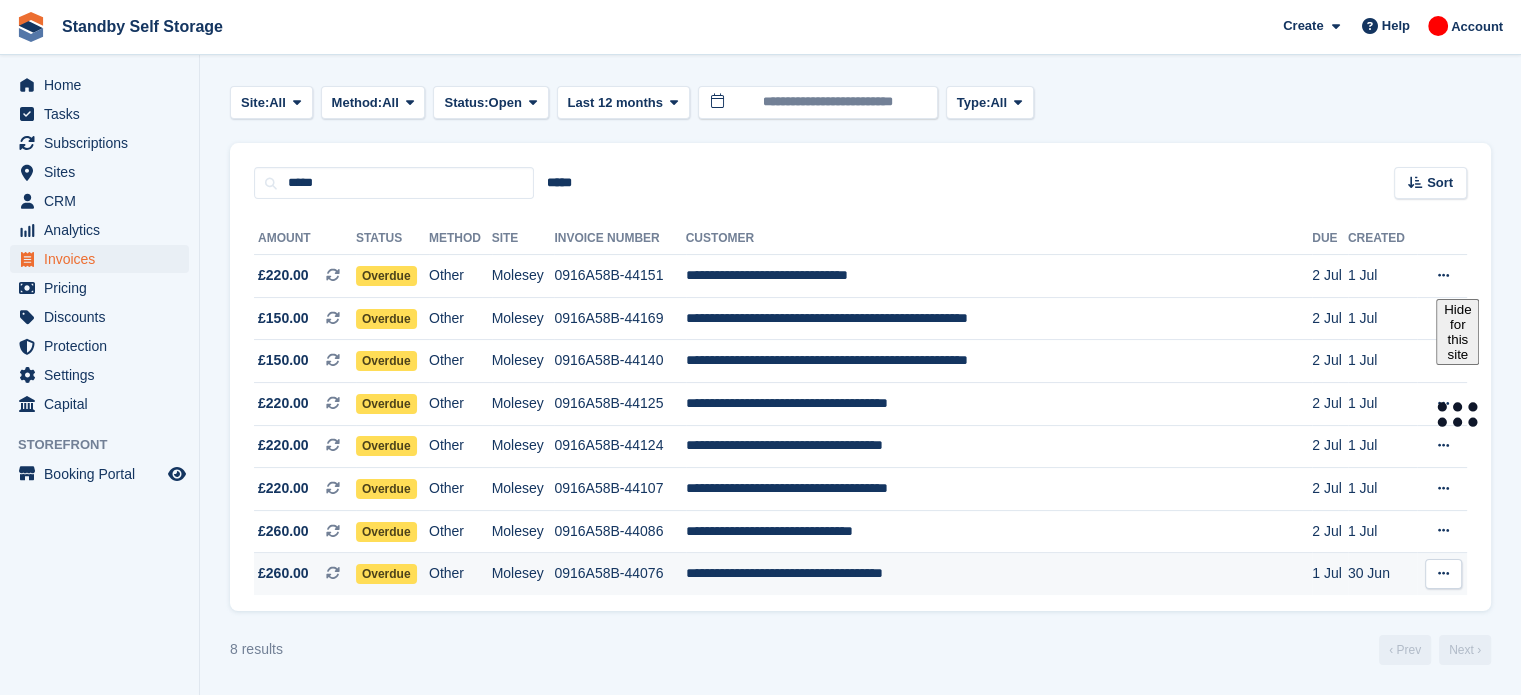click on "**********" at bounding box center (999, 574) 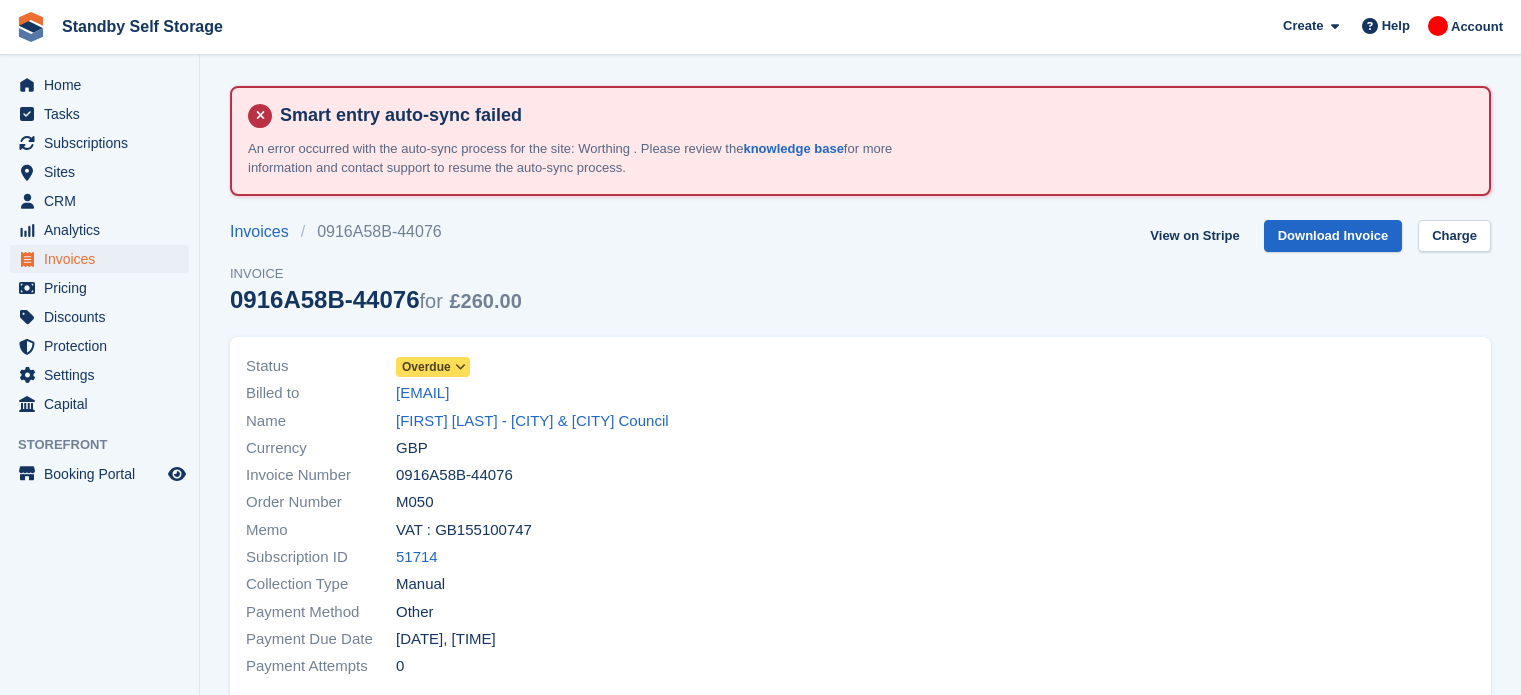scroll, scrollTop: 0, scrollLeft: 0, axis: both 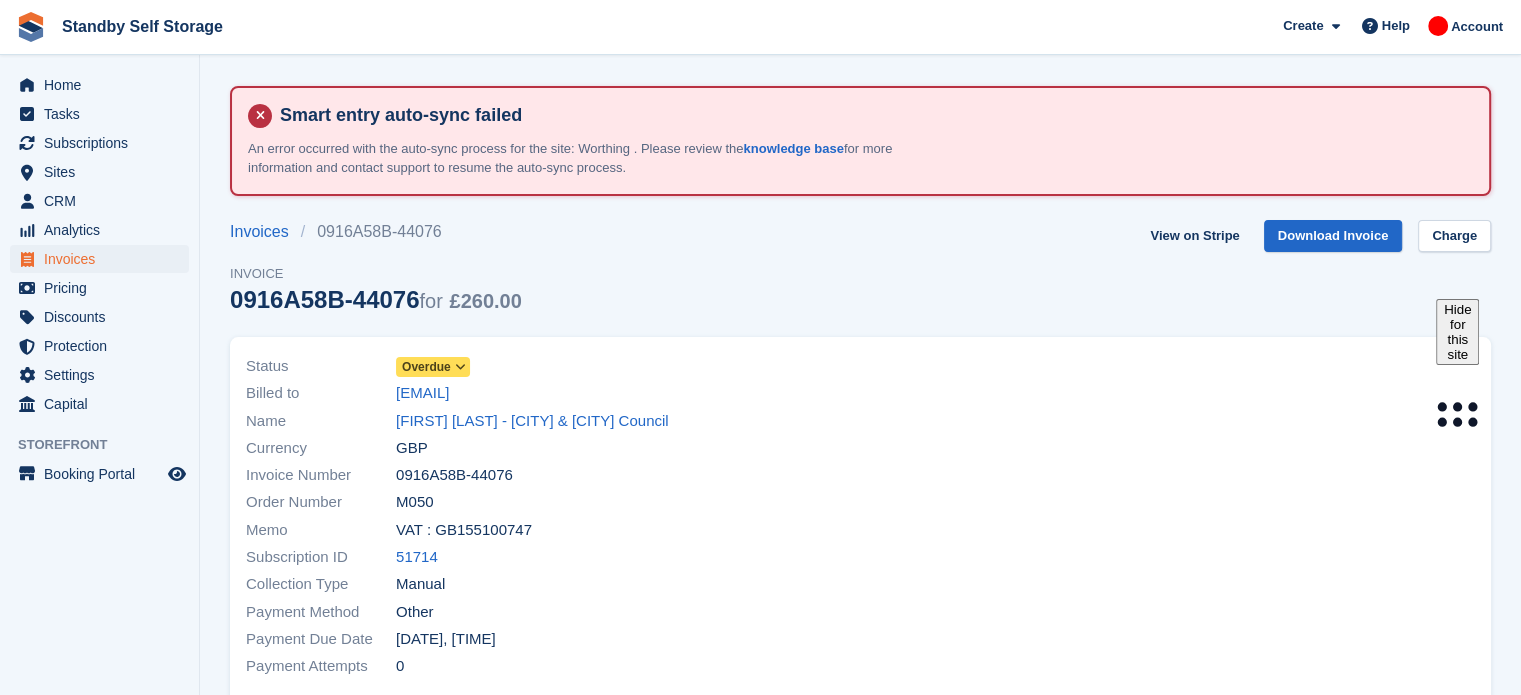 click on "Overdue" at bounding box center [433, 367] 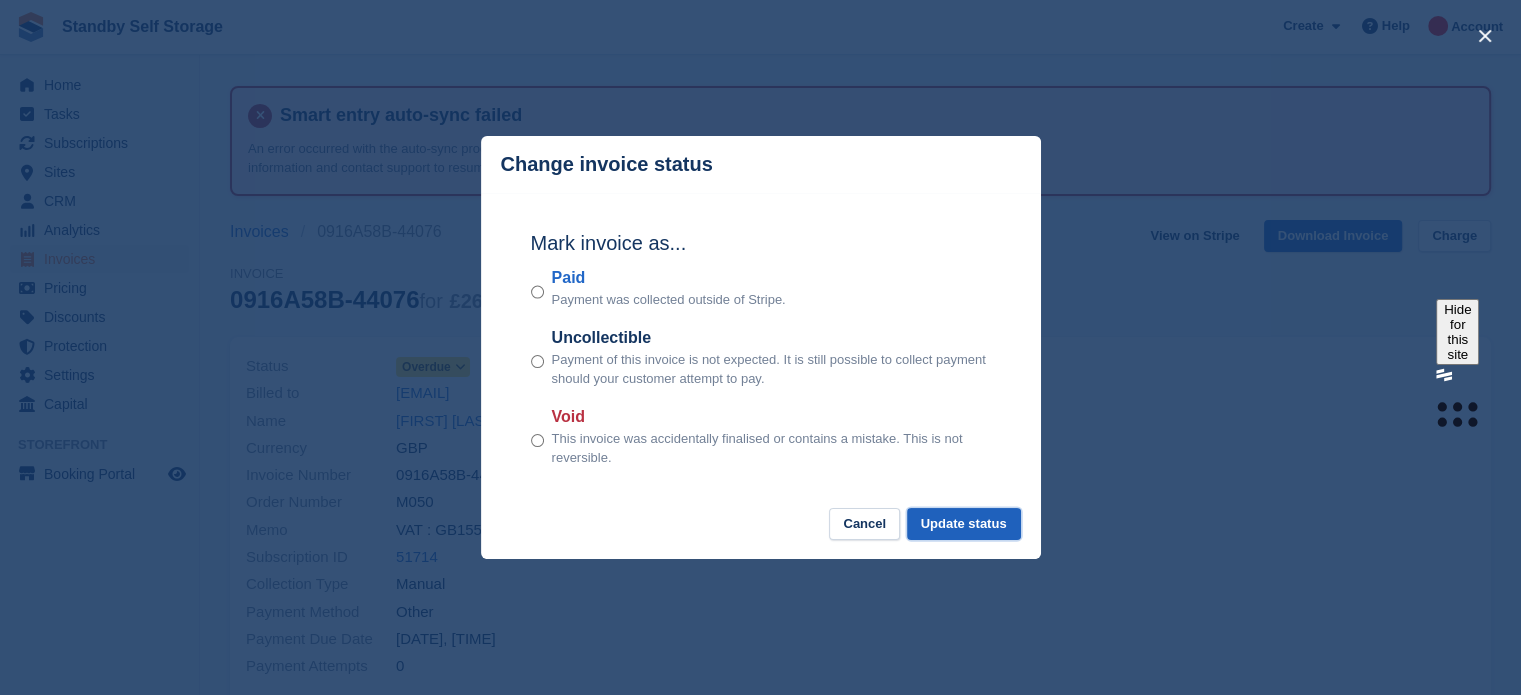 click on "Update status" at bounding box center [964, 524] 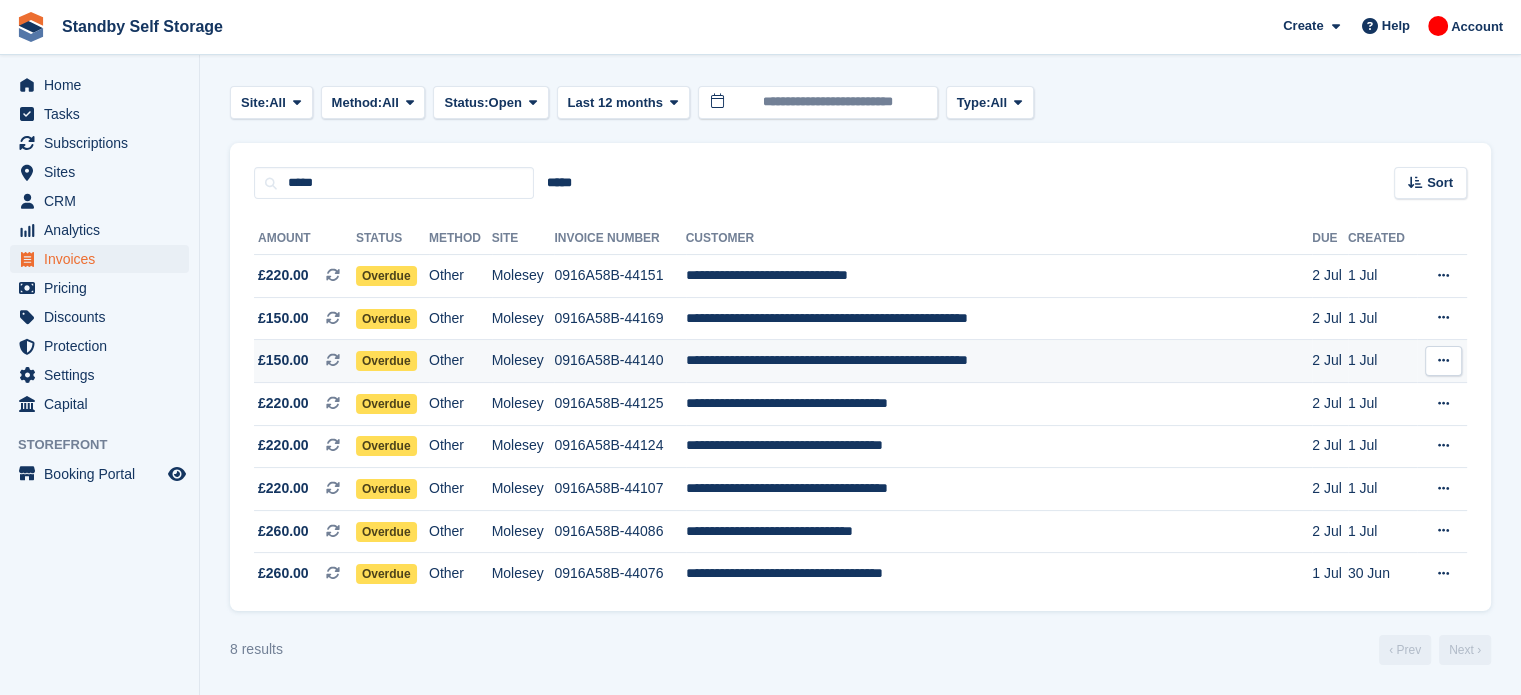 scroll, scrollTop: 214, scrollLeft: 0, axis: vertical 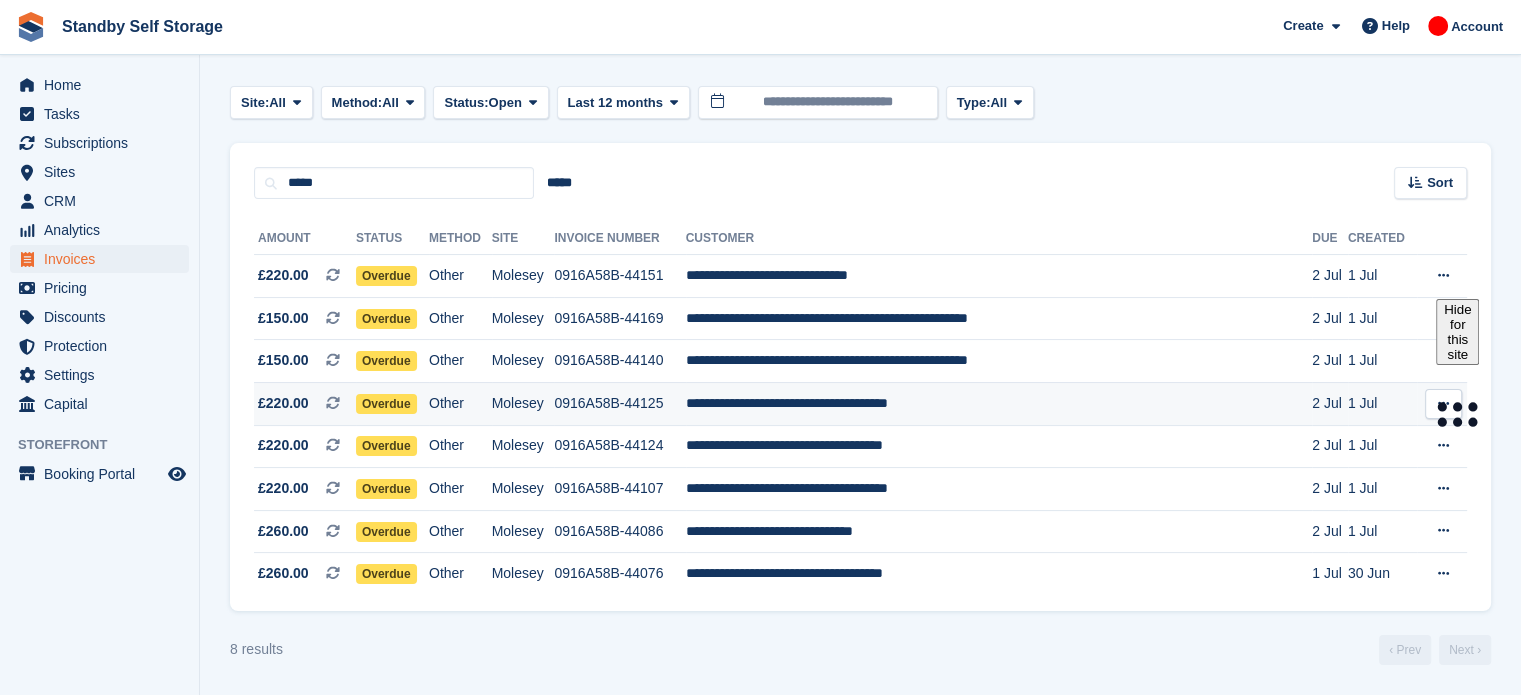 click on "**********" at bounding box center (999, 403) 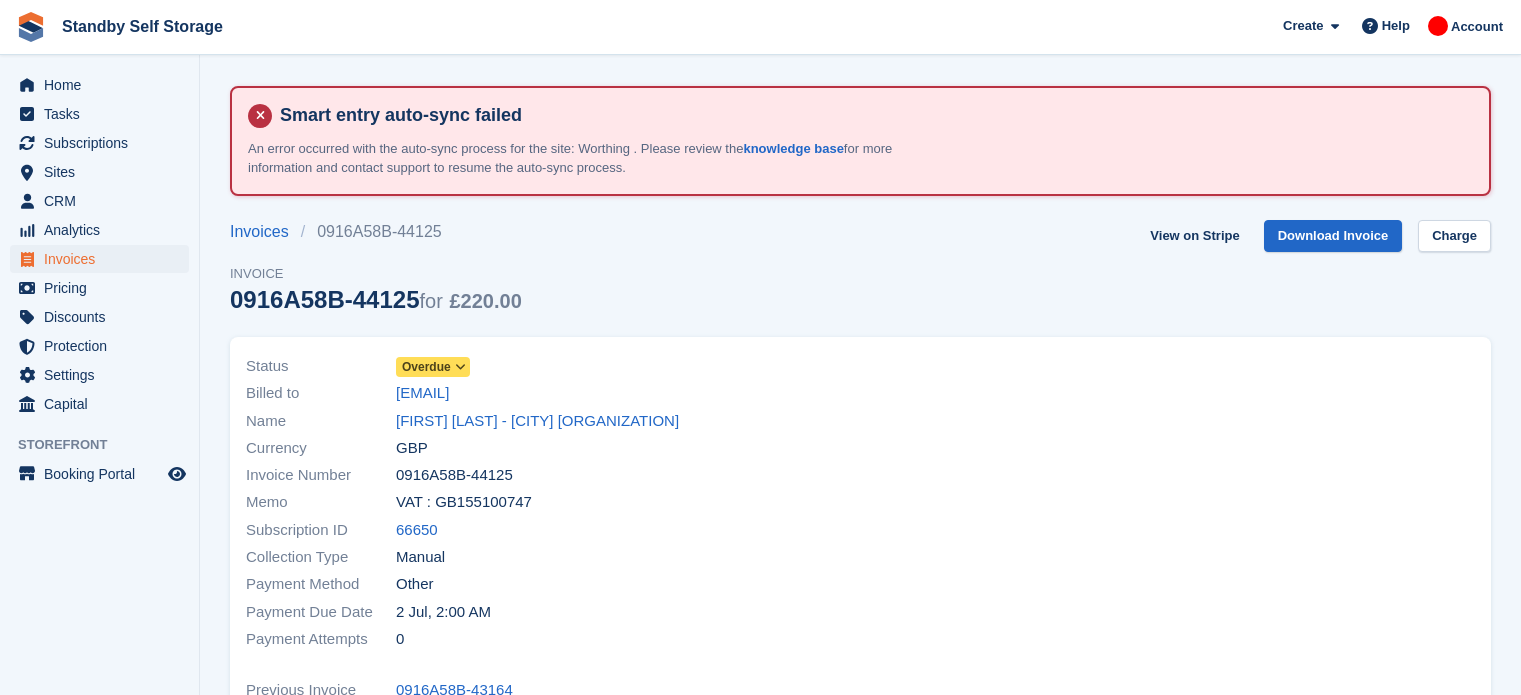 scroll, scrollTop: 0, scrollLeft: 0, axis: both 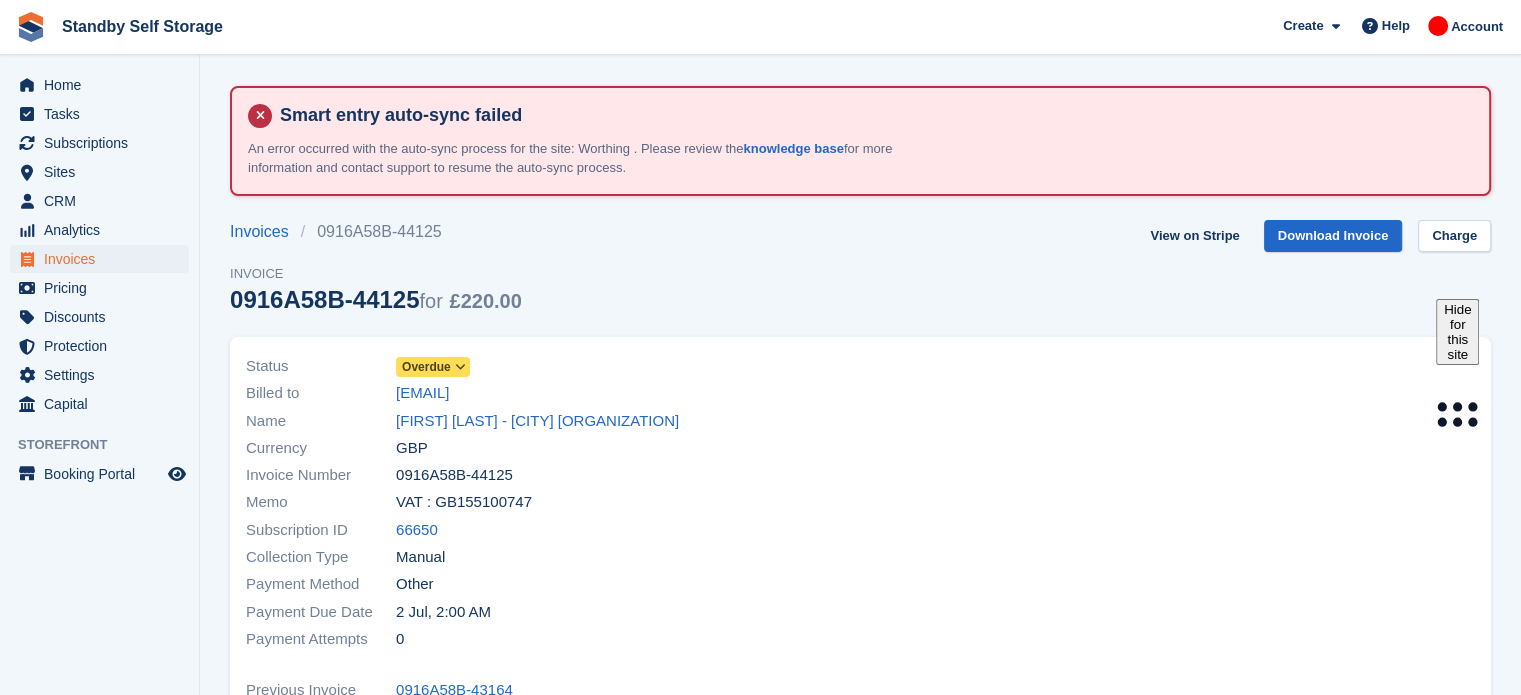 click on "Overdue" at bounding box center [426, 367] 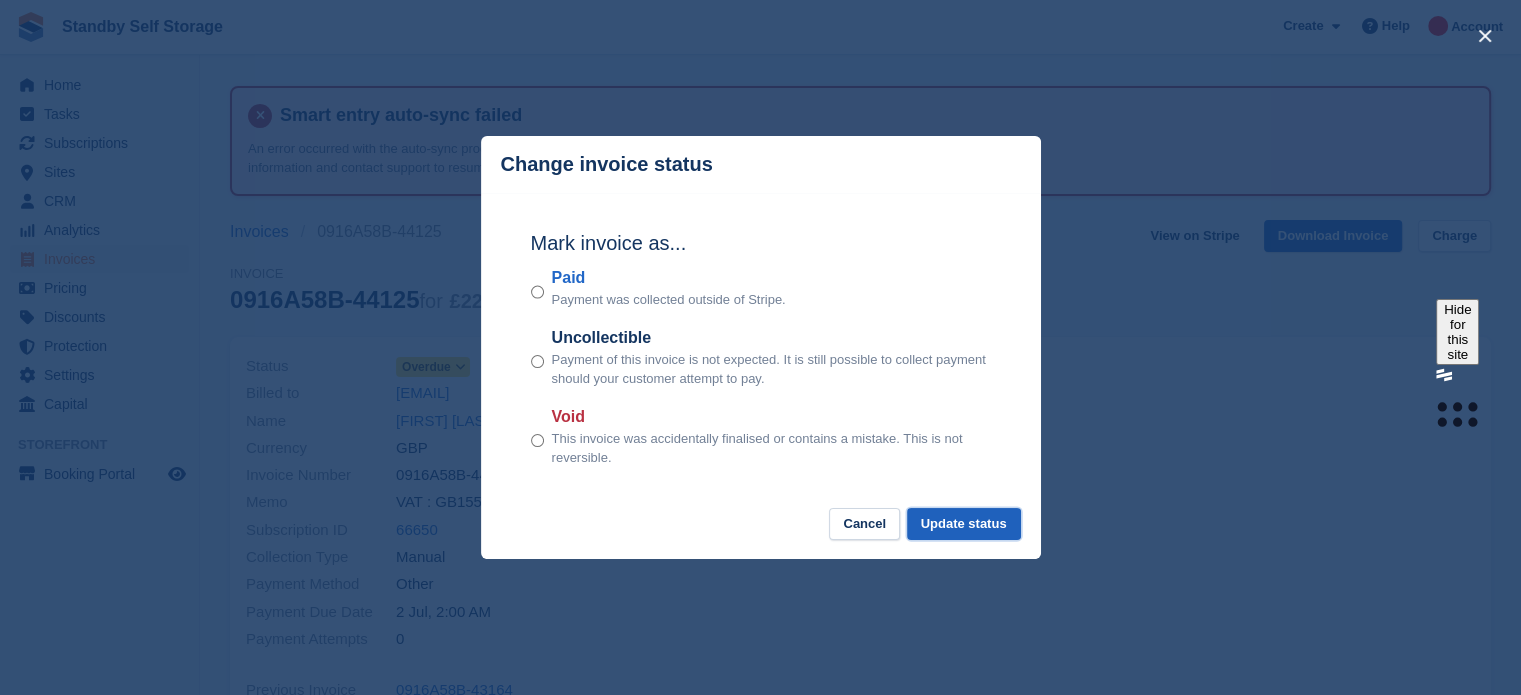 click on "Update status" at bounding box center [964, 524] 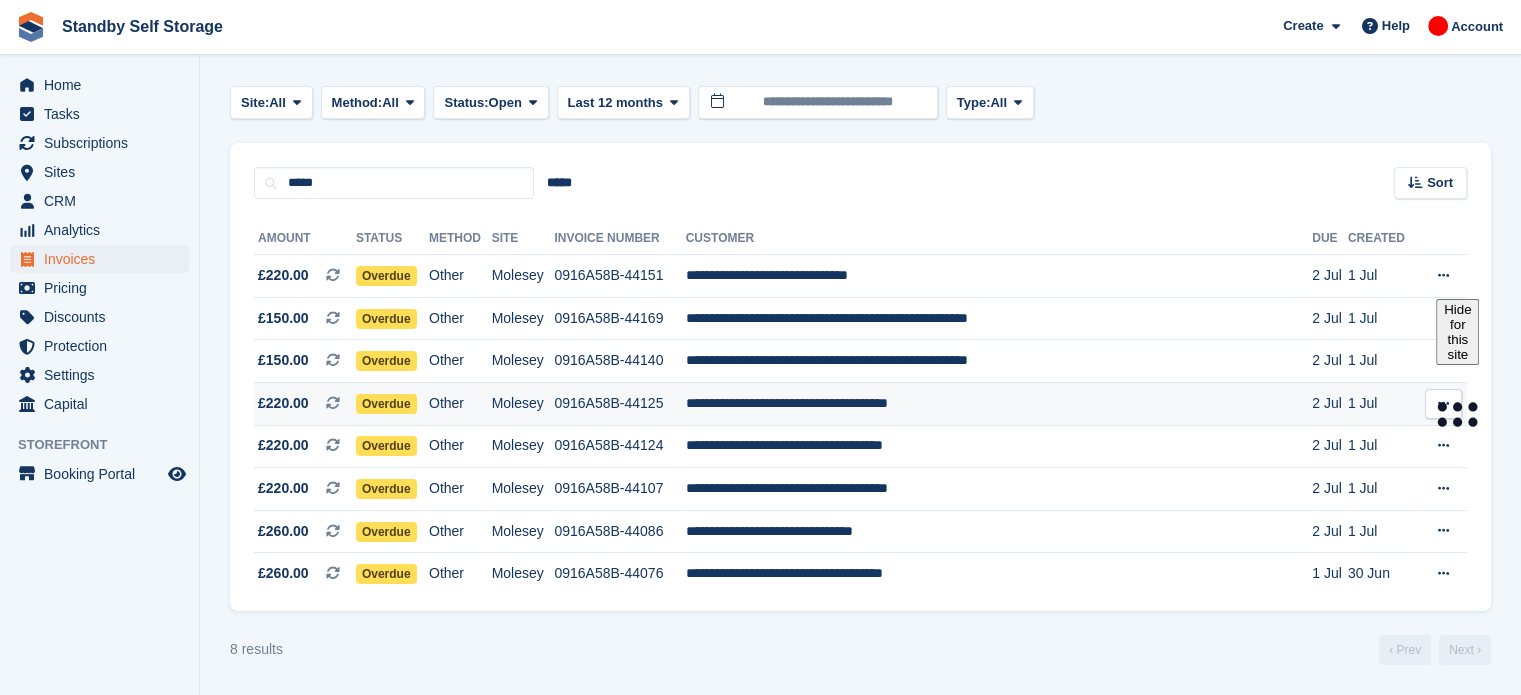 scroll, scrollTop: 214, scrollLeft: 0, axis: vertical 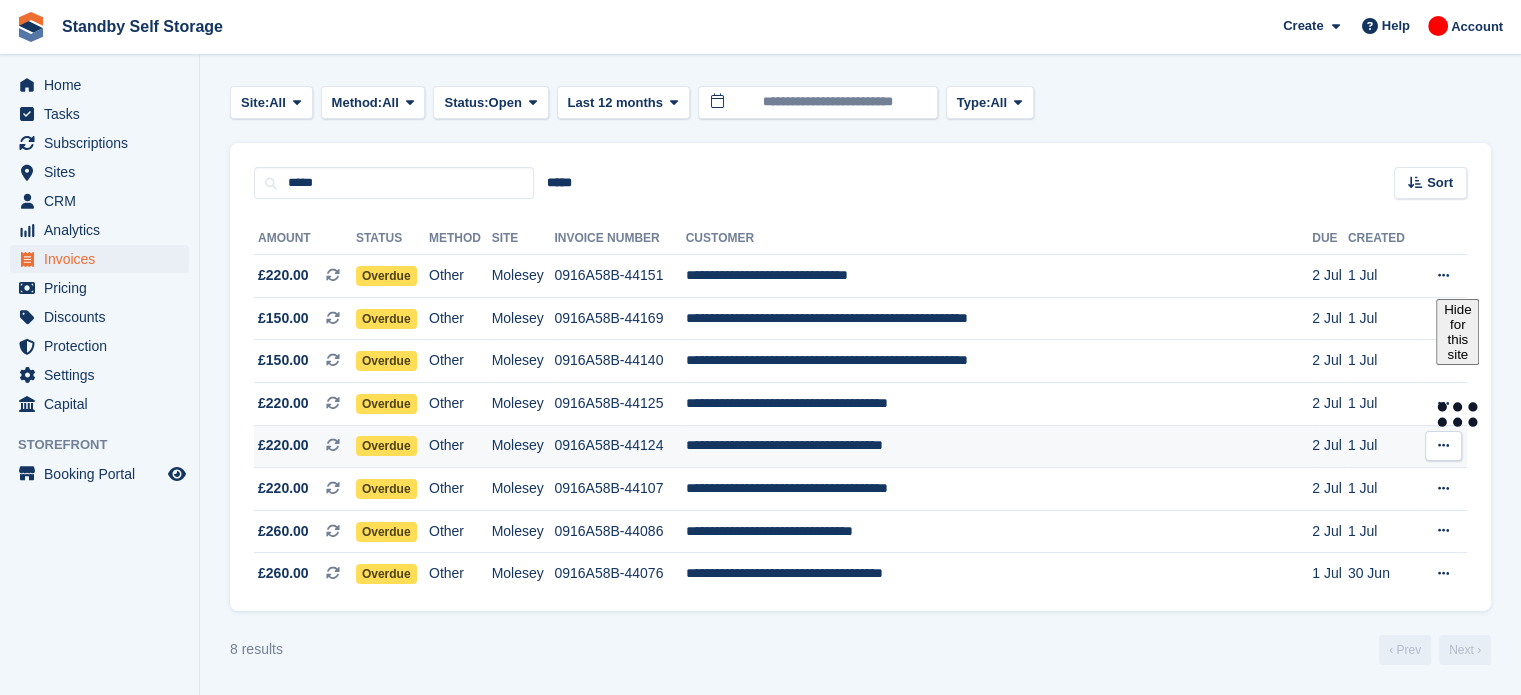 click on "**********" at bounding box center (999, 446) 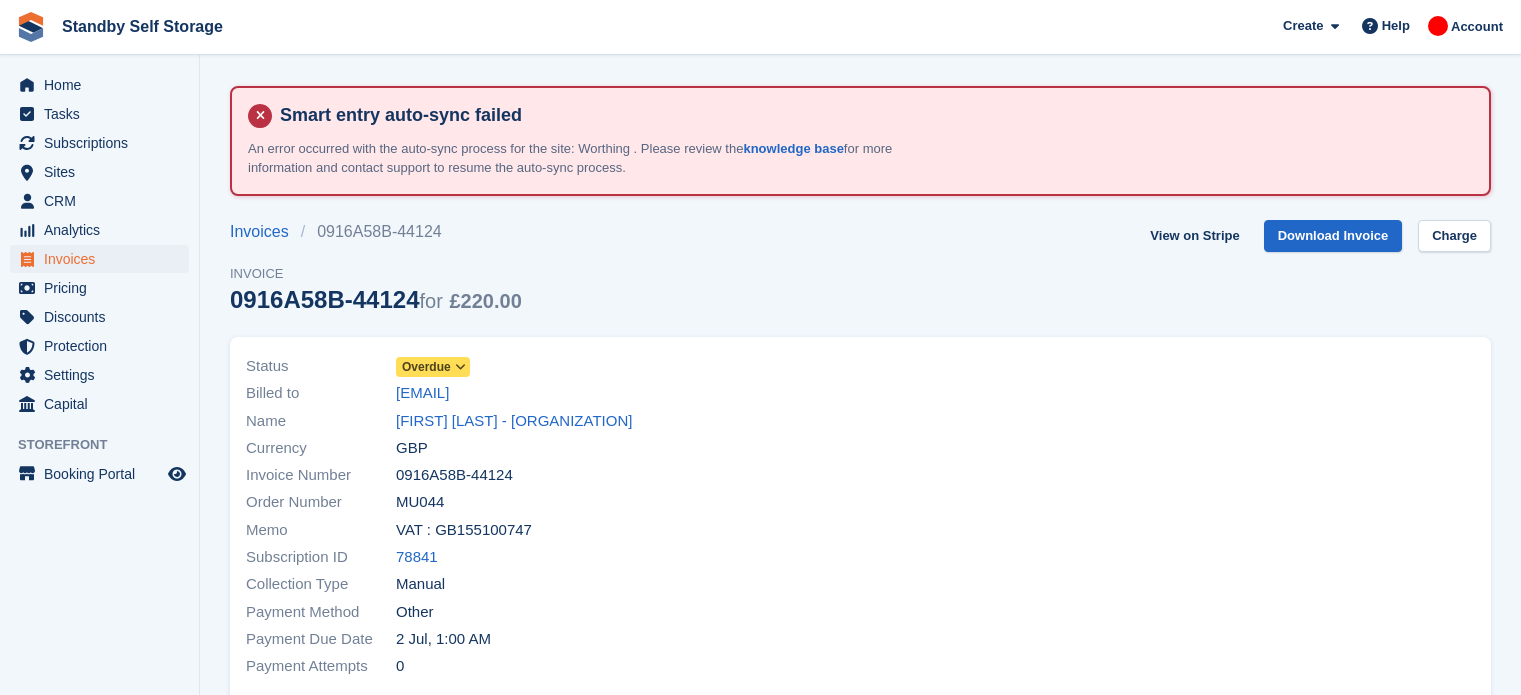 scroll, scrollTop: 0, scrollLeft: 0, axis: both 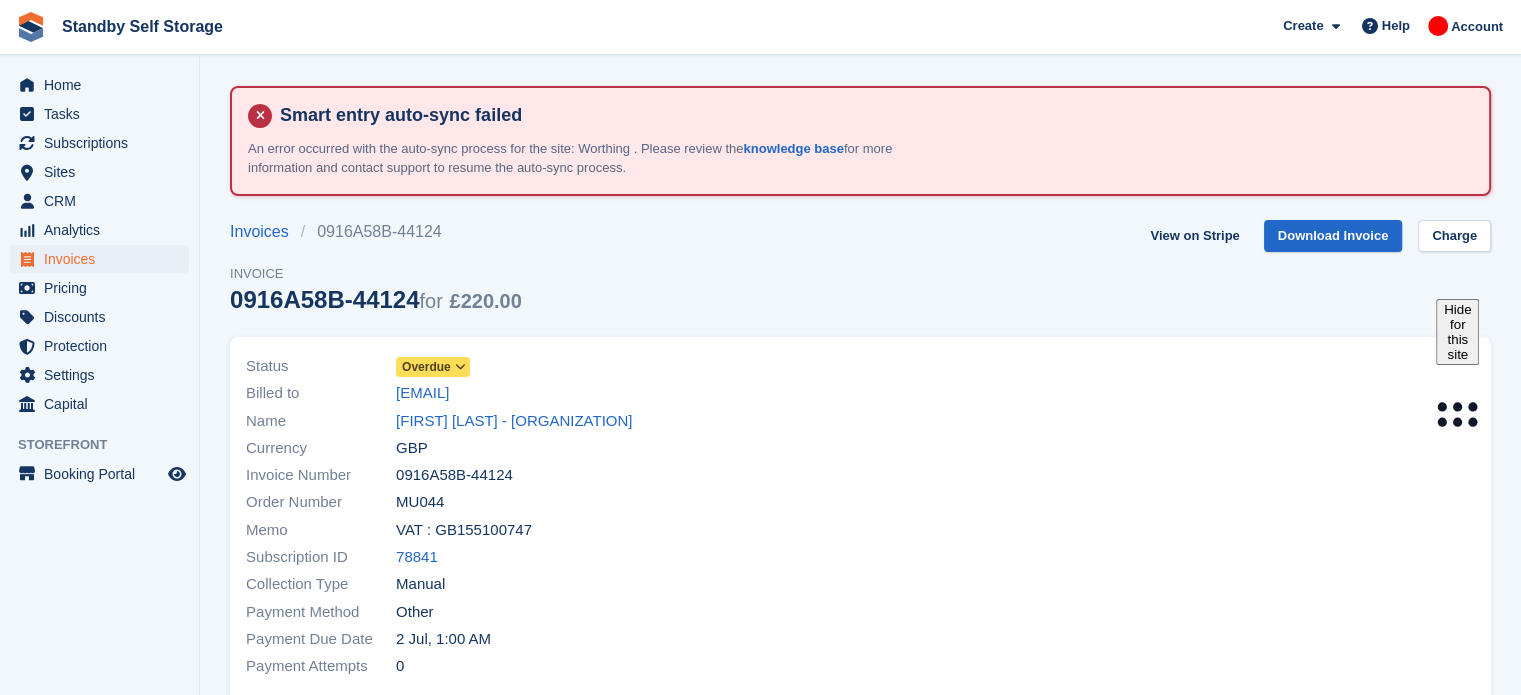 click on "Overdue" at bounding box center (426, 367) 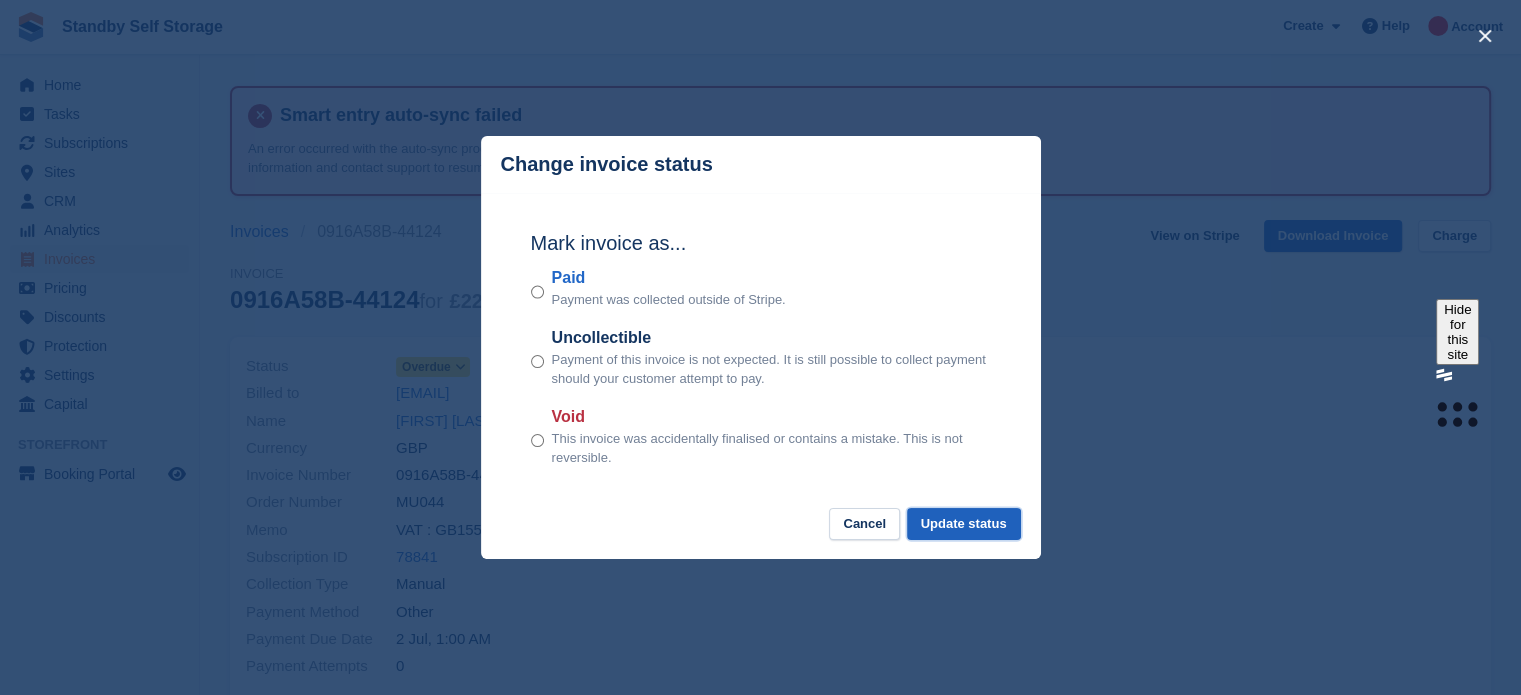 click on "Update status" at bounding box center [964, 524] 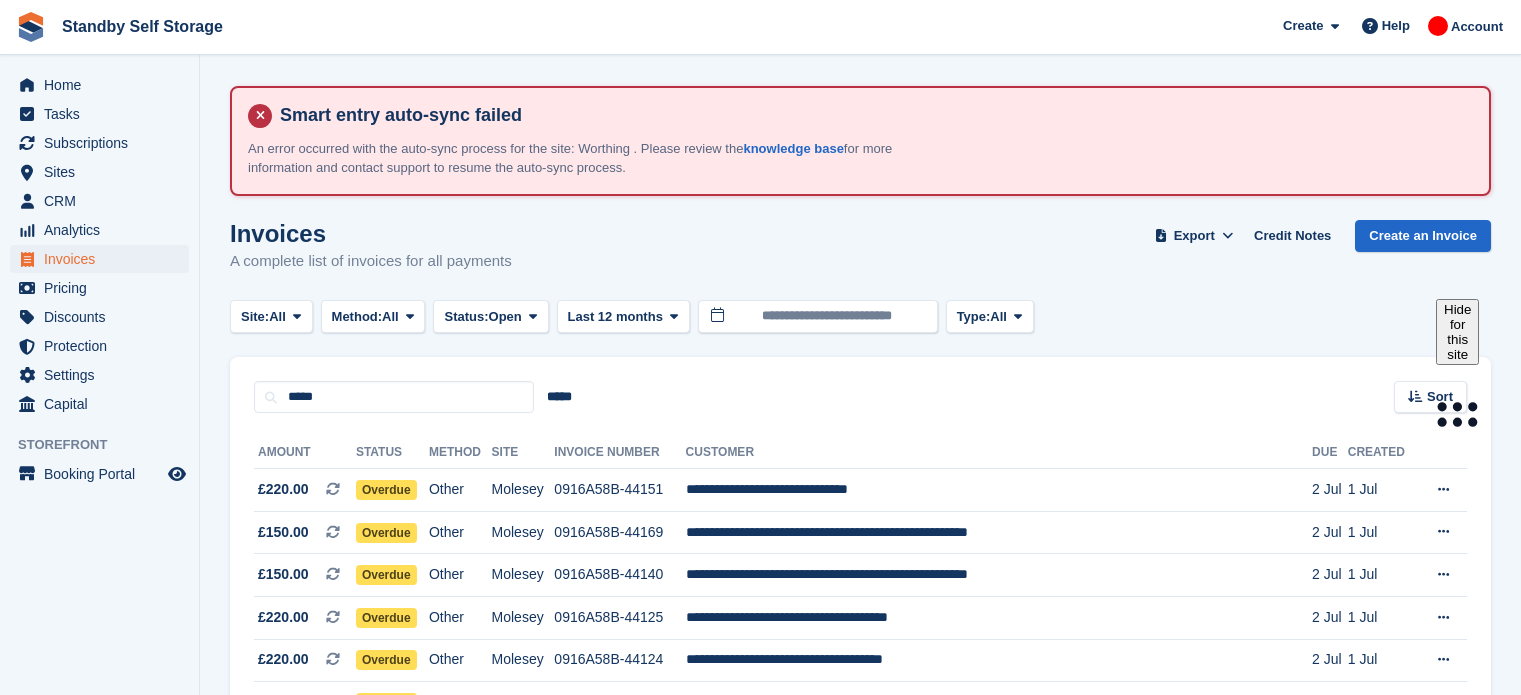 scroll, scrollTop: 214, scrollLeft: 0, axis: vertical 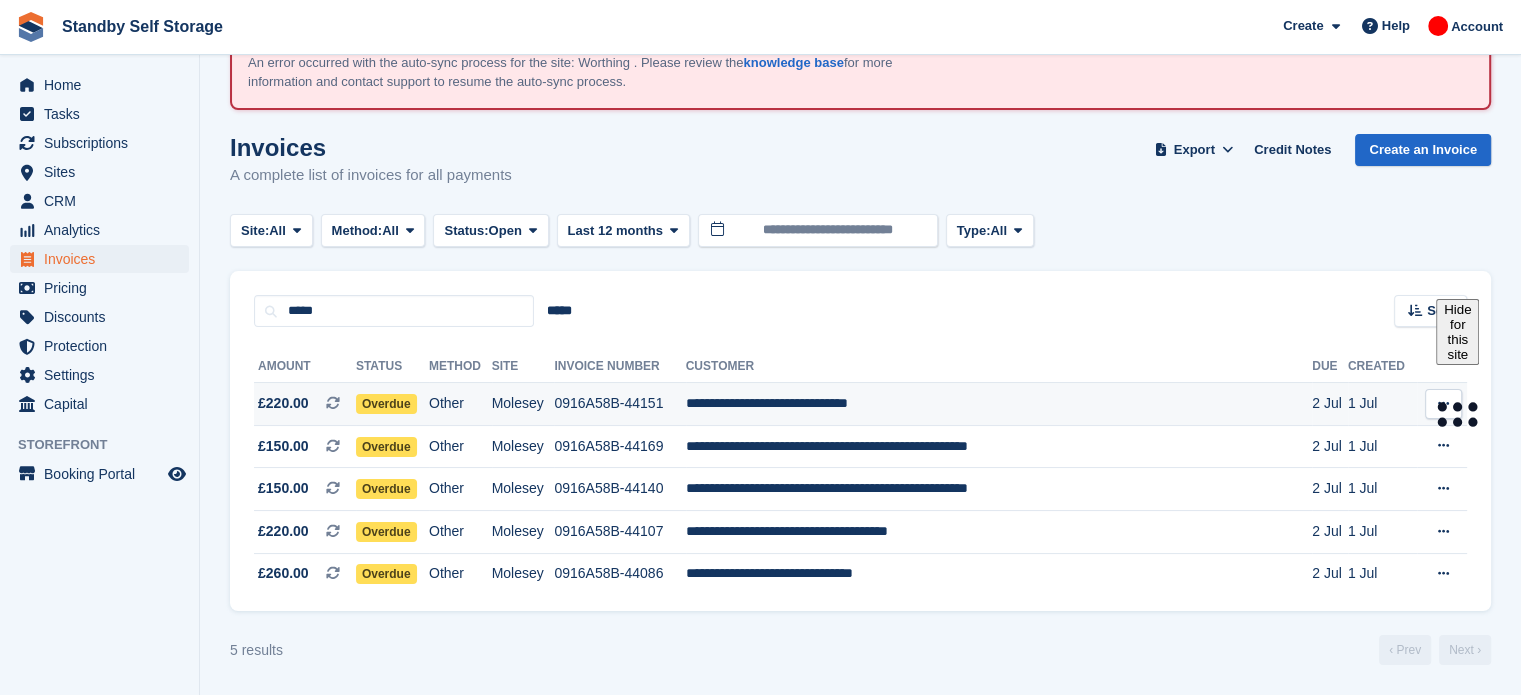click on "**********" at bounding box center (999, 404) 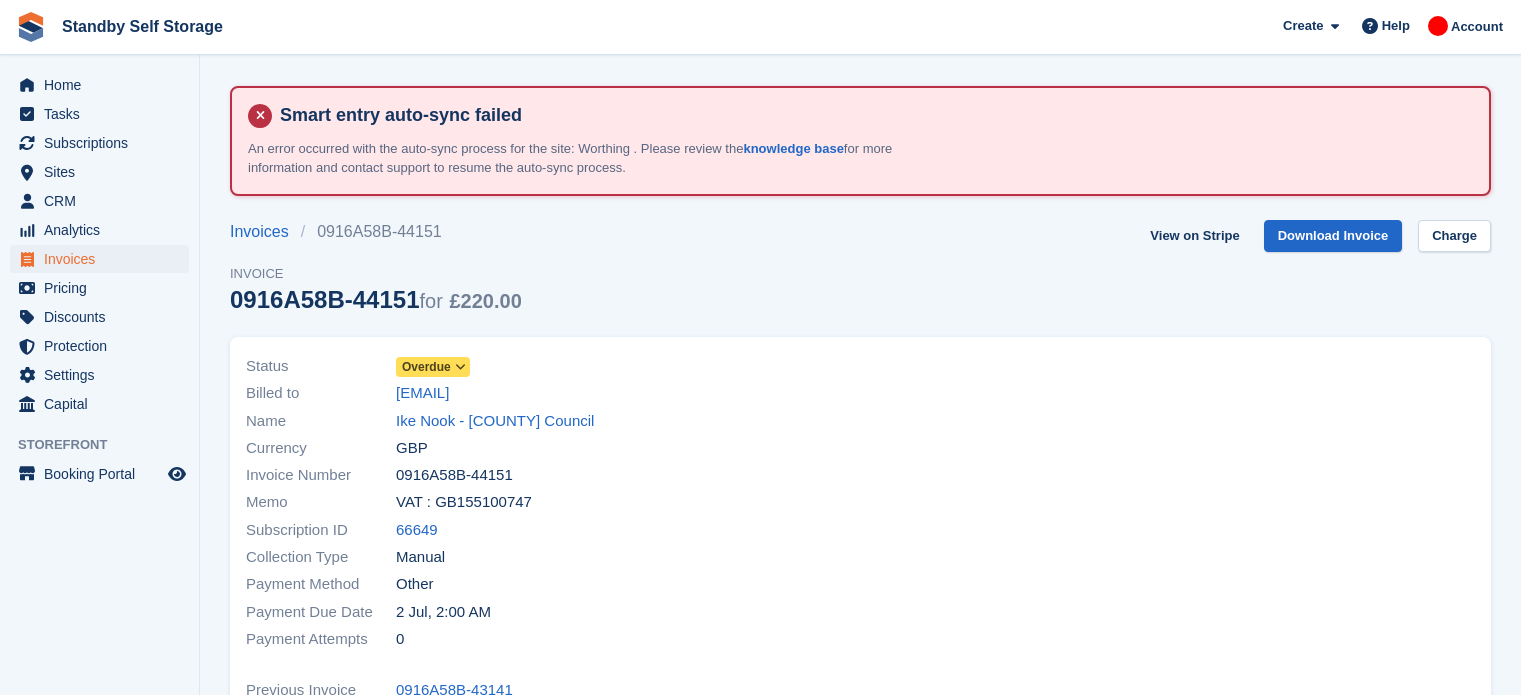 scroll, scrollTop: 0, scrollLeft: 0, axis: both 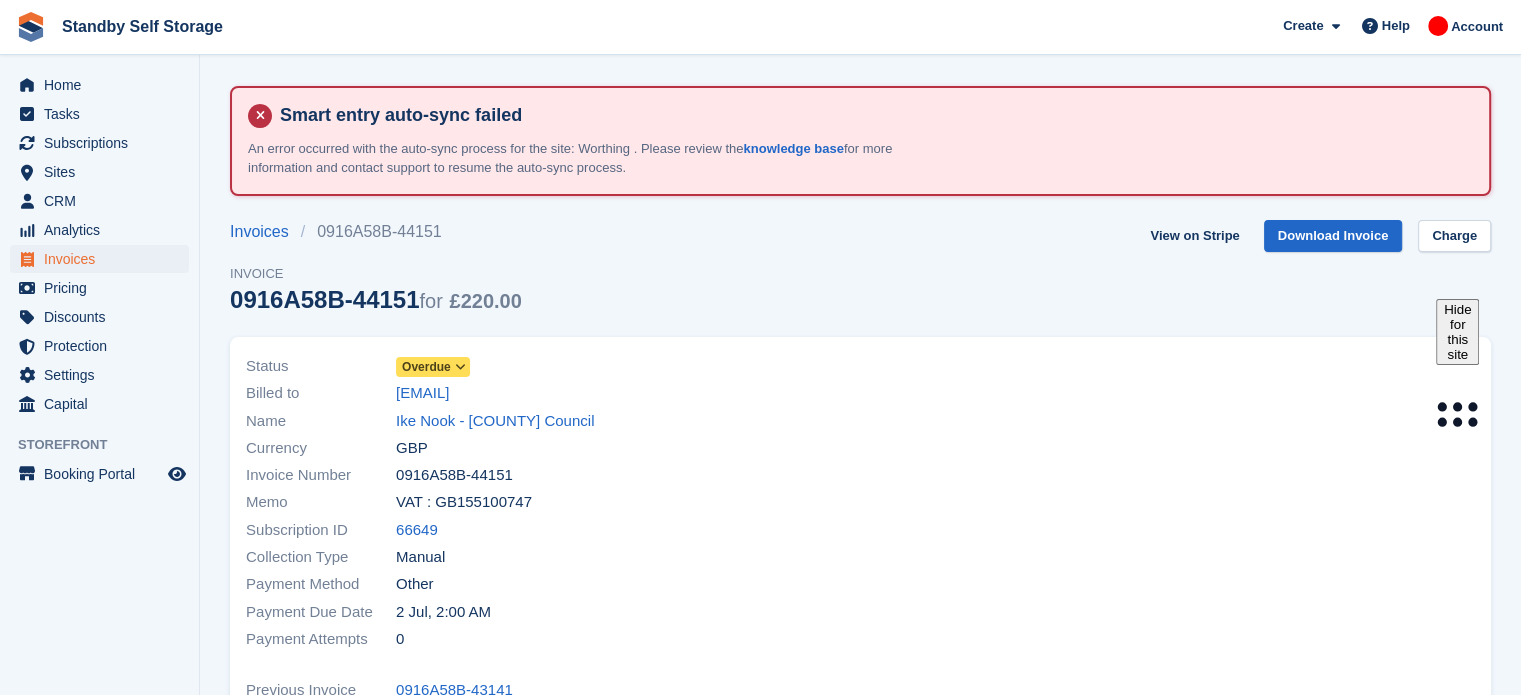 click on "Overdue" at bounding box center [426, 367] 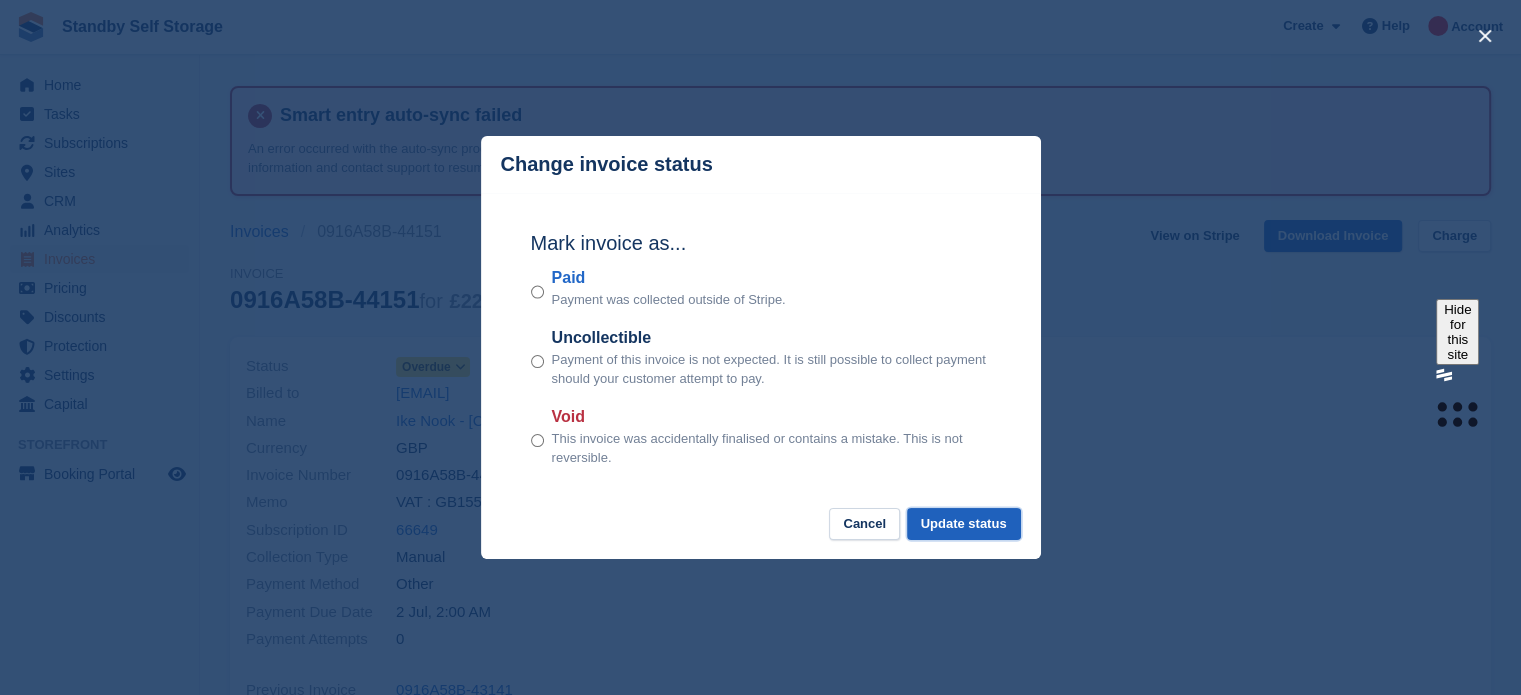 click on "Update status" at bounding box center [964, 524] 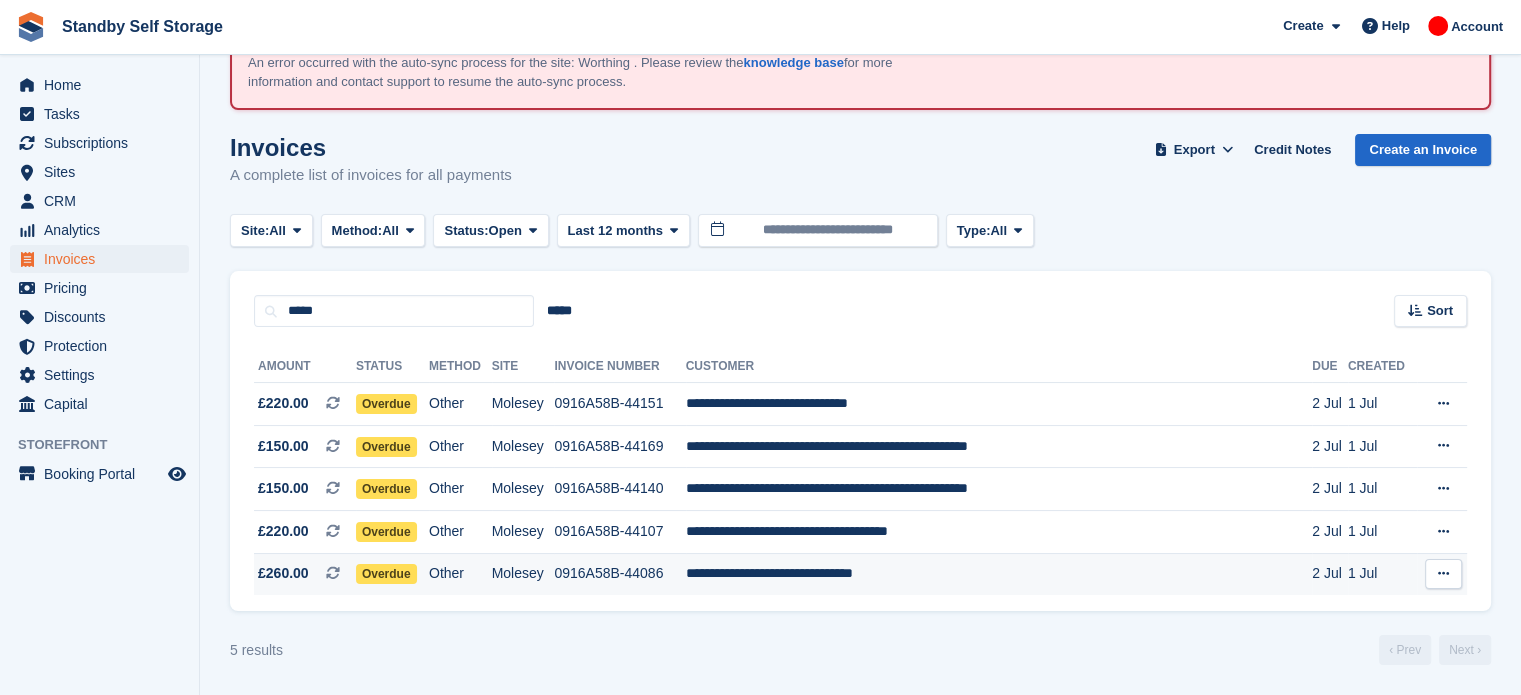 scroll, scrollTop: 86, scrollLeft: 0, axis: vertical 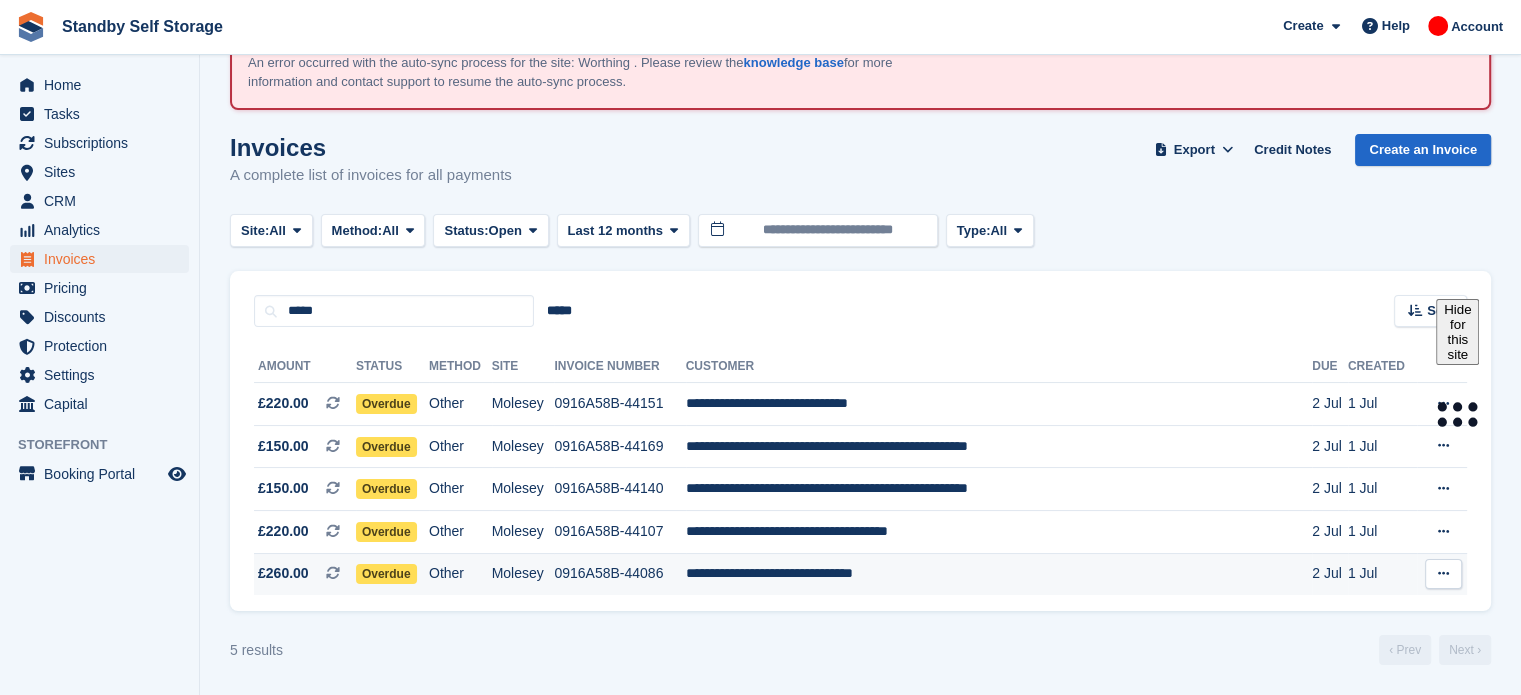 click on "**********" at bounding box center [999, 574] 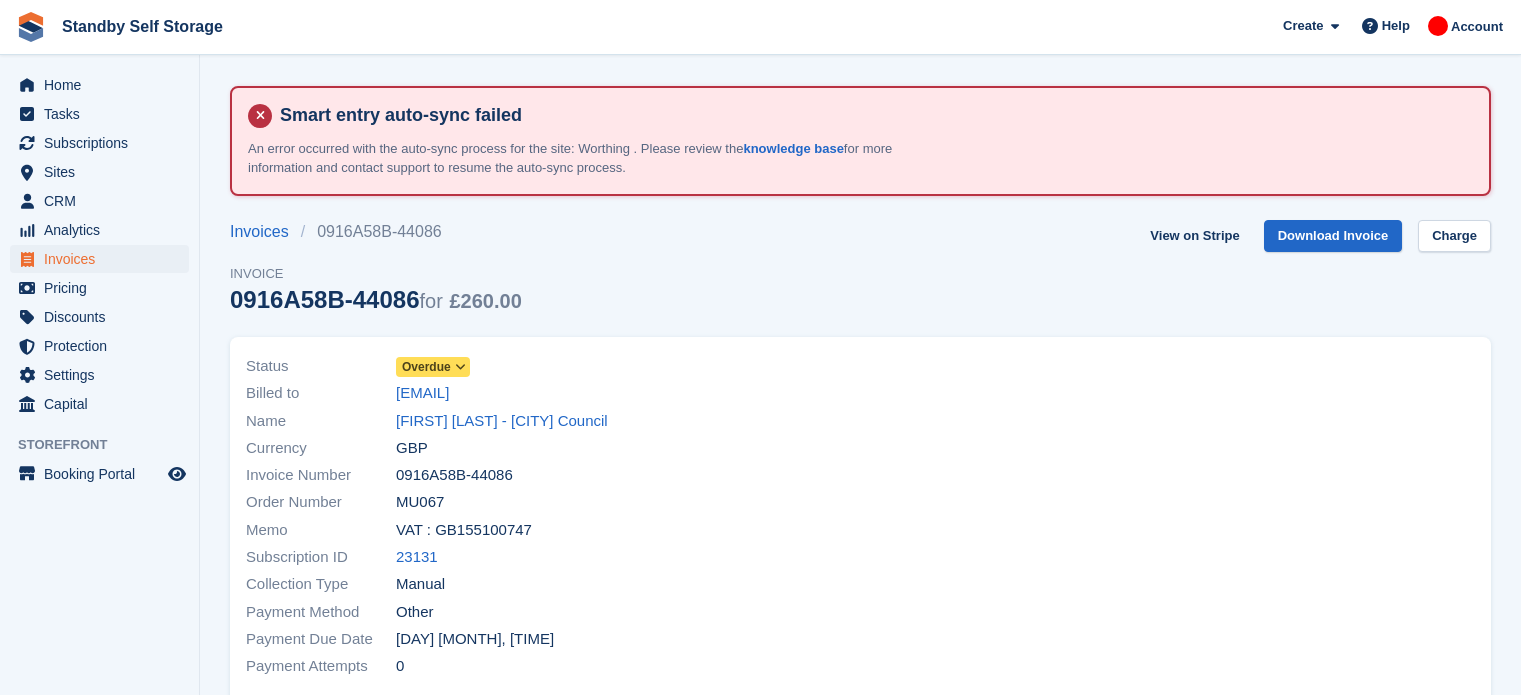 scroll, scrollTop: 0, scrollLeft: 0, axis: both 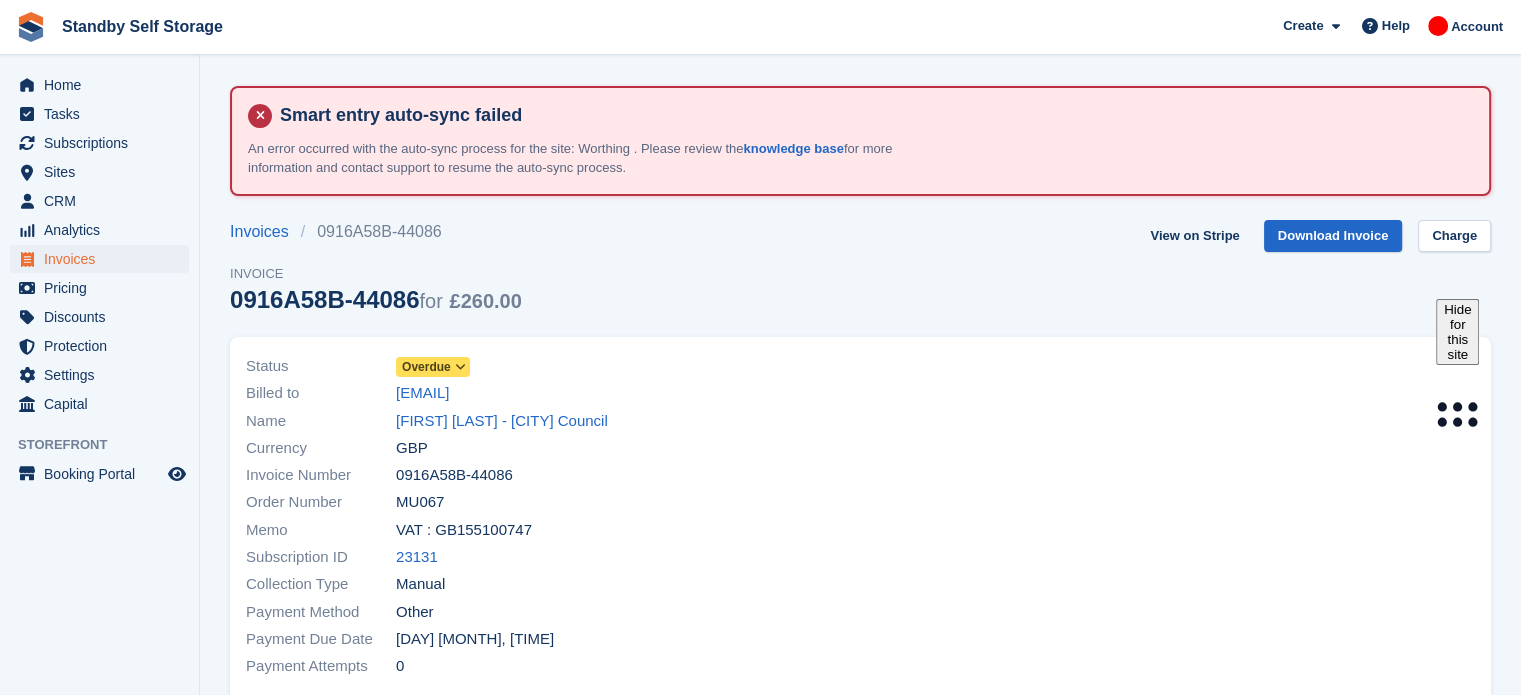 click at bounding box center (460, 367) 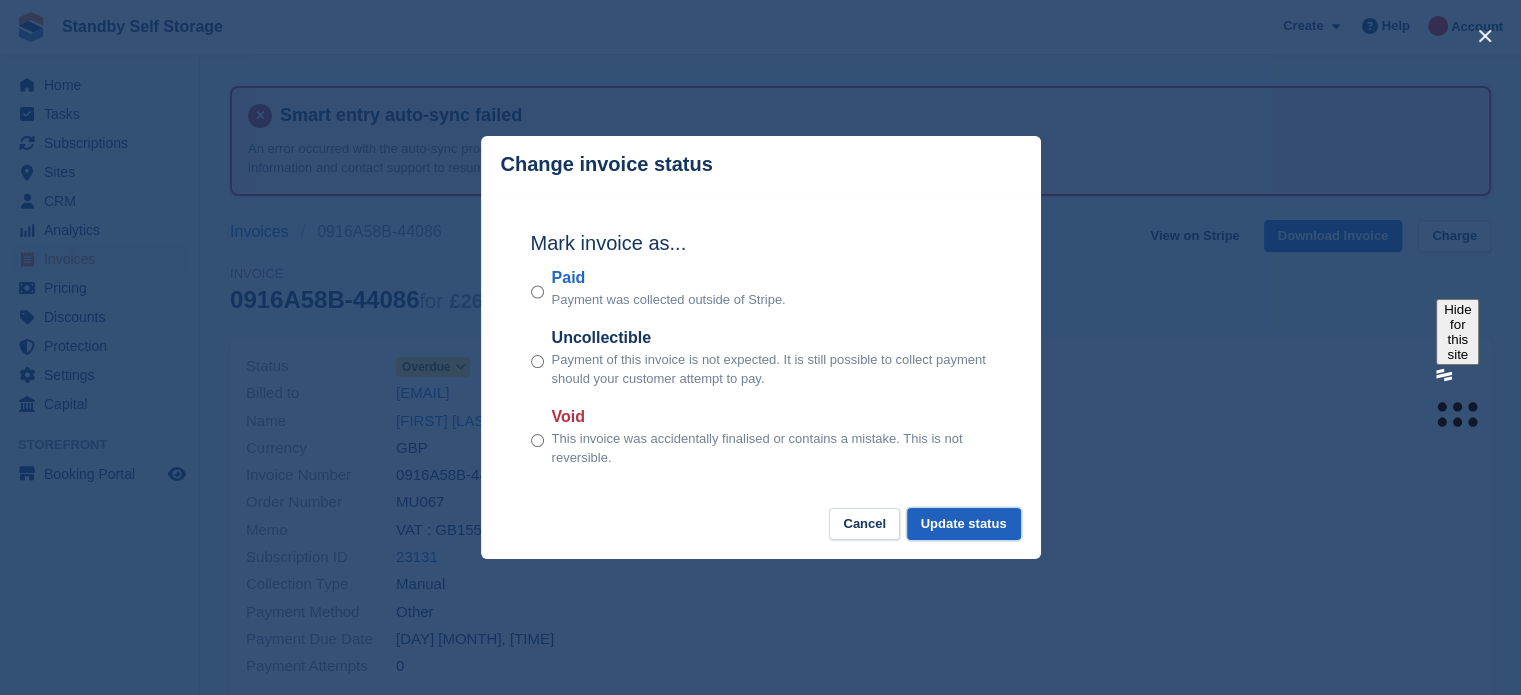 click on "Update status" at bounding box center [964, 524] 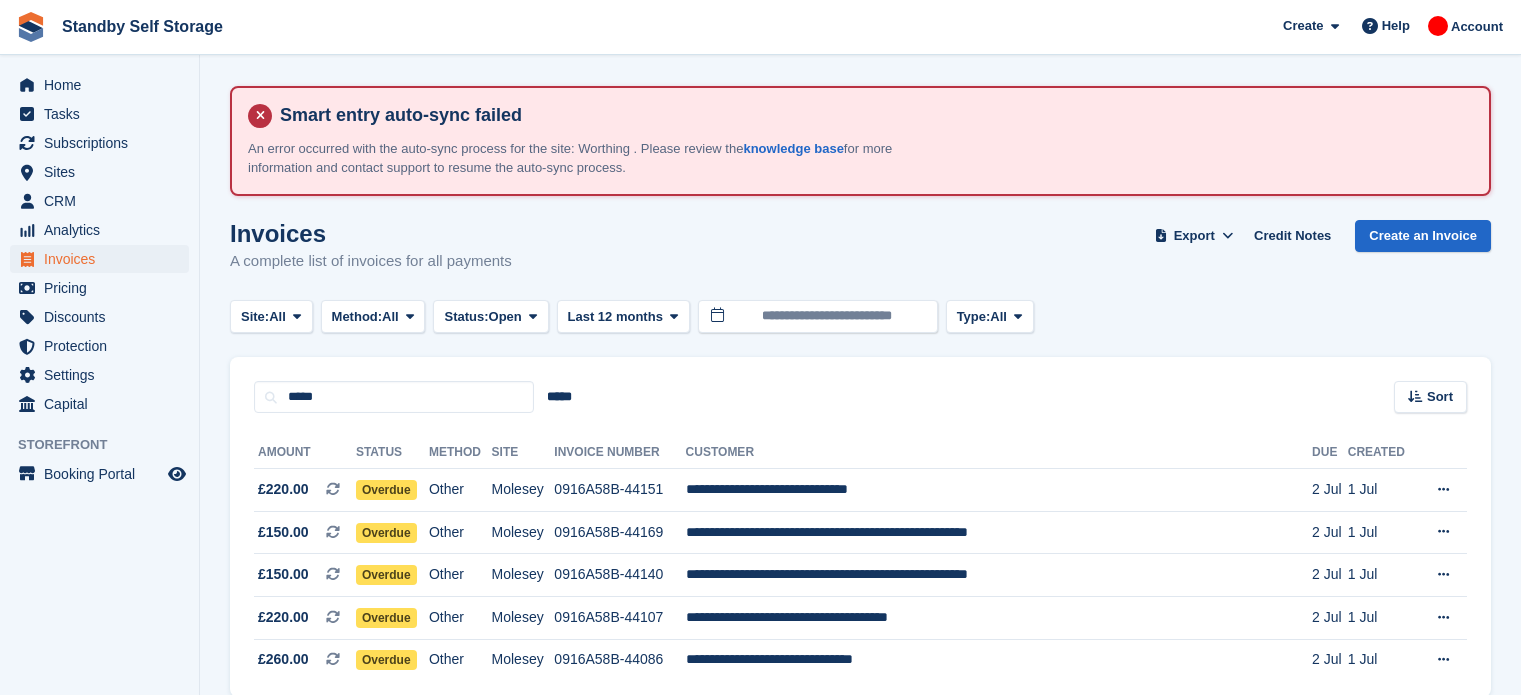 scroll, scrollTop: 86, scrollLeft: 0, axis: vertical 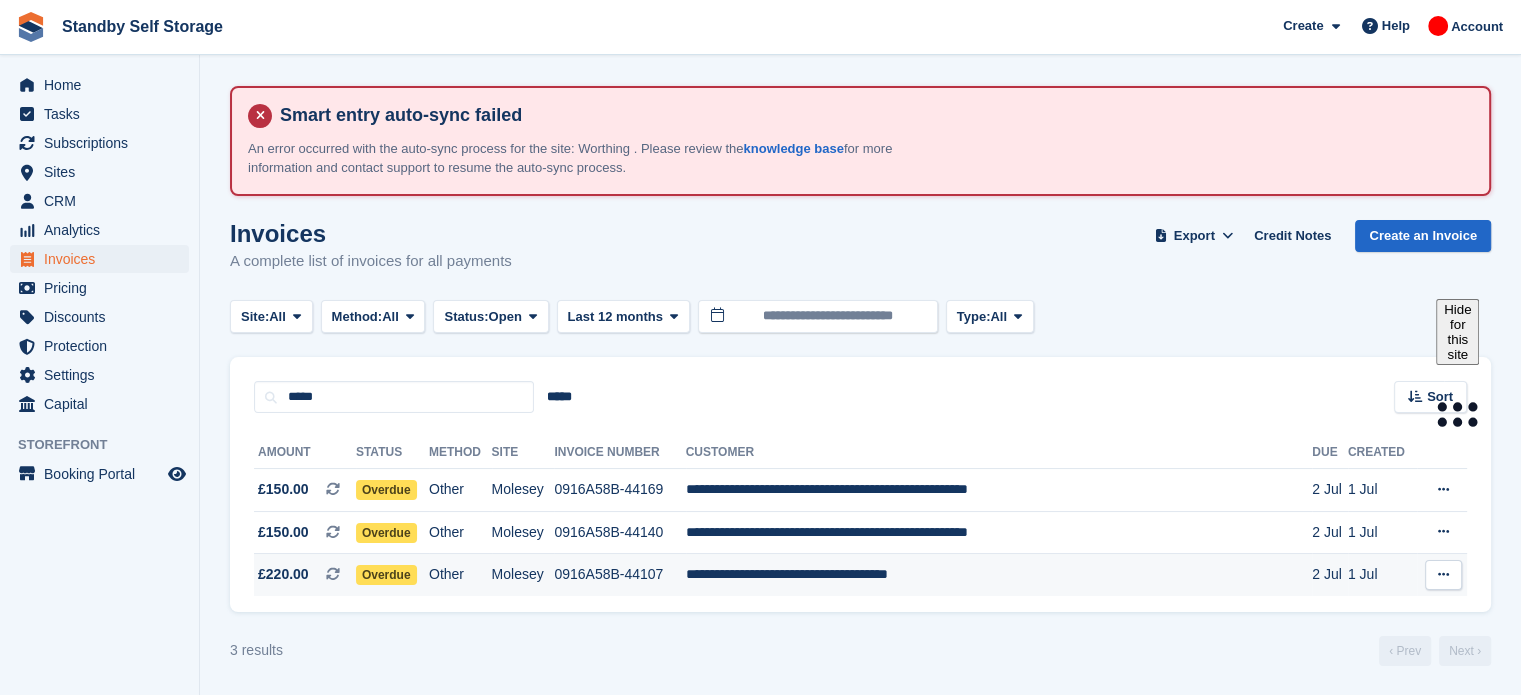 click on "**********" at bounding box center [999, 575] 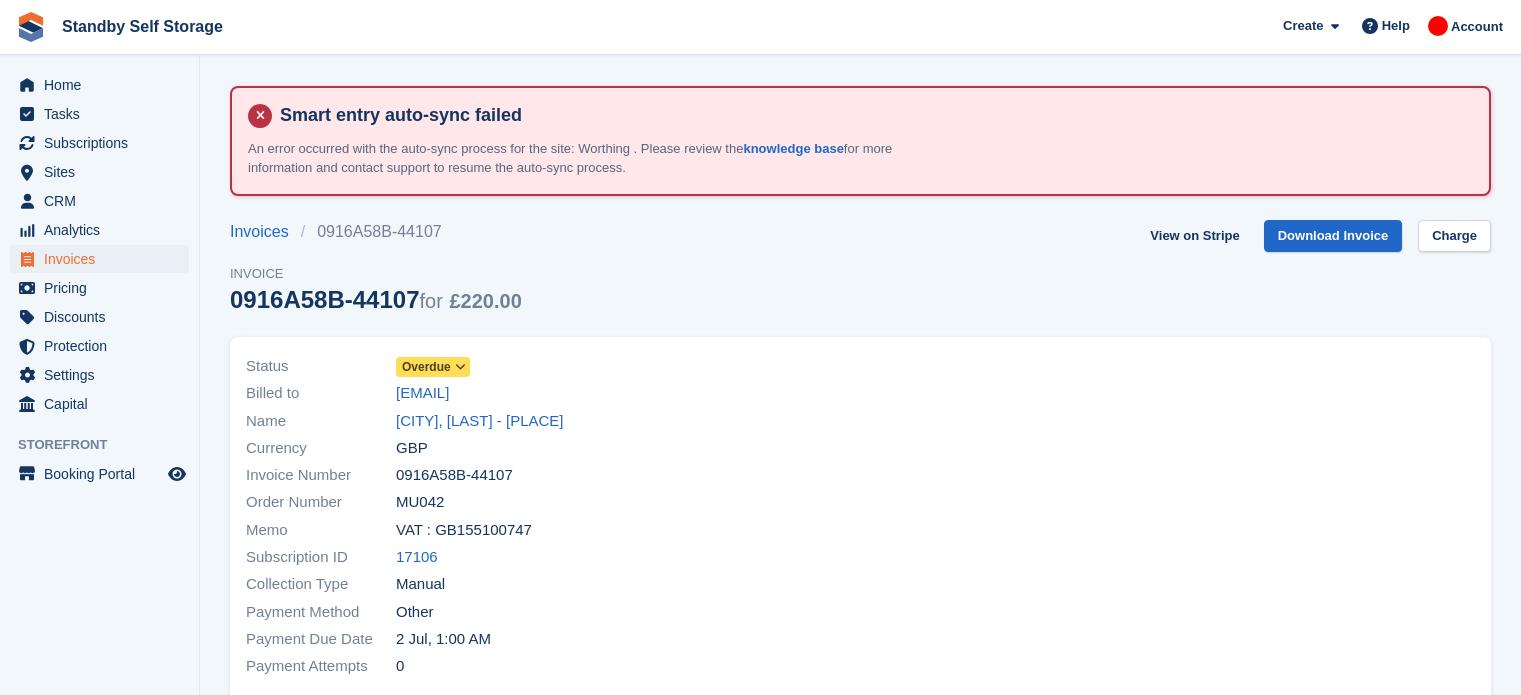 scroll, scrollTop: 0, scrollLeft: 0, axis: both 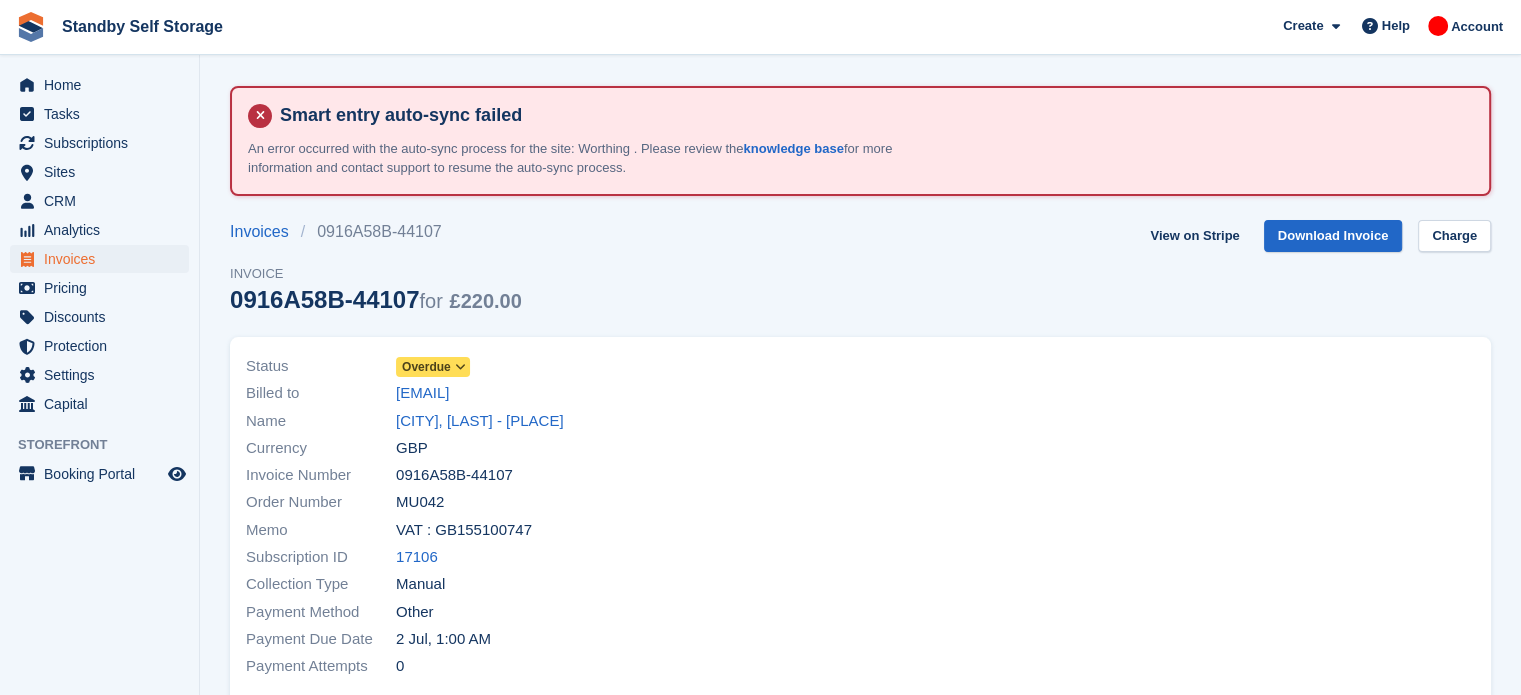 click on "Overdue" at bounding box center (433, 366) 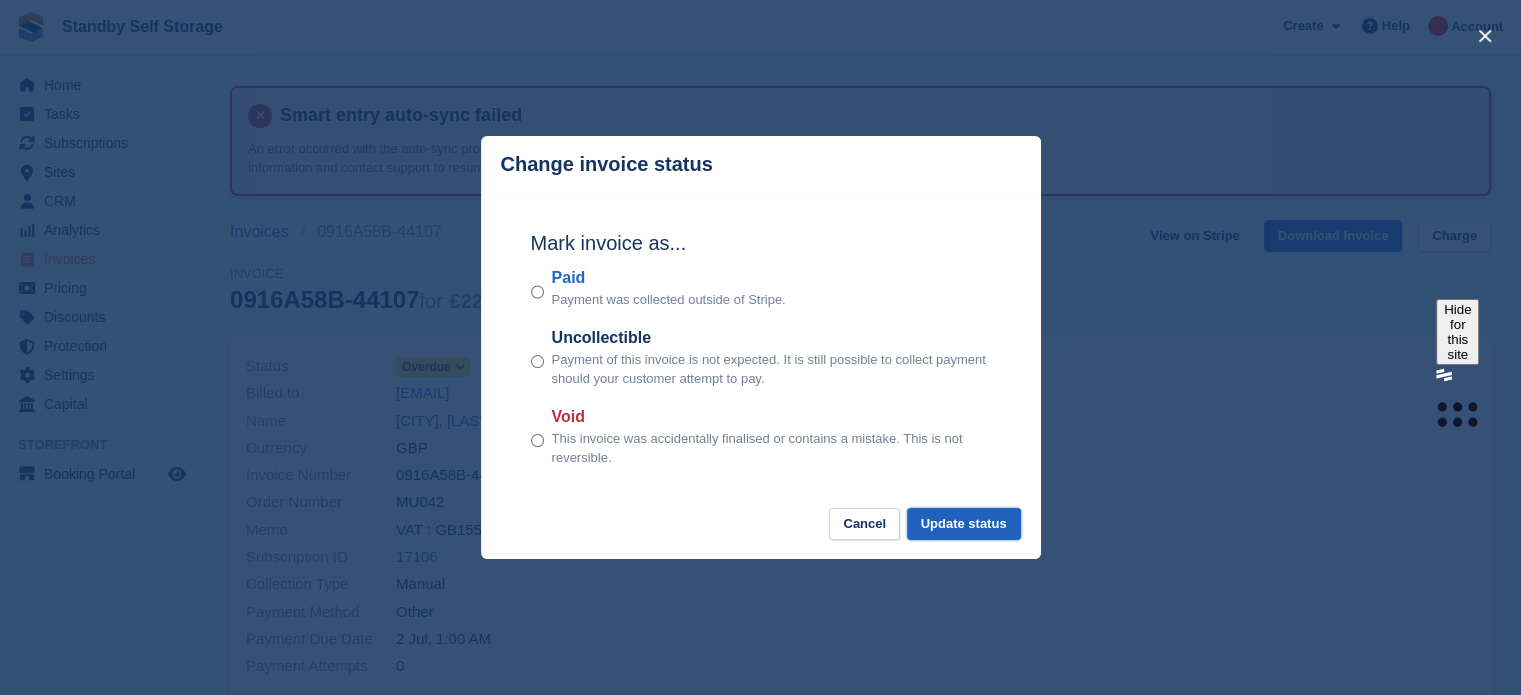 click on "Update status" at bounding box center (964, 524) 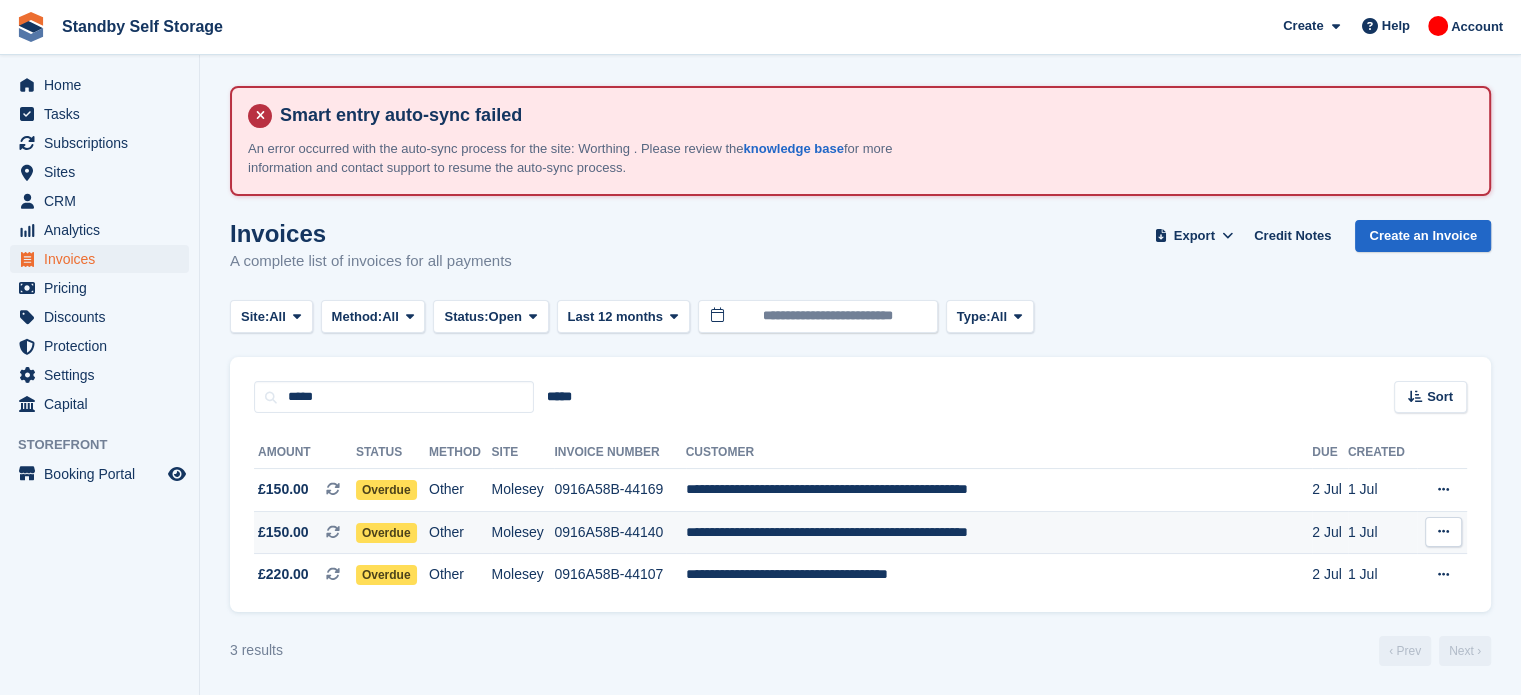 scroll, scrollTop: 0, scrollLeft: 0, axis: both 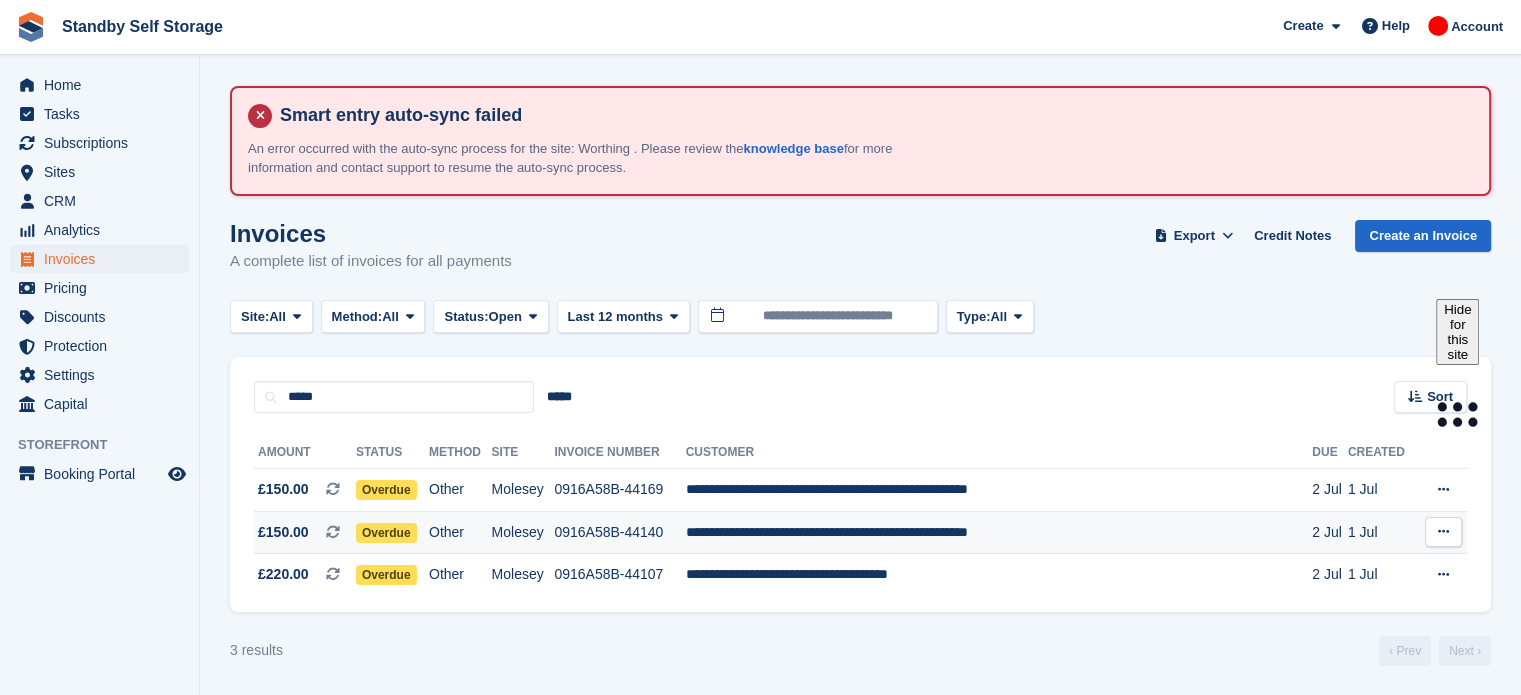 click on "0916A58B-44140" at bounding box center [619, 532] 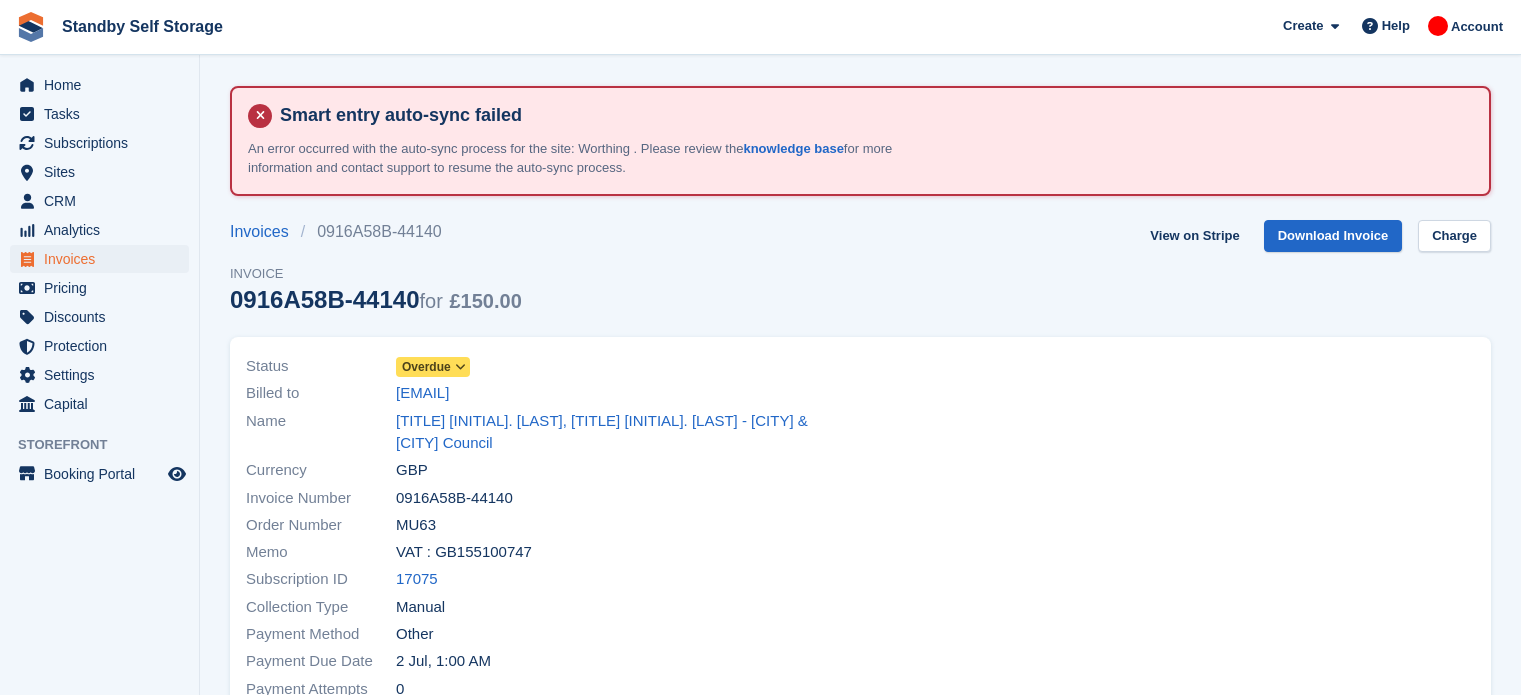 scroll, scrollTop: 0, scrollLeft: 0, axis: both 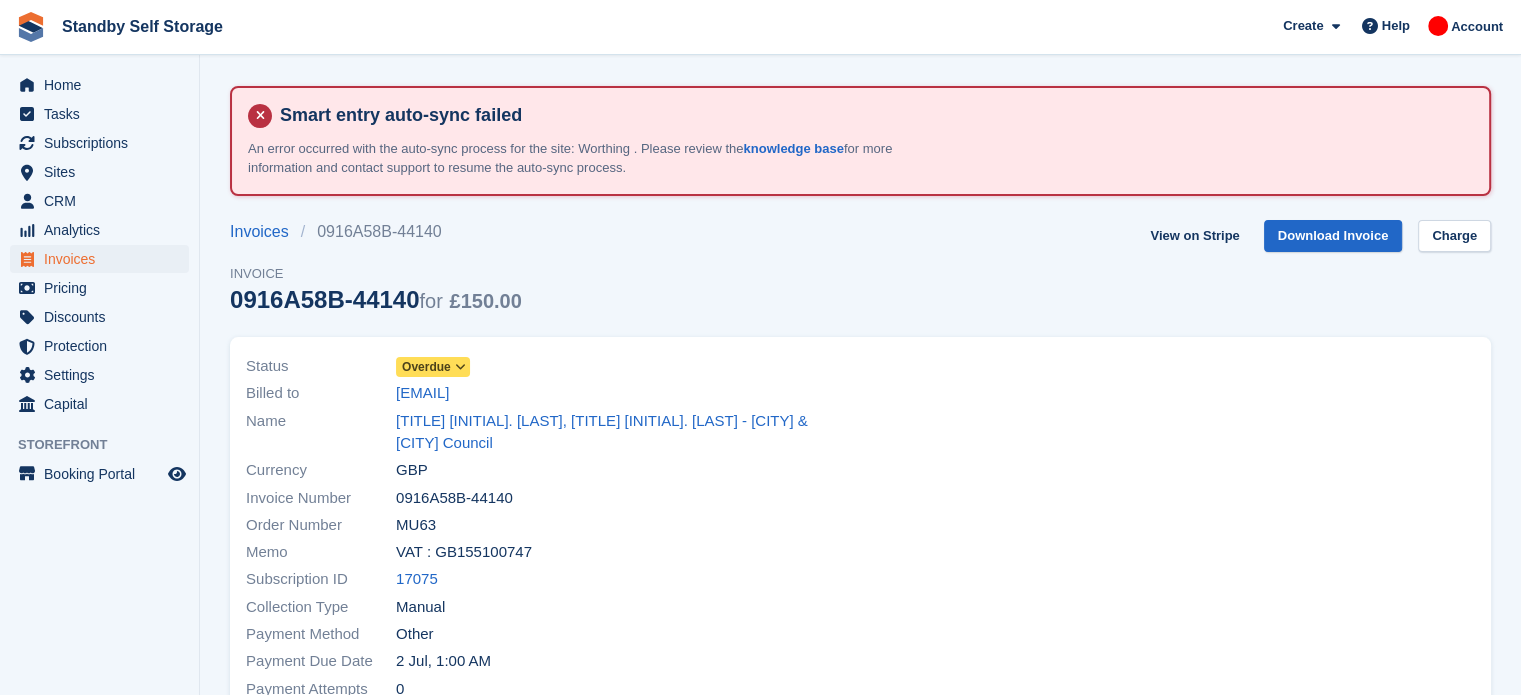 click on "Overdue" at bounding box center (433, 367) 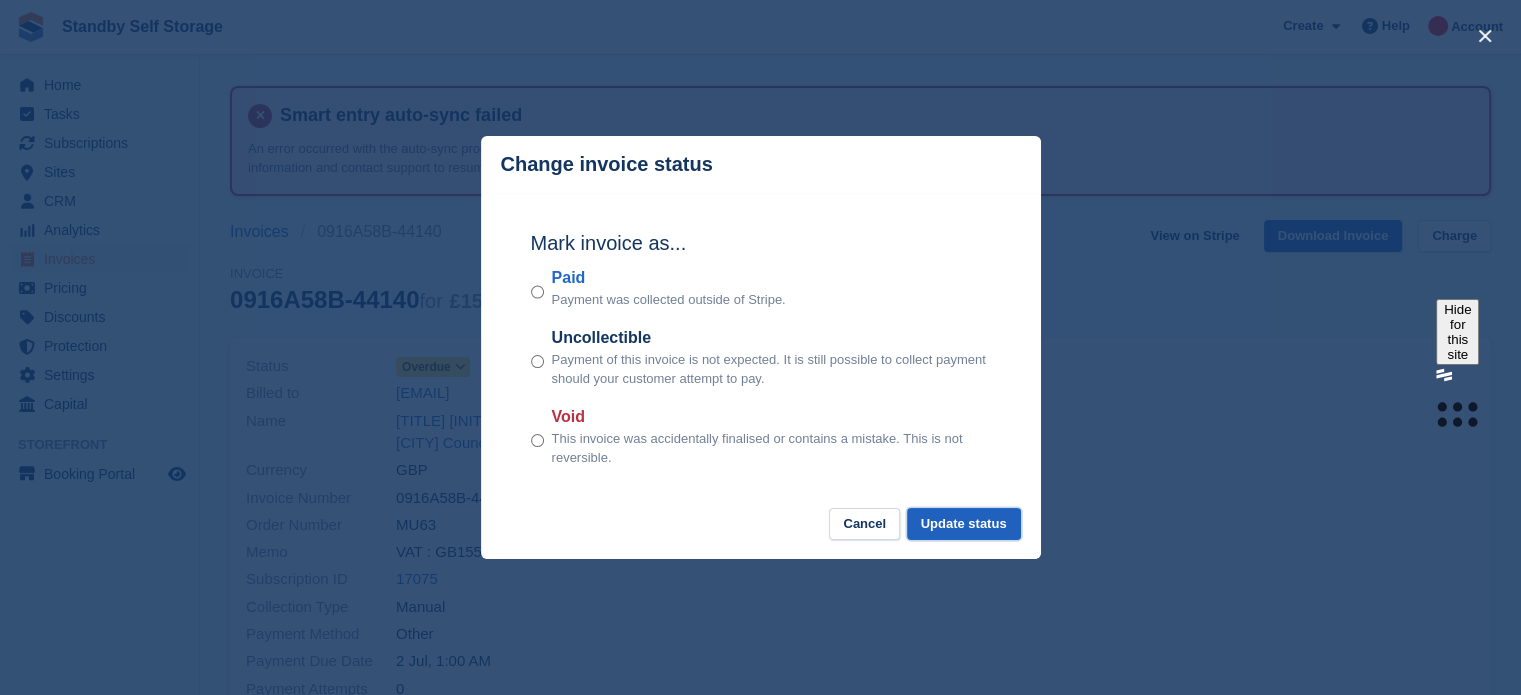 click on "Update status" at bounding box center [964, 524] 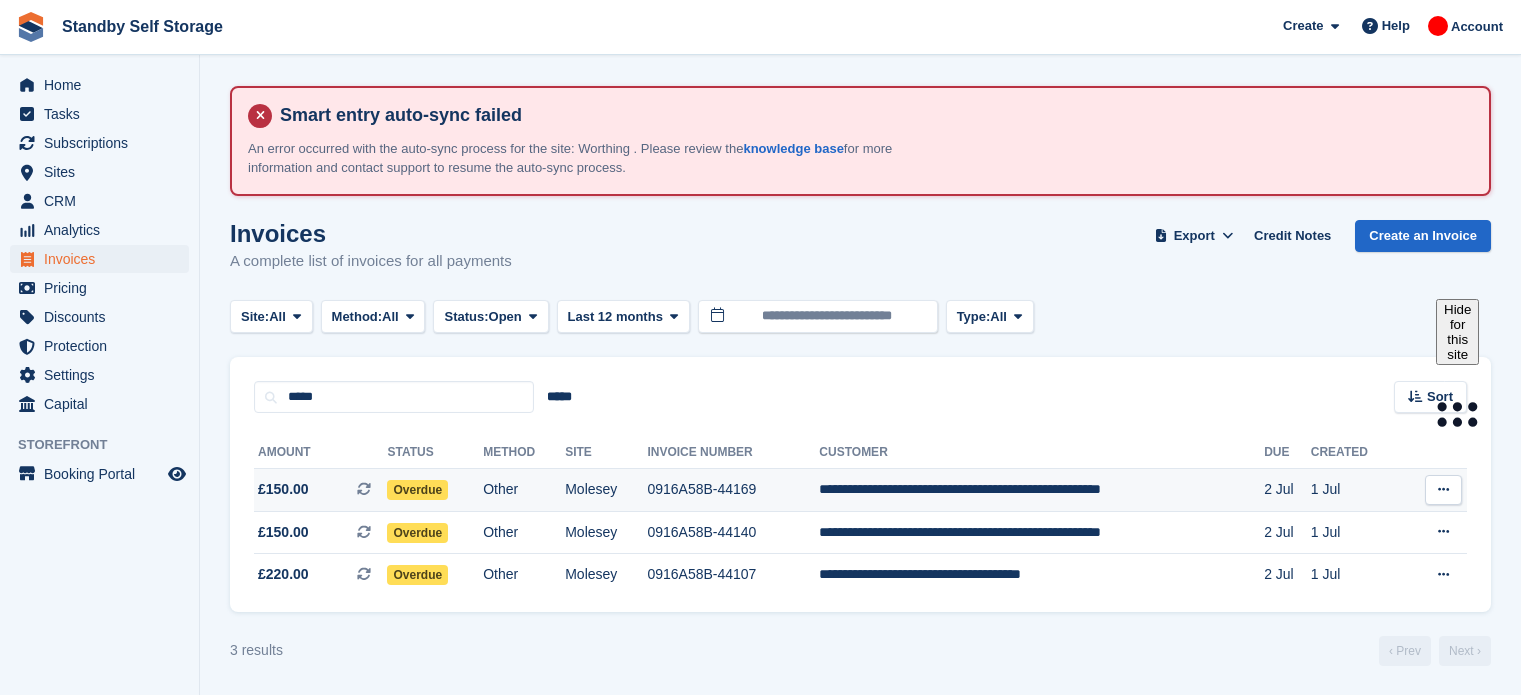 scroll, scrollTop: 0, scrollLeft: 0, axis: both 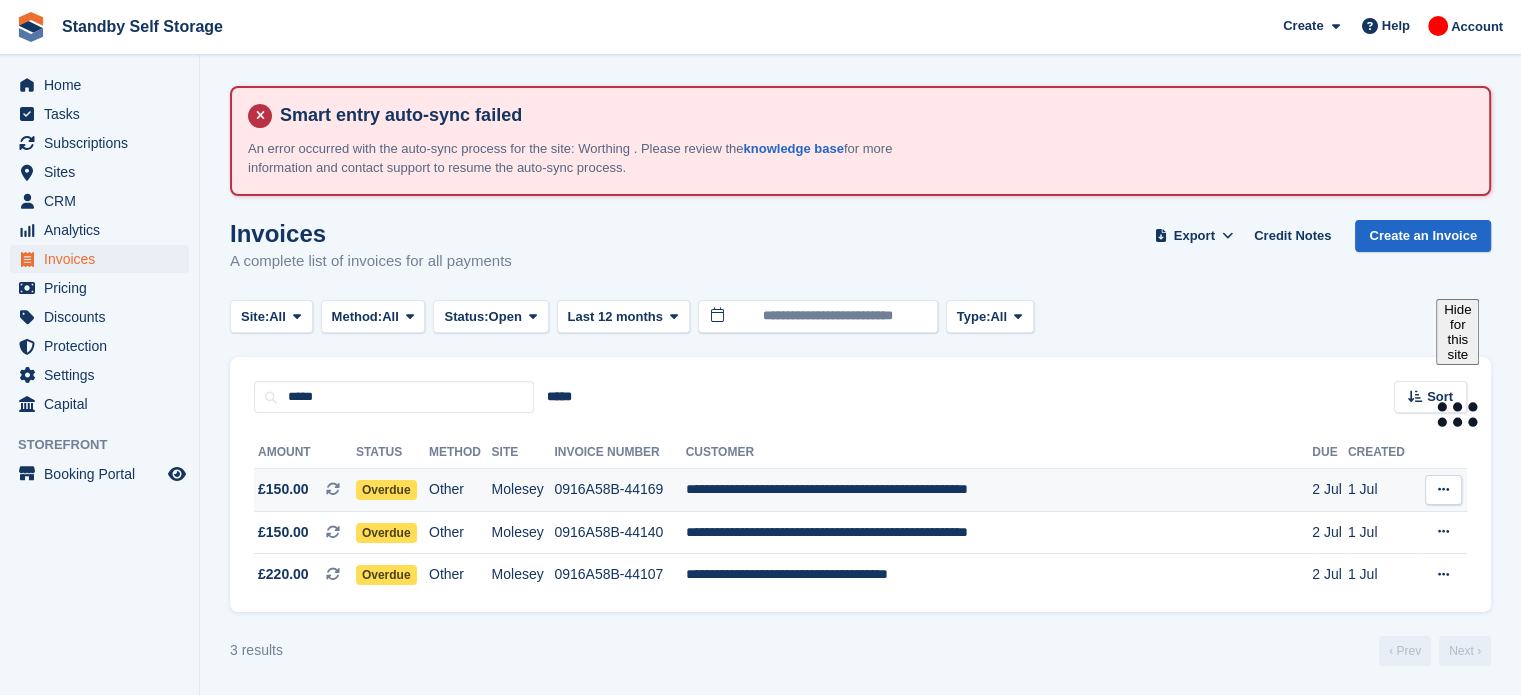 click on "Other" at bounding box center [460, 490] 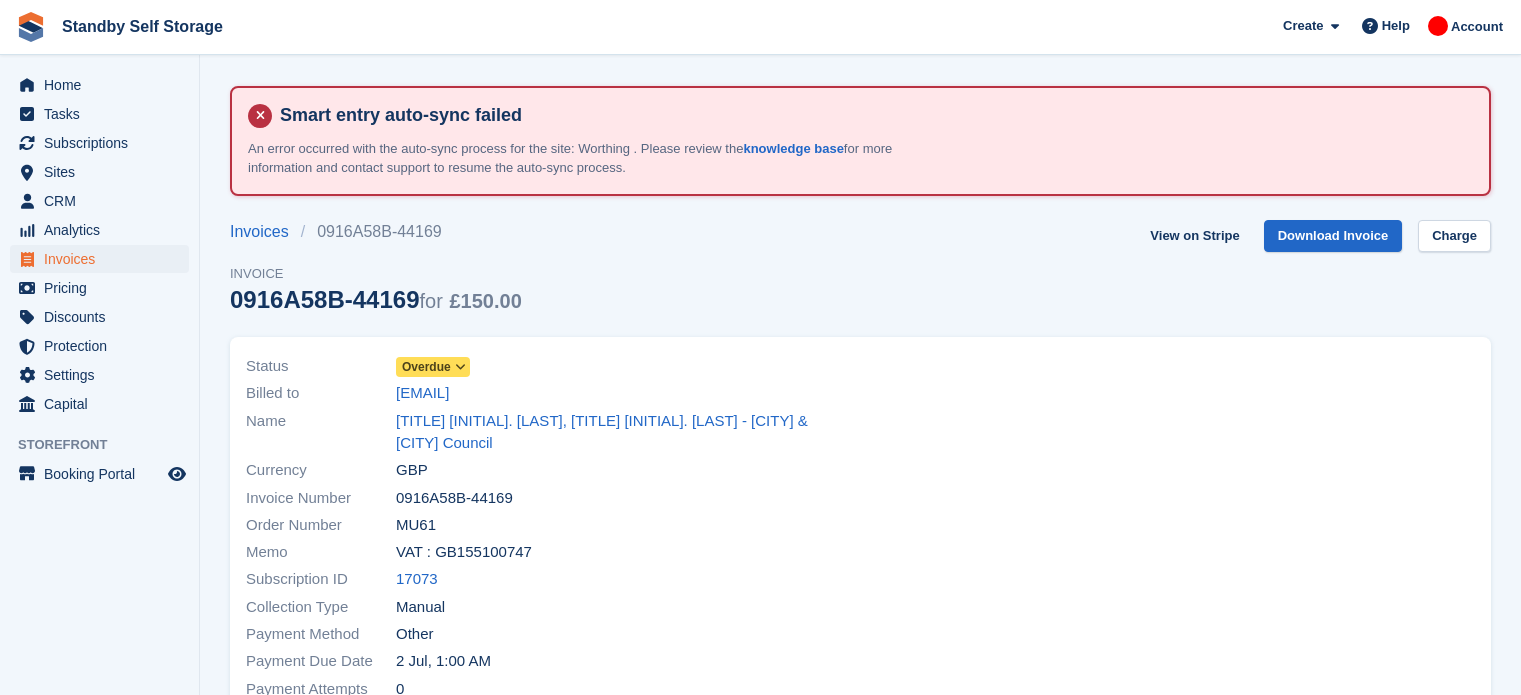 scroll, scrollTop: 0, scrollLeft: 0, axis: both 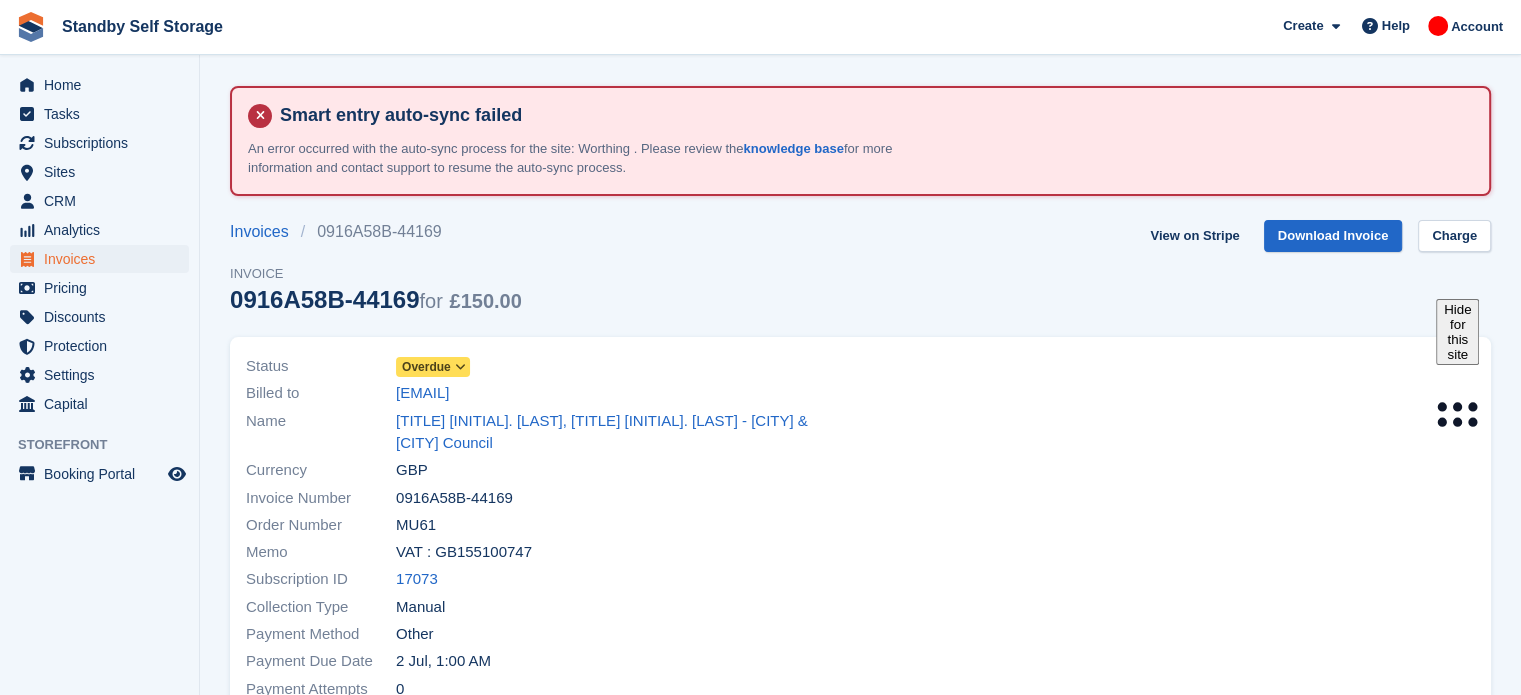 click on "Overdue" at bounding box center (426, 367) 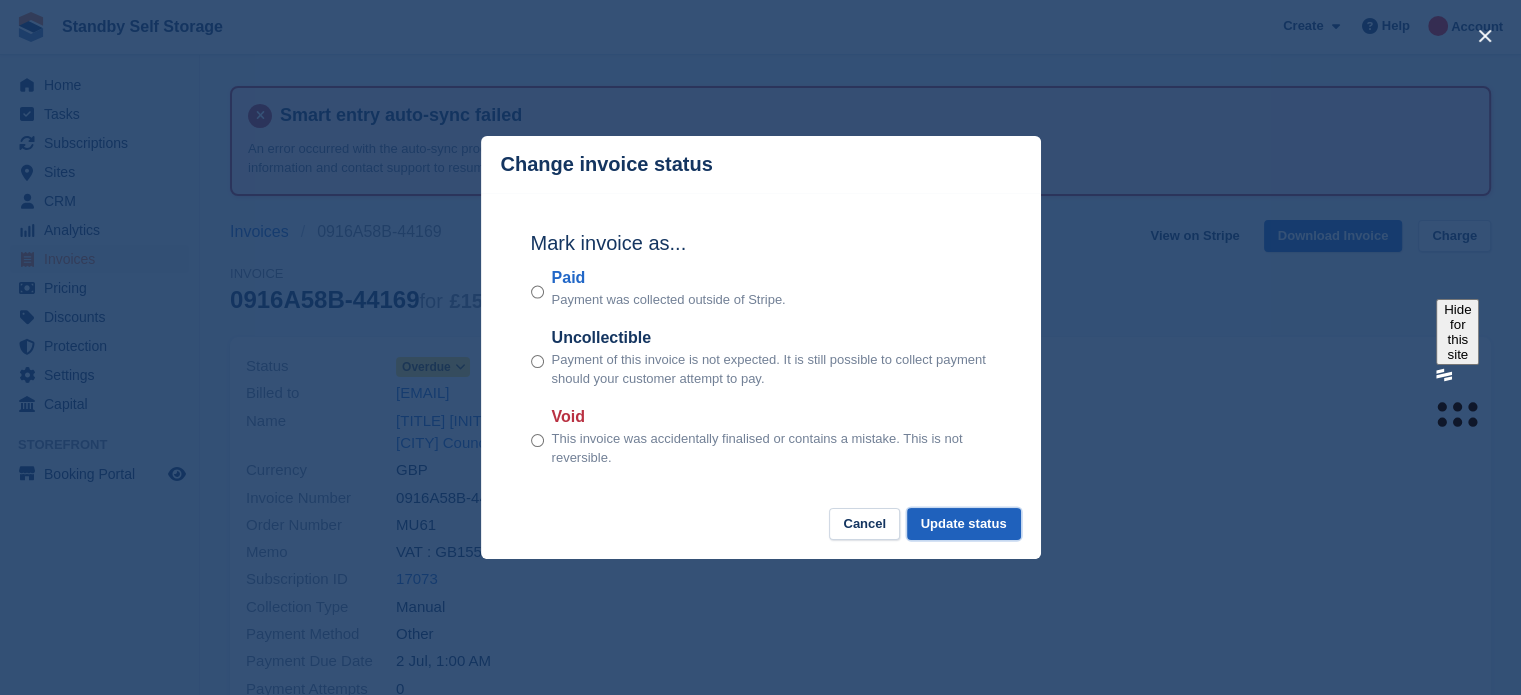 click on "Update status" at bounding box center [964, 524] 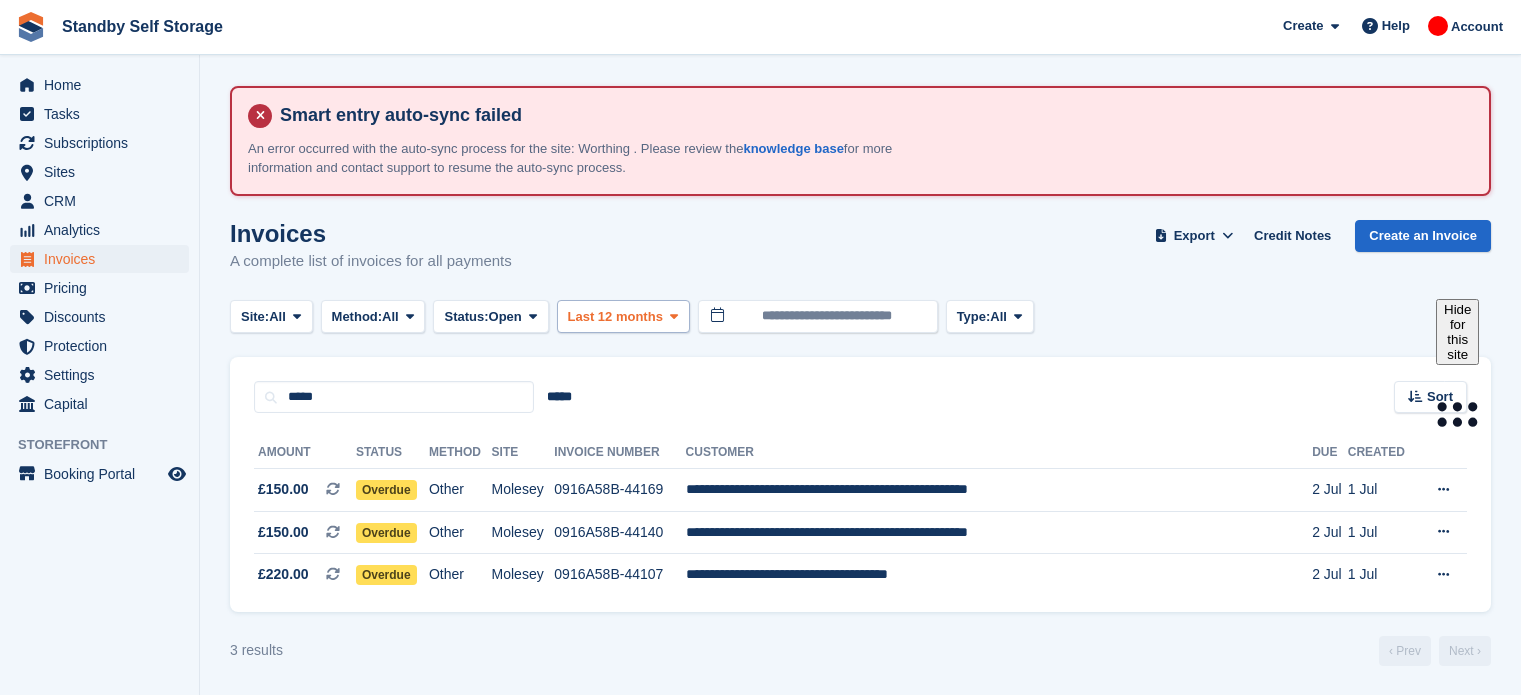 scroll, scrollTop: 0, scrollLeft: 0, axis: both 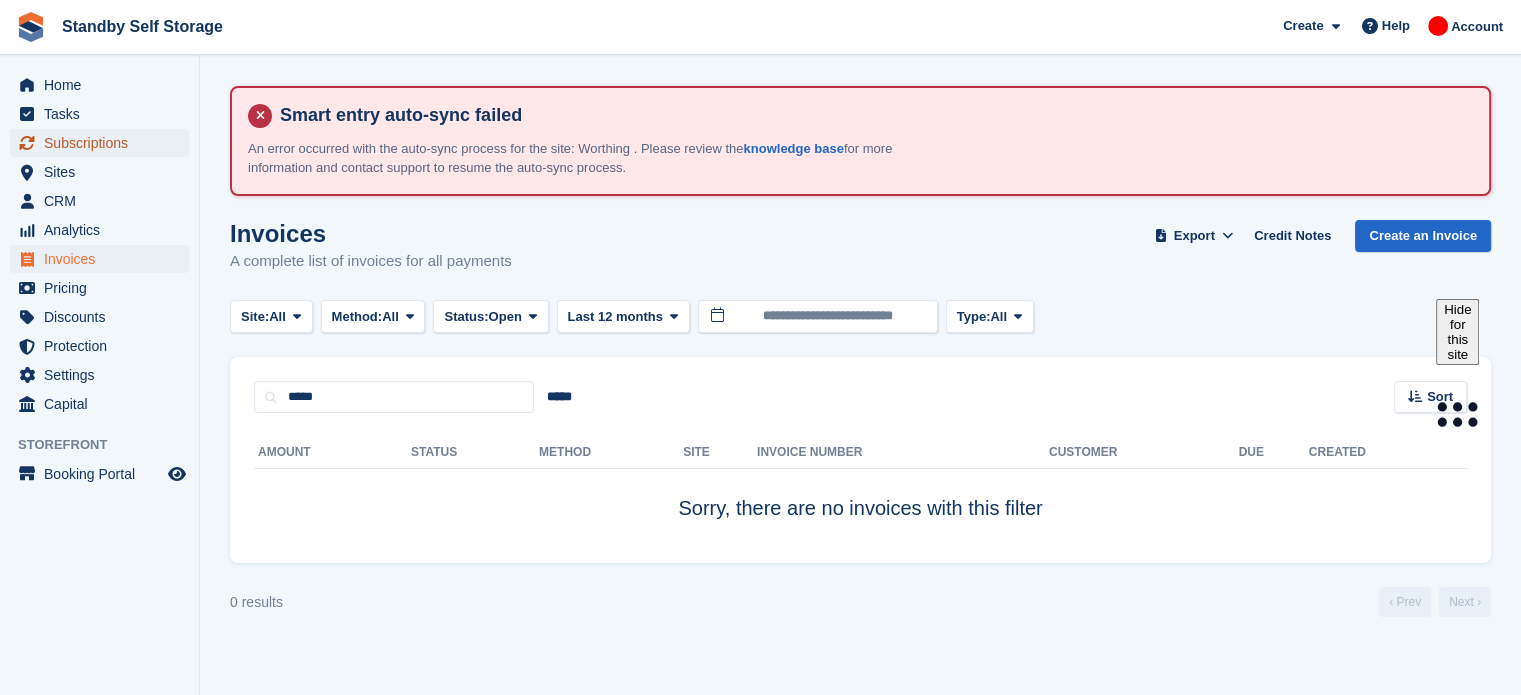 click on "Subscriptions" at bounding box center (104, 143) 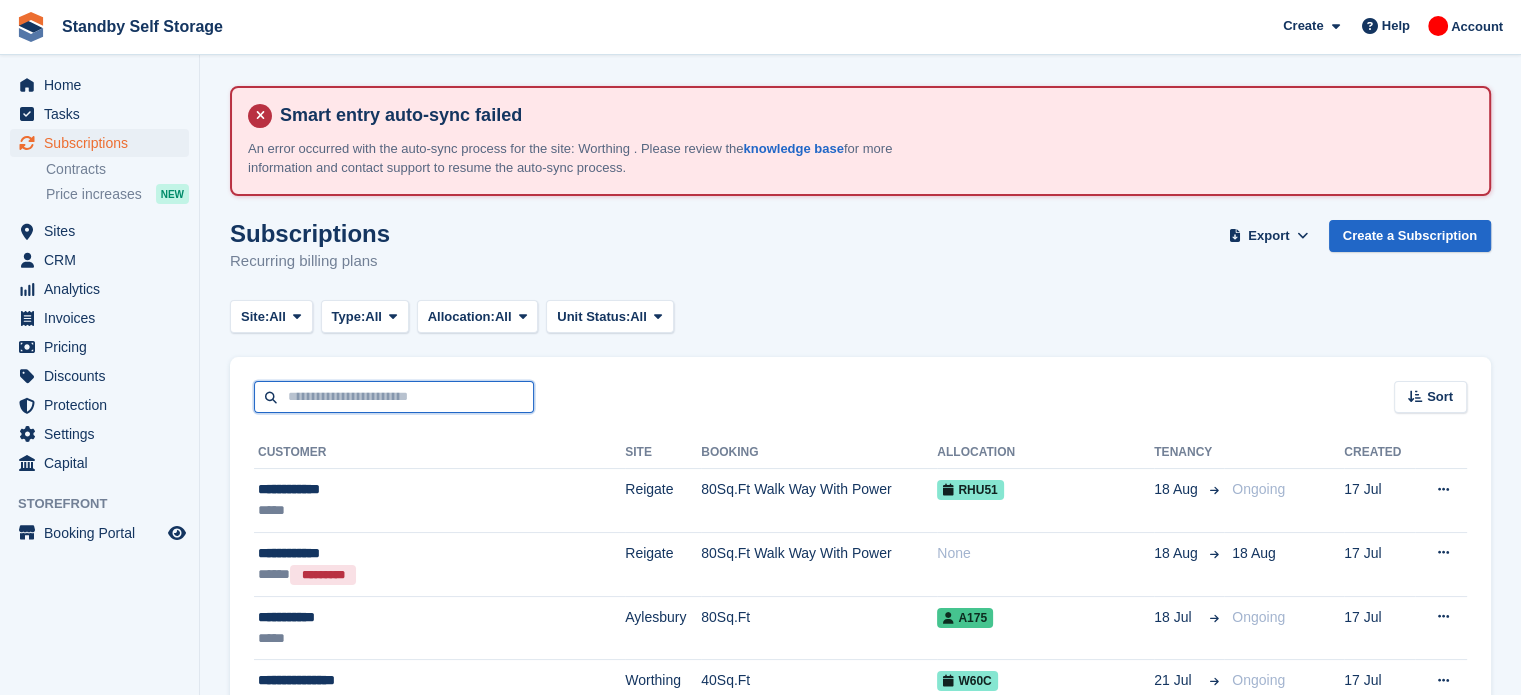 click at bounding box center (394, 397) 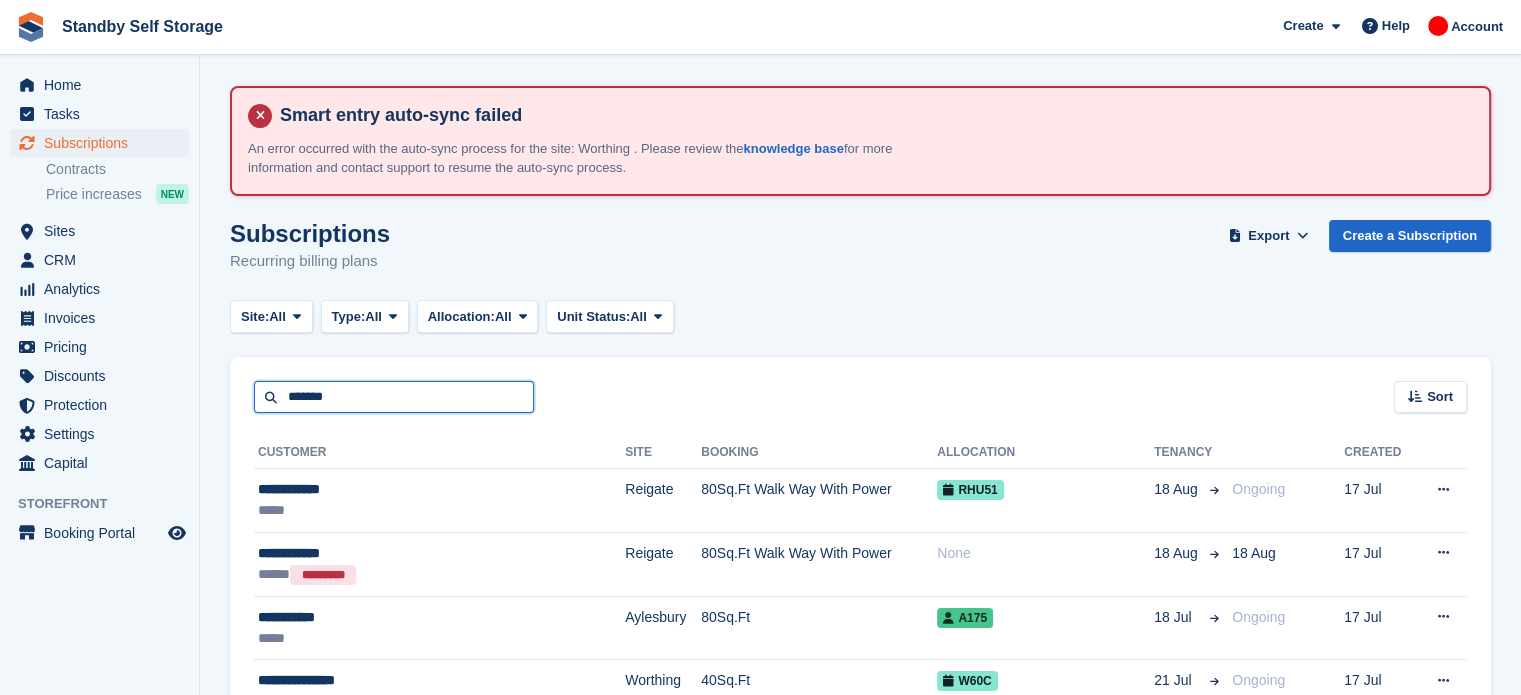 type on "*******" 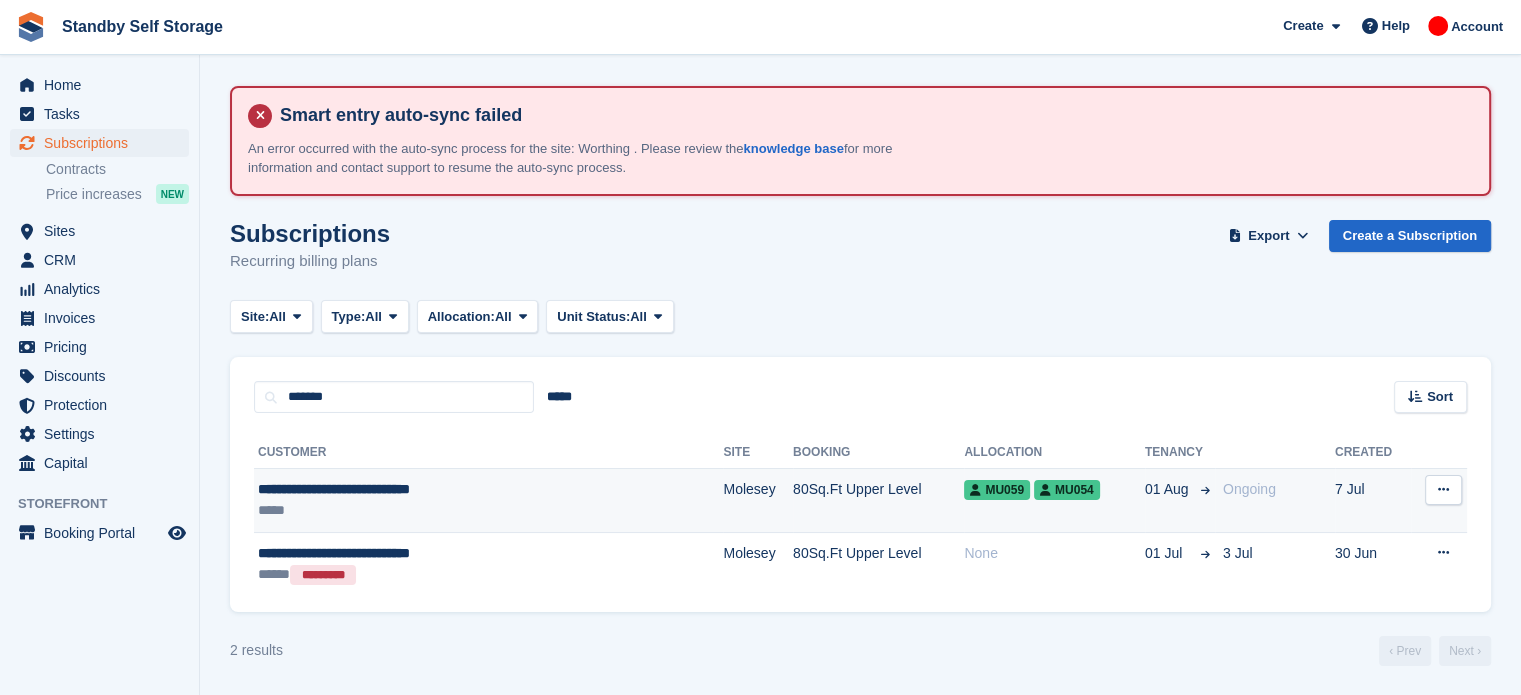 click on "80Sq.Ft Upper Level" at bounding box center (878, 501) 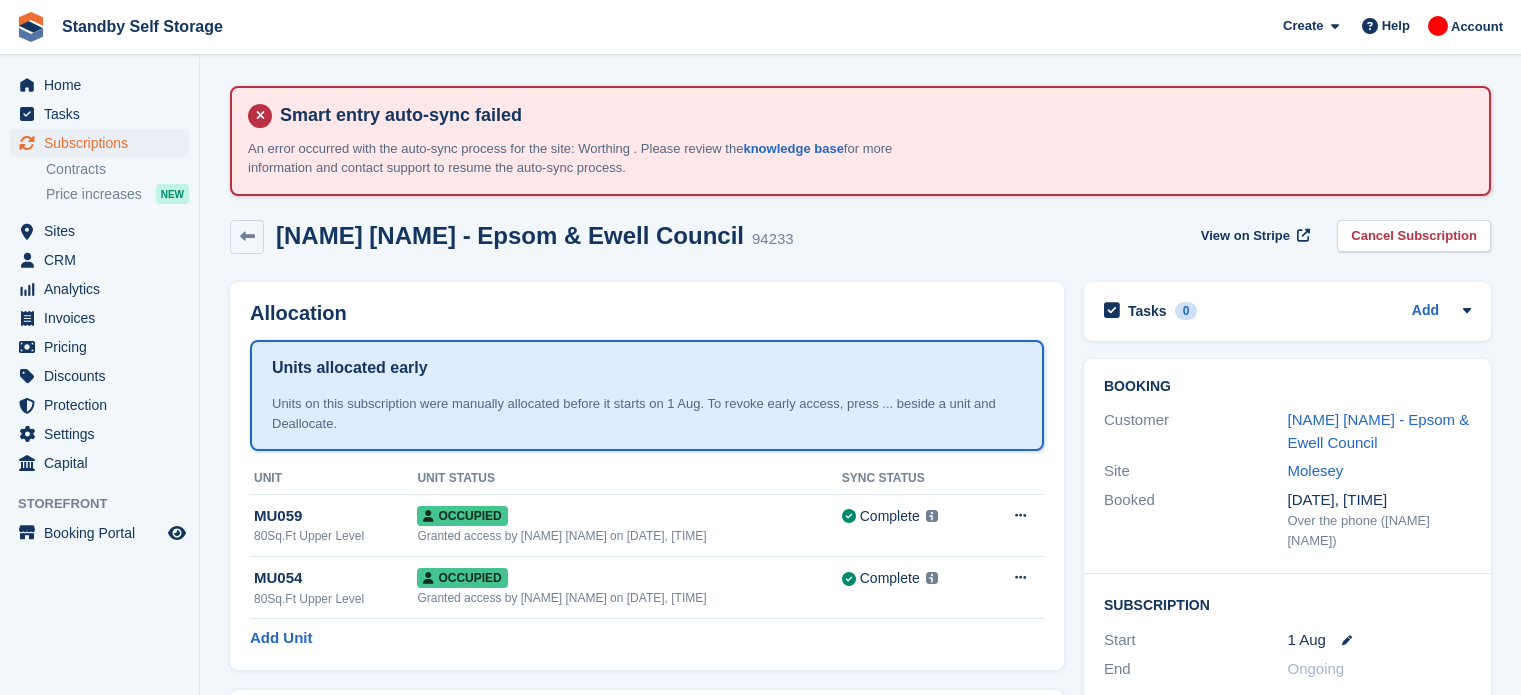 scroll, scrollTop: 0, scrollLeft: 0, axis: both 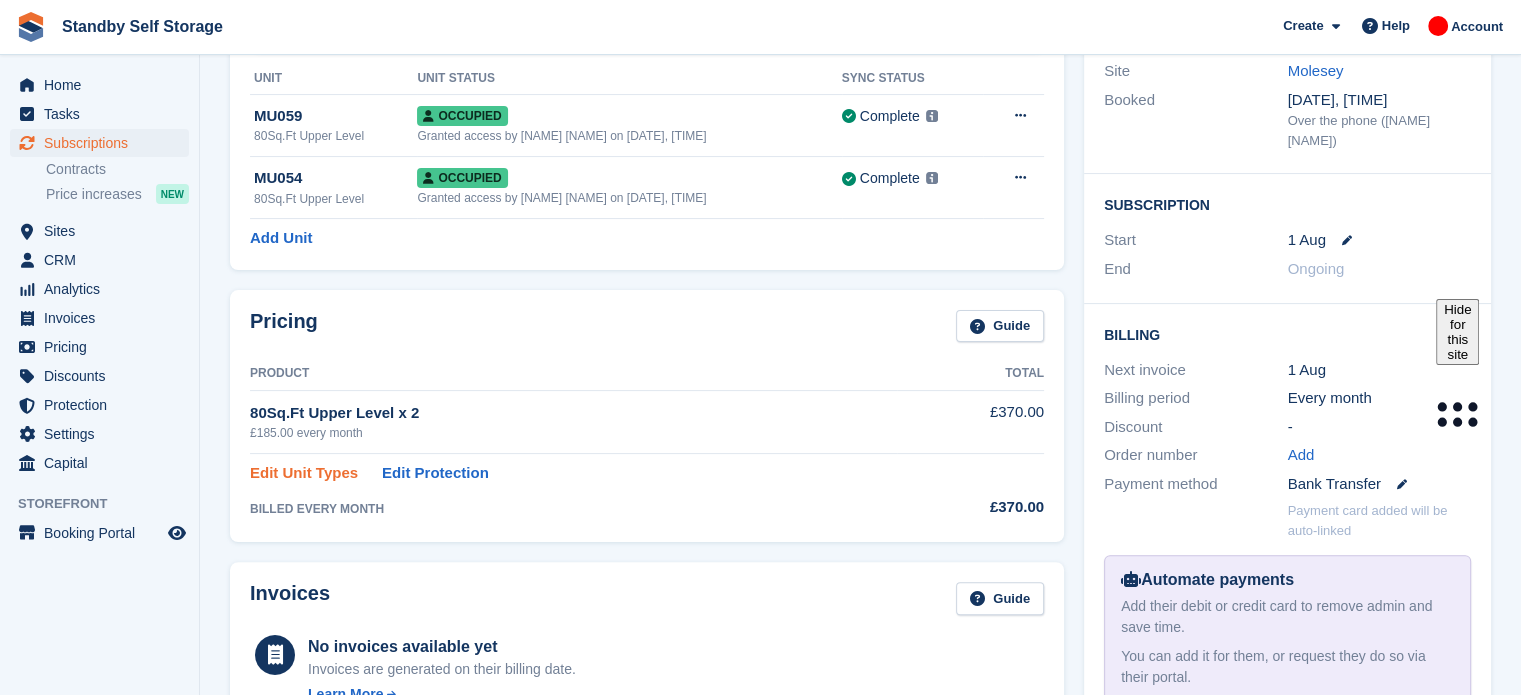 click on "Edit Unit Types" at bounding box center (304, 473) 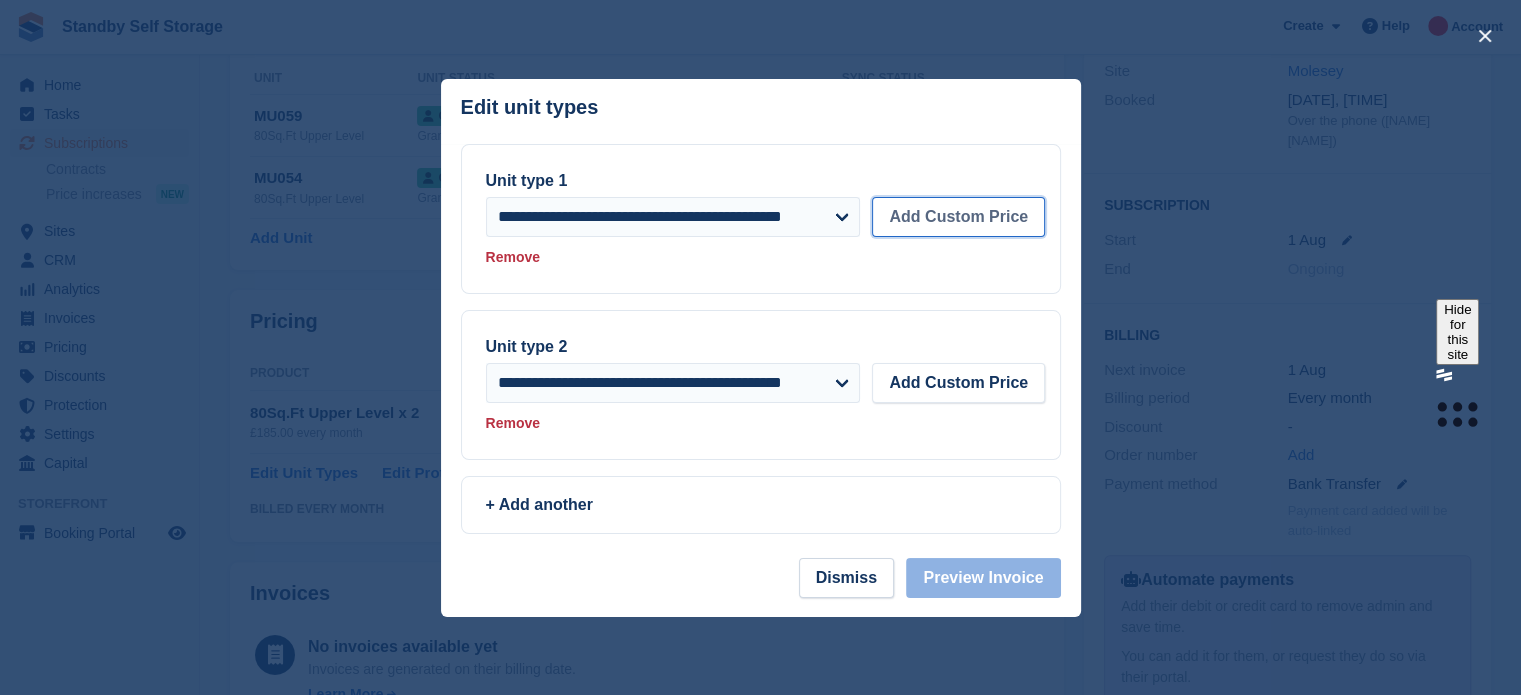 click on "Add Custom Price" at bounding box center (958, 217) 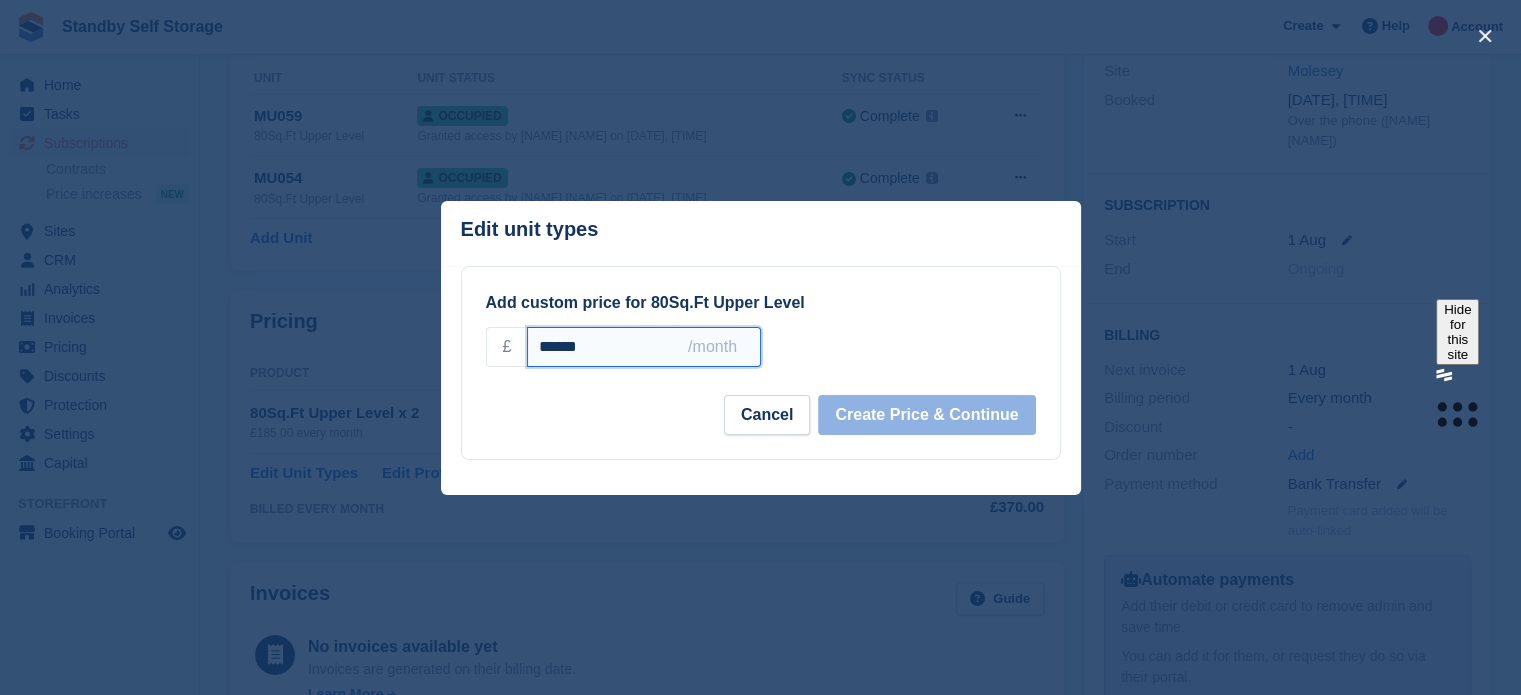 drag, startPoint x: 646, startPoint y: 353, endPoint x: 424, endPoint y: 339, distance: 222.44101 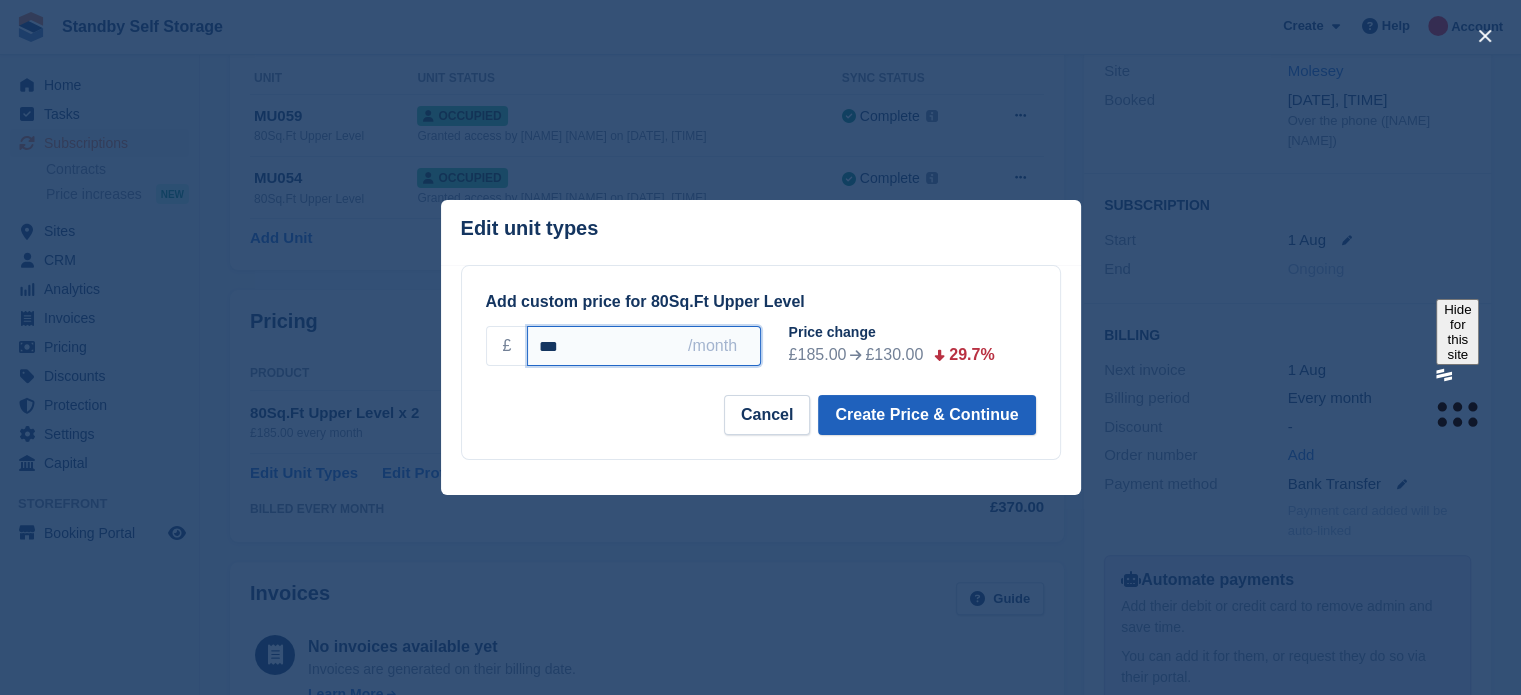 type on "***" 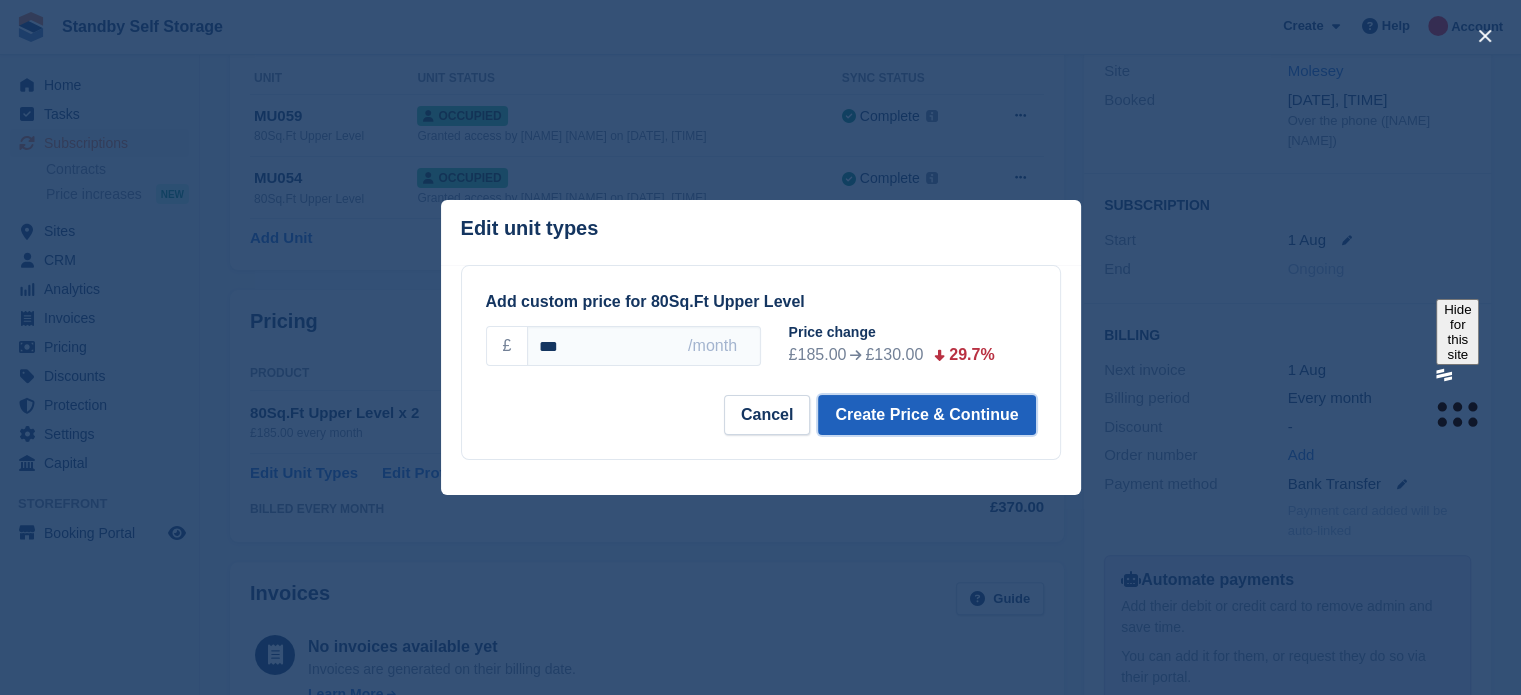 click on "Create Price & Continue" at bounding box center (926, 415) 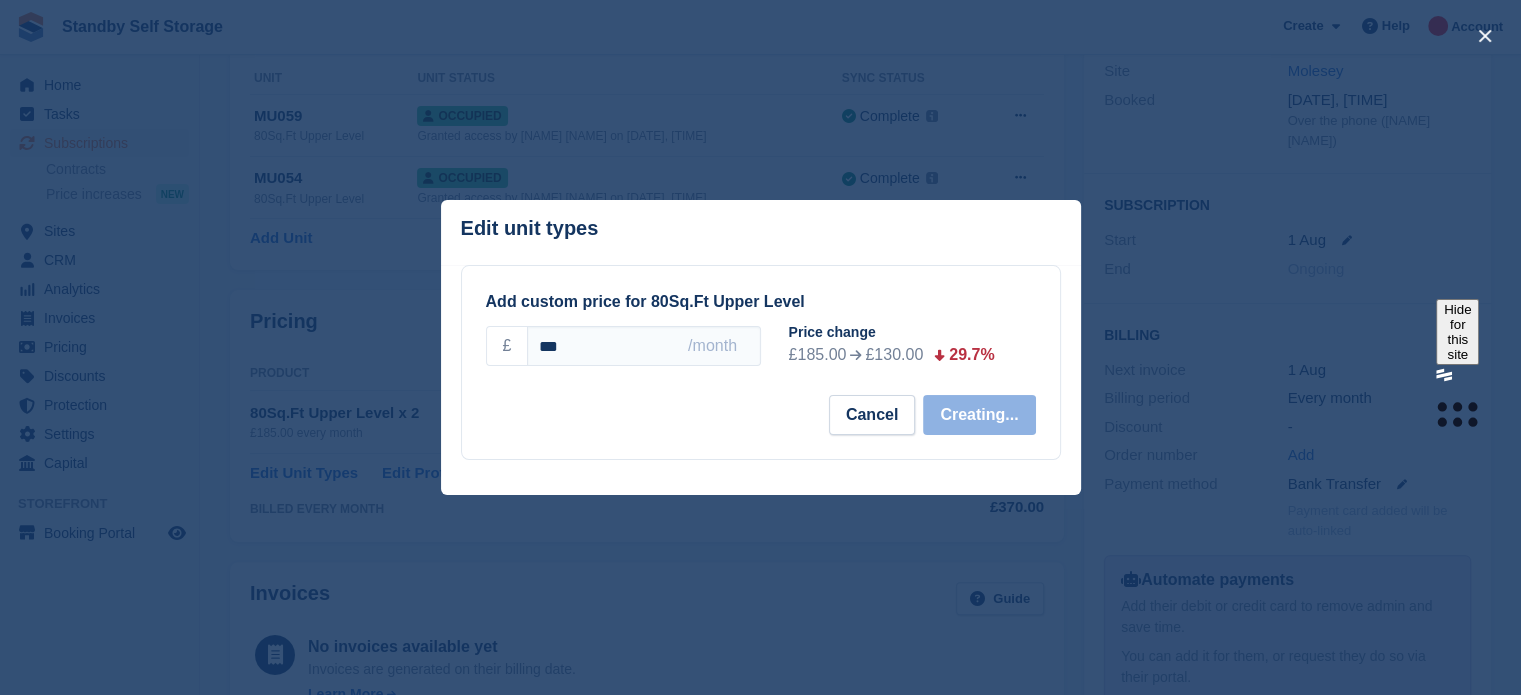 select on "*****" 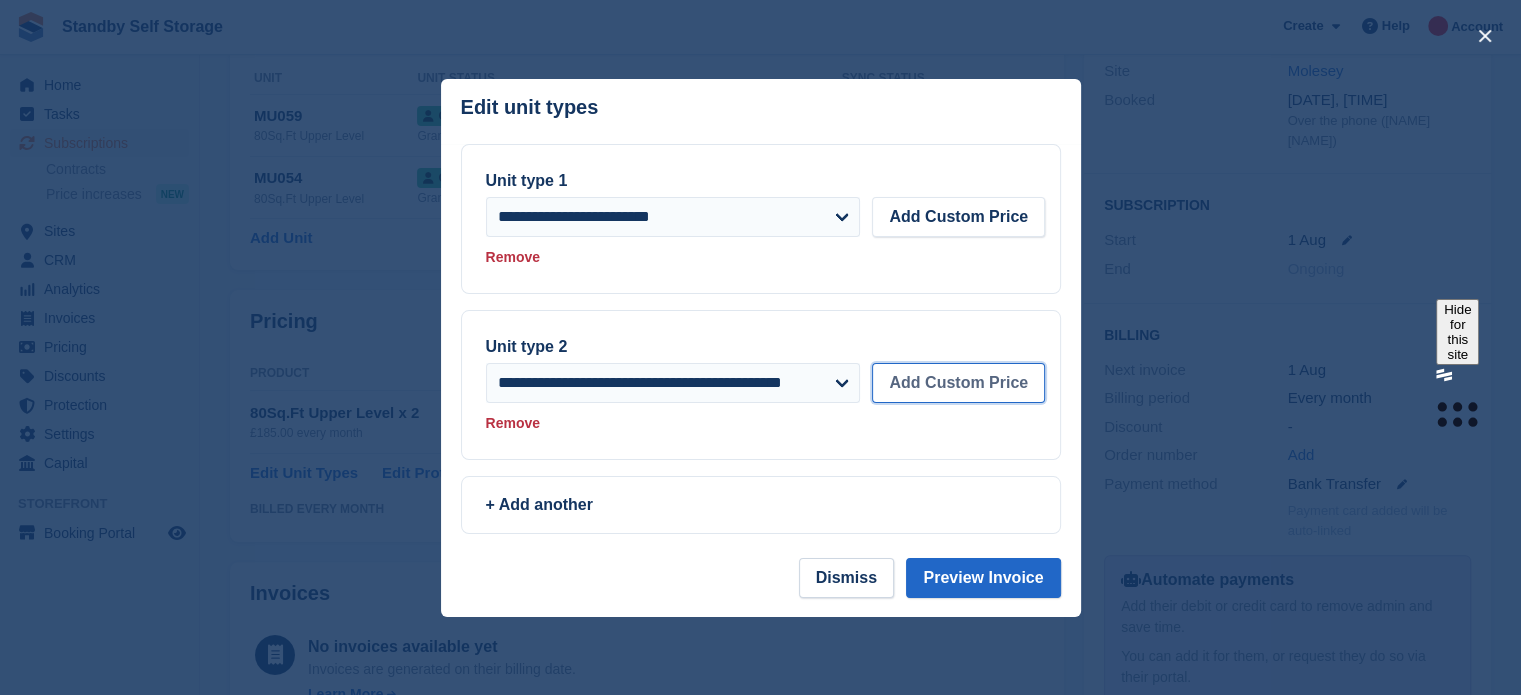 click on "Add Custom Price" at bounding box center [958, 383] 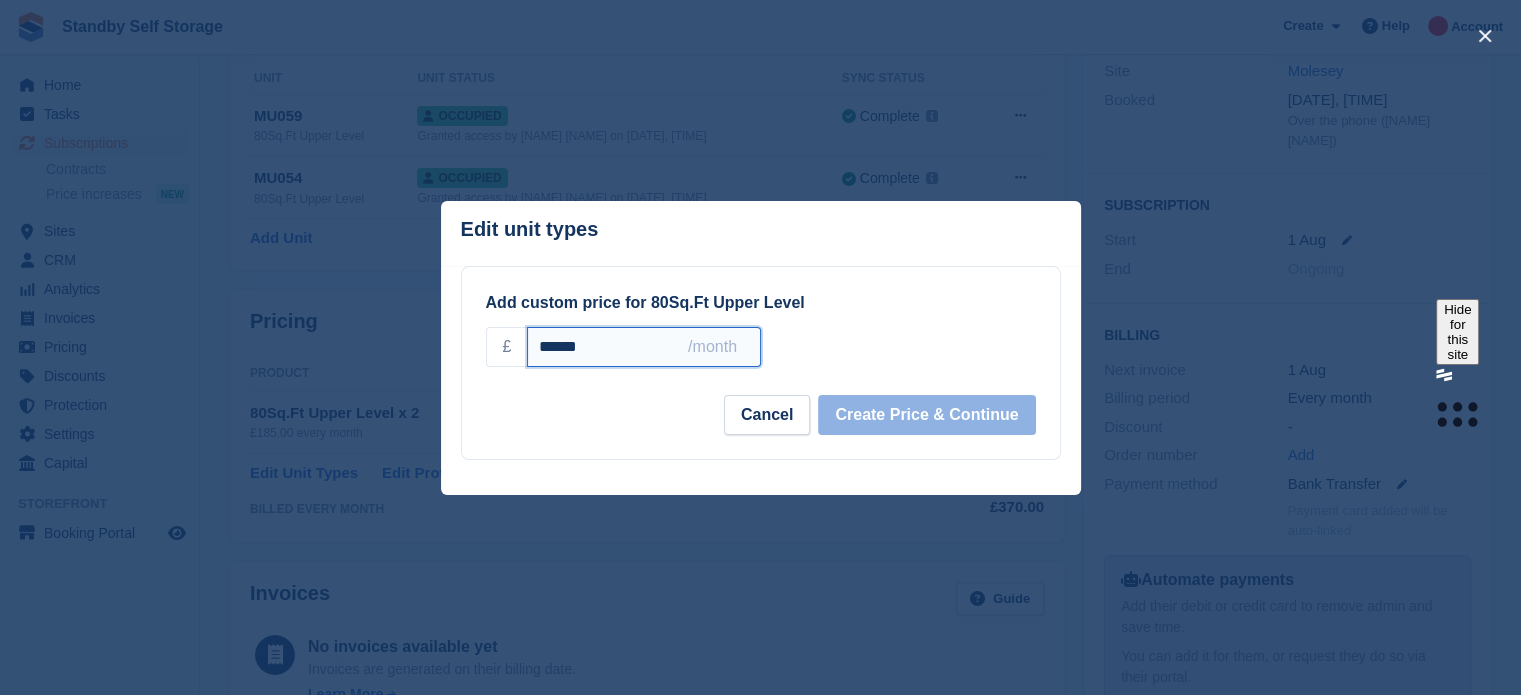 drag, startPoint x: 659, startPoint y: 353, endPoint x: 509, endPoint y: 337, distance: 150.85092 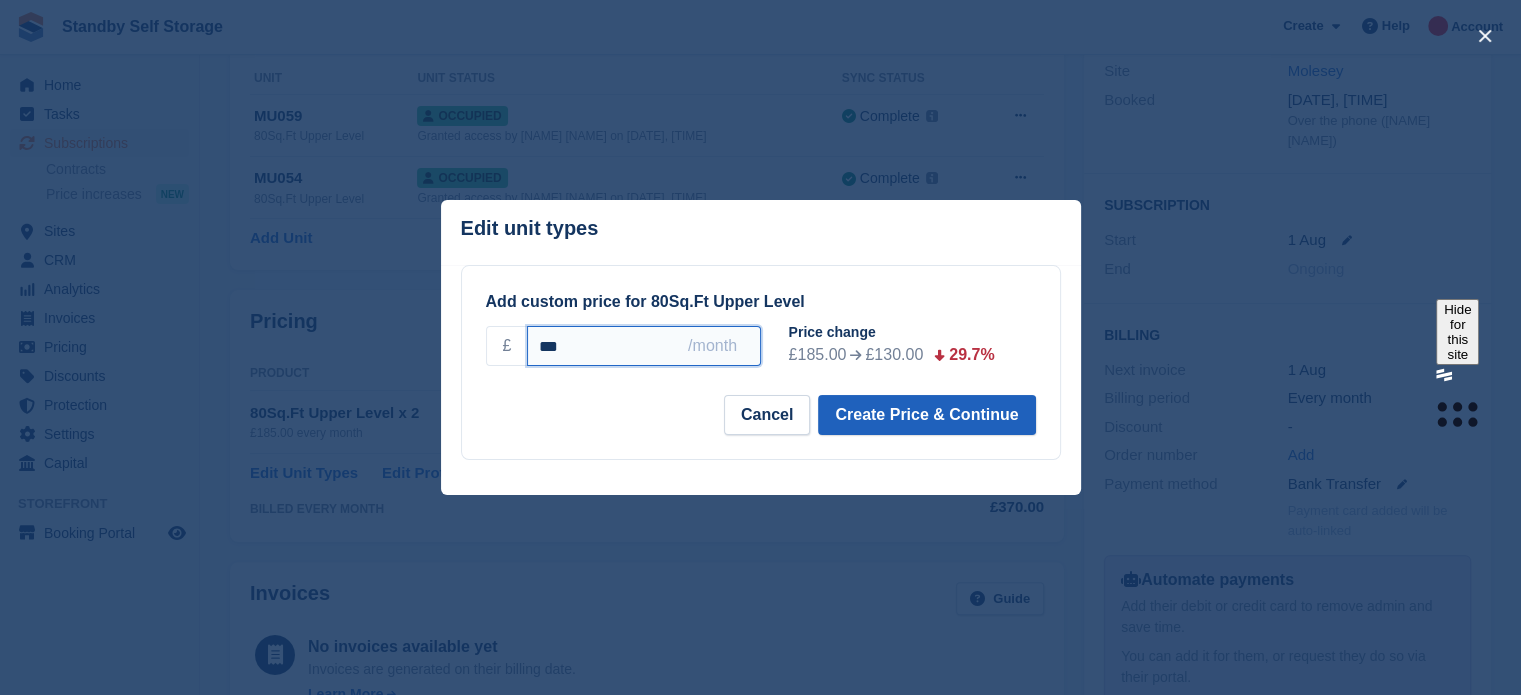 type on "***" 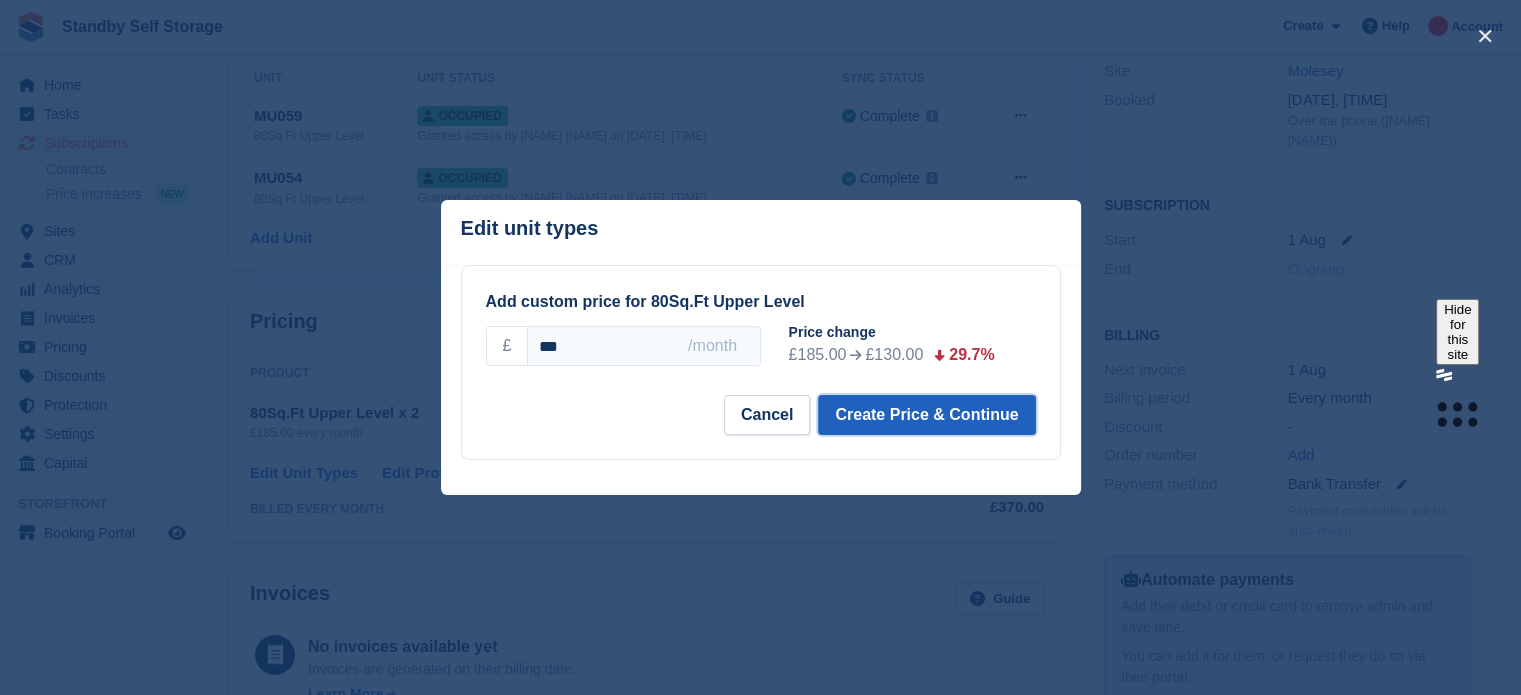 click on "Create Price & Continue" at bounding box center (926, 415) 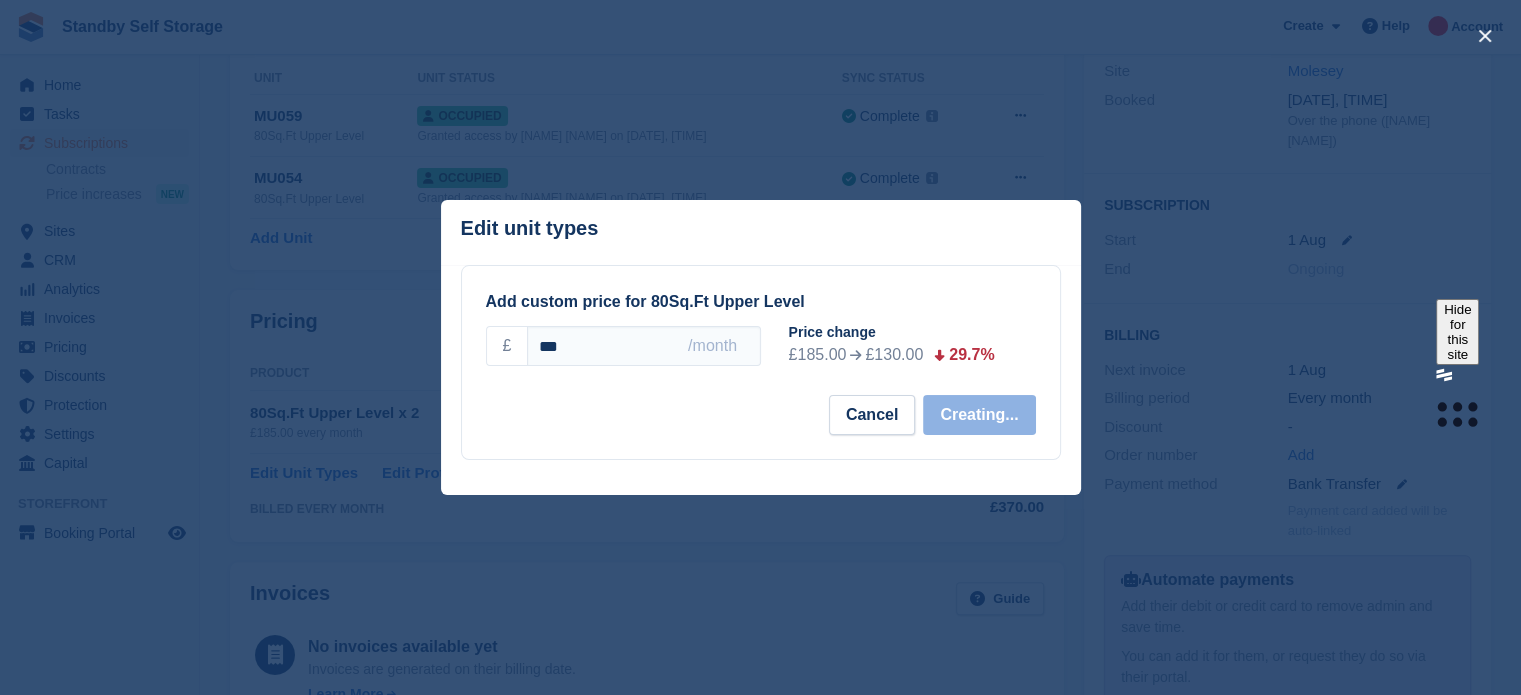 select on "*****" 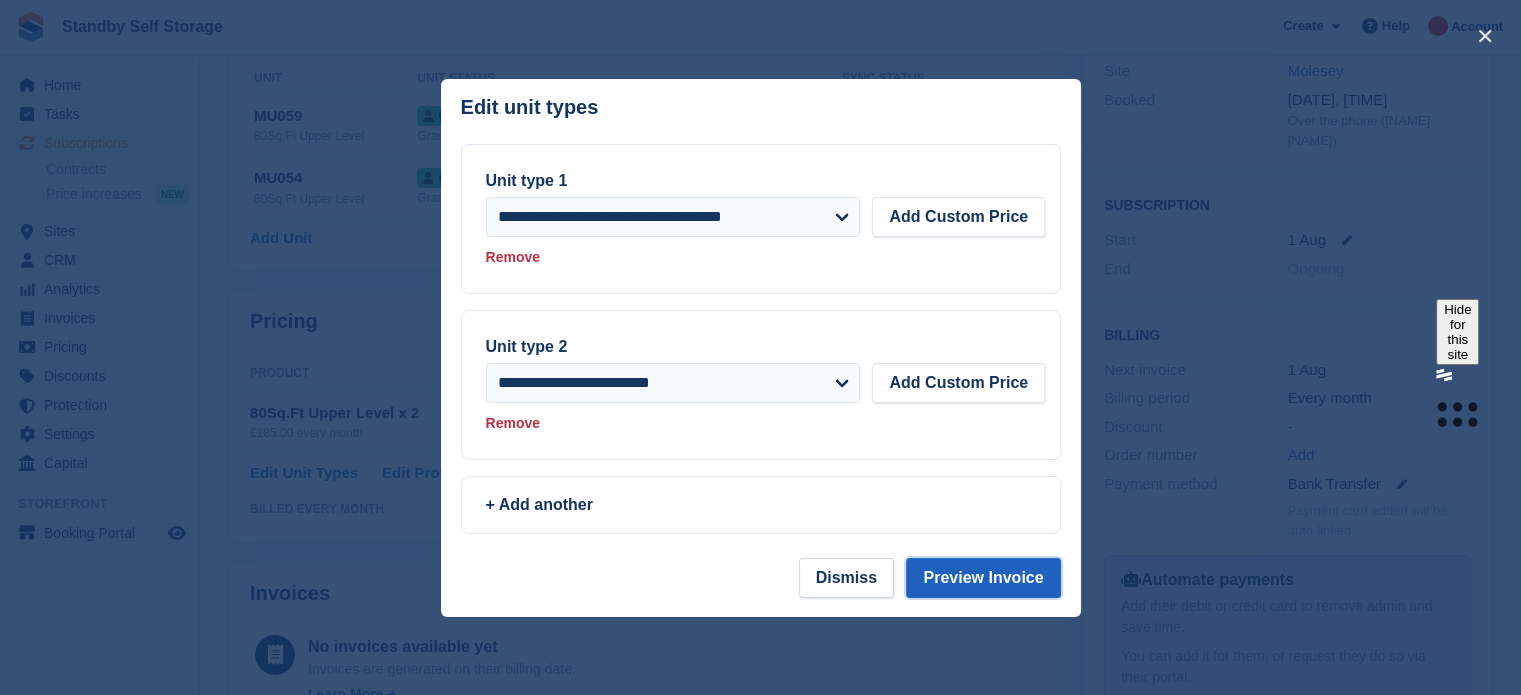 click on "Preview Invoice" at bounding box center (983, 578) 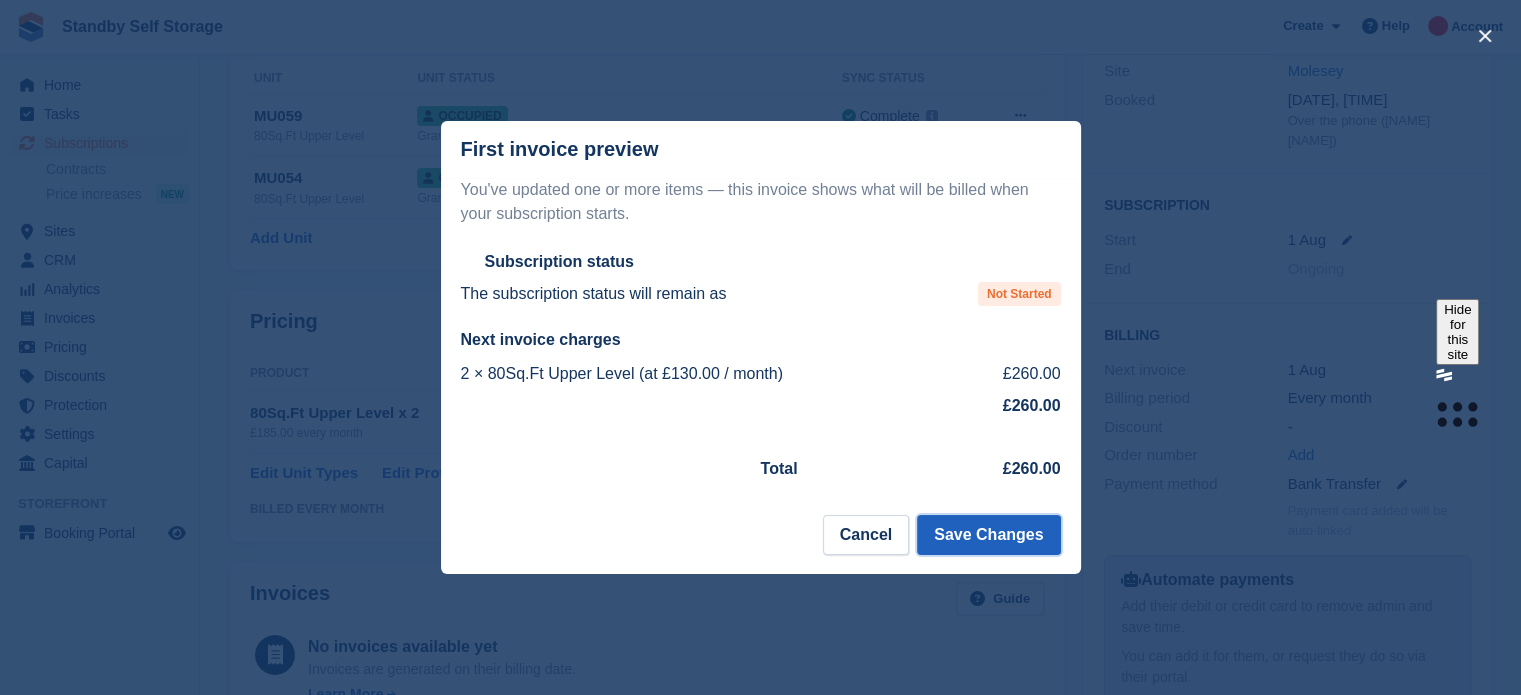 click on "Save Changes" at bounding box center (988, 535) 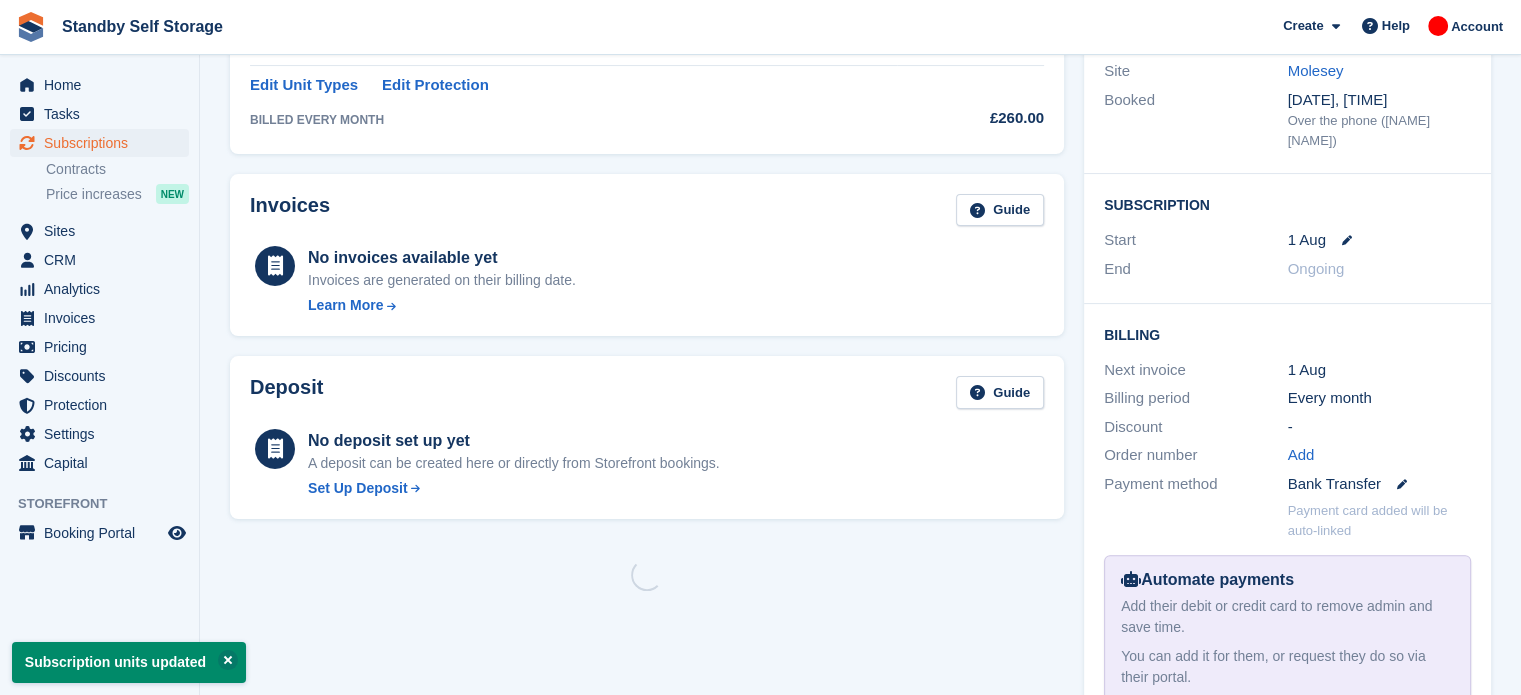scroll, scrollTop: 0, scrollLeft: 0, axis: both 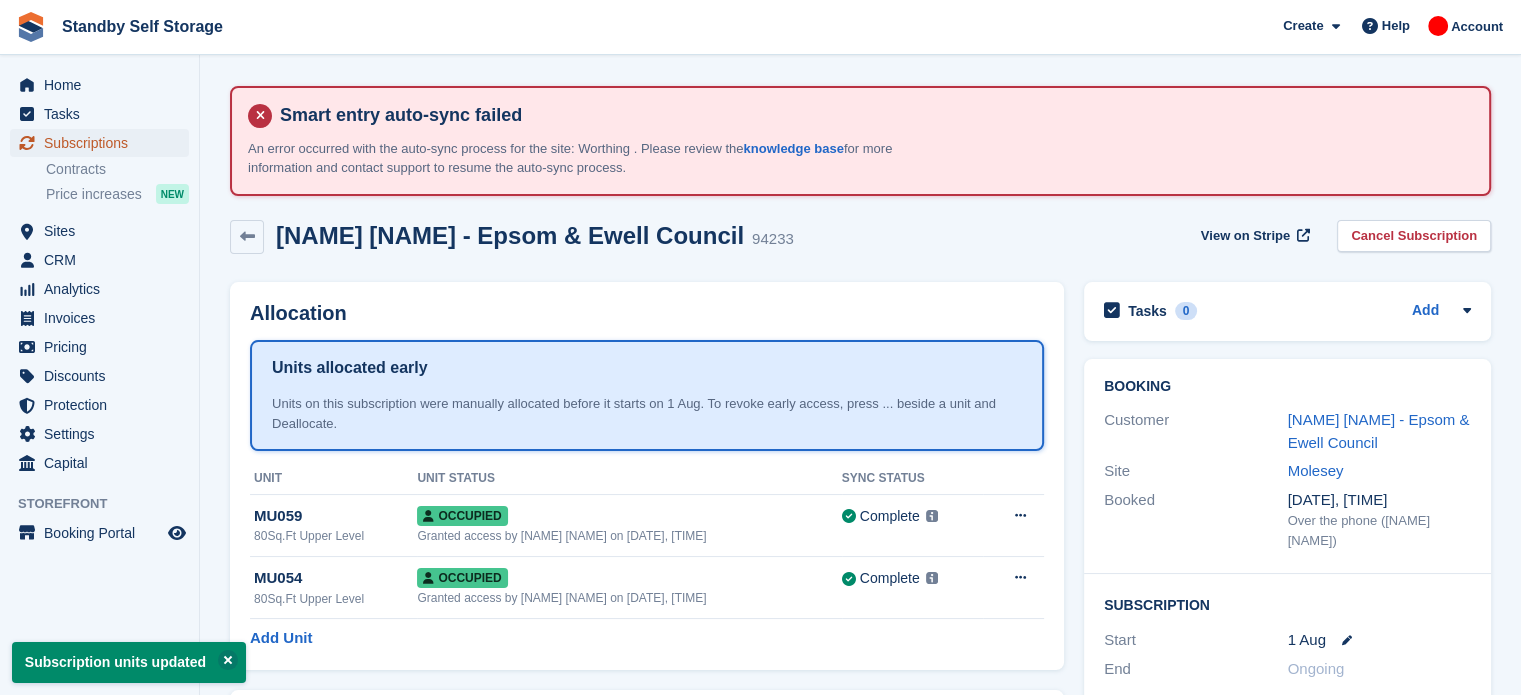 click on "Subscriptions" at bounding box center [104, 143] 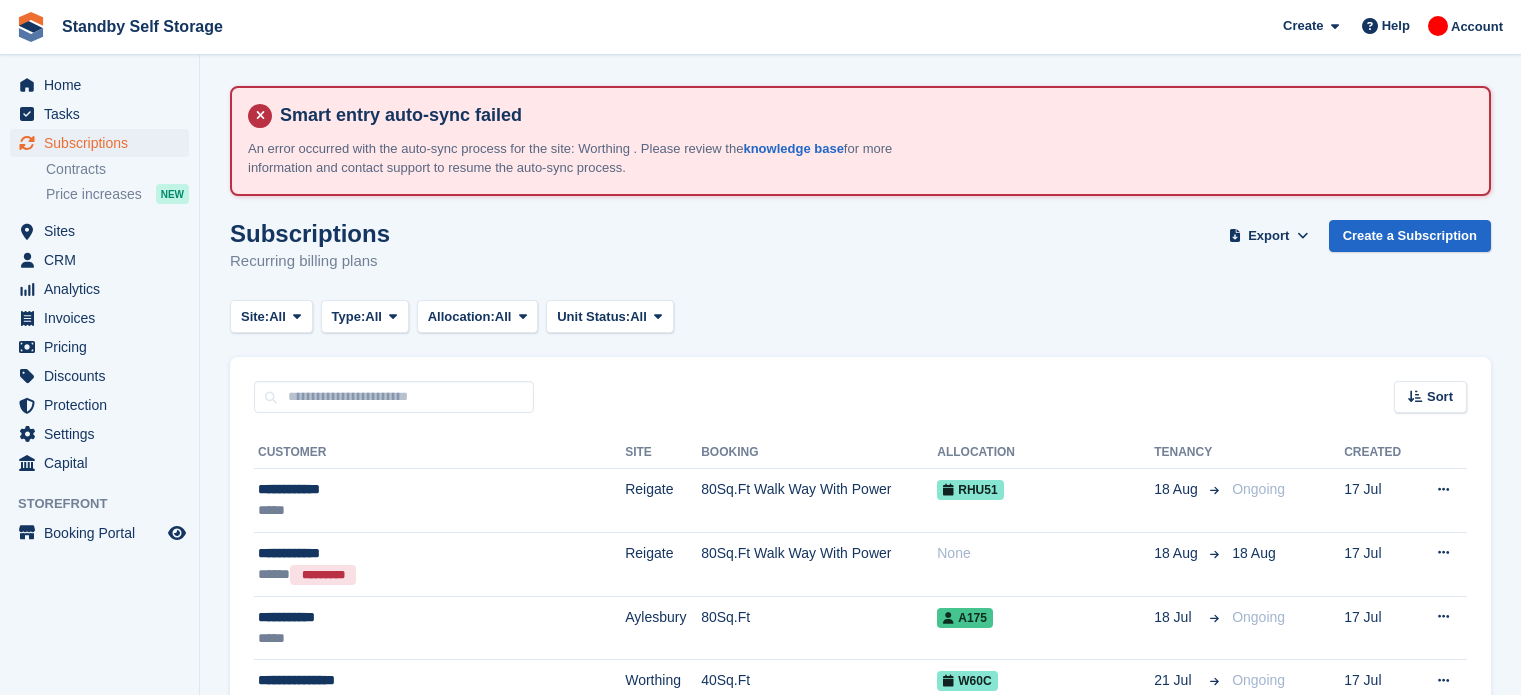 scroll, scrollTop: 0, scrollLeft: 0, axis: both 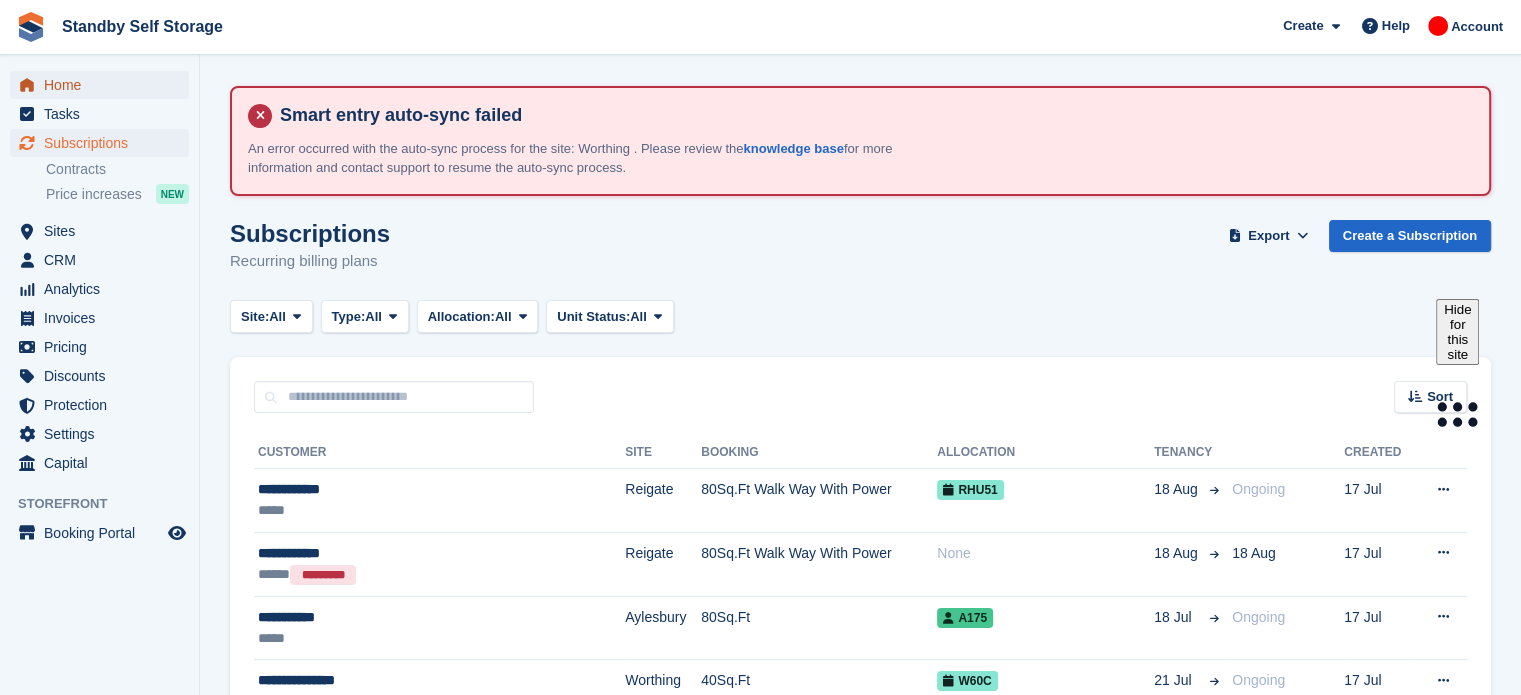 click on "Home" at bounding box center [104, 85] 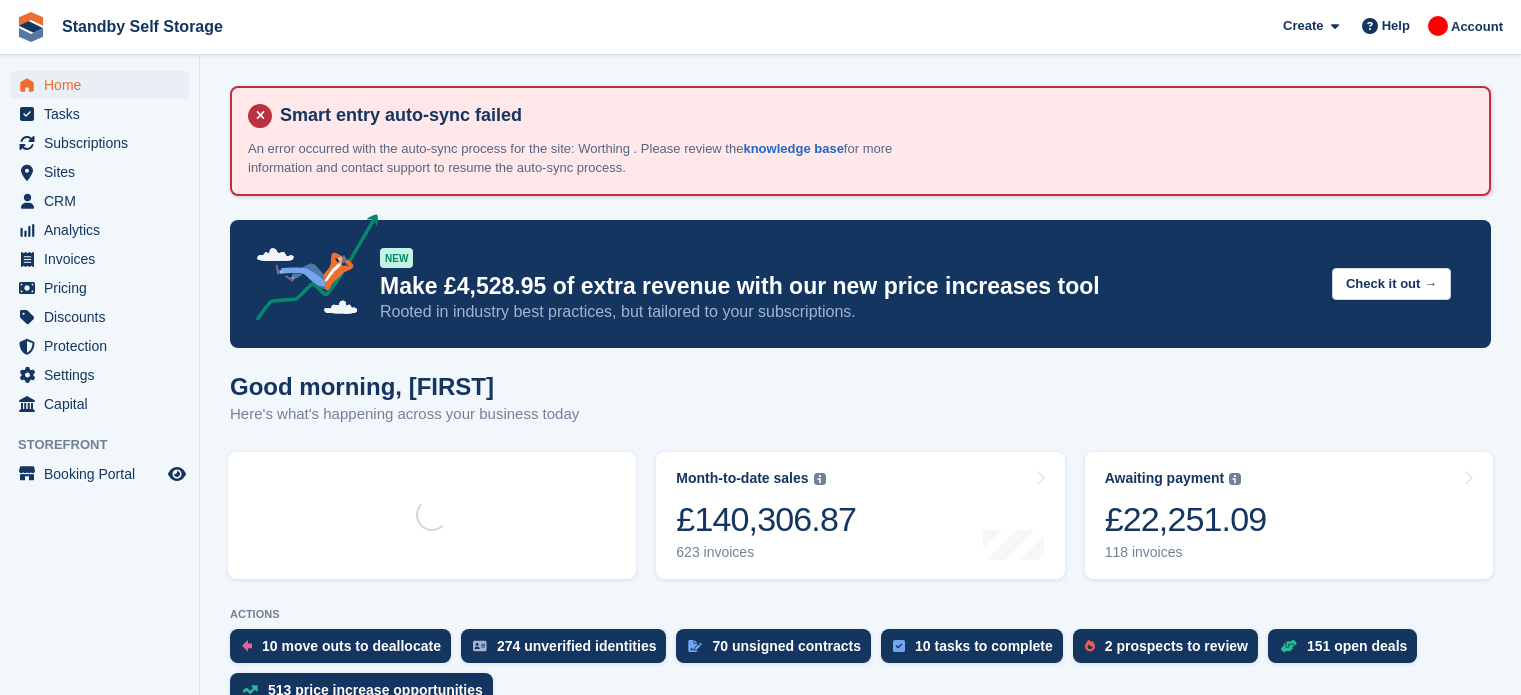 scroll, scrollTop: 0, scrollLeft: 0, axis: both 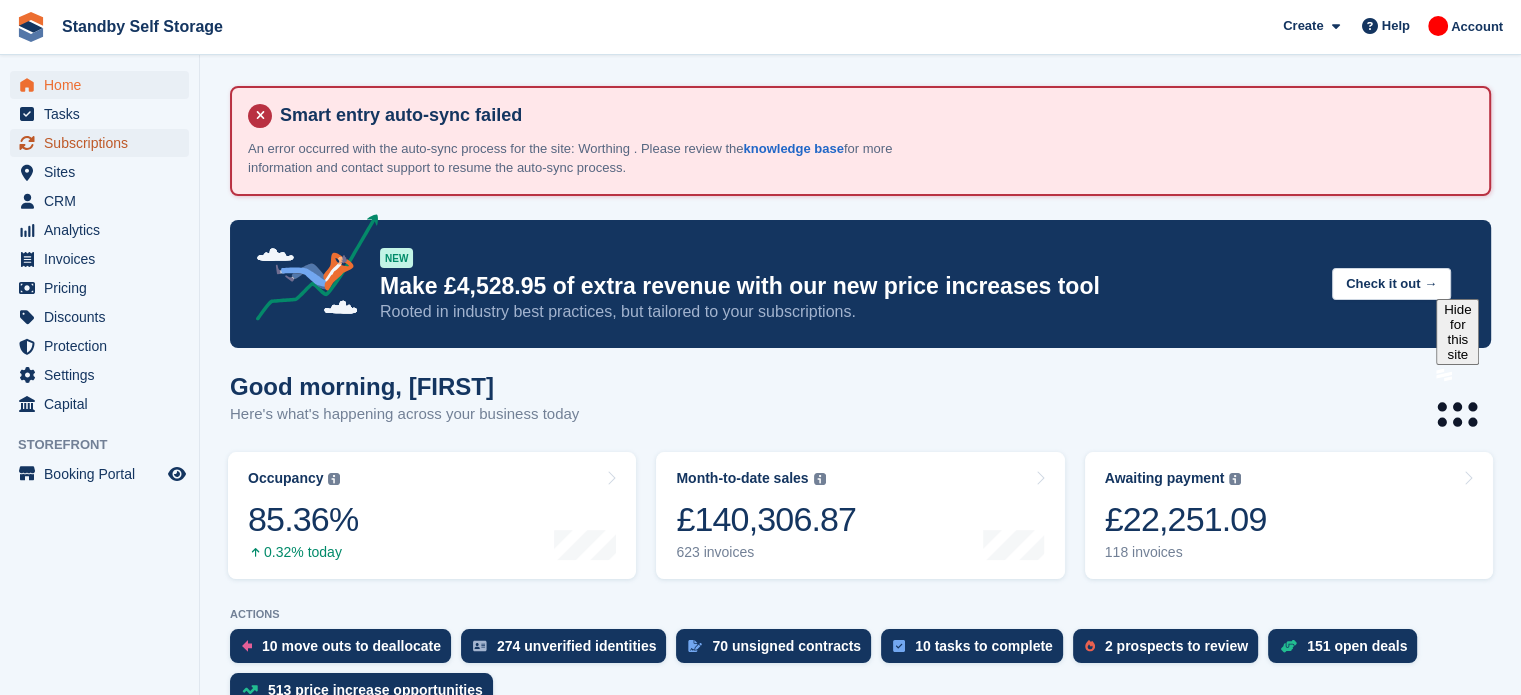 click on "Subscriptions" at bounding box center [104, 143] 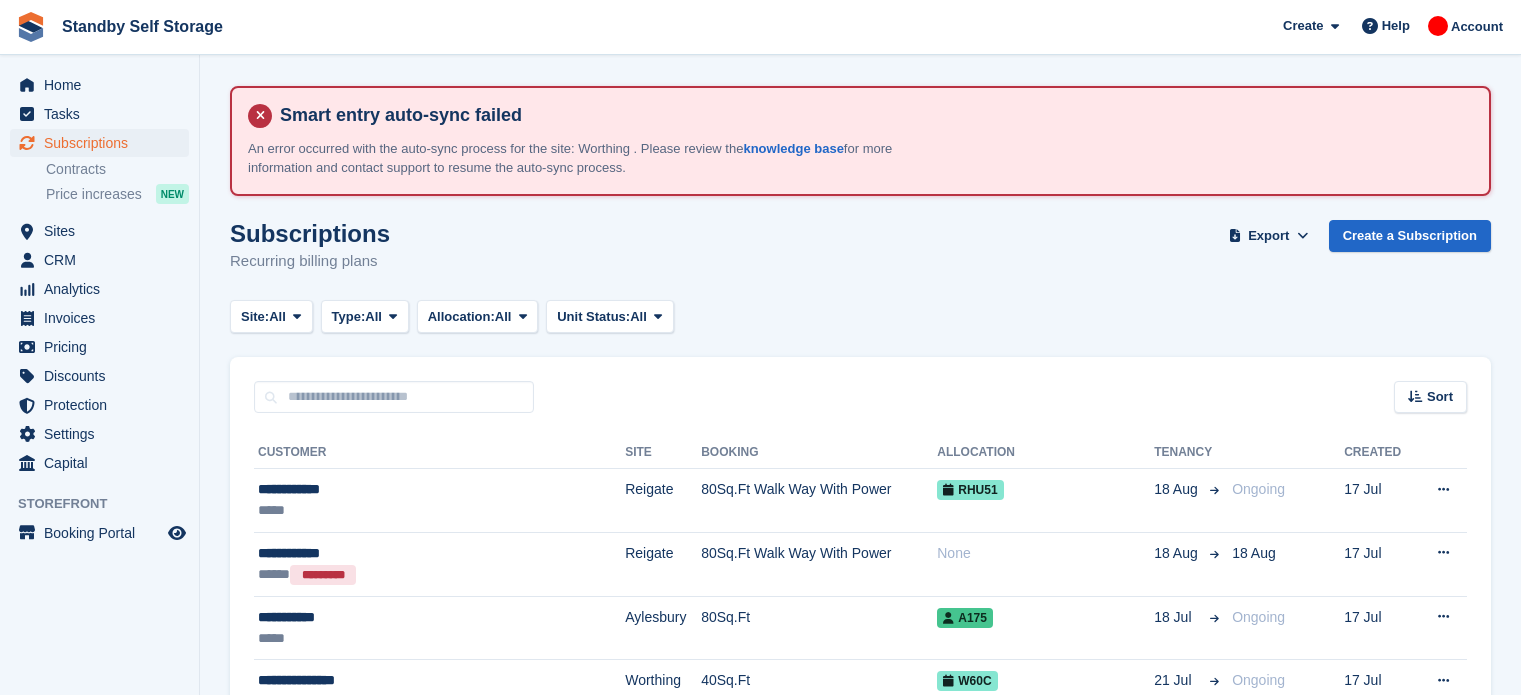 scroll, scrollTop: 0, scrollLeft: 0, axis: both 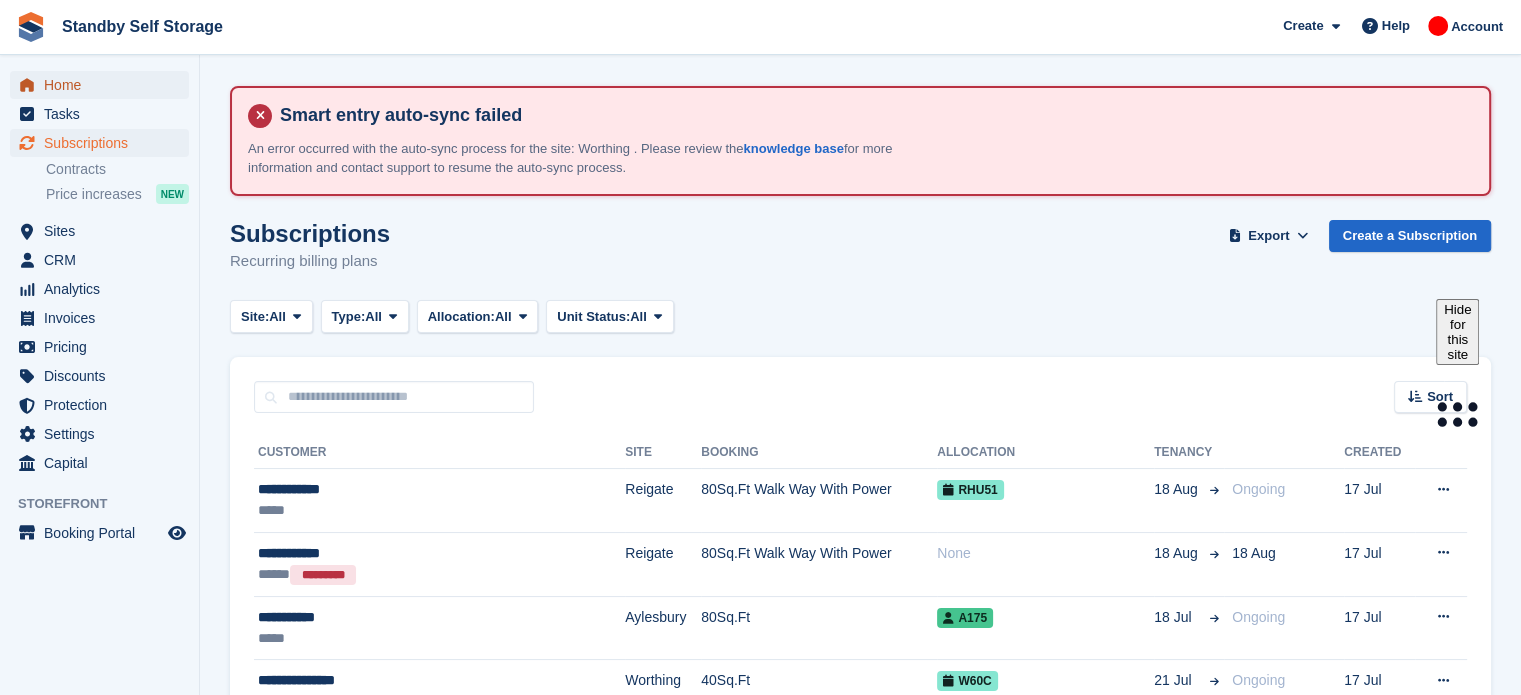 click on "Home" at bounding box center [104, 85] 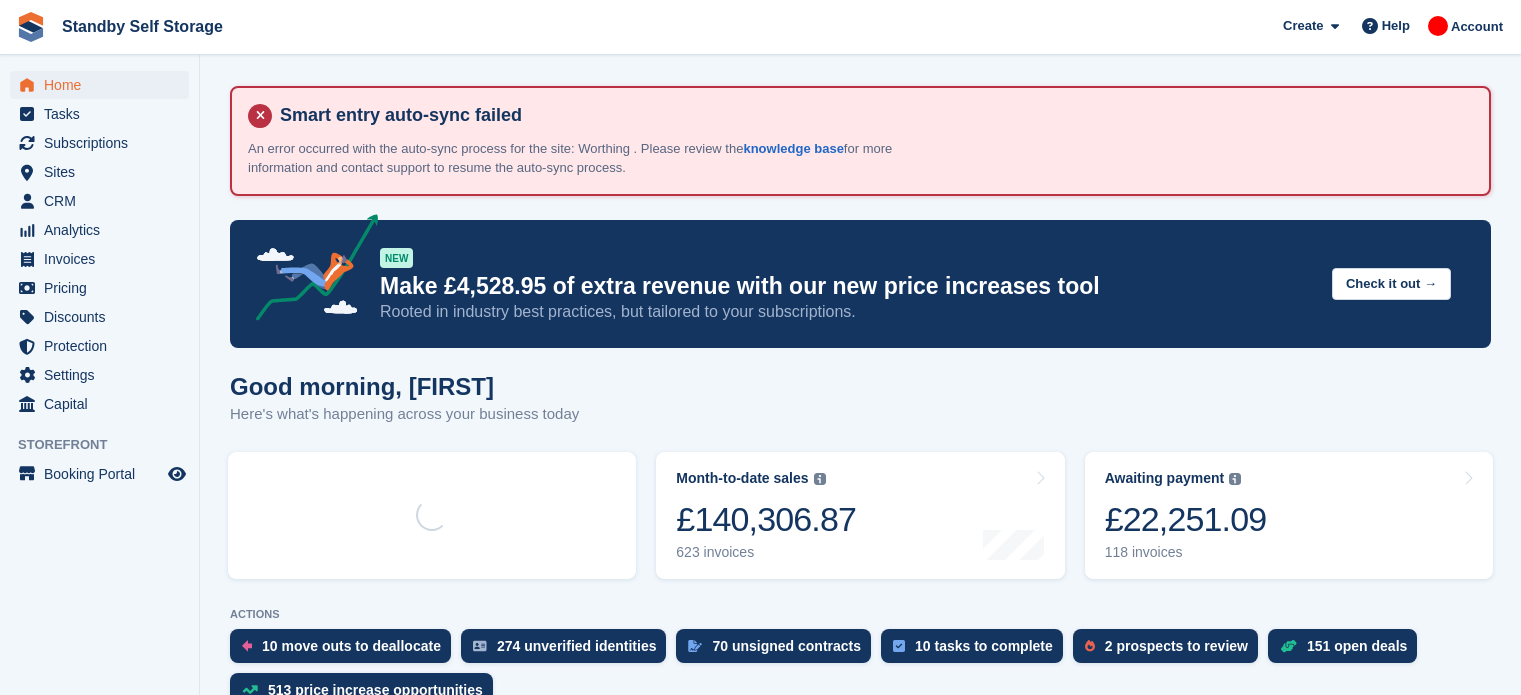scroll, scrollTop: 0, scrollLeft: 0, axis: both 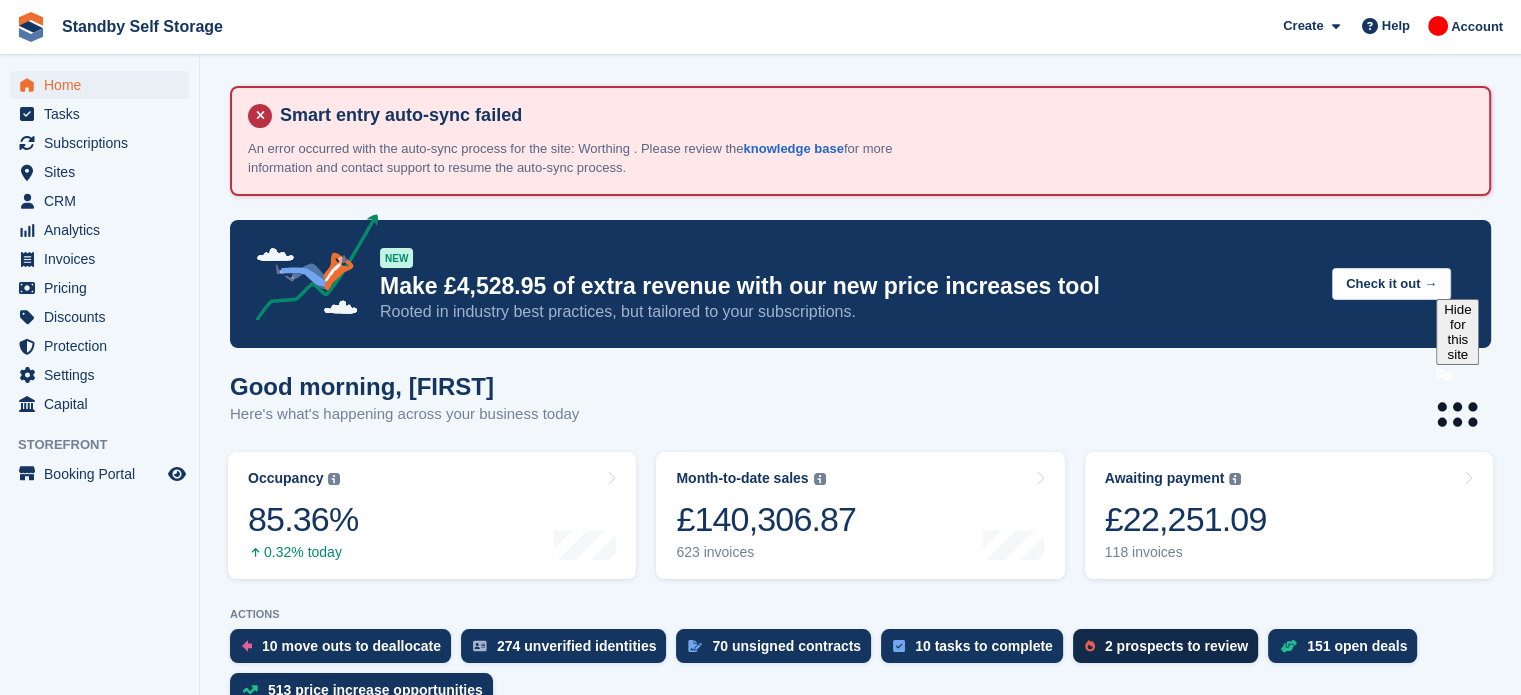 click on "2
prospects to review" at bounding box center [1176, 646] 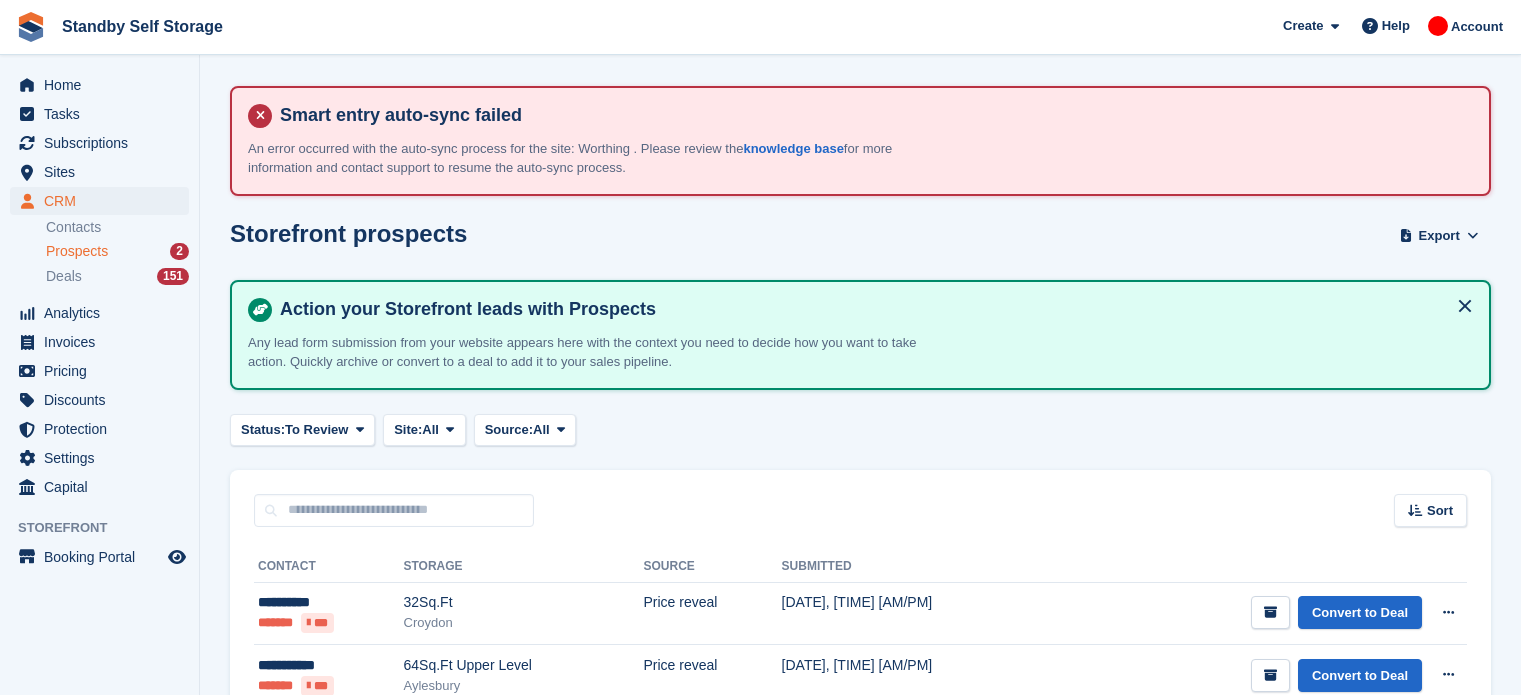 scroll, scrollTop: 0, scrollLeft: 0, axis: both 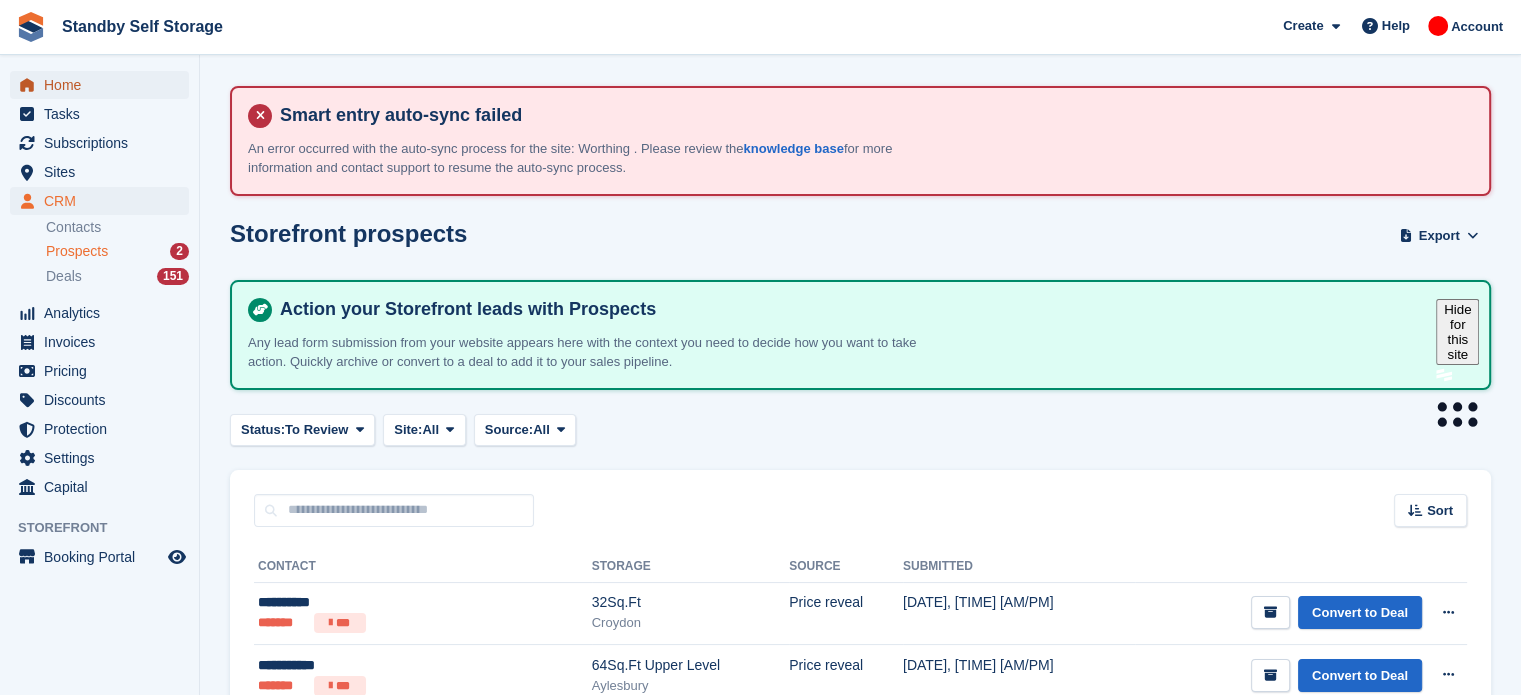 click on "Home" at bounding box center [104, 85] 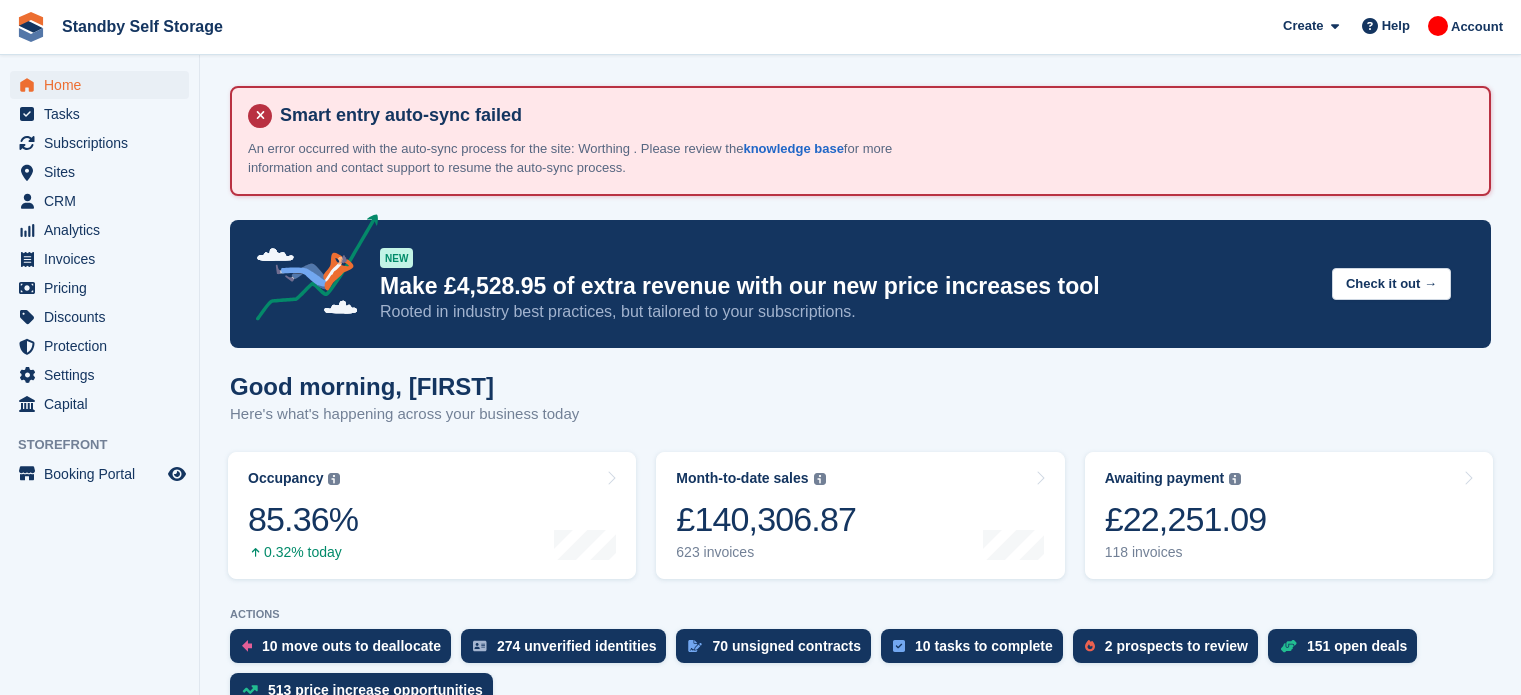 scroll, scrollTop: 0, scrollLeft: 0, axis: both 